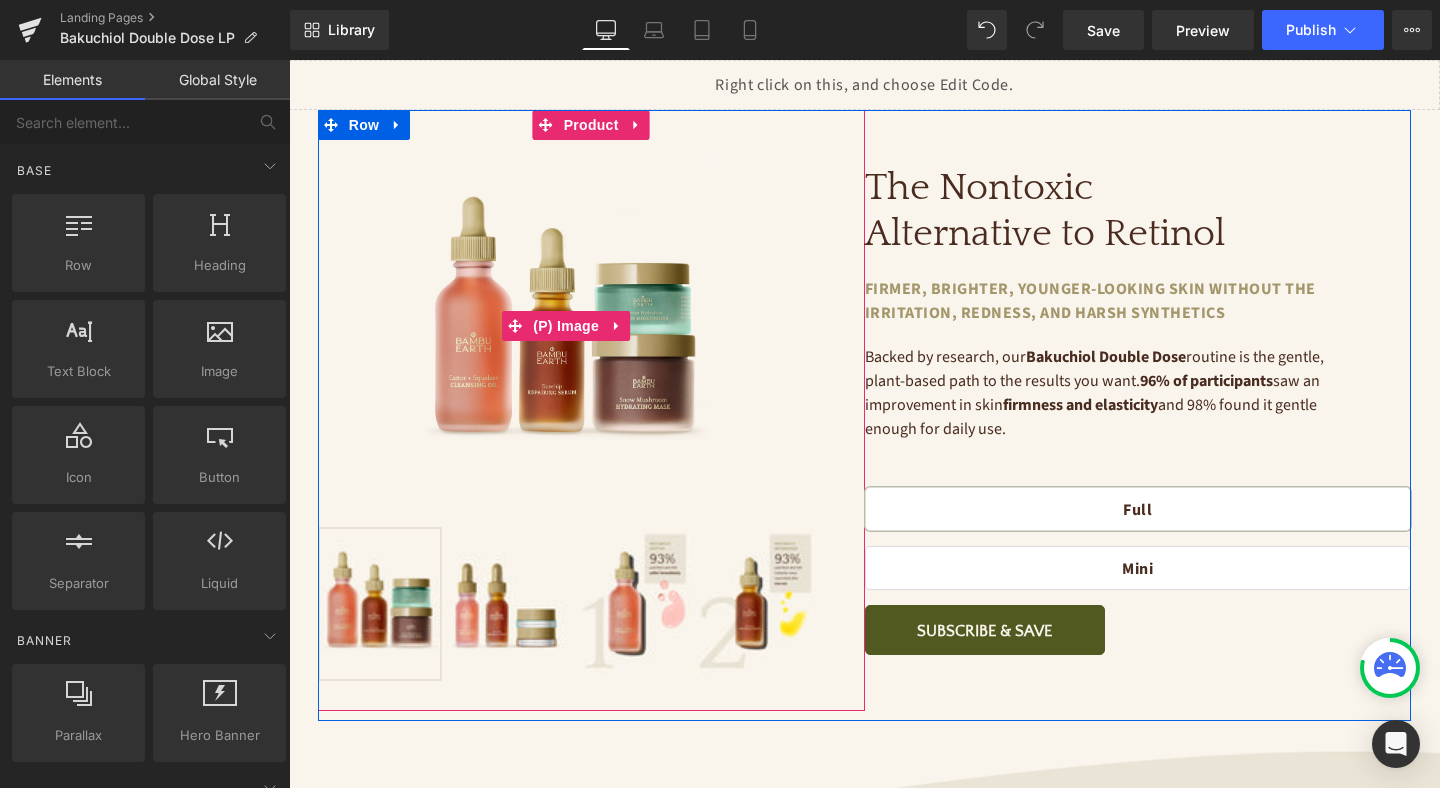 scroll, scrollTop: 8, scrollLeft: 0, axis: vertical 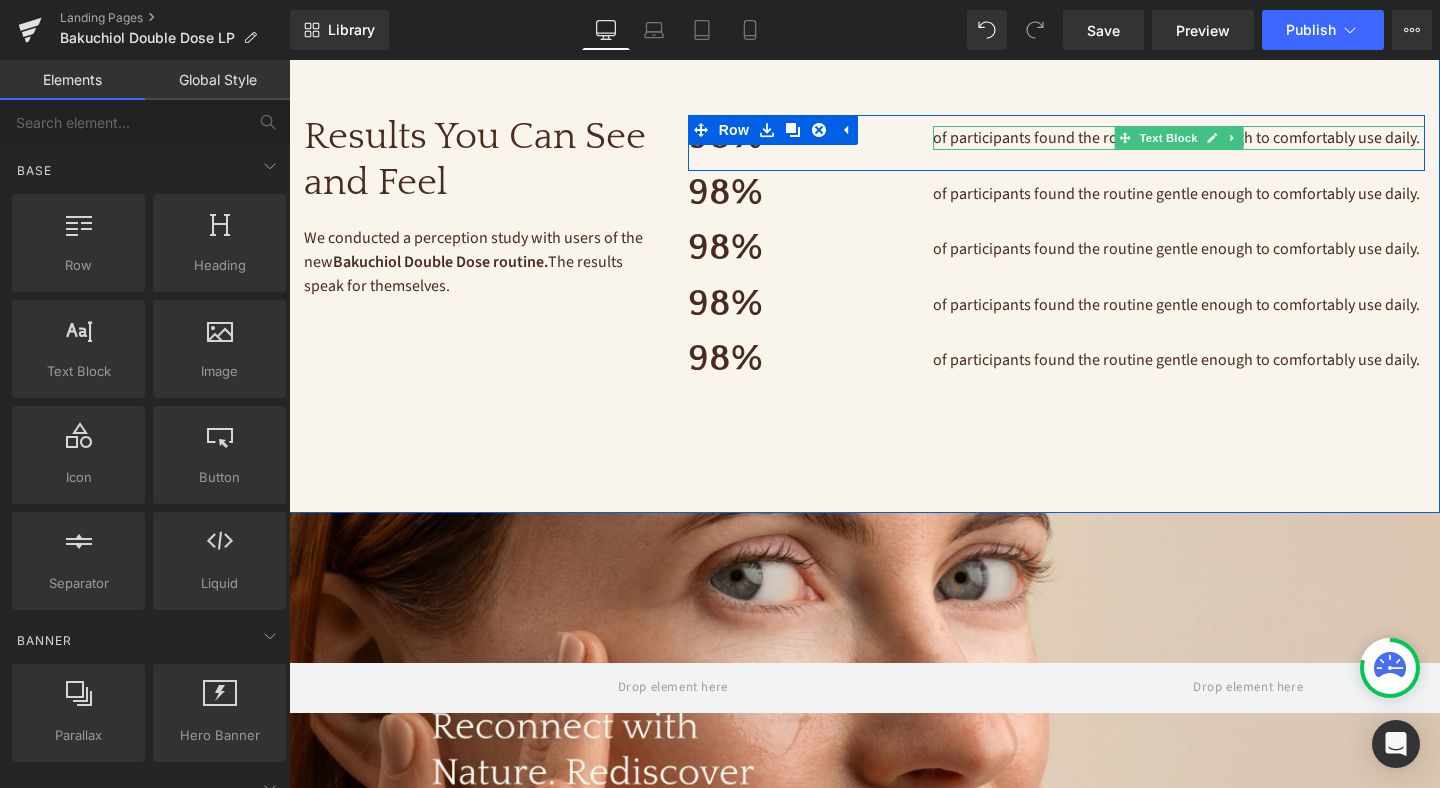click on "of participants found the routine gentle enough to comfortably use daily." at bounding box center (1176, 138) 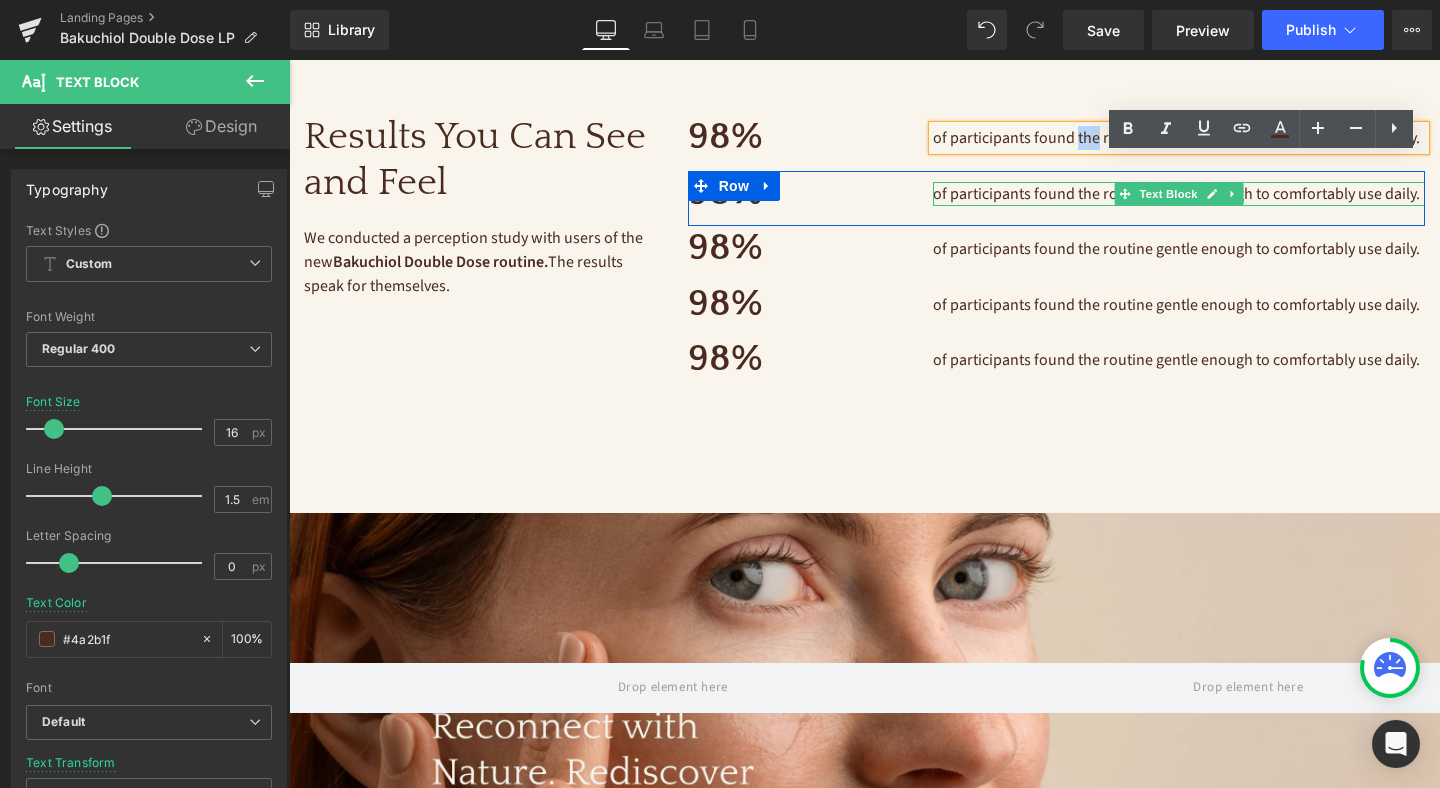 click on "of participants found the routine gentle enough to comfortably use daily." at bounding box center [1176, 194] 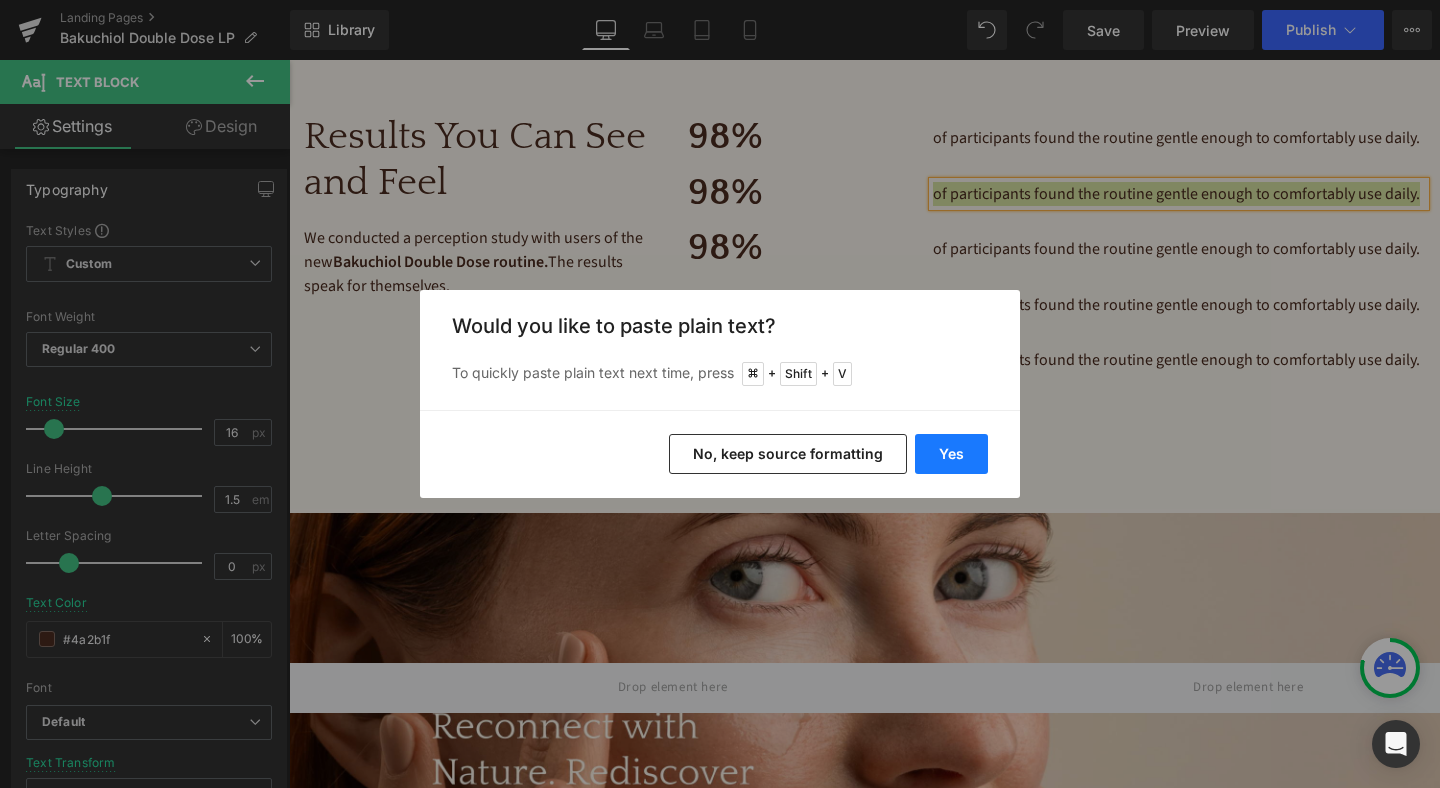 click on "Yes" at bounding box center [951, 454] 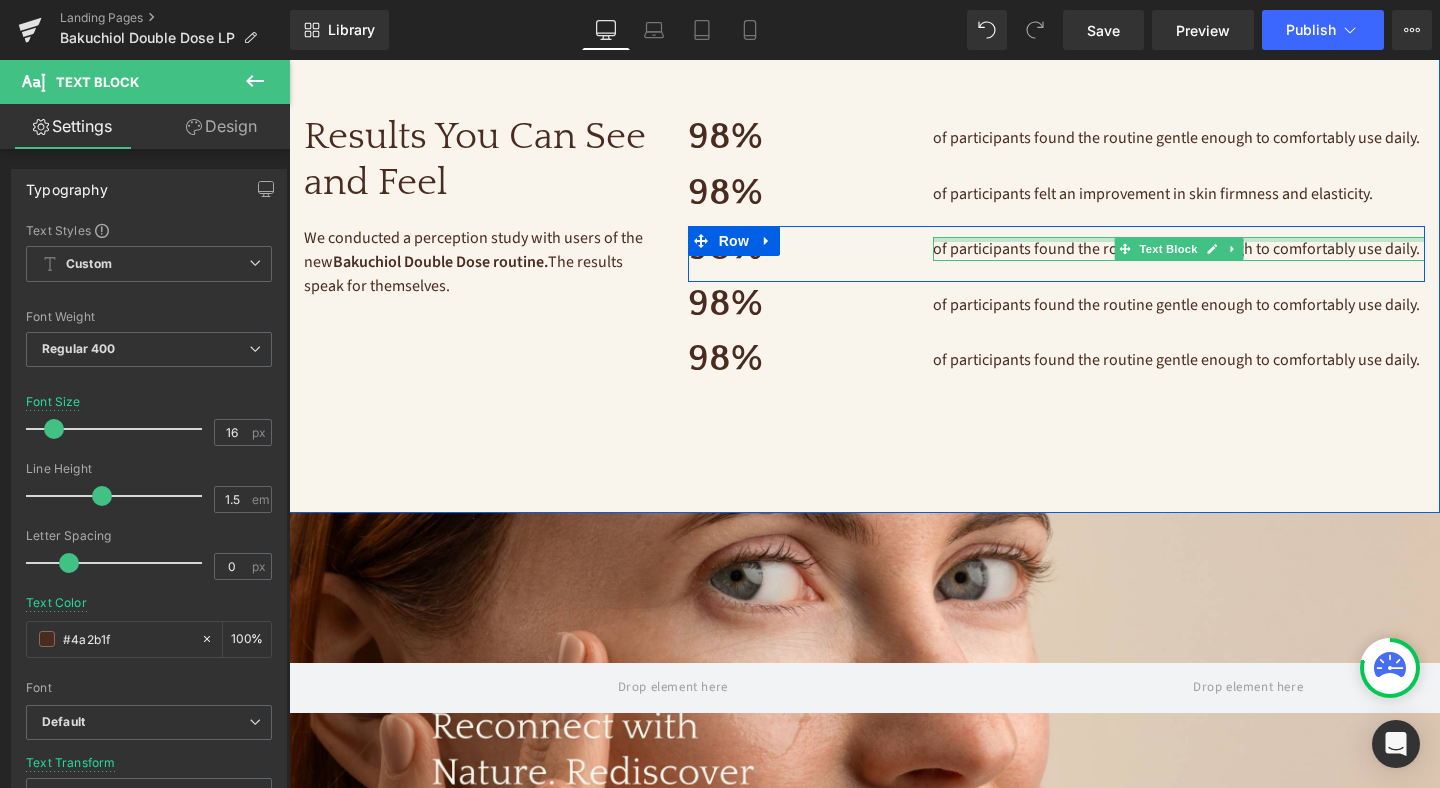 click at bounding box center [1179, 239] 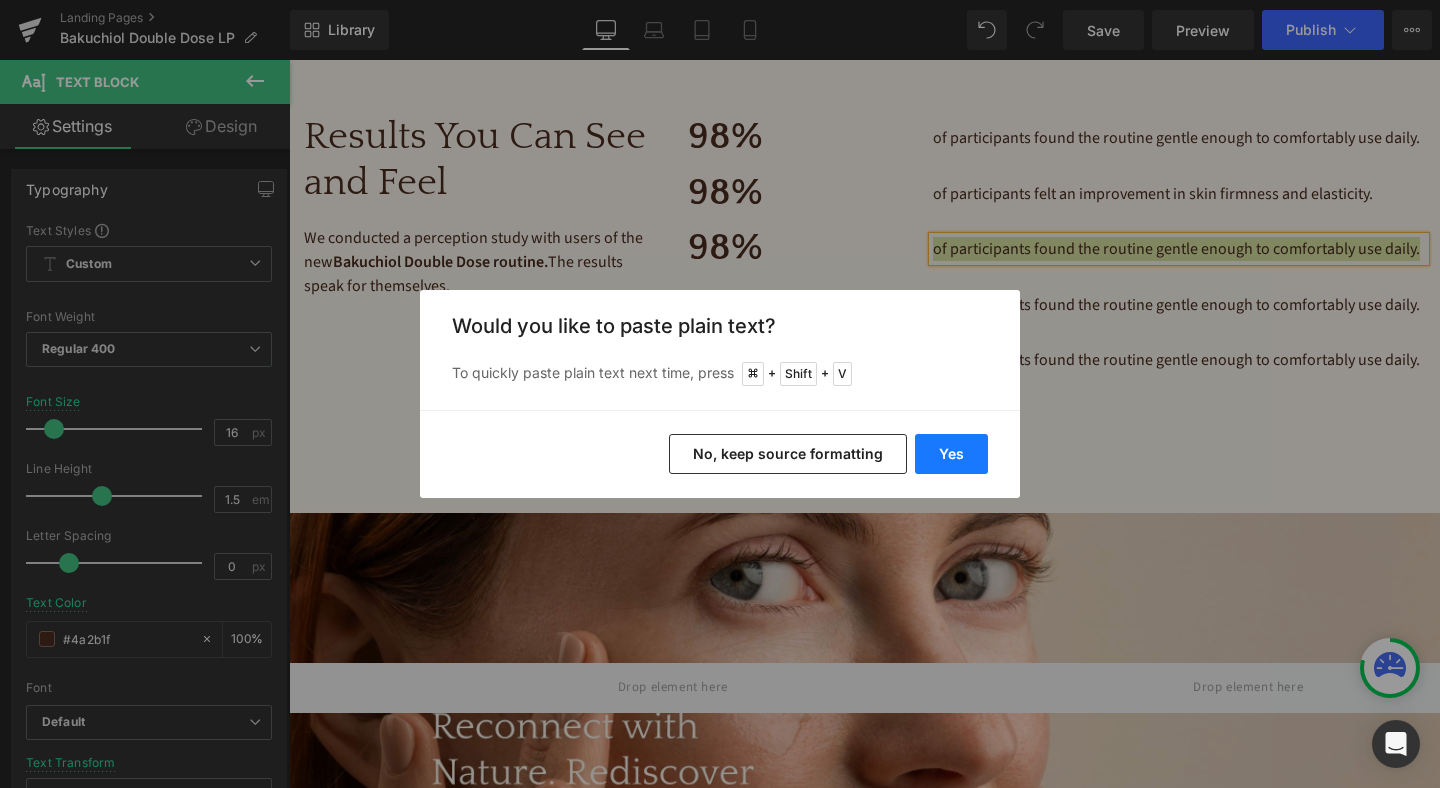 click on "Yes" at bounding box center [951, 454] 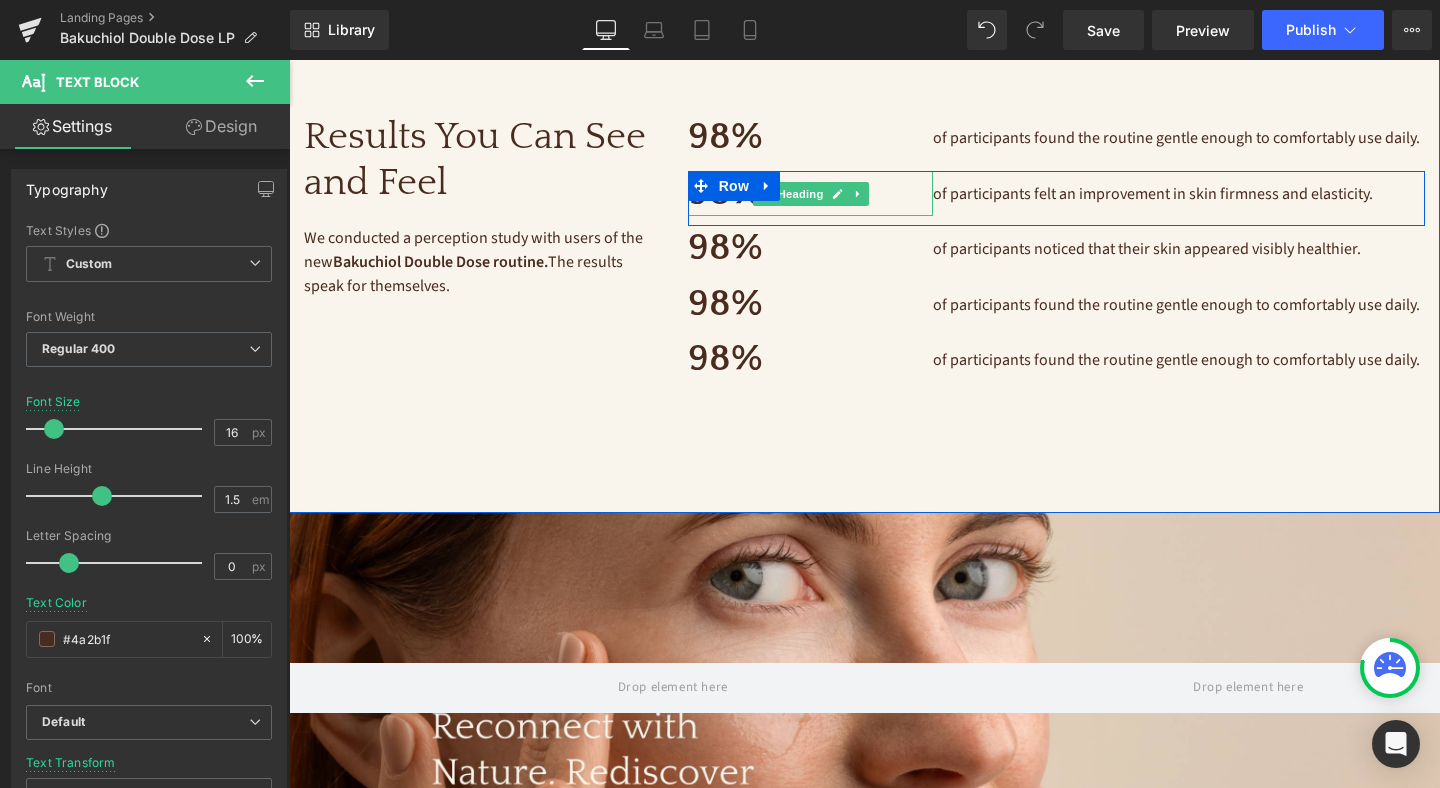 click on "98%" at bounding box center (811, 194) 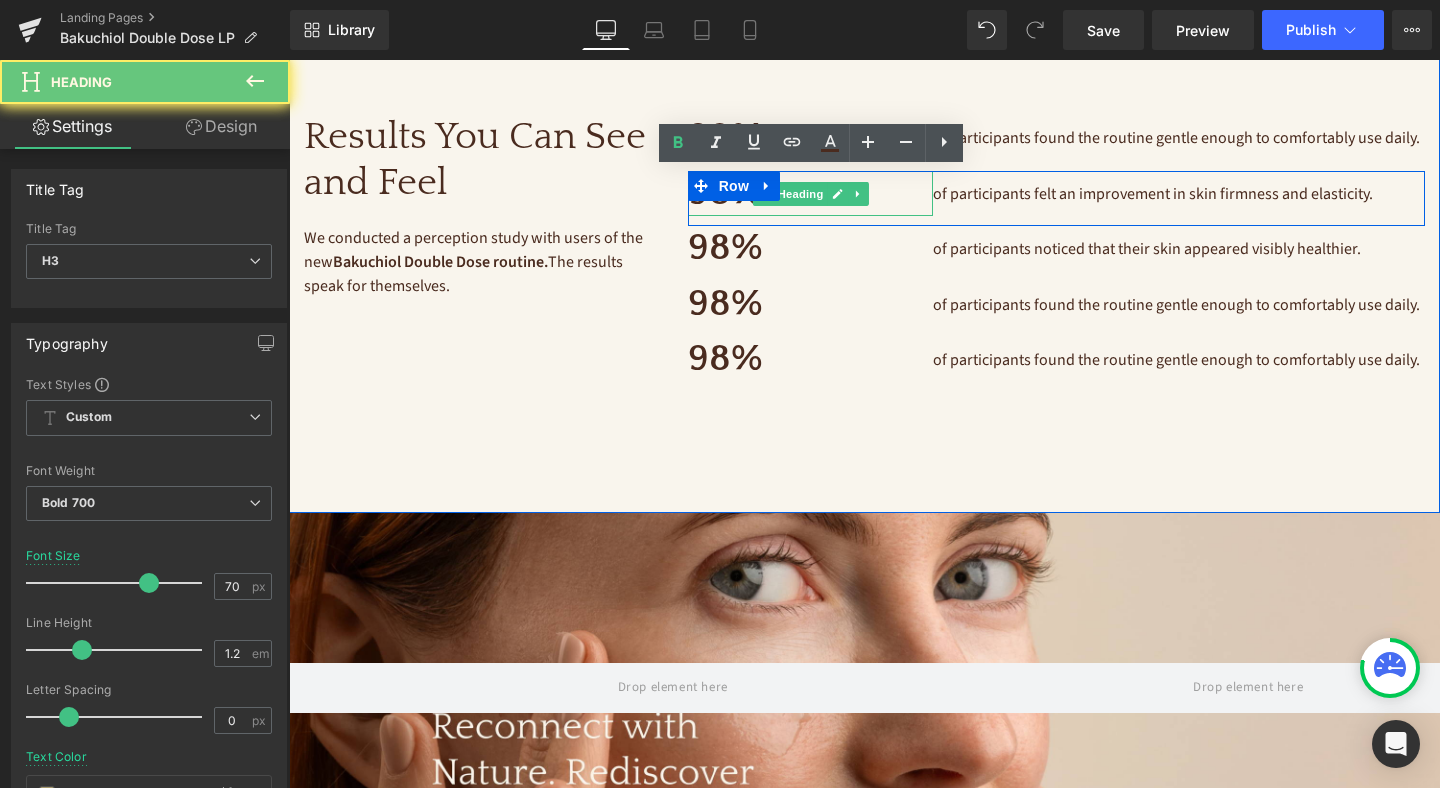 click on "98%" at bounding box center [811, 194] 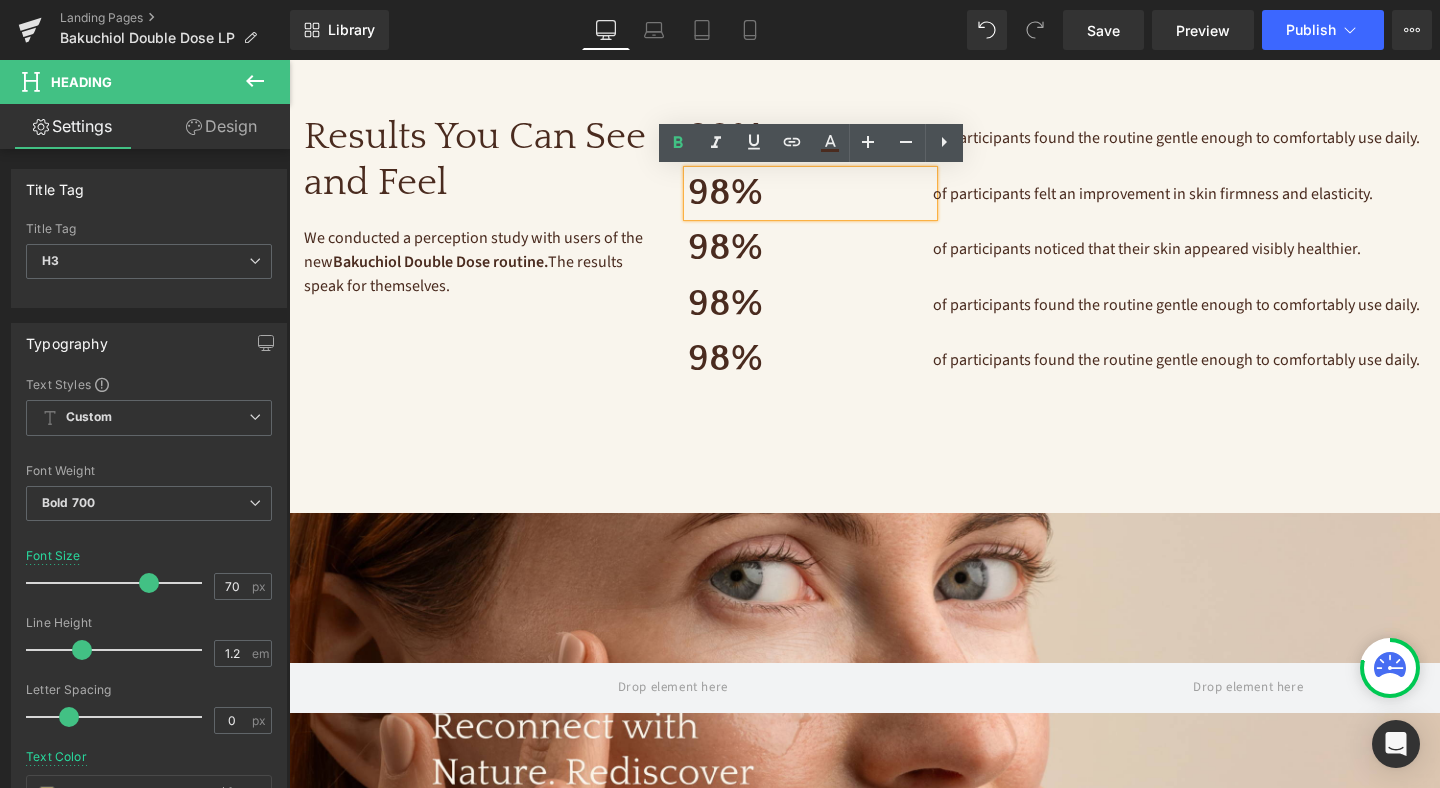 type 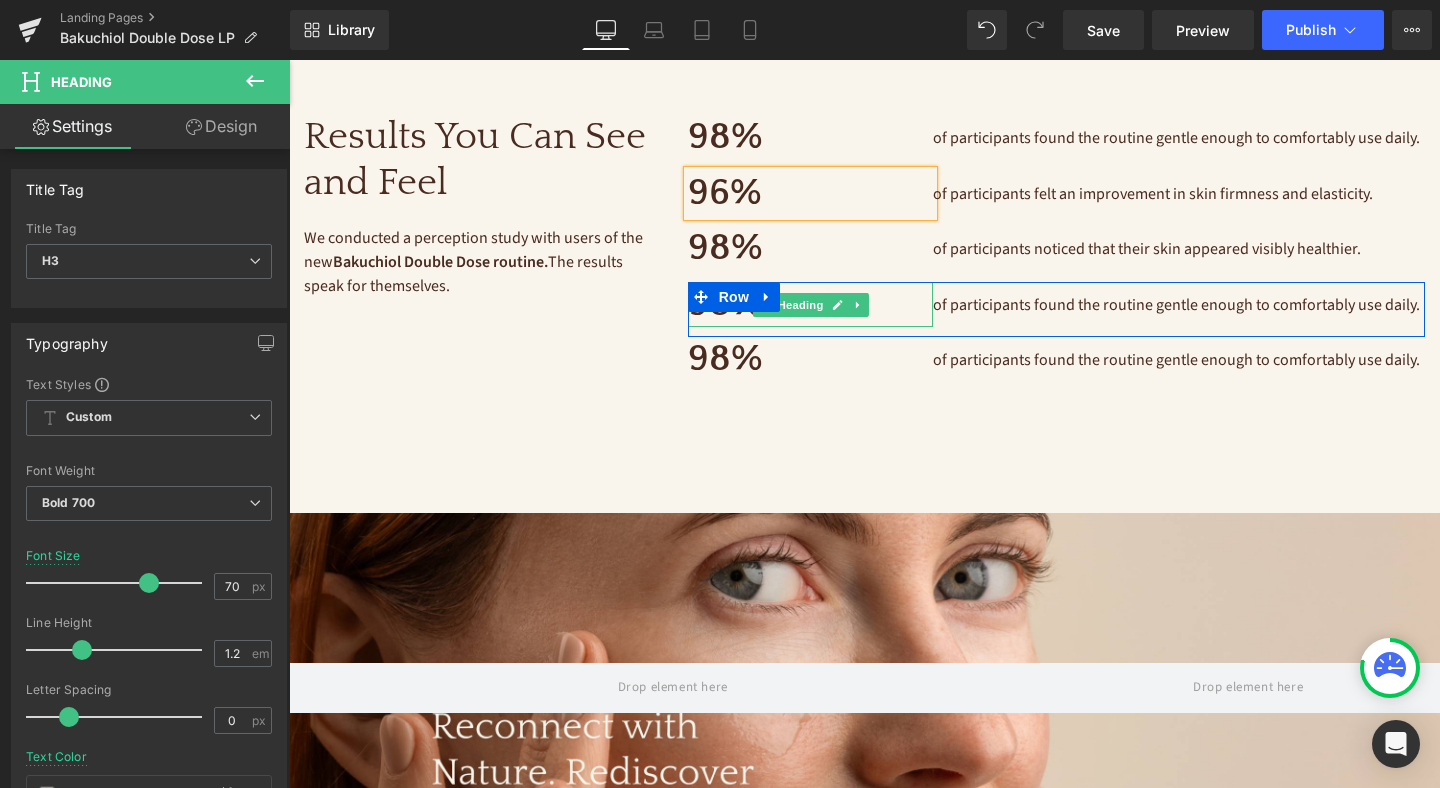 click on "98%" at bounding box center (811, 305) 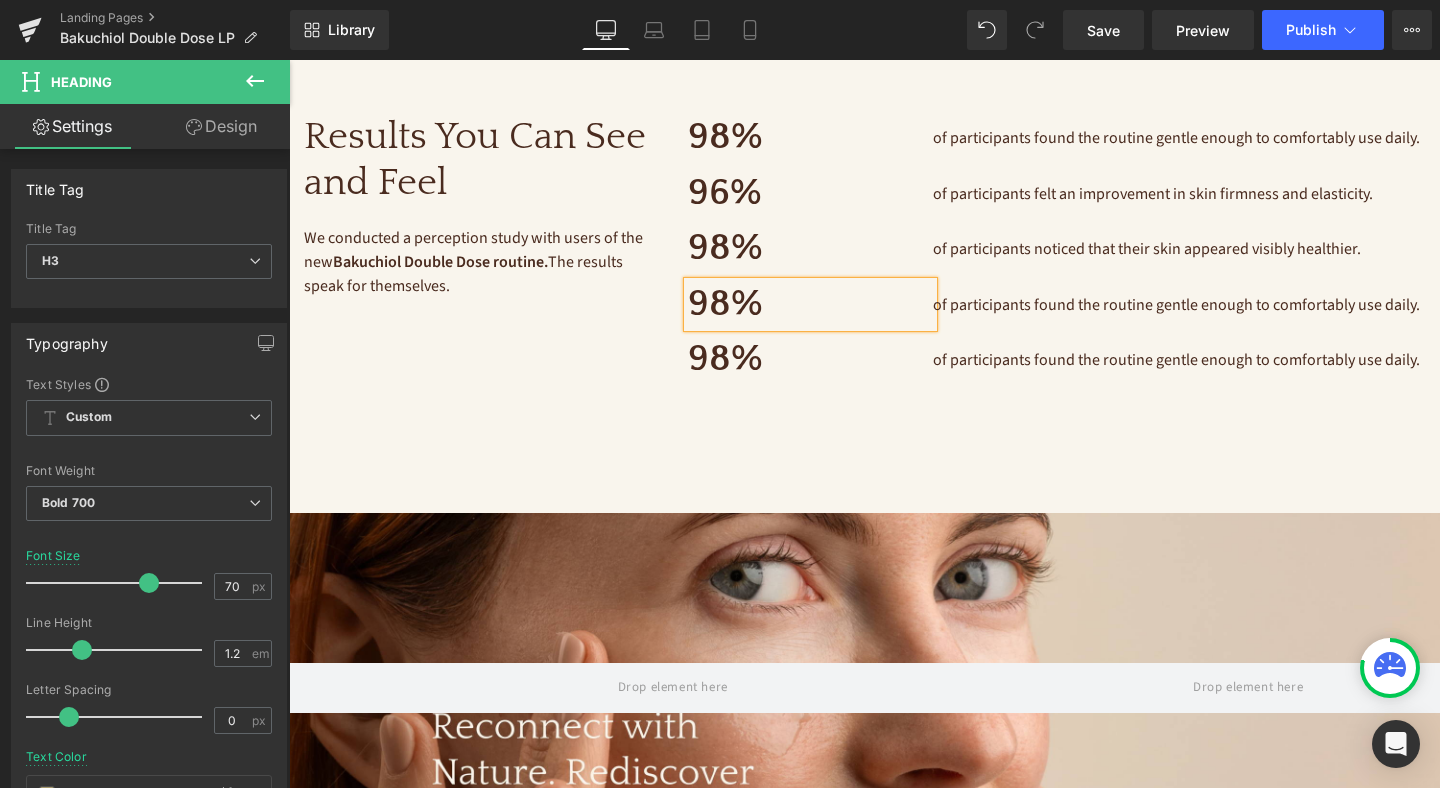 click on "98%" at bounding box center [811, 305] 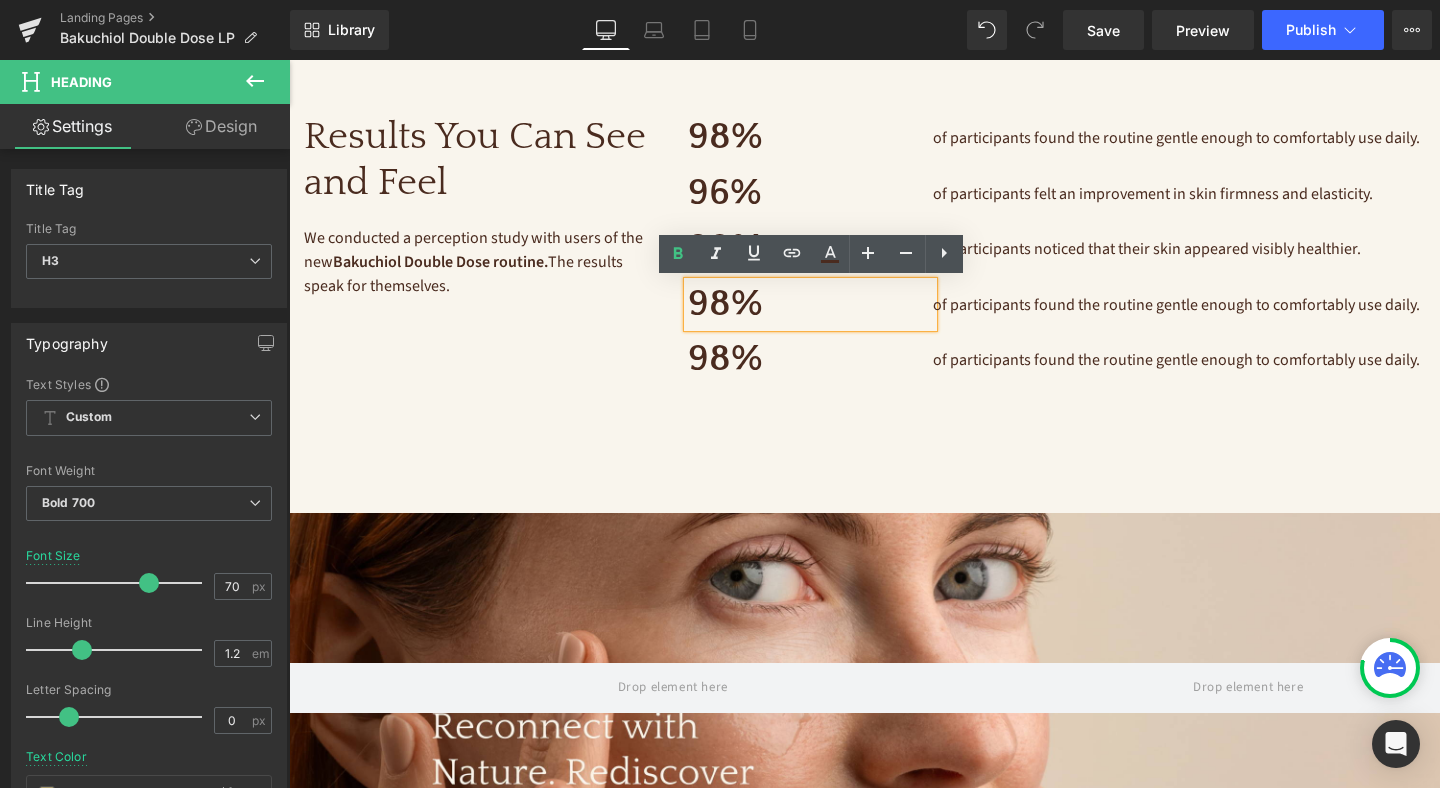 type 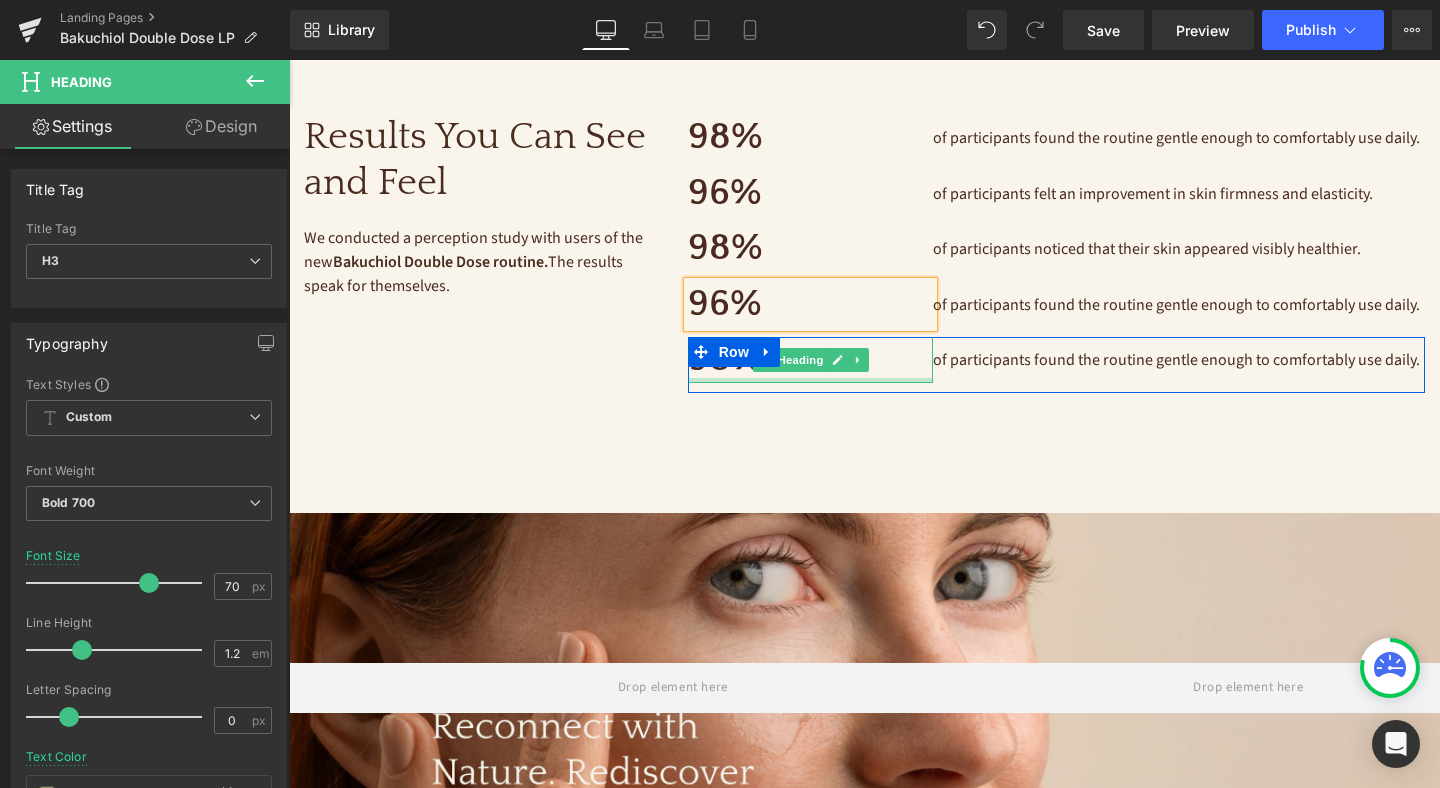 click at bounding box center (811, 380) 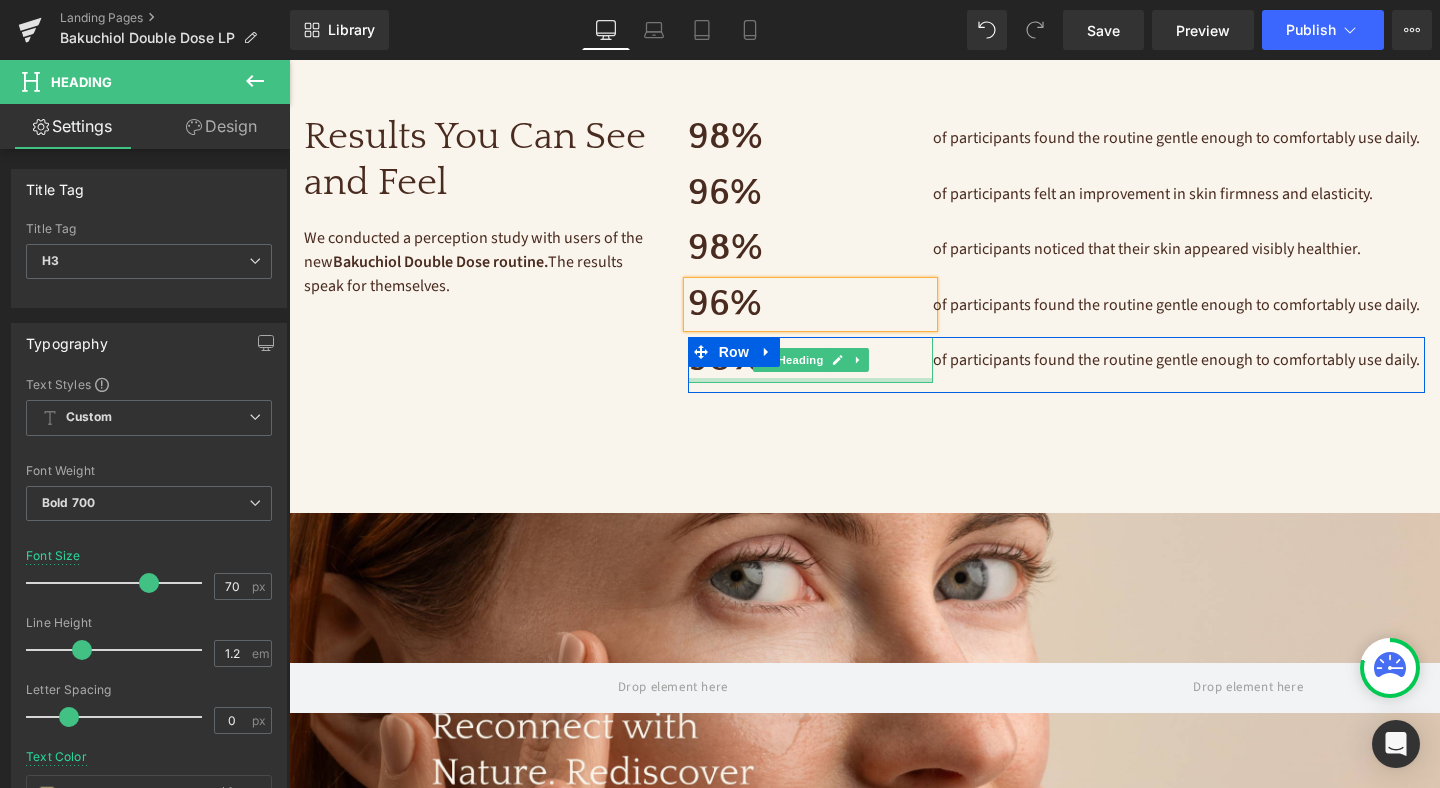 click on "98%" at bounding box center (811, 360) 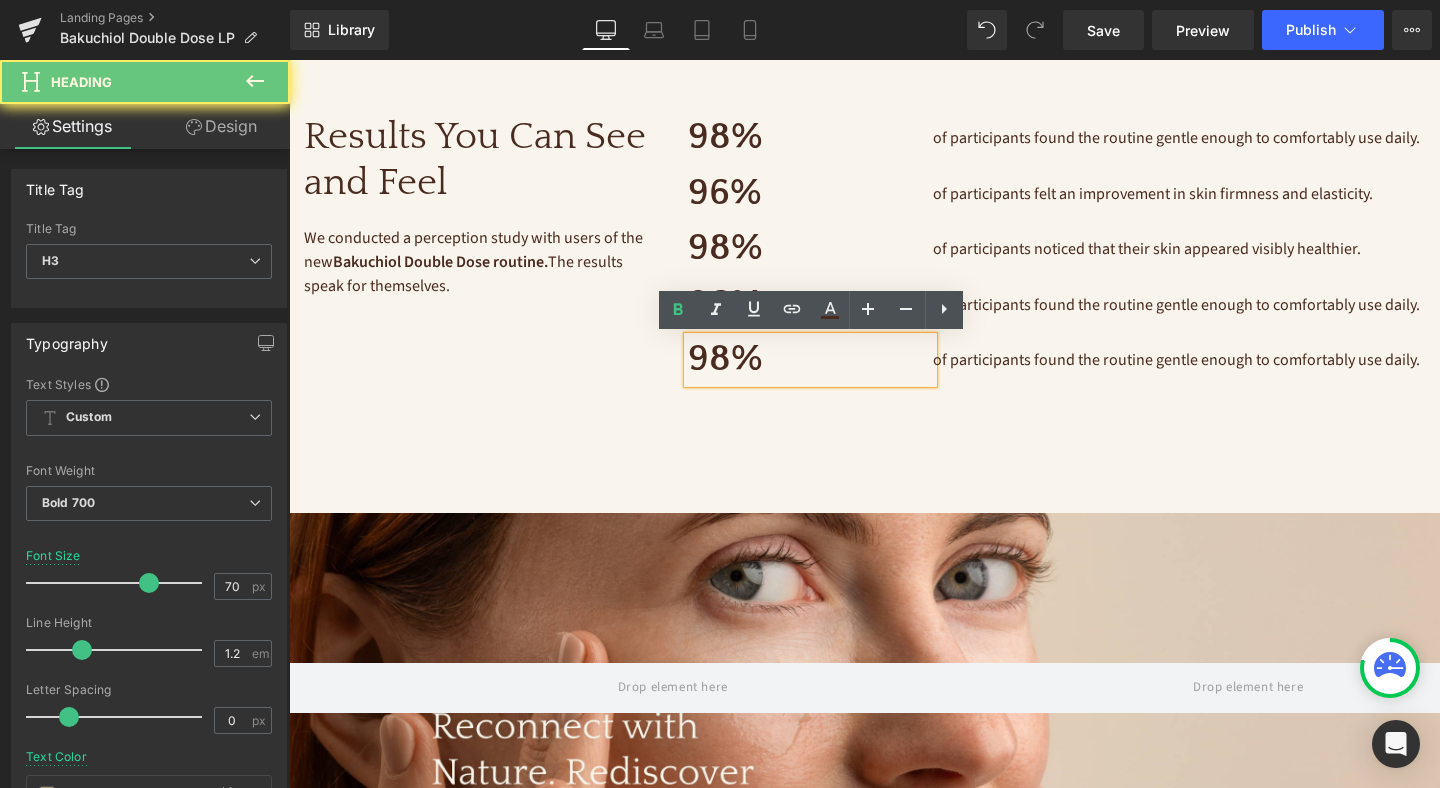 click on "98%" at bounding box center (811, 360) 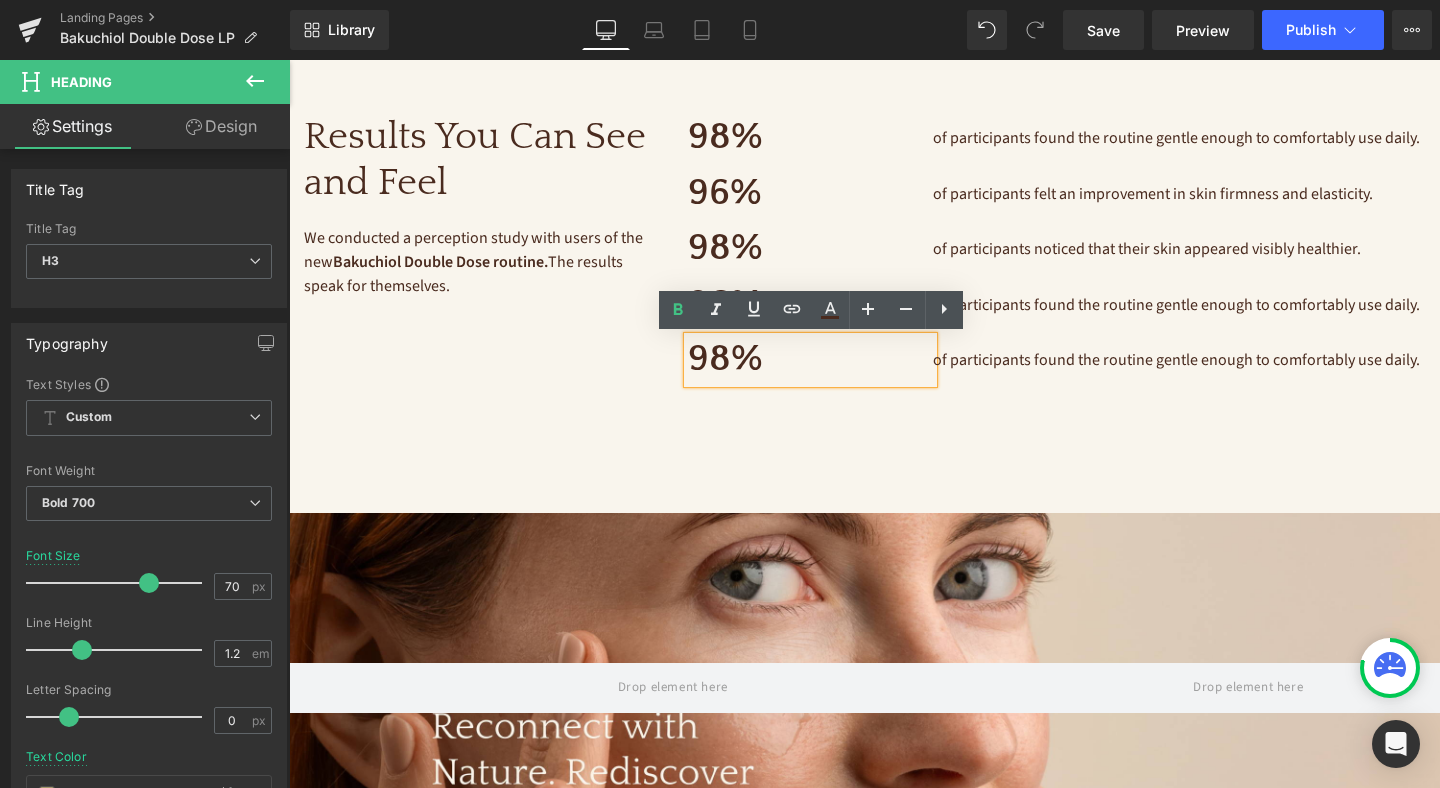 type 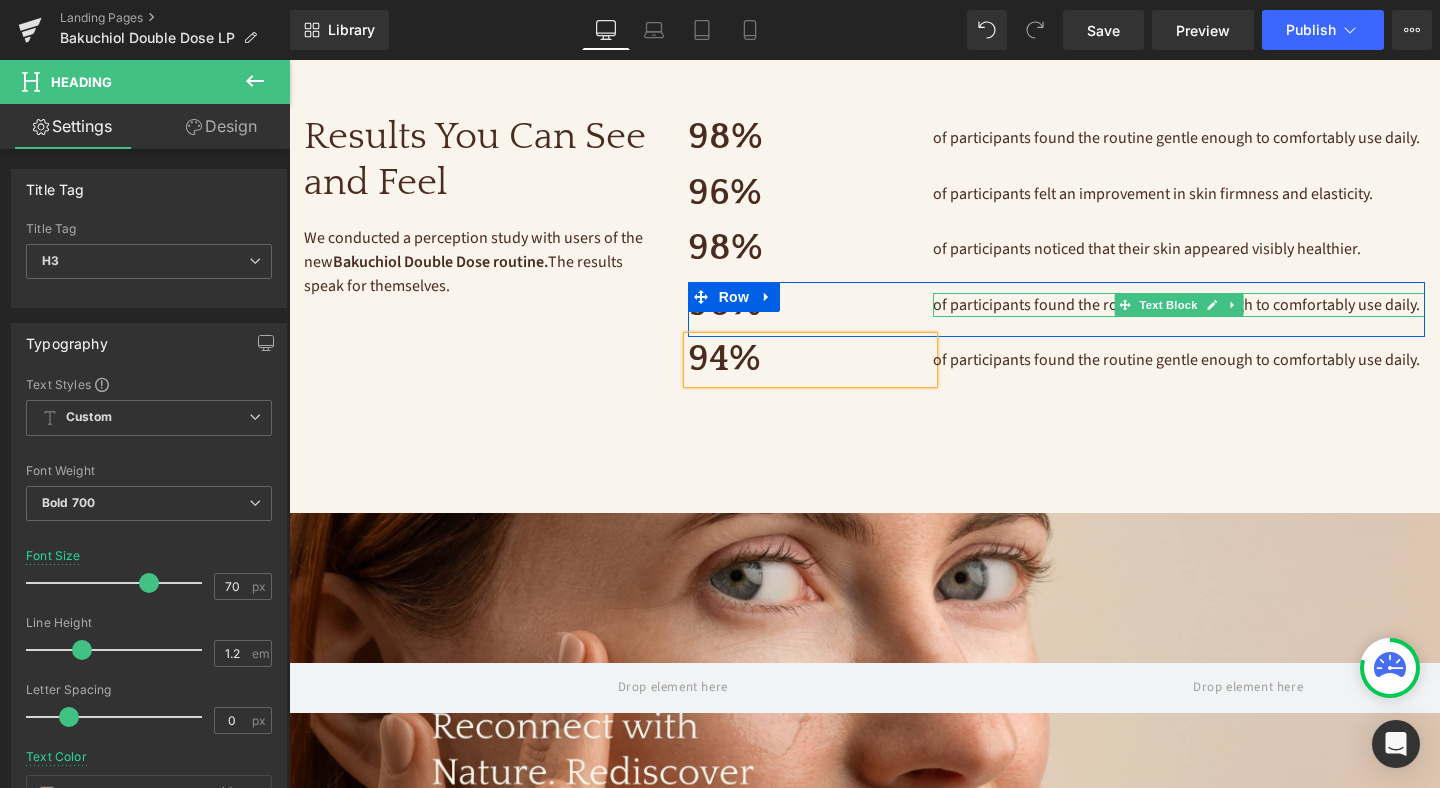 click on "of participants found the routine gentle enough to comfortably use daily." at bounding box center (1176, 305) 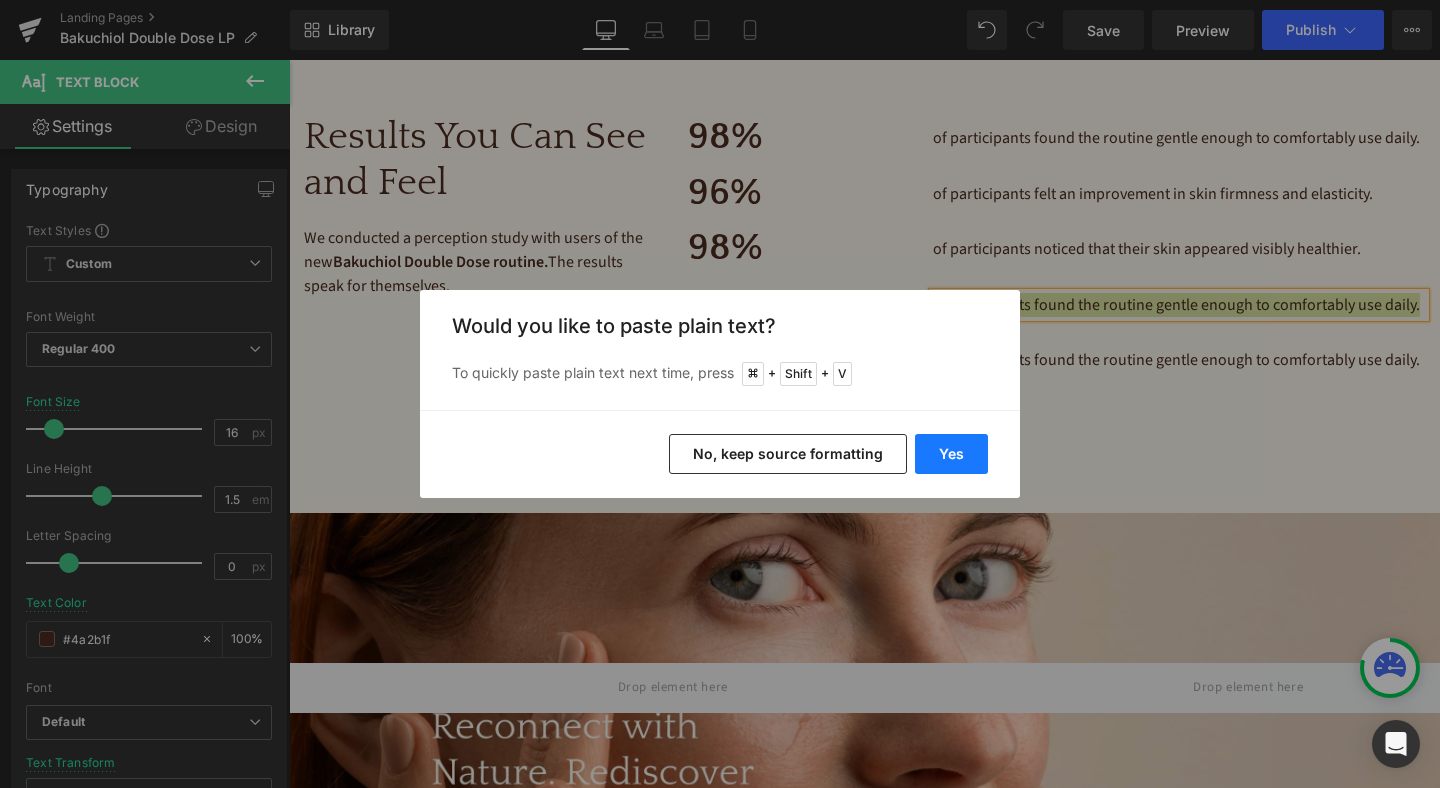 click on "Yes" at bounding box center [951, 454] 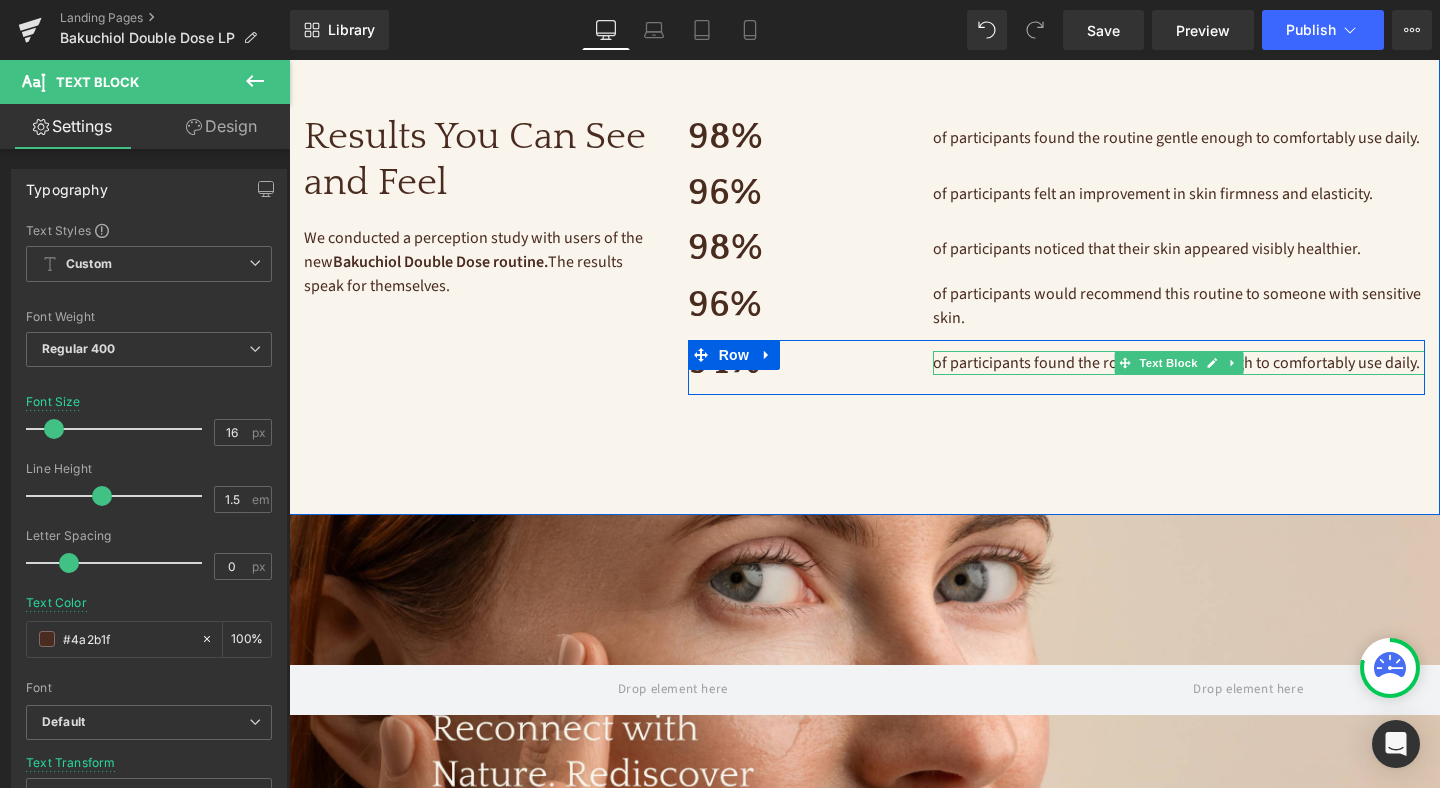 click on "of participants found the routine gentle enough to comfortably use daily." at bounding box center (1176, 363) 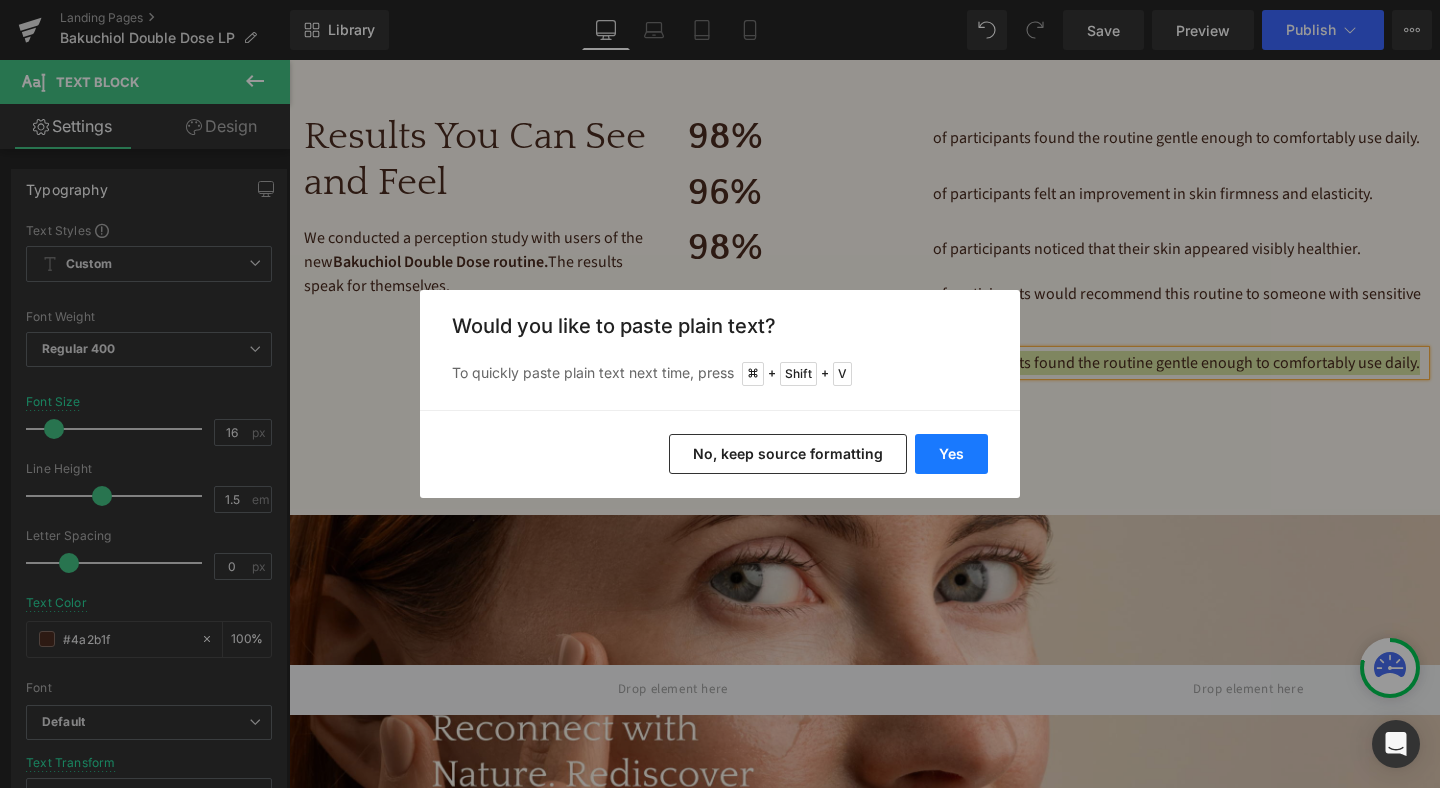 click on "Yes" at bounding box center (951, 454) 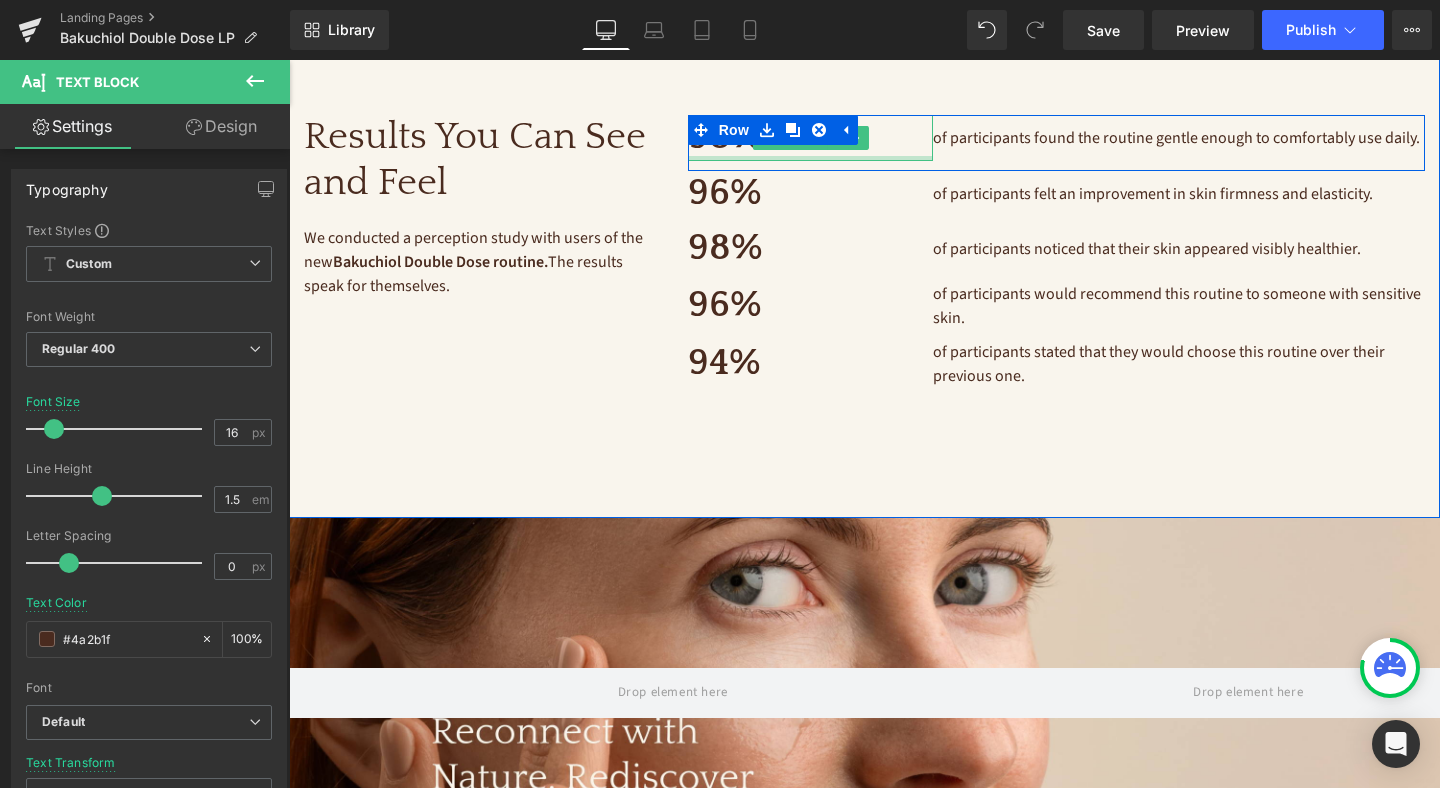 click at bounding box center (811, 158) 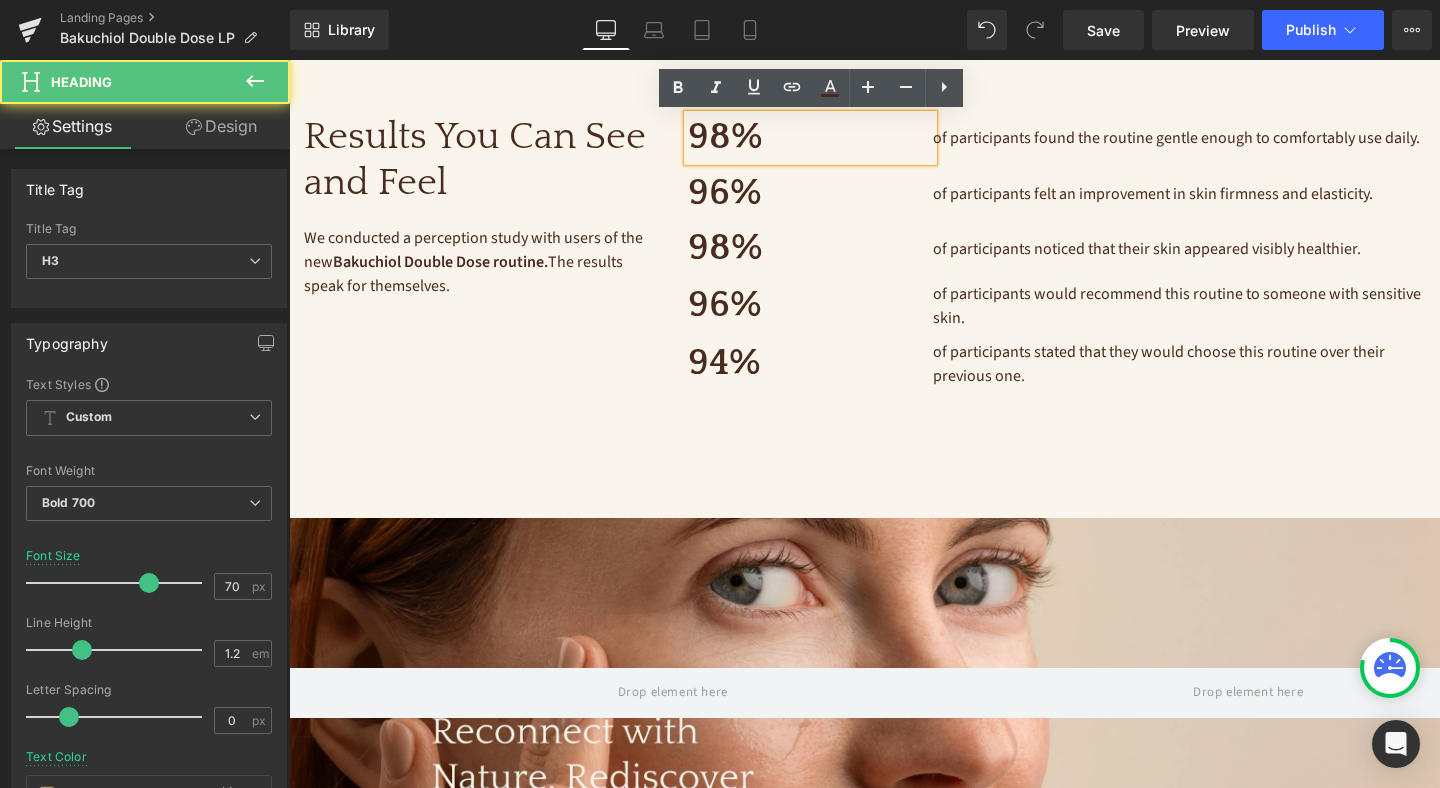 drag, startPoint x: 772, startPoint y: 142, endPoint x: 684, endPoint y: 141, distance: 88.005684 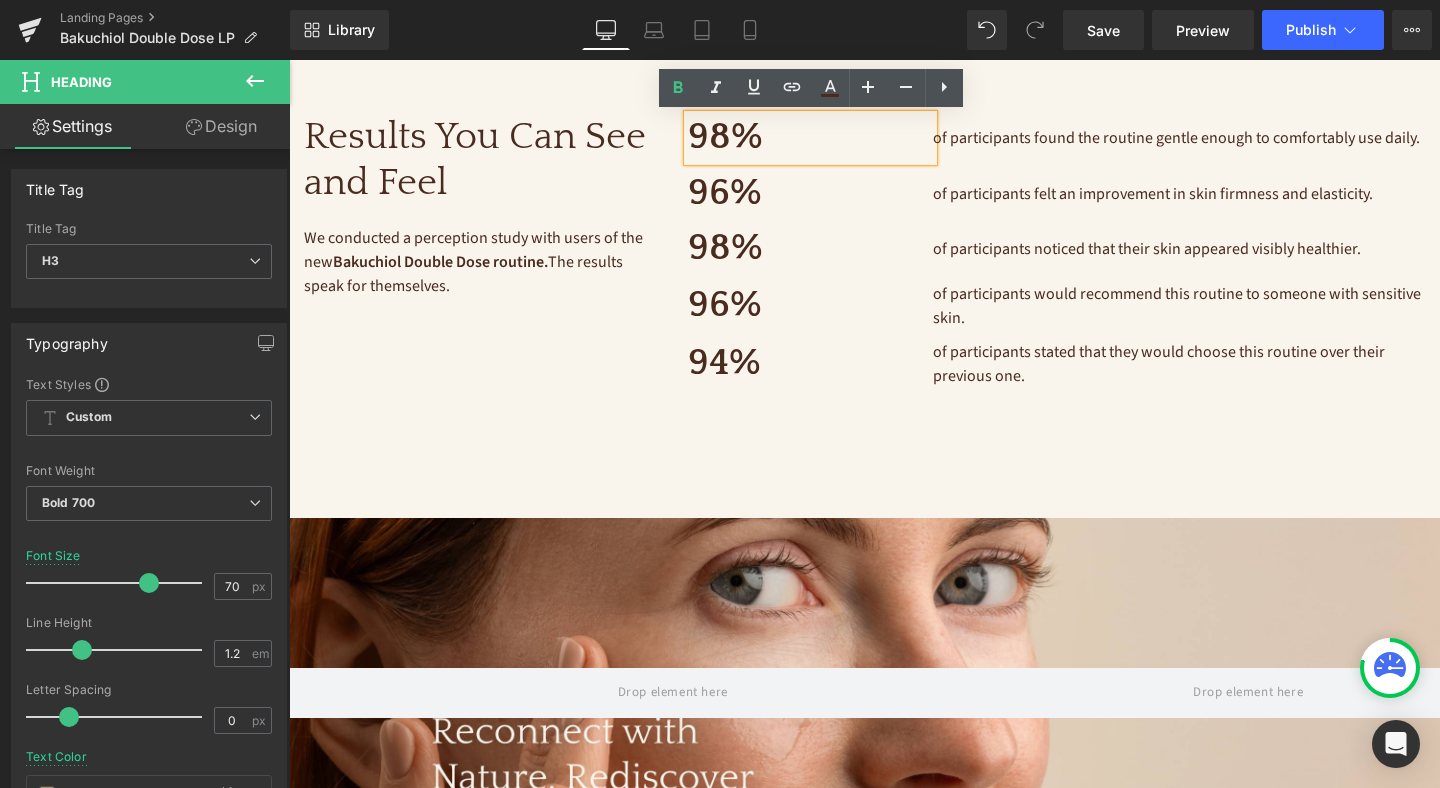 click at bounding box center [707, 130] 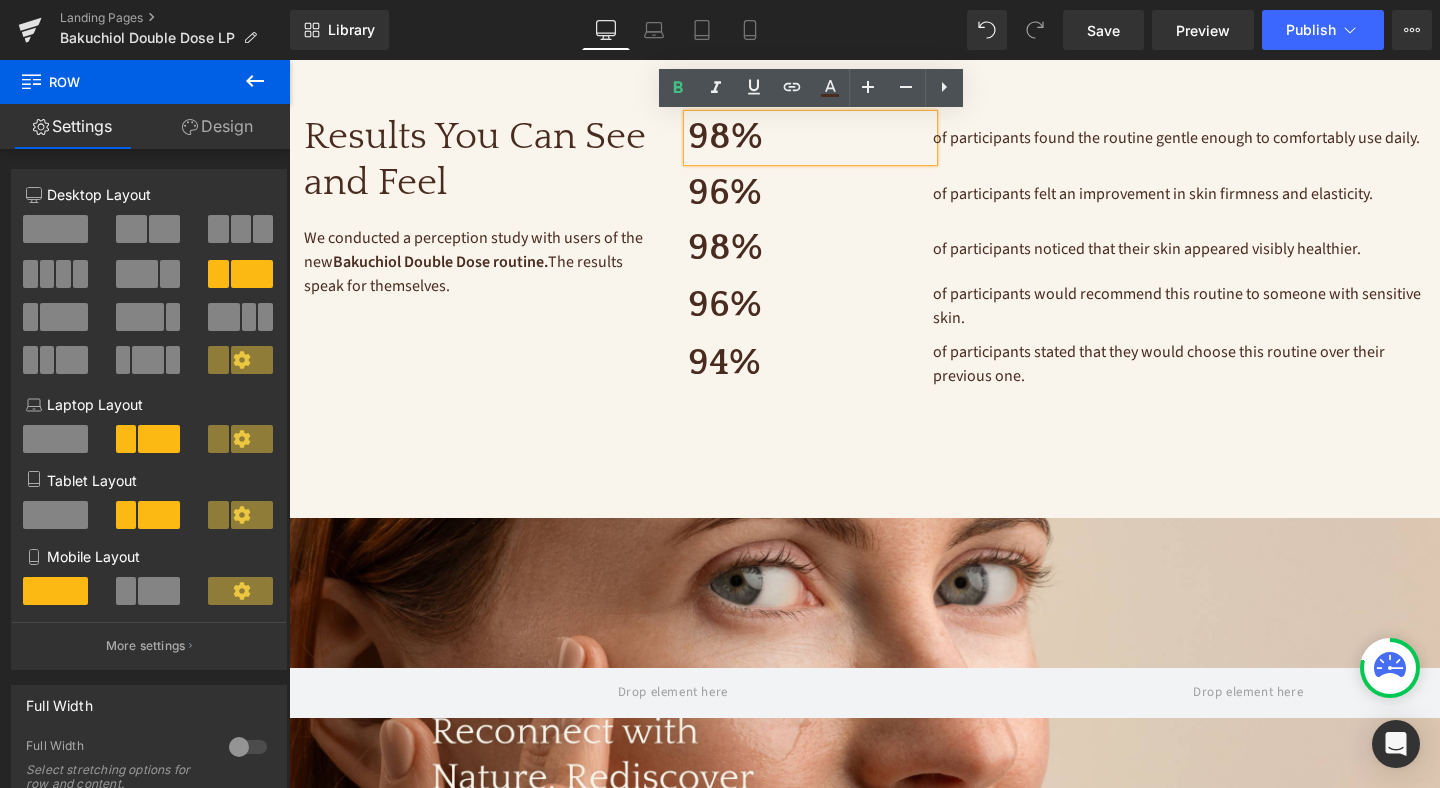 click on "98%" at bounding box center [811, 138] 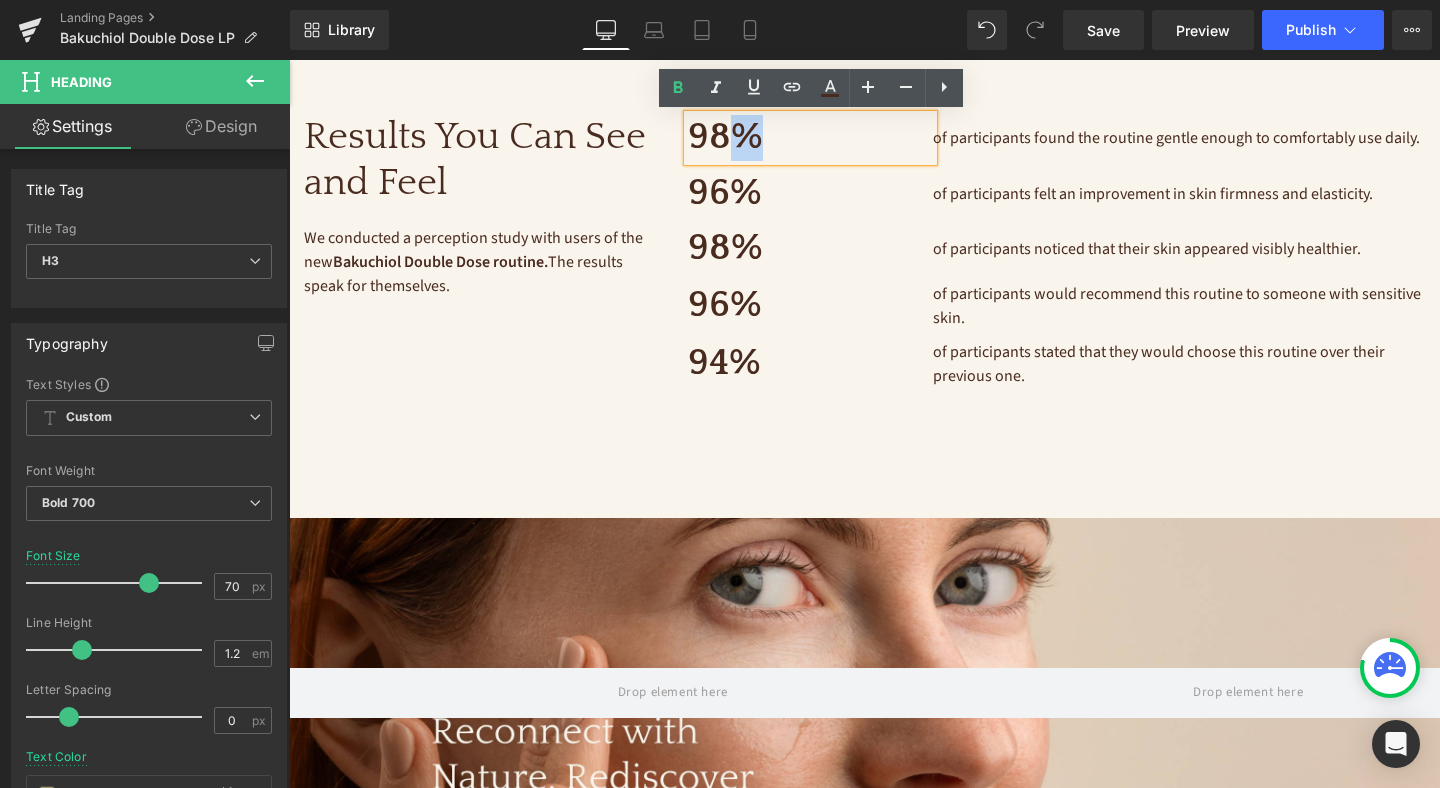 click on "98%" at bounding box center (811, 138) 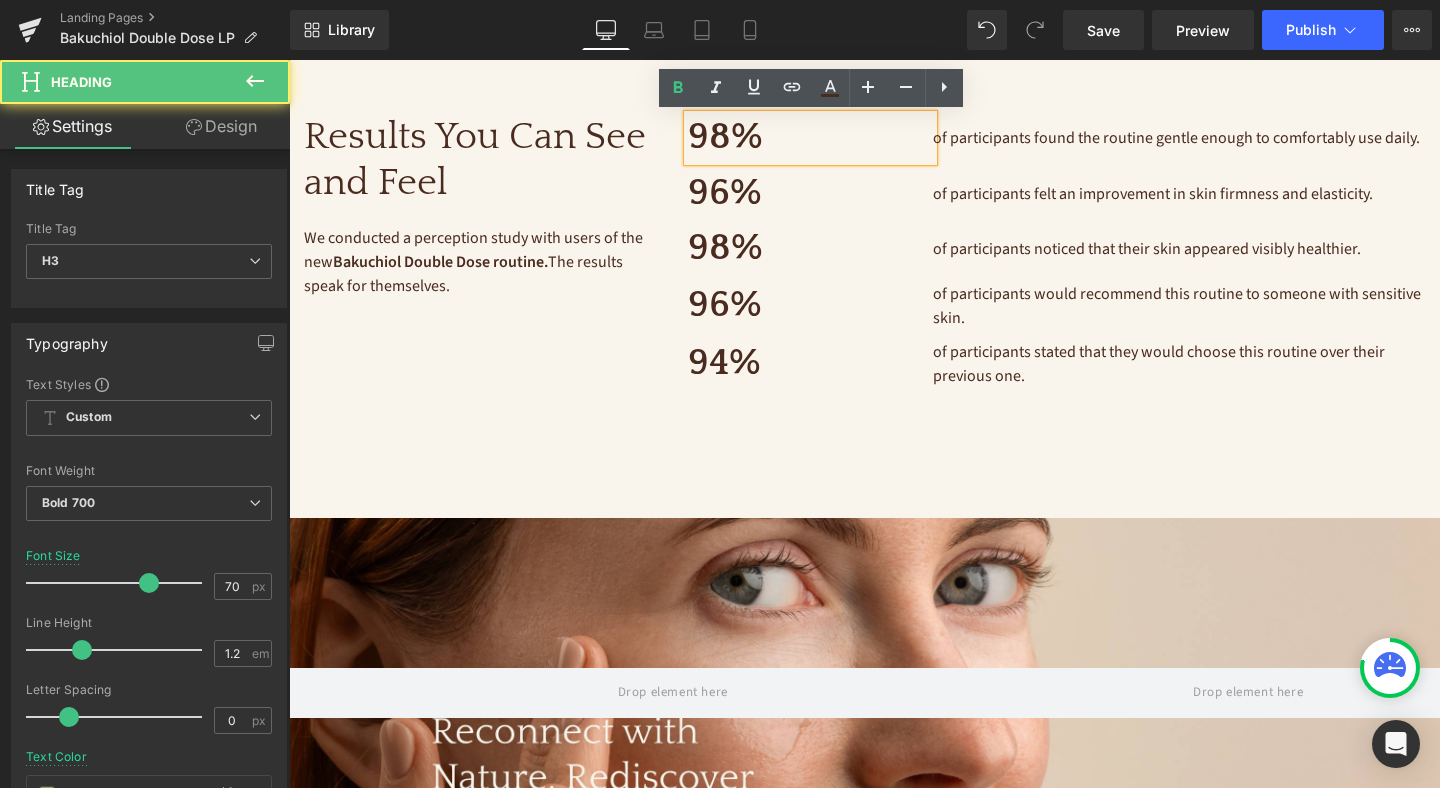 click on "98%" at bounding box center (811, 138) 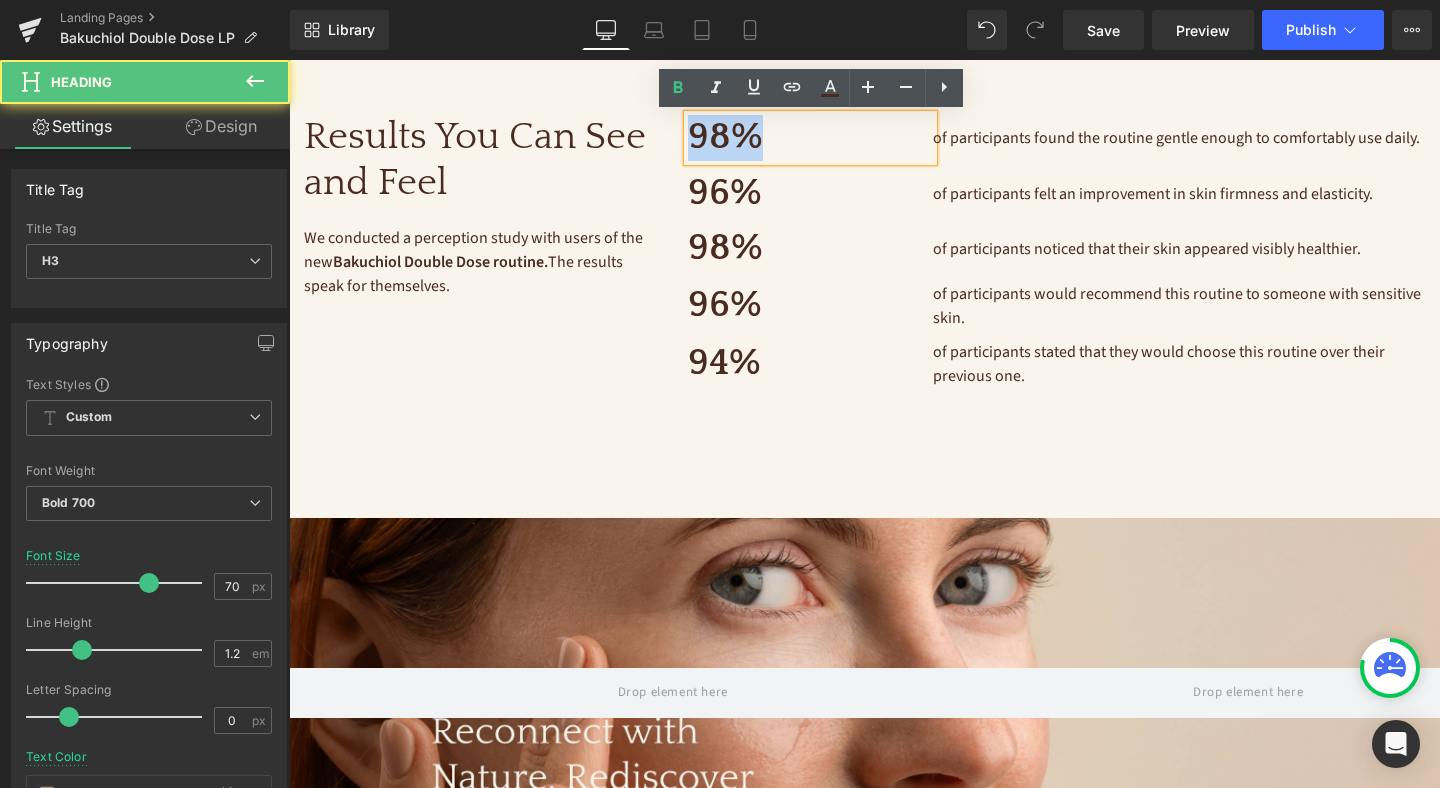 drag, startPoint x: 779, startPoint y: 138, endPoint x: 689, endPoint y: 136, distance: 90.02222 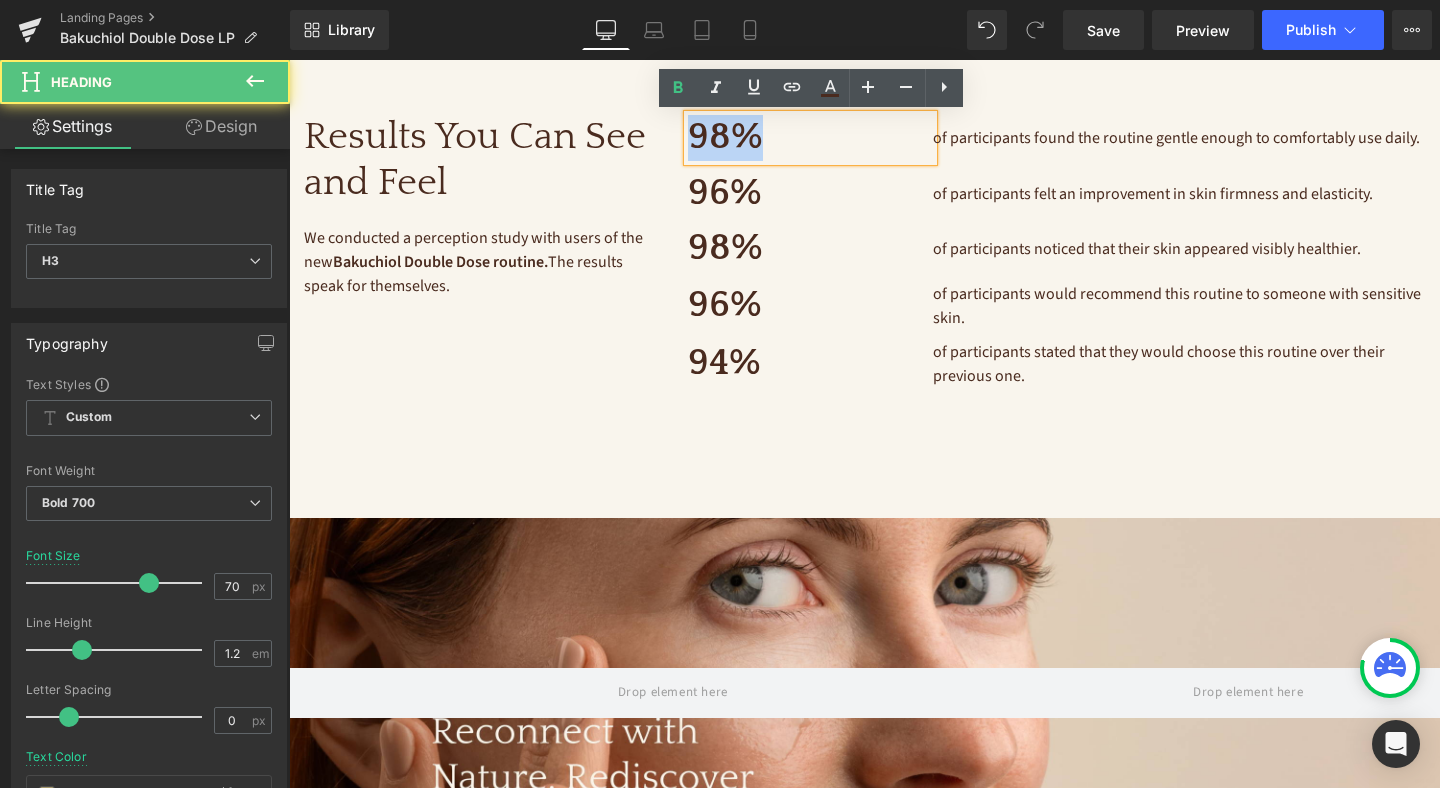 click on "98%" at bounding box center [811, 138] 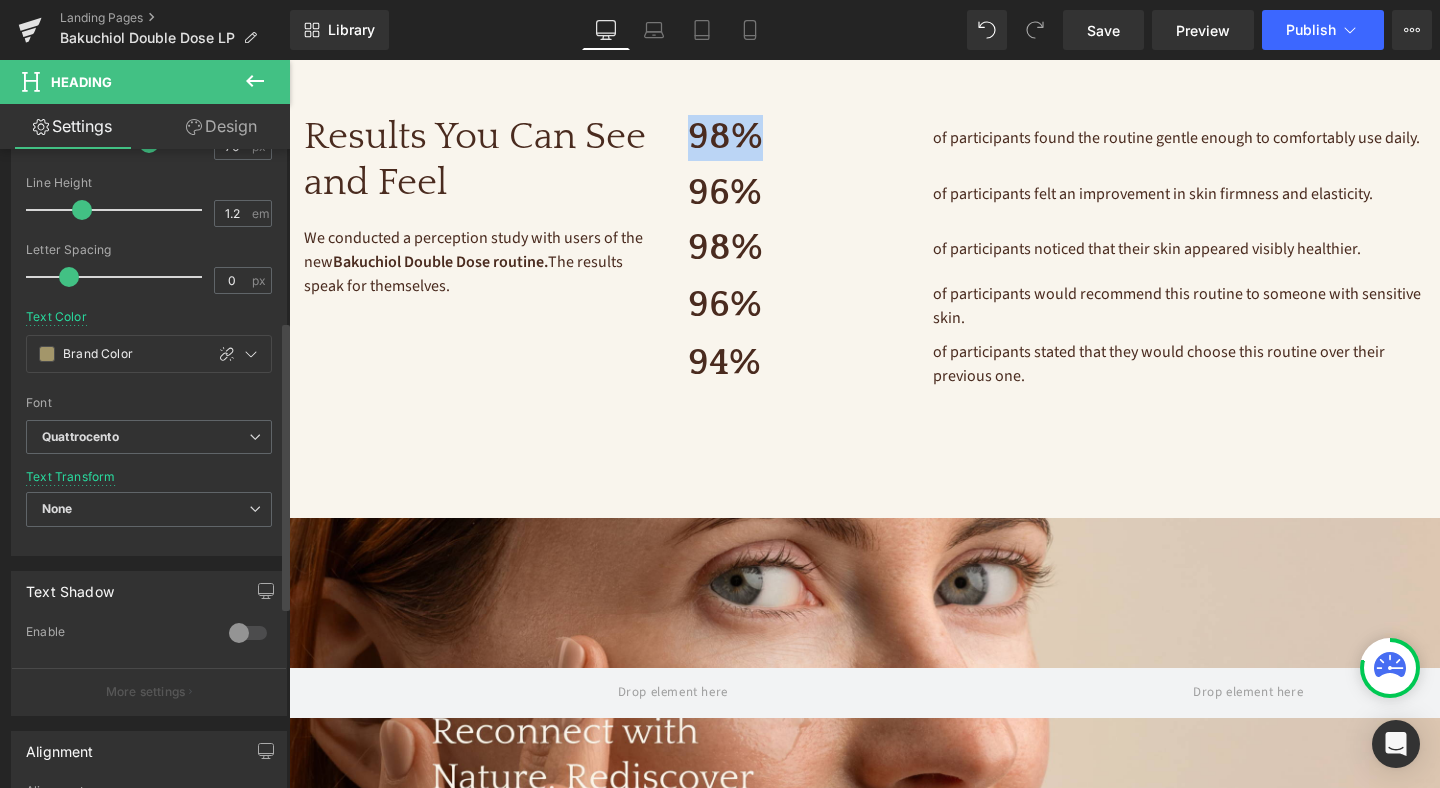 scroll, scrollTop: 466, scrollLeft: 0, axis: vertical 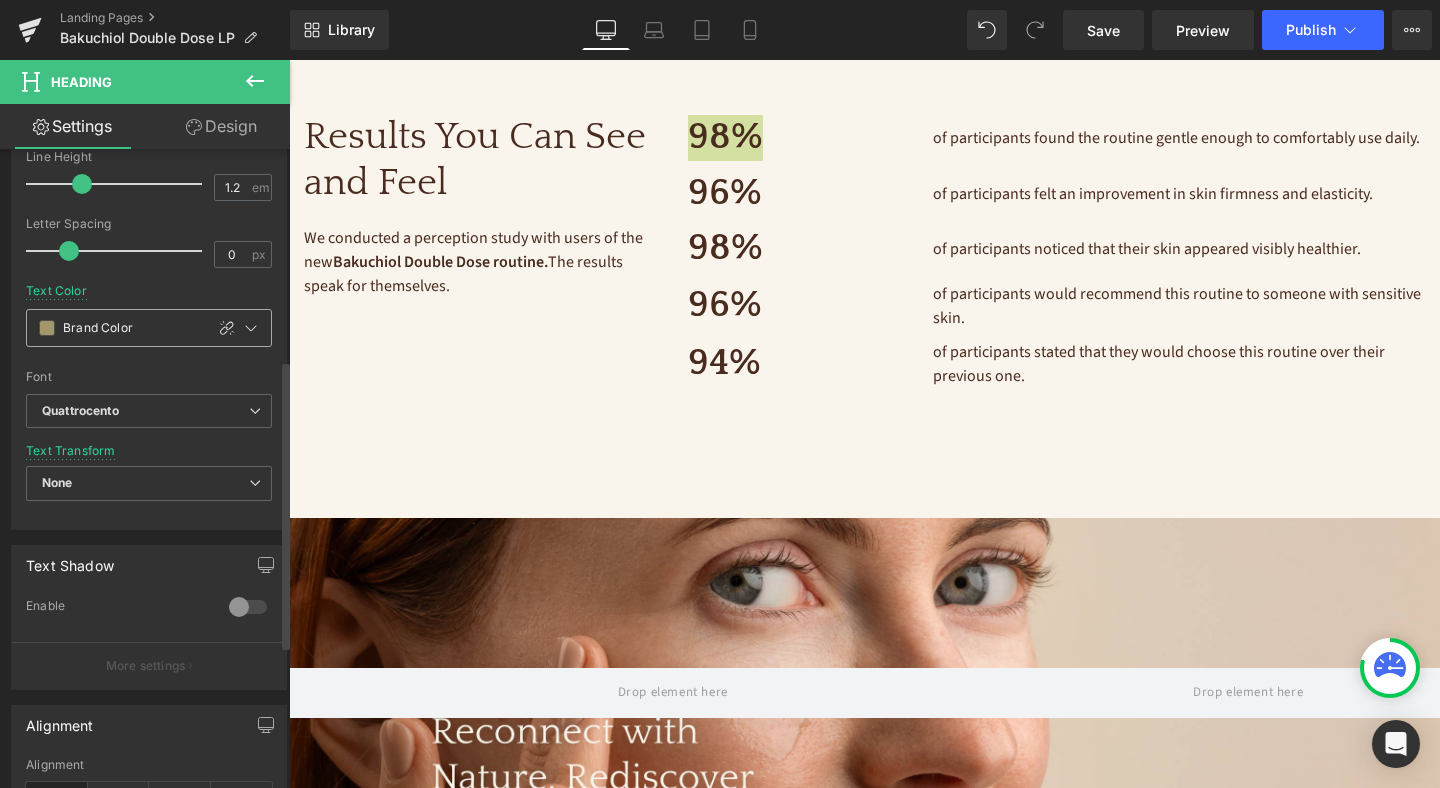 click at bounding box center [47, 328] 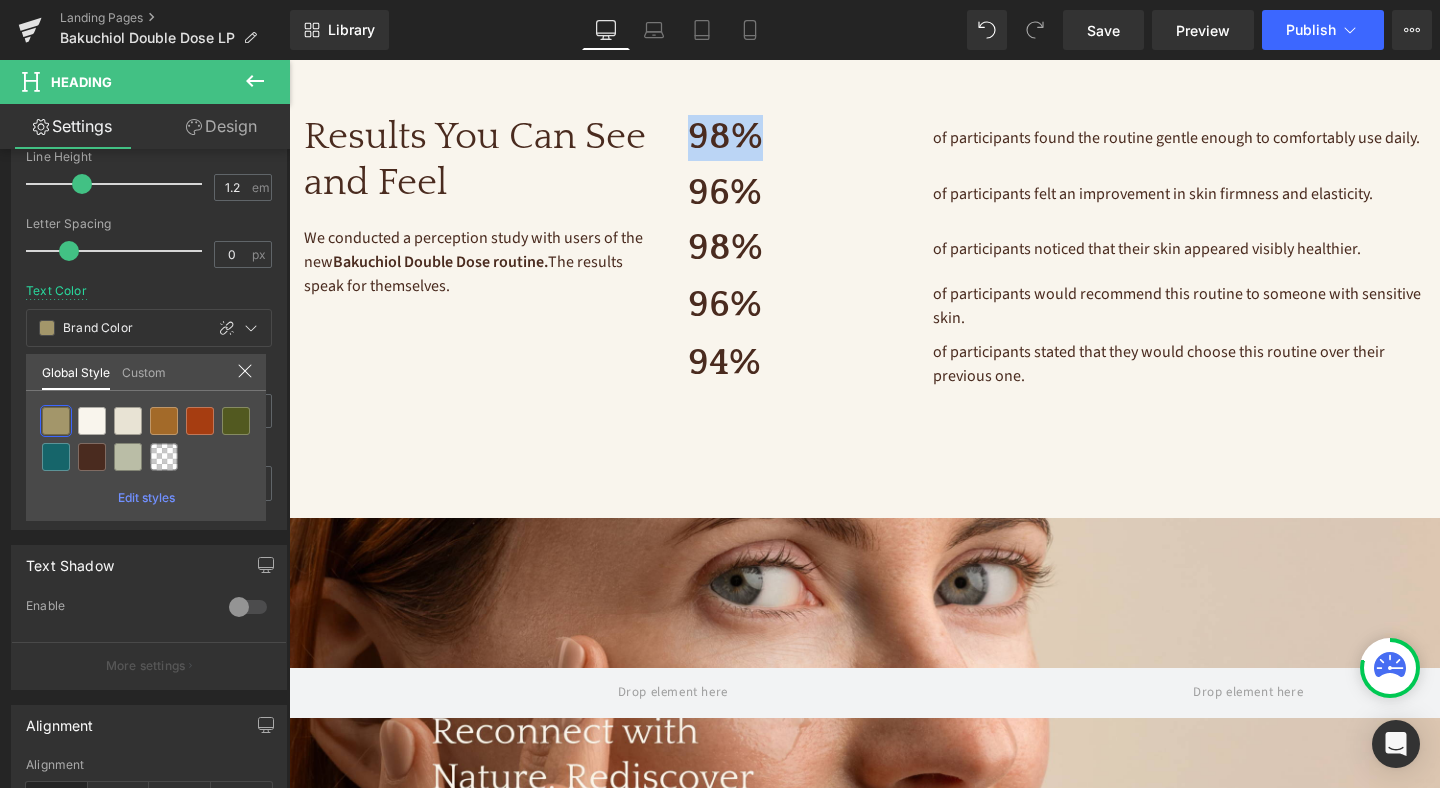 click at bounding box center [864, 694] 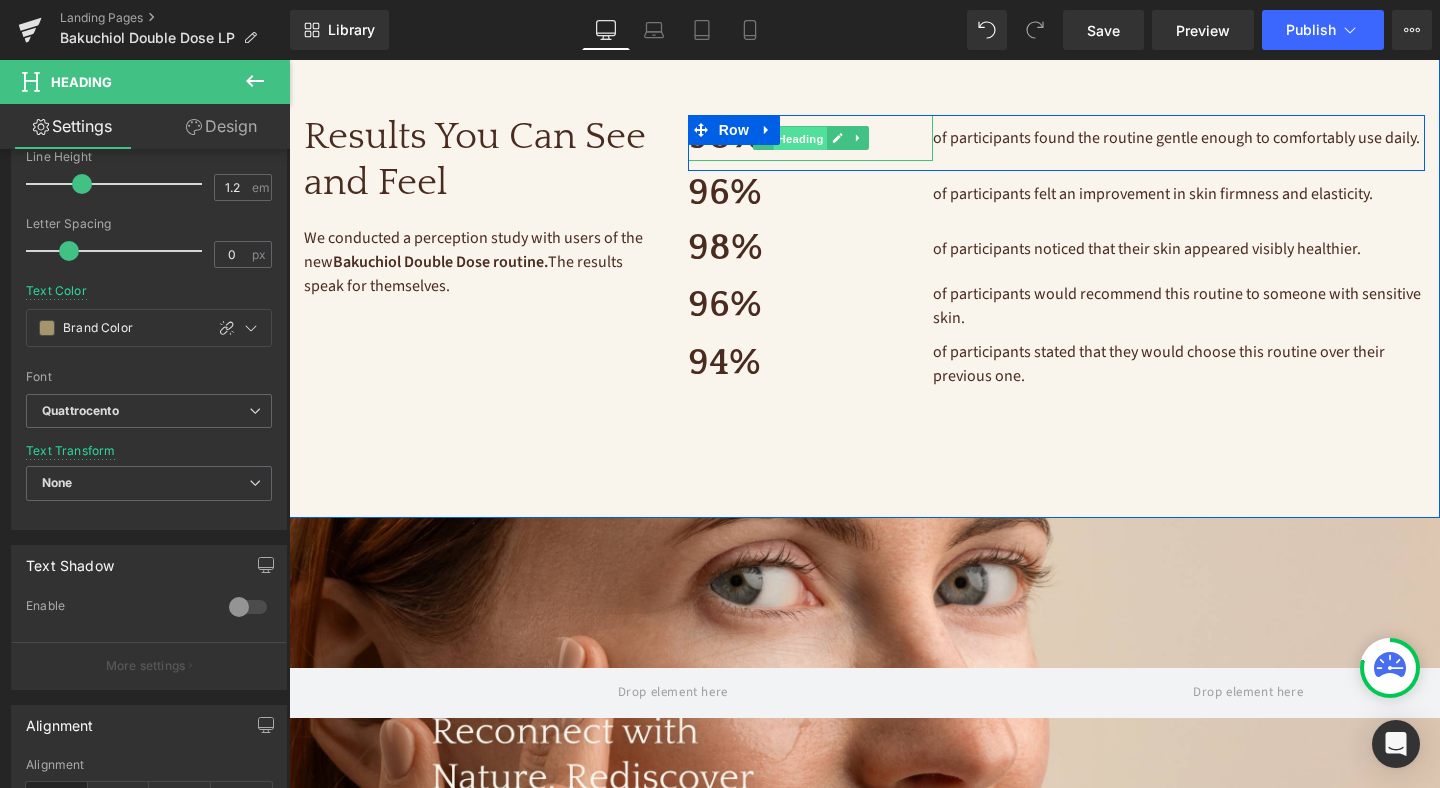 click on "Heading" at bounding box center [800, 139] 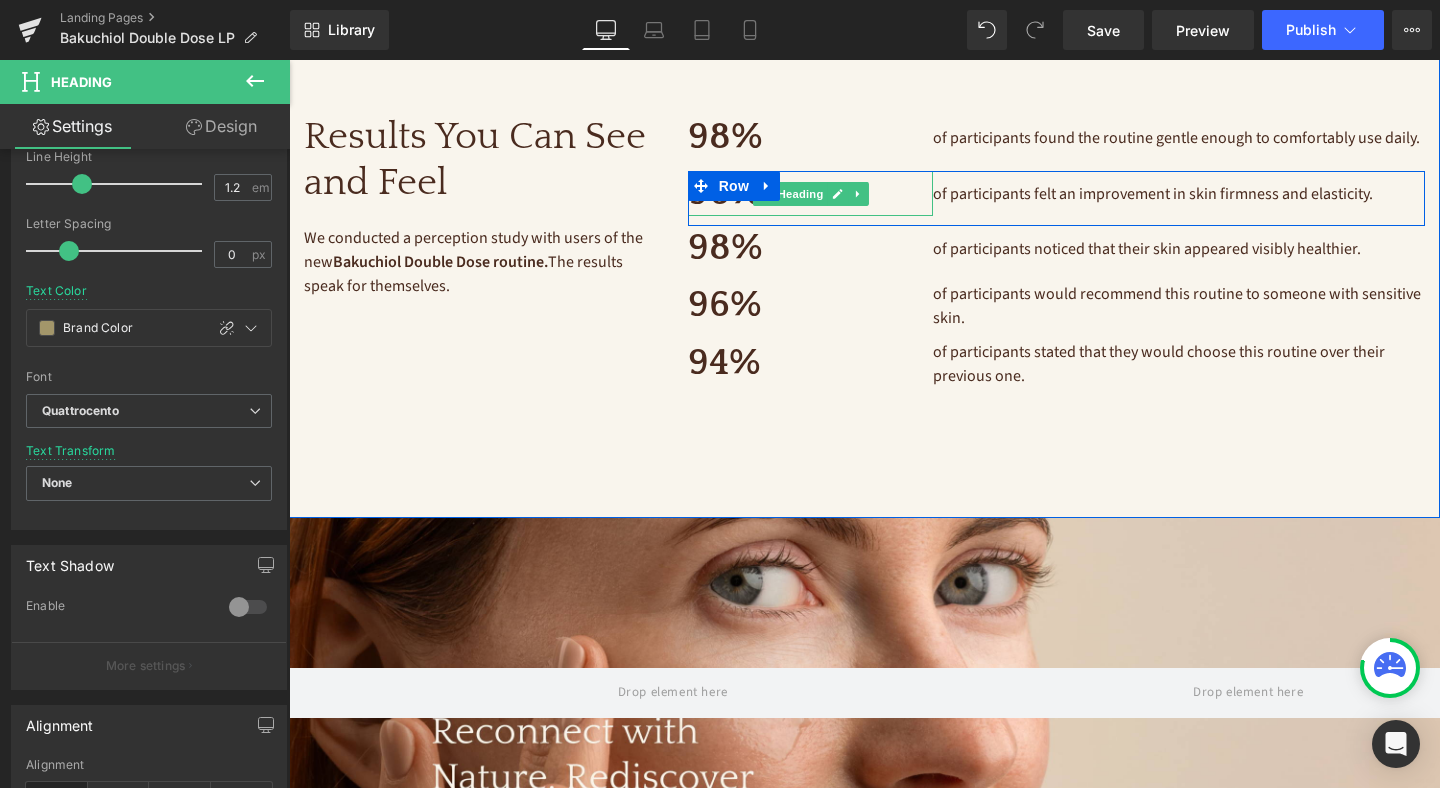 click on "96%" at bounding box center [811, 194] 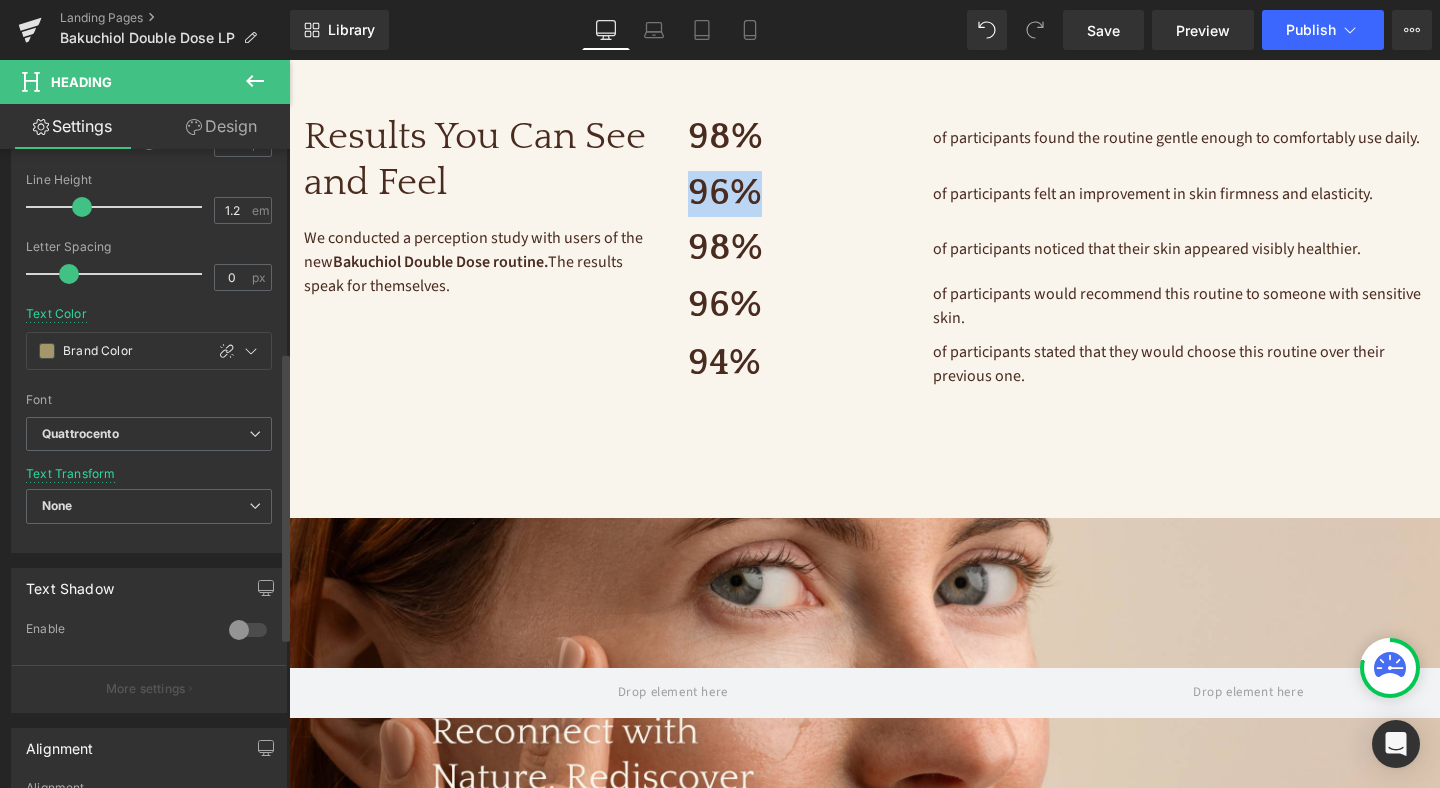 scroll, scrollTop: 460, scrollLeft: 0, axis: vertical 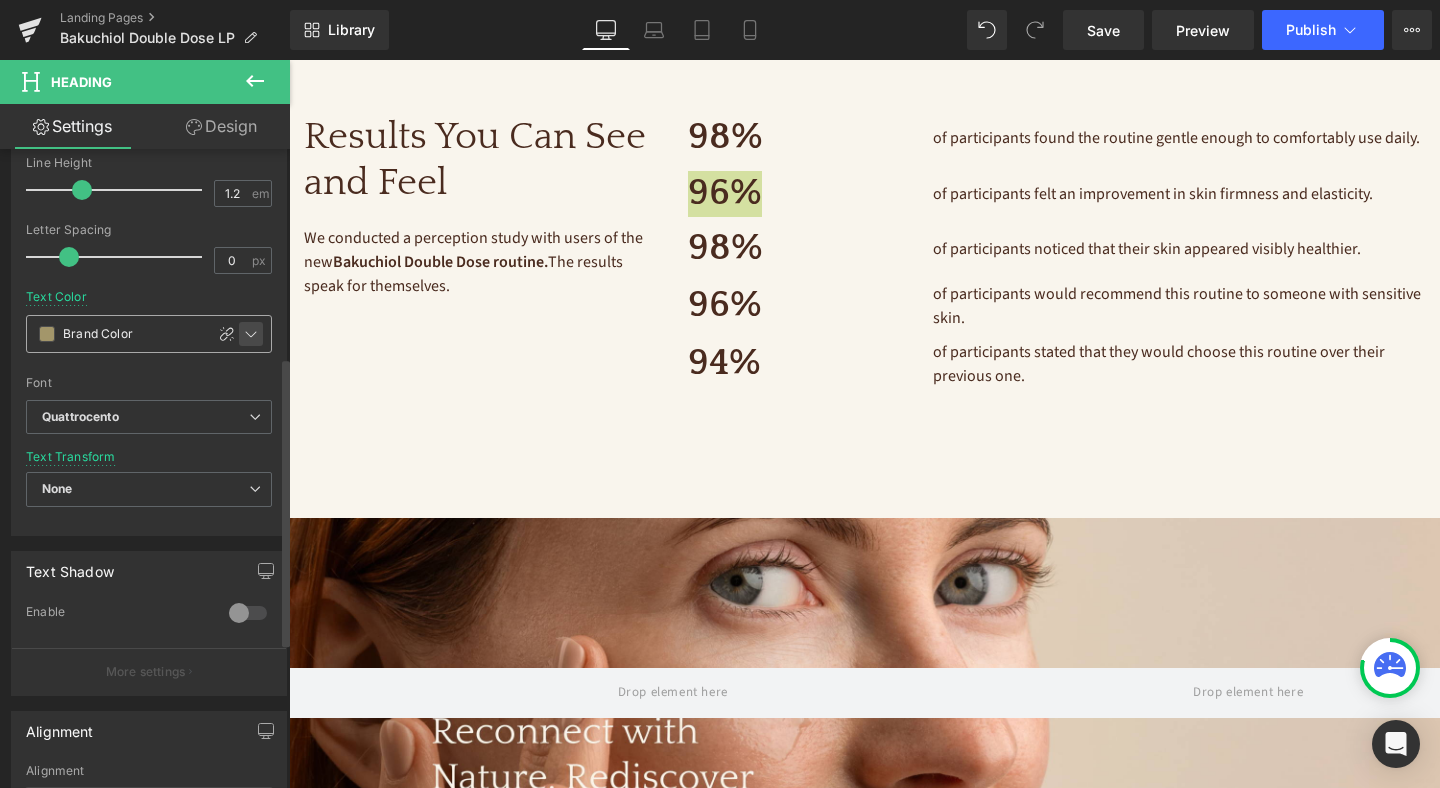 click 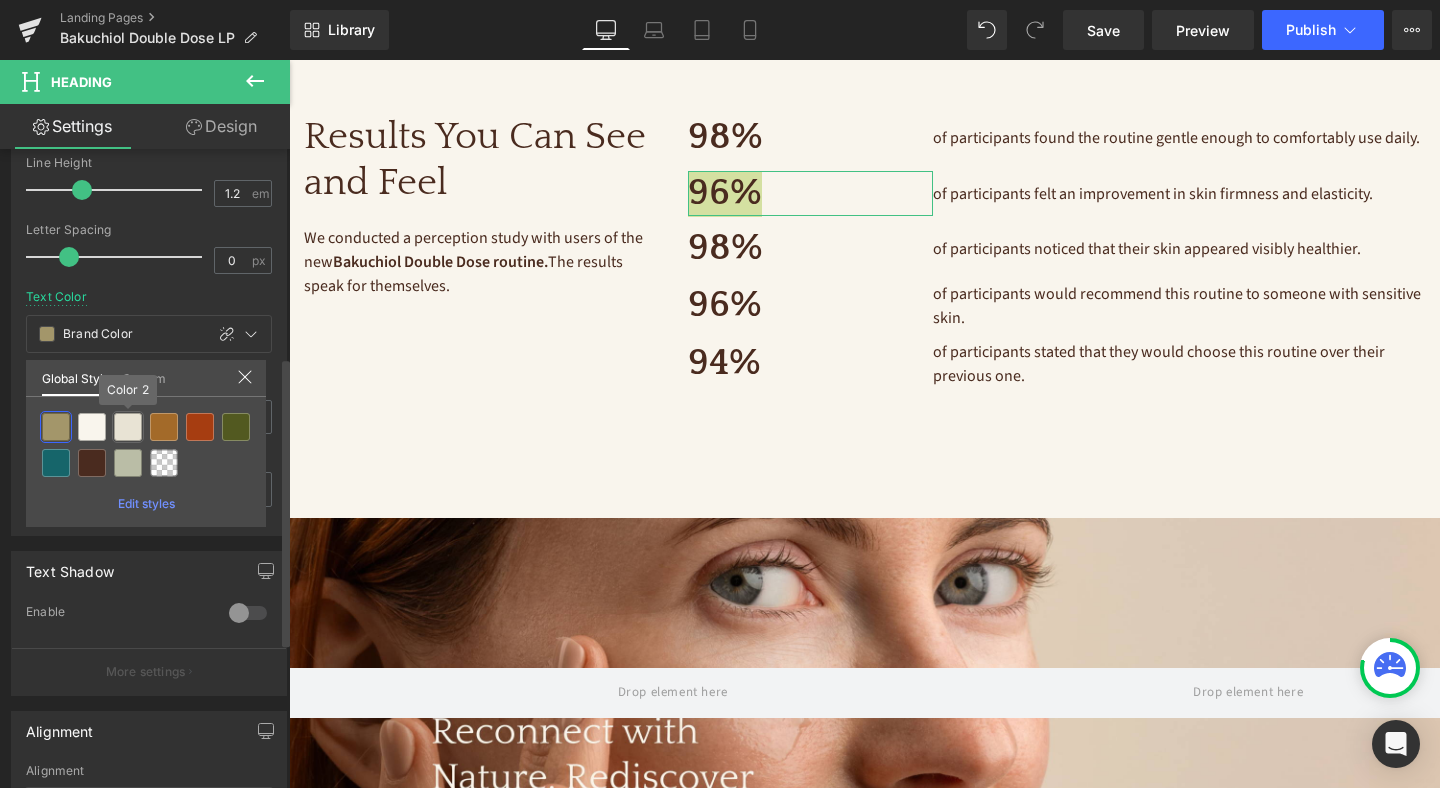 click at bounding box center [128, 427] 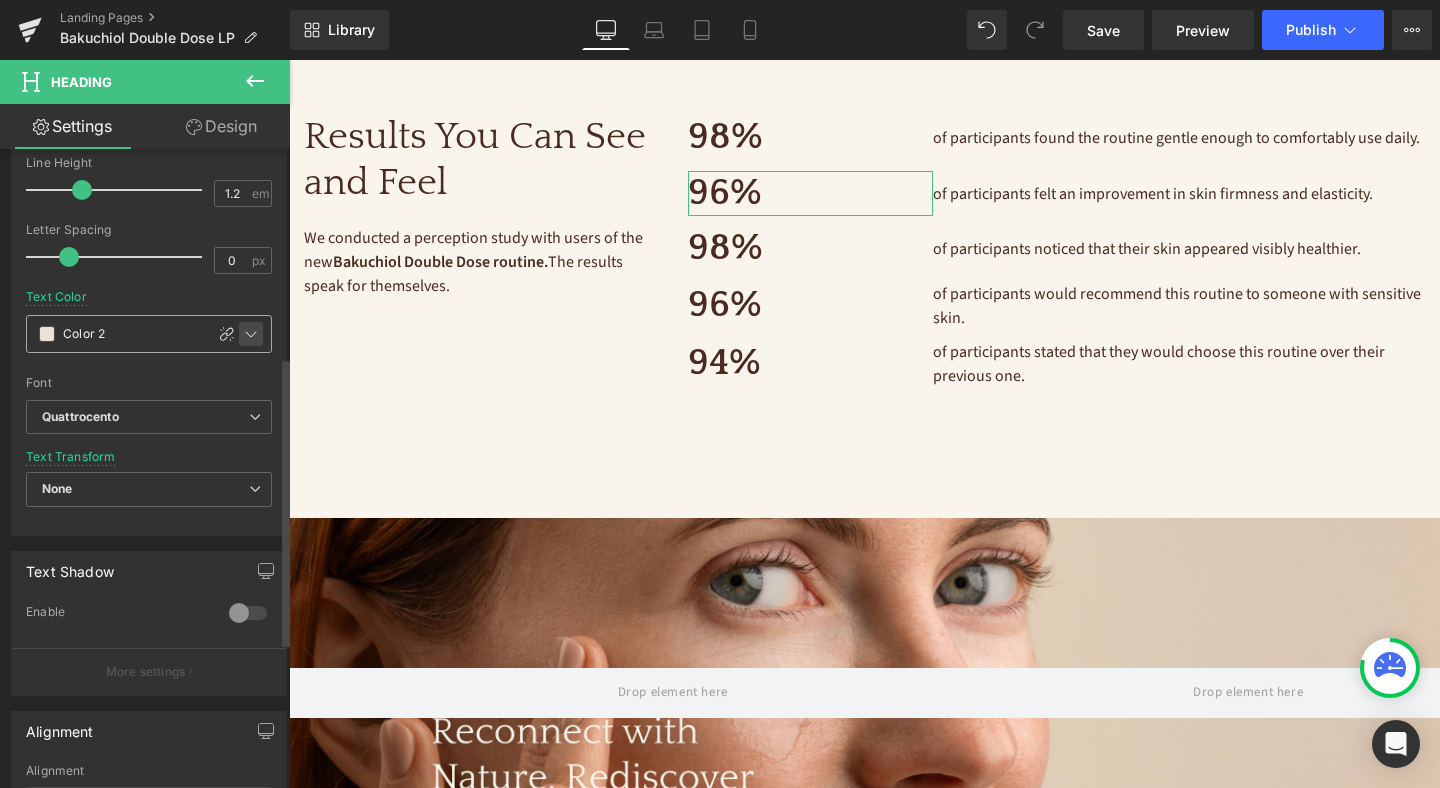 click 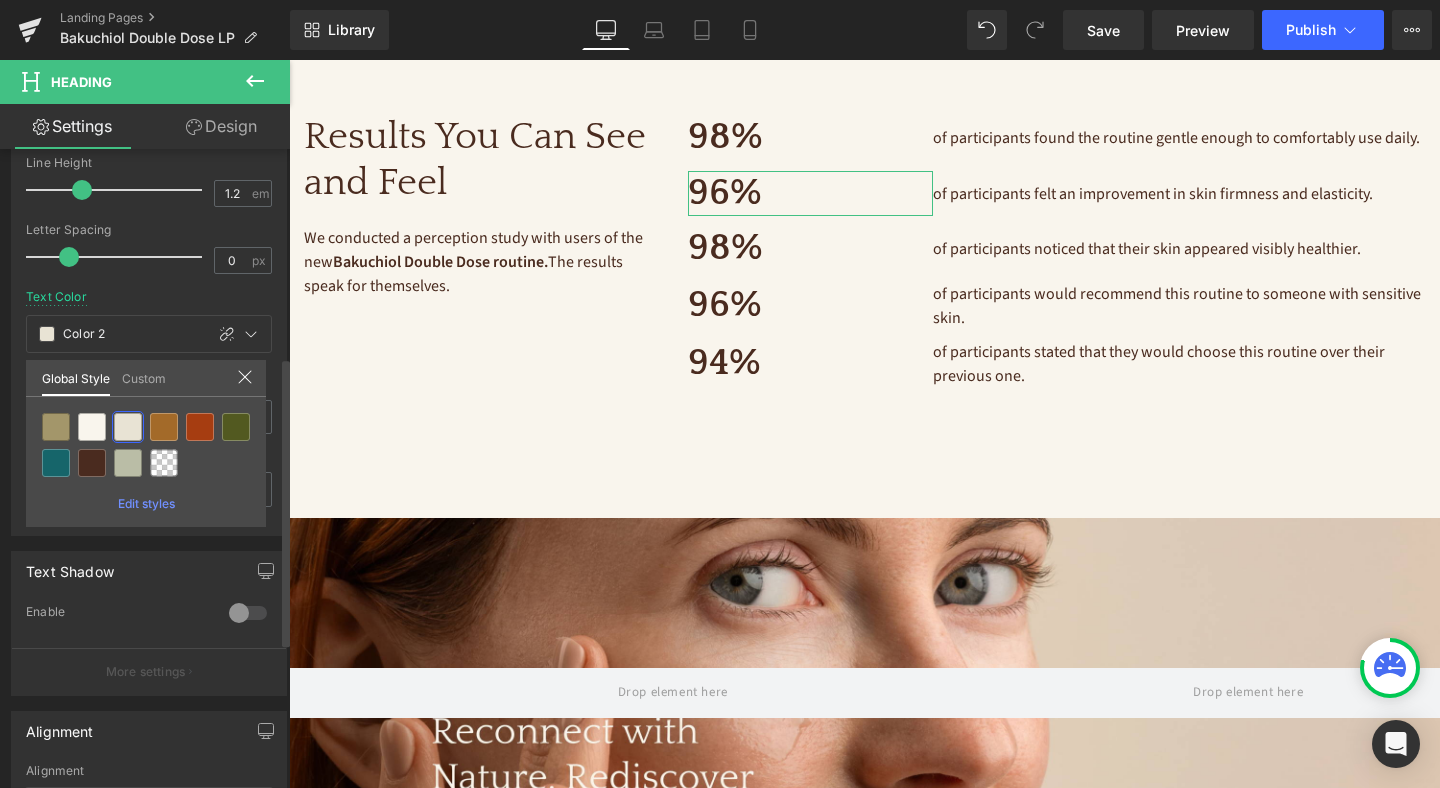 drag, startPoint x: 55, startPoint y: 420, endPoint x: 477, endPoint y: 141, distance: 505.8903 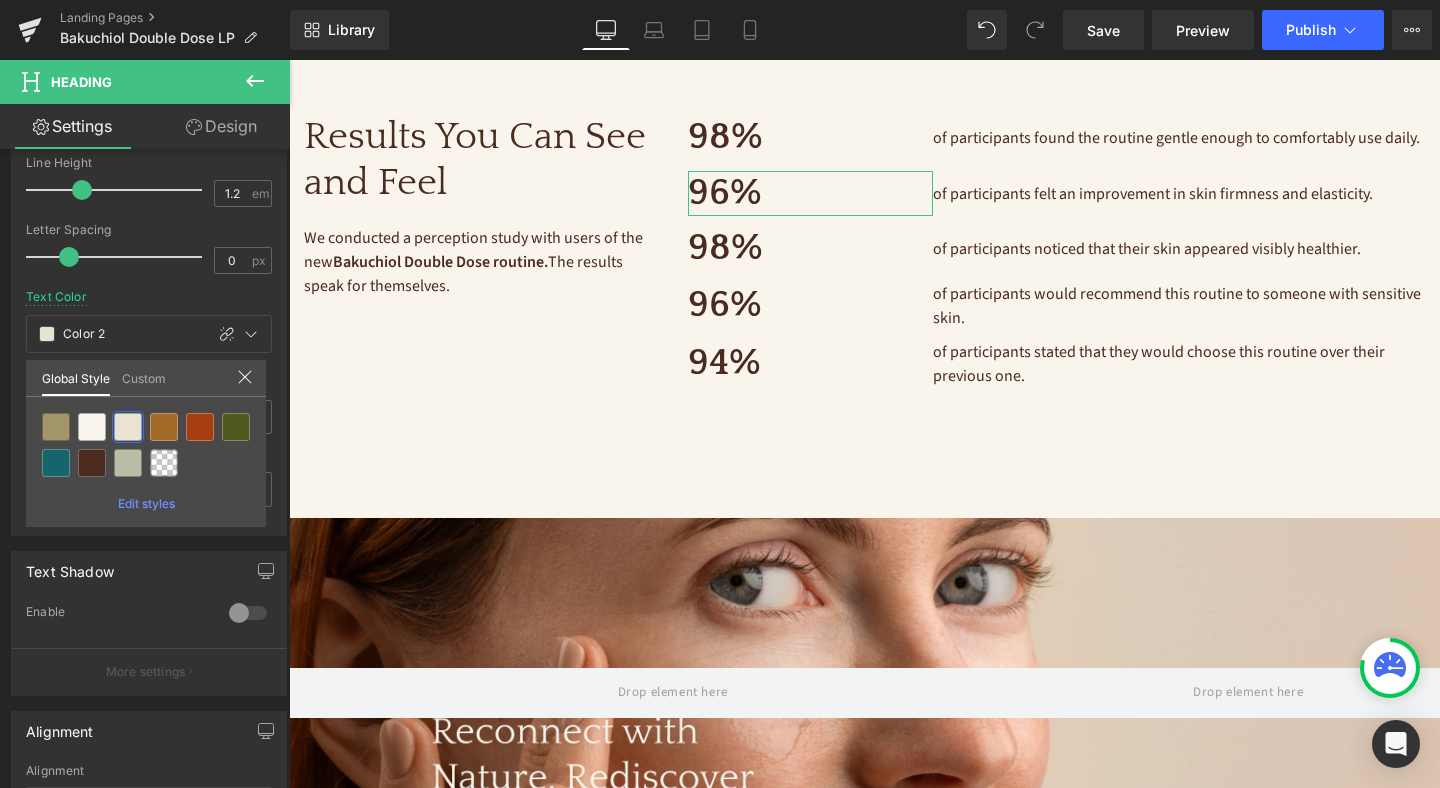 type on "Brand Color" 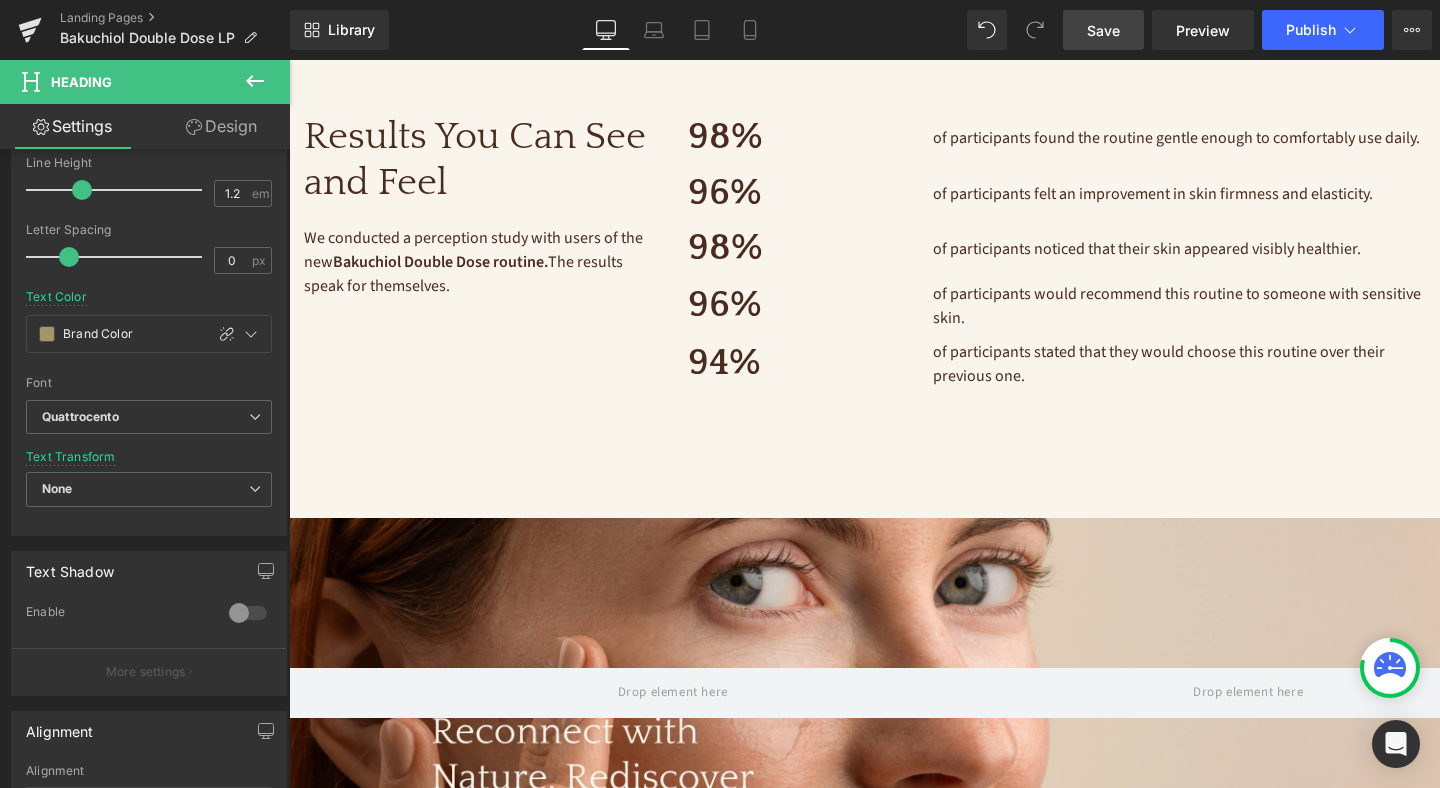 click on "Save" at bounding box center (1103, 30) 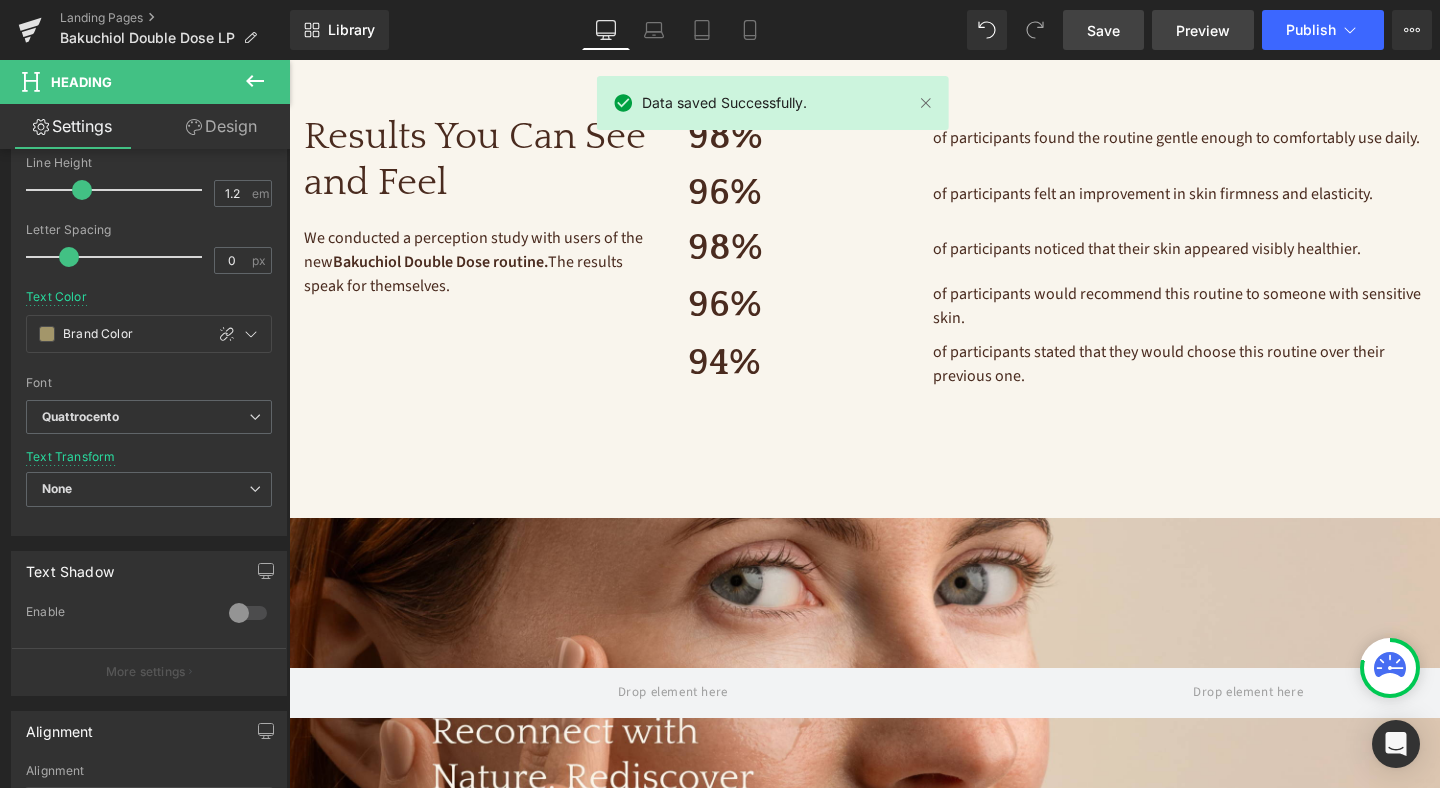 click on "Preview" at bounding box center [1203, 30] 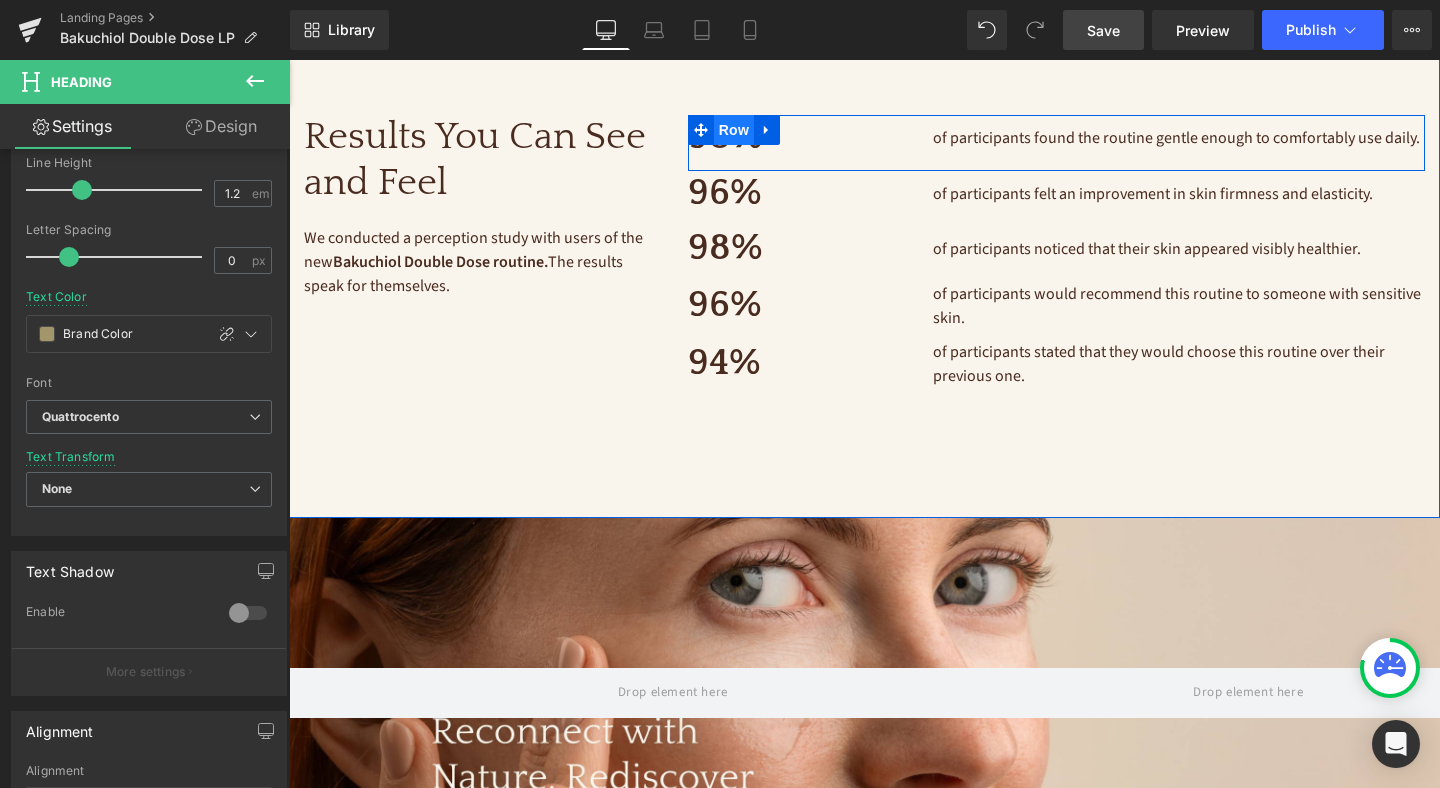 click on "Row" at bounding box center [734, 130] 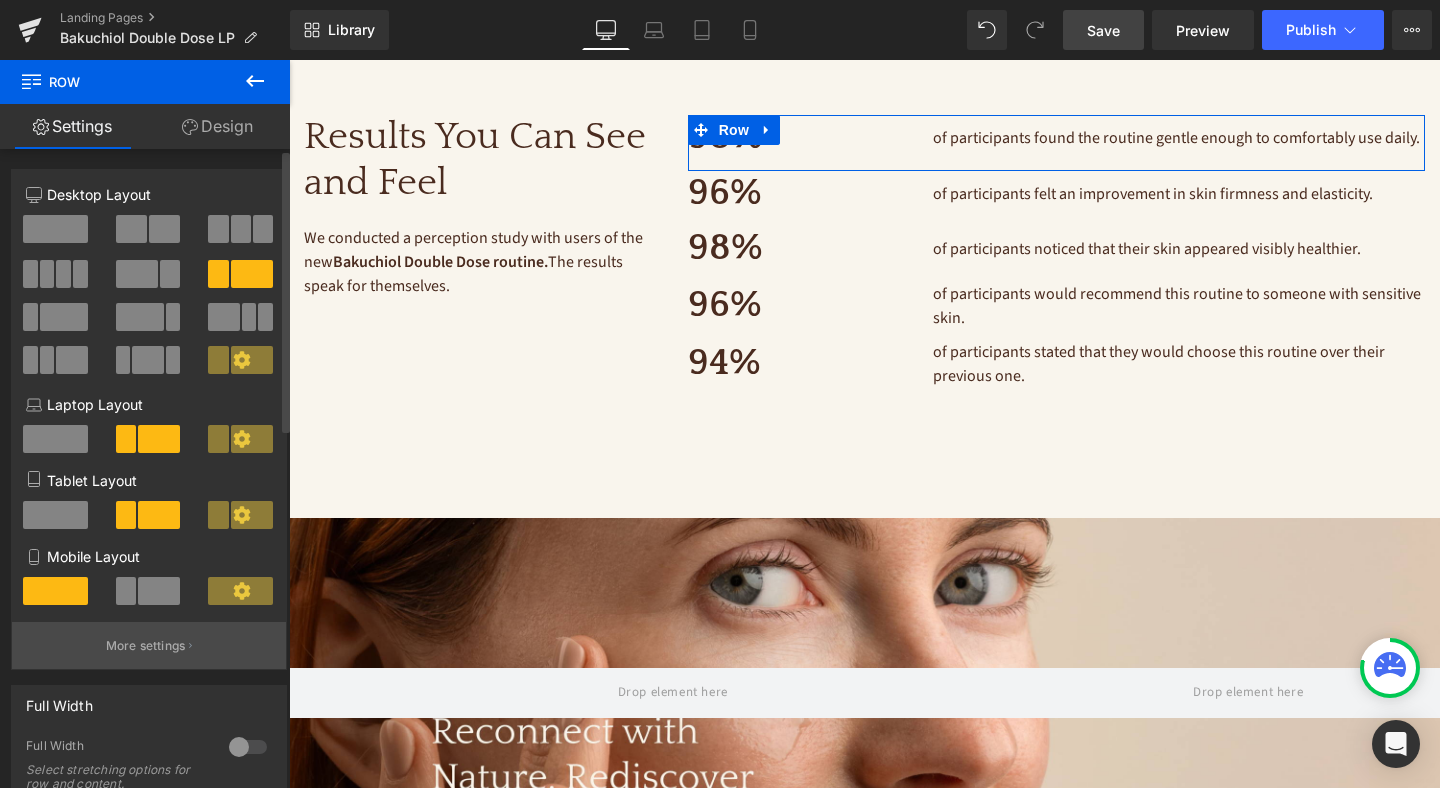click on "More settings" at bounding box center (149, 645) 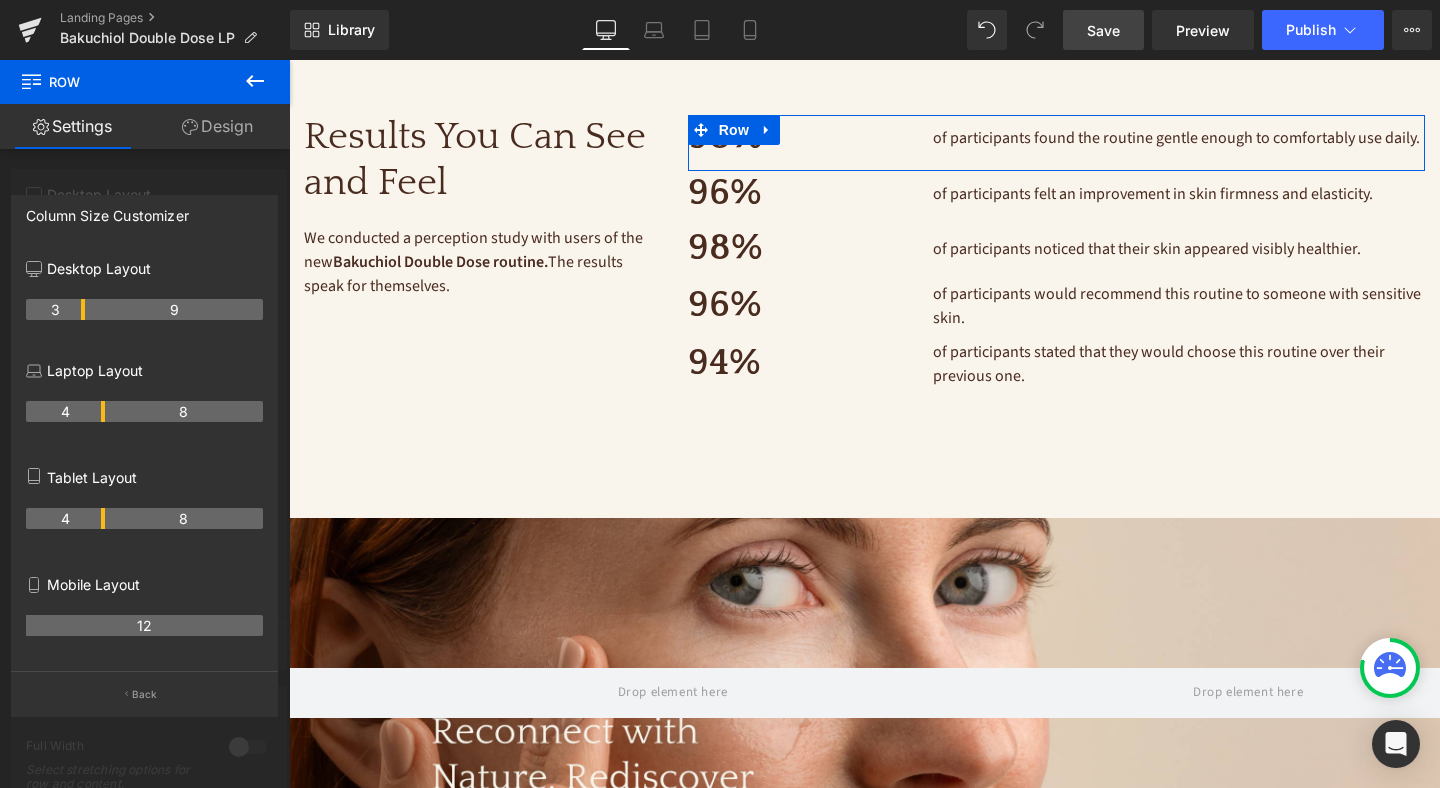 drag, startPoint x: 103, startPoint y: 311, endPoint x: 88, endPoint y: 311, distance: 15 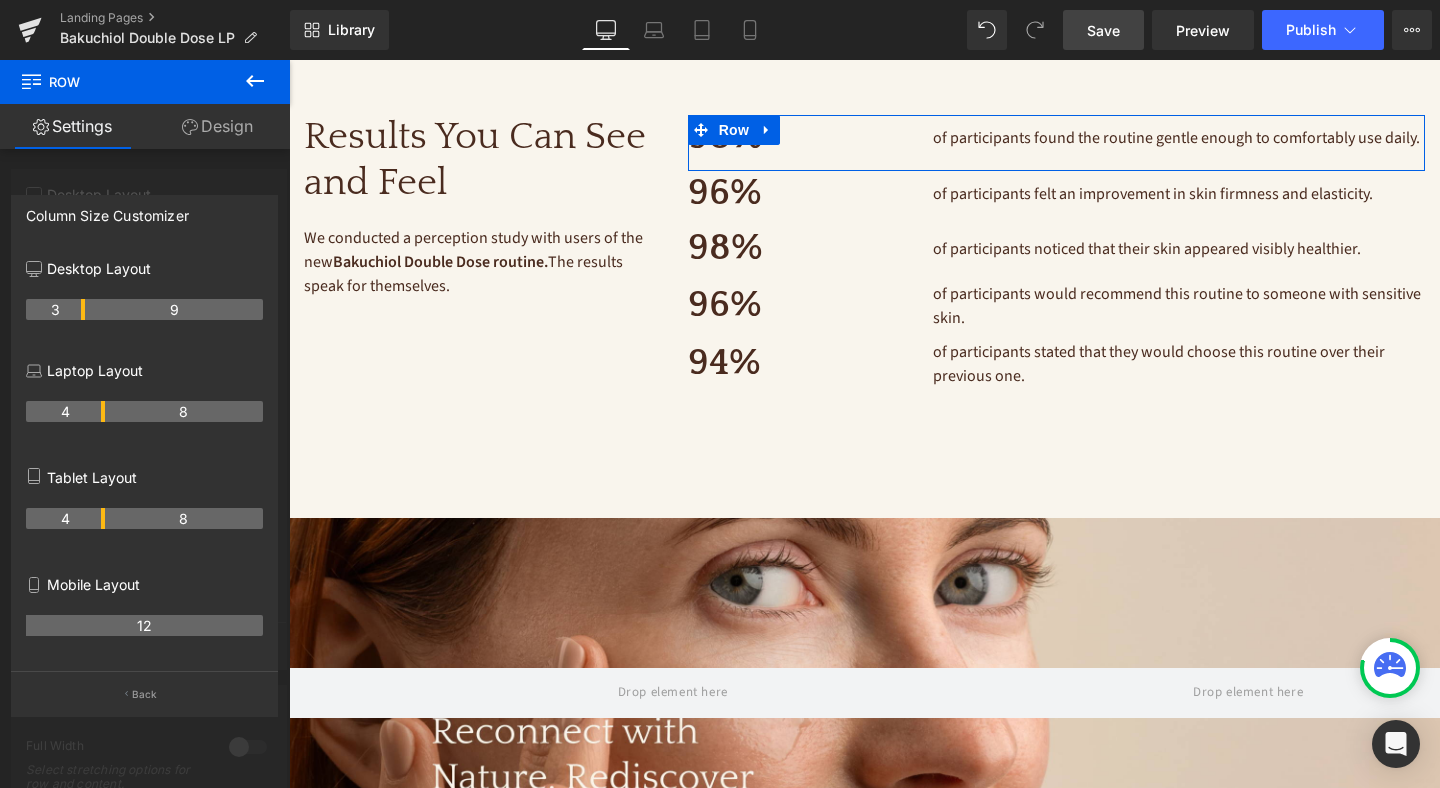 scroll, scrollTop: 4847, scrollLeft: 0, axis: vertical 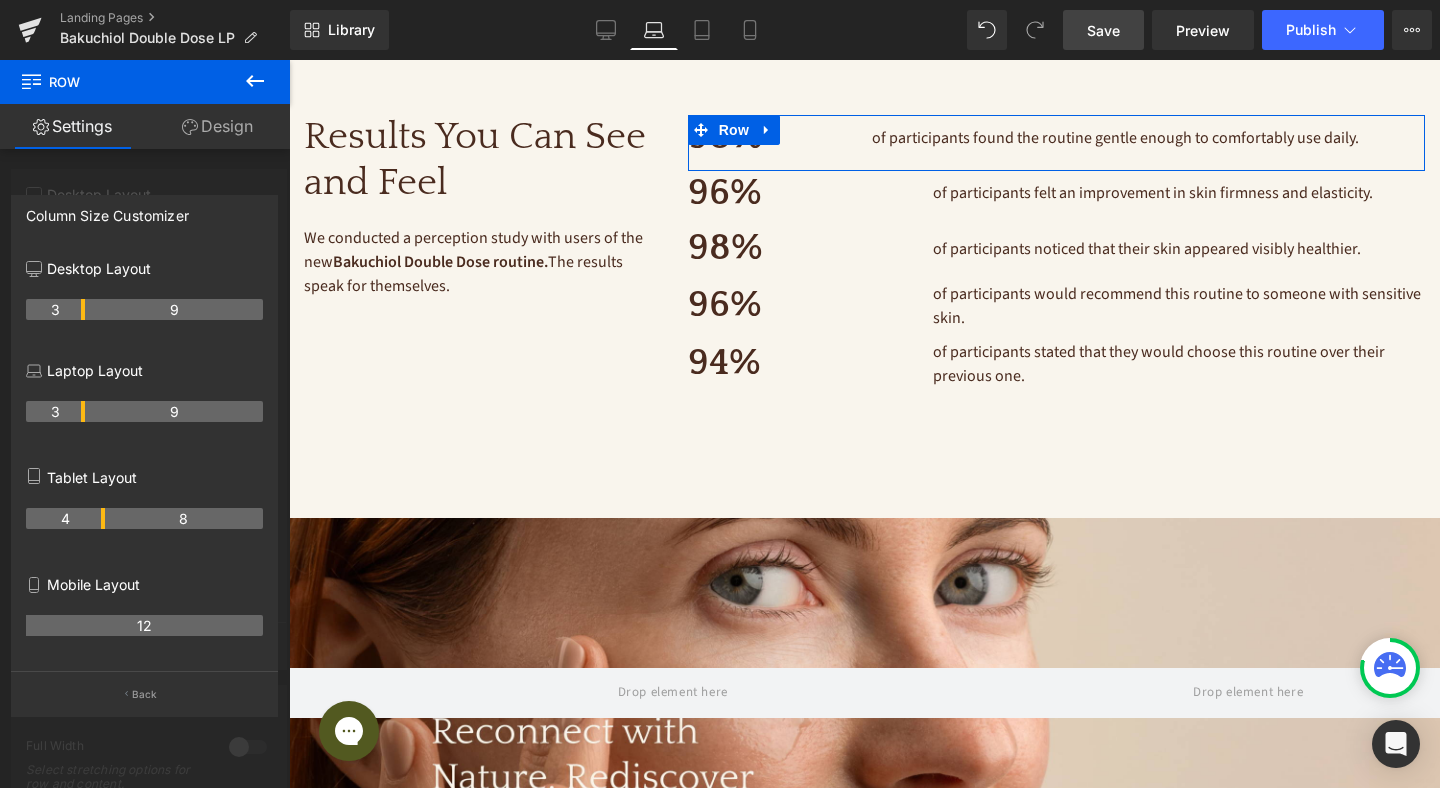 drag, startPoint x: 102, startPoint y: 408, endPoint x: 76, endPoint y: 408, distance: 26 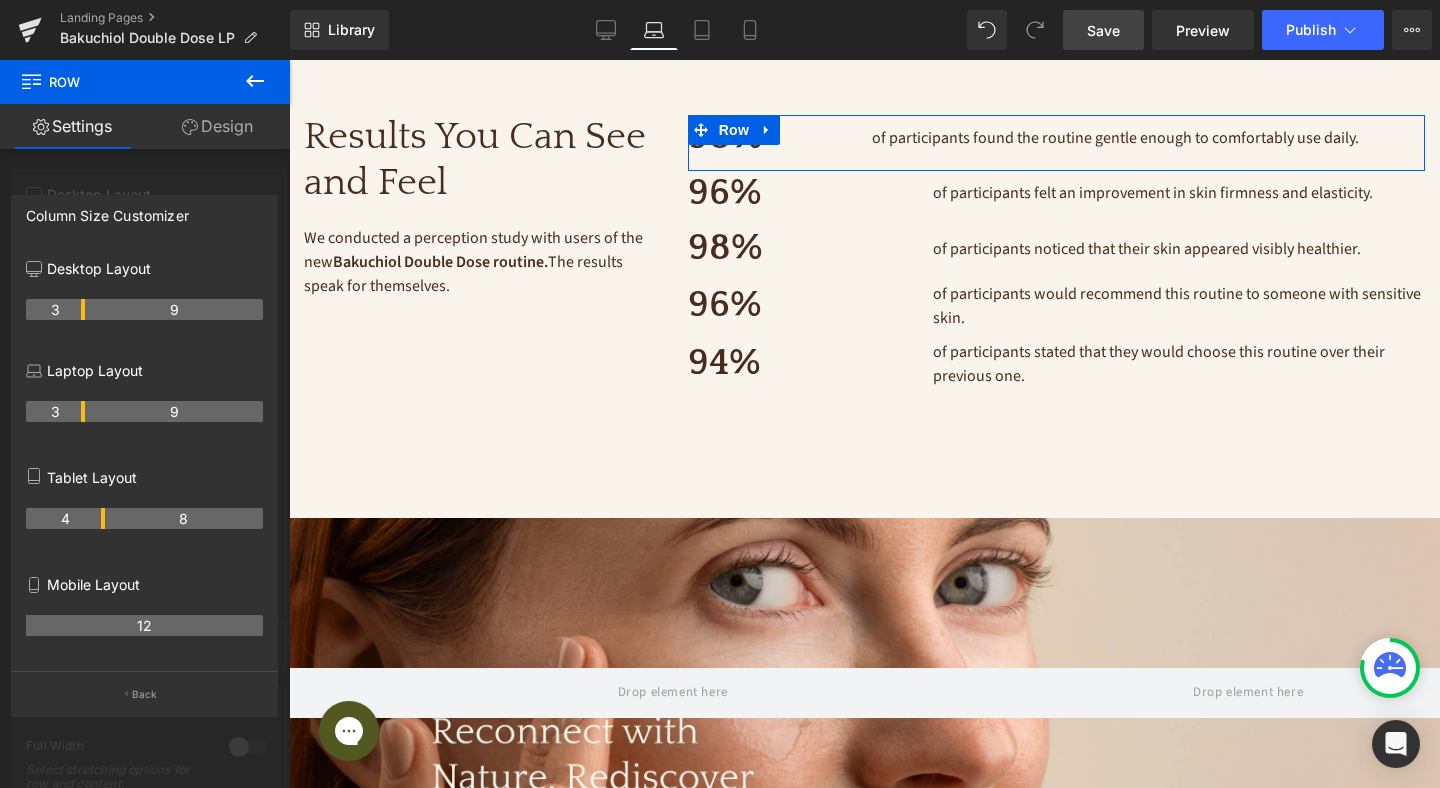 click on "3" at bounding box center [55, 411] 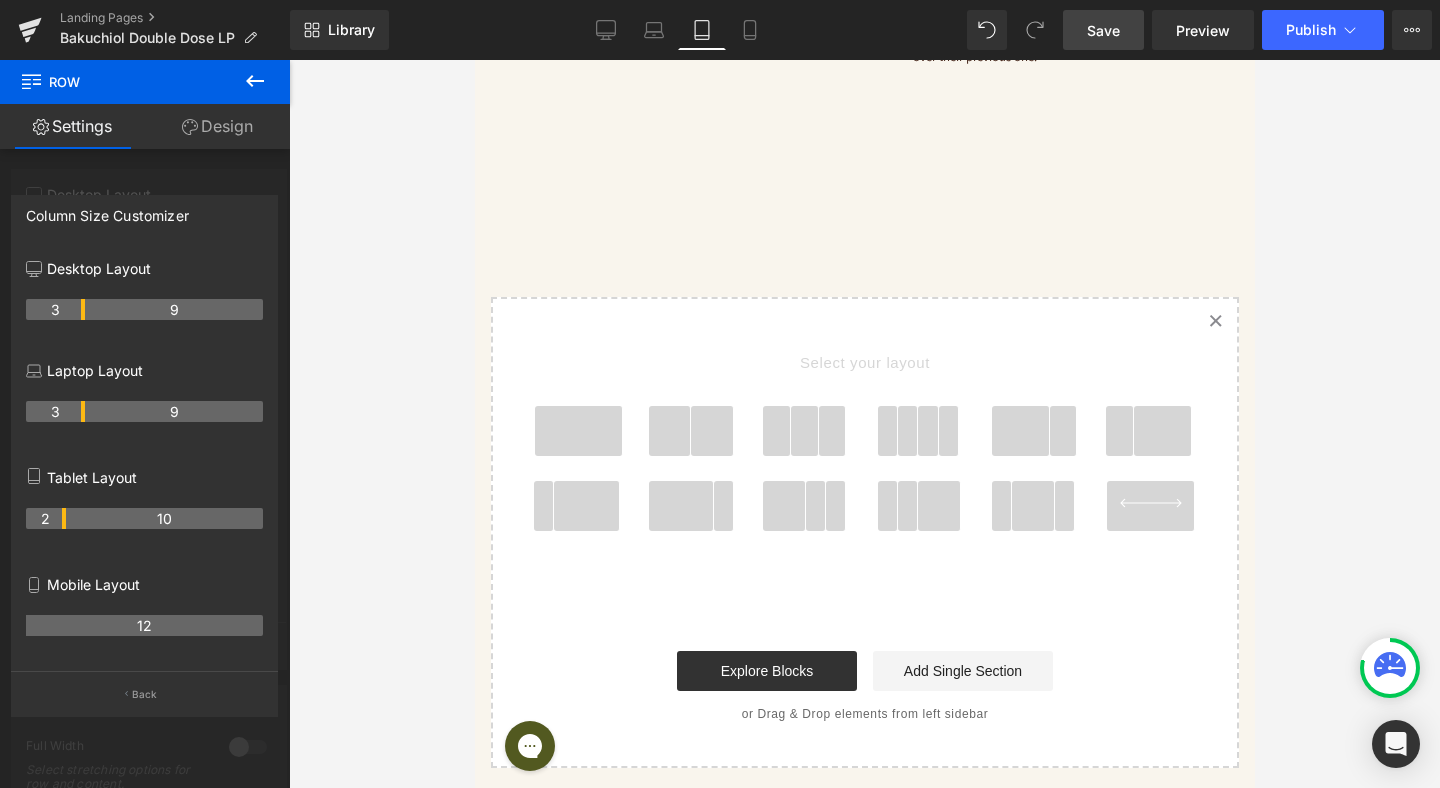 scroll, scrollTop: 4070, scrollLeft: 0, axis: vertical 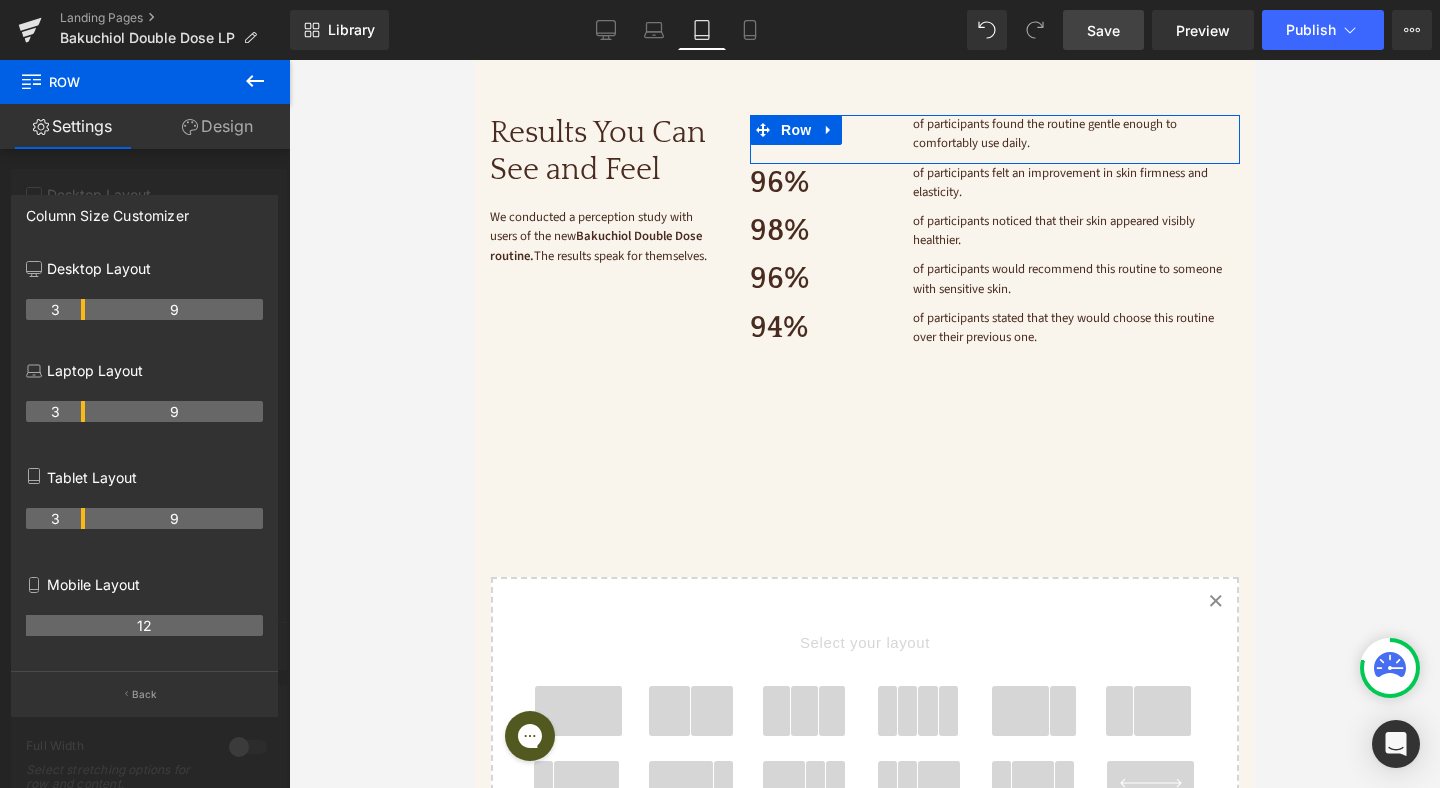 drag, startPoint x: 101, startPoint y: 515, endPoint x: 78, endPoint y: 516, distance: 23.021729 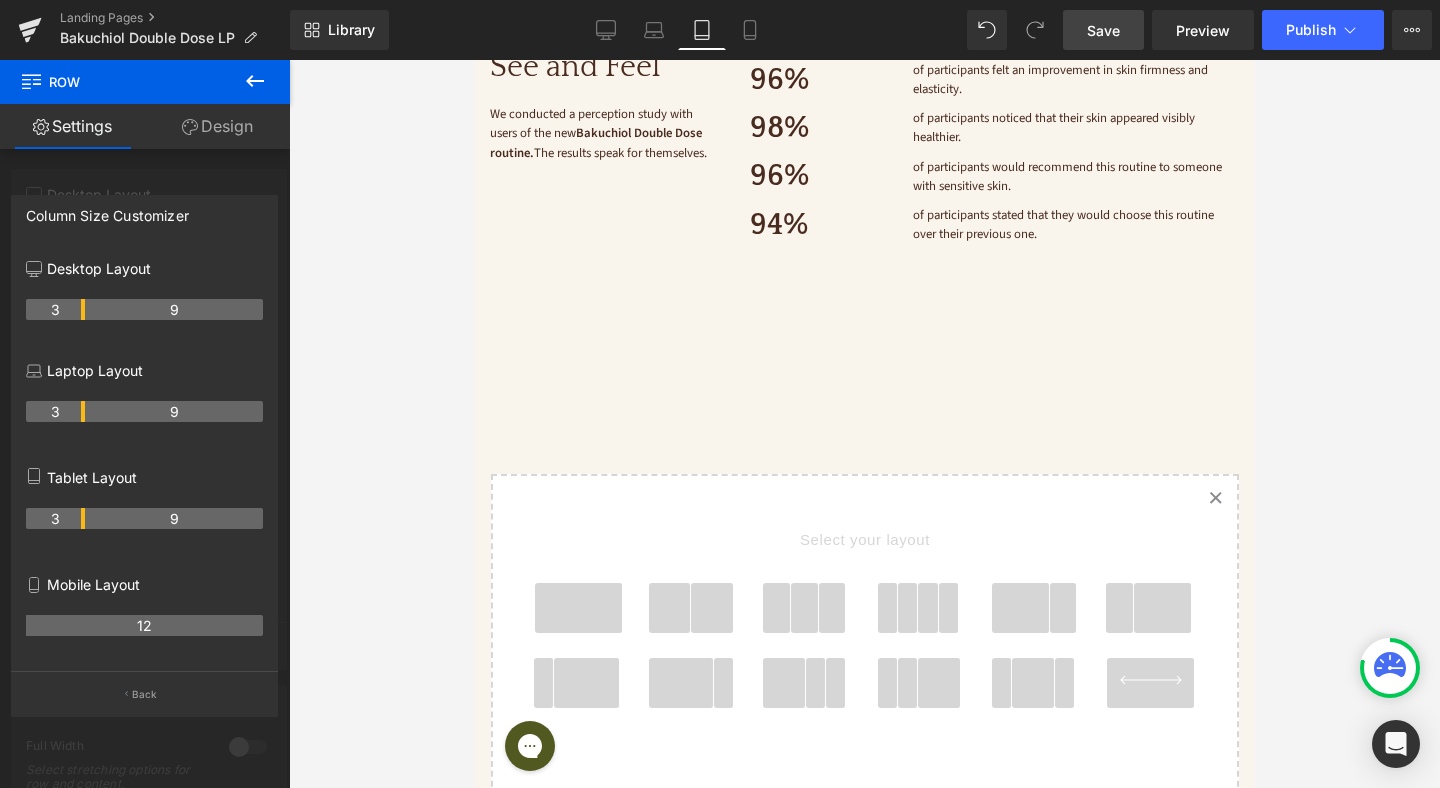 scroll, scrollTop: 3967, scrollLeft: 0, axis: vertical 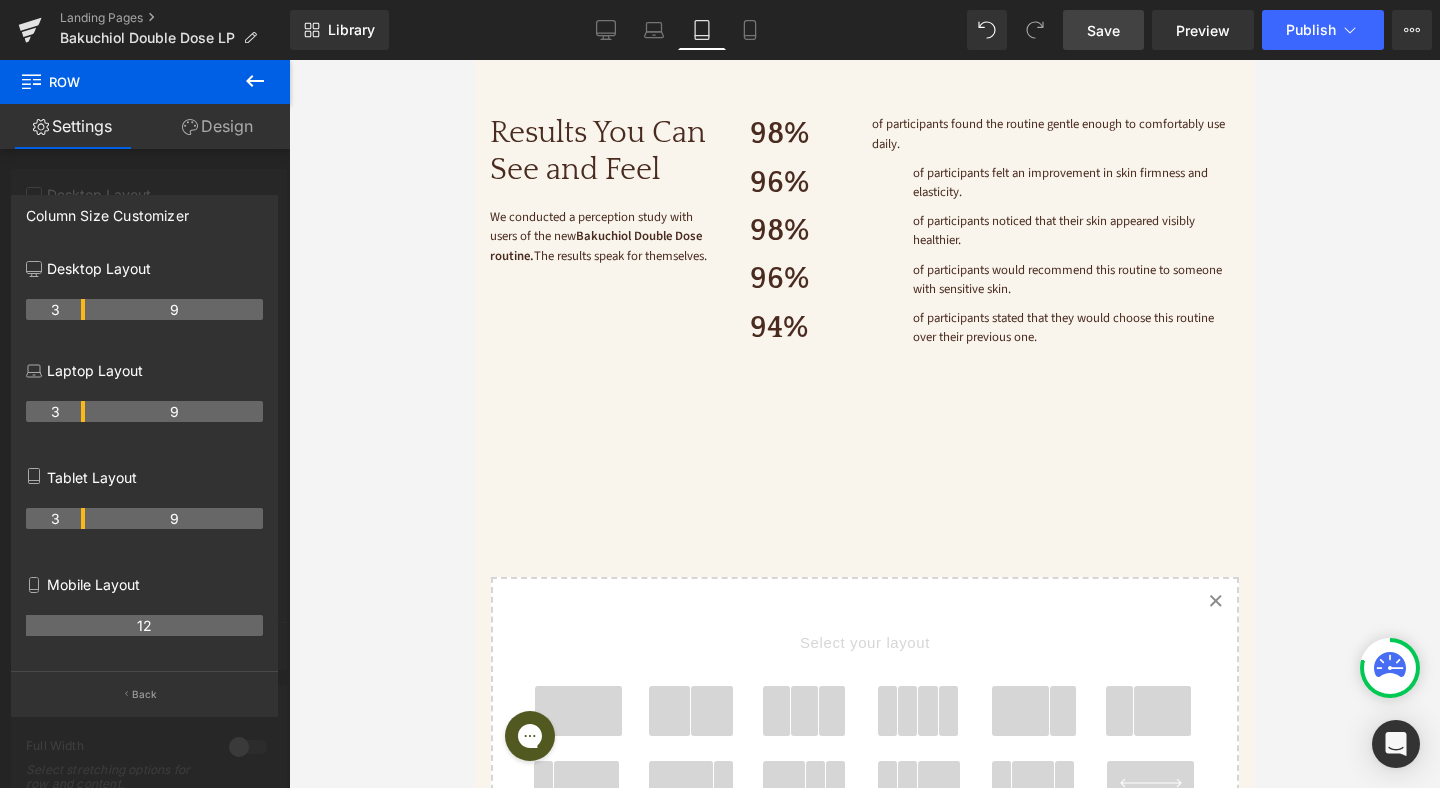 click on "×
Now Shipping Worldwide
Shipping to:" at bounding box center (864, -1415) 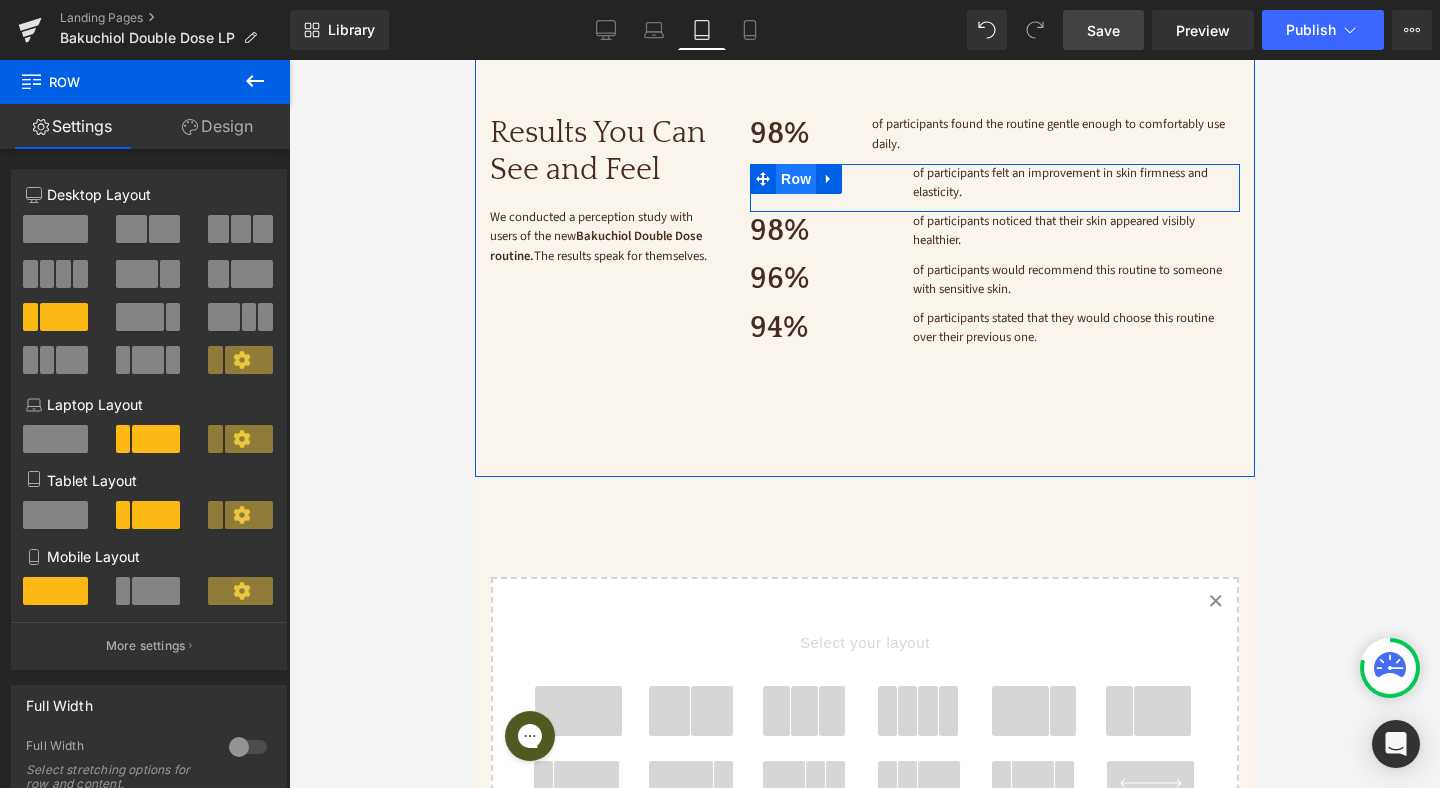 click on "Row" at bounding box center (795, 179) 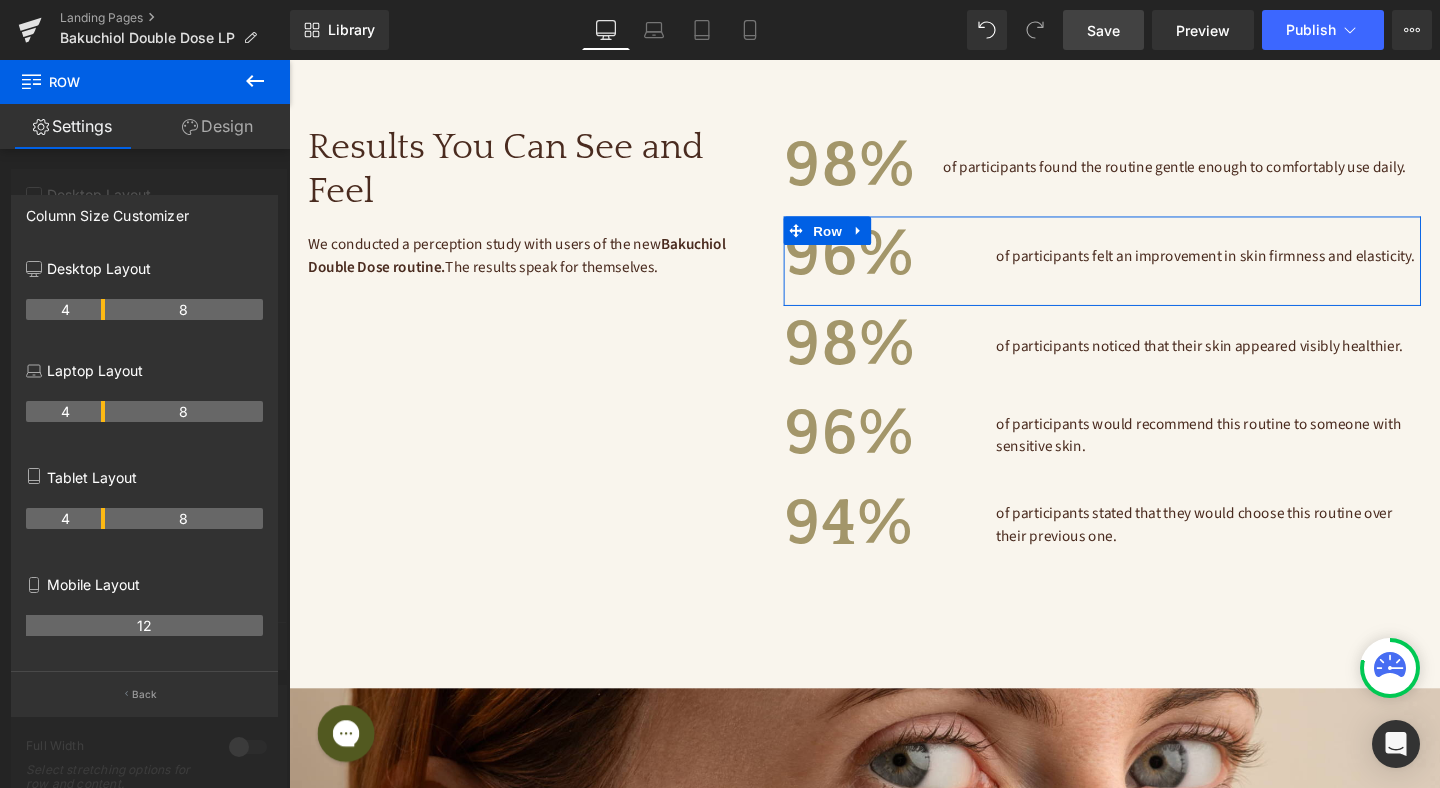 scroll, scrollTop: 4686, scrollLeft: 0, axis: vertical 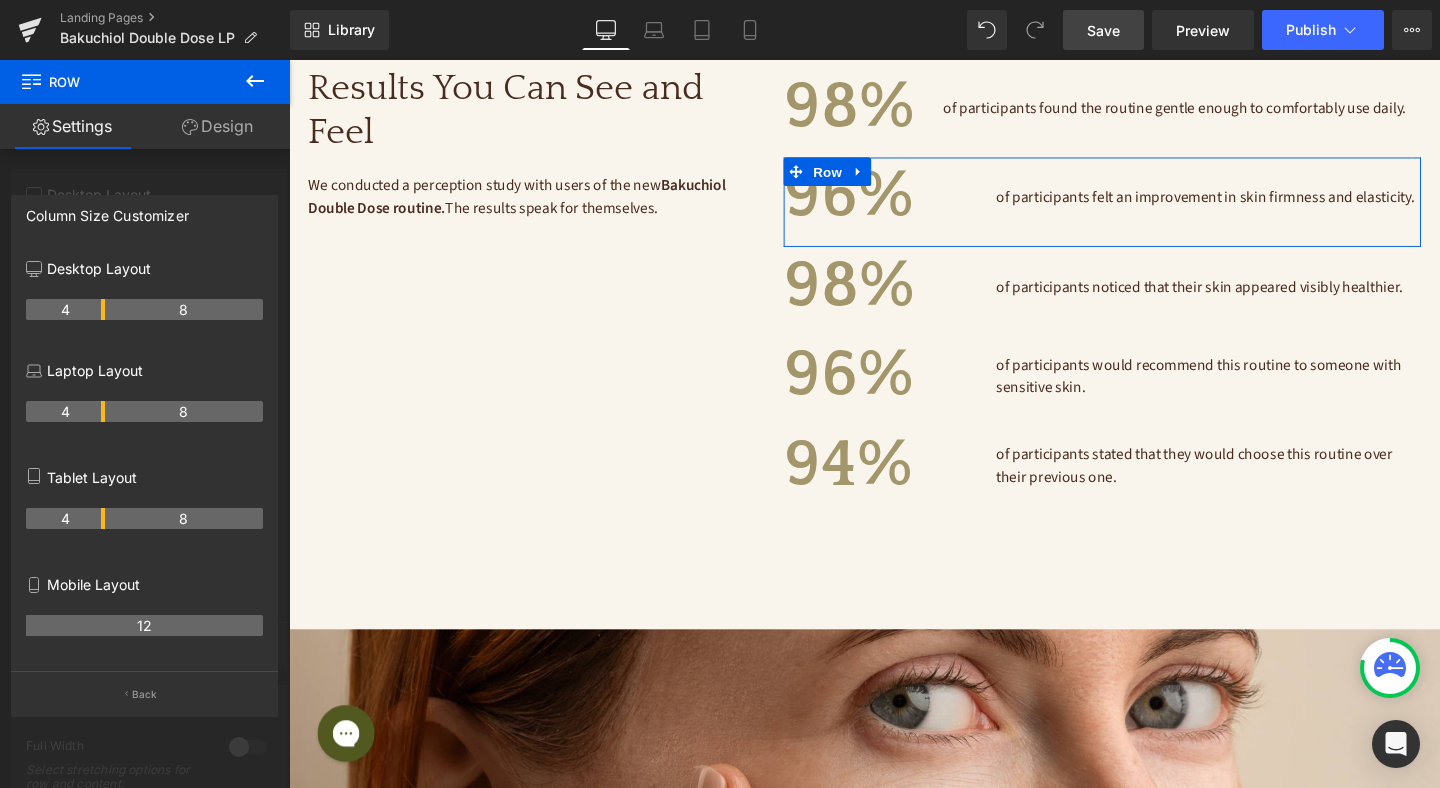 drag, startPoint x: 104, startPoint y: 310, endPoint x: 77, endPoint y: 312, distance: 27.073973 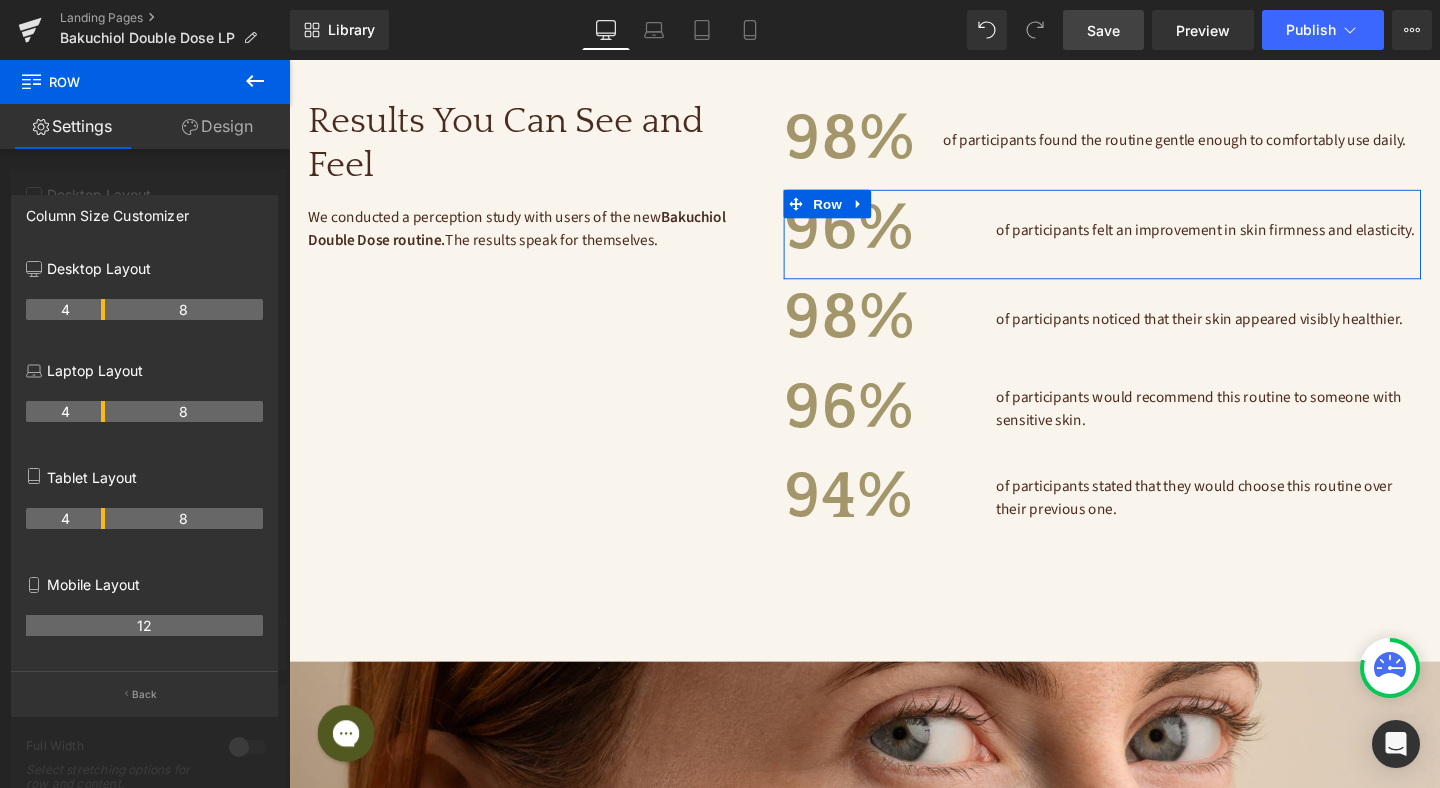 scroll, scrollTop: 4719, scrollLeft: 0, axis: vertical 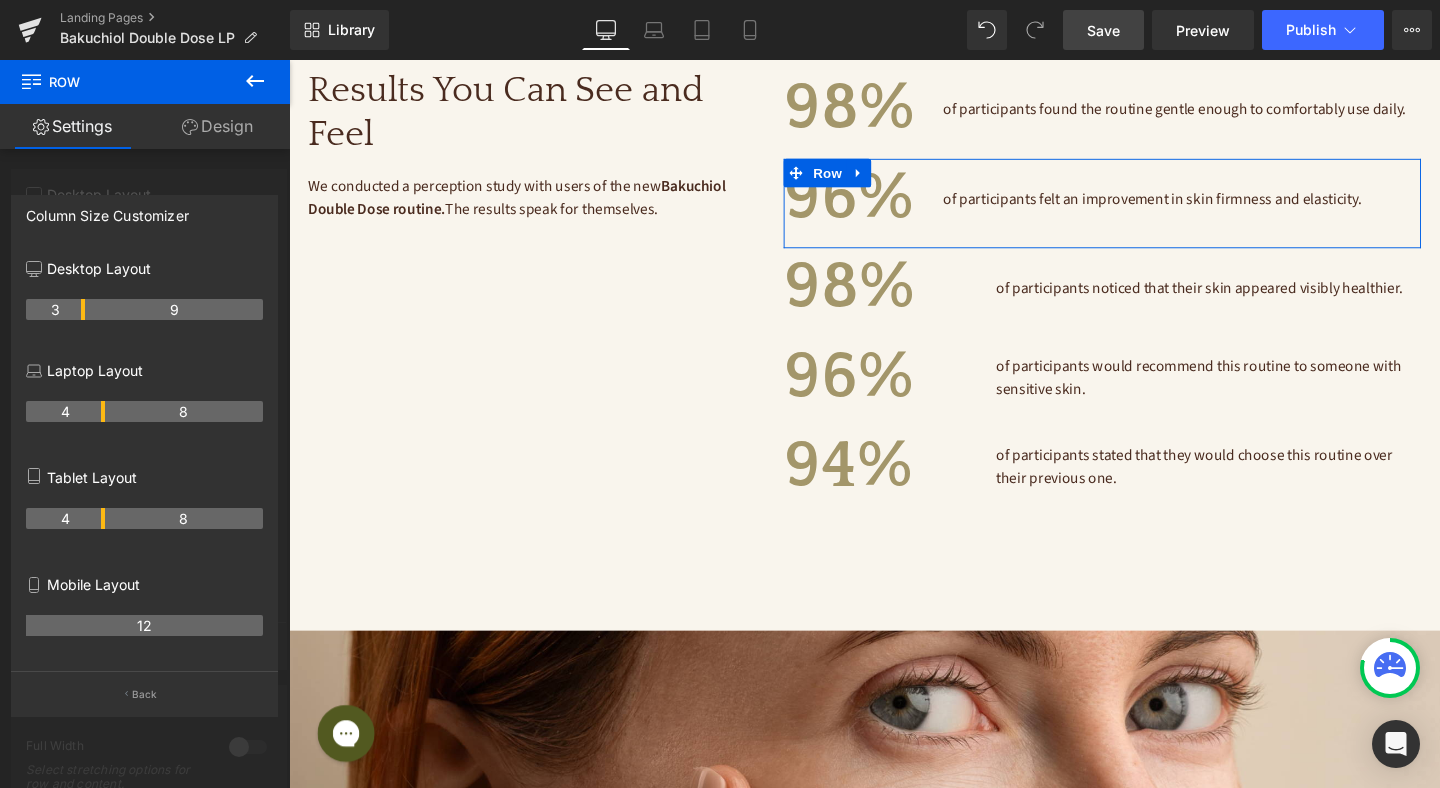 drag, startPoint x: 101, startPoint y: 313, endPoint x: 90, endPoint y: 315, distance: 11.18034 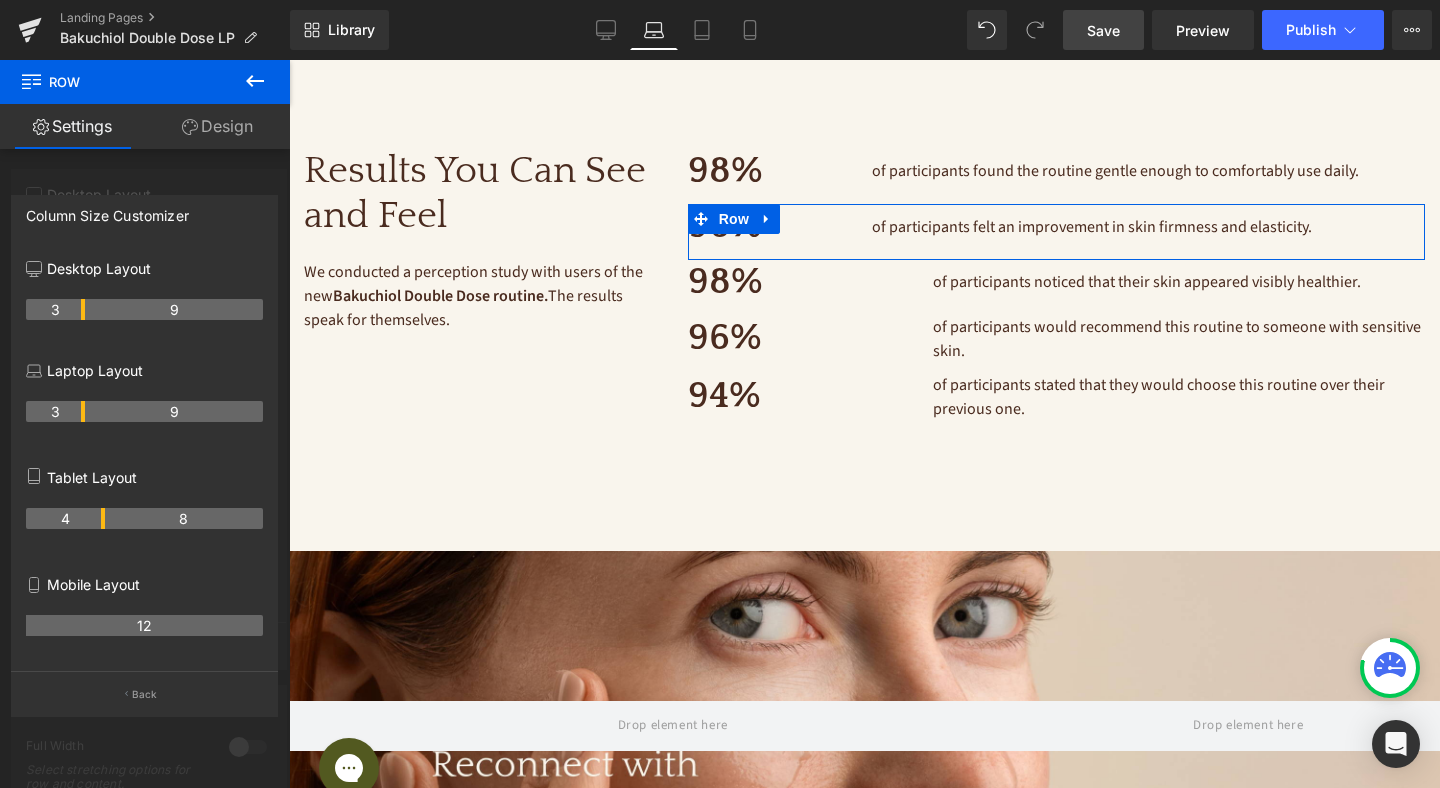 scroll, scrollTop: 4878, scrollLeft: 0, axis: vertical 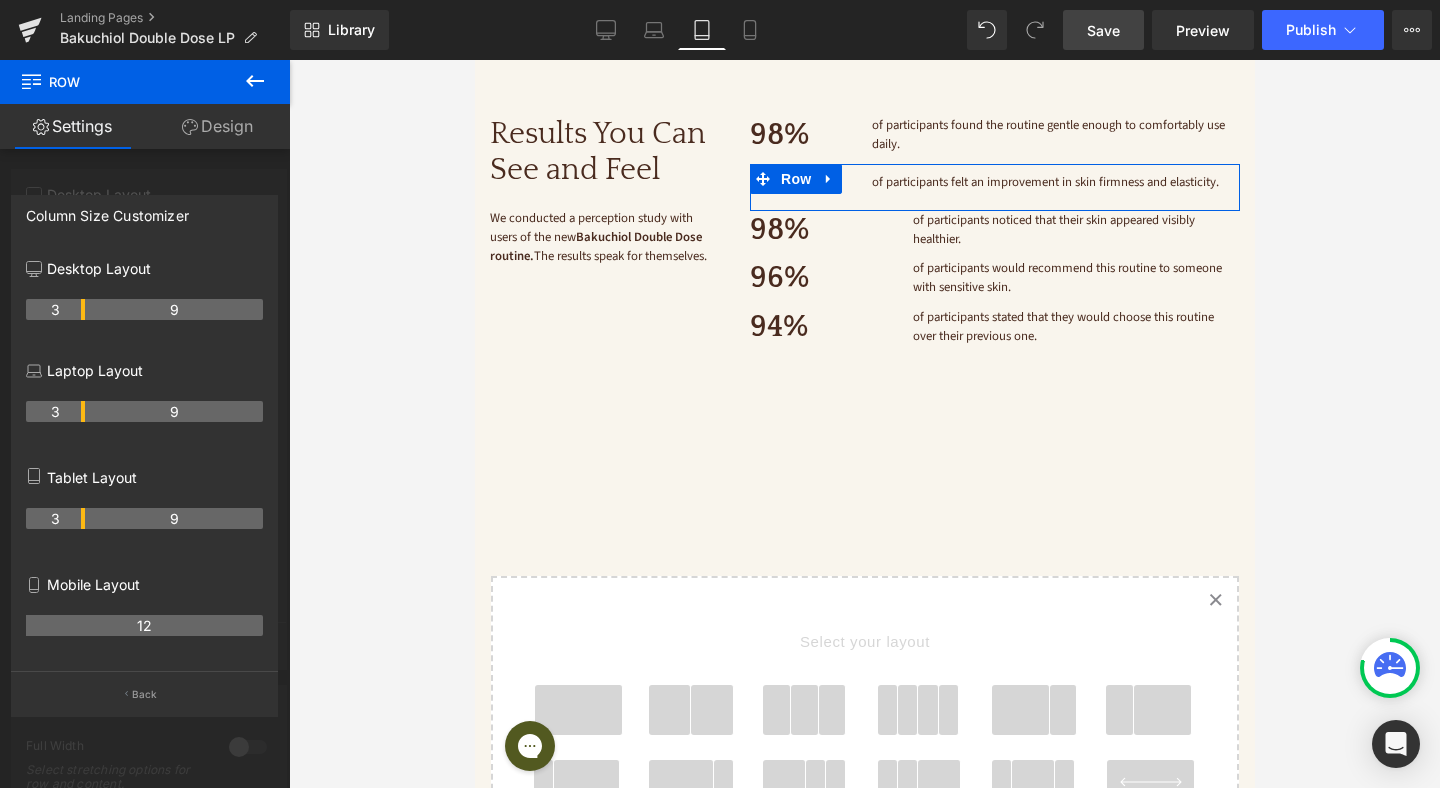 drag, startPoint x: 66, startPoint y: 516, endPoint x: 81, endPoint y: 519, distance: 15.297058 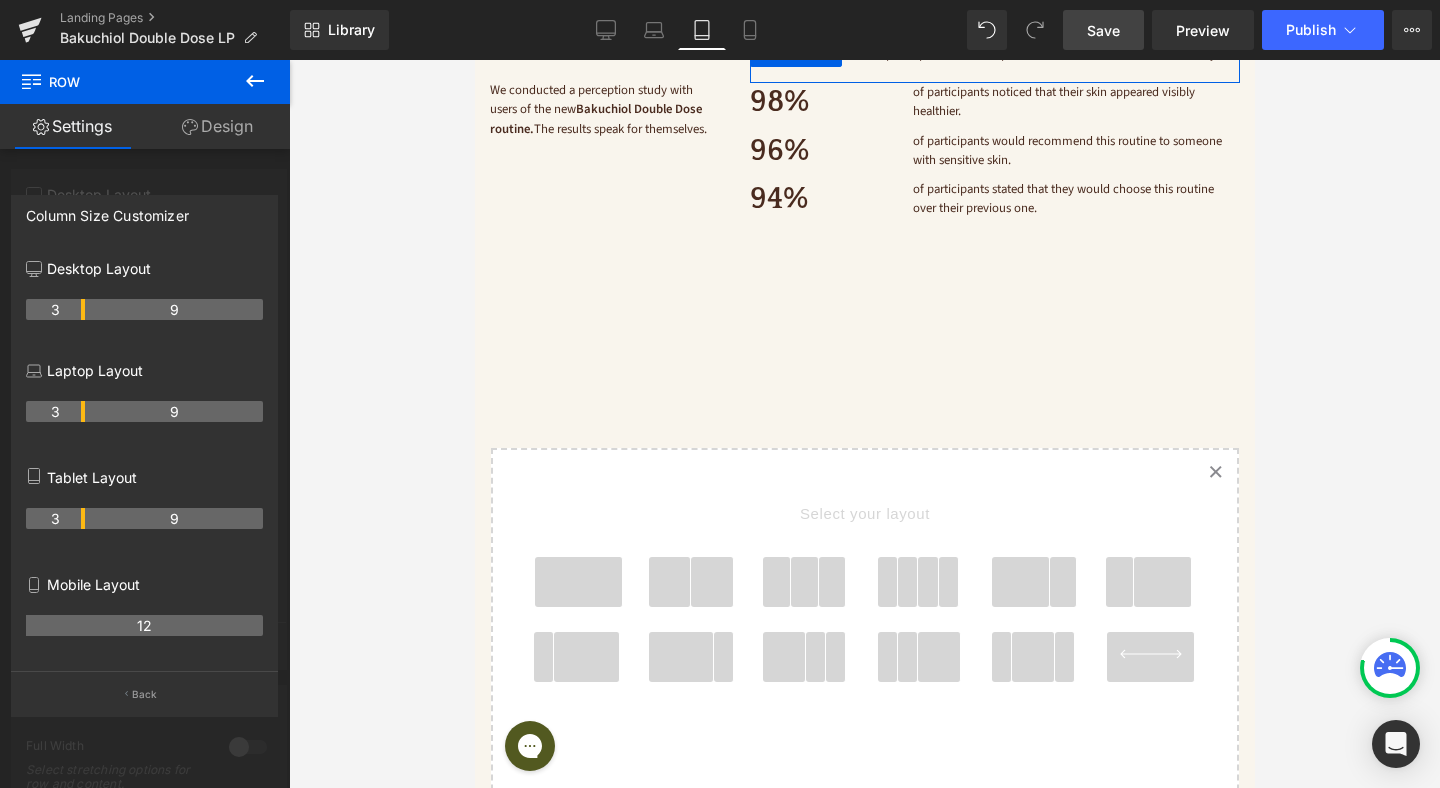 scroll, scrollTop: 3967, scrollLeft: 0, axis: vertical 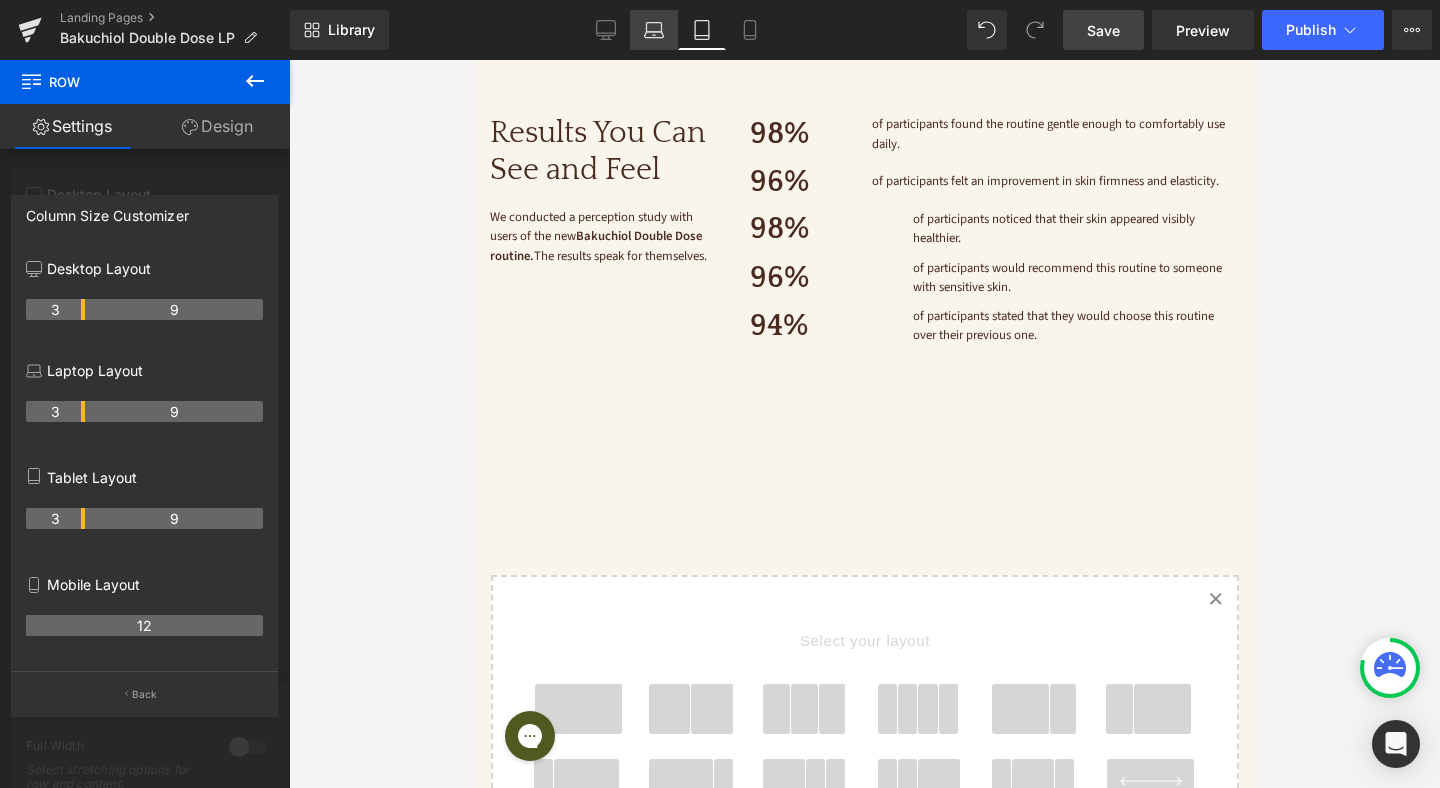 click 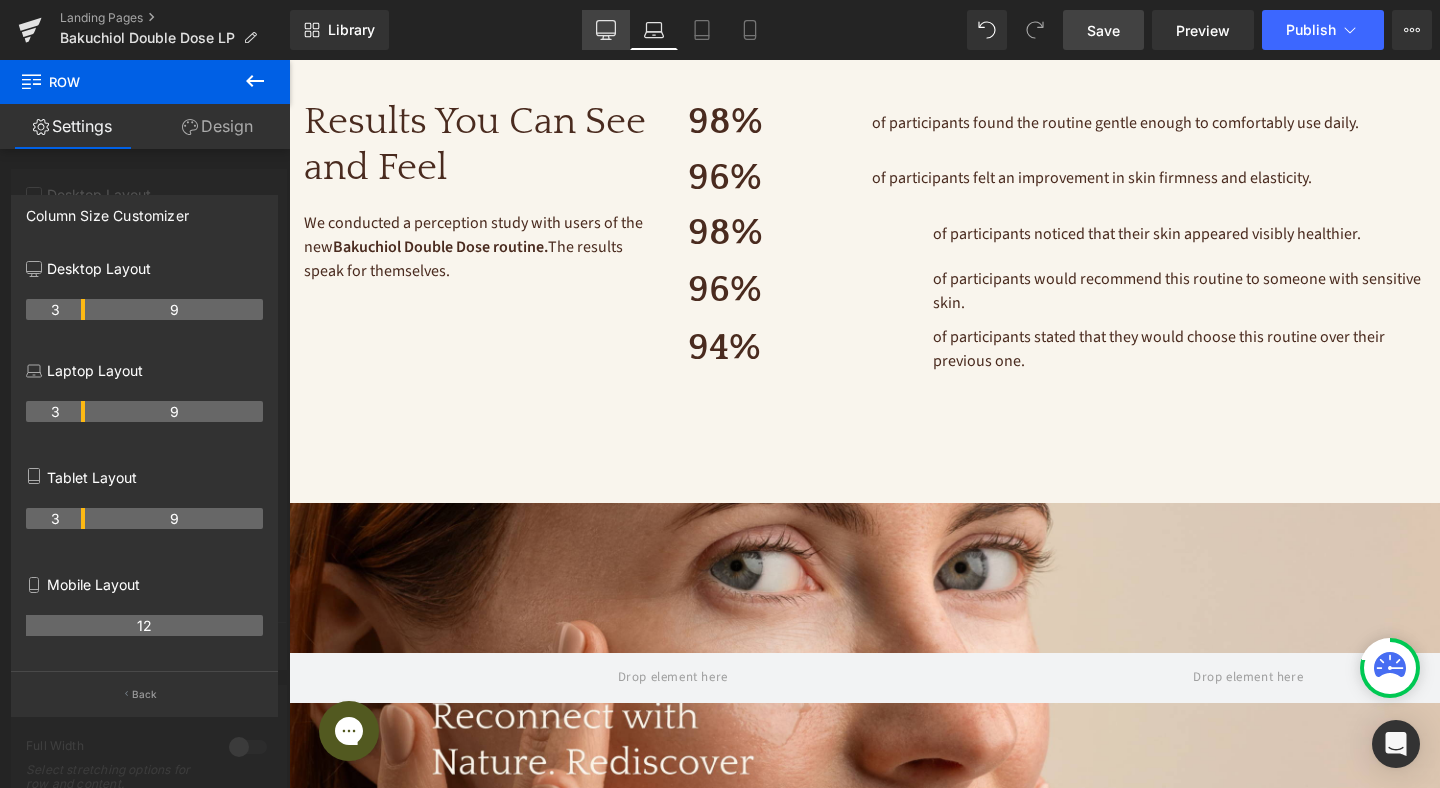 scroll, scrollTop: 4850, scrollLeft: 0, axis: vertical 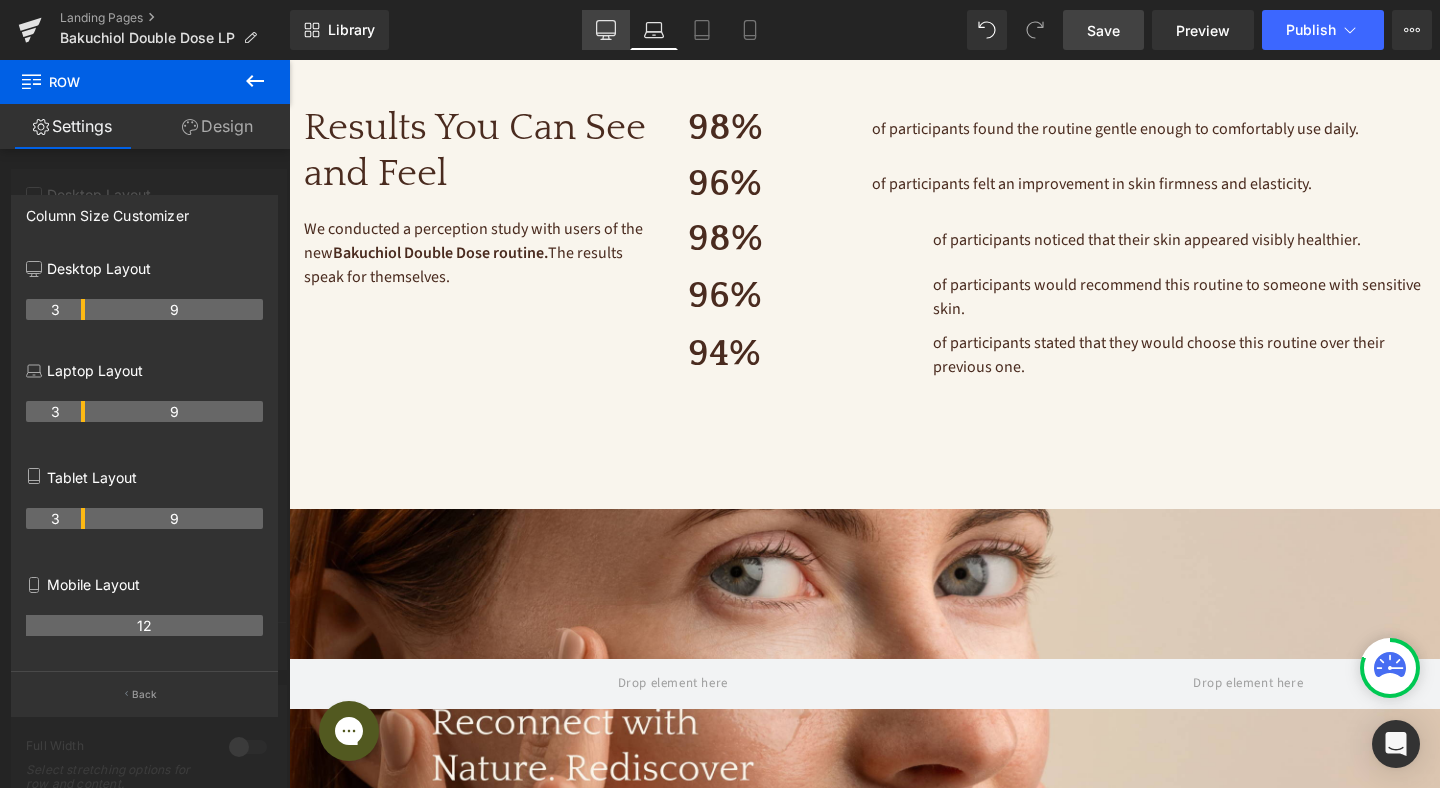 click 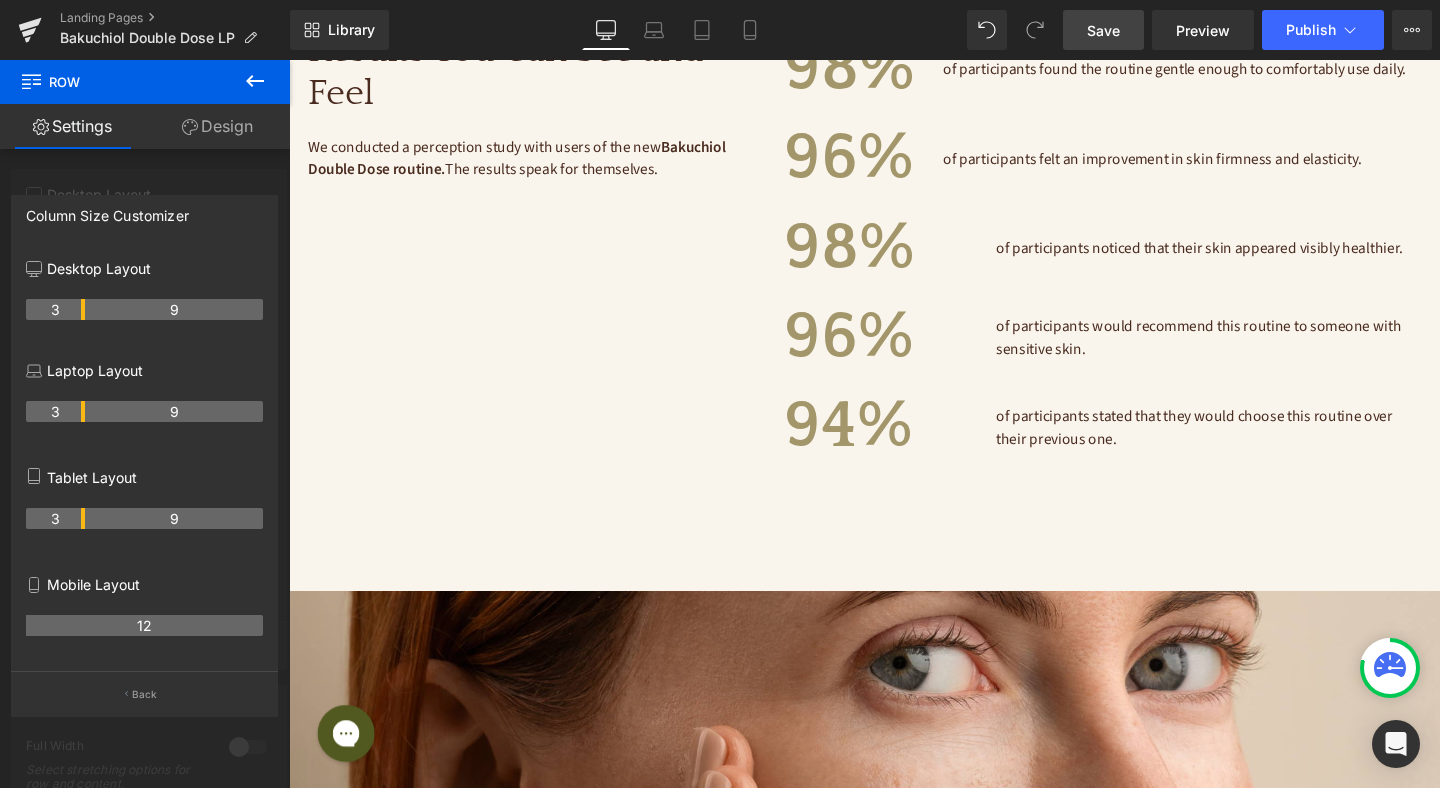 scroll, scrollTop: 4693, scrollLeft: 0, axis: vertical 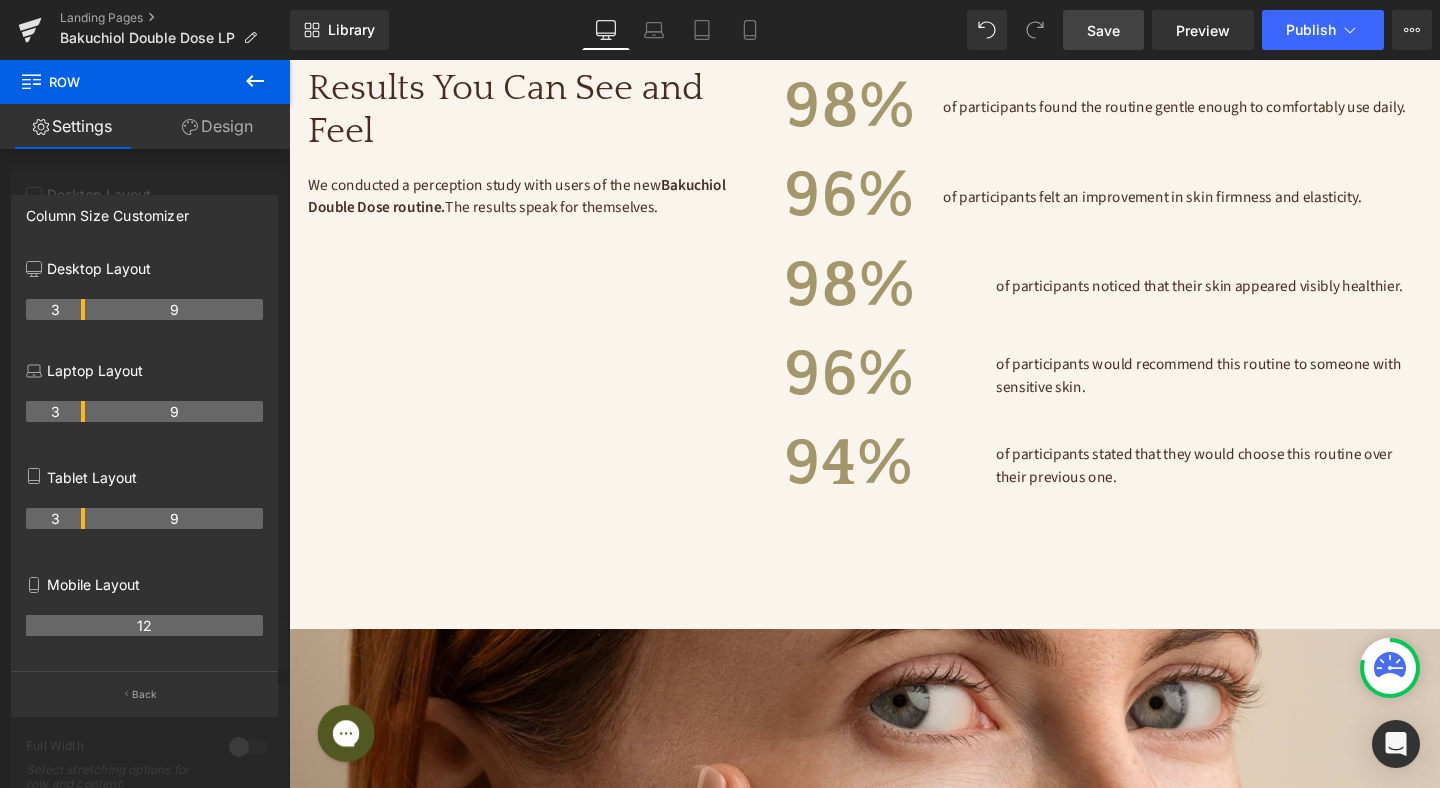 click on "Save" at bounding box center [1103, 30] 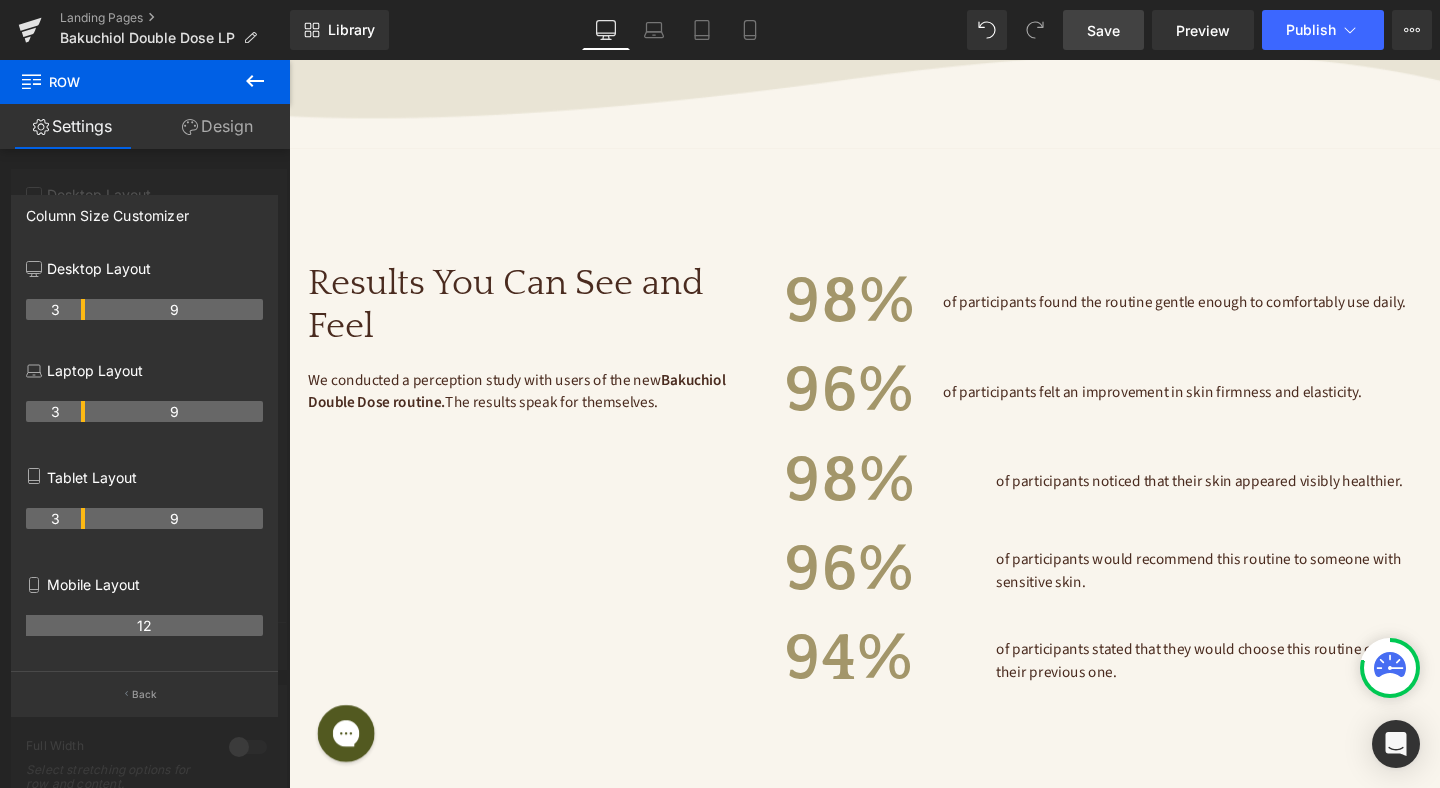 scroll, scrollTop: 4487, scrollLeft: 0, axis: vertical 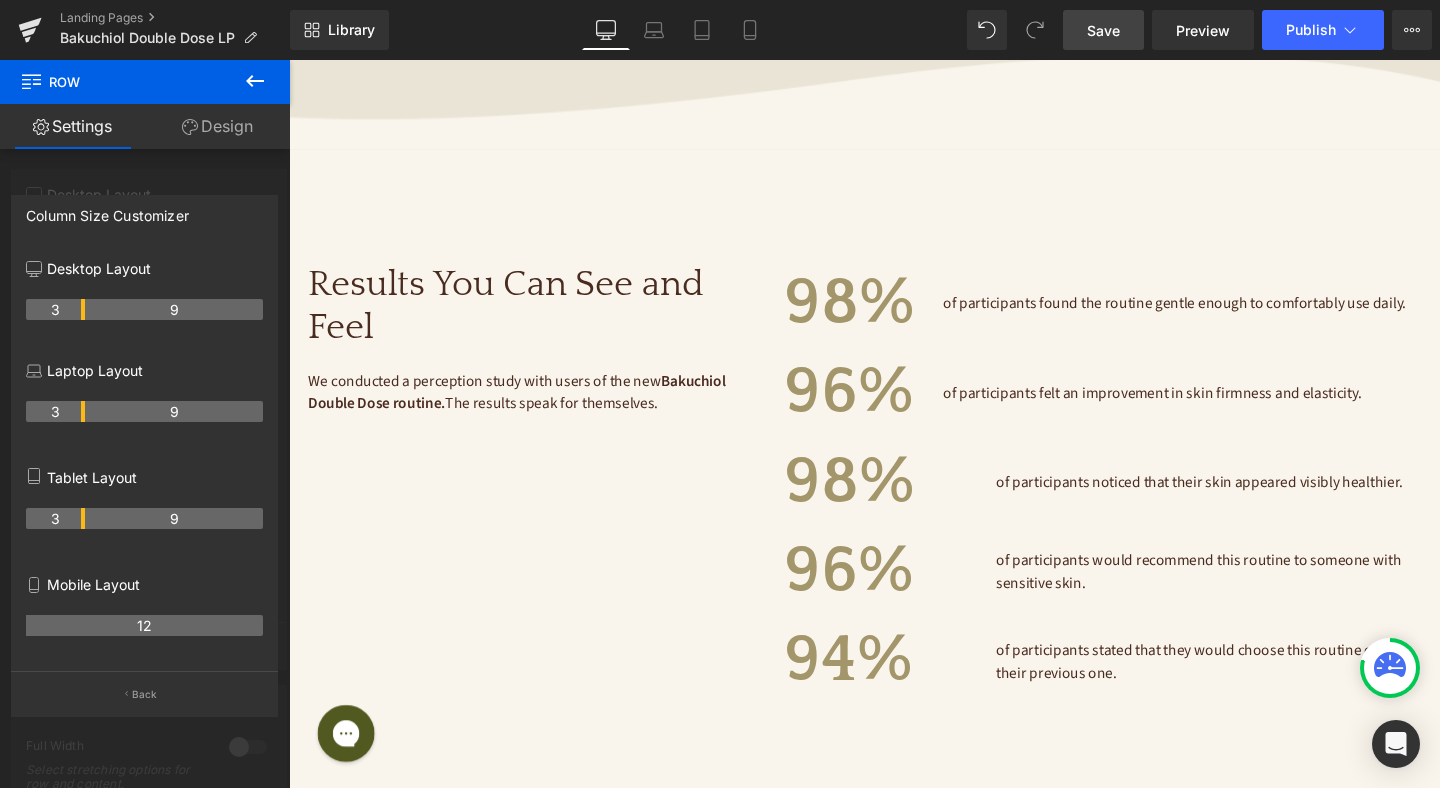 click on "×
Now Shipping Worldwide
Shipping to:" at bounding box center (894, -1197) 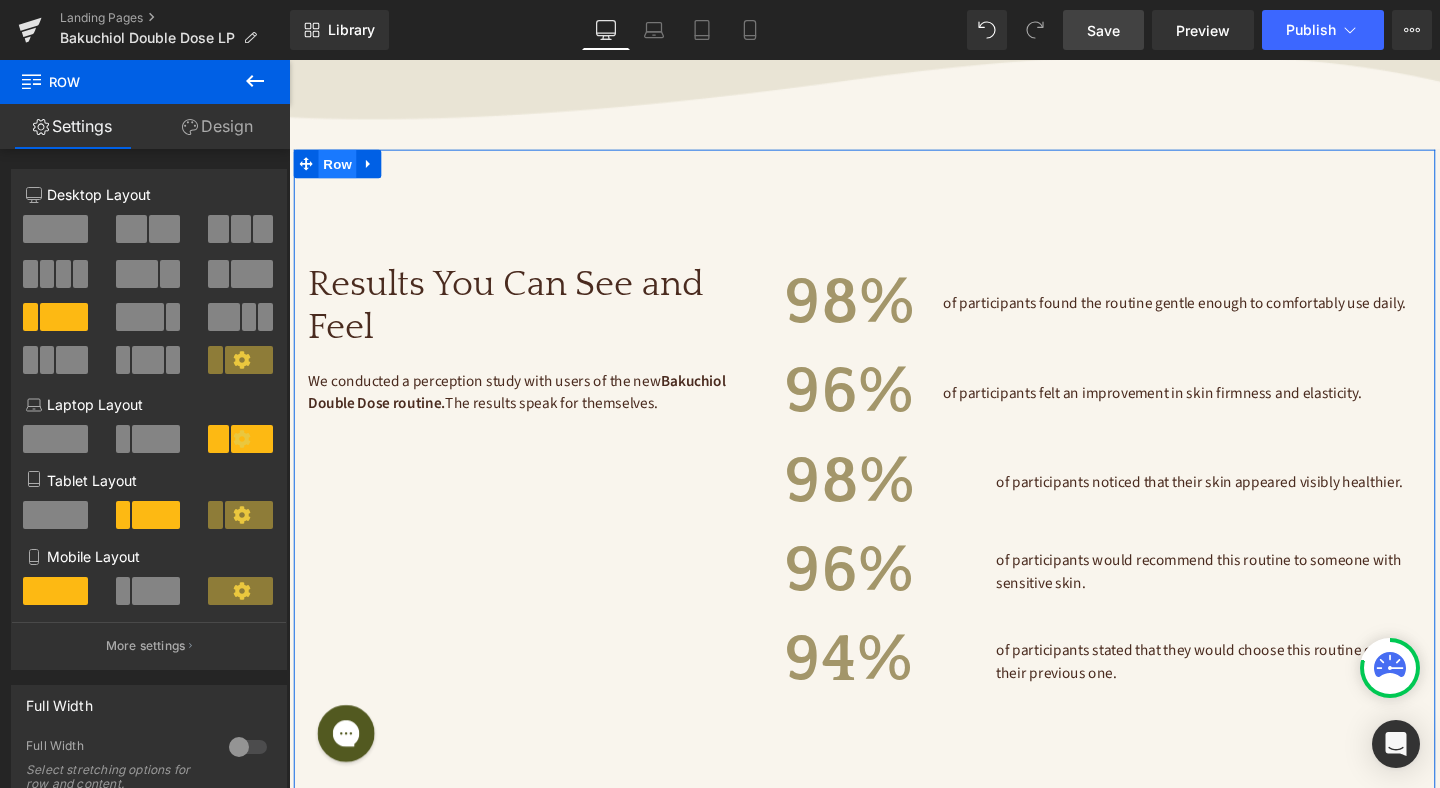 click on "Row" at bounding box center [340, 169] 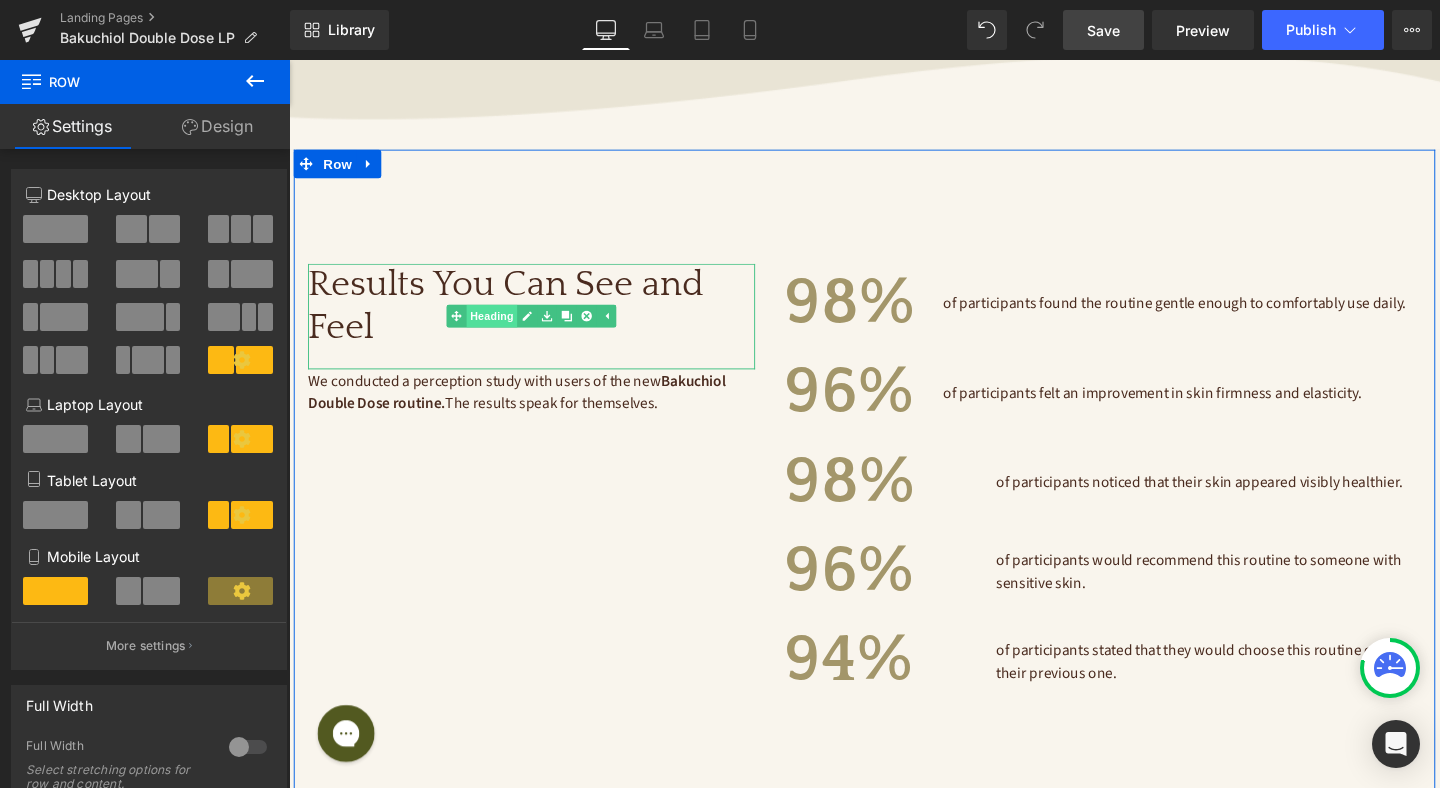 drag, startPoint x: 513, startPoint y: 327, endPoint x: 495, endPoint y: 304, distance: 29.206163 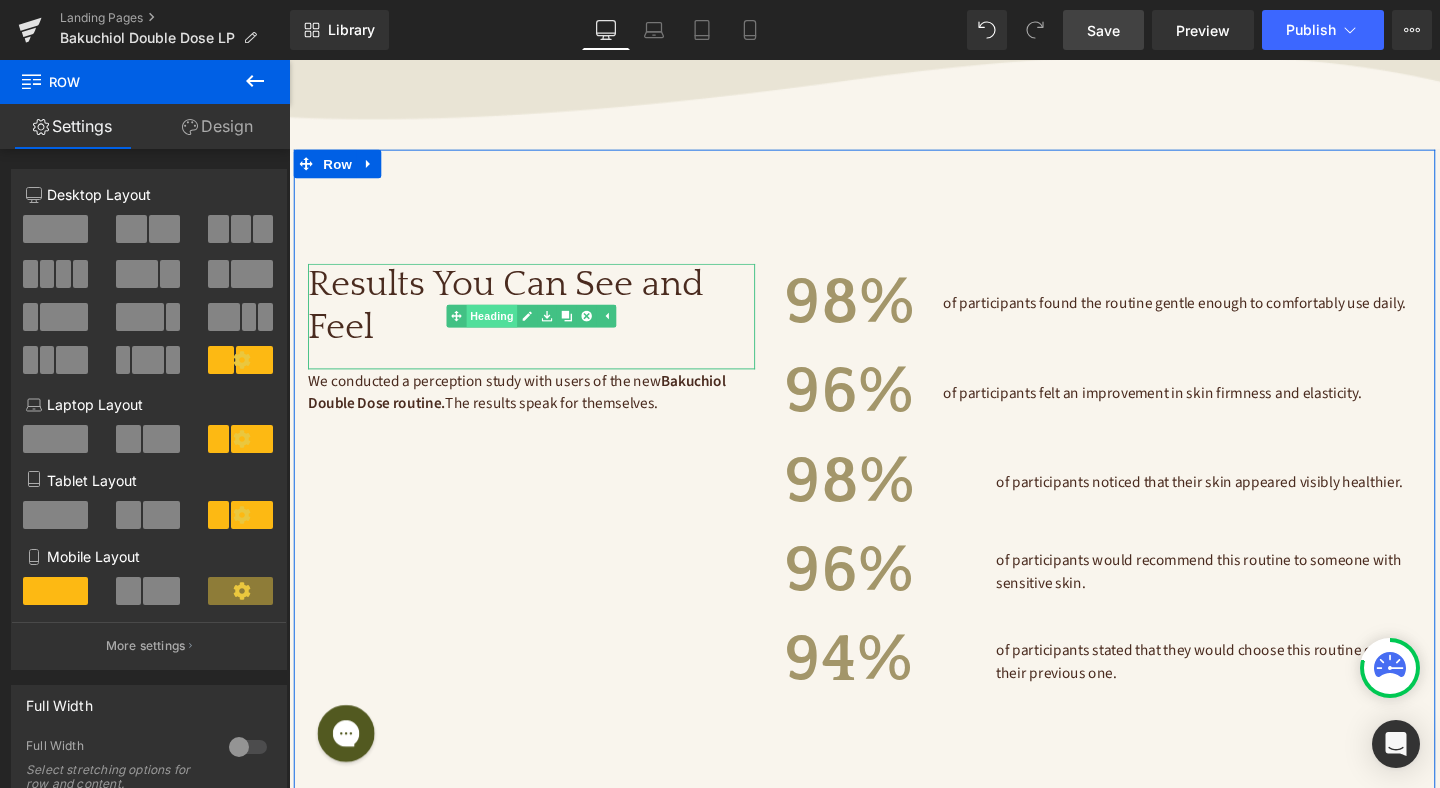 click on "Heading" at bounding box center [502, 329] 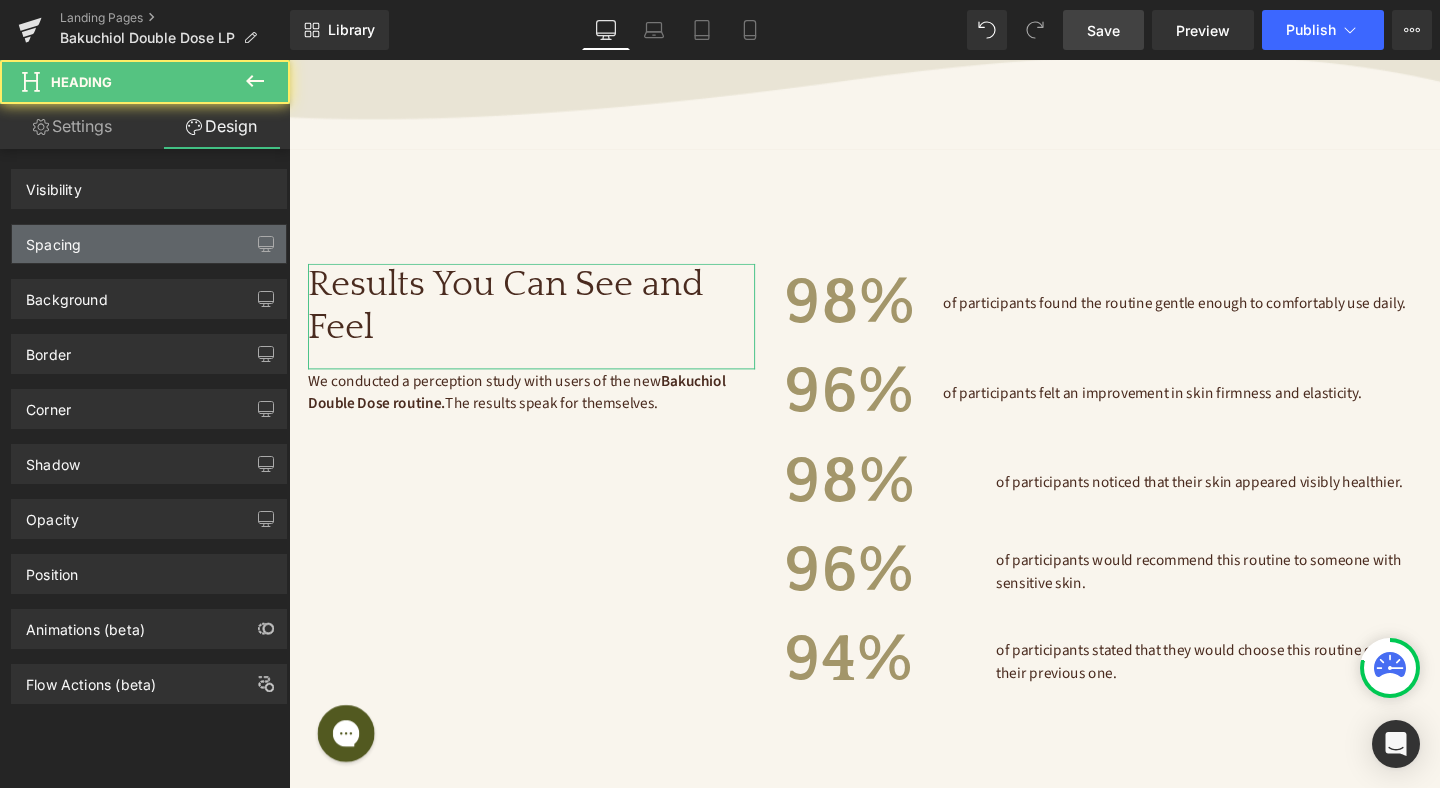 click on "Spacing" at bounding box center [149, 244] 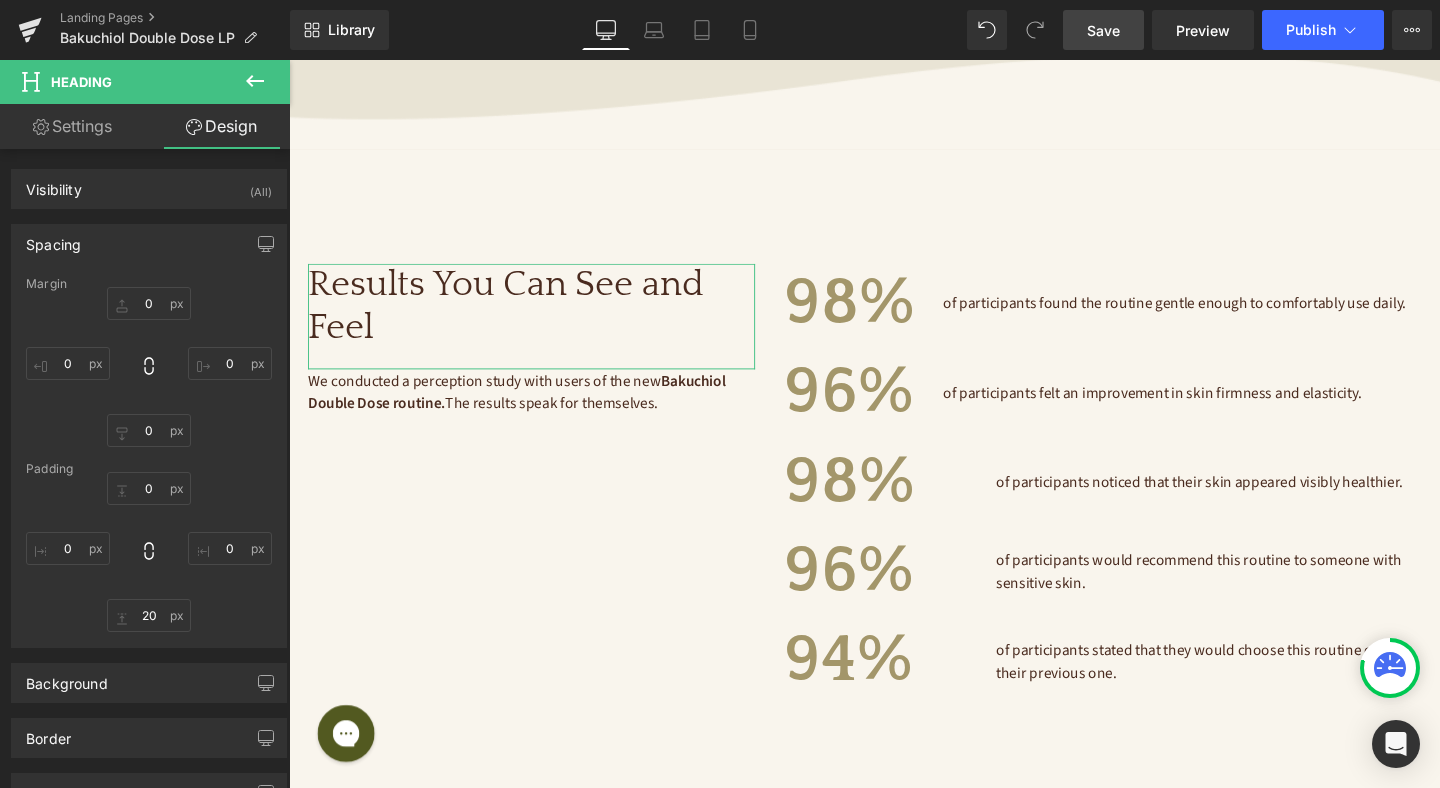 type on "0" 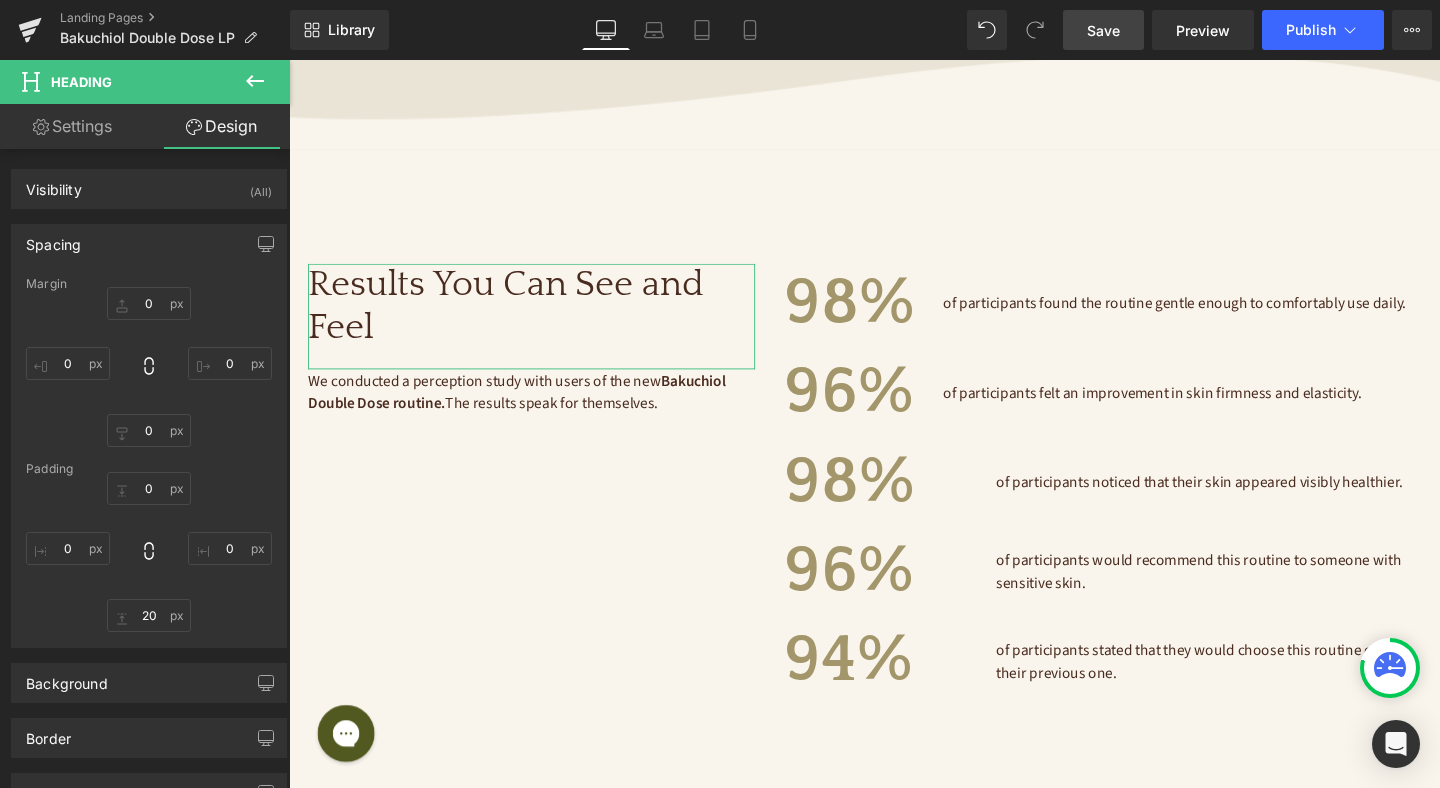 type on "0" 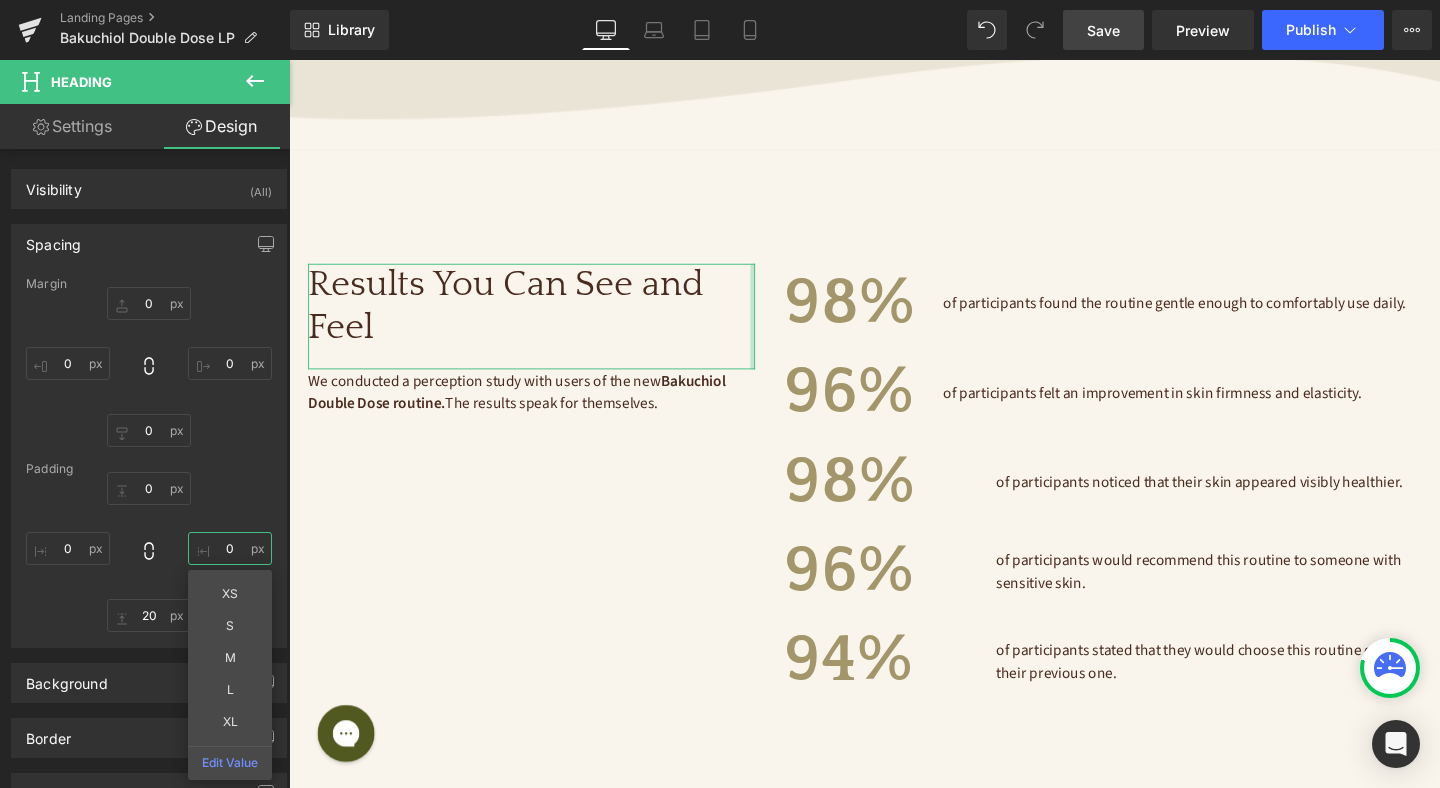 click on "0" at bounding box center (230, 548) 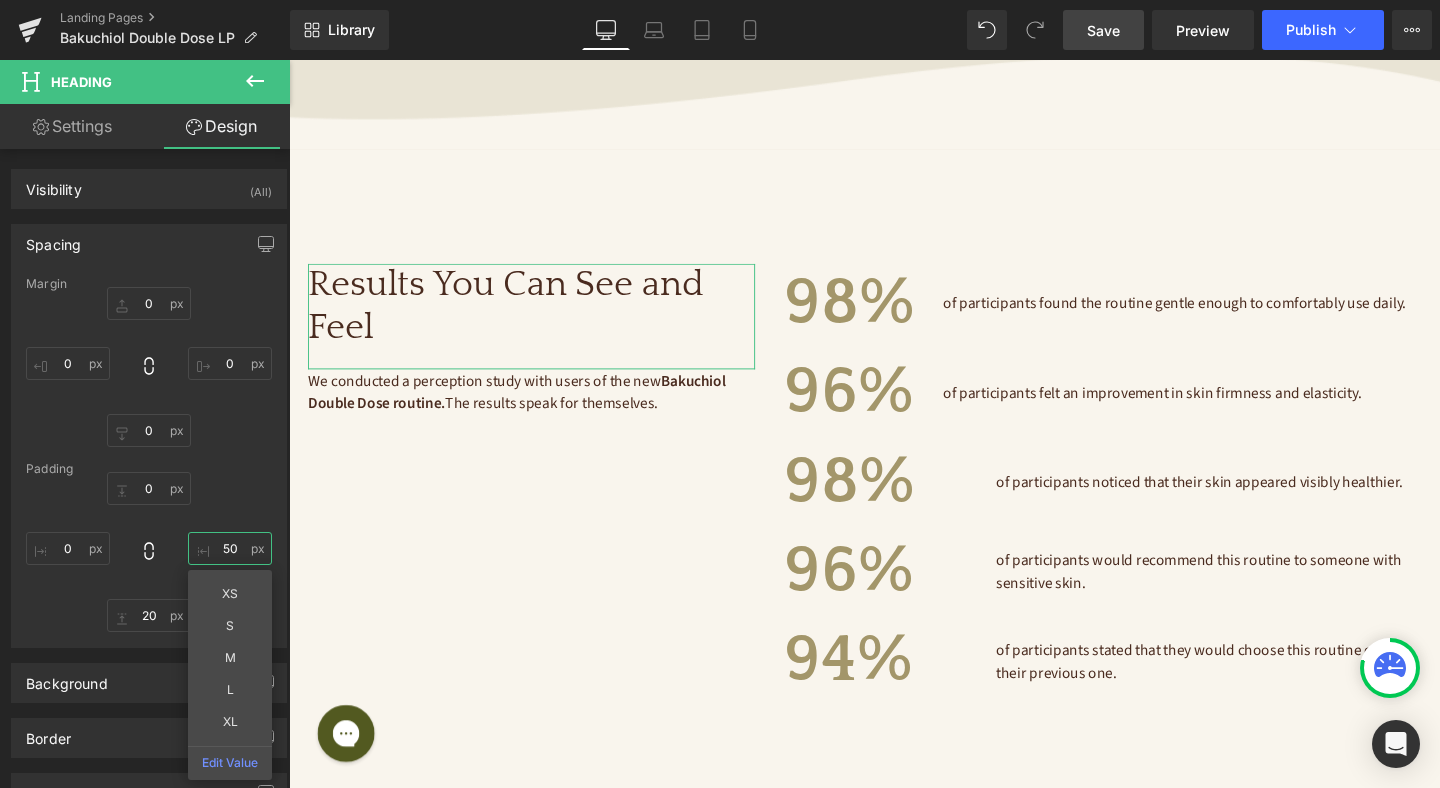 type on "50" 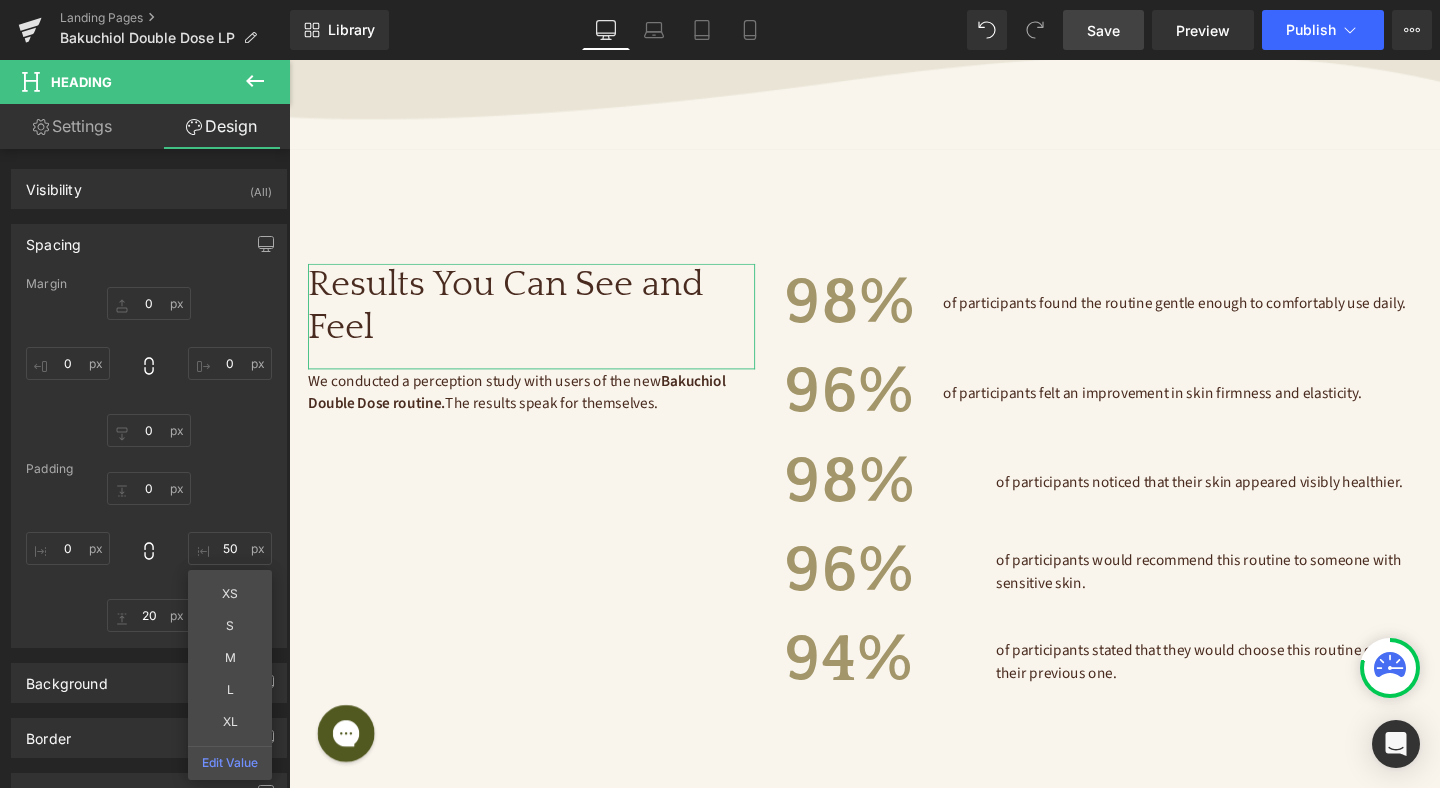 click on "0px 0
50 50 XS S M L XL Edit Value
20px 20
0px 0" at bounding box center (149, 552) 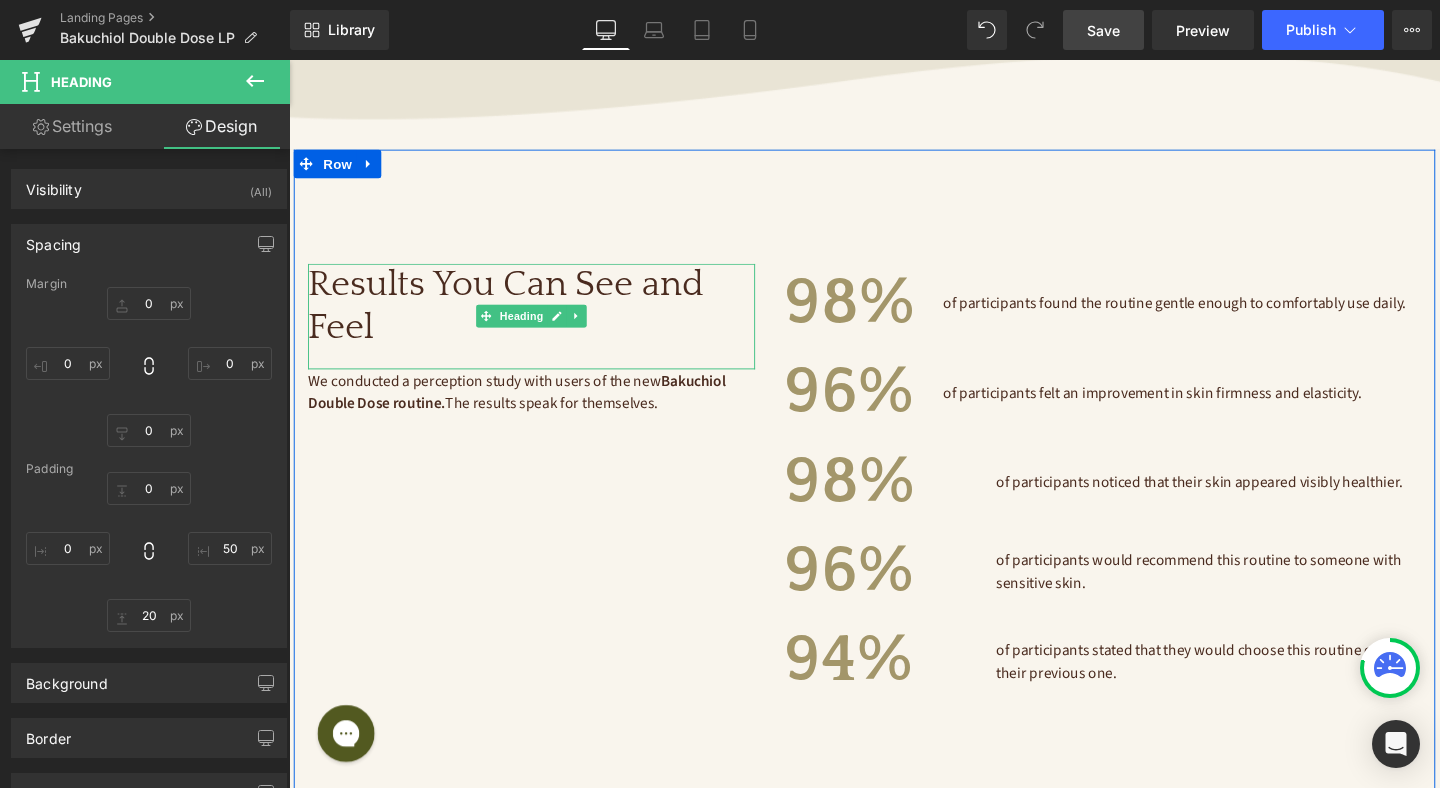 click on "Results You Can See and Feel" at bounding box center (519, 319) 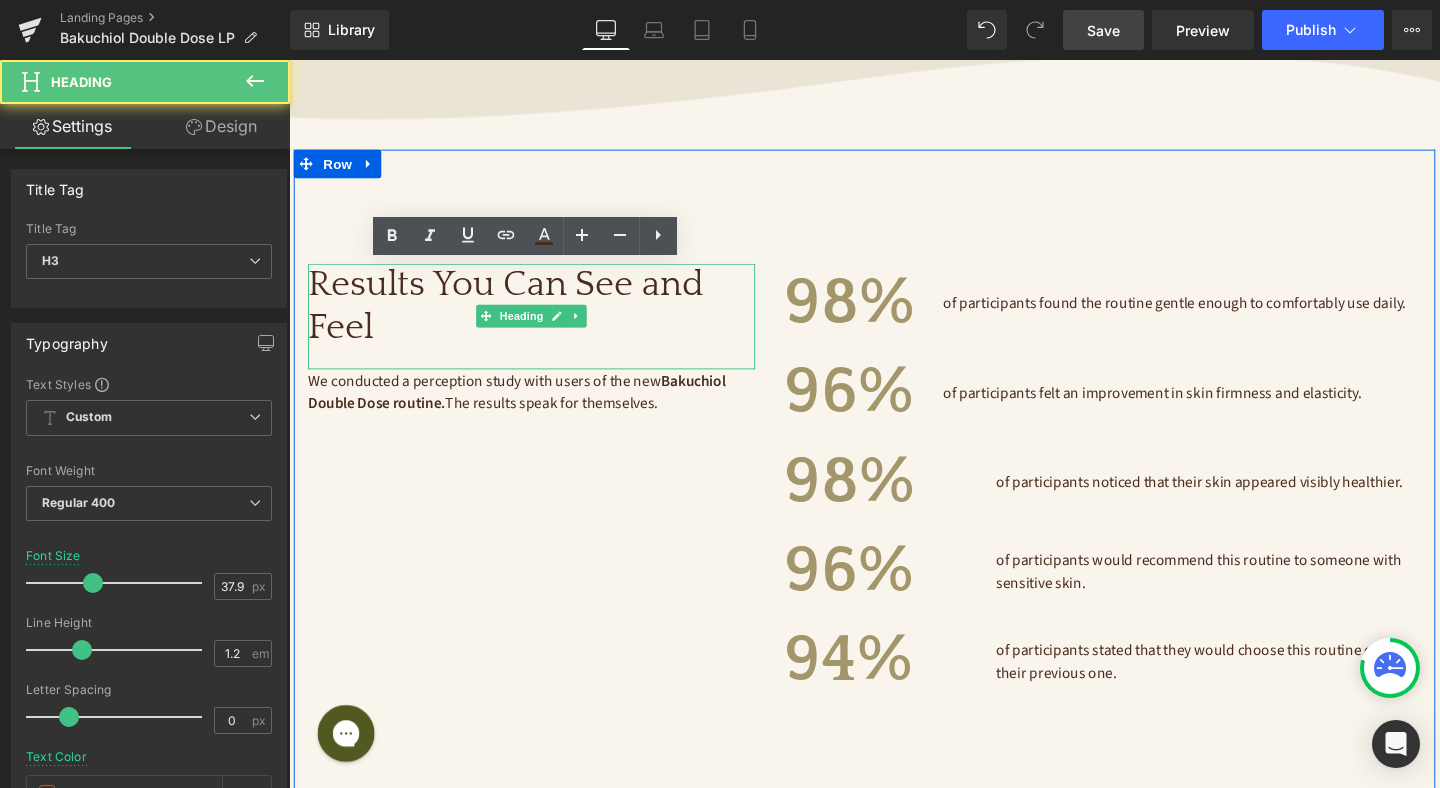 click on "Results You Can See and Feel" at bounding box center [519, 319] 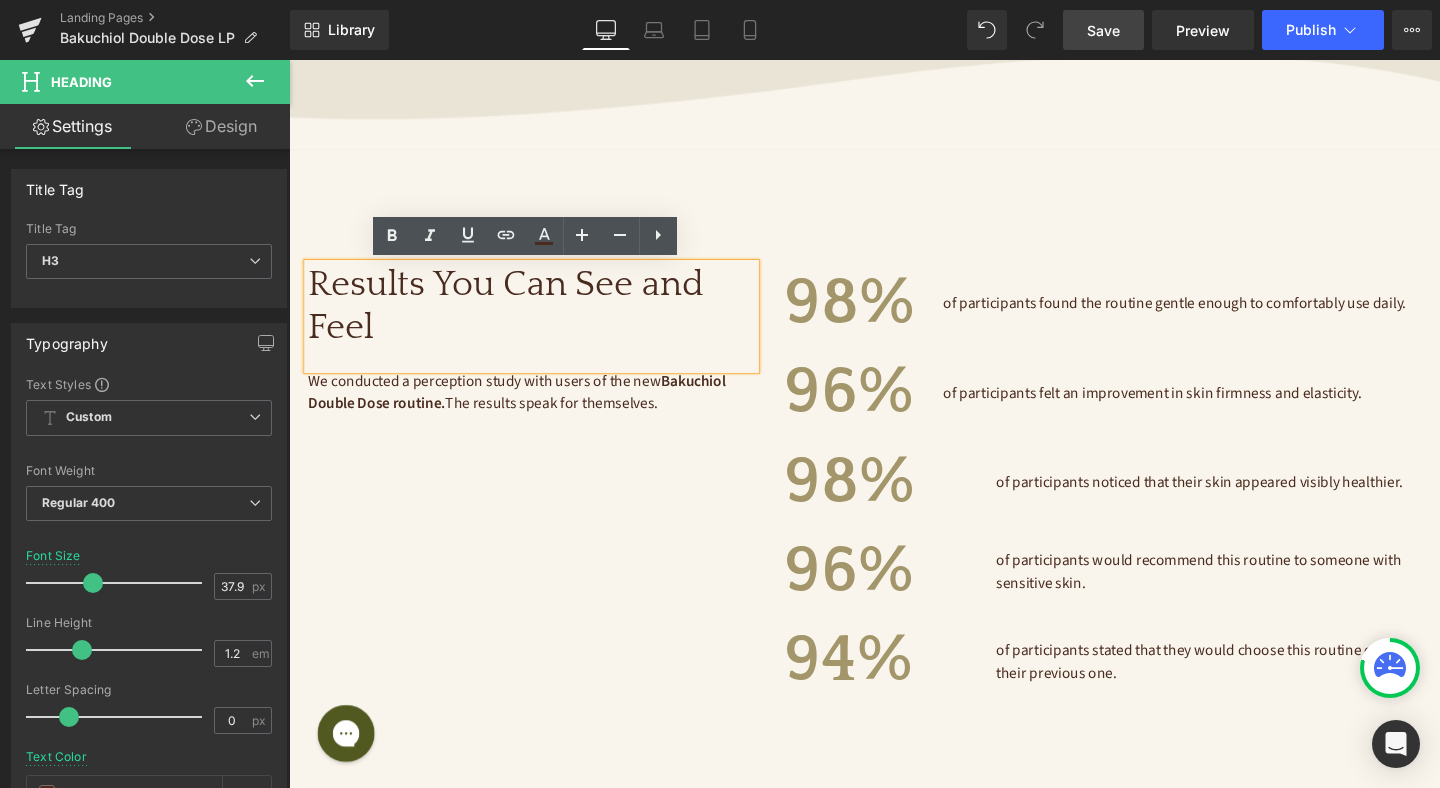 type 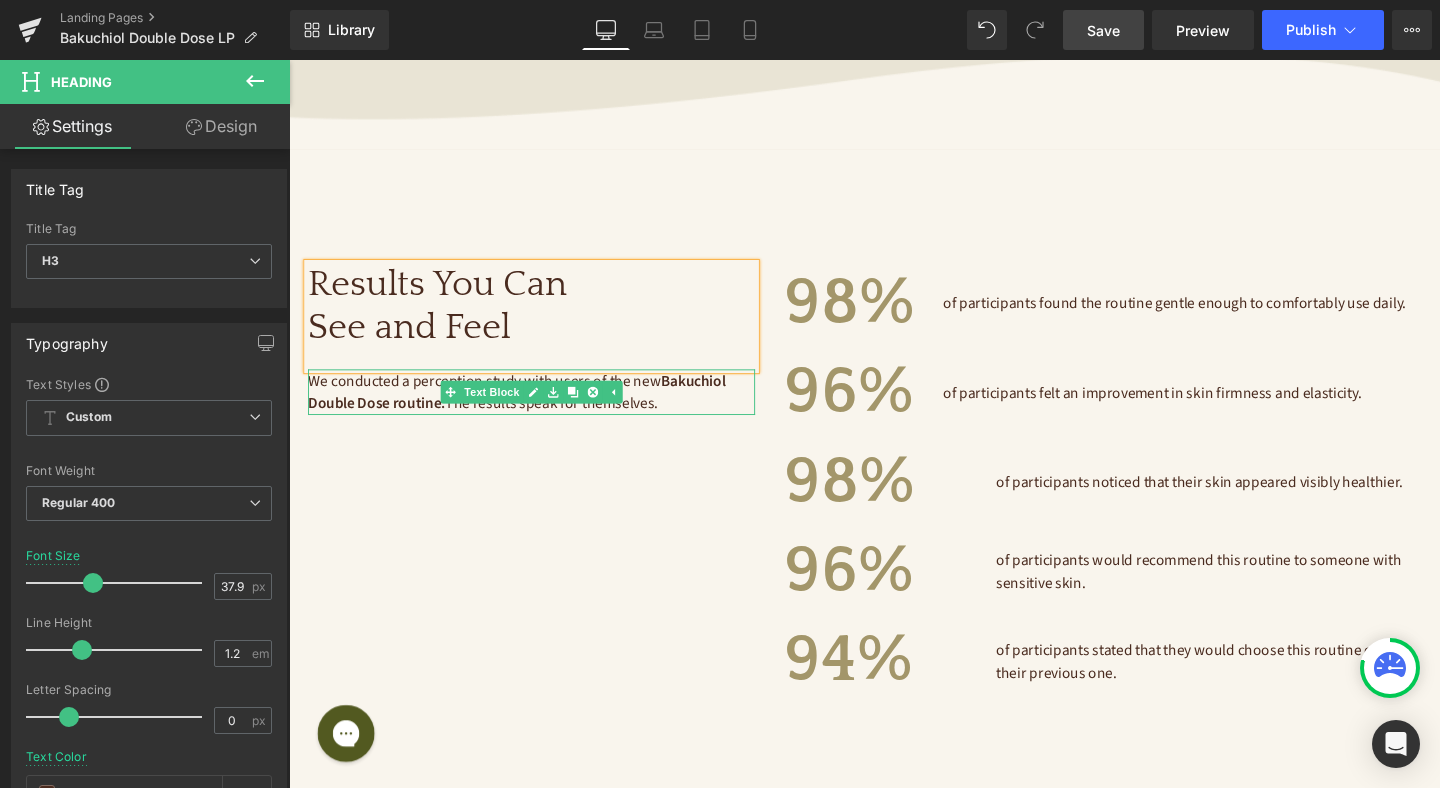 click on "We conducted a perception study with users of the new  Bakuchiol Double Dose routine.  The results speak for themselves." at bounding box center (544, 409) 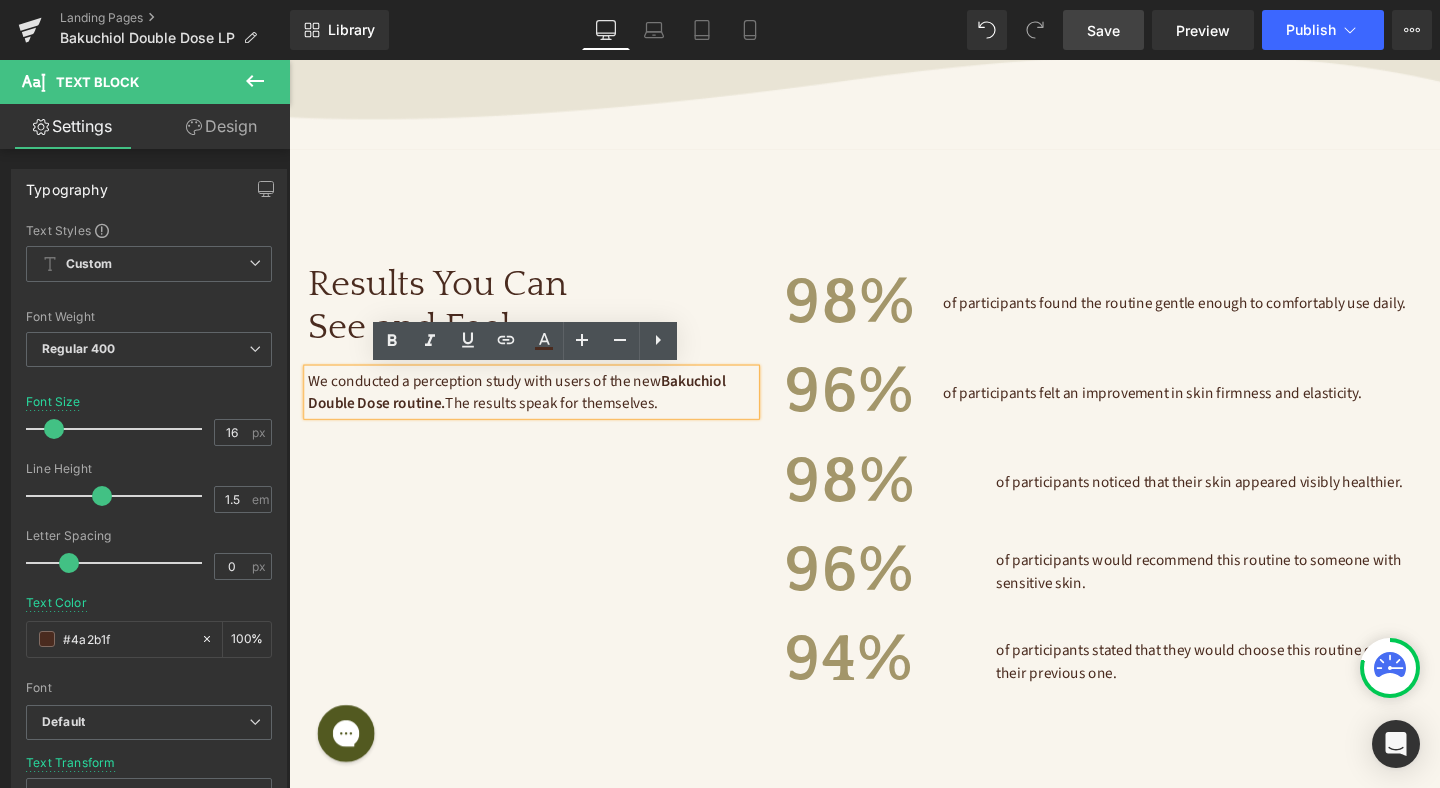 click on "Design" at bounding box center [221, 126] 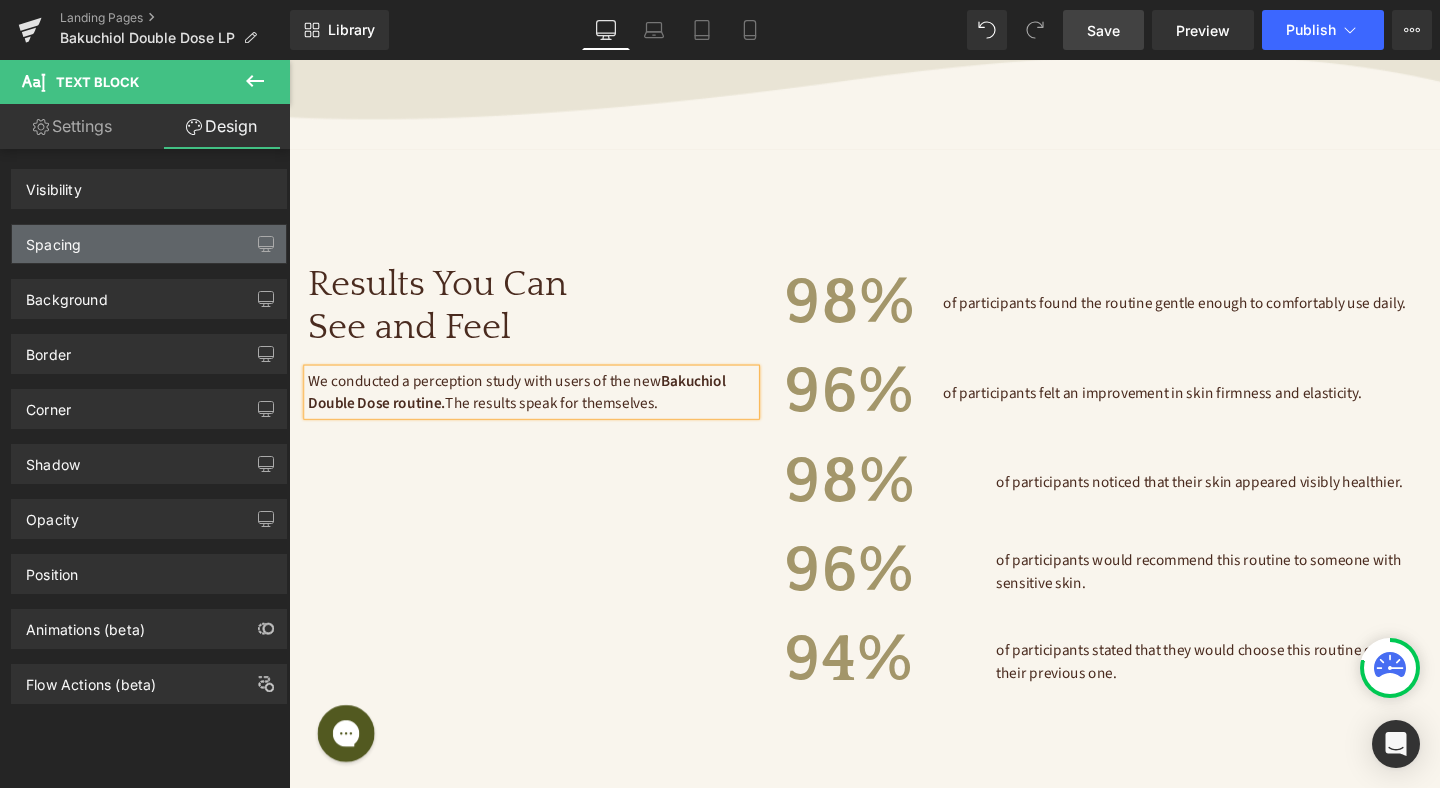 click on "Spacing" at bounding box center [149, 244] 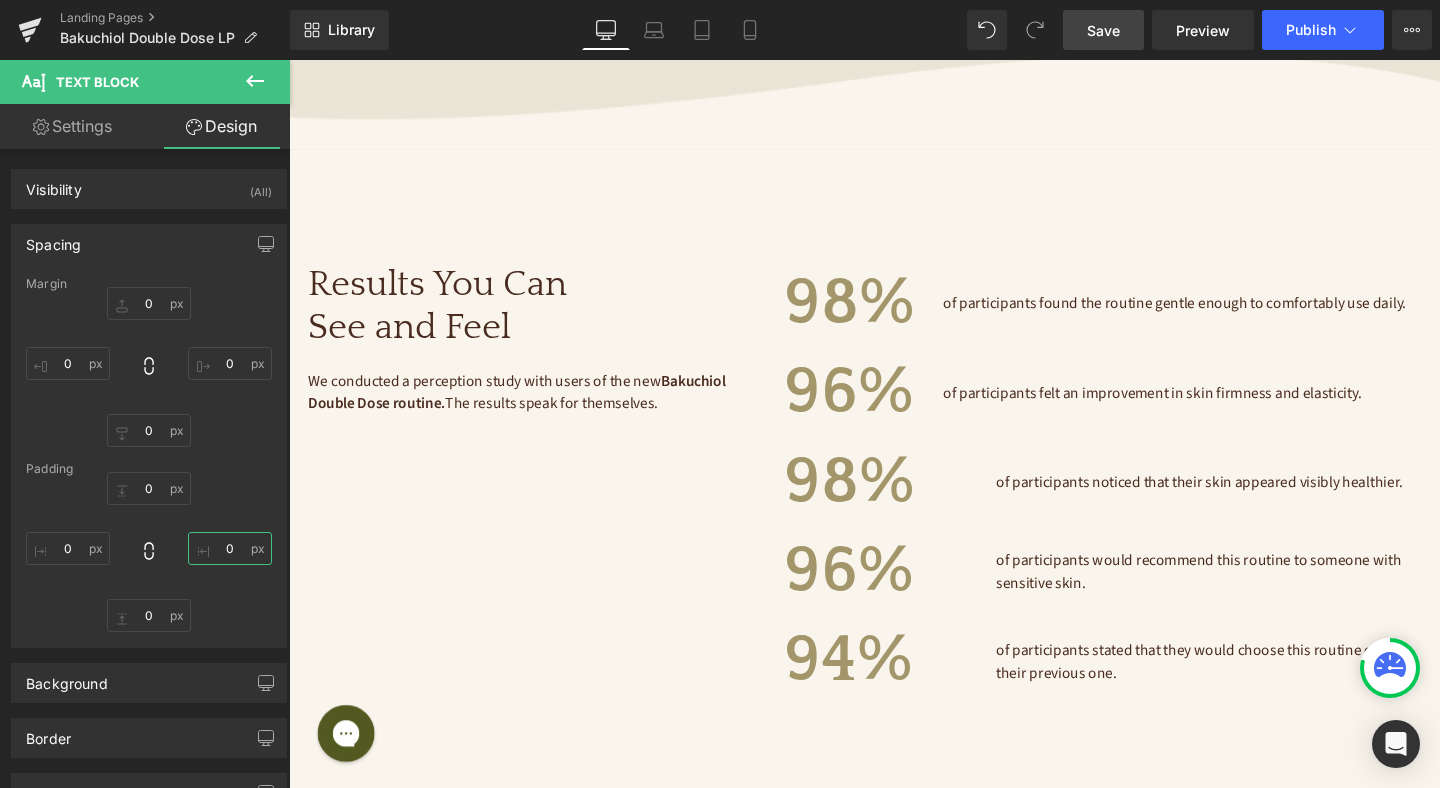 click on "0" at bounding box center (230, 548) 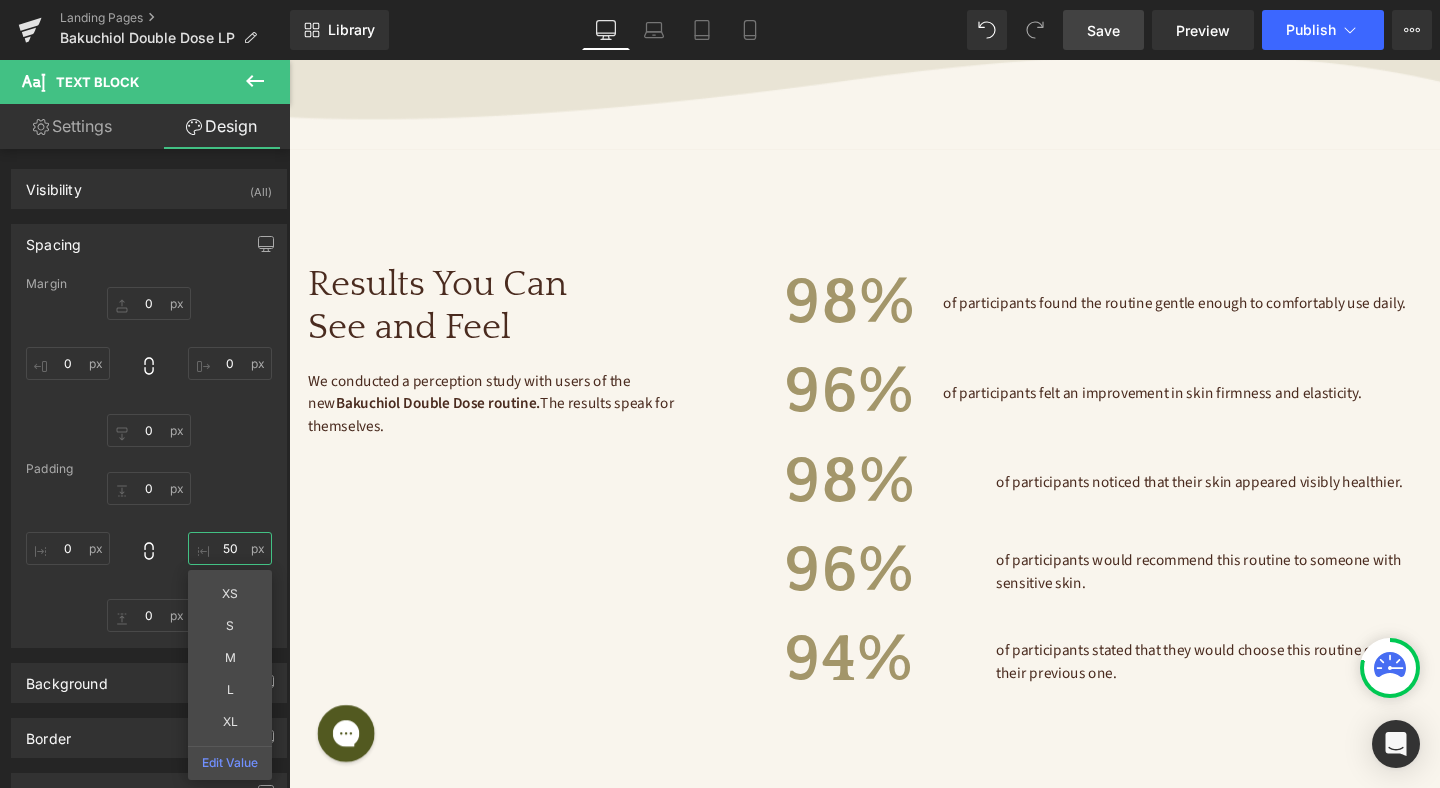 type on "50" 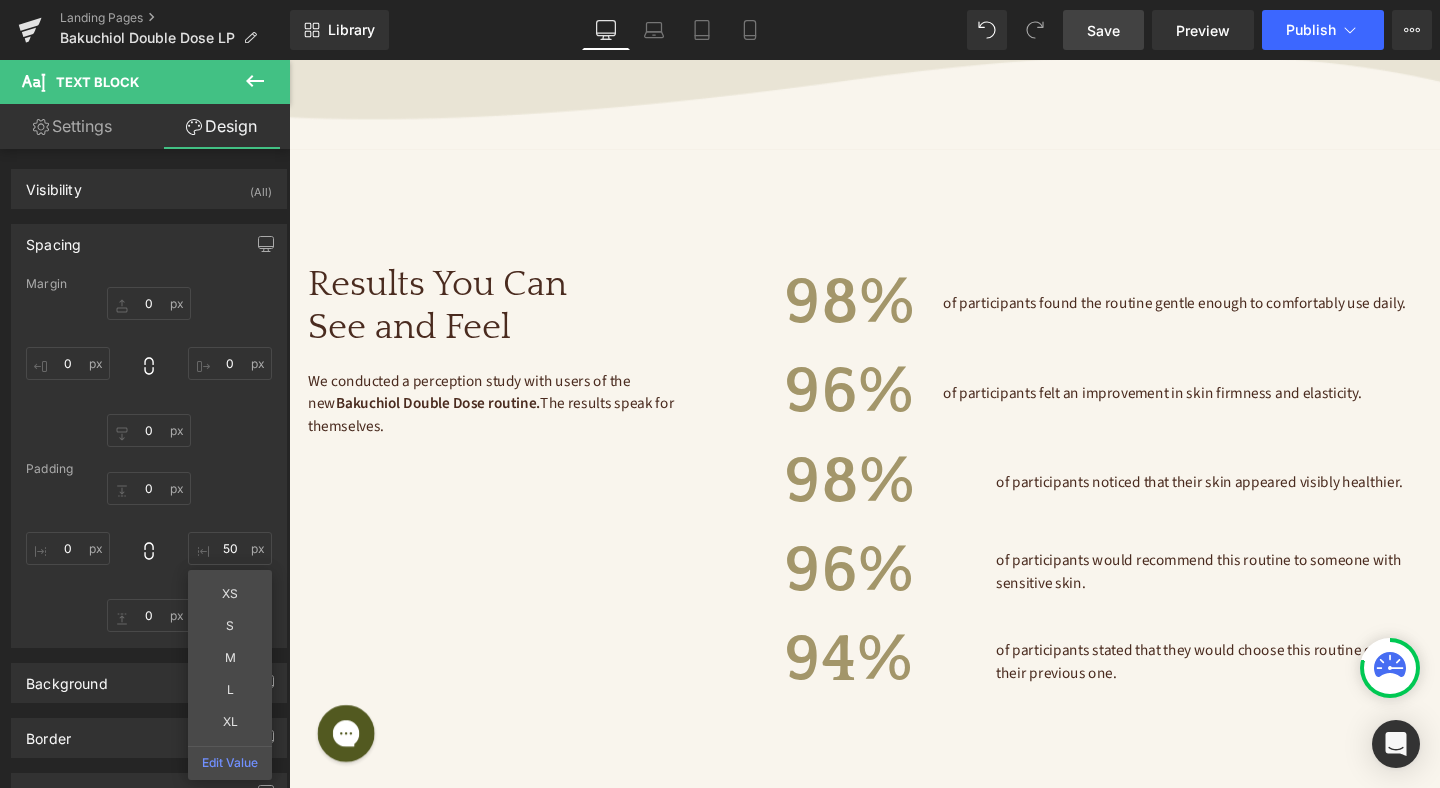 click on "Save" at bounding box center (1103, 30) 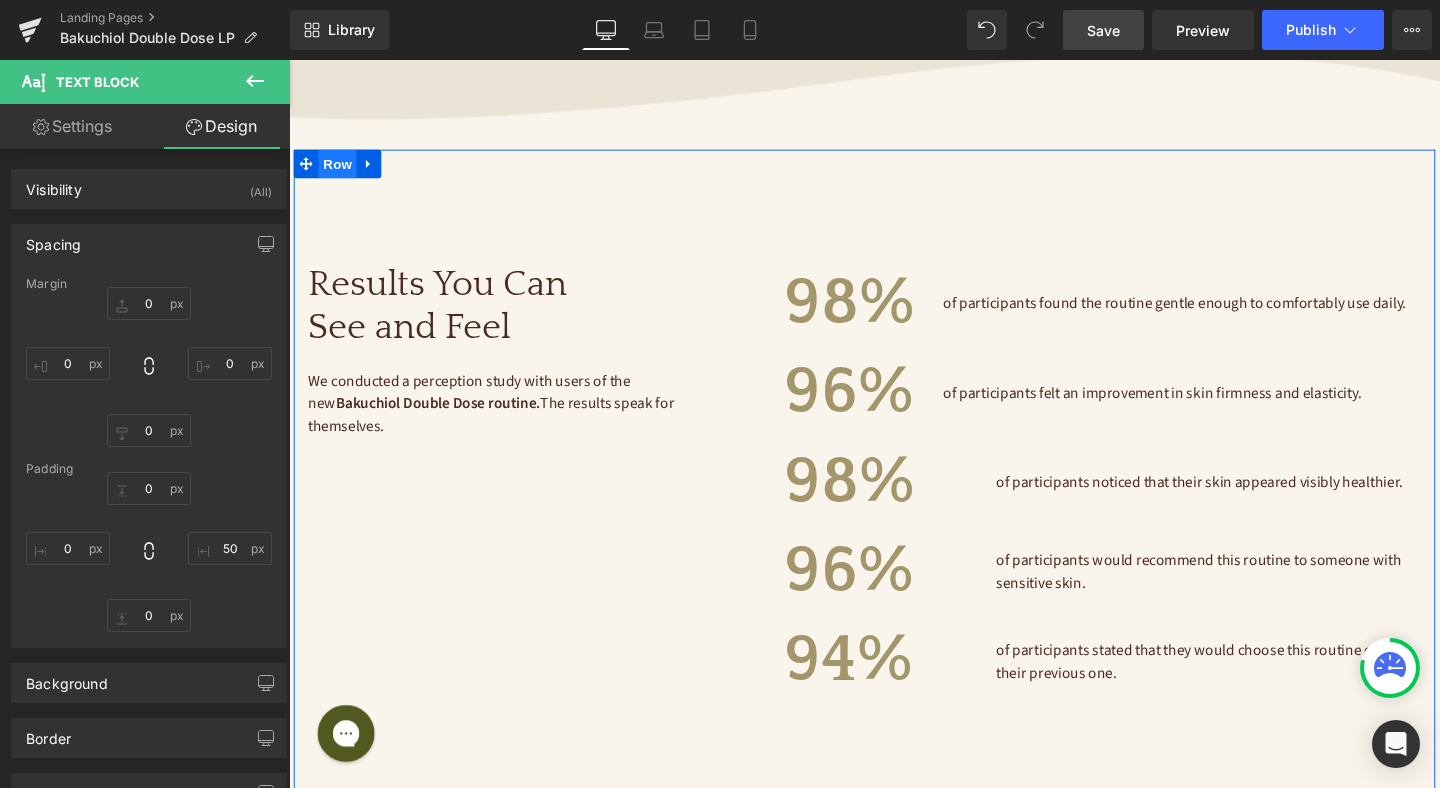 click on "Row" at bounding box center (340, 169) 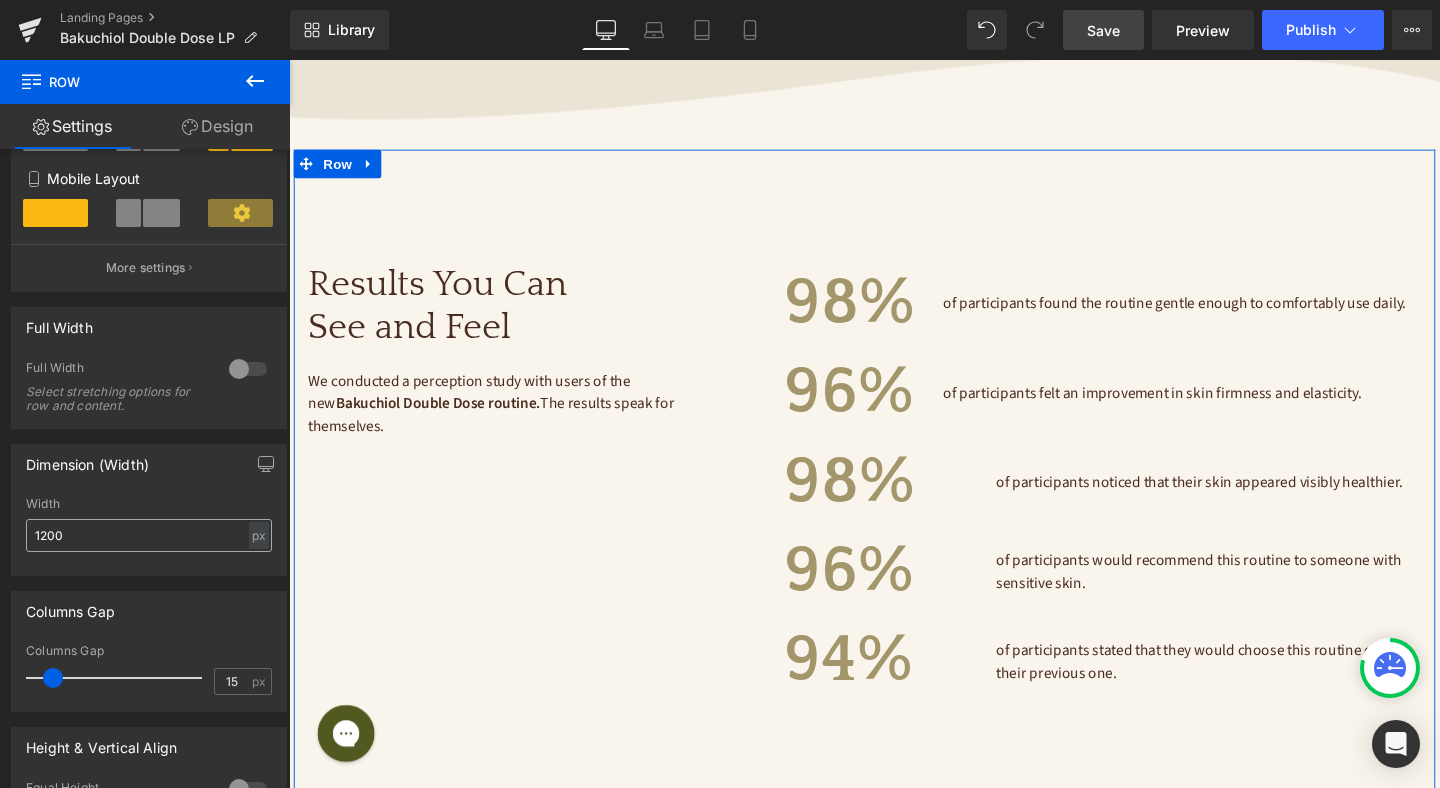 scroll, scrollTop: 385, scrollLeft: 0, axis: vertical 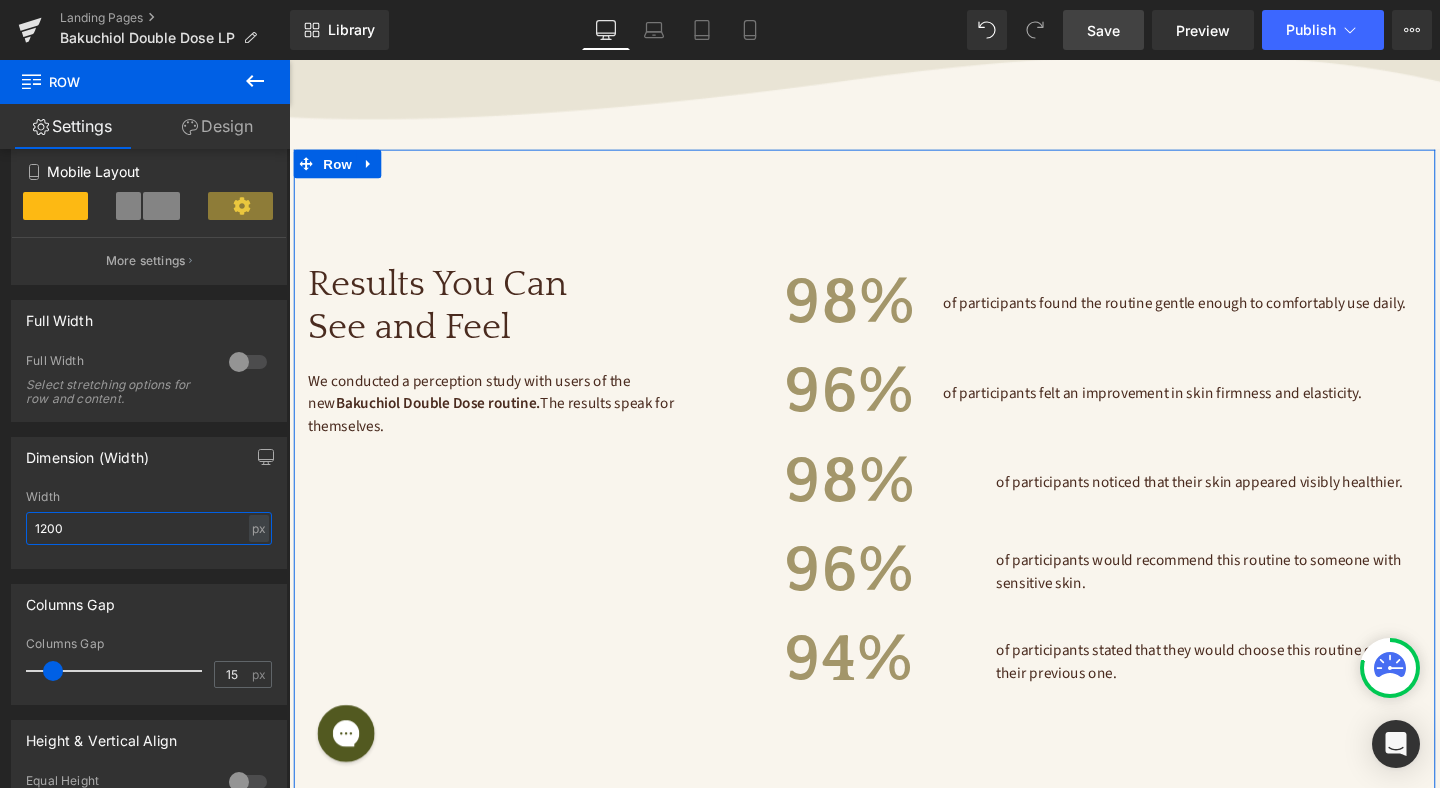 click on "1200" at bounding box center [149, 528] 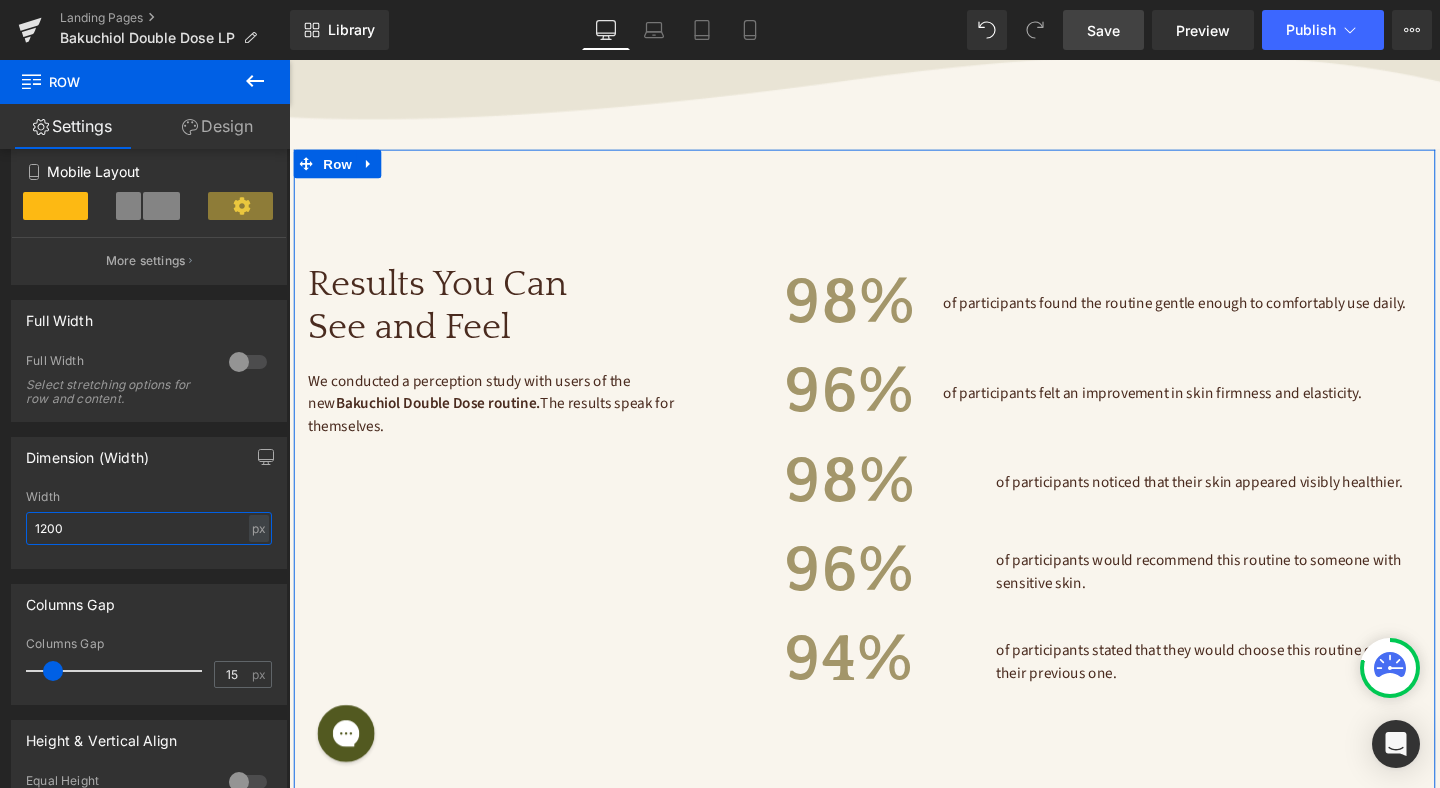click on "1200" at bounding box center [149, 528] 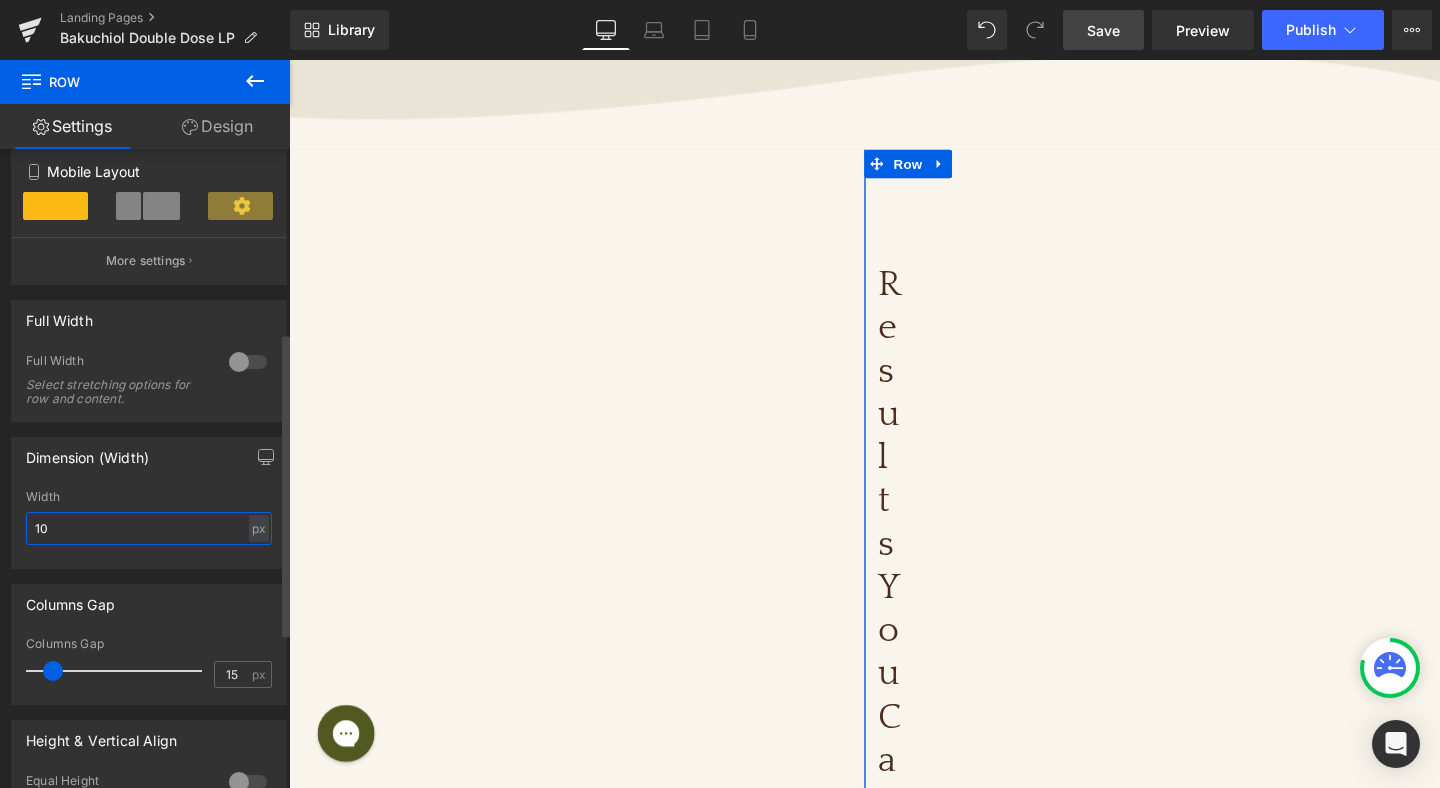 scroll, scrollTop: 4515, scrollLeft: 0, axis: vertical 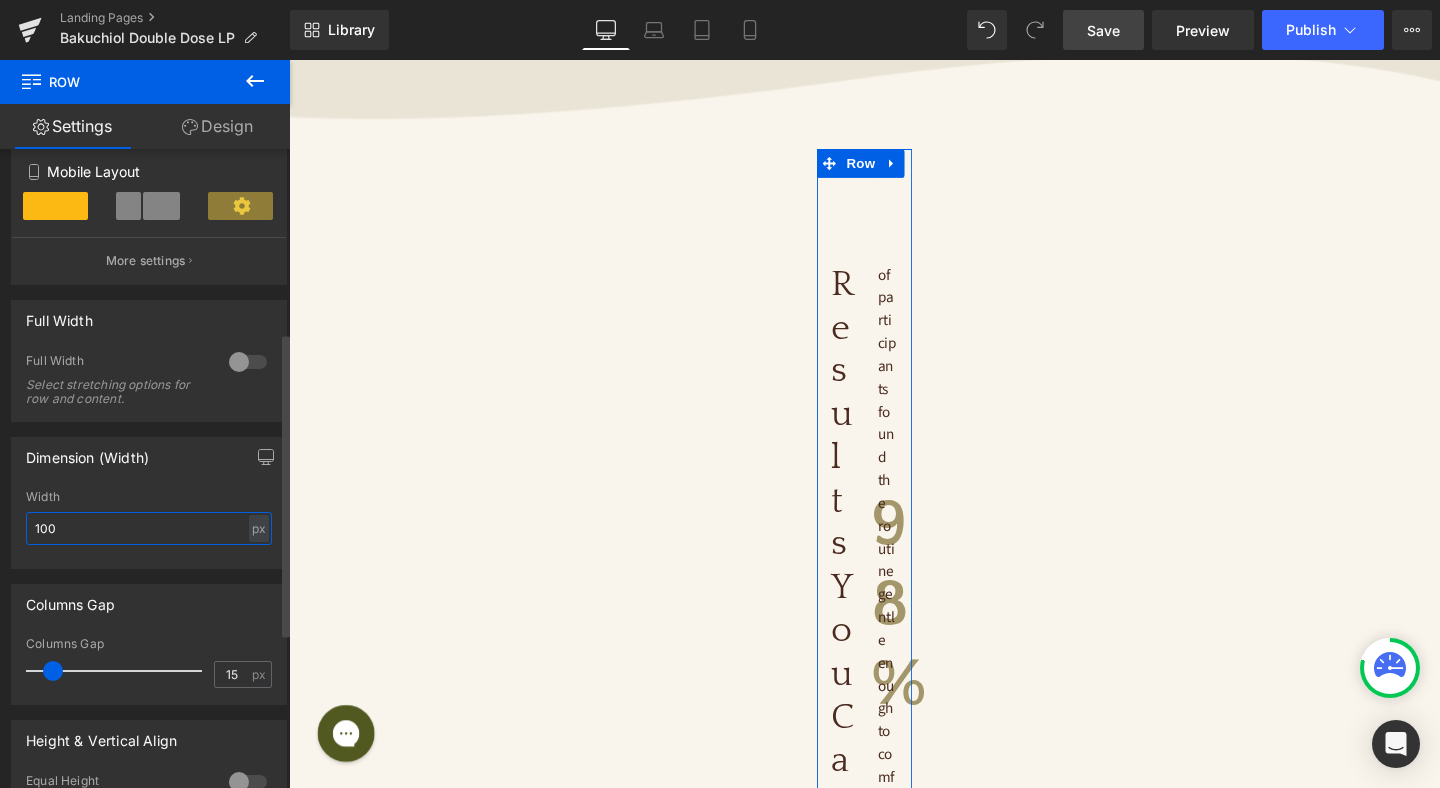 type on "1000" 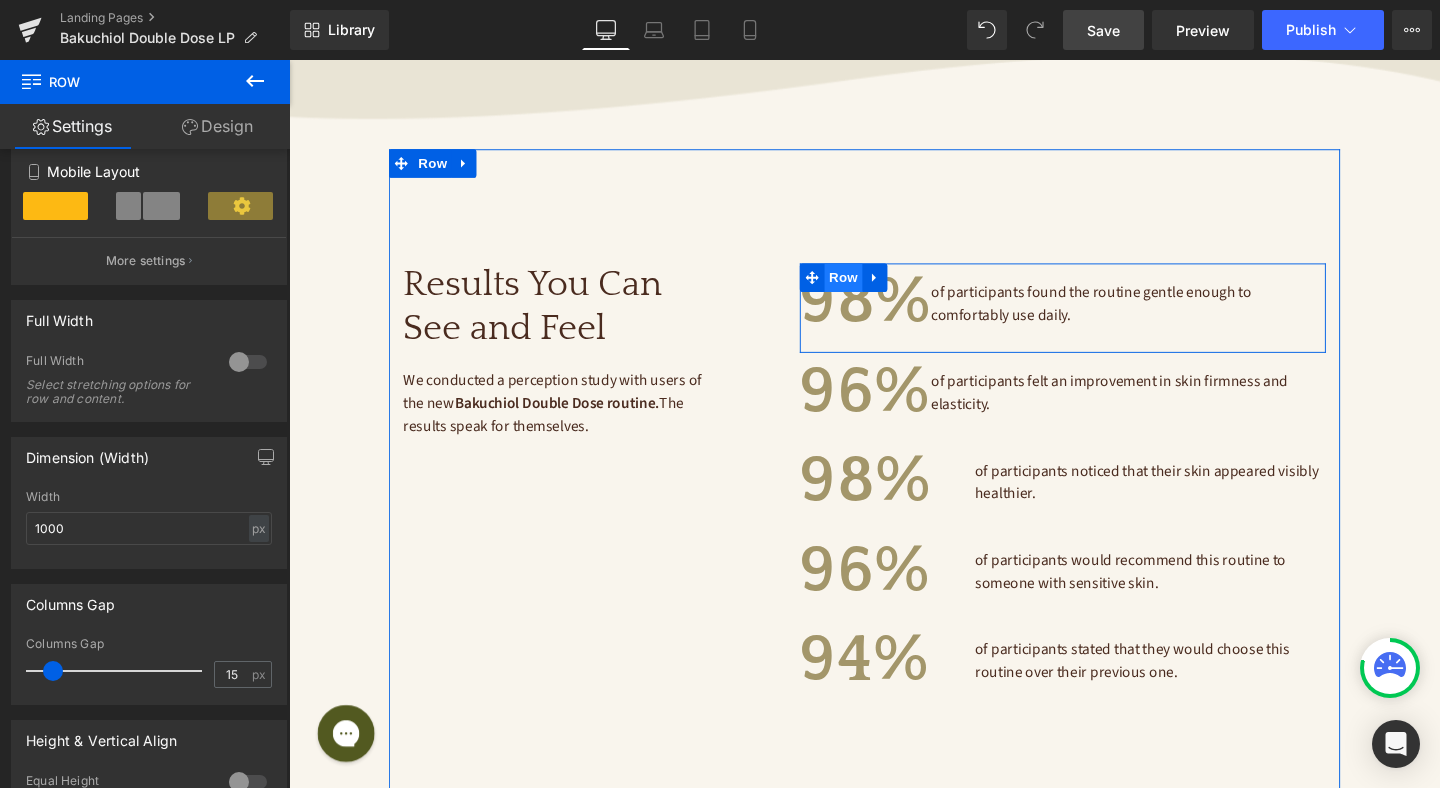 click on "Row" at bounding box center (872, 289) 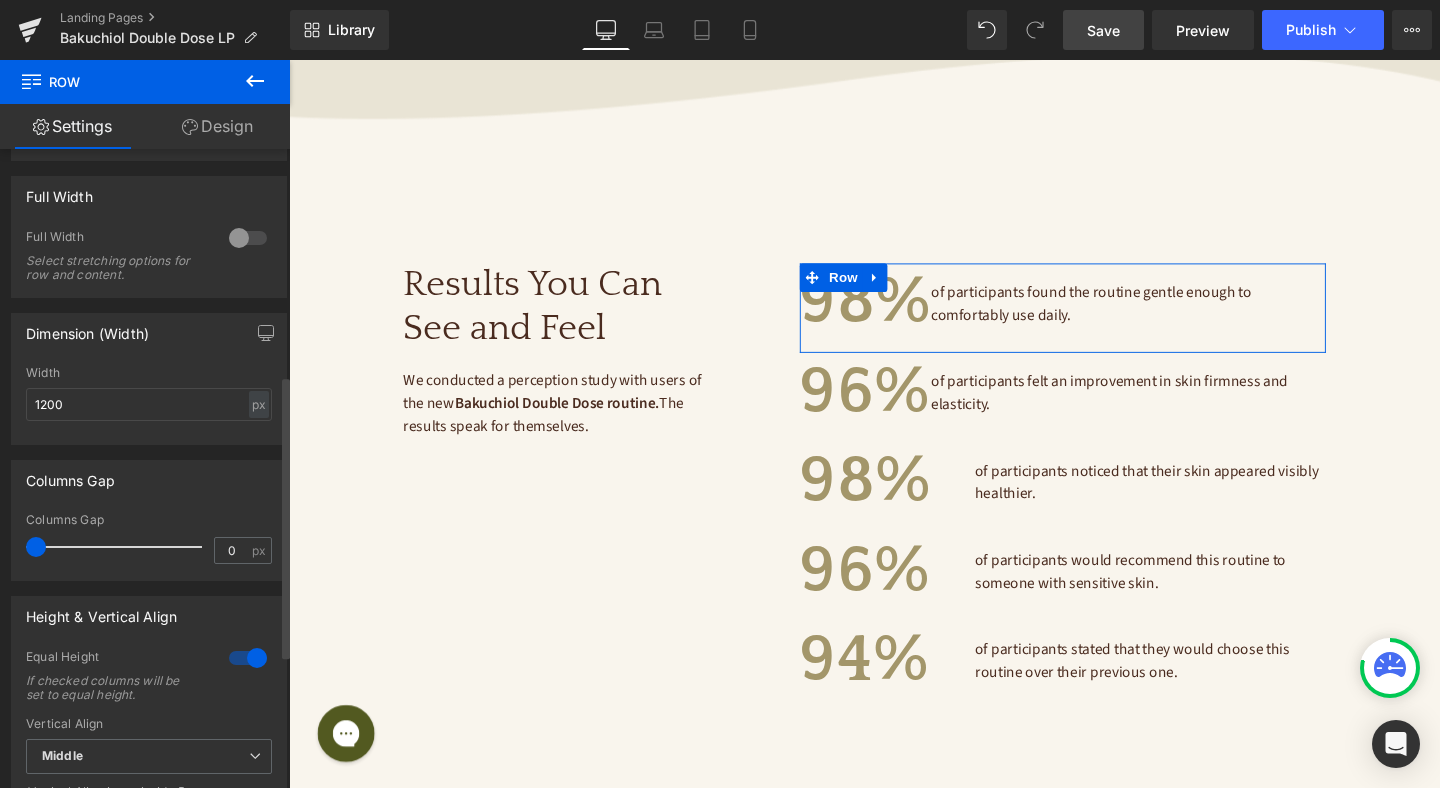 scroll, scrollTop: 514, scrollLeft: 0, axis: vertical 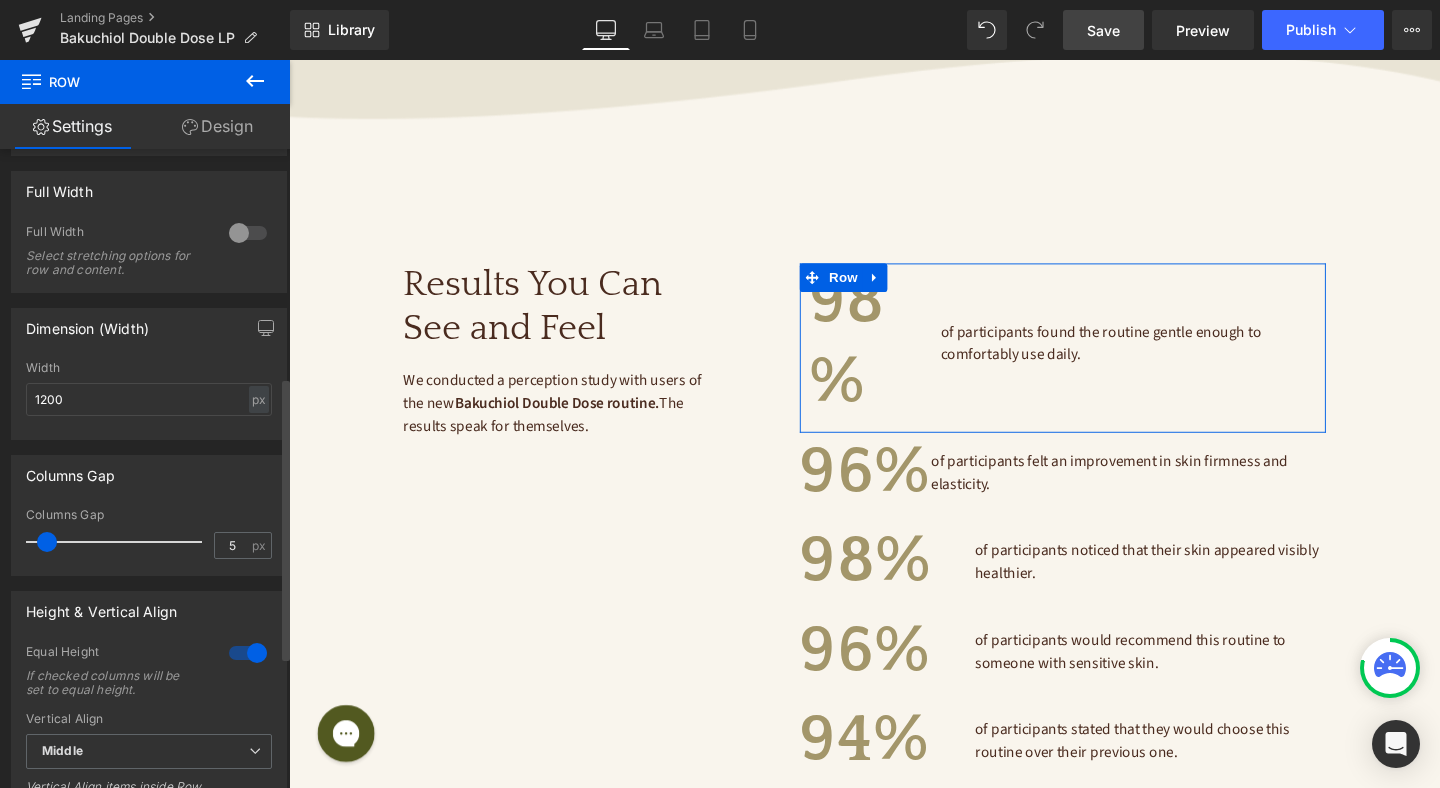 type on "0" 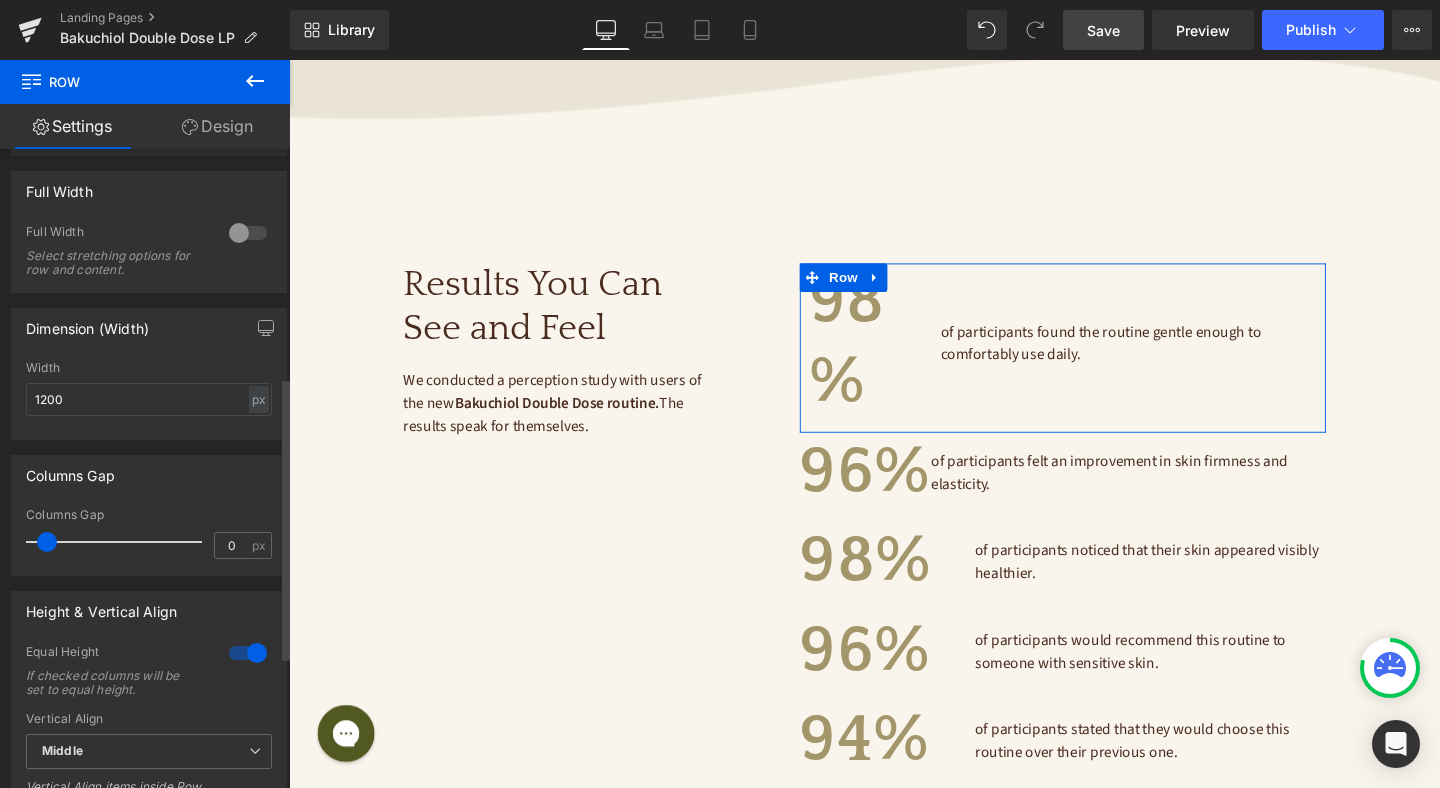 drag, startPoint x: 39, startPoint y: 544, endPoint x: 0, endPoint y: 548, distance: 39.20459 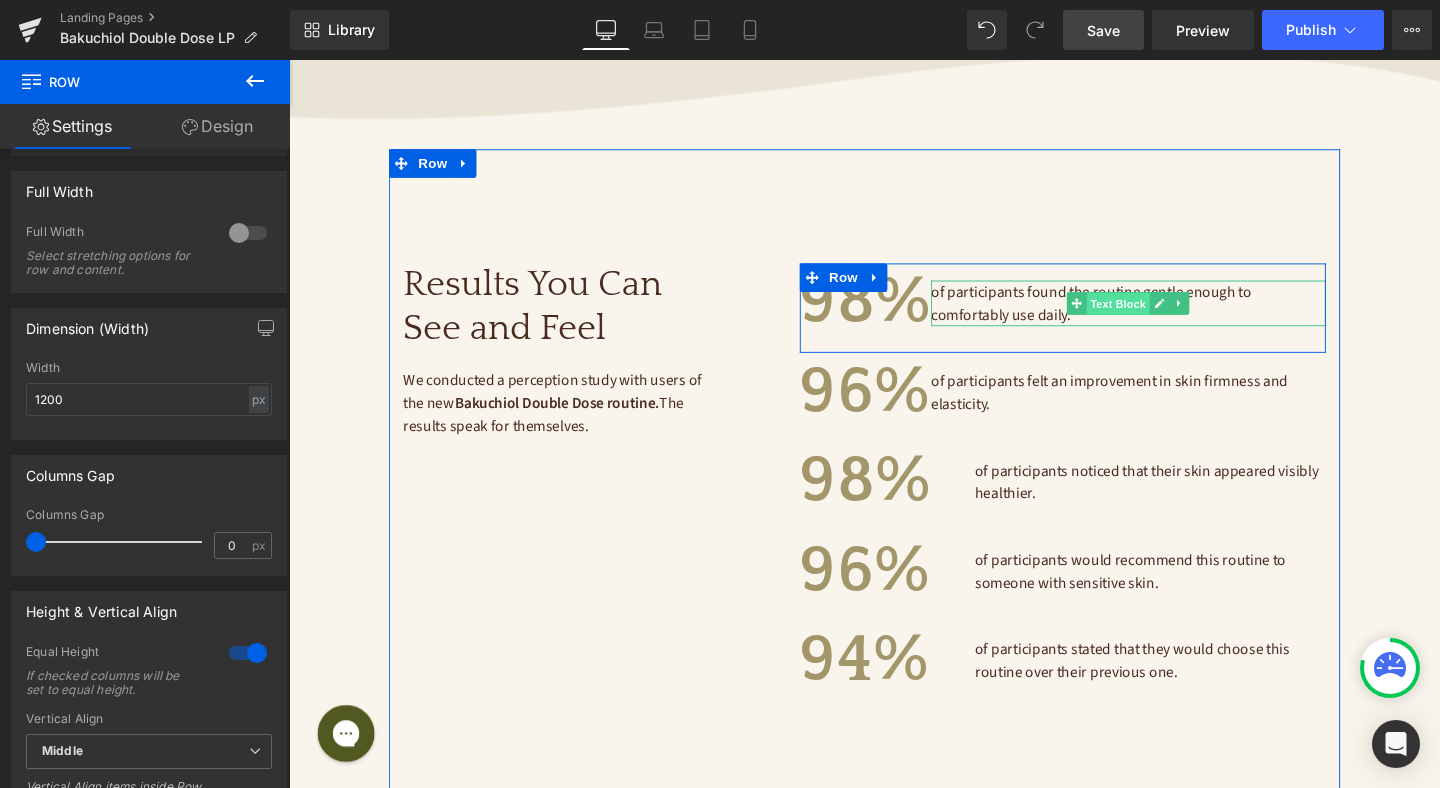 click on "Text Block" at bounding box center [1161, 317] 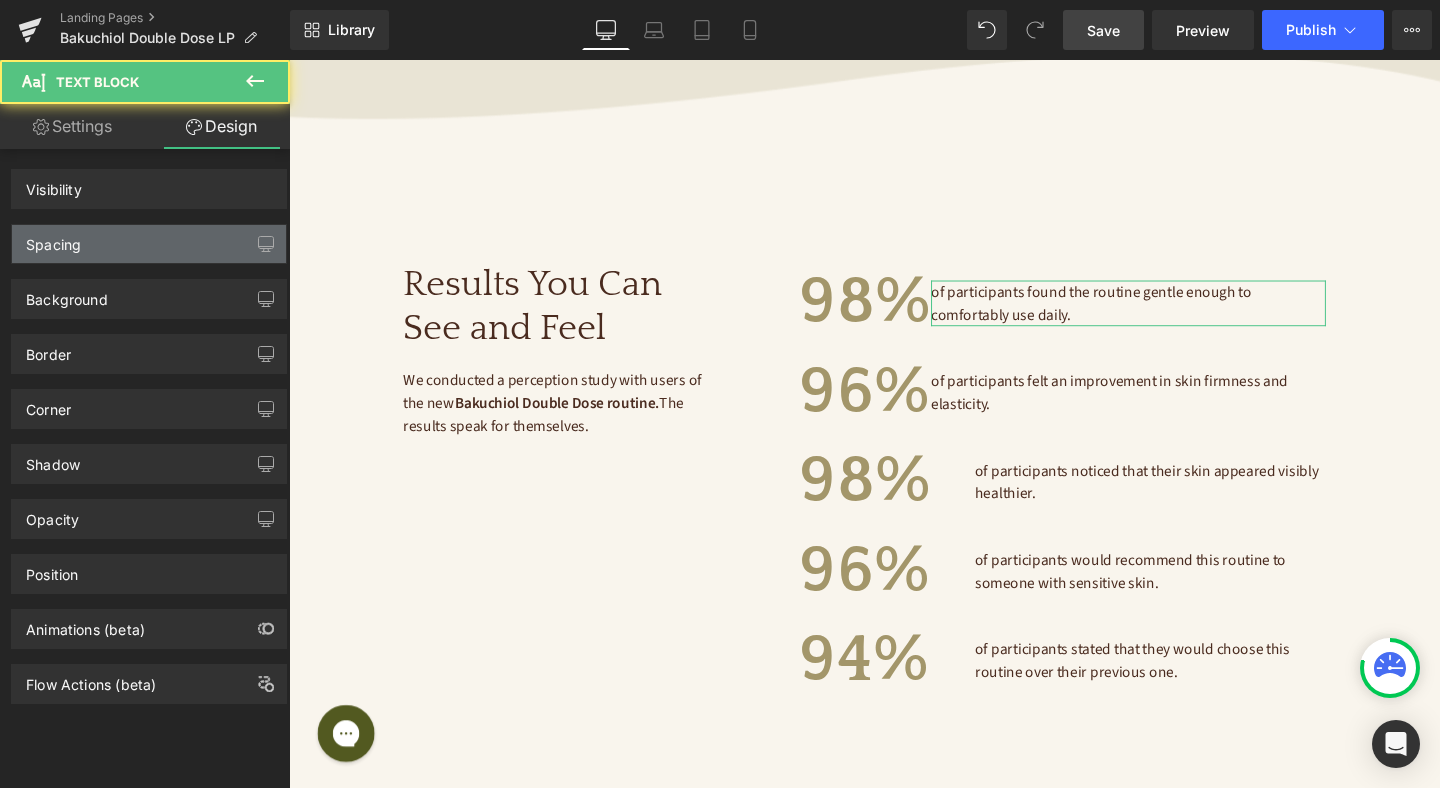 click on "Spacing" at bounding box center [149, 244] 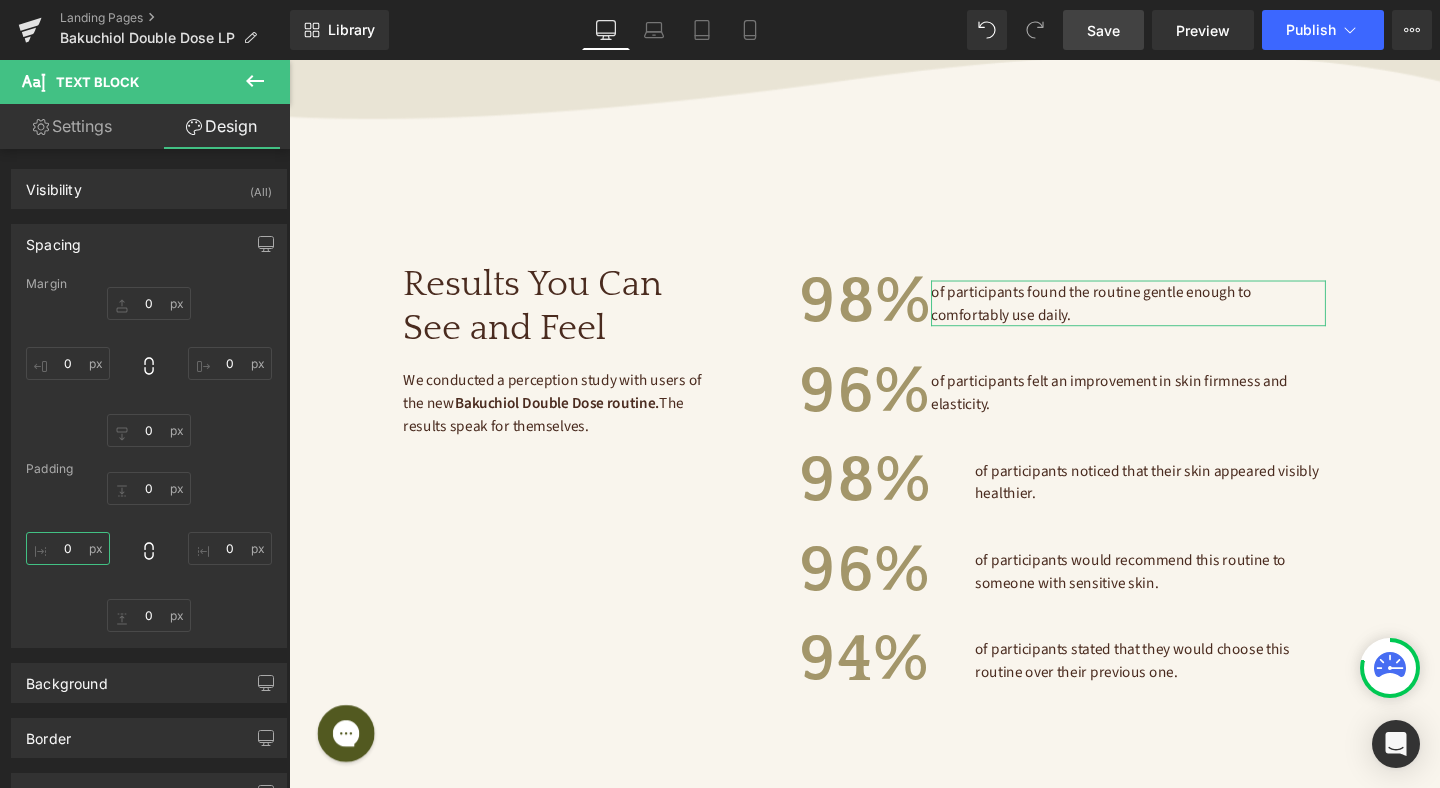 click on "0" at bounding box center [68, 548] 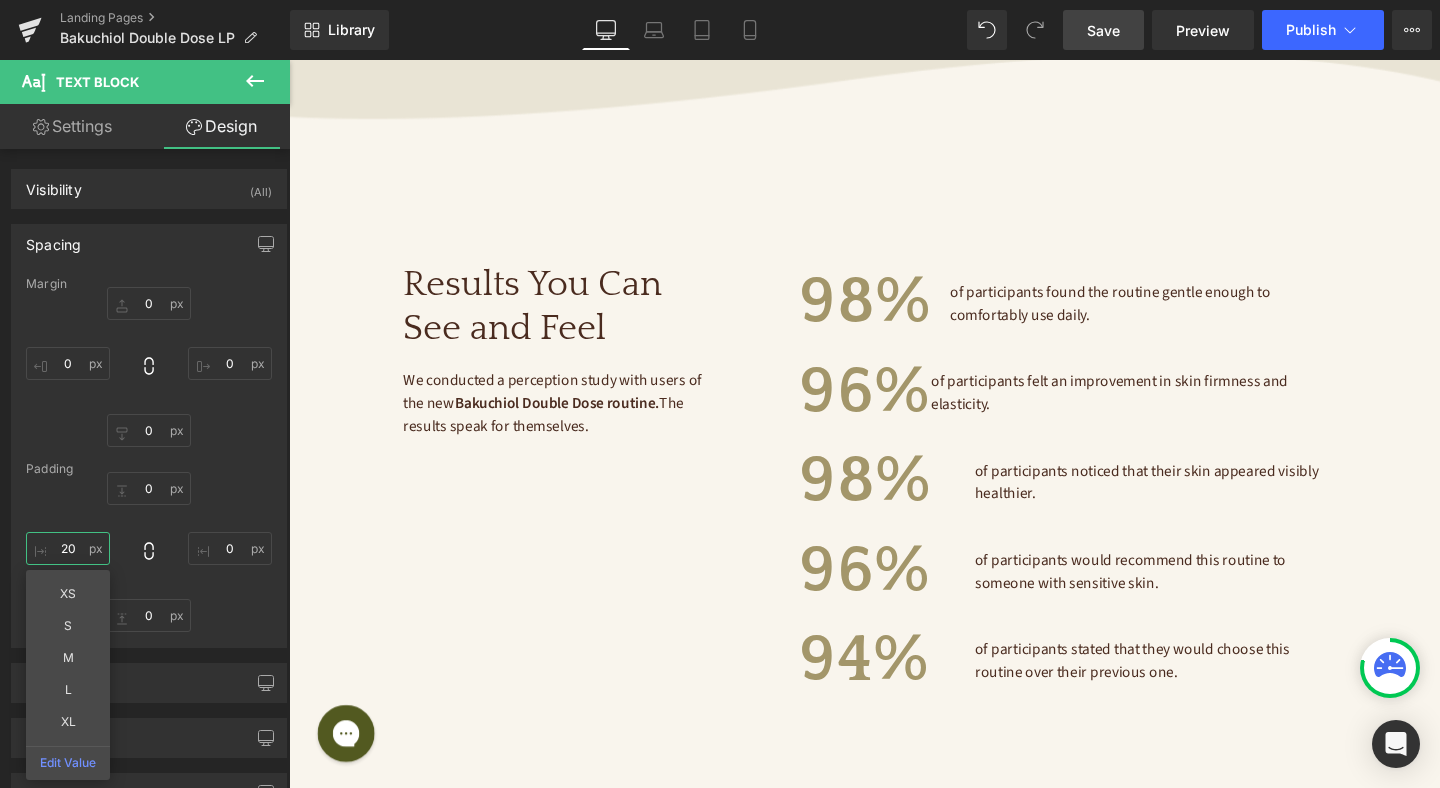 type on "20" 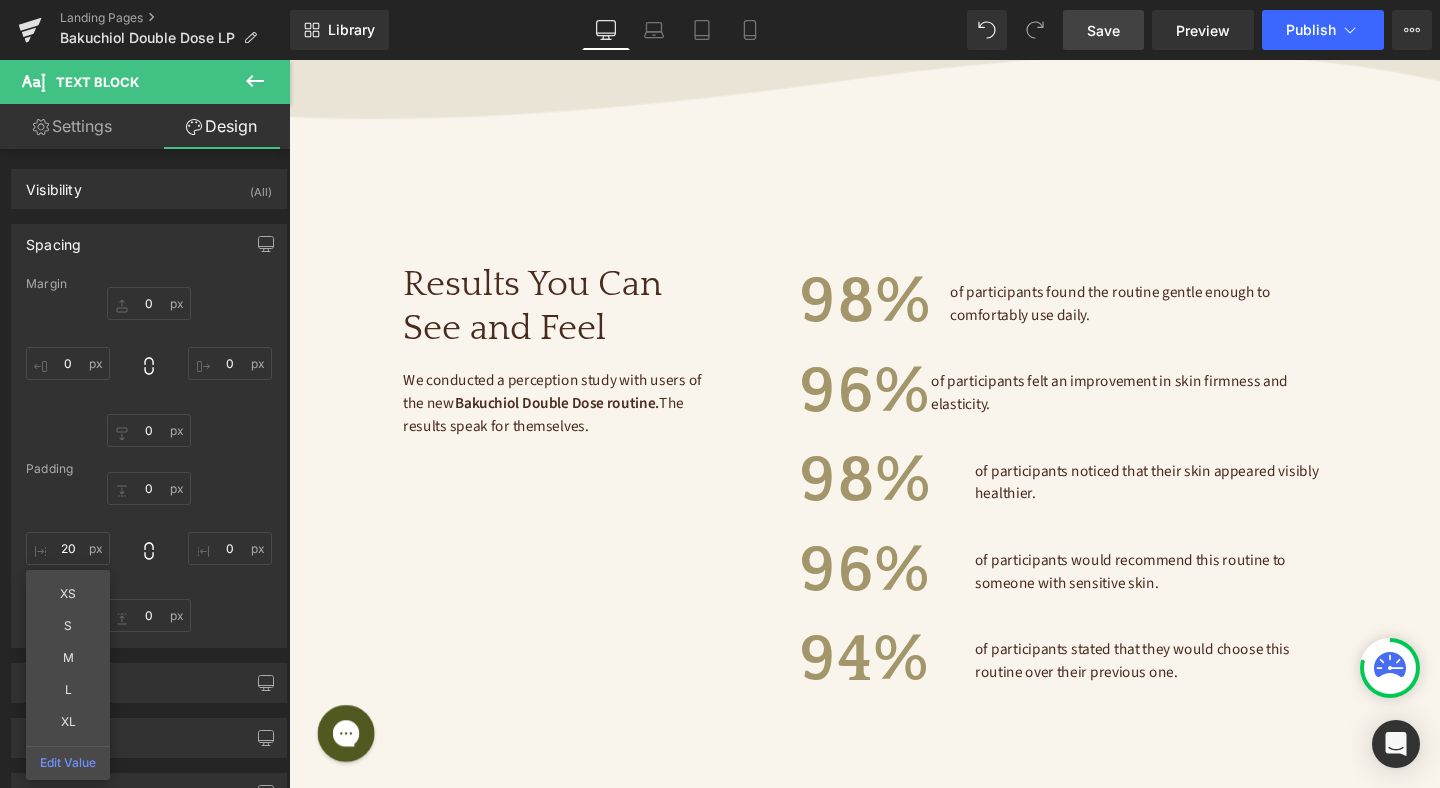 click on "Save" at bounding box center [1103, 30] 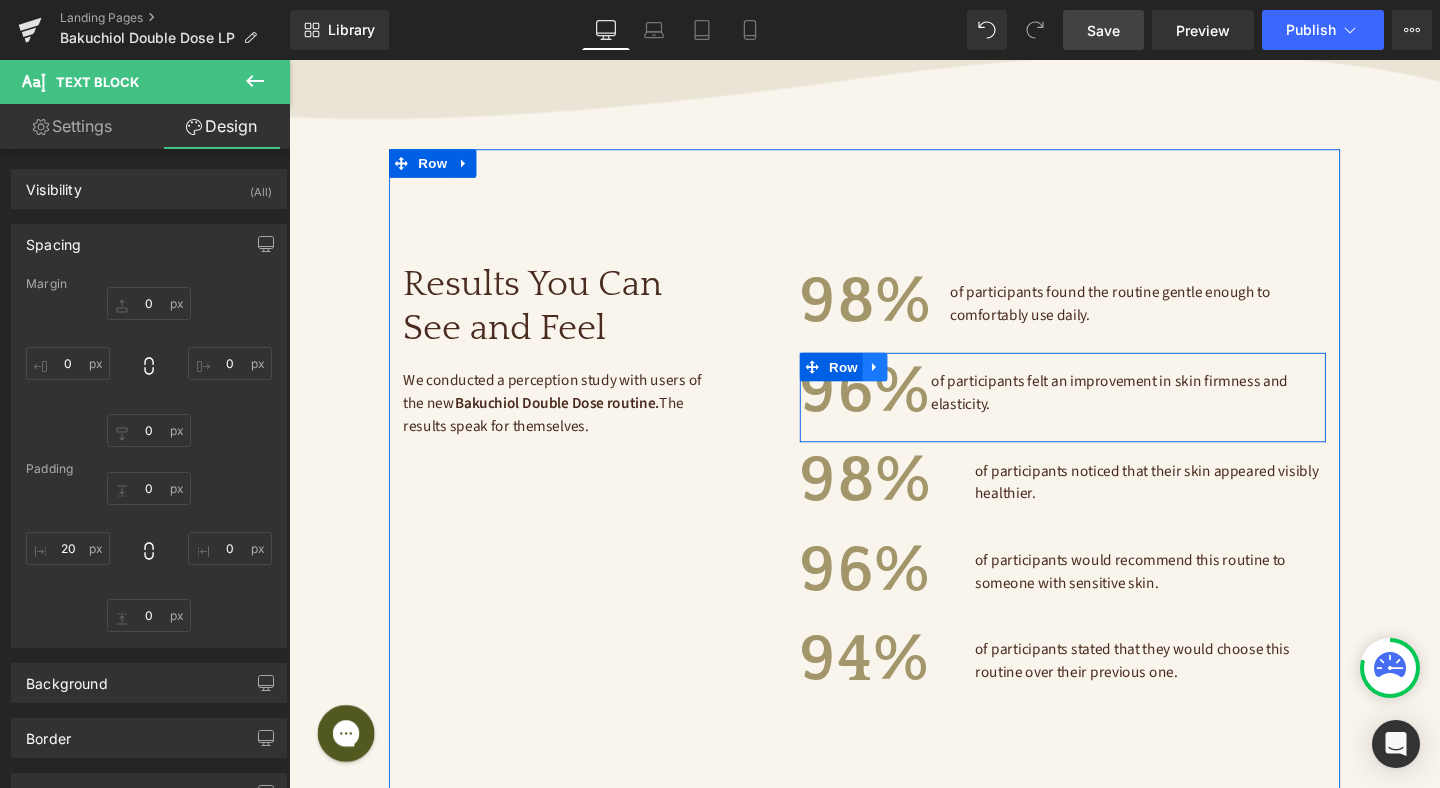 click 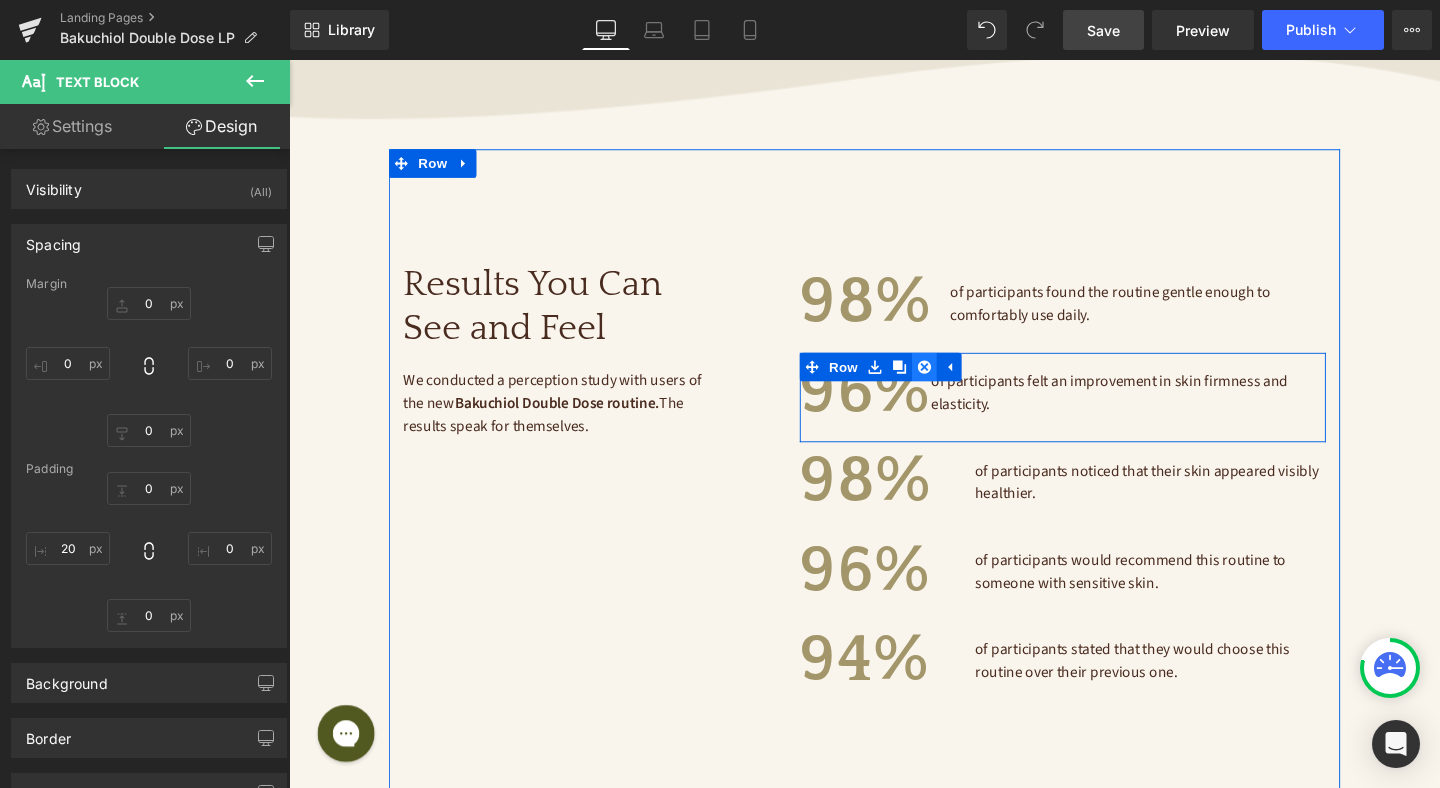 click 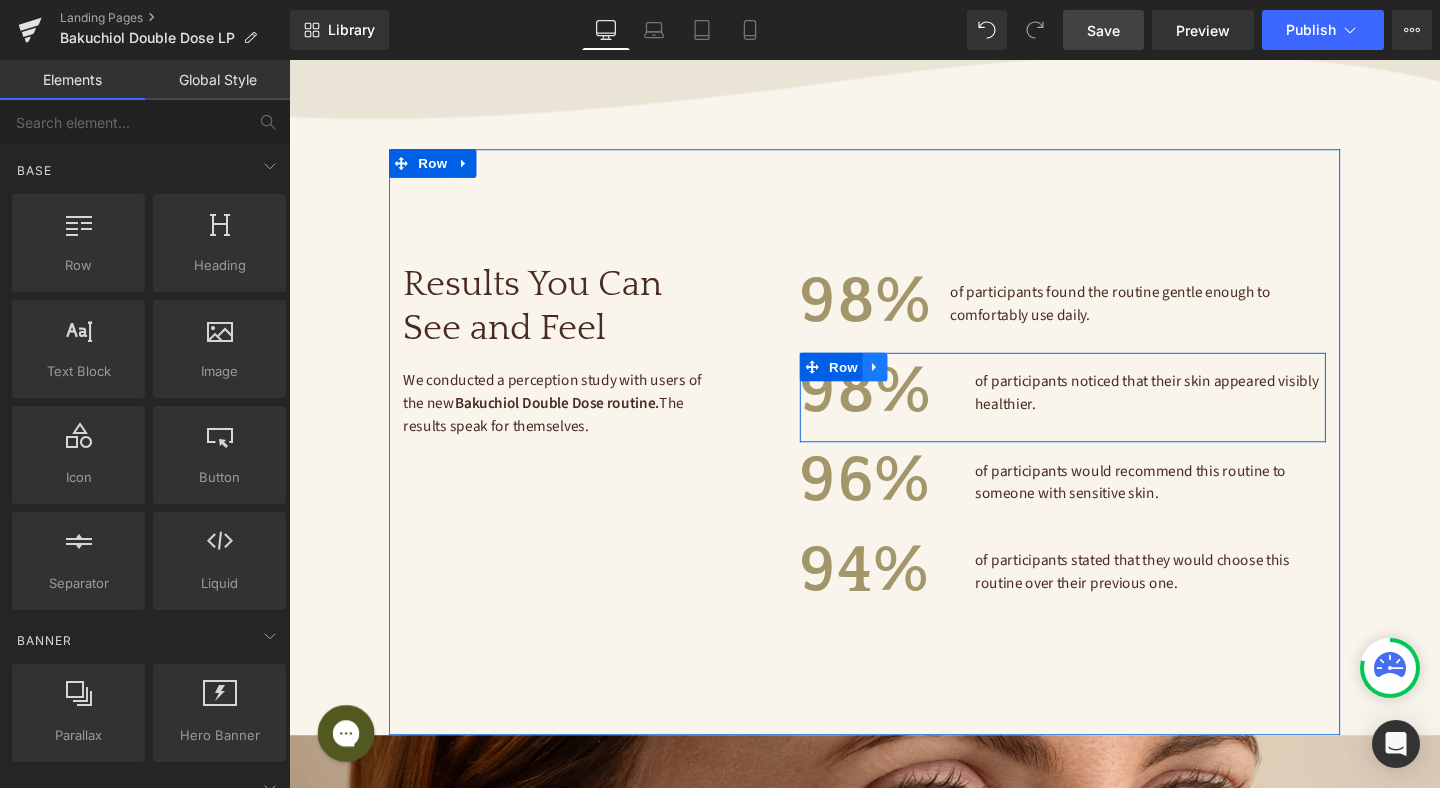 click 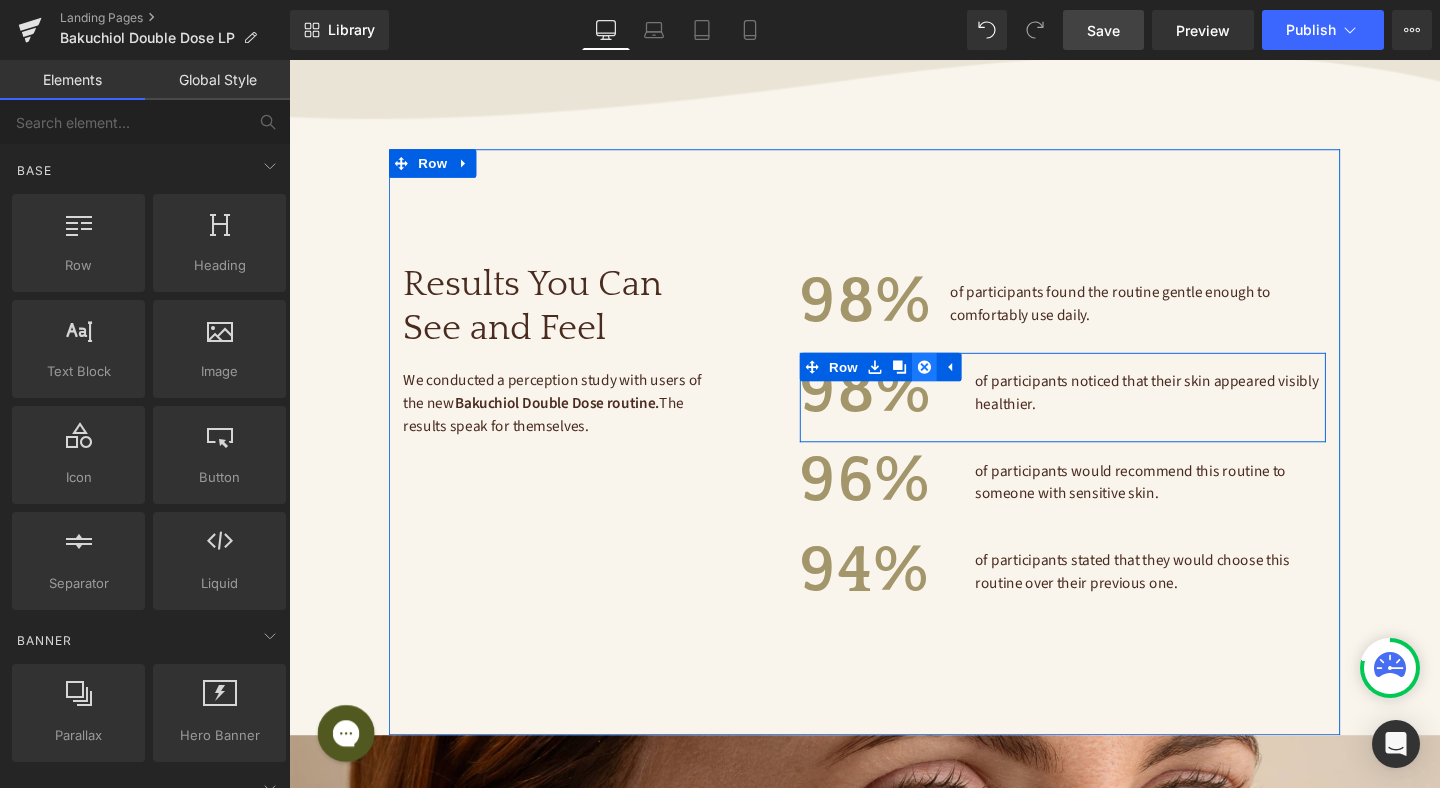 click 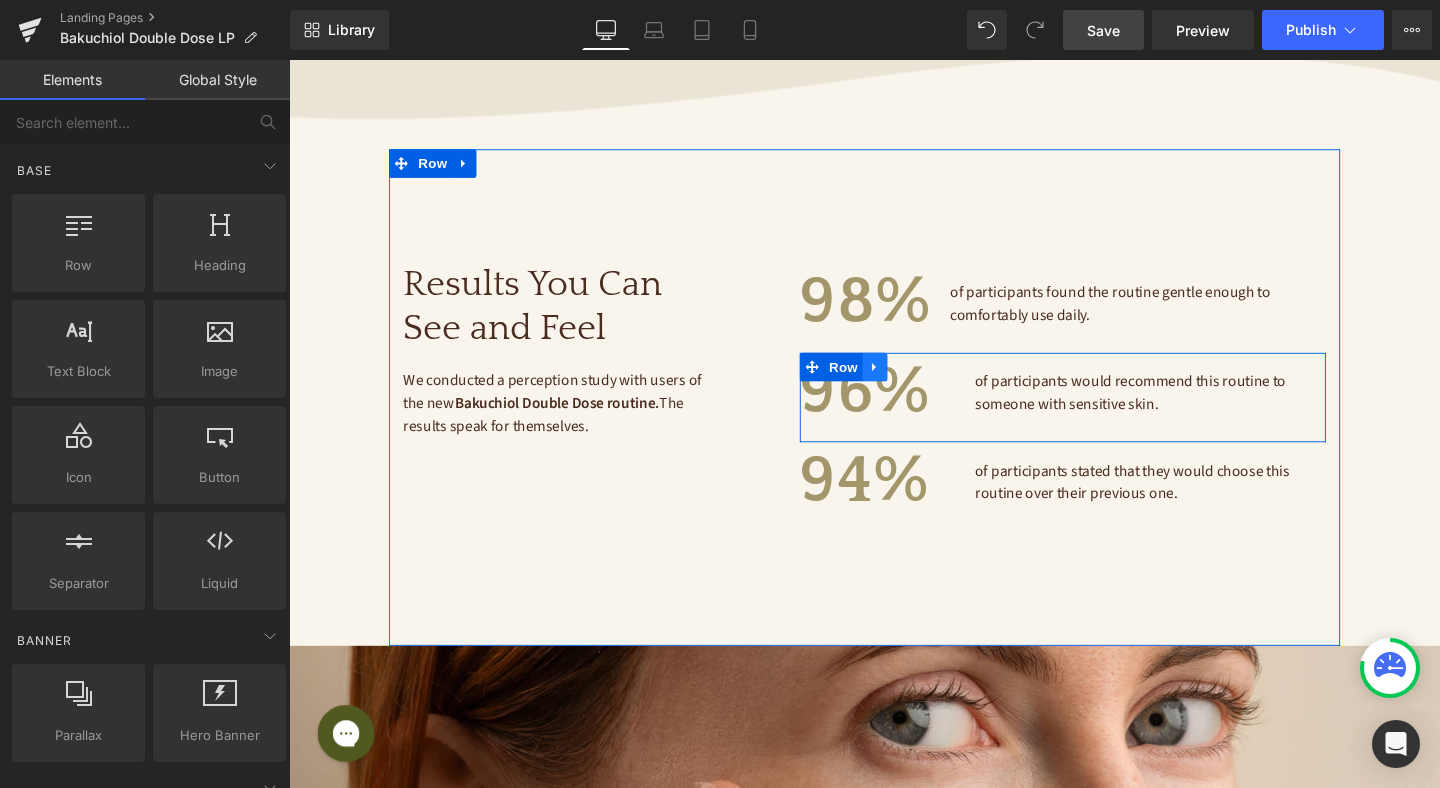 click 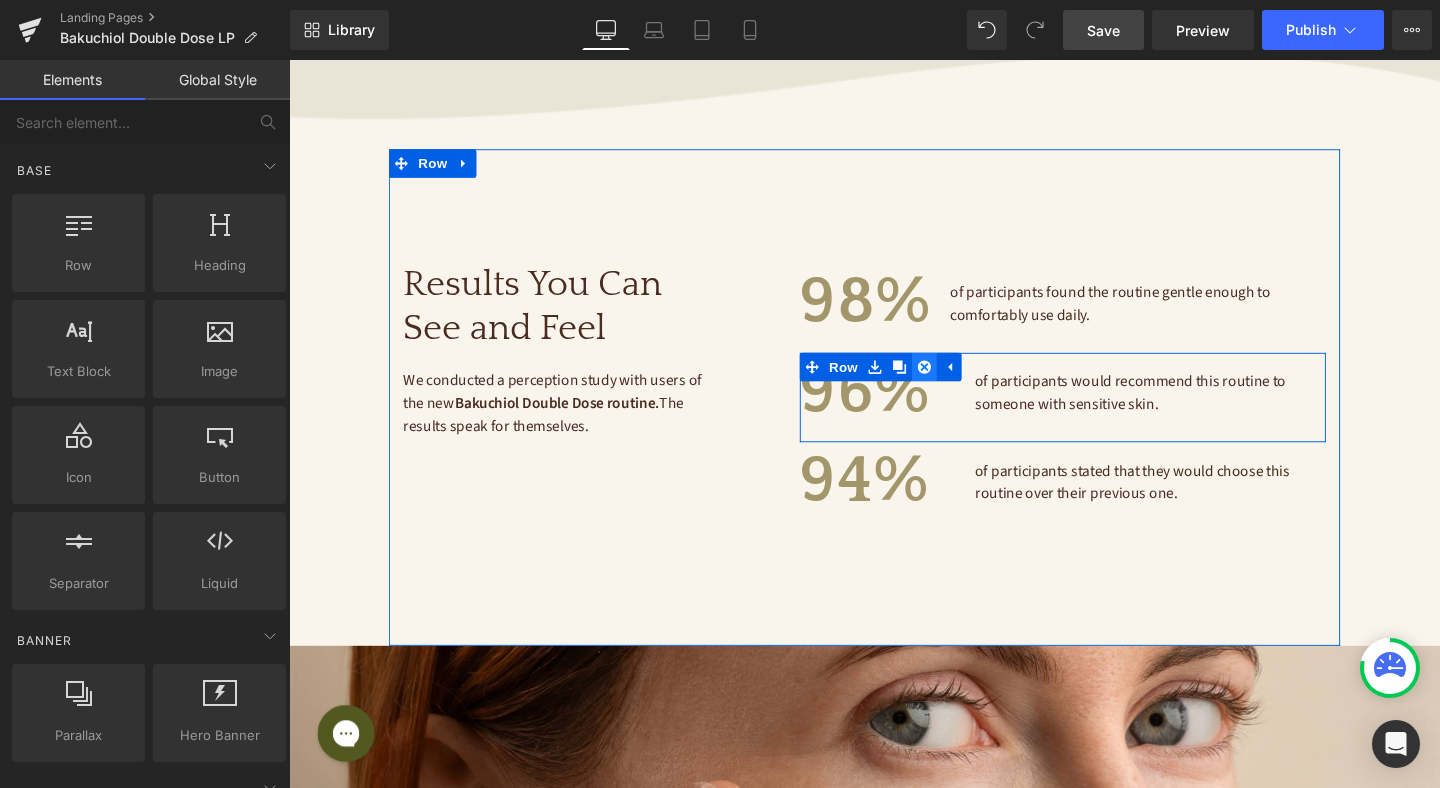 click 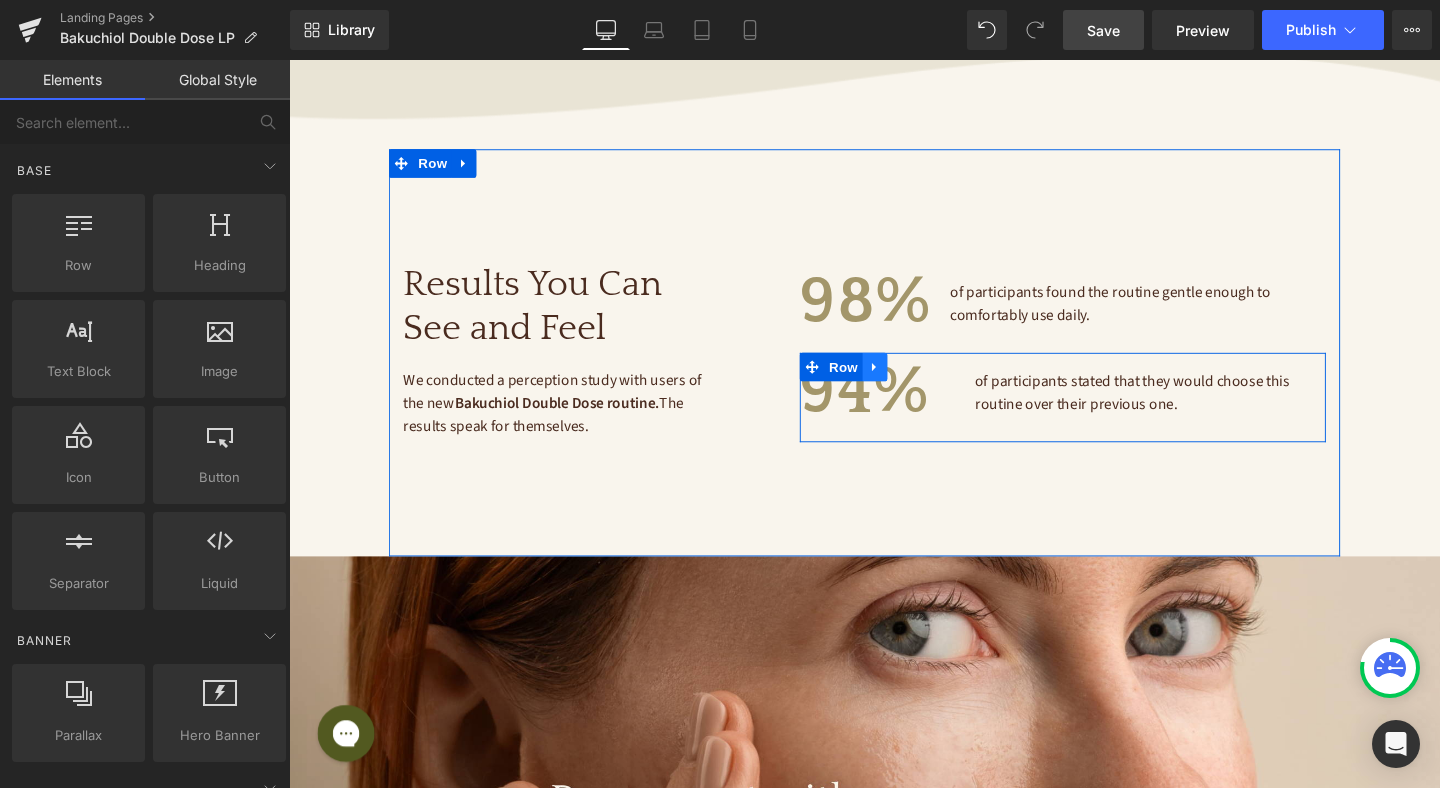 click 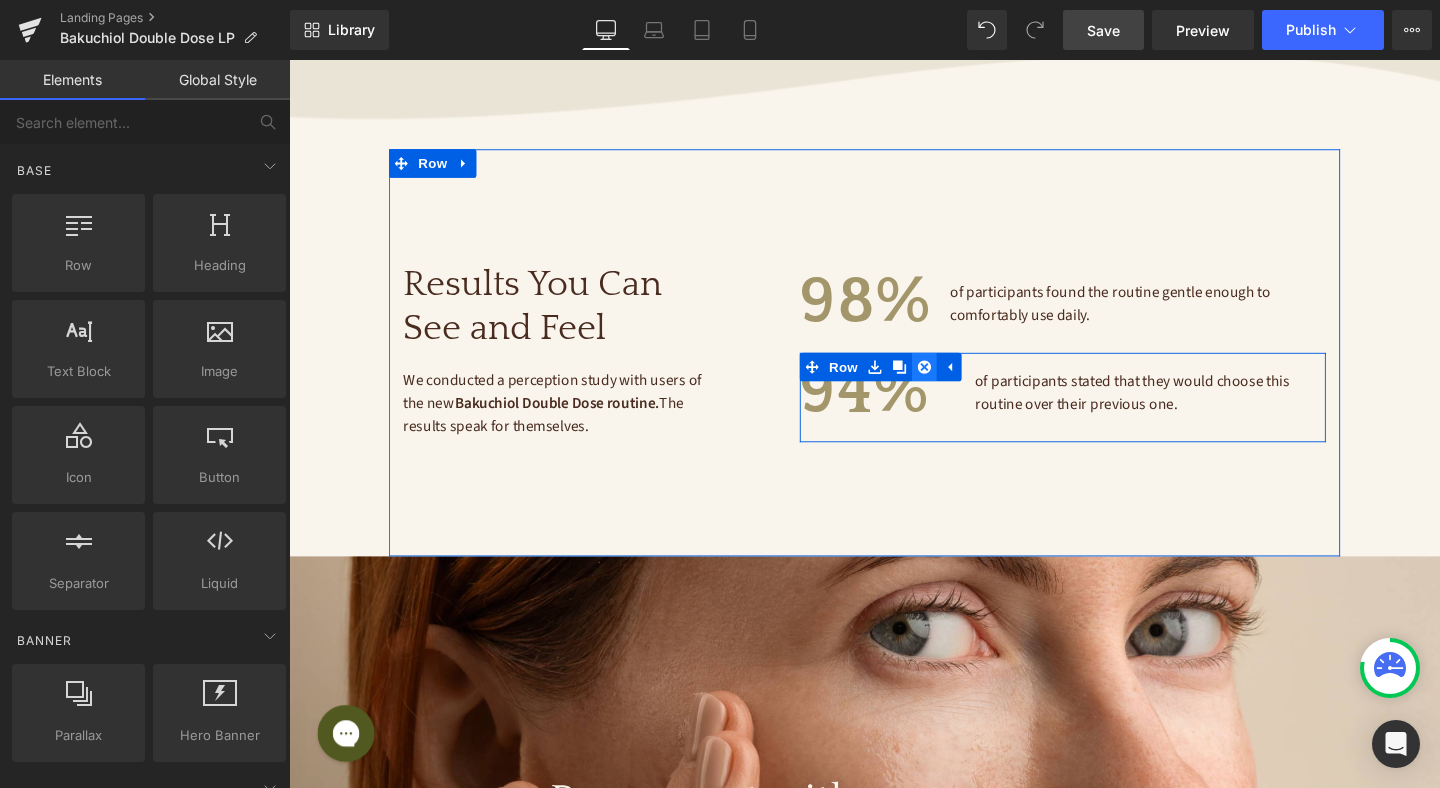 click 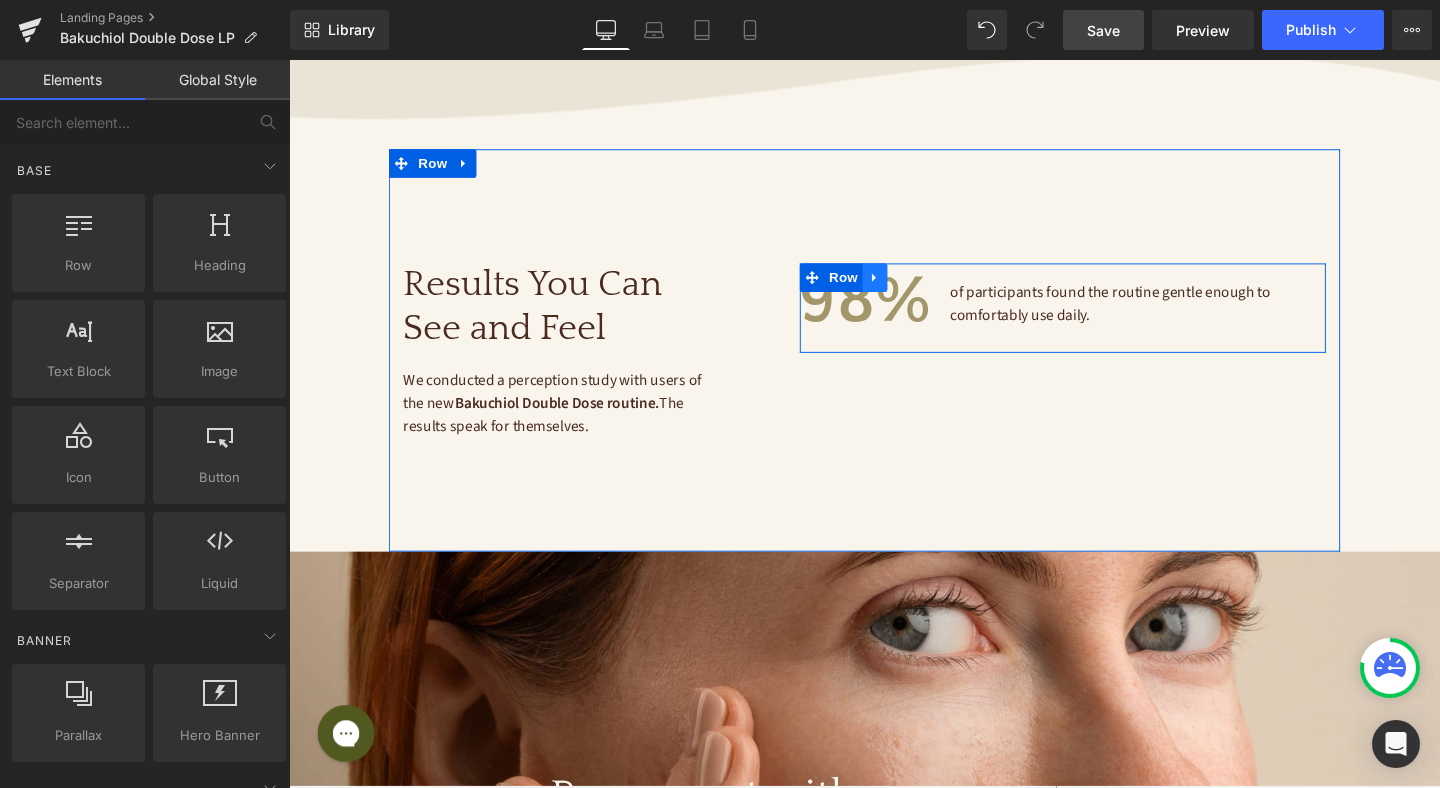 click 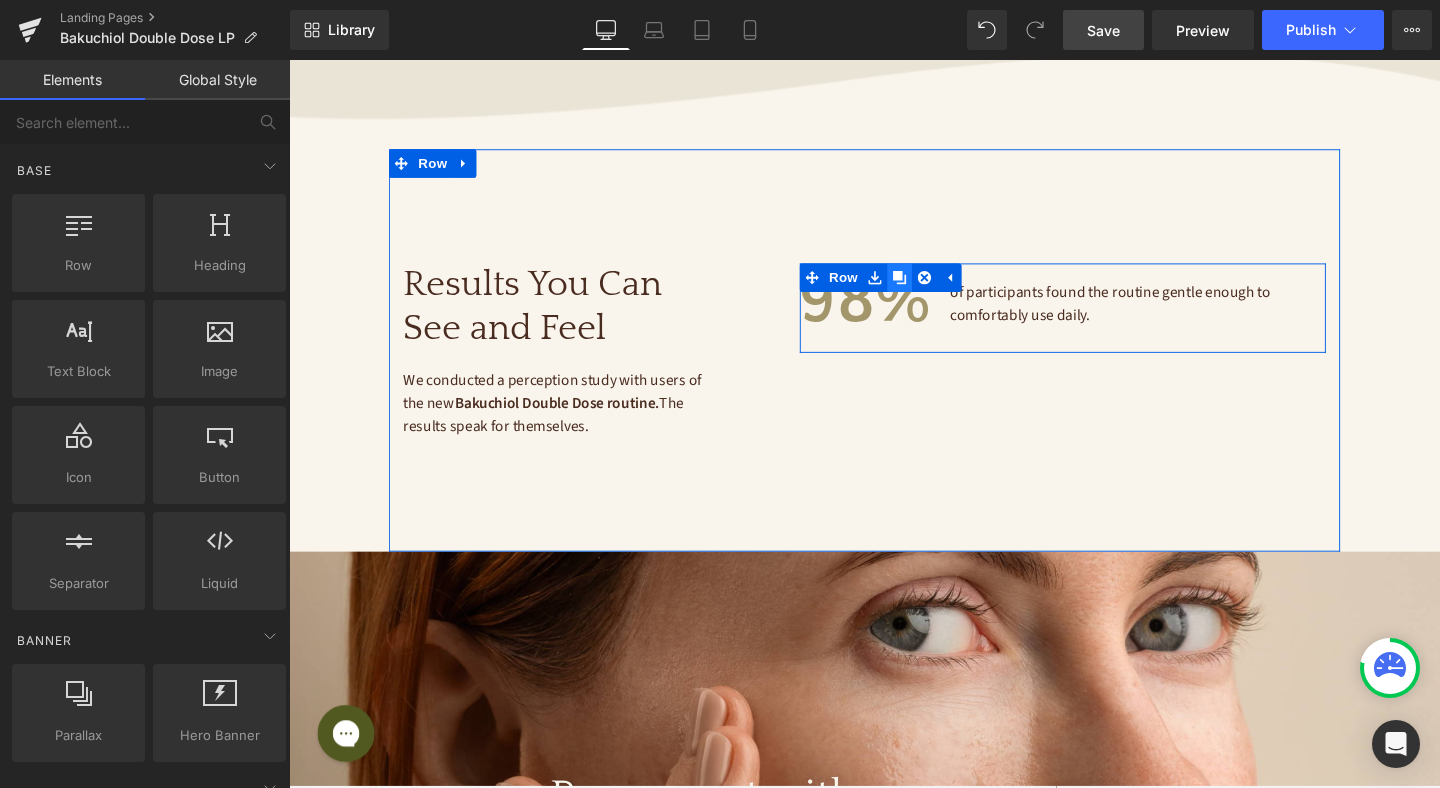 click 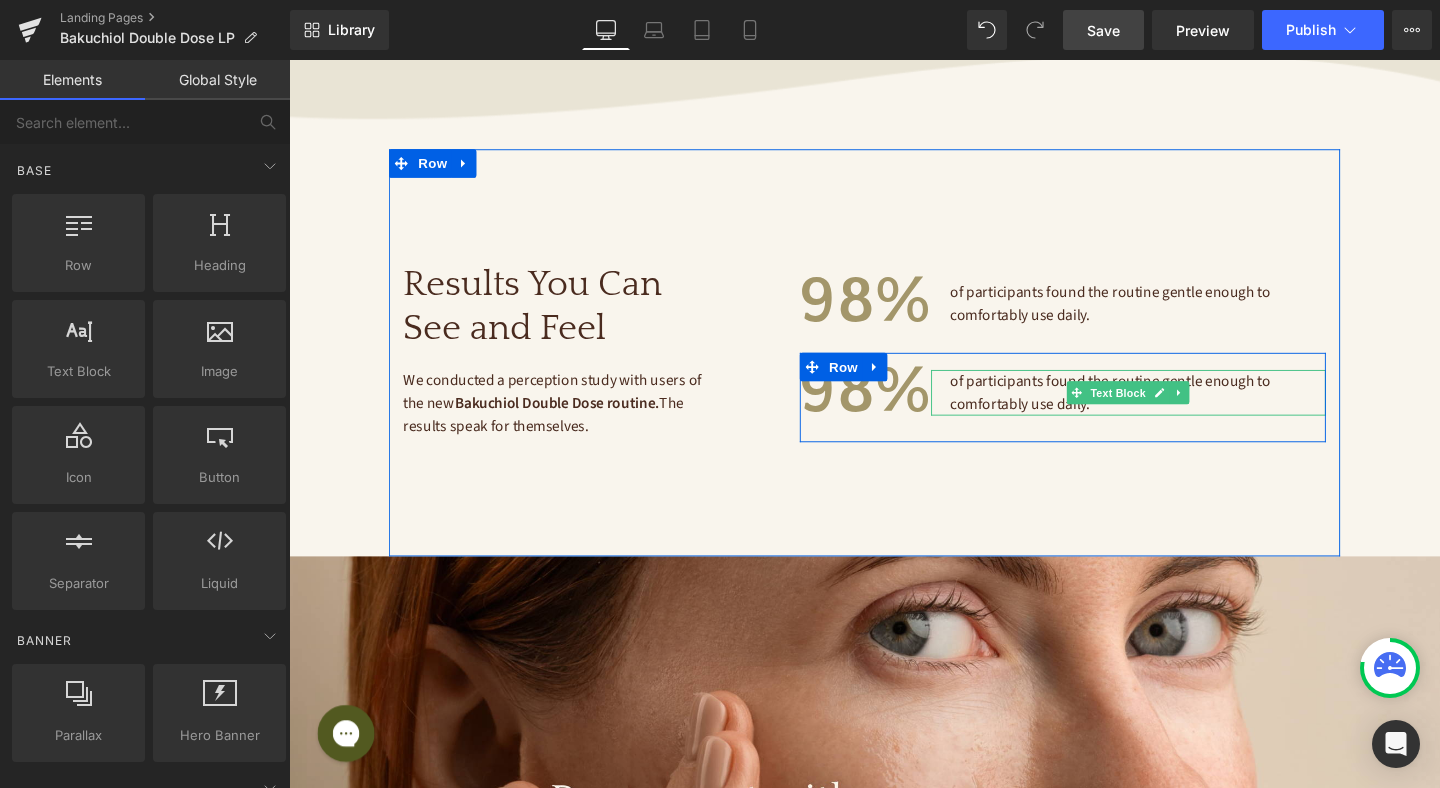 click on "of participants found the routine gentle enough to comfortably use daily." at bounding box center (1154, 410) 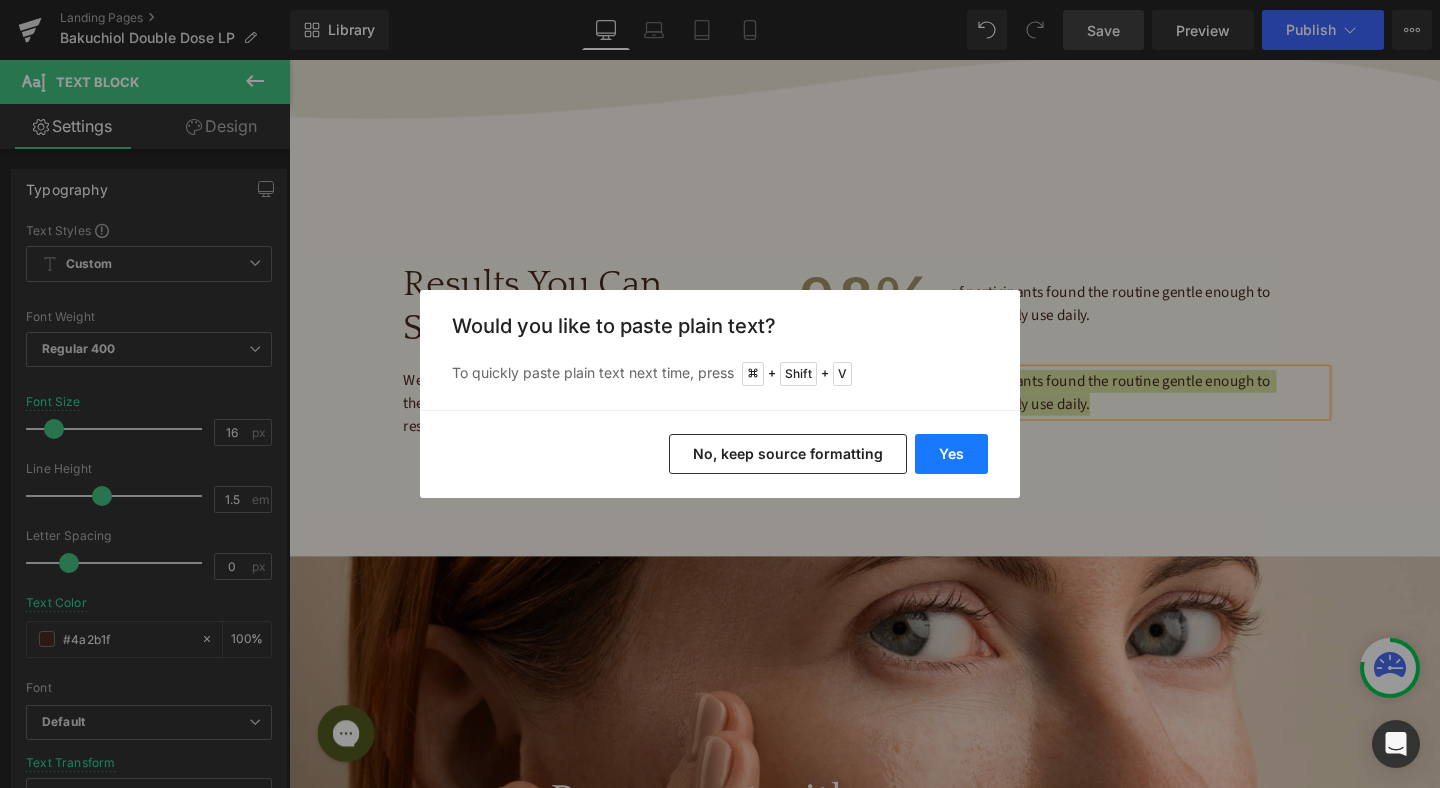 click on "Yes" at bounding box center (951, 454) 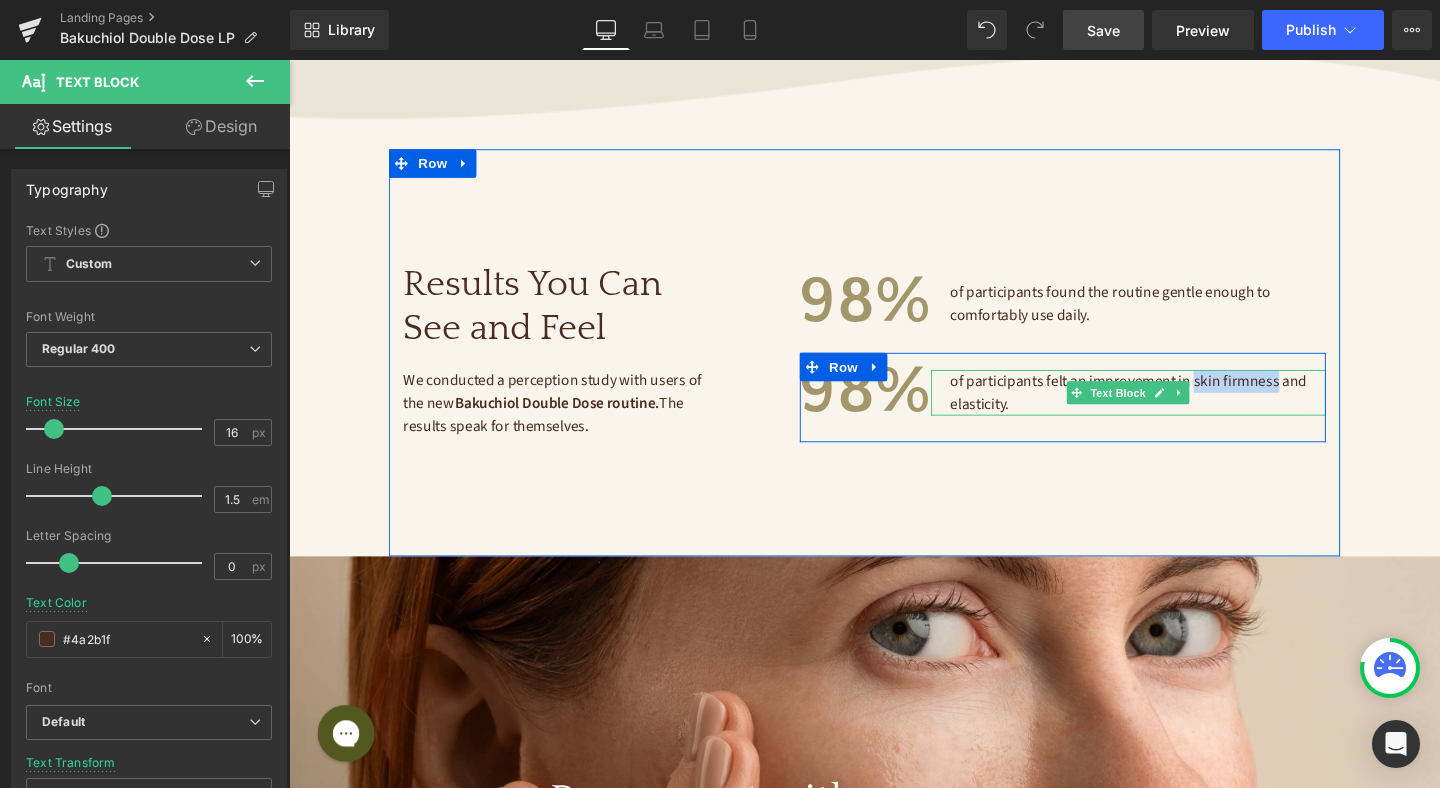 drag, startPoint x: 1241, startPoint y: 397, endPoint x: 1329, endPoint y: 408, distance: 88.68484 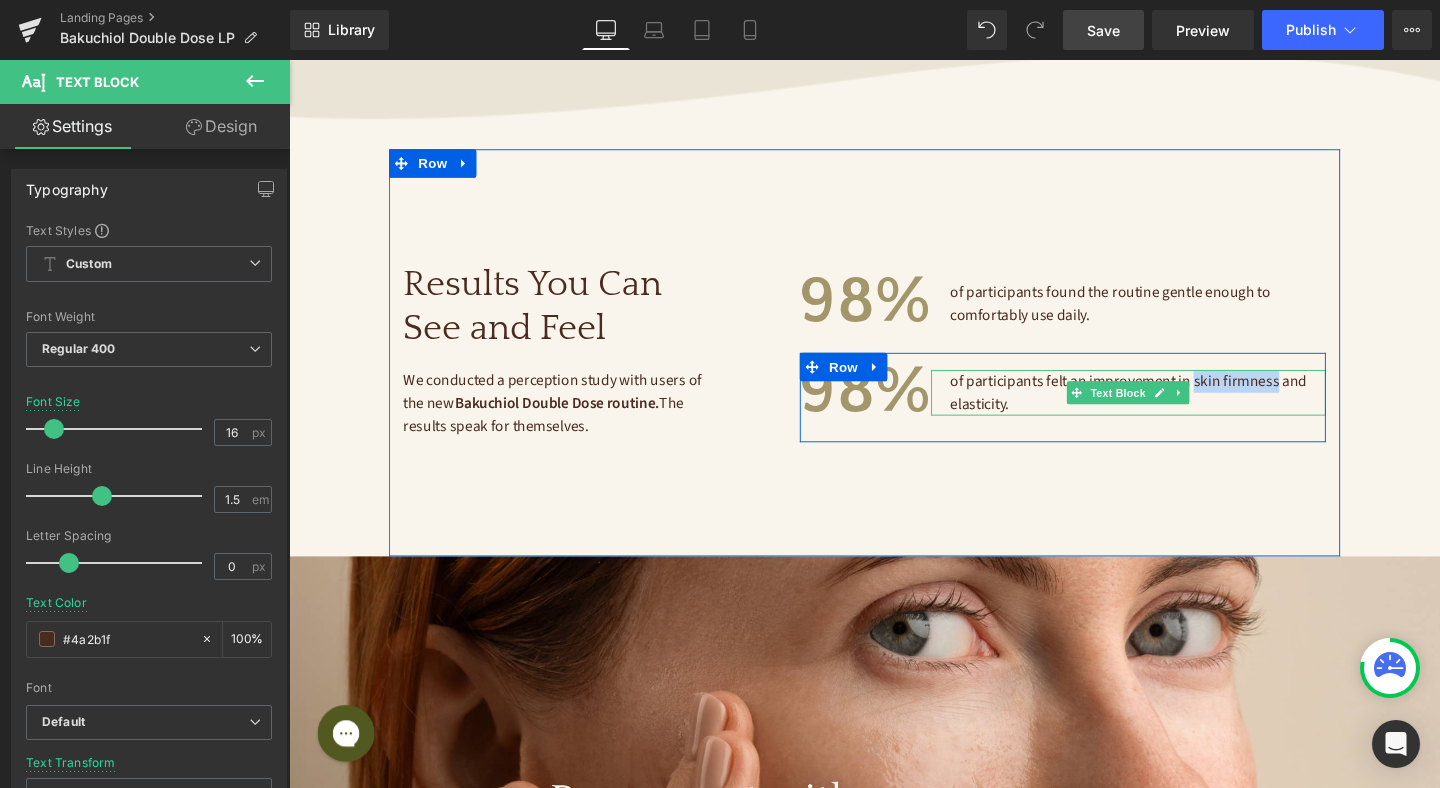 click on "of participants felt an improvement in skin firmness and elasticity." at bounding box center (1173, 410) 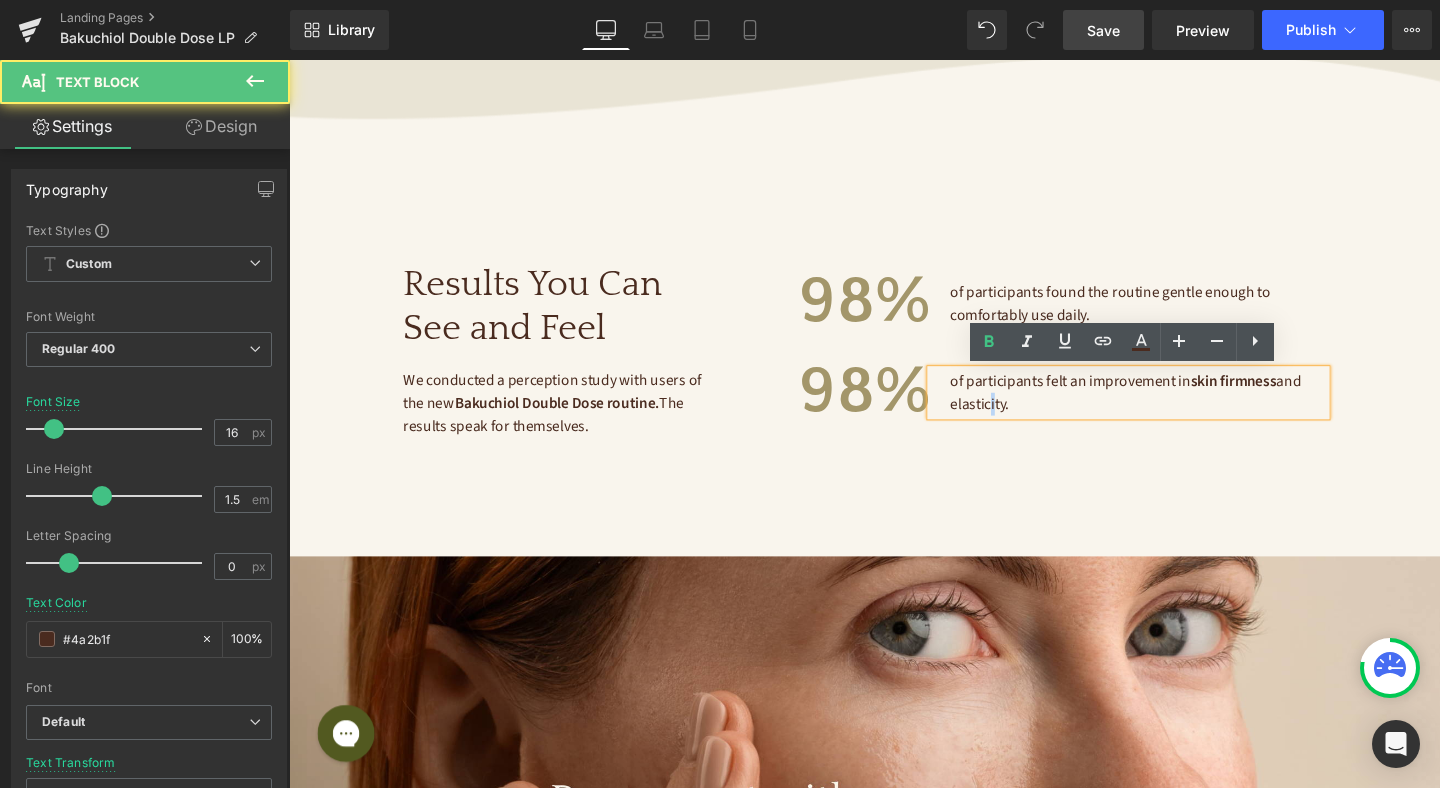 click on "of participants felt an improvement in  skin firmness  and elasticity." at bounding box center (1170, 410) 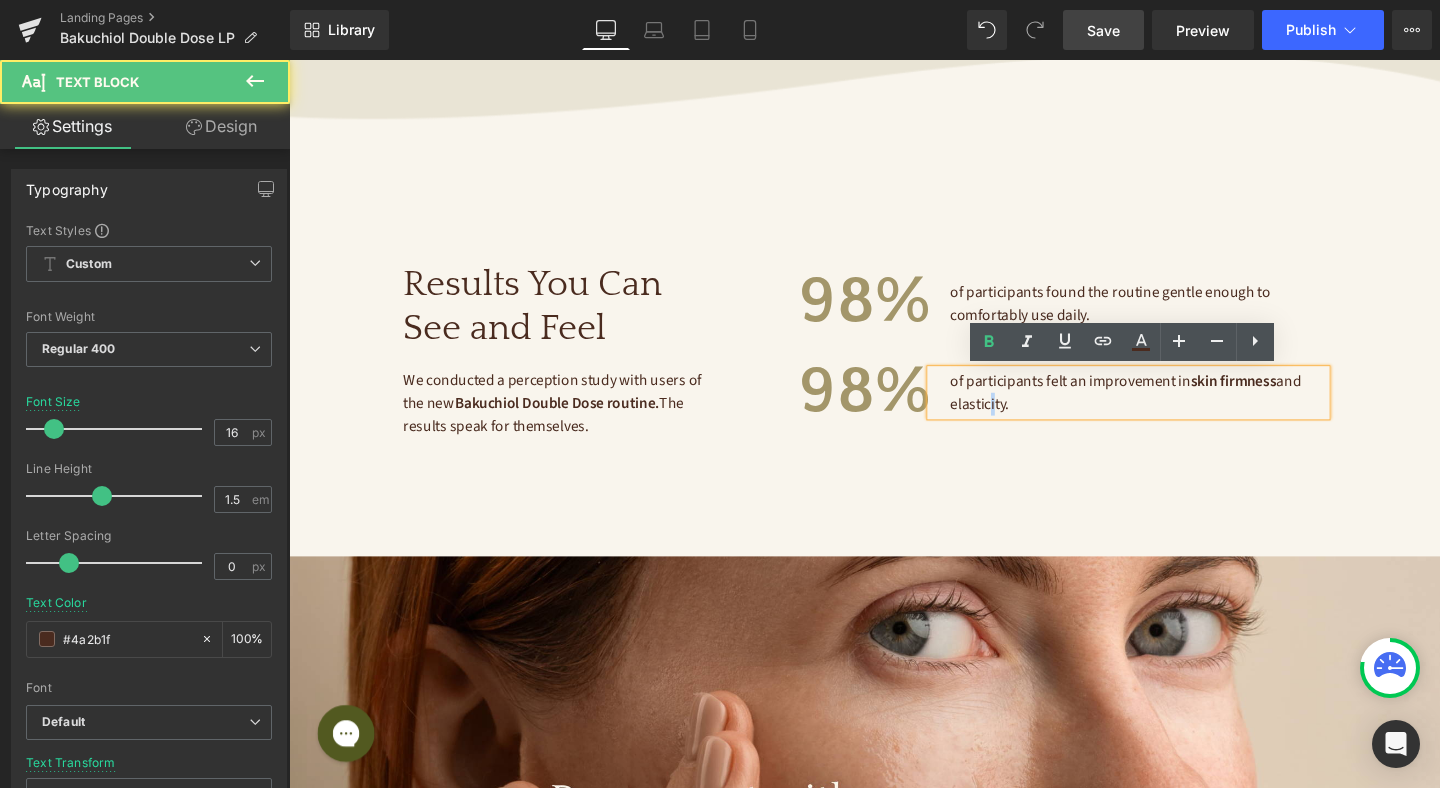 click on "of participants felt an improvement in  skin firmness  and elasticity." at bounding box center [1170, 410] 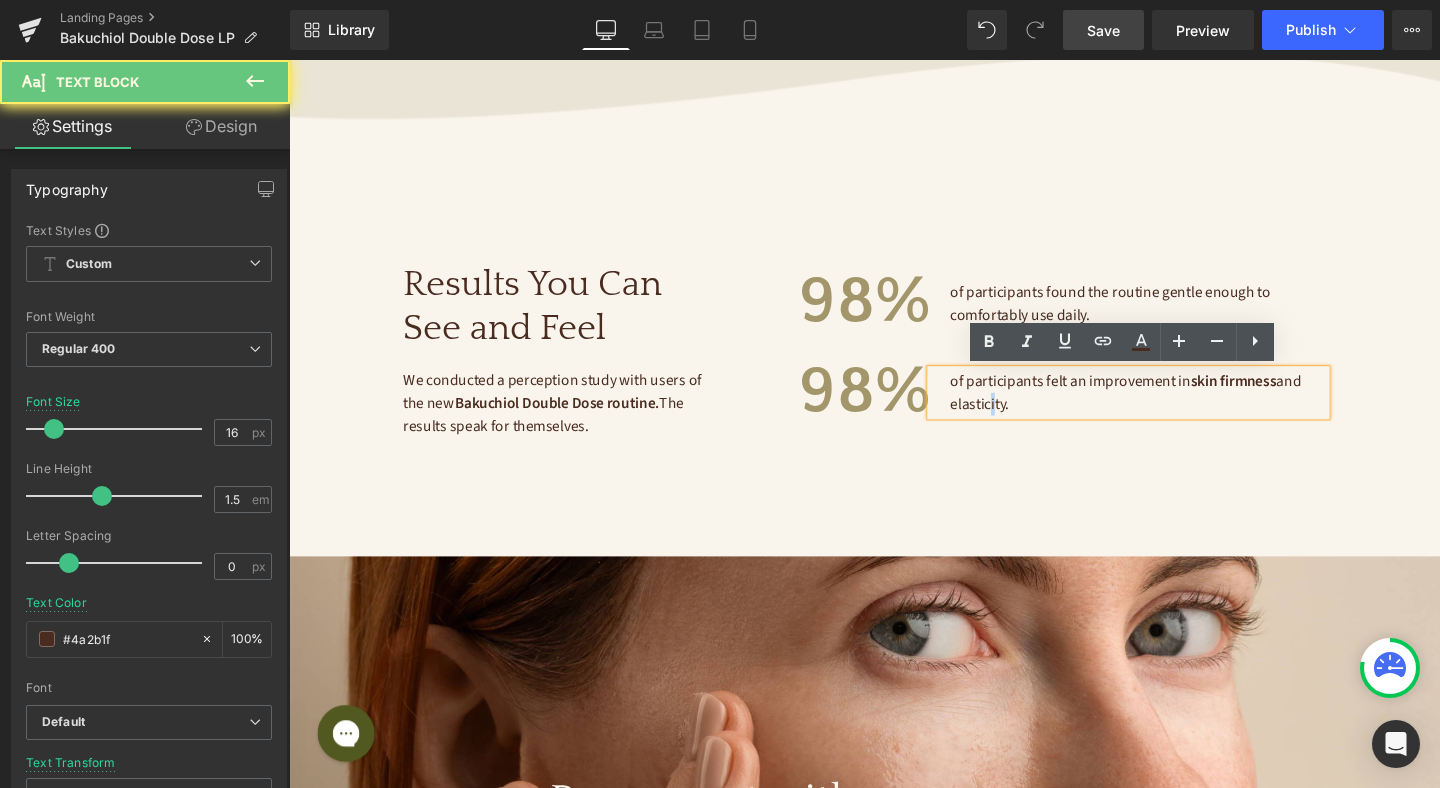 click on "of participants felt an improvement in  skin firmness  and elasticity." at bounding box center [1170, 410] 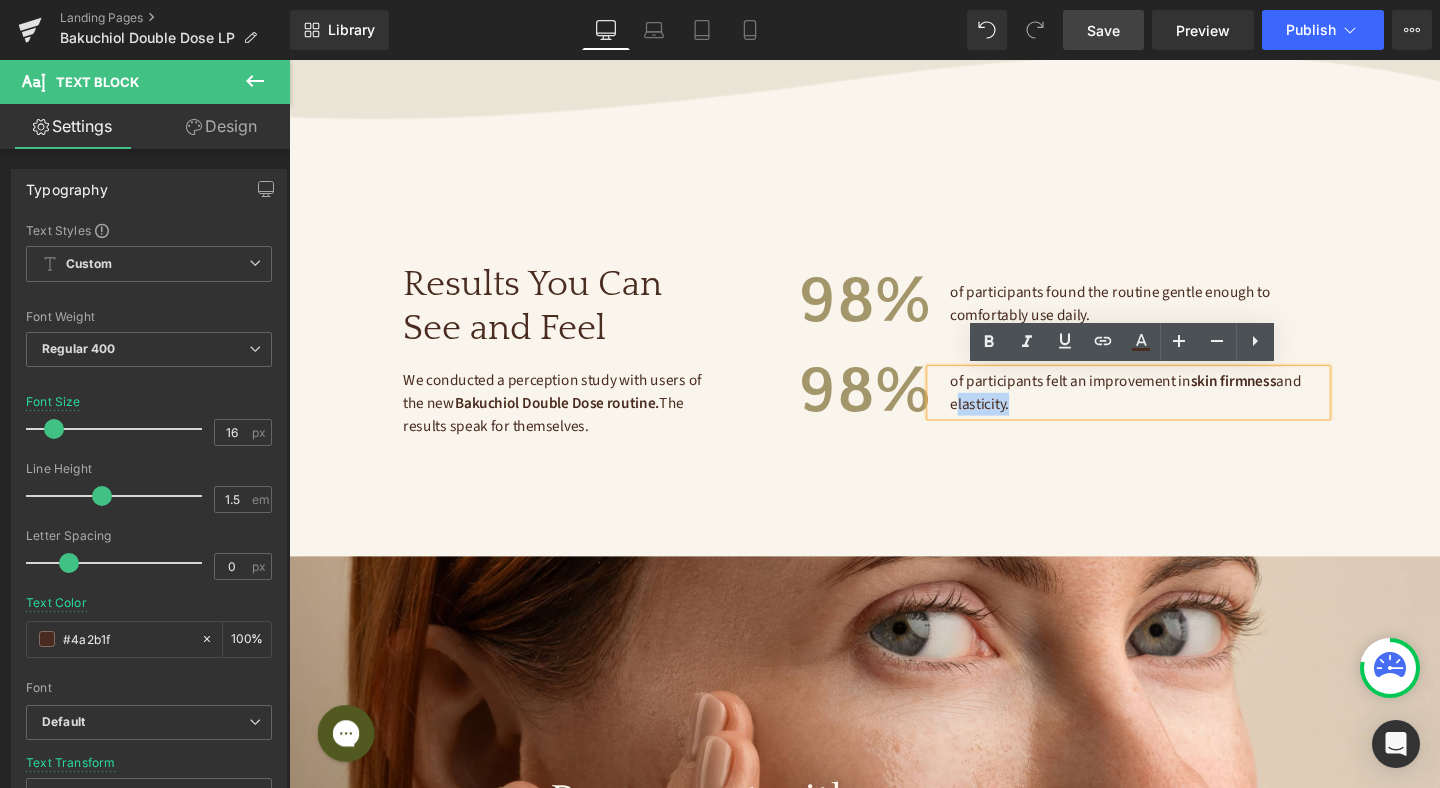 click on "of participants felt an improvement in  skin firmness  and elasticity." at bounding box center [1170, 410] 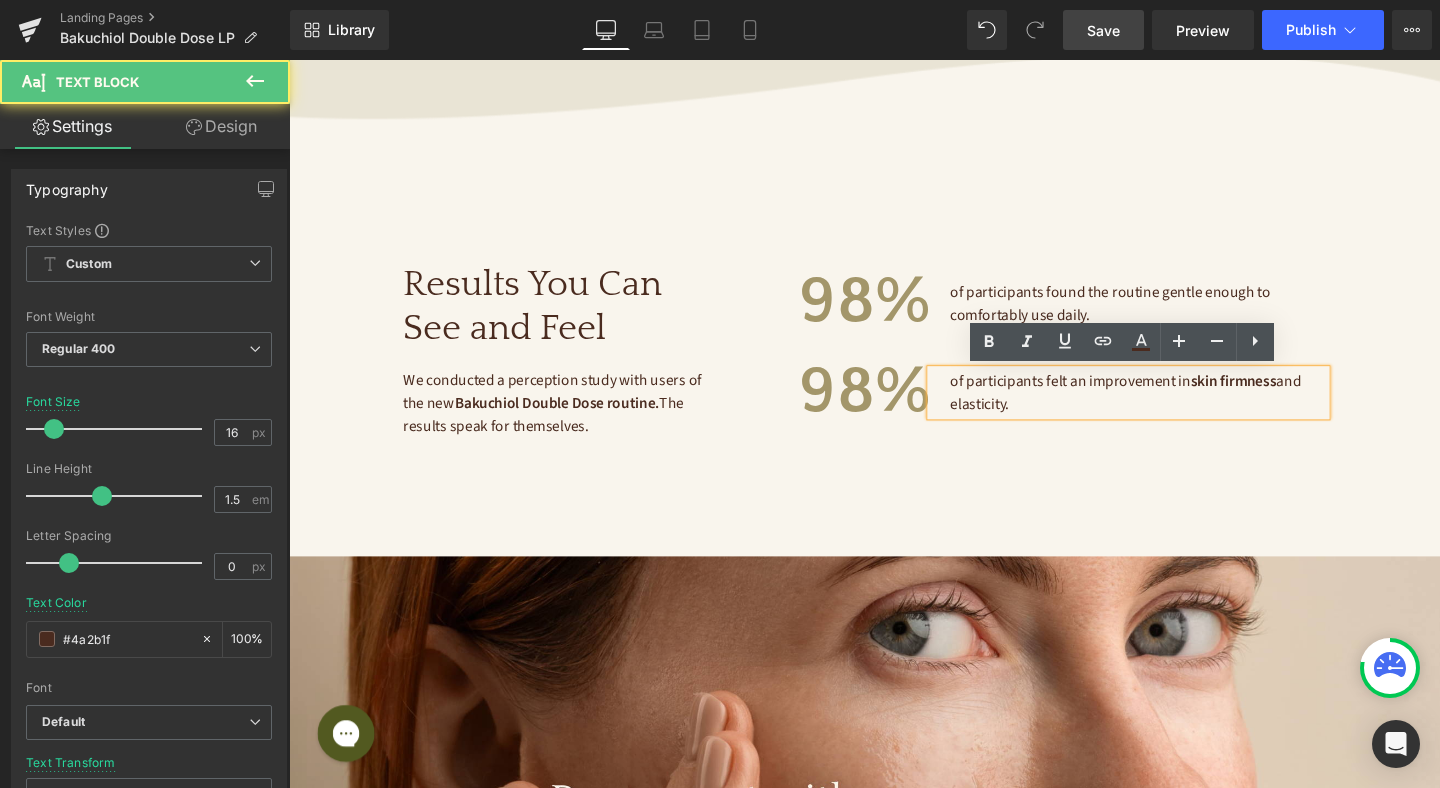 click on "of participants felt an improvement in  skin firmness  and elasticity." at bounding box center [1181, 410] 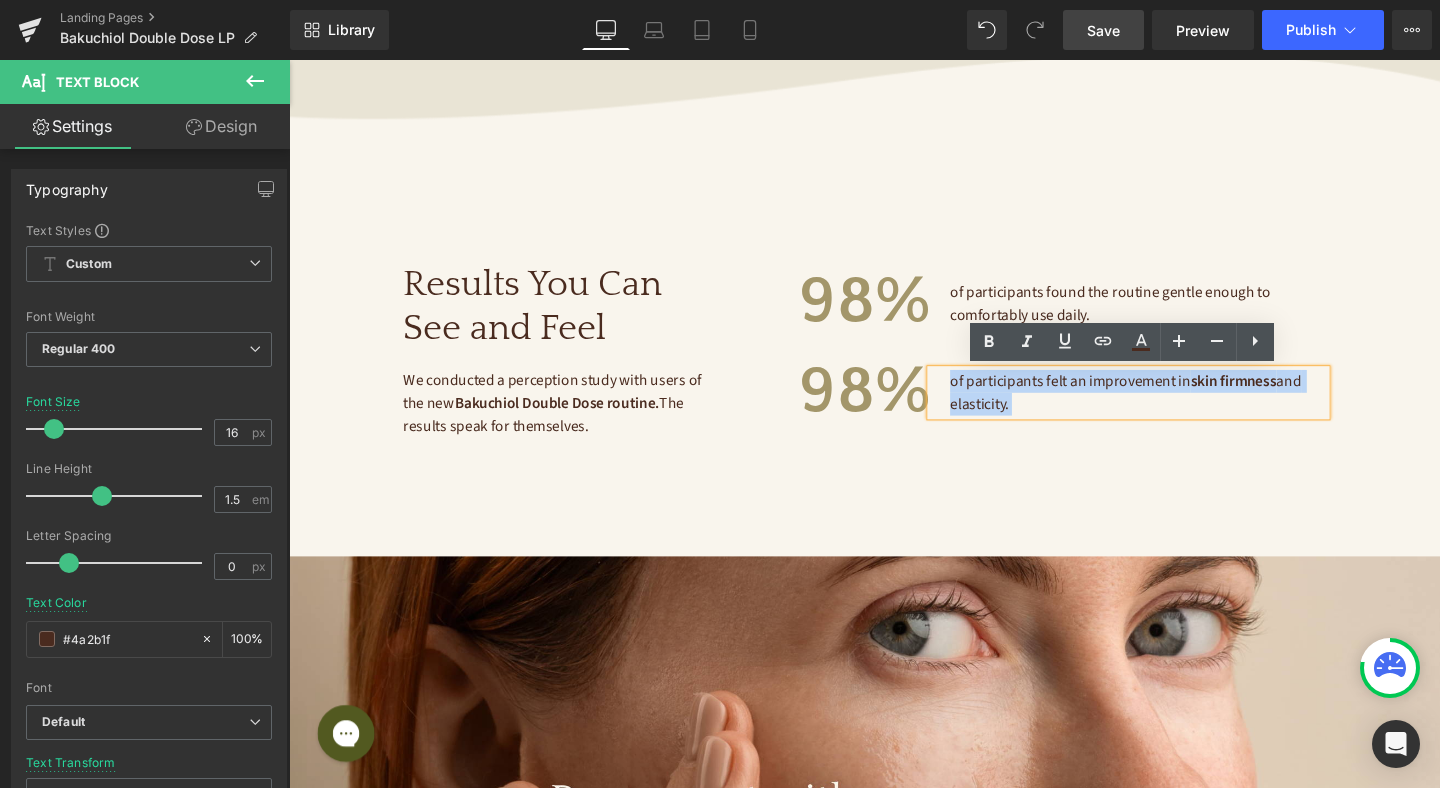 drag, startPoint x: 1058, startPoint y: 424, endPoint x: 986, endPoint y: 422, distance: 72.02777 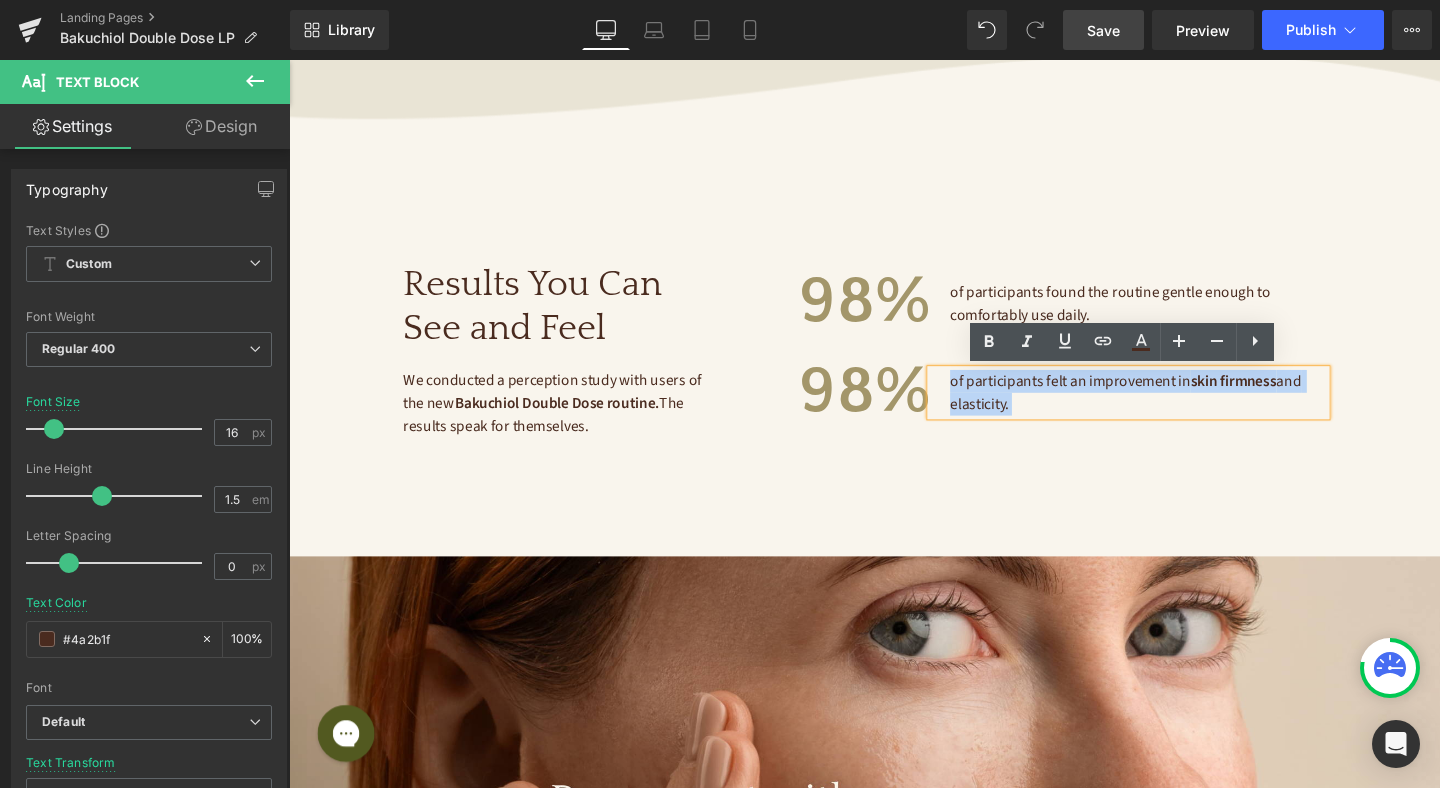 click on "of participants felt an improvement in  skin firmness  and elasticity." at bounding box center (1181, 410) 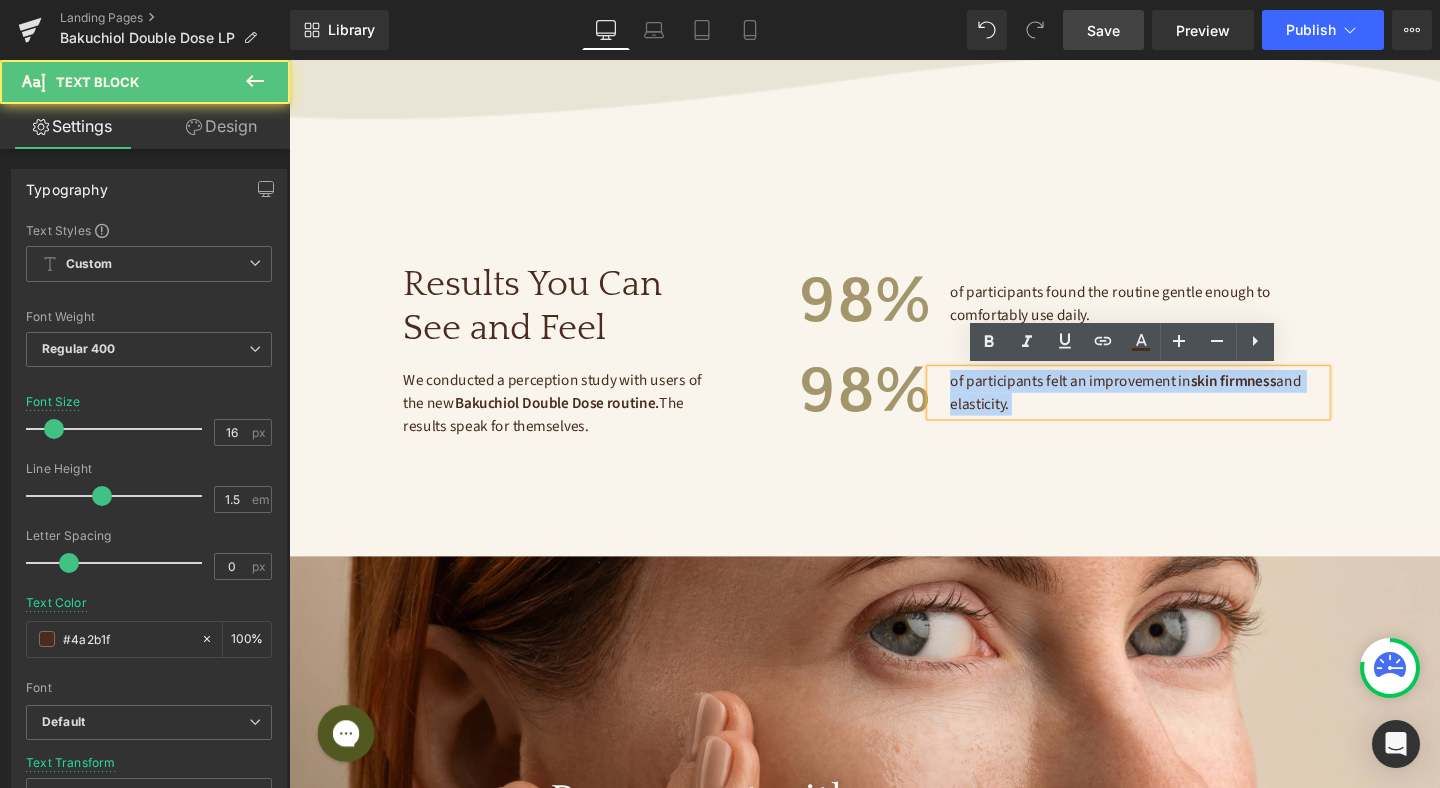 drag, startPoint x: 986, startPoint y: 422, endPoint x: 1055, endPoint y: 425, distance: 69.065186 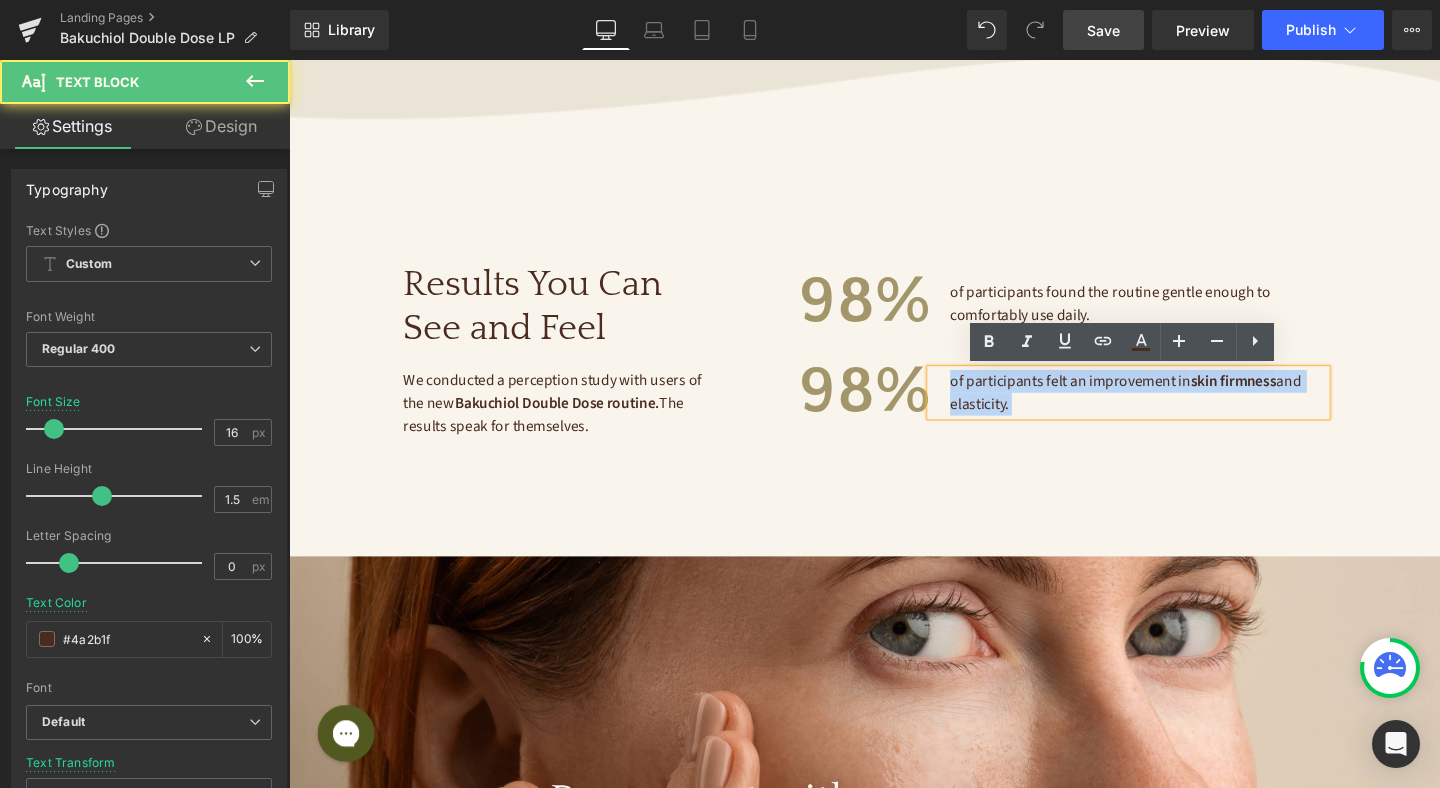 click on "of participants felt an improvement in  skin firmness  and elasticity." at bounding box center (1181, 410) 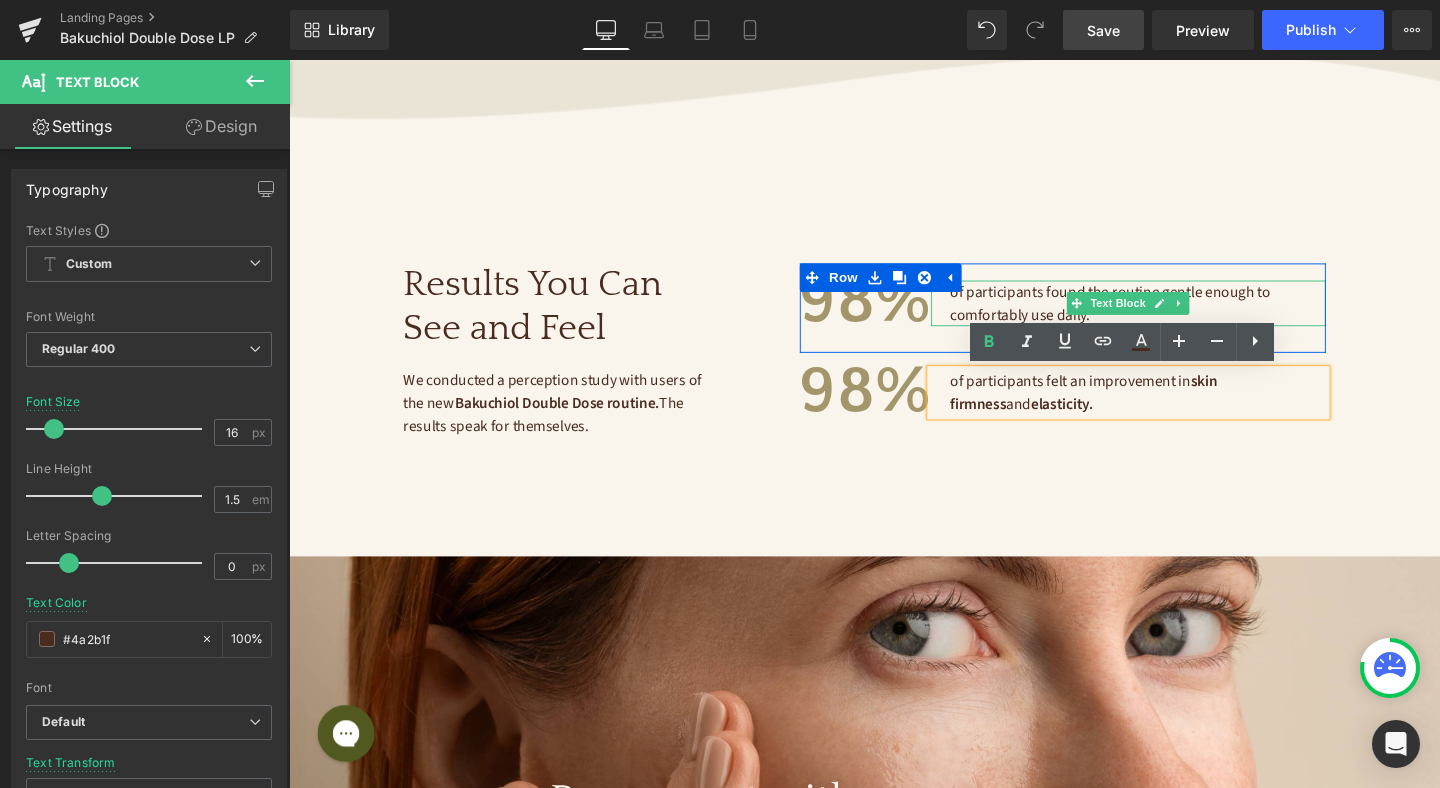 click on "of participants found the routine gentle enough to comfortably use daily." at bounding box center [1154, 316] 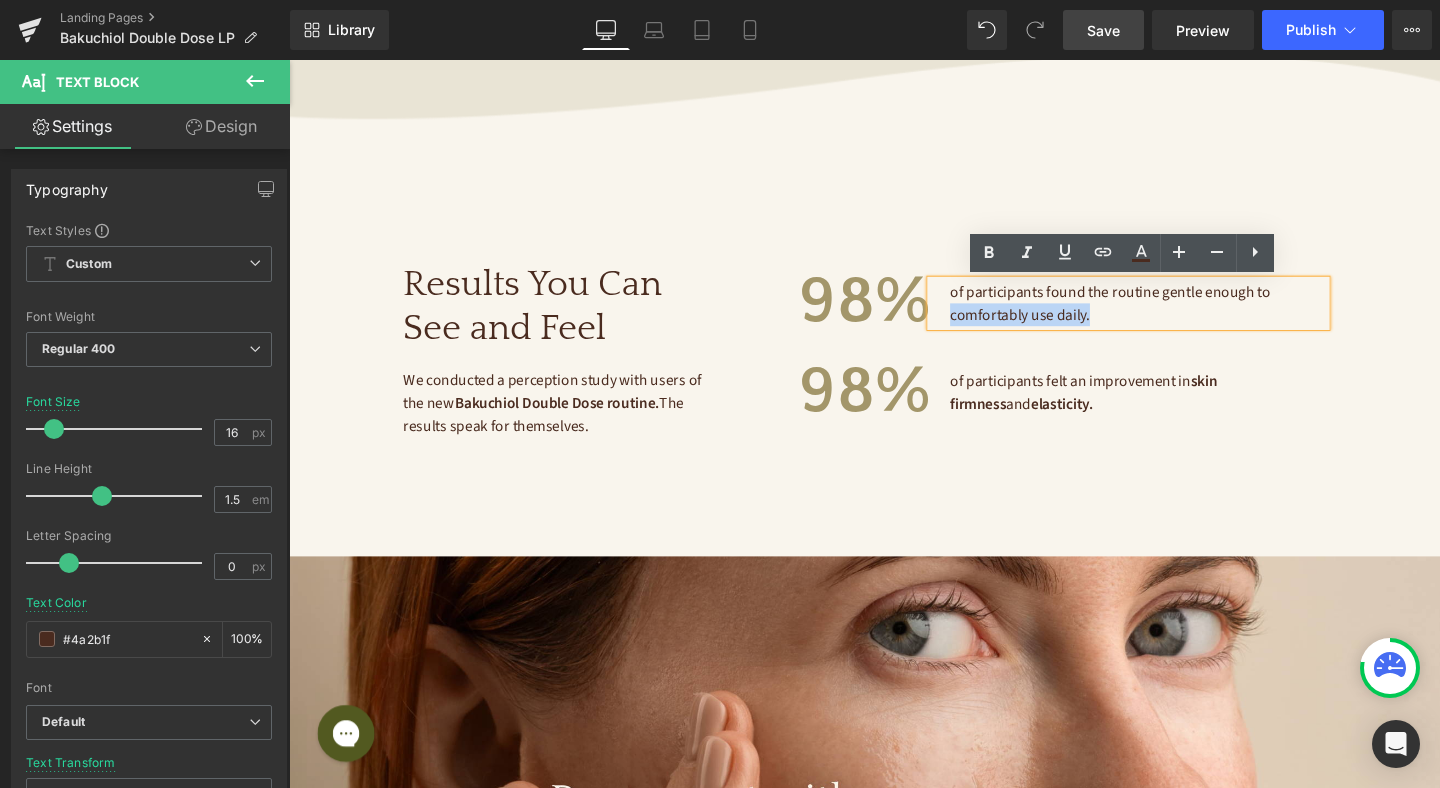 drag, startPoint x: 1134, startPoint y: 328, endPoint x: 984, endPoint y: 335, distance: 150.16324 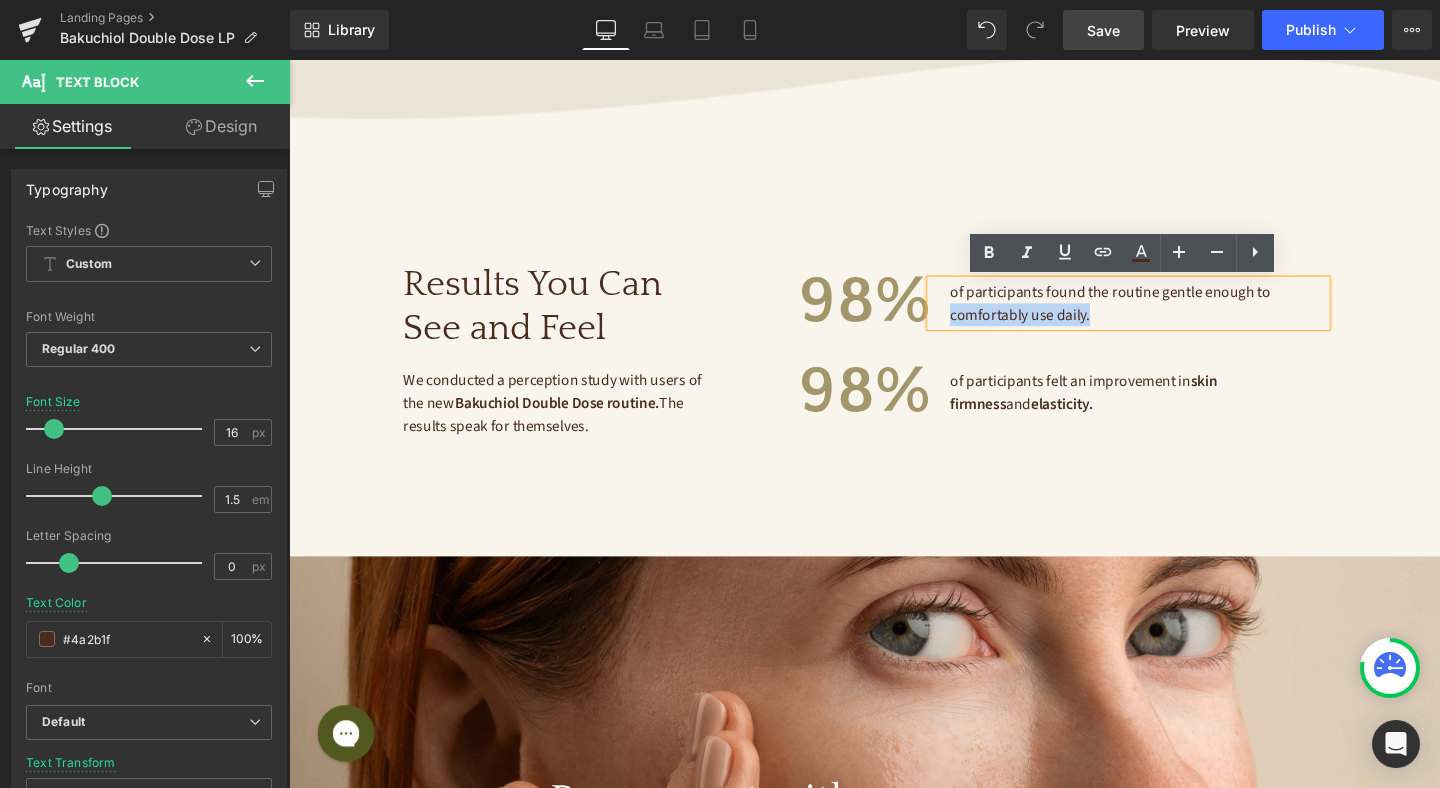 click on "of participants found the routine gentle enough to comfortably use daily." at bounding box center (1181, 316) 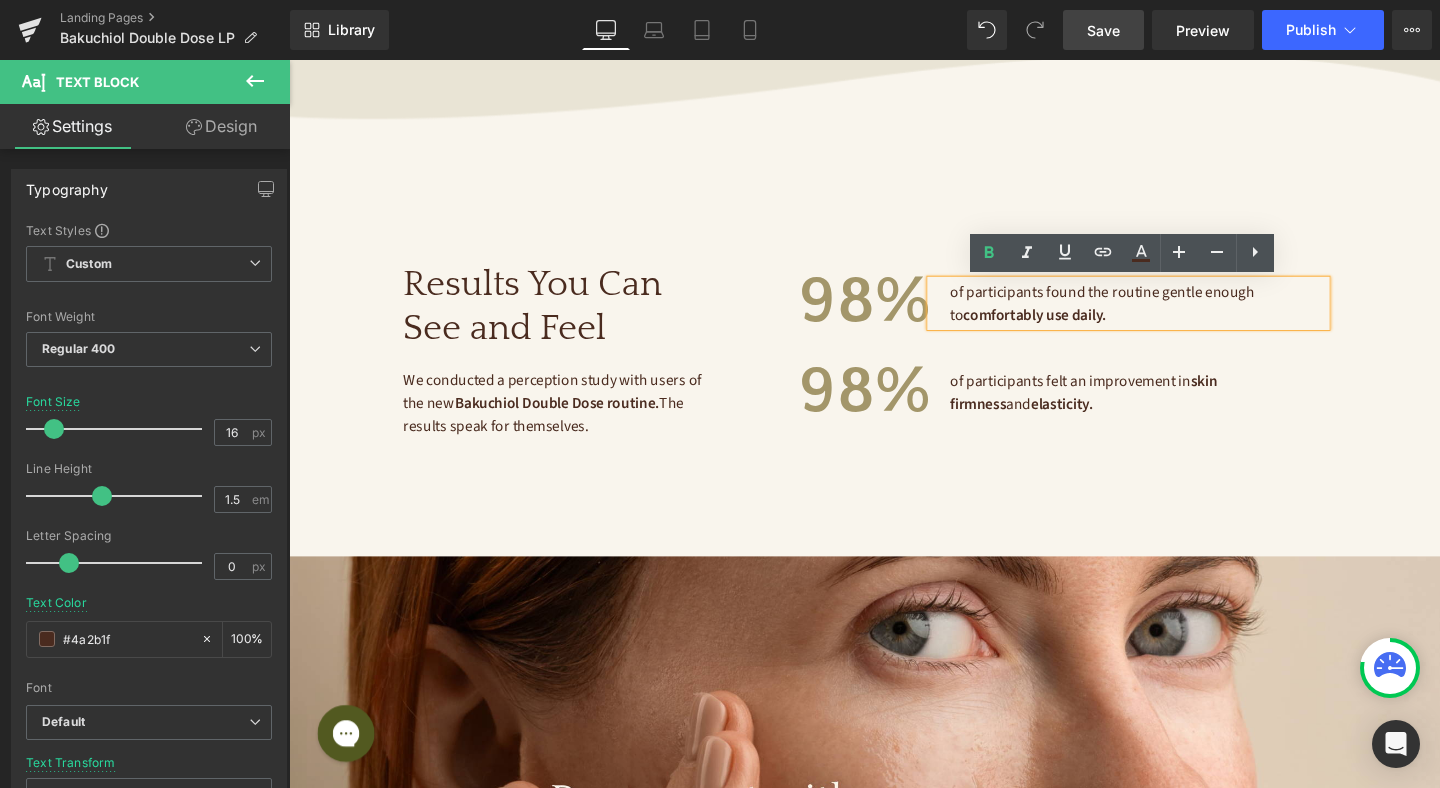 click on "Results You Can See and Feel Heading         50px We conducted a perception study with users of the new  Bakuchiol Double Dose routine.  The results speak for themselves. Text Block         50px
98% Heading         of participants found the routine gentle enough to  comfortably use daily. Text Block
Row         98% Heading         of participants felt an improvement in  skin firmness  and  elasticity. Text Block         Row
Row   120px   120px" at bounding box center (894, 368) 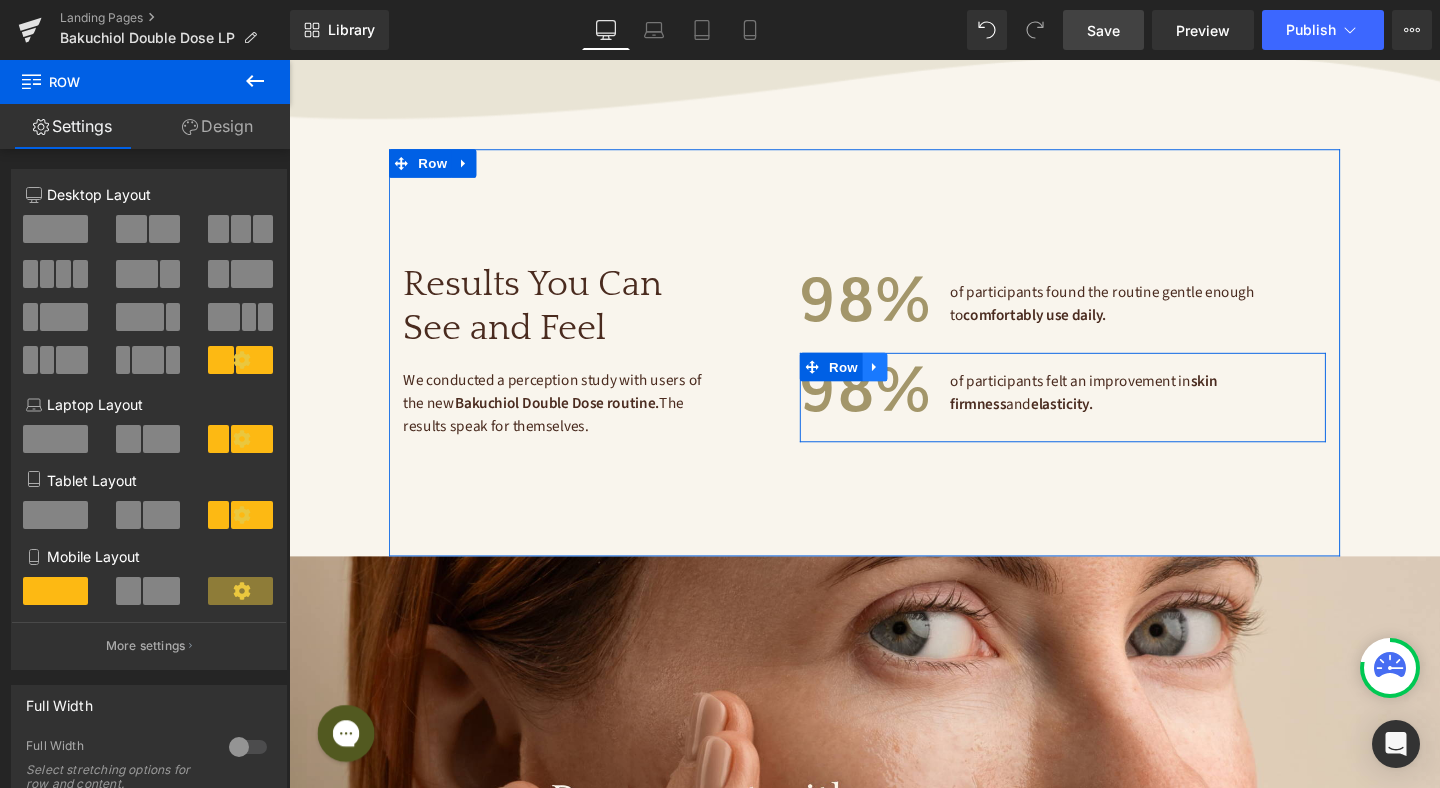 click 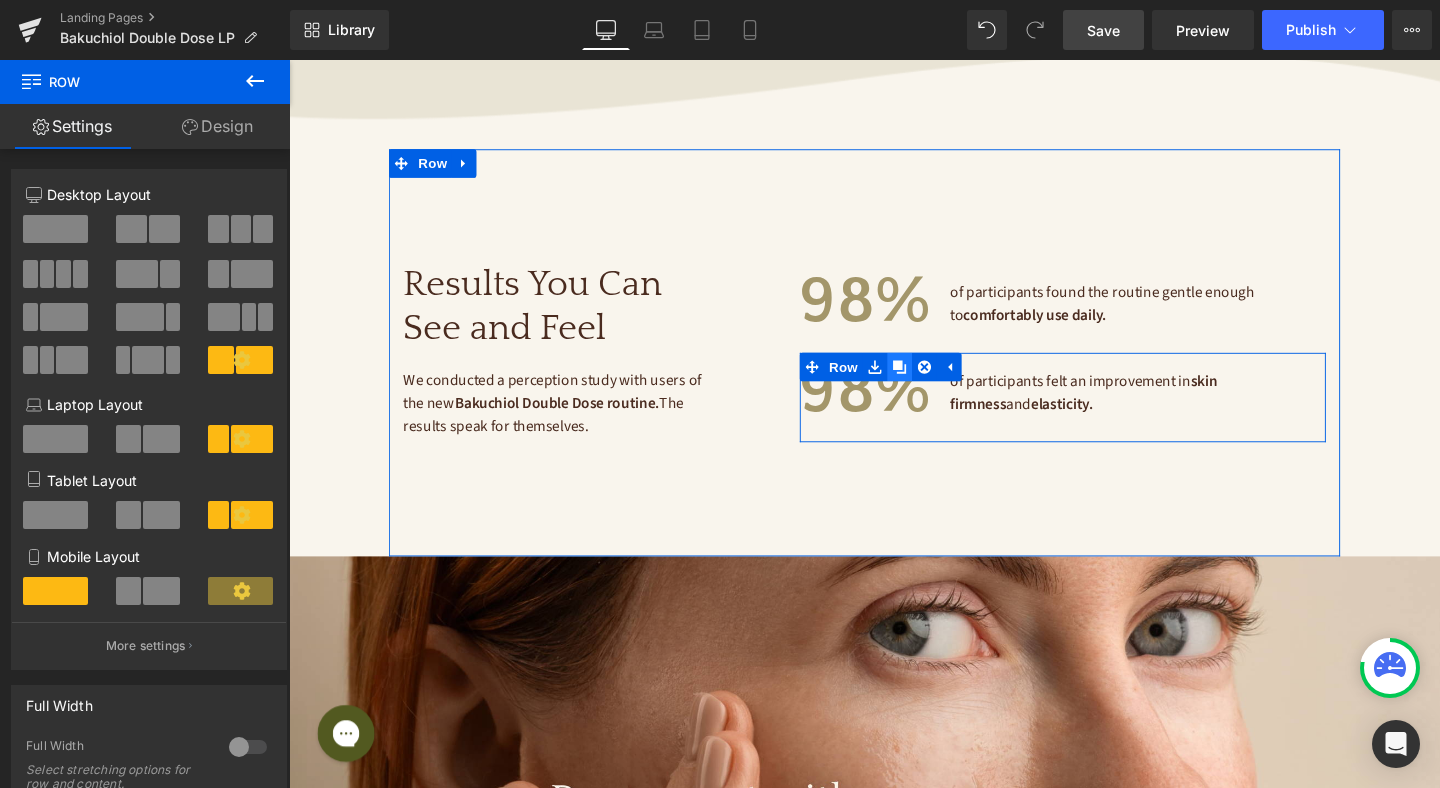 click 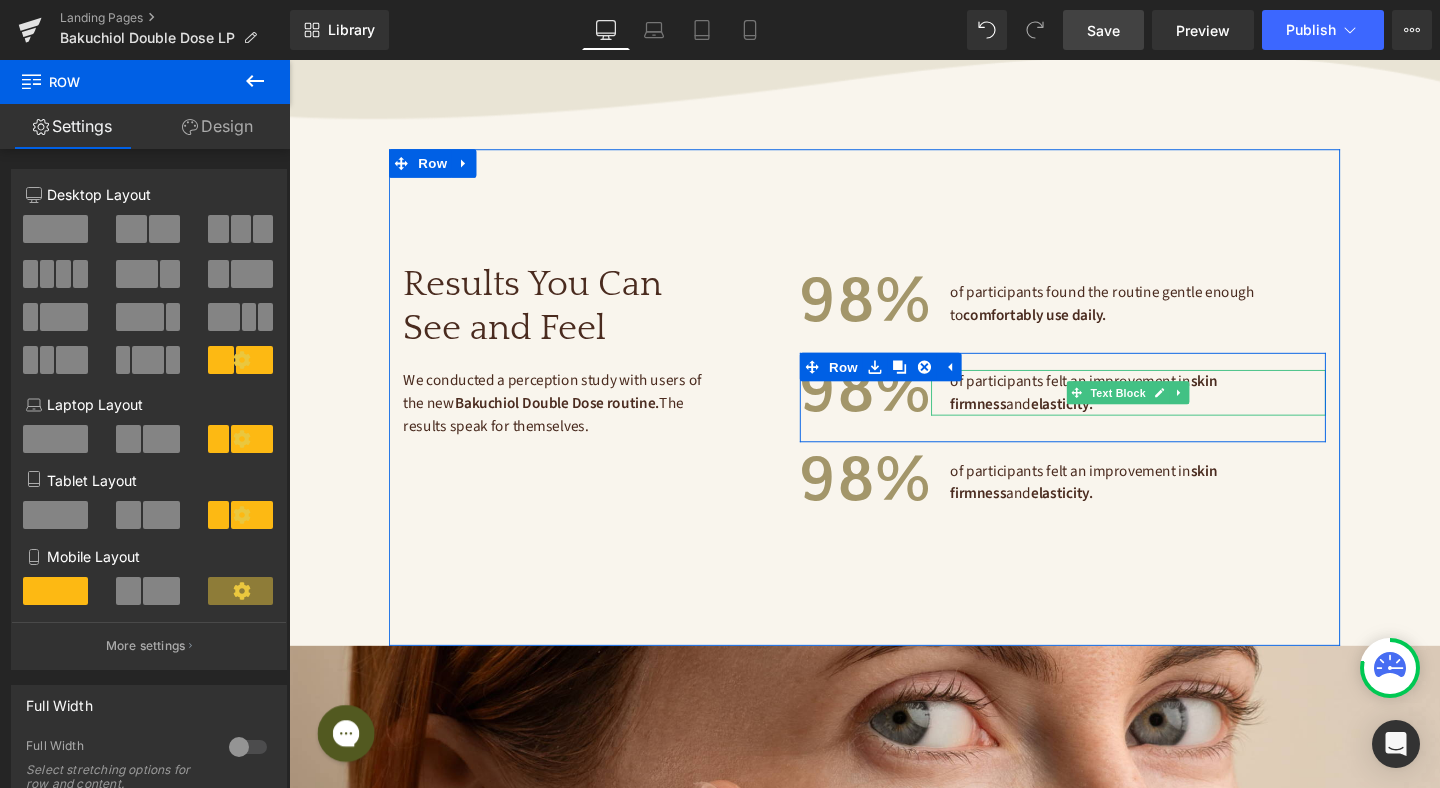 click on "elasticity." at bounding box center [1101, 422] 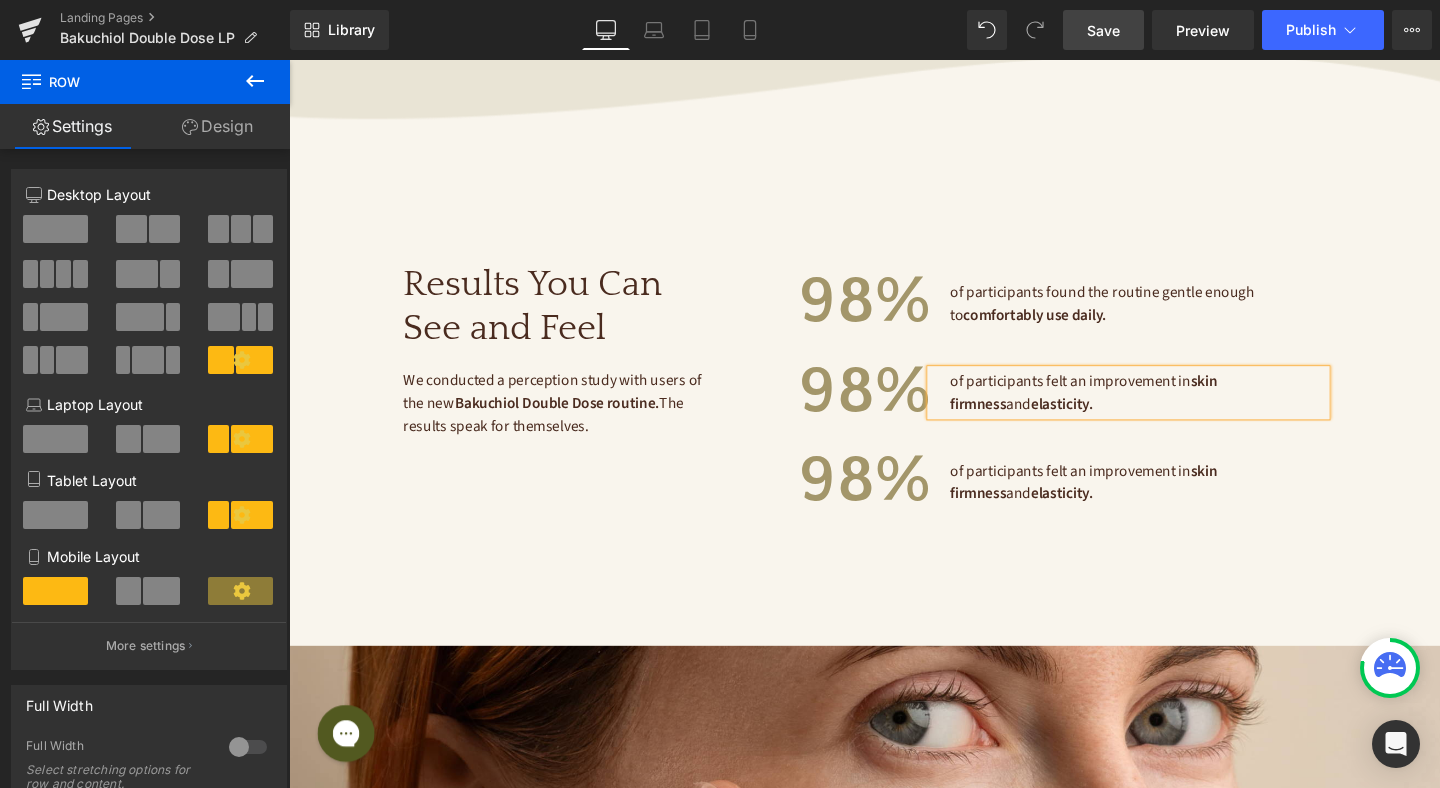 click on "of participants felt an improvement in  skin firmness  and  elasticity." at bounding box center [1181, 410] 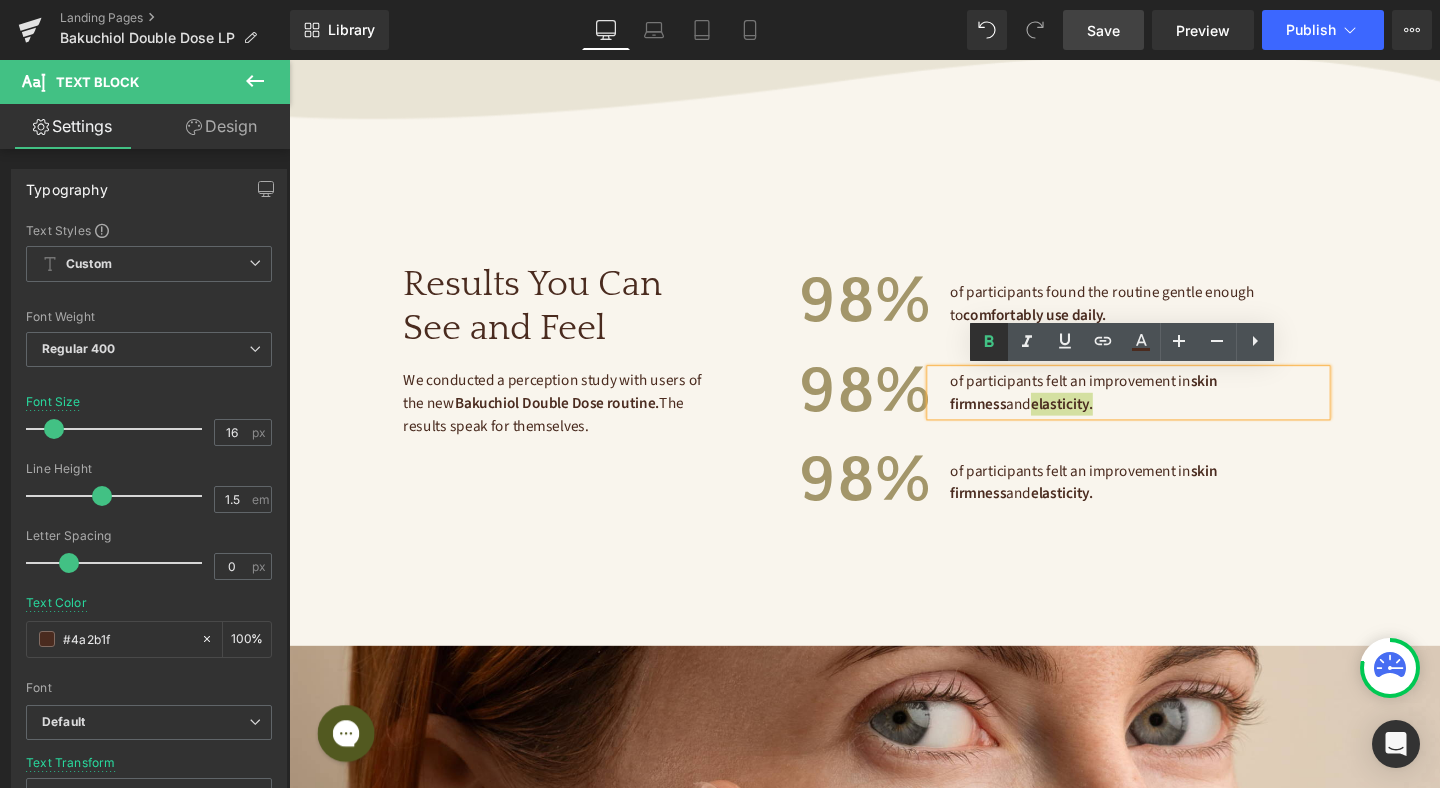 click 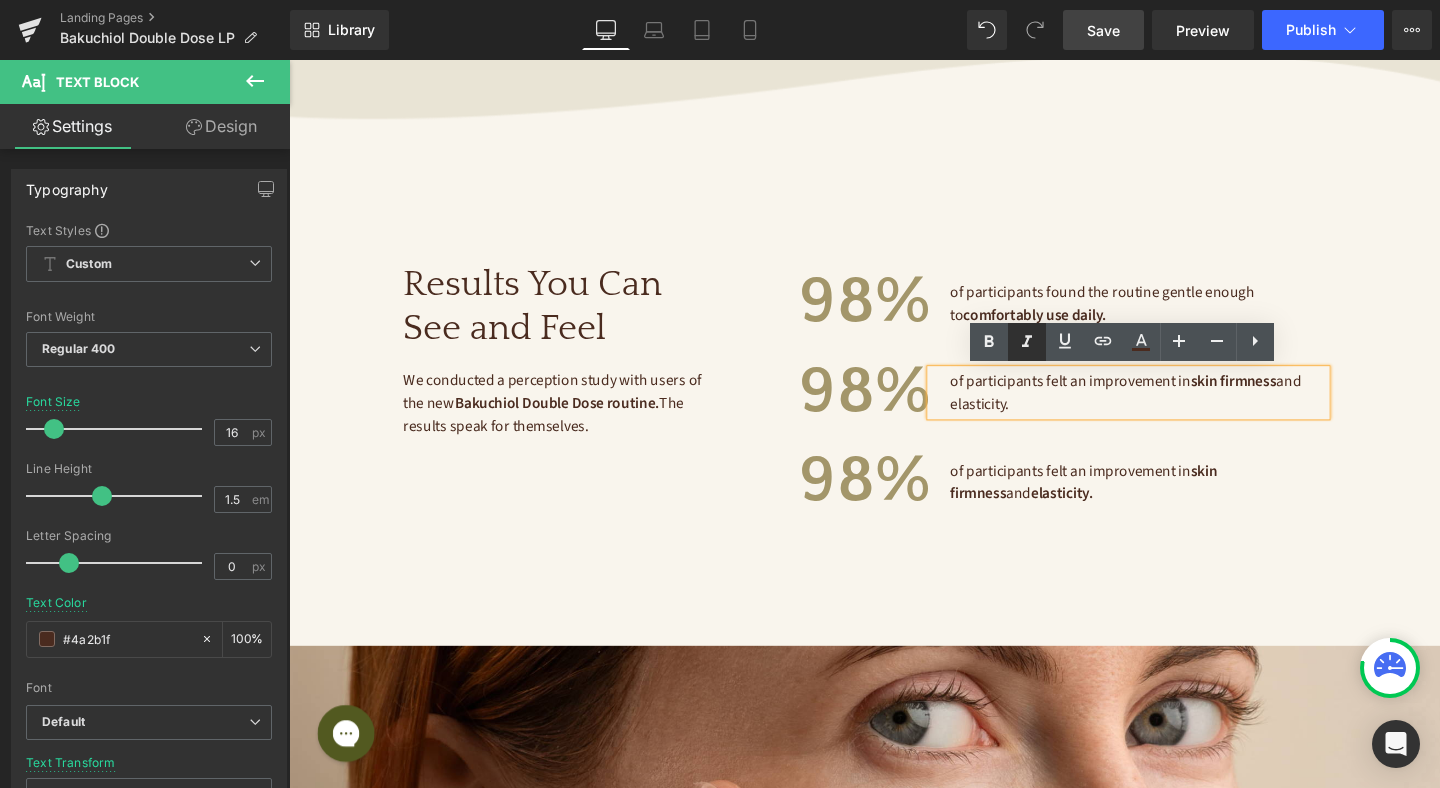 click 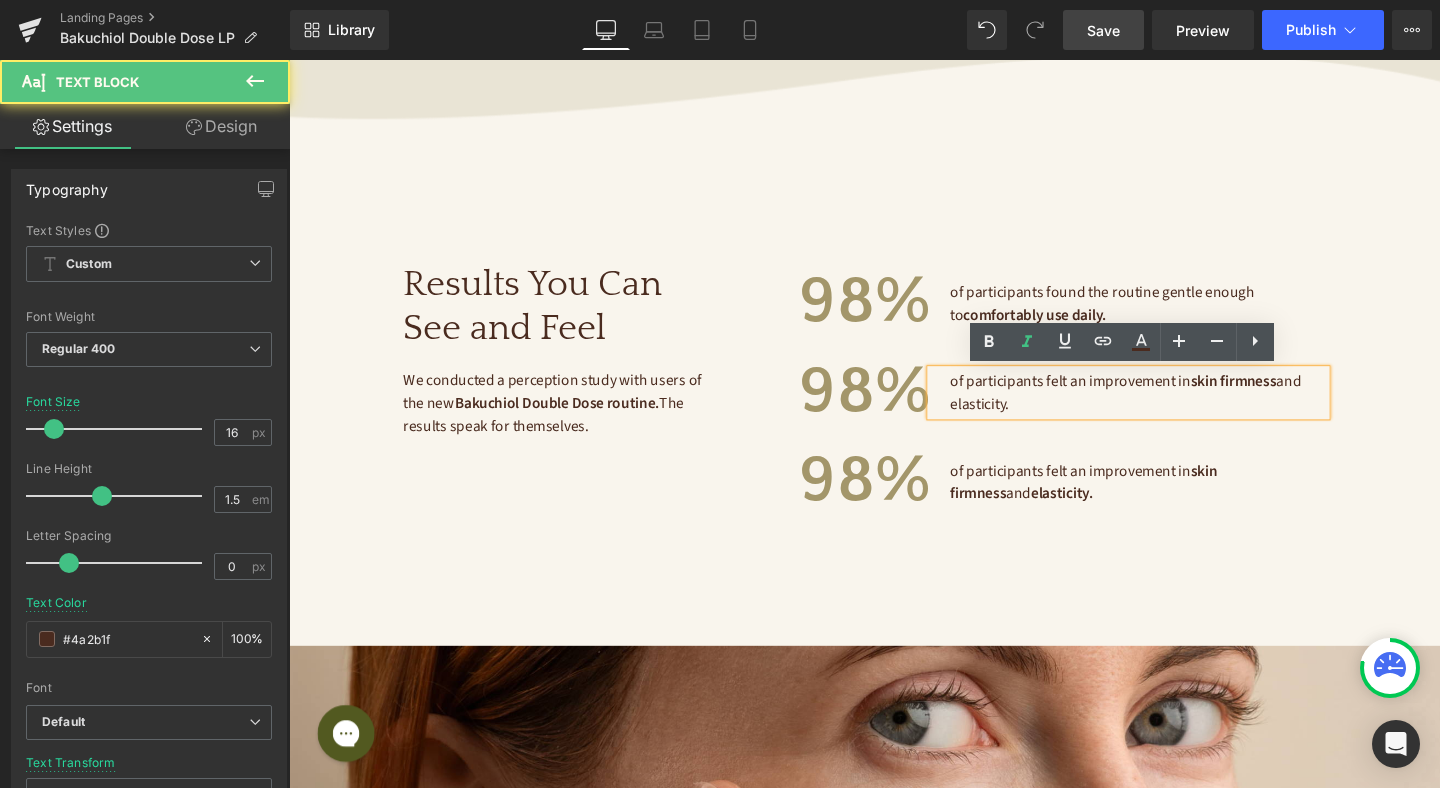 drag, startPoint x: 1051, startPoint y: 425, endPoint x: 986, endPoint y: 424, distance: 65.00769 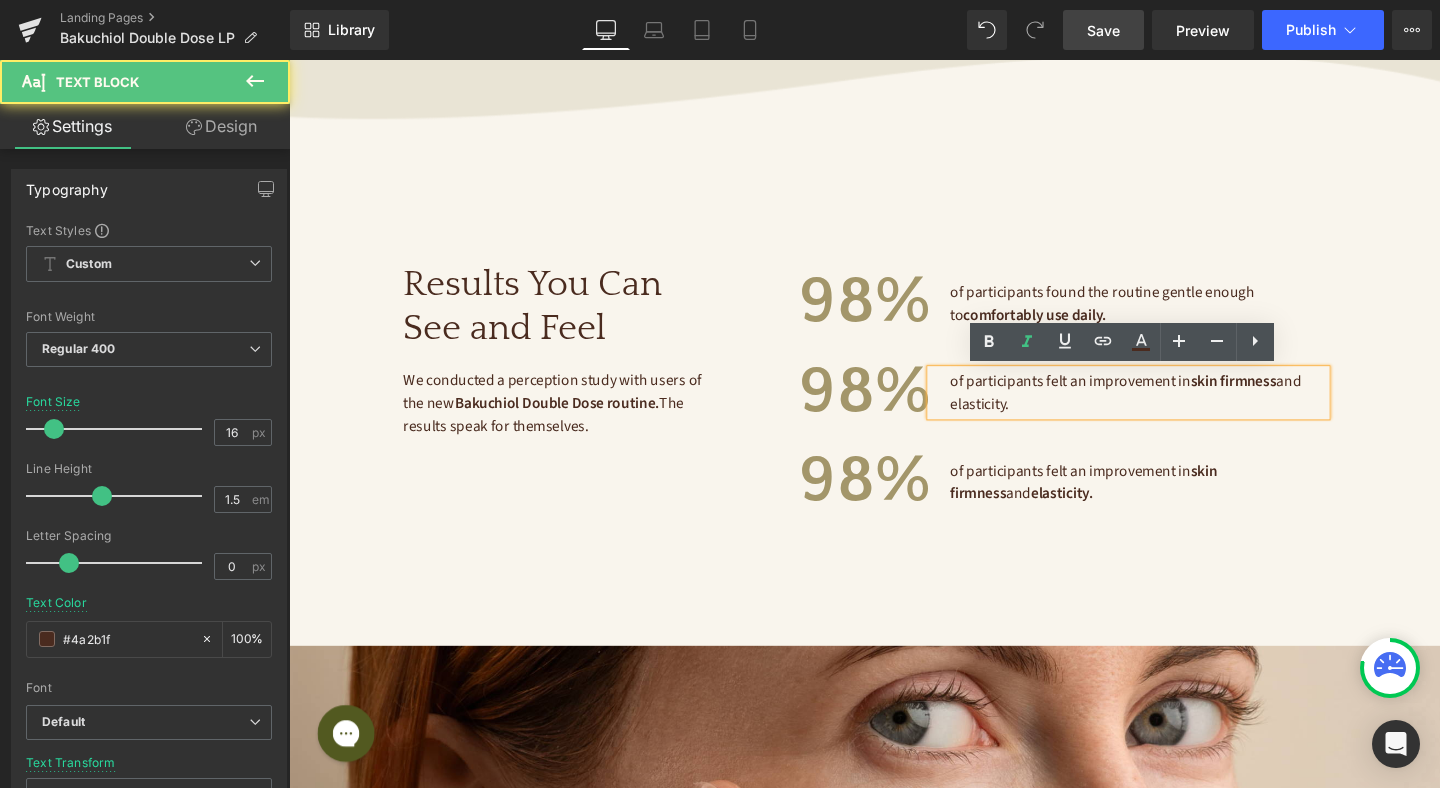 click on "of participants felt an improvement in  skin firmness  and elasticity." at bounding box center (1181, 410) 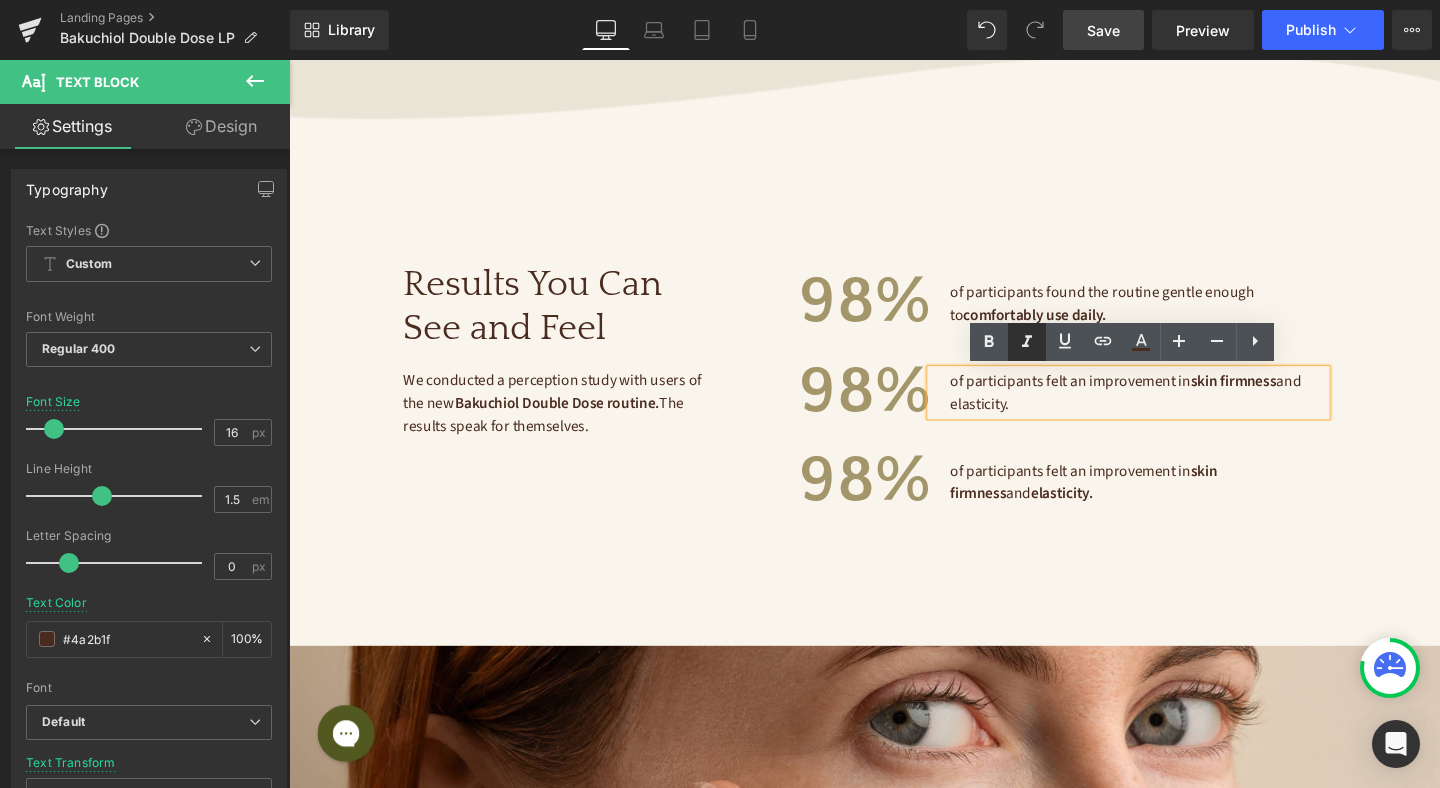 click 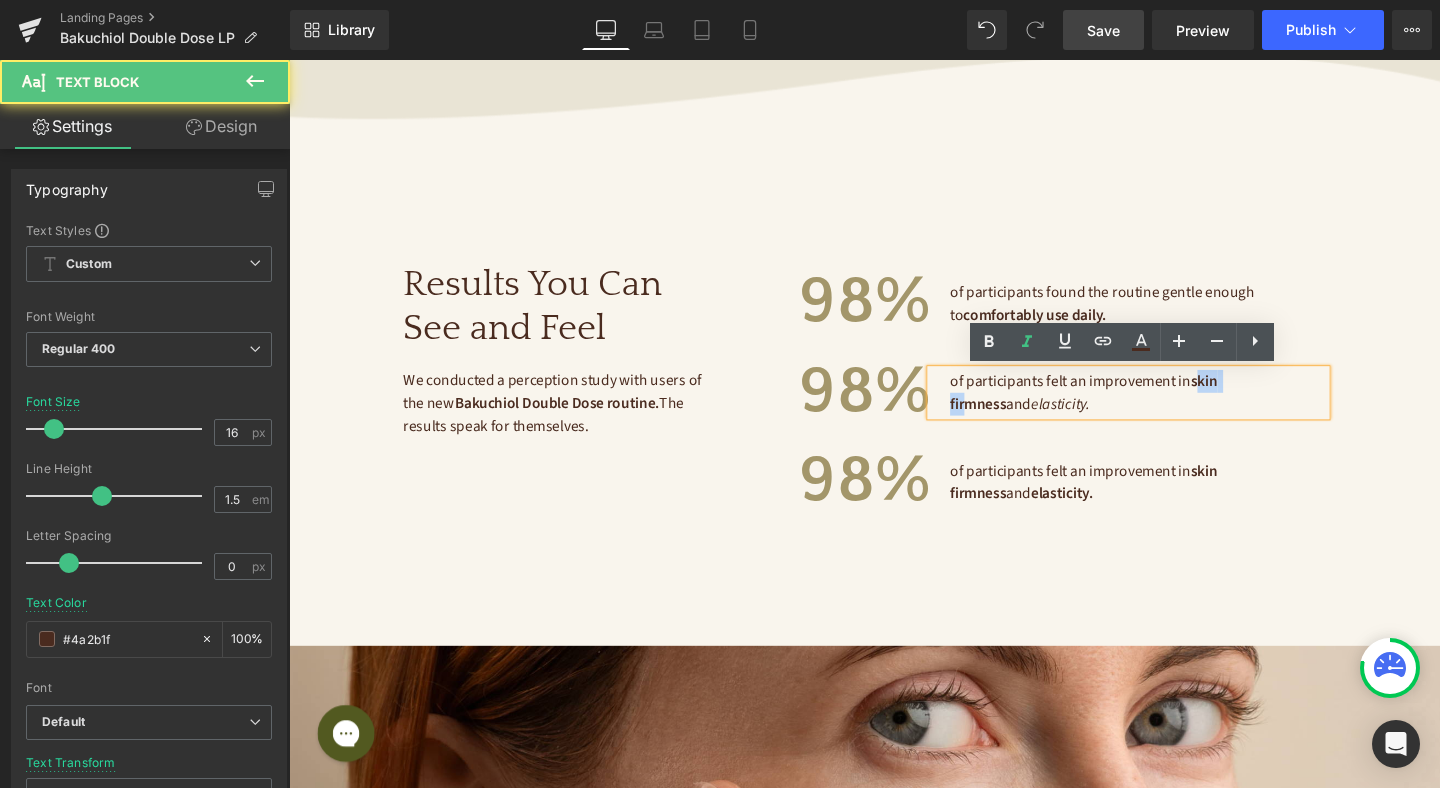 drag, startPoint x: 1243, startPoint y: 402, endPoint x: 1293, endPoint y: 400, distance: 50.039986 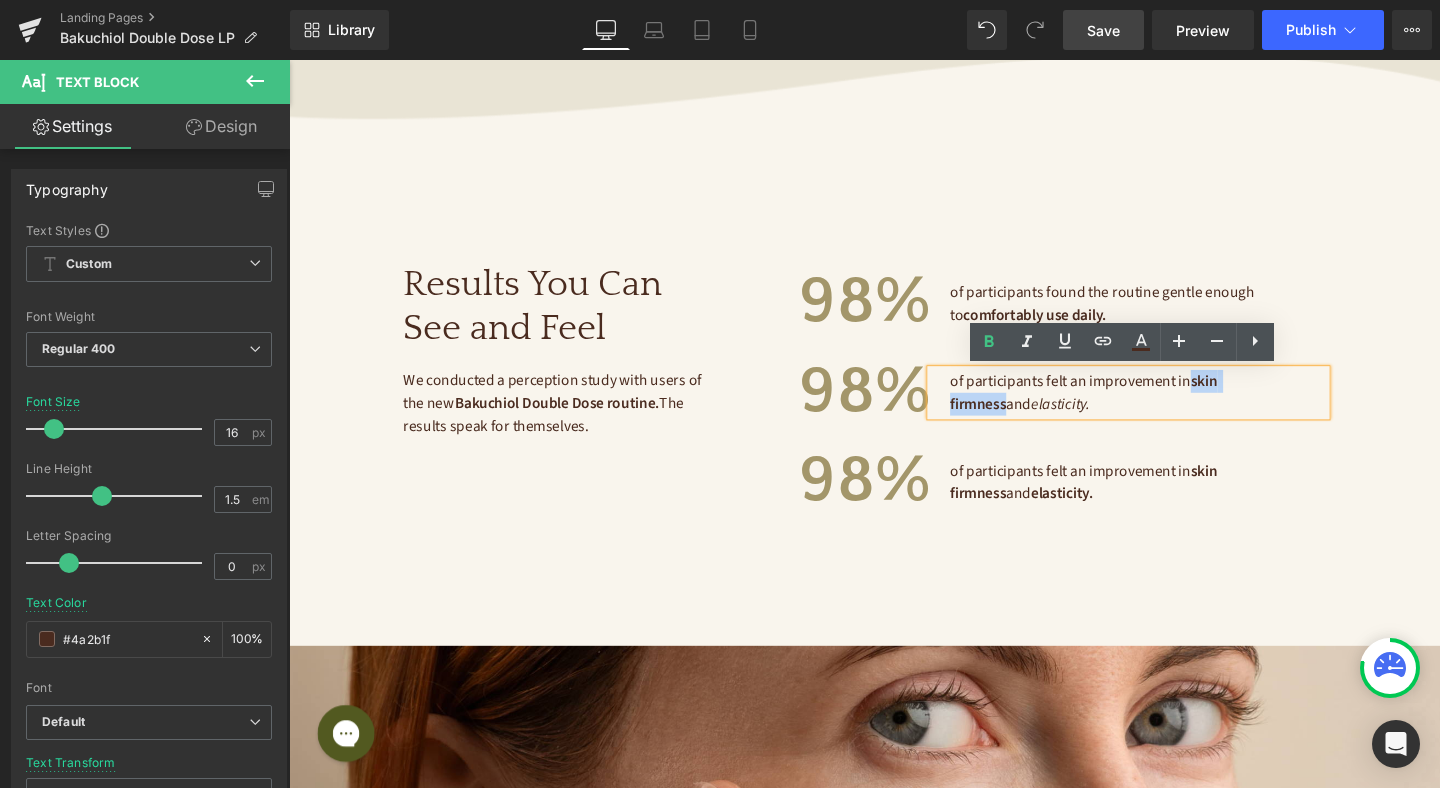 drag, startPoint x: 1333, startPoint y: 400, endPoint x: 1239, endPoint y: 396, distance: 94.08507 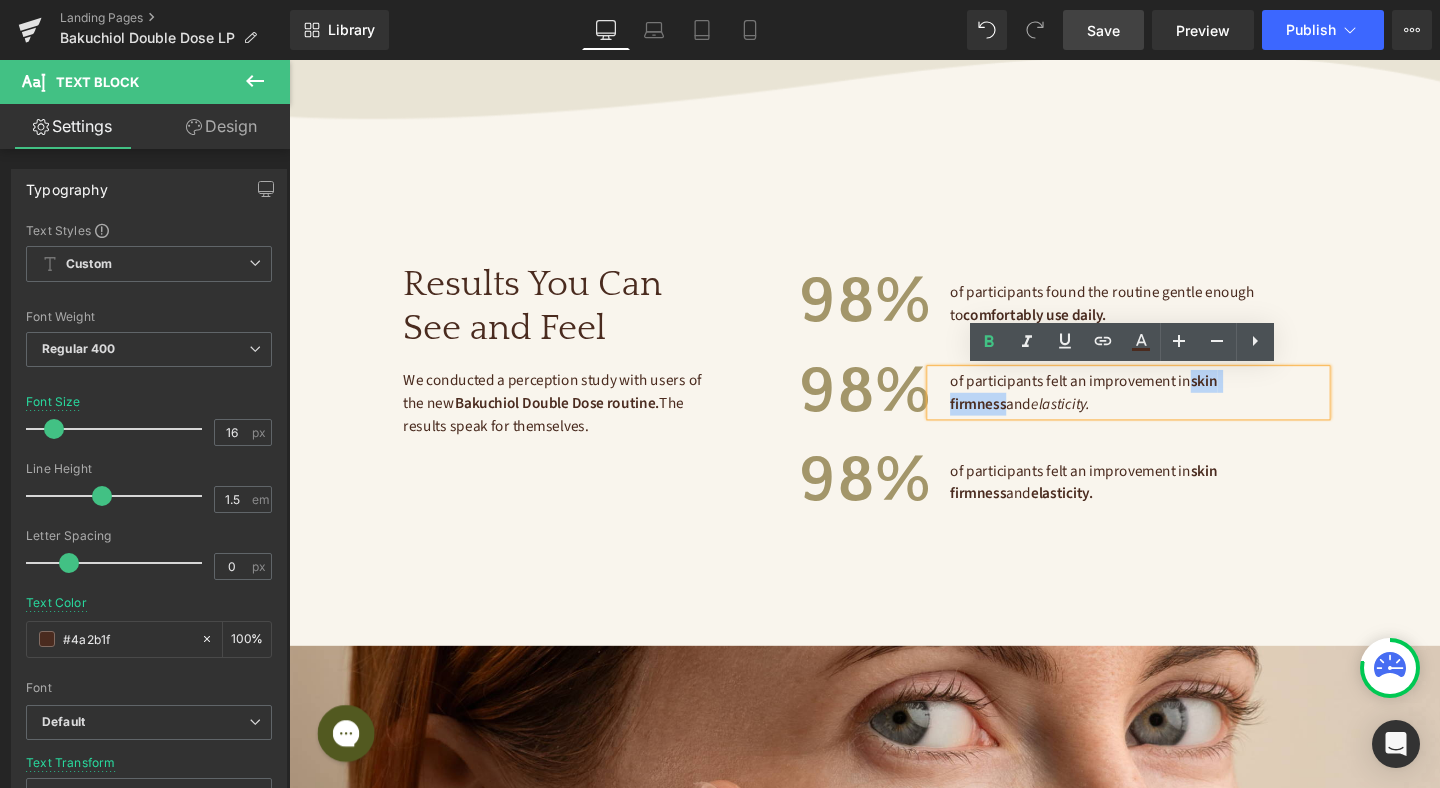 click on "skin firmness" at bounding box center [1126, 410] 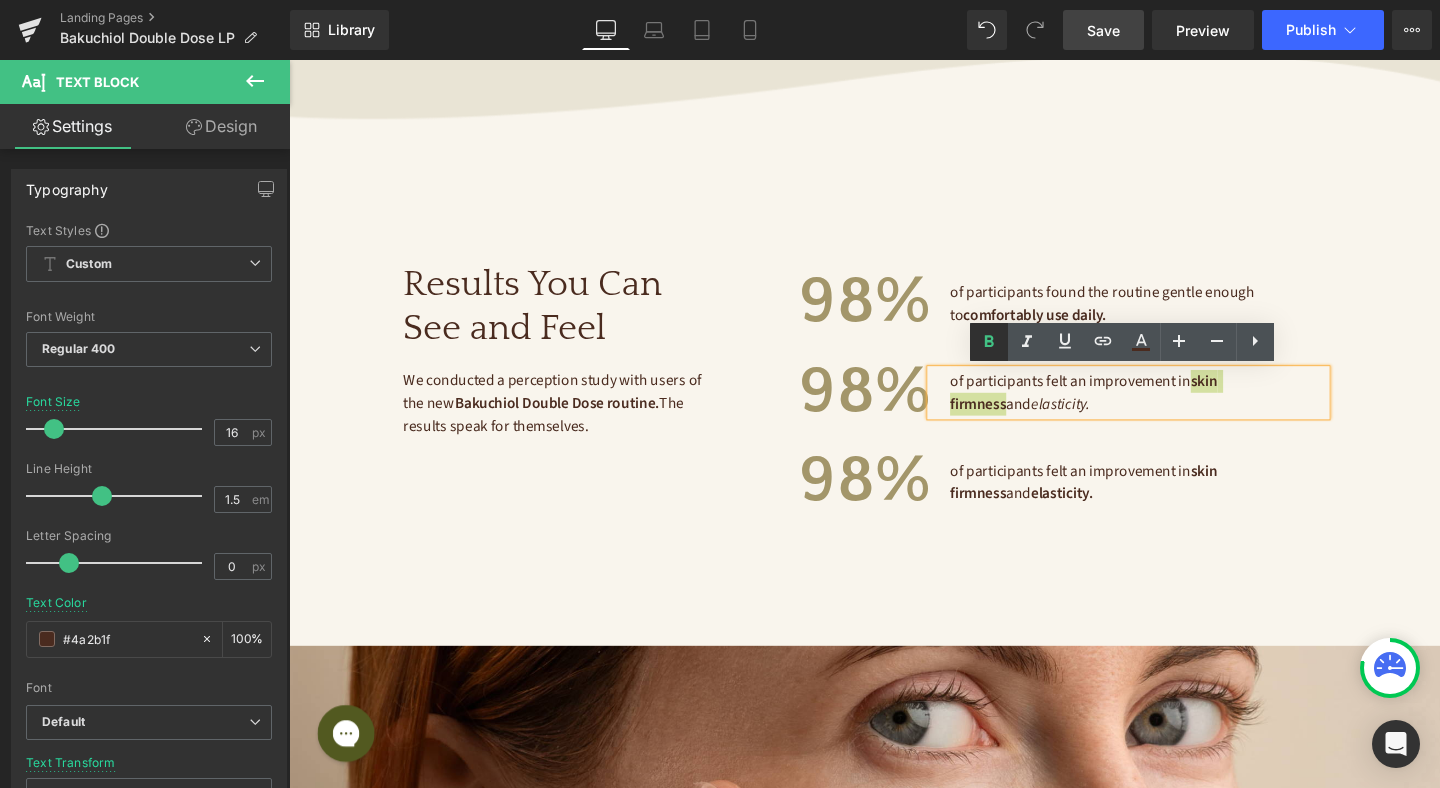click 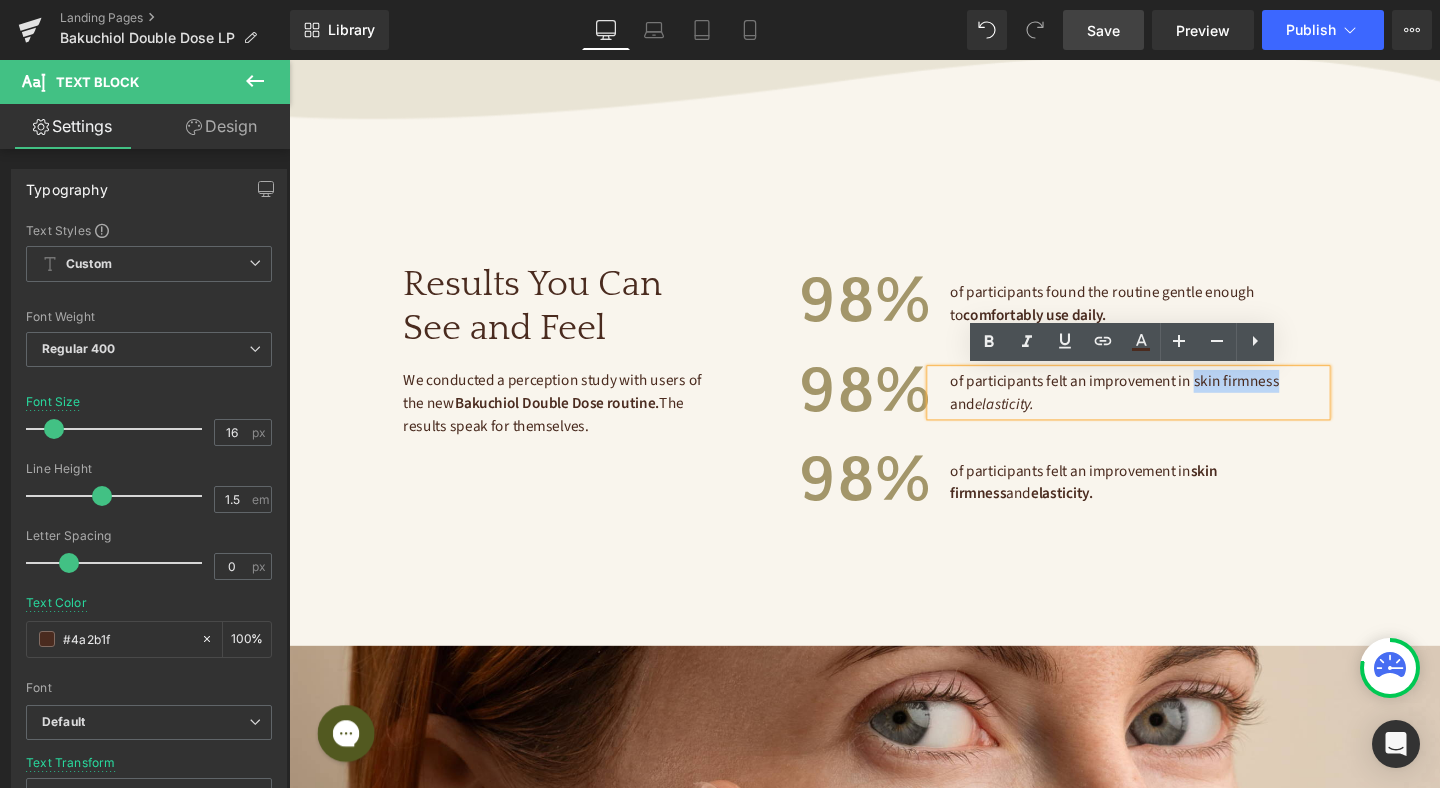 drag, startPoint x: 1325, startPoint y: 396, endPoint x: 1241, endPoint y: 393, distance: 84.05355 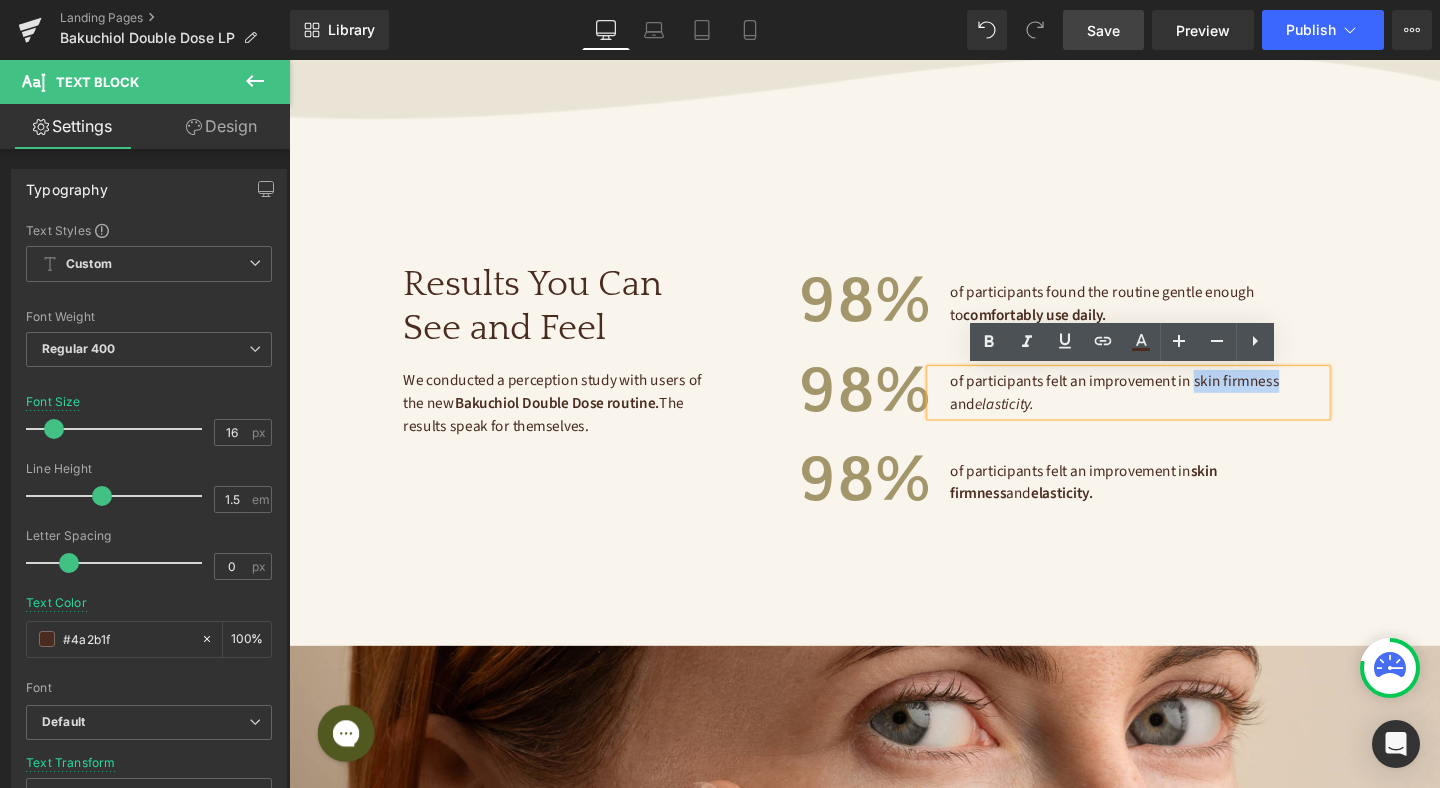 click on "of participants felt an improvement in skin firmness and  elasticity." at bounding box center (1158, 410) 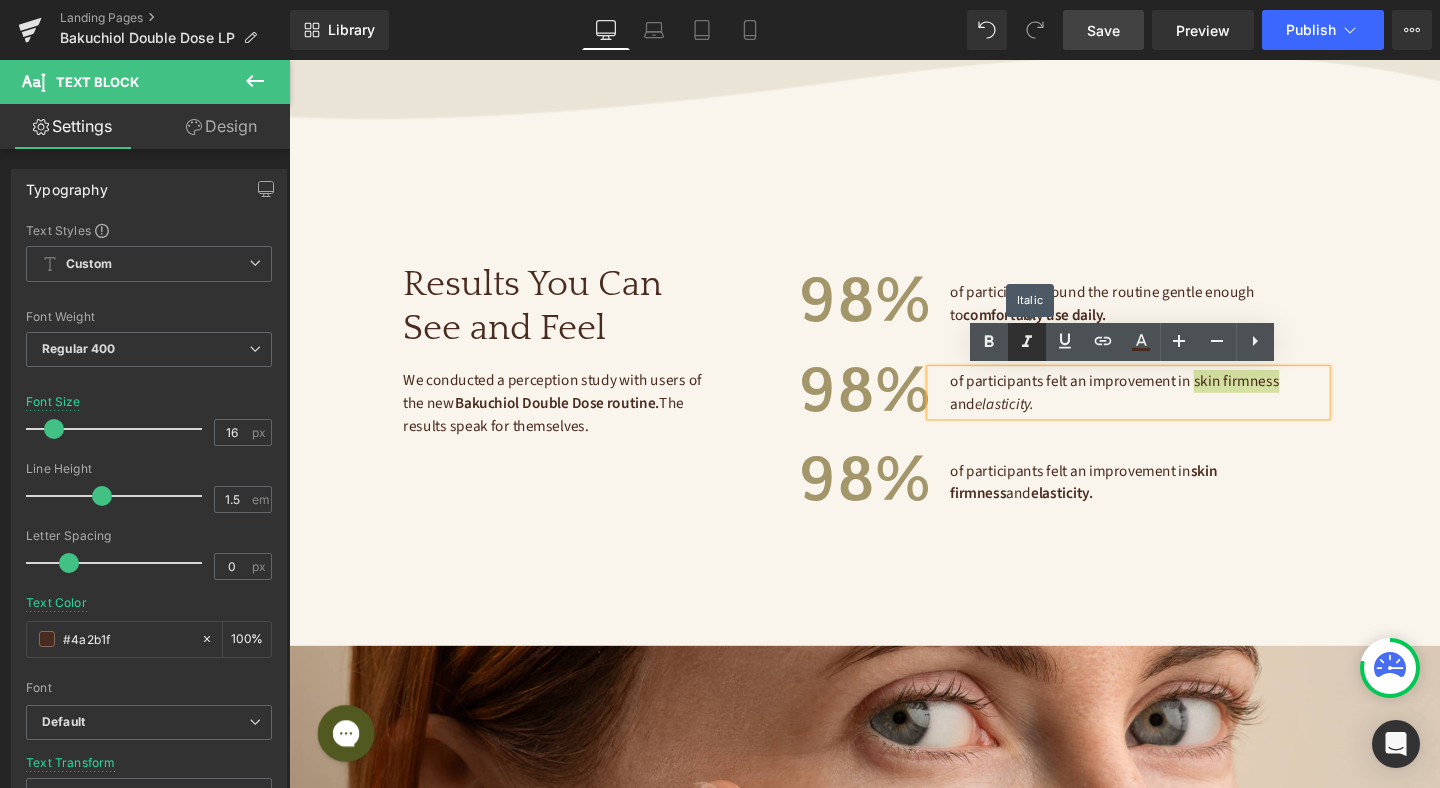 click 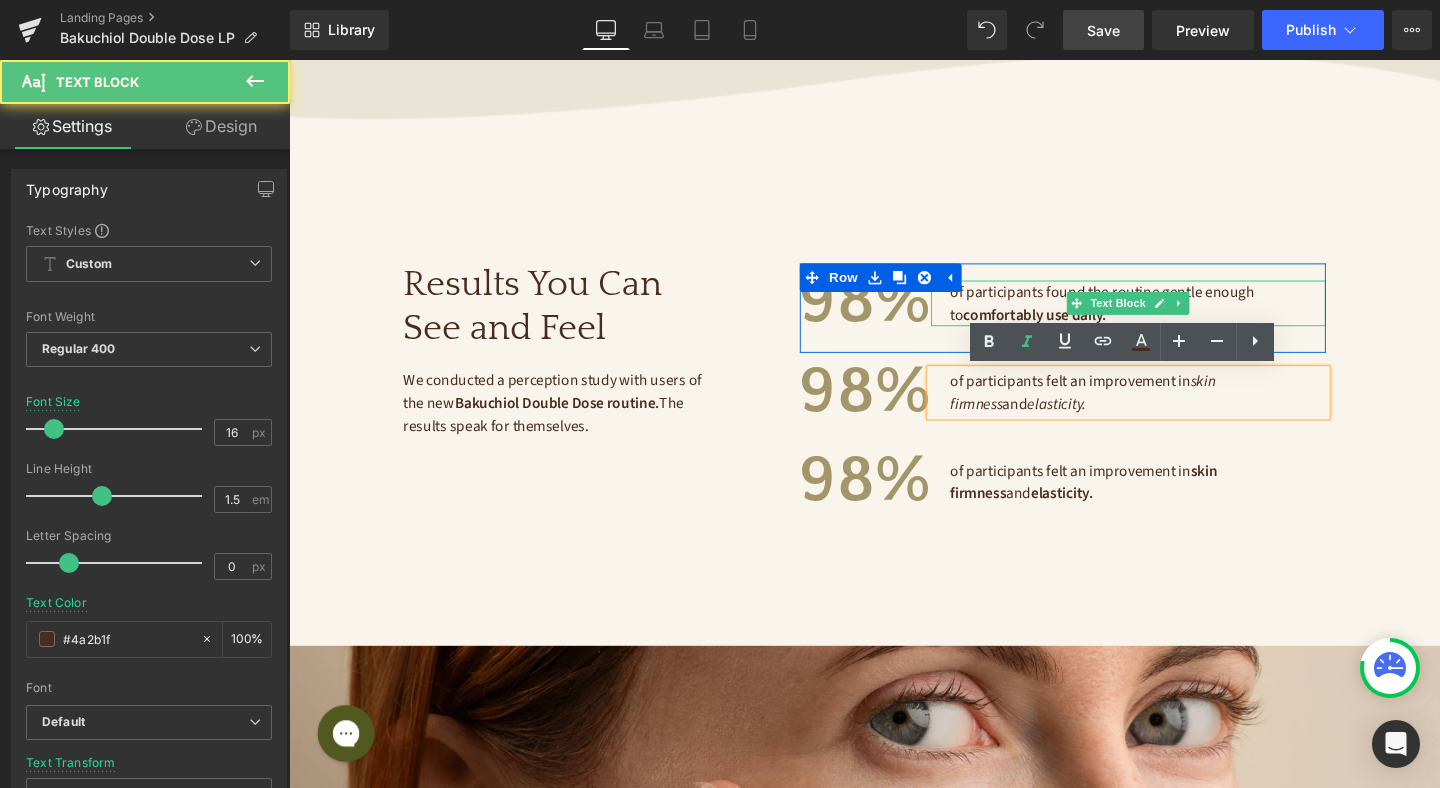 click on "comfortably use daily." at bounding box center [1073, 328] 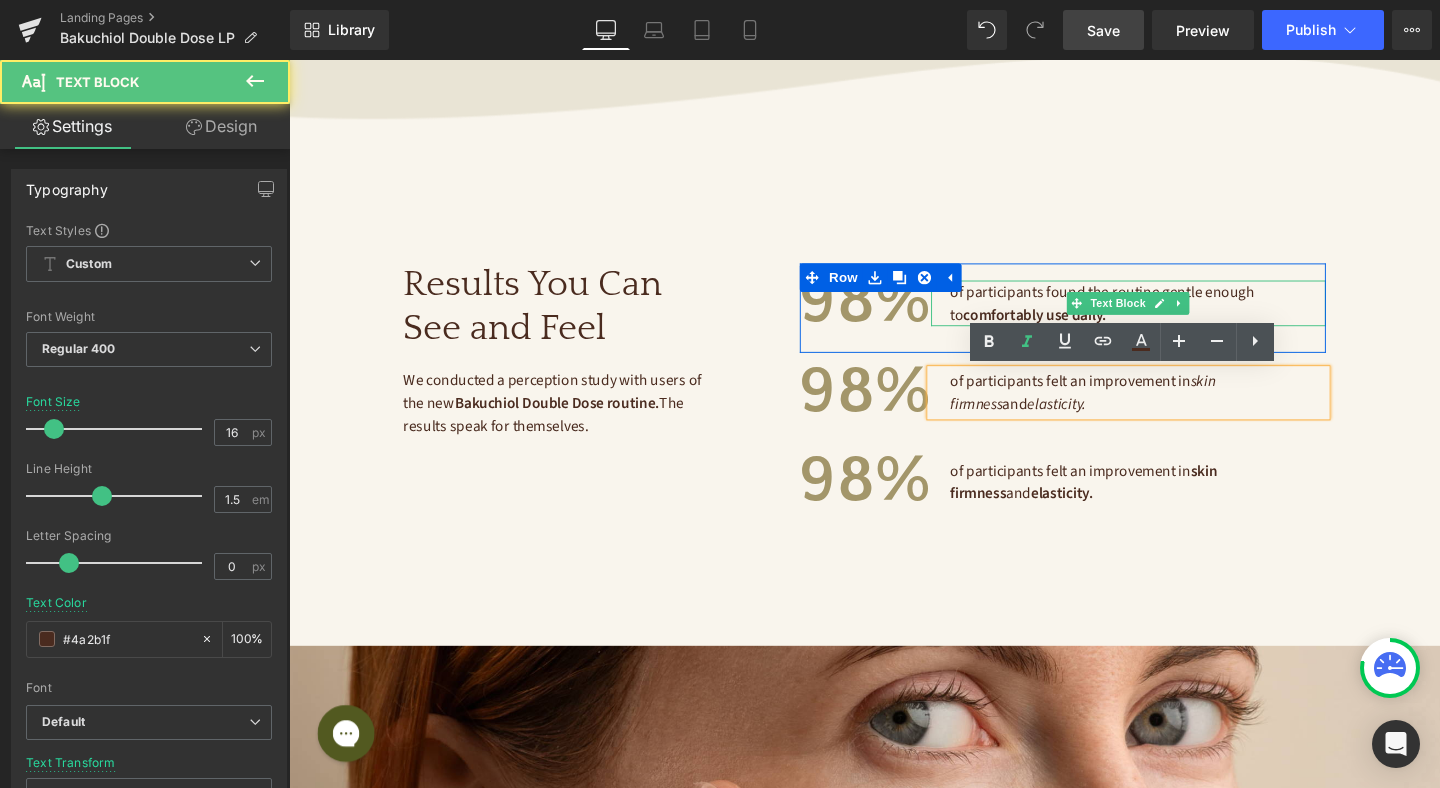 click on "comfortably use daily." at bounding box center [1073, 328] 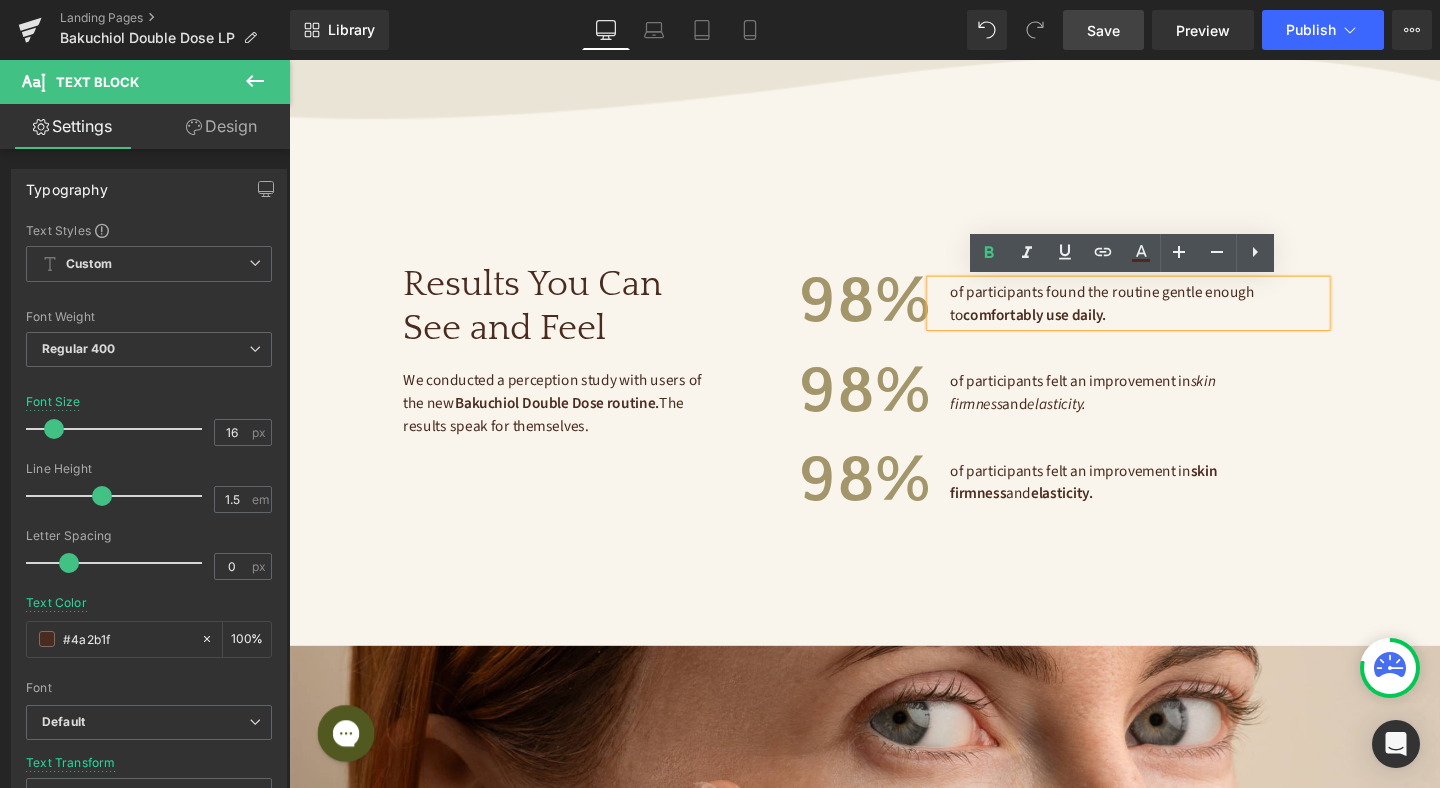 click on "comfortably use daily." at bounding box center [1073, 328] 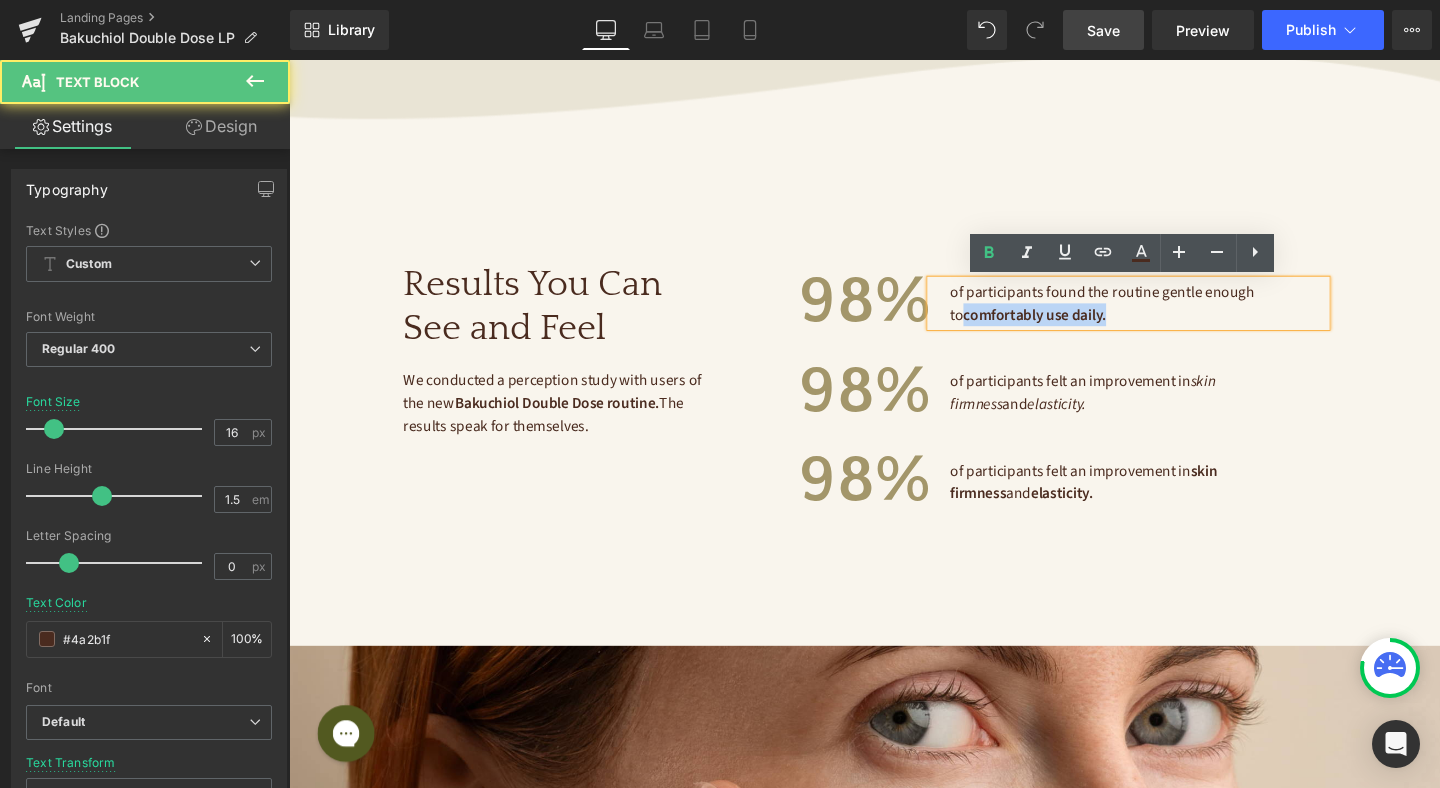 drag, startPoint x: 985, startPoint y: 329, endPoint x: 1146, endPoint y: 327, distance: 161.01242 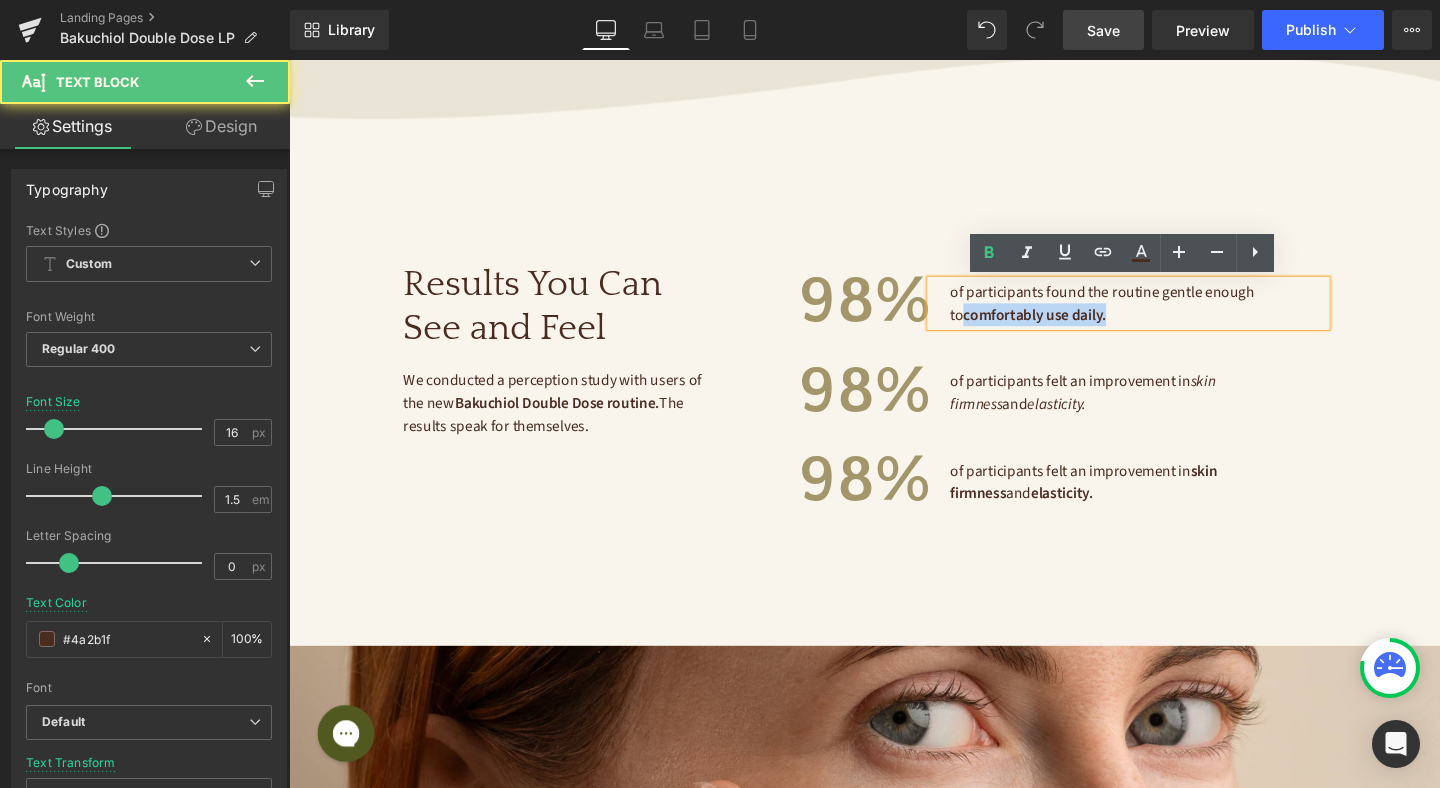 click on "of participants found the routine gentle enough to  comfortably use daily." at bounding box center (1181, 316) 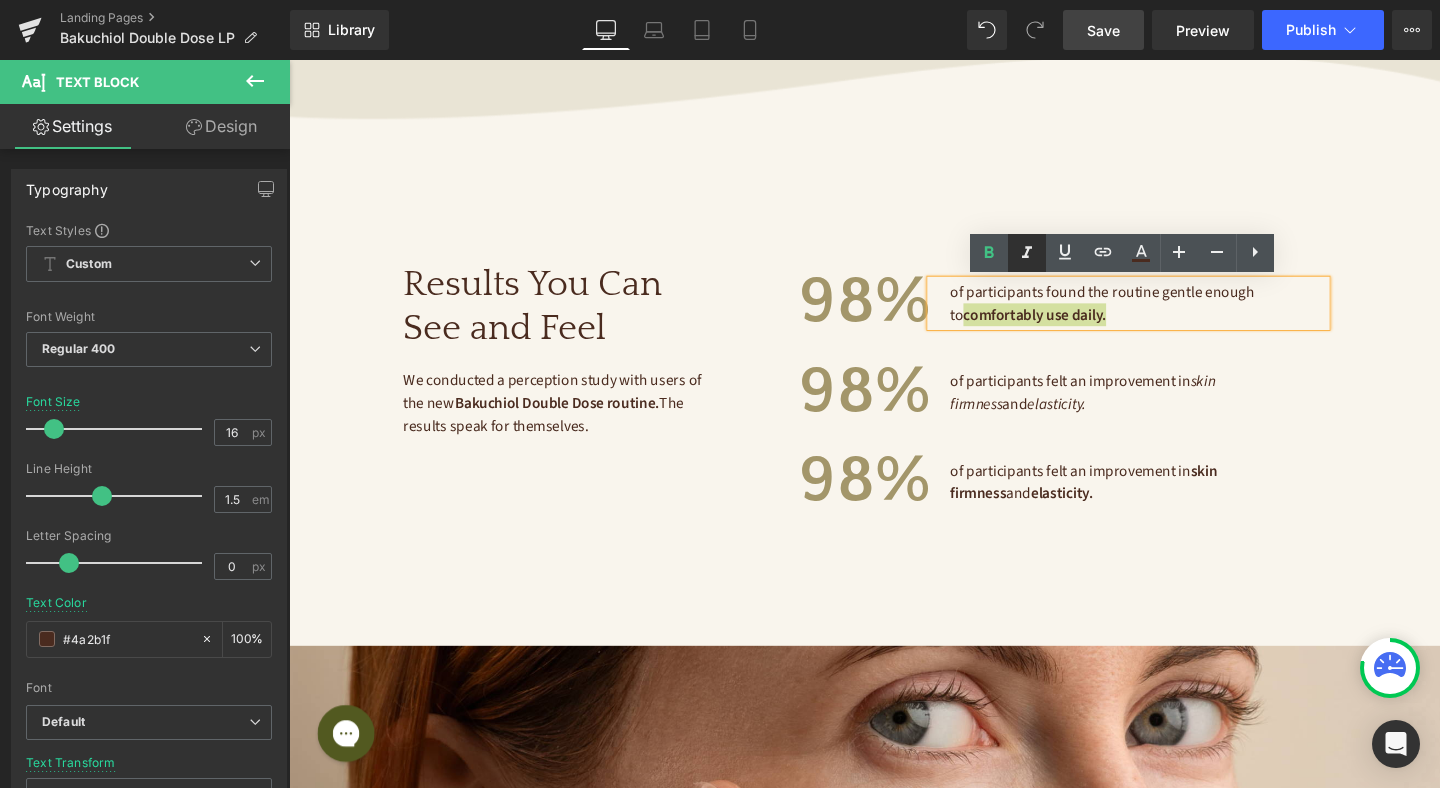 click 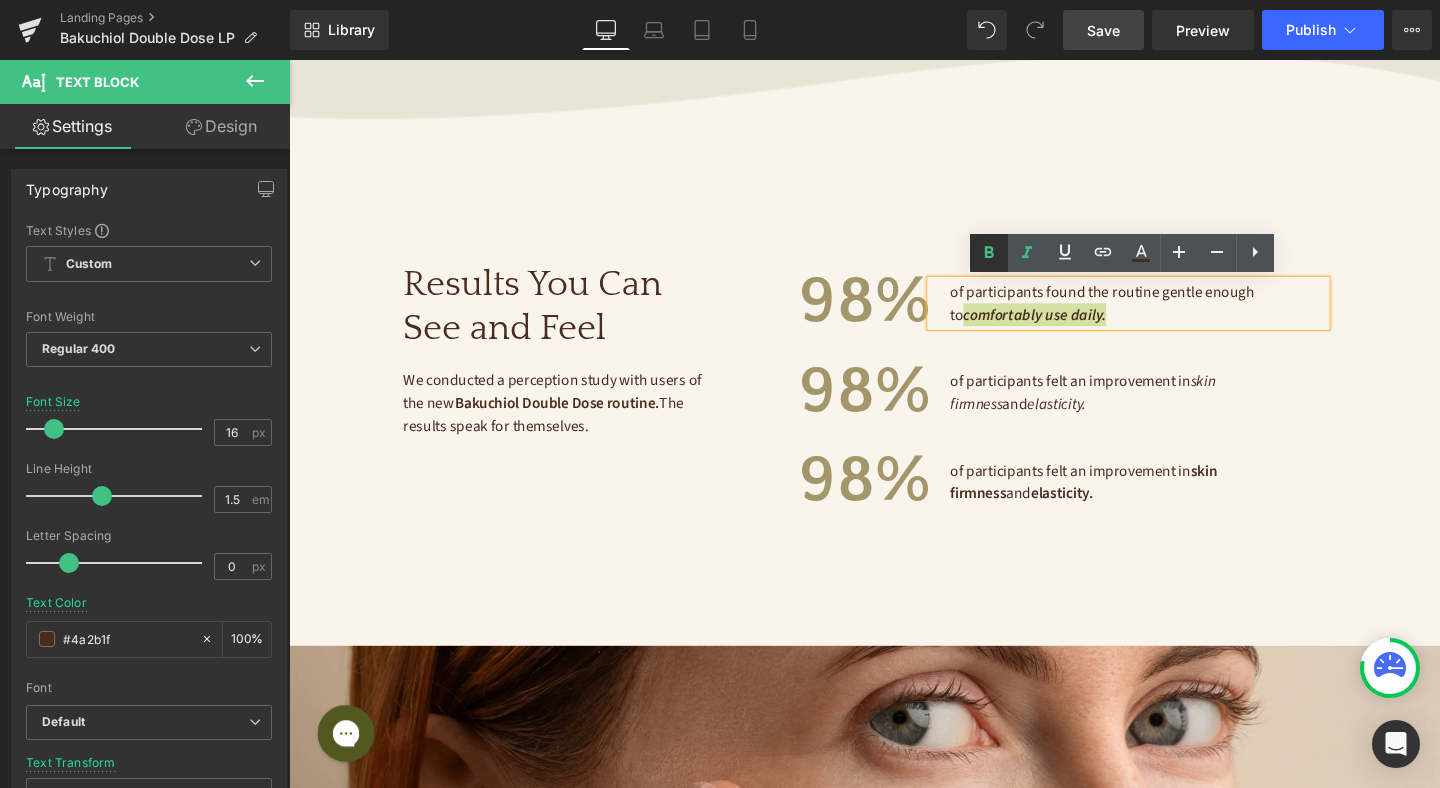 click 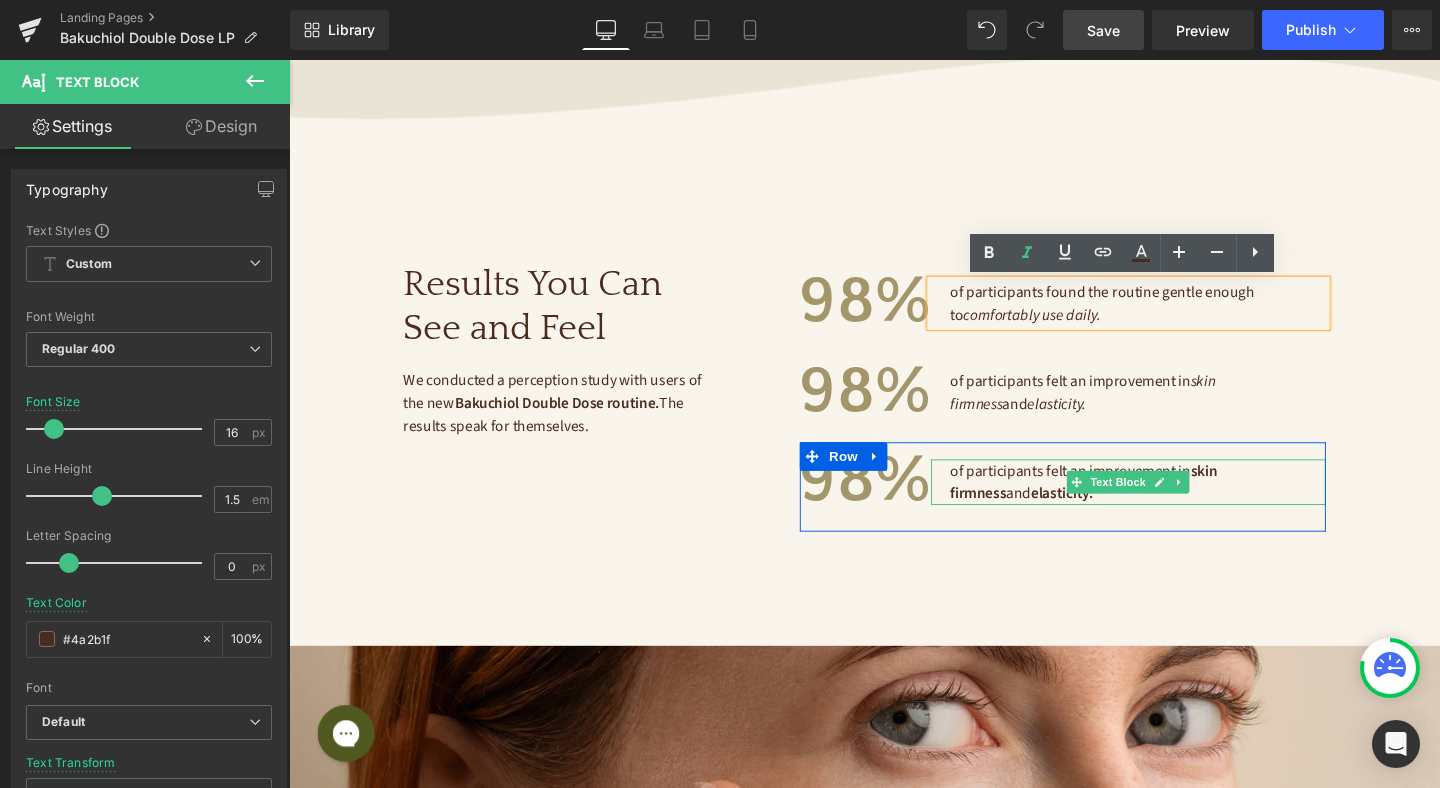 click on "of participants felt an improvement in  skin firmness  and  elasticity." at bounding box center [1126, 504] 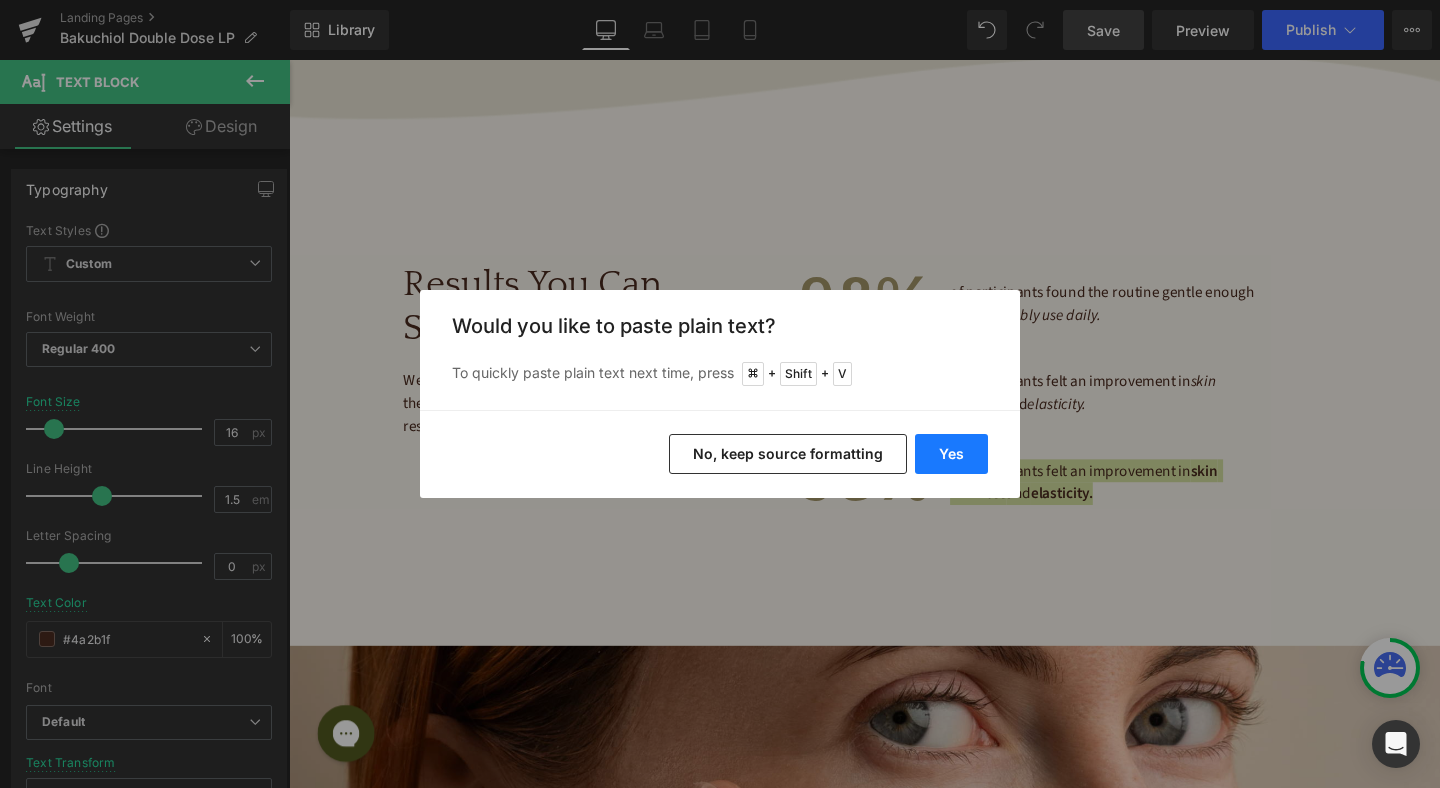 click on "Yes" at bounding box center [951, 454] 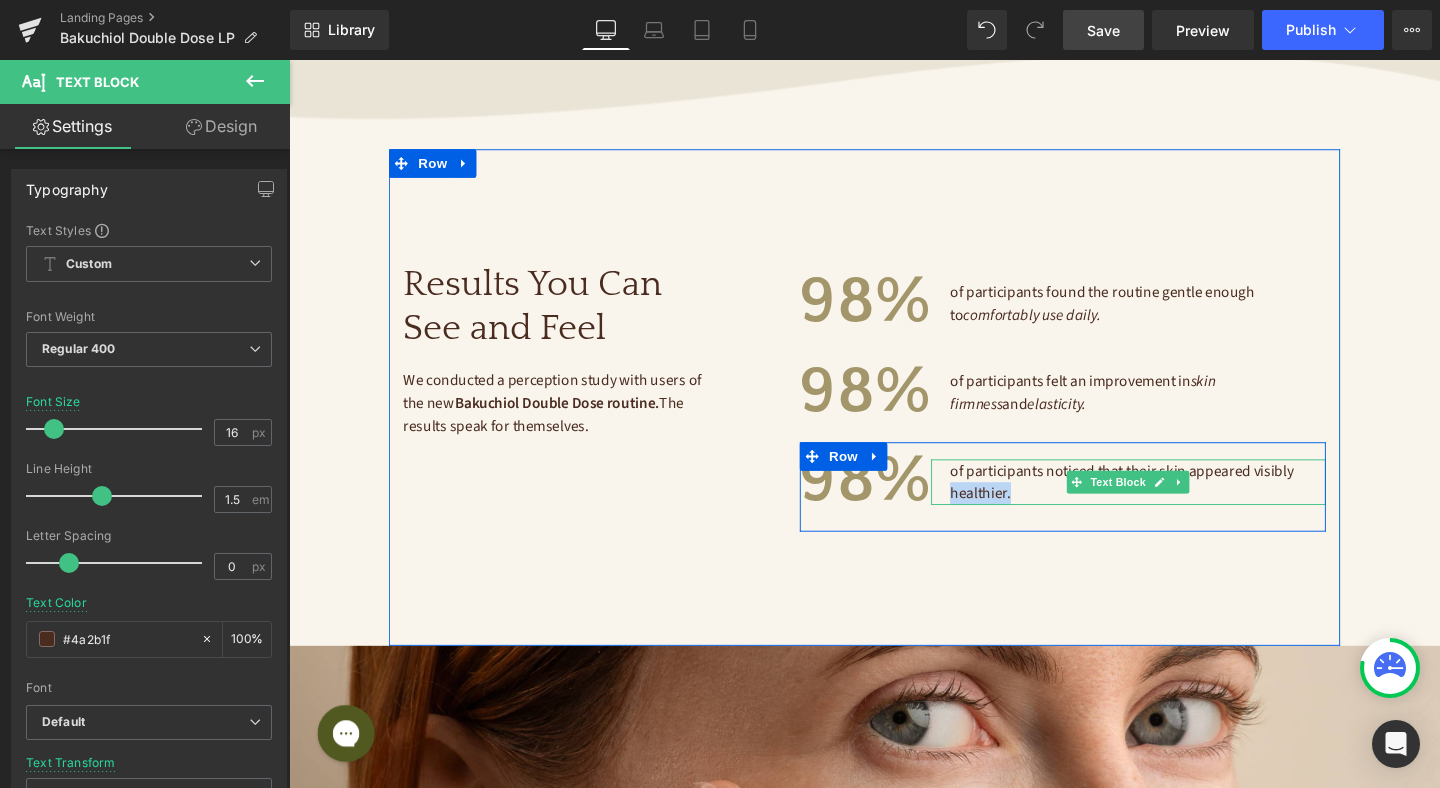 drag, startPoint x: 1051, startPoint y: 517, endPoint x: 986, endPoint y: 515, distance: 65.03076 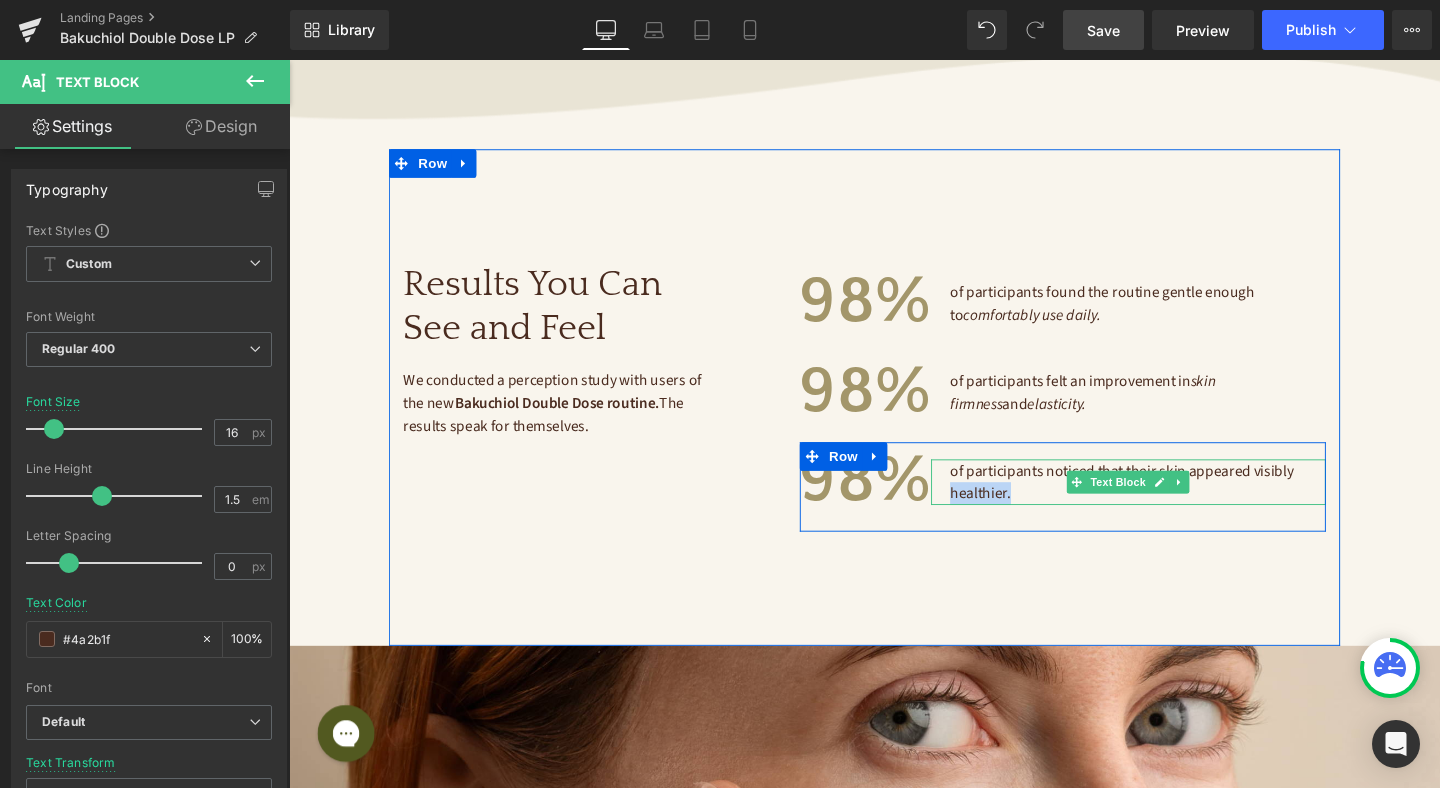 click on "of participants noticed that their skin appeared visibly healthier." at bounding box center [1181, 504] 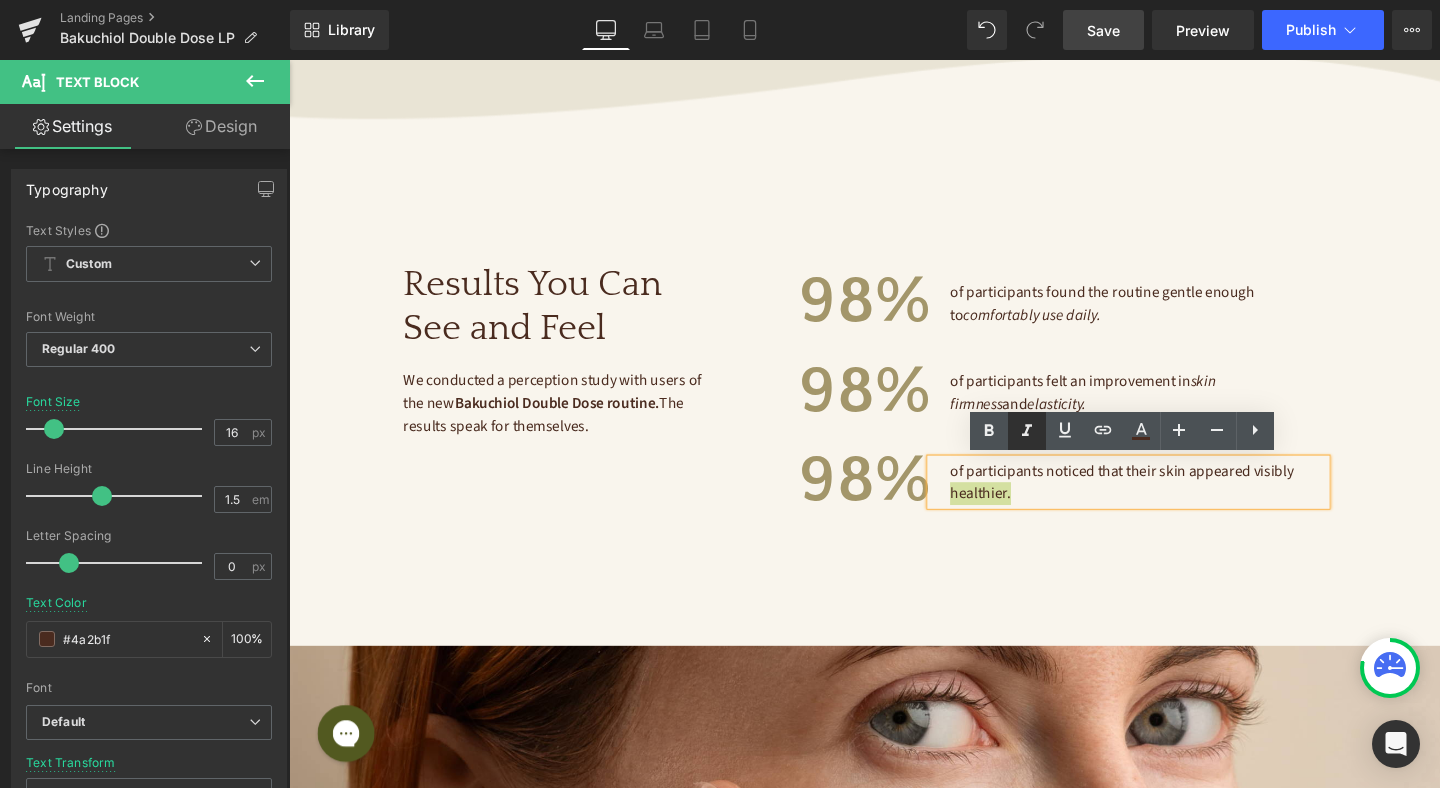 click 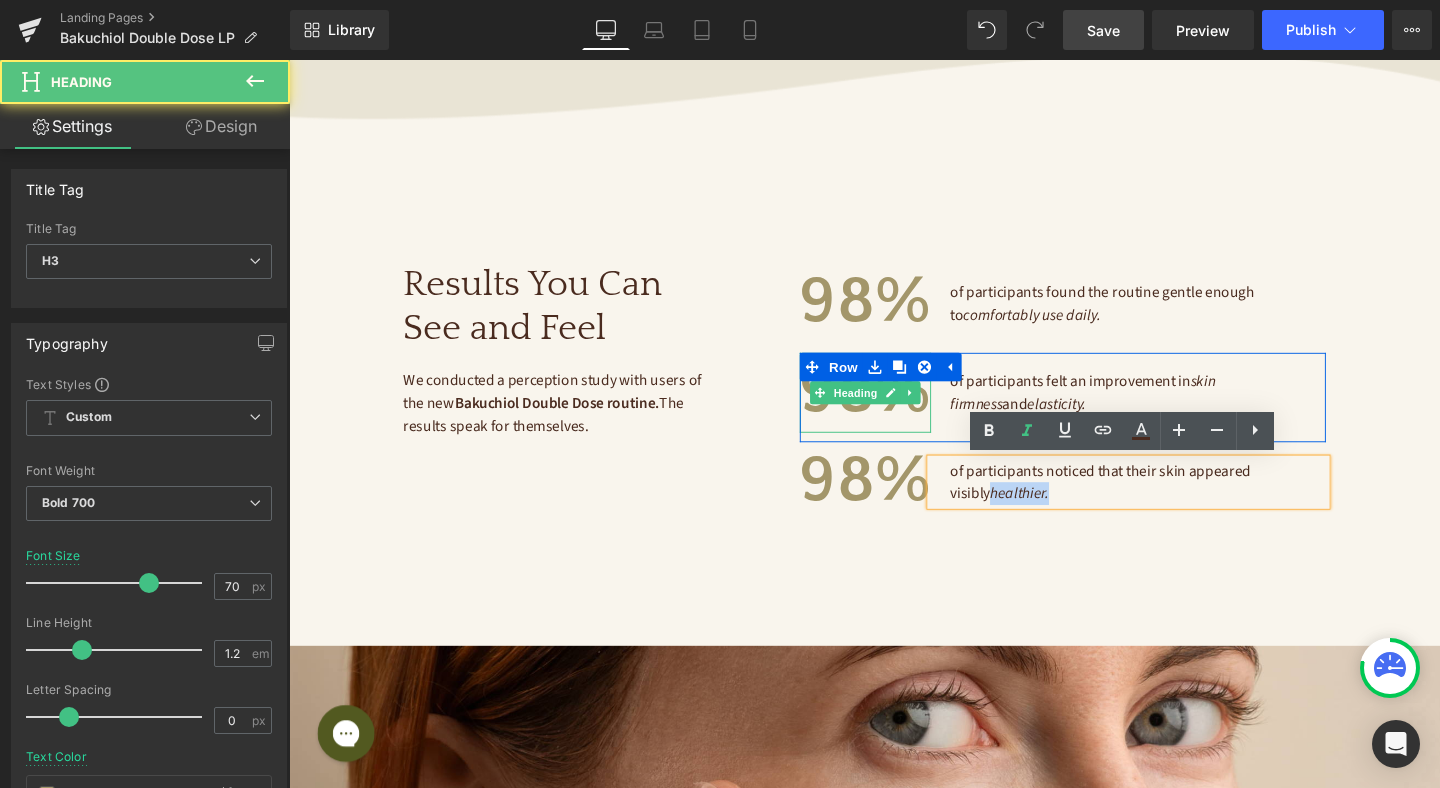 click on "98% Heading" at bounding box center (895, 410) 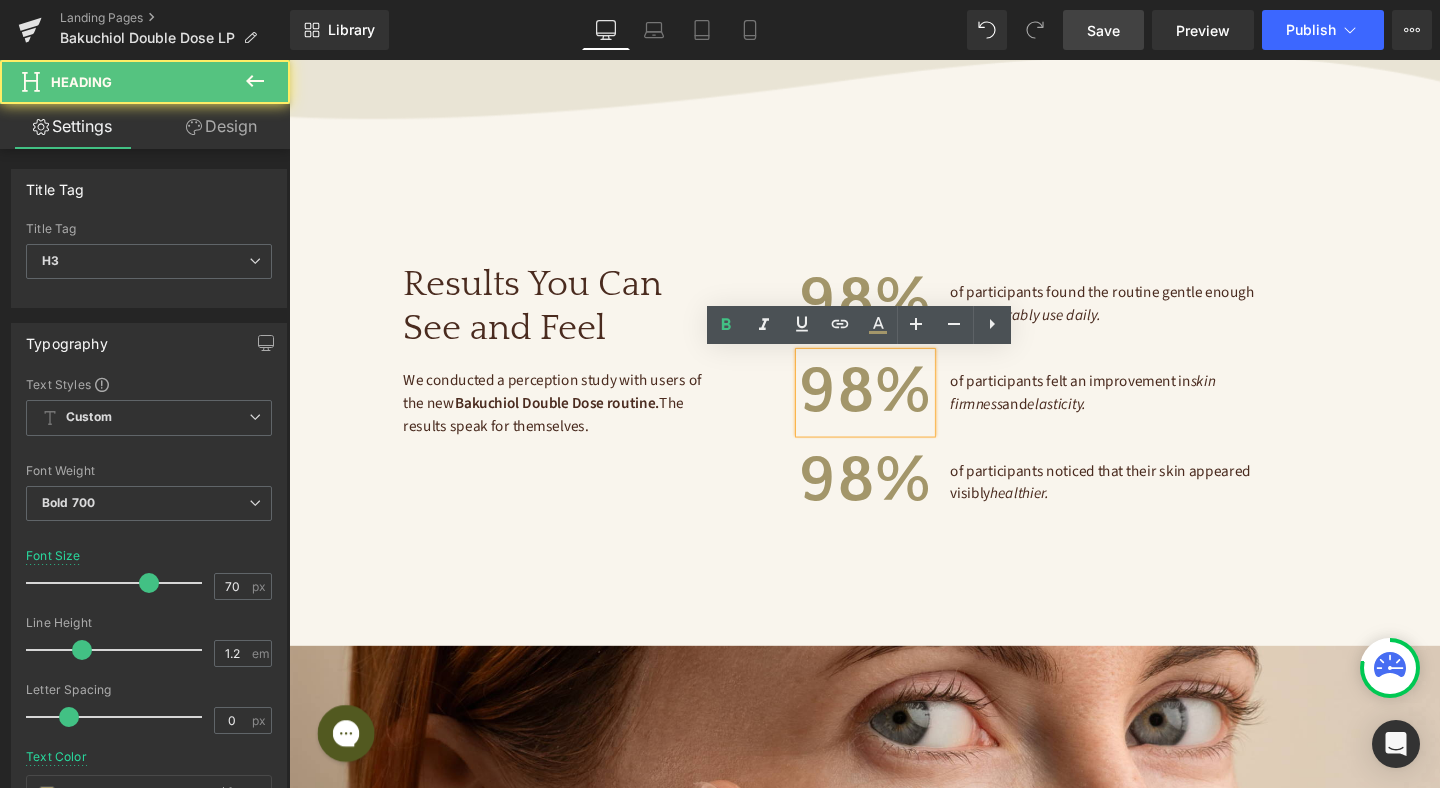 click on "98%" at bounding box center (895, 410) 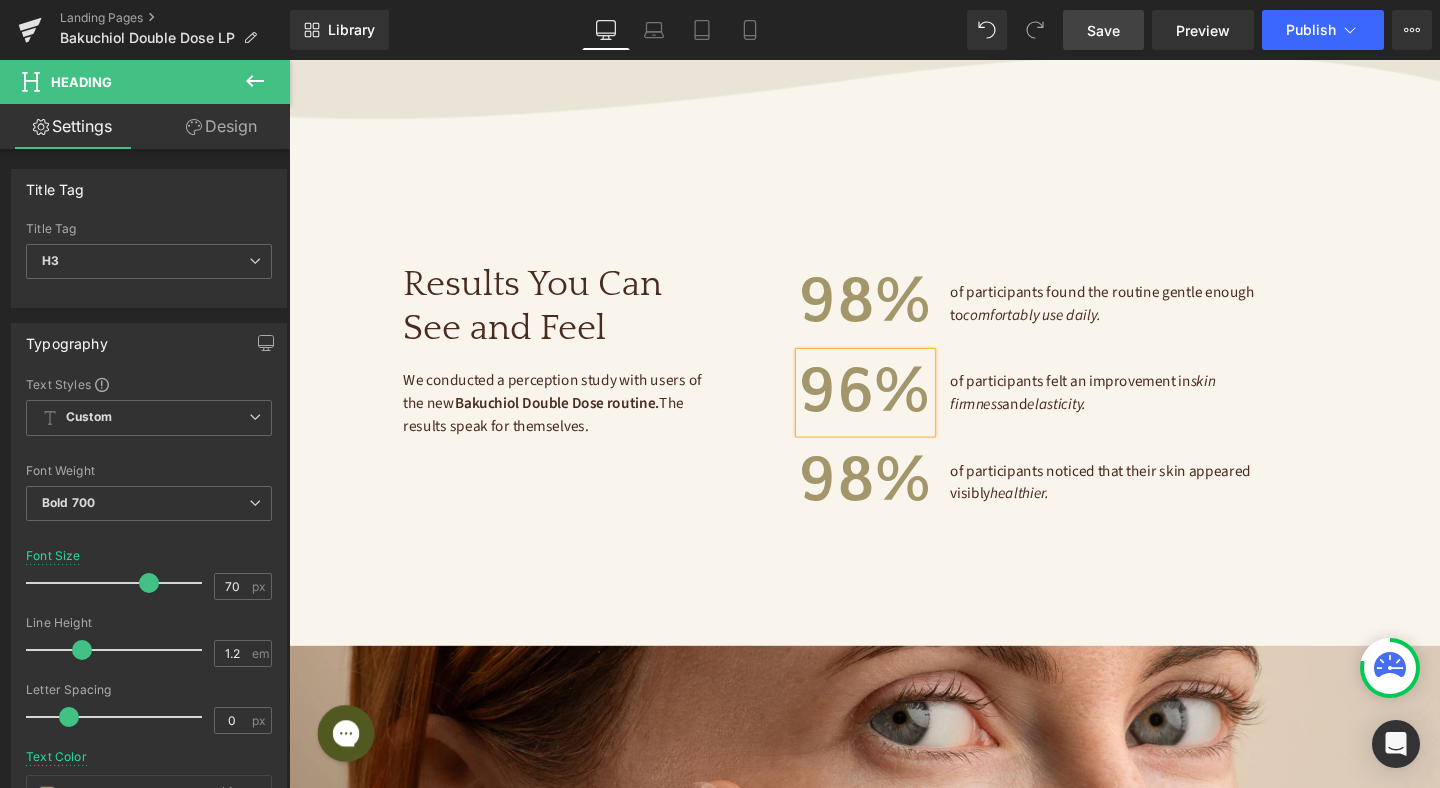 click on "Liquid
Sale Off
(P) Image
‹ ›" at bounding box center [894, -1319] 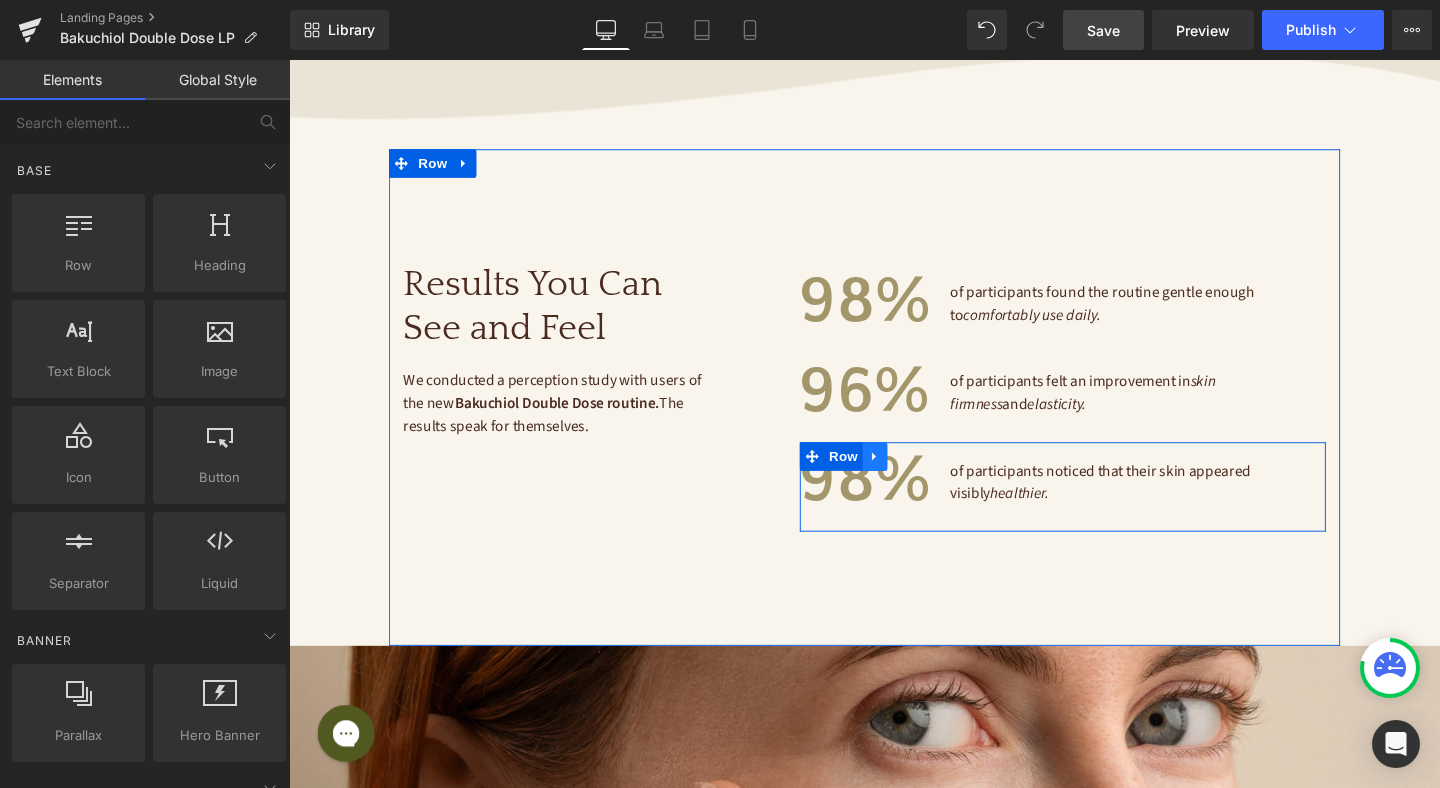 click 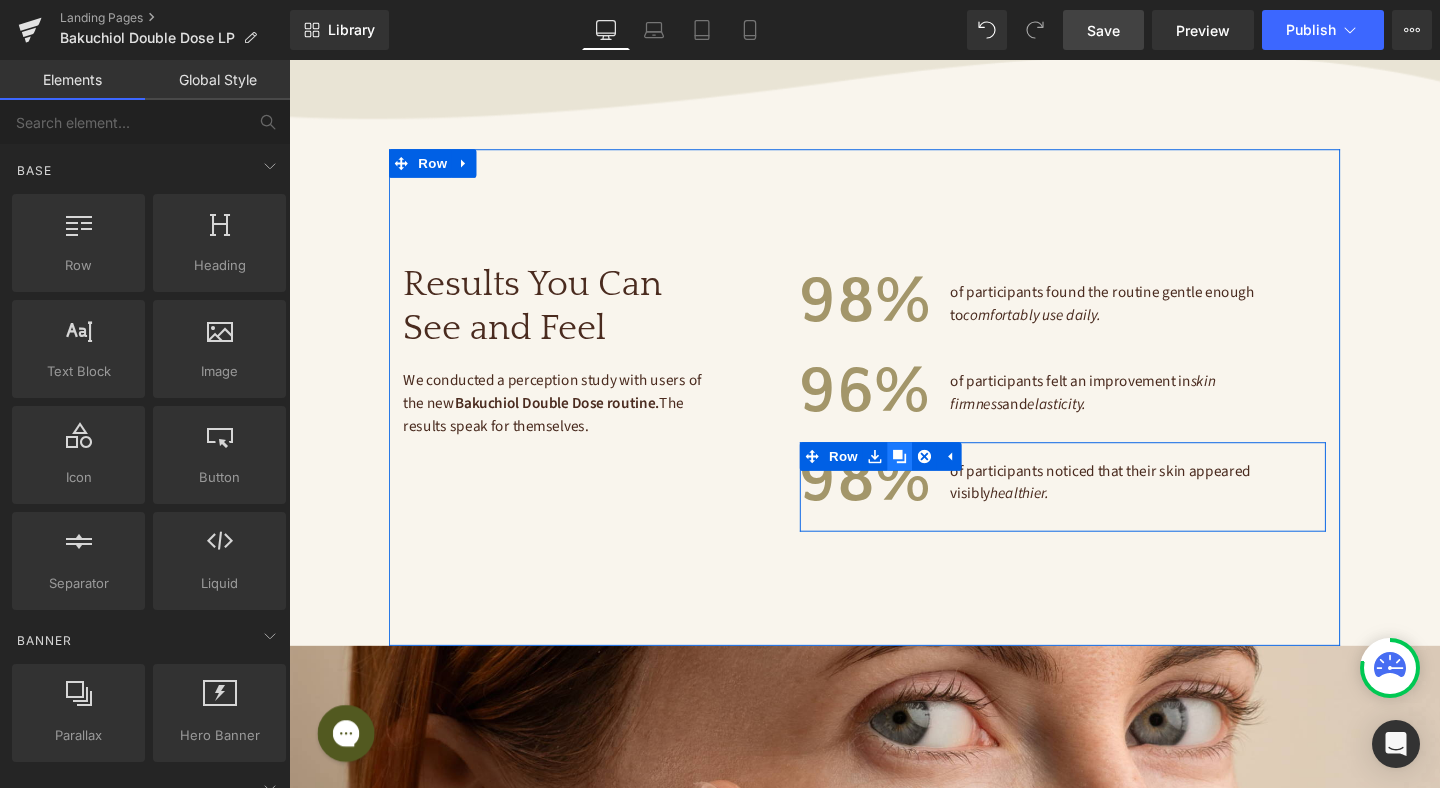 click 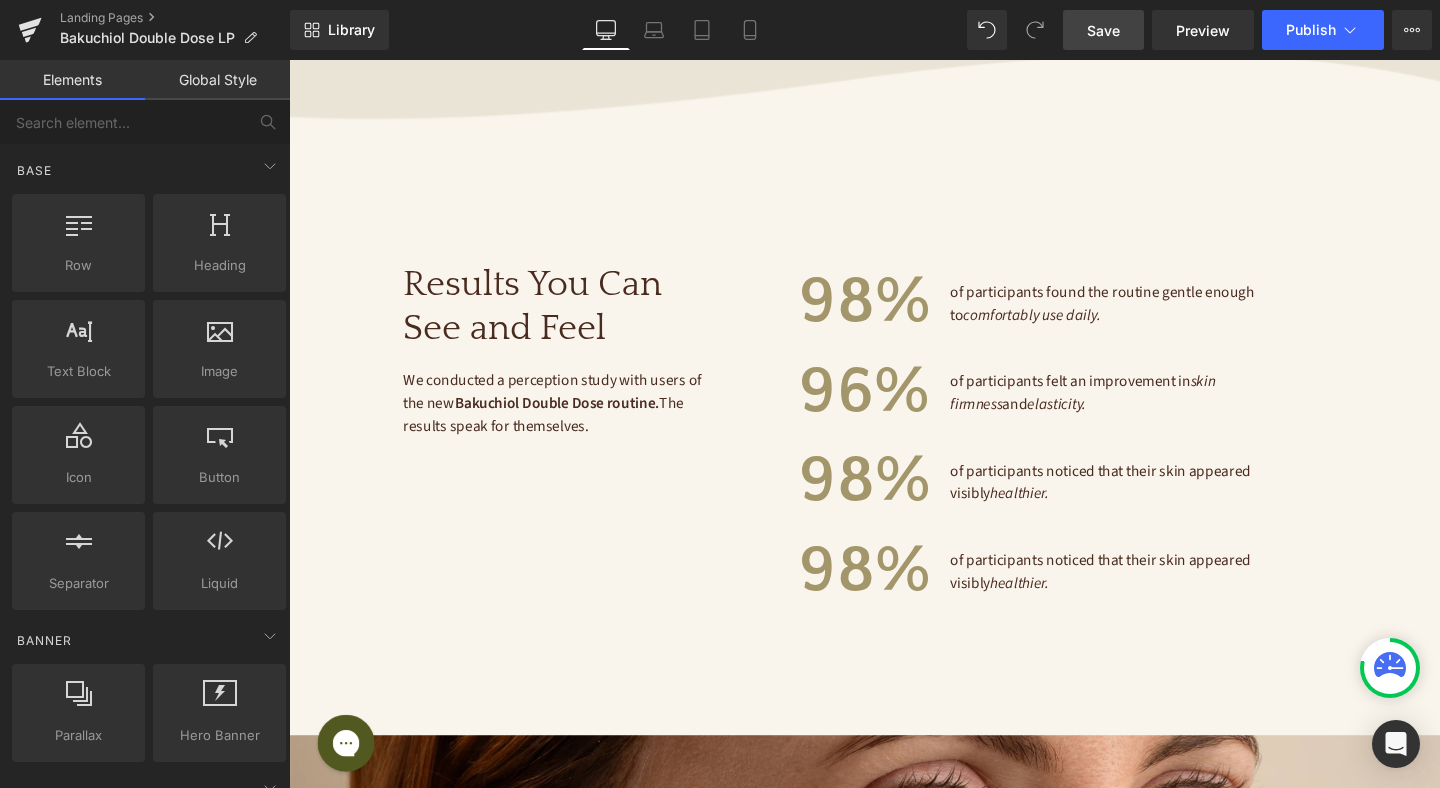 scroll, scrollTop: 4931, scrollLeft: 0, axis: vertical 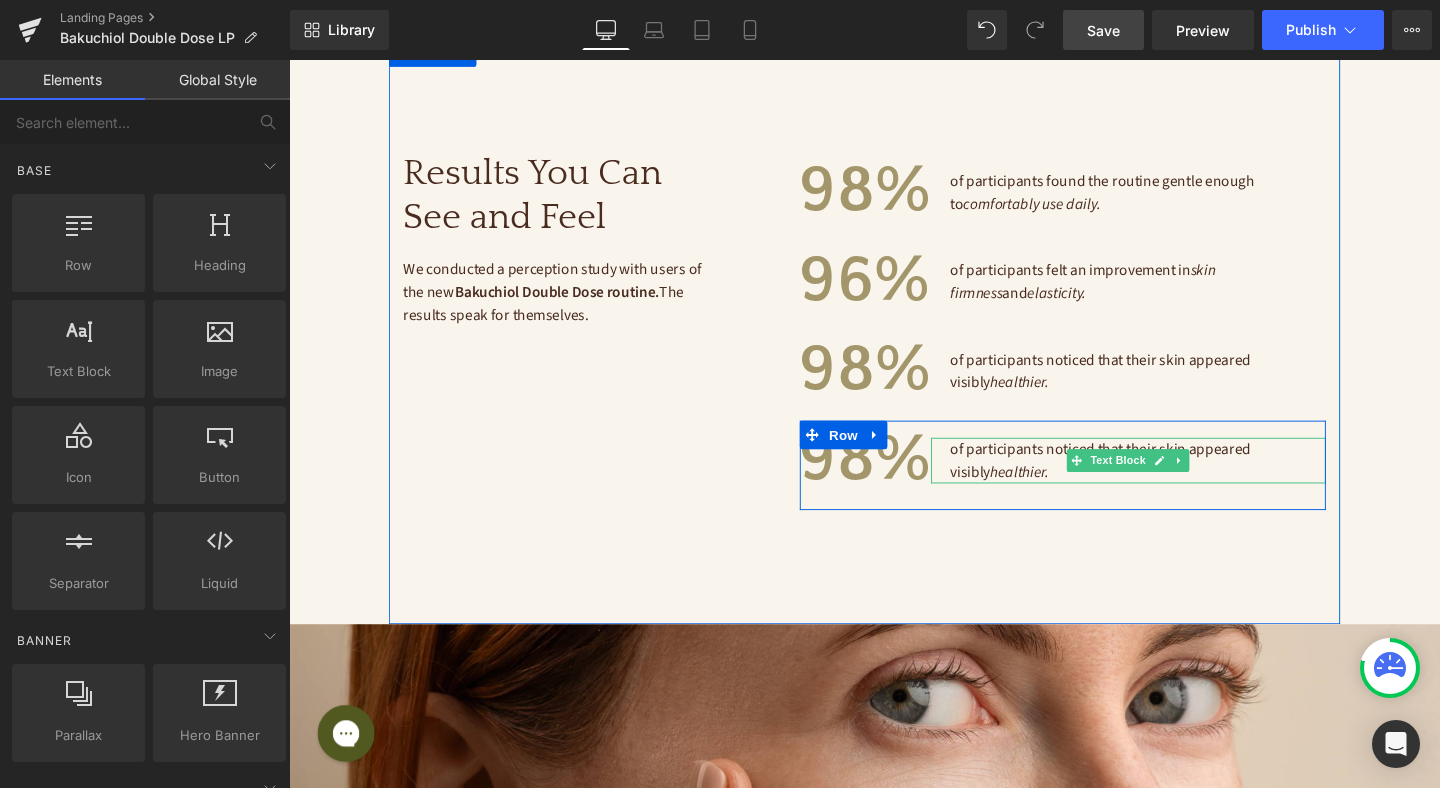 click on "of participants noticed that their skin appeared visibly  healthier." at bounding box center (1143, 481) 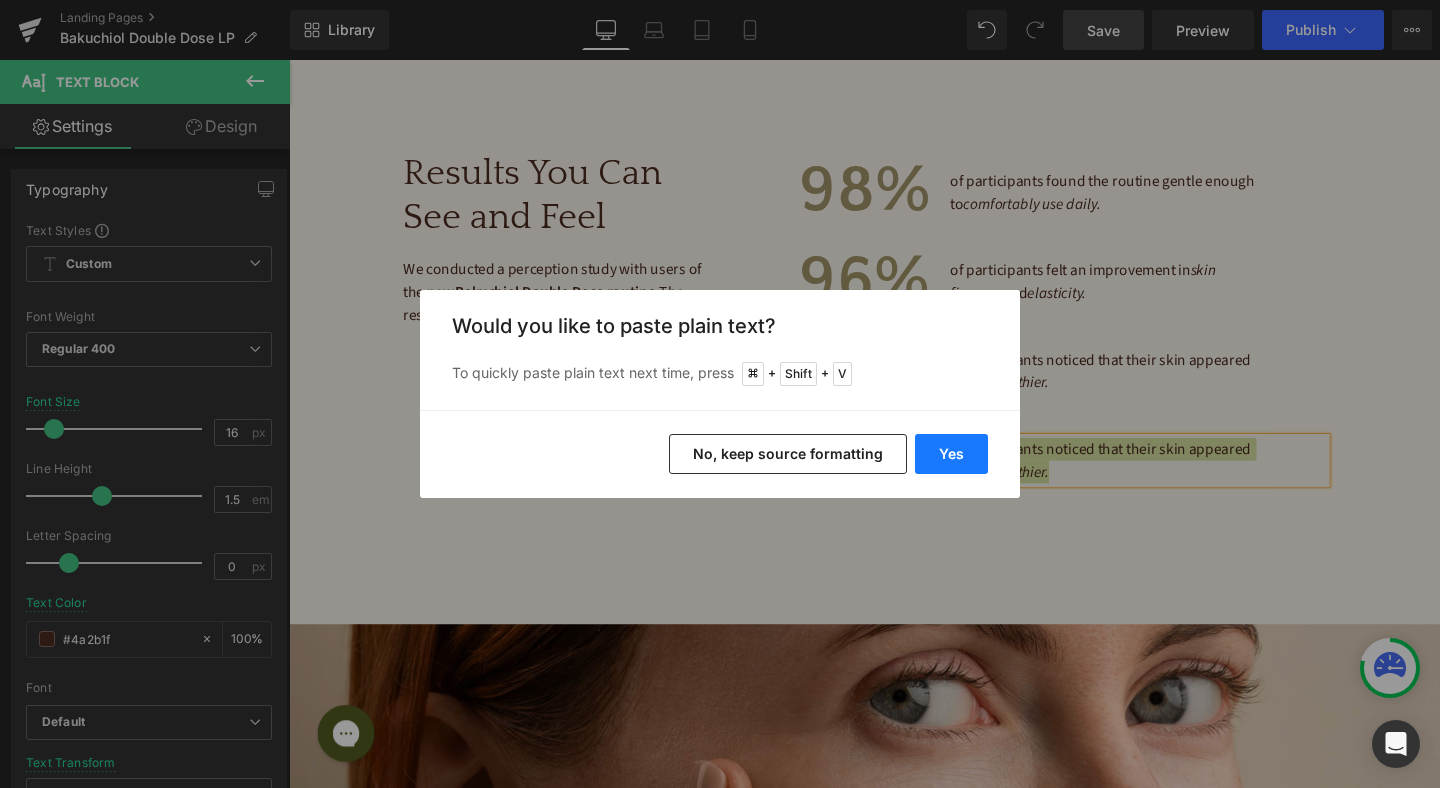click on "Yes" at bounding box center (951, 454) 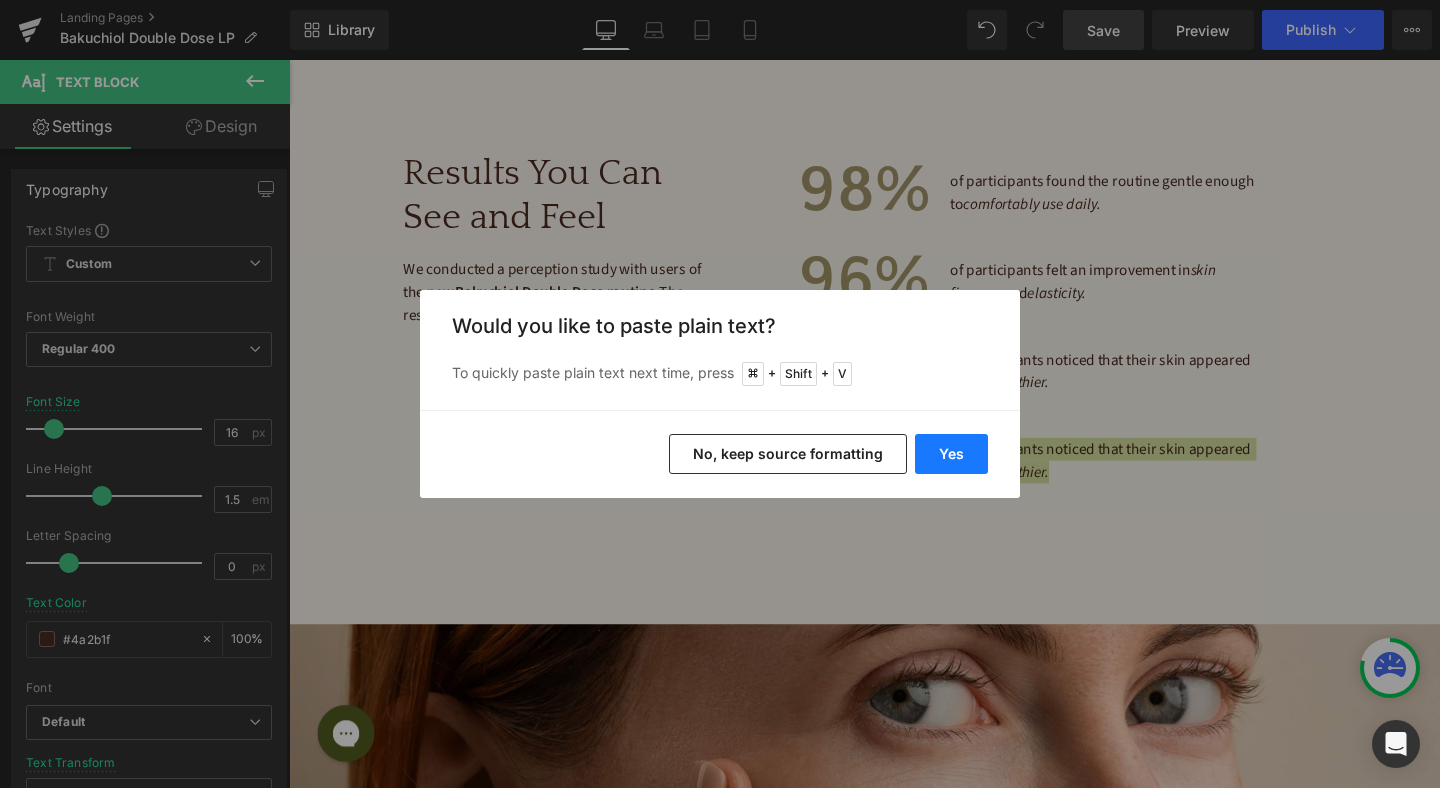 type 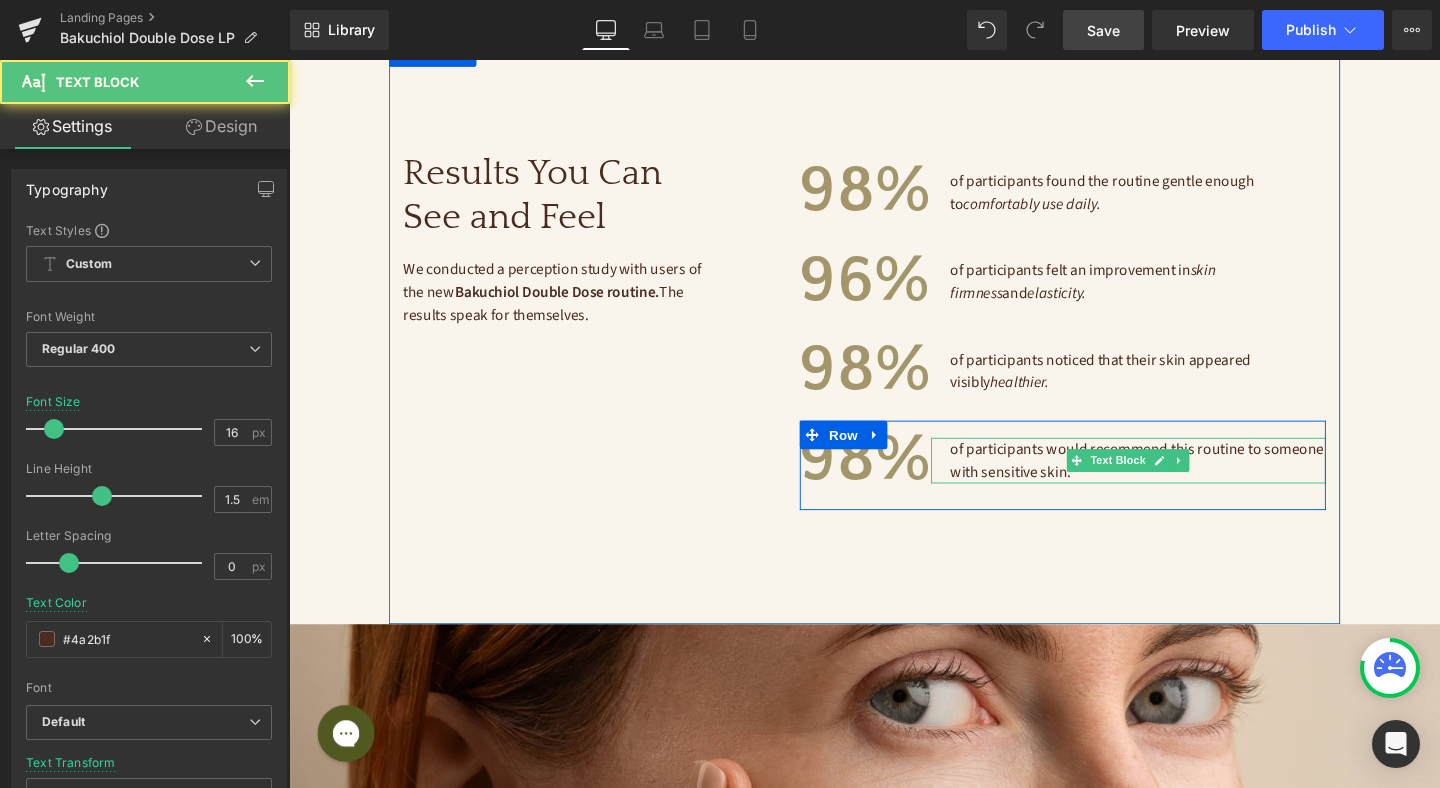 click on "of participants would recommend this routine to someone with sensitive skin." at bounding box center (1182, 481) 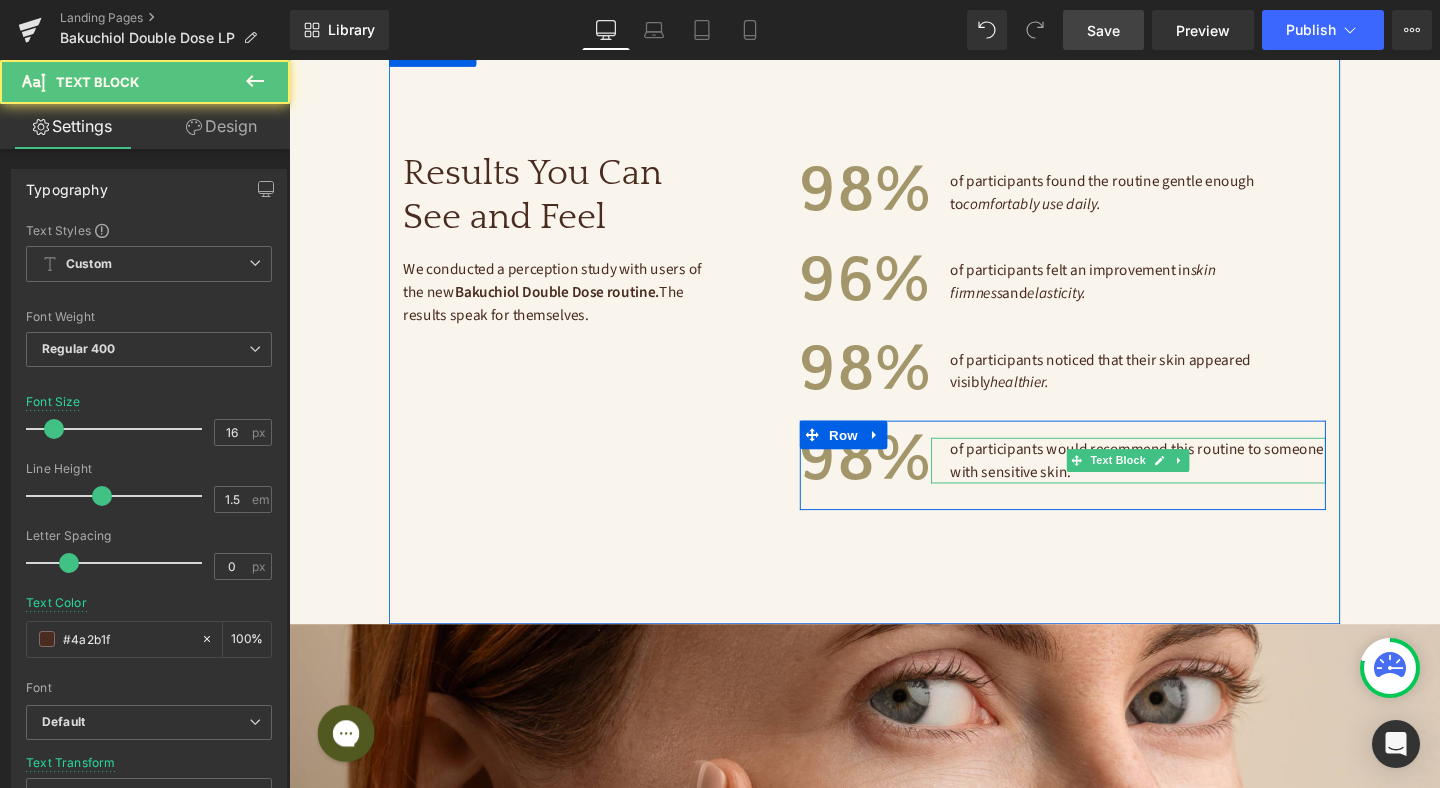 click on "of participants would recommend this routine to someone with sensitive skin." at bounding box center (1182, 481) 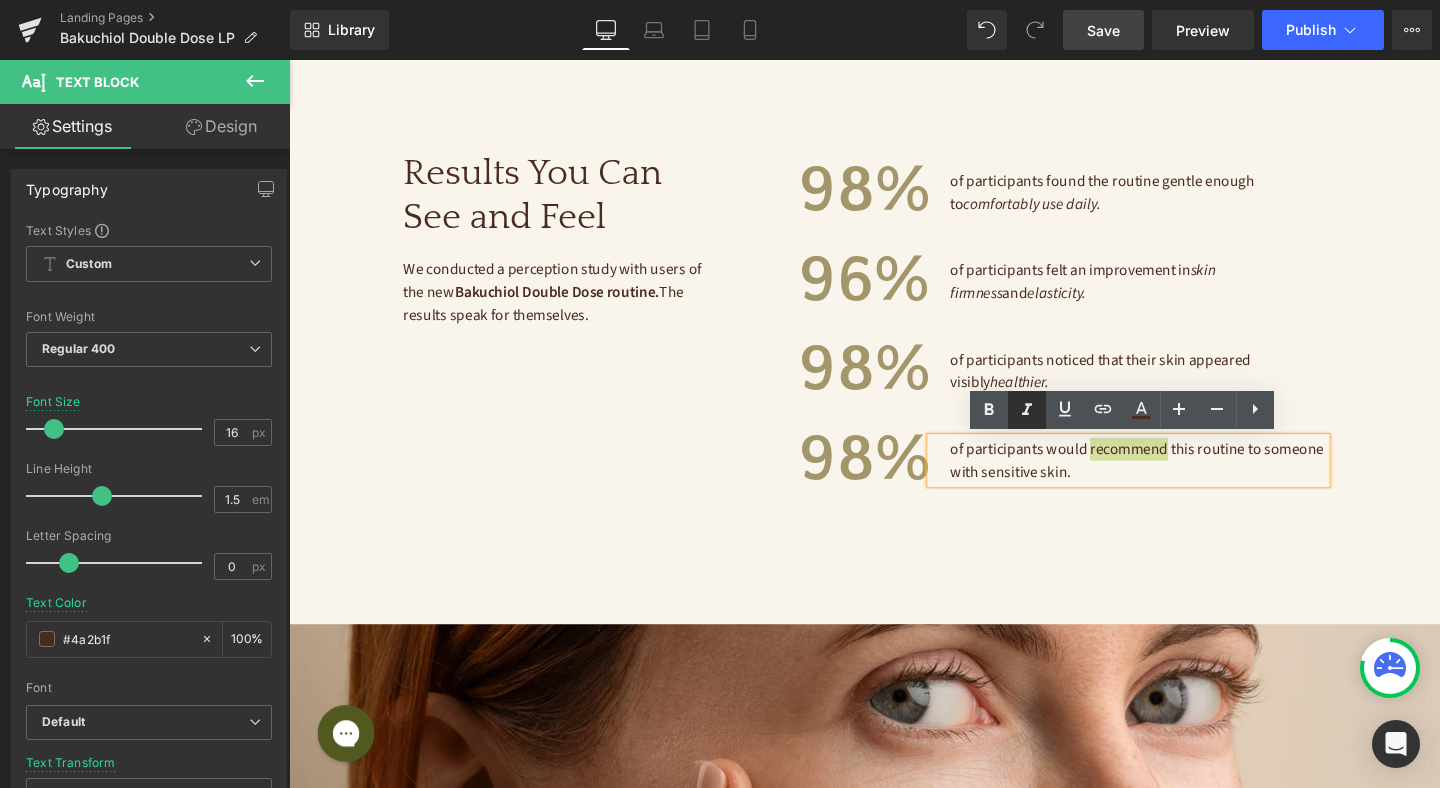 click 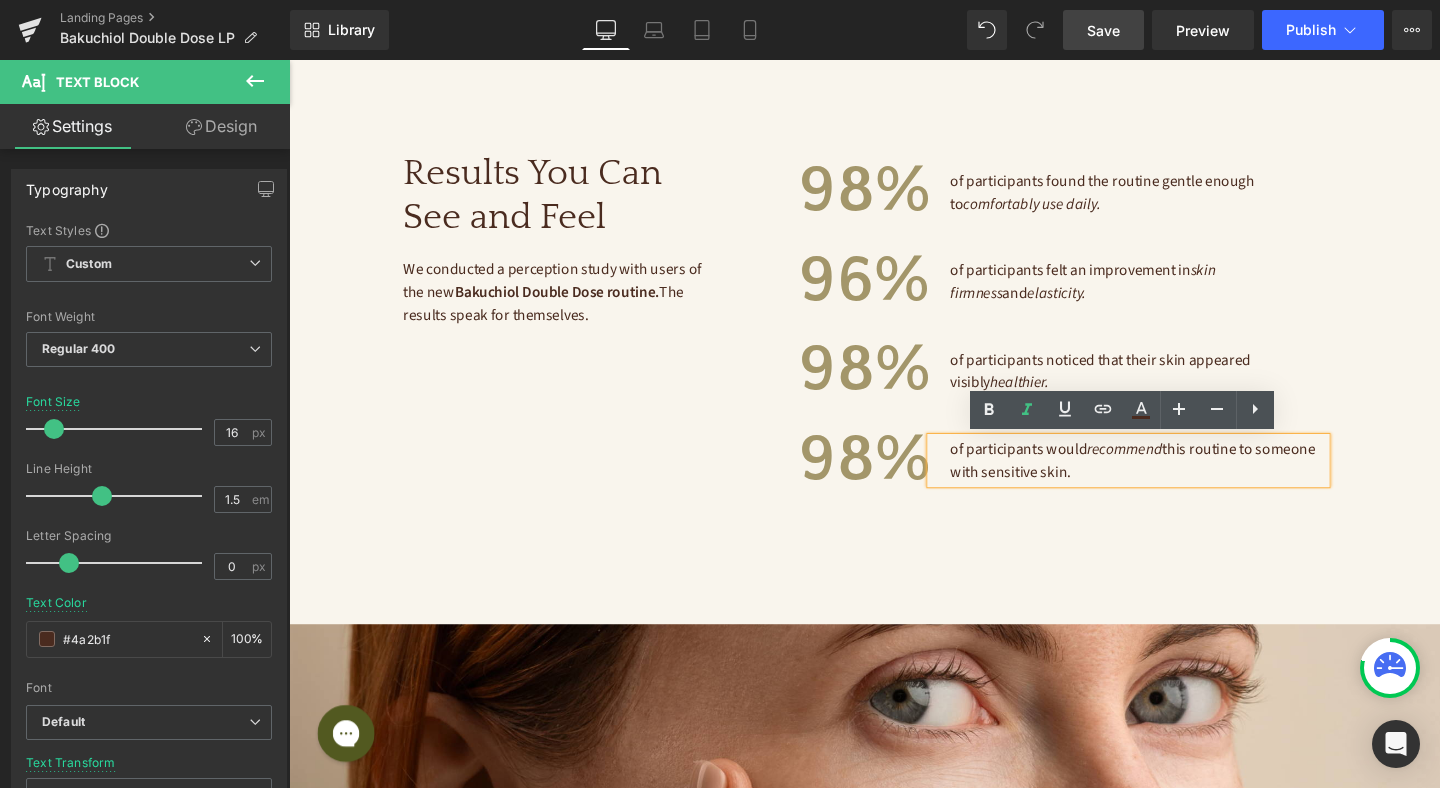 click on "Results You Can See and Feel Heading         50px We conducted a perception study with users of the new  Bakuchiol Double Dose routine.  The results speak for themselves. Text Block         50px
98% Heading         of participants found the routine gentle enough to  comfortably use daily. Text Block
Row         96% Heading         of participants felt an improvement in  skin firmness  and  elasticity. Text Block         Row         98% Heading         of participants noticed that their skin appeared visibly  healthier. Text Block         Row         98% Heading         of participants would  recommend  this routine to someone with sensitive skin. Text Block         Row
Row   120px   120px" at bounding box center [894, 345] 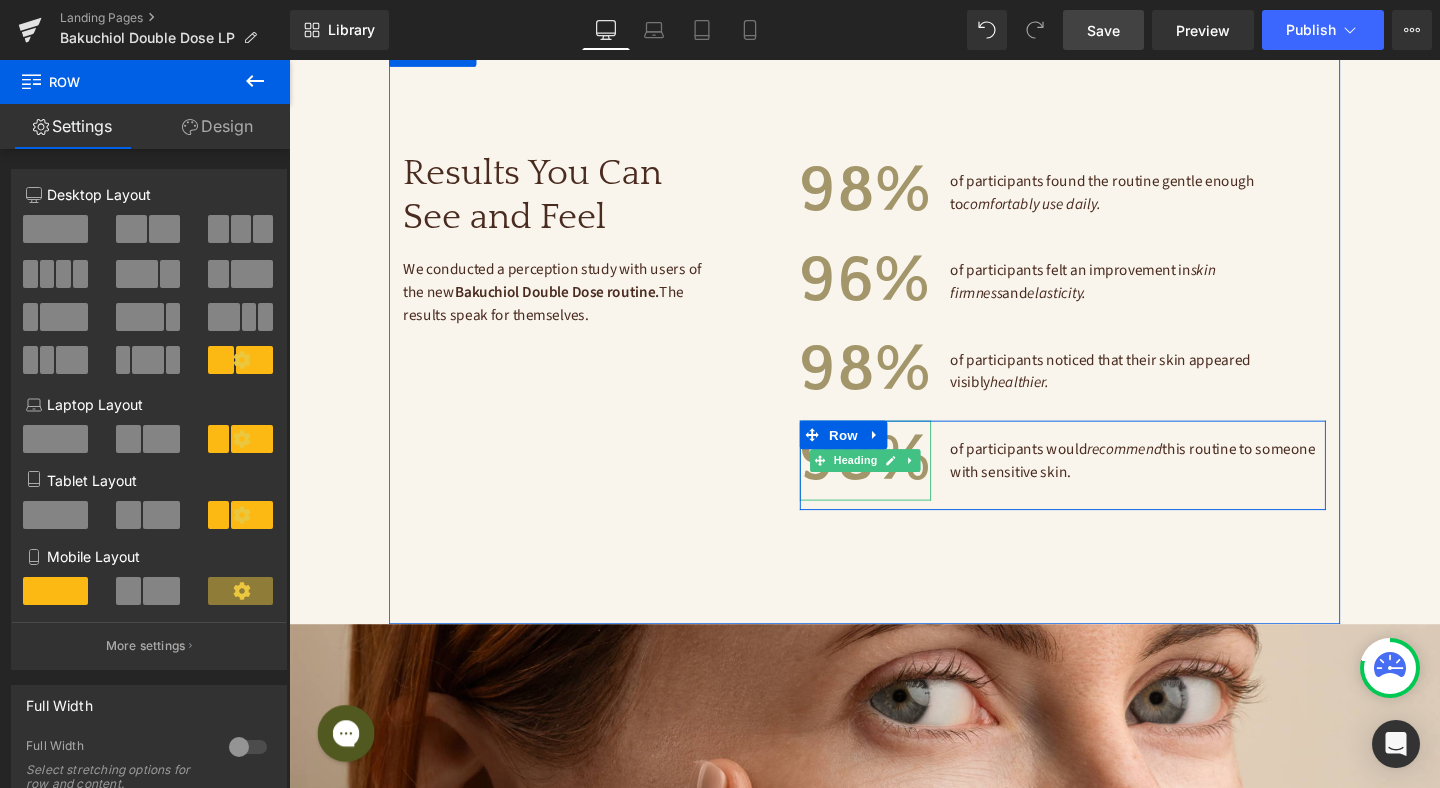 click on "98%" at bounding box center (895, 481) 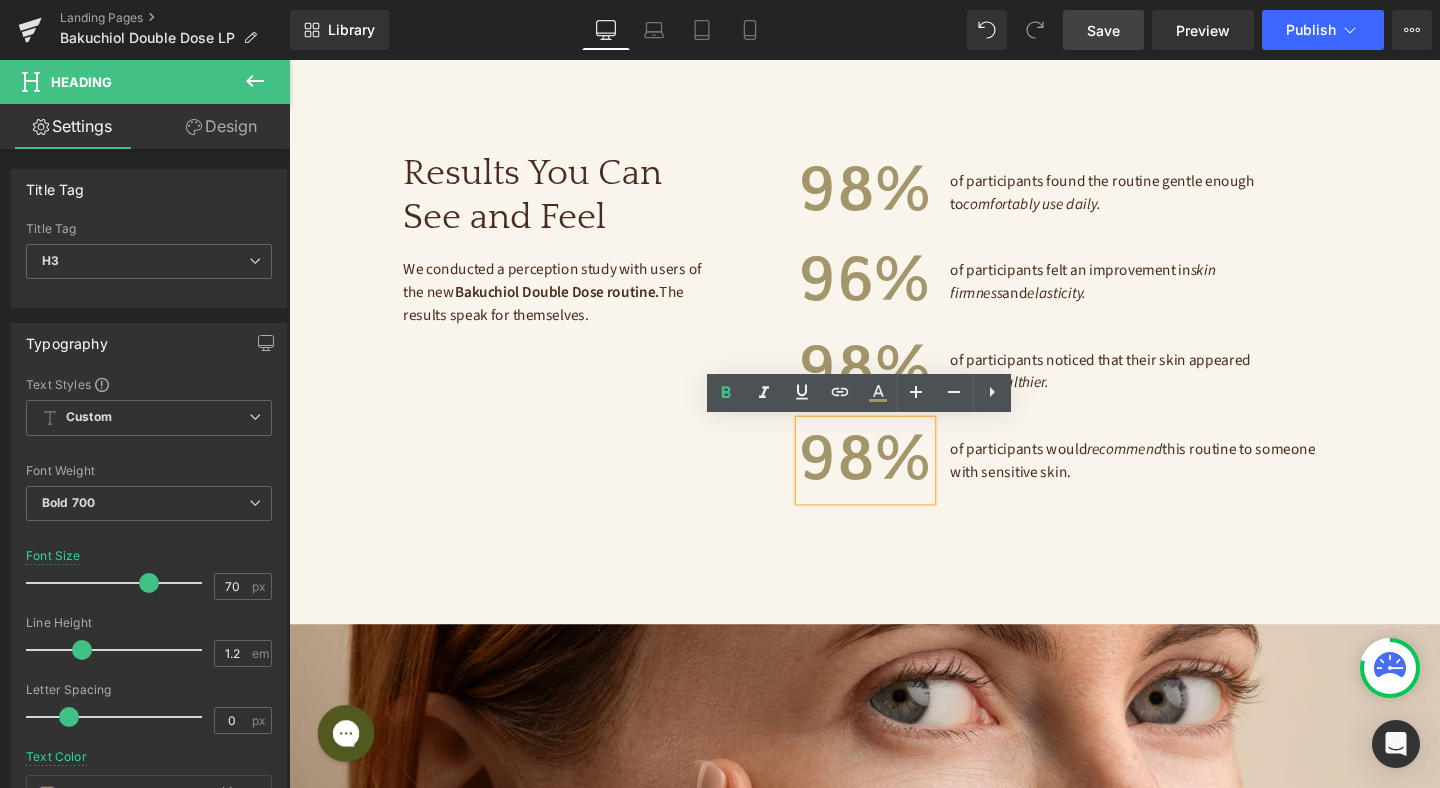 type 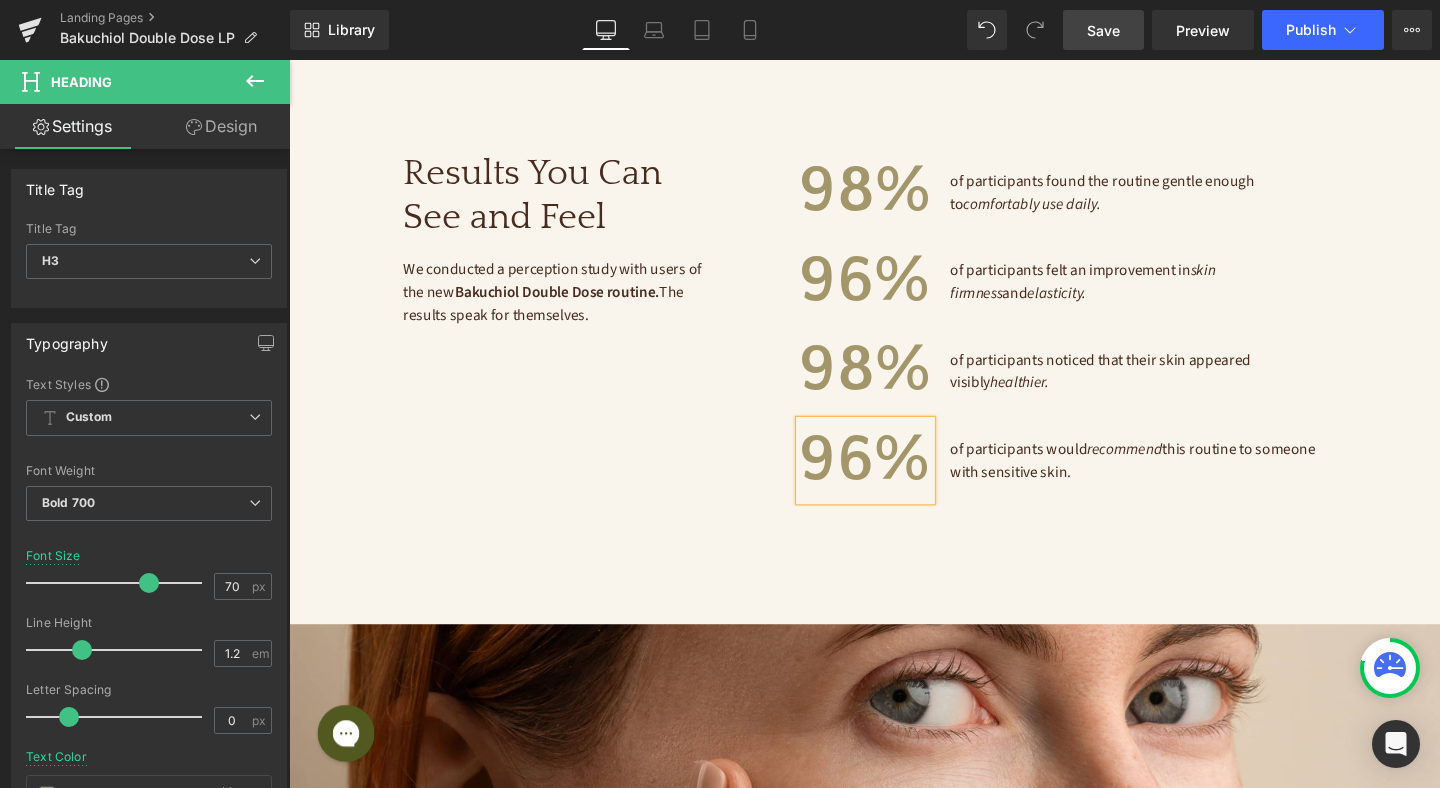 click on "Results You Can See and Feel Heading         50px We conducted a perception study with users of the new  Bakuchiol Double Dose routine.  The results speak for themselves. Text Block         50px
98% Heading         of participants found the routine gentle enough to  comfortably use daily. Text Block
Row         96% Heading         of participants felt an improvement in  skin firmness  and  elasticity. Text Block         Row         98% Heading         of participants noticed that their skin appeared visibly  healthier. Text Block         Row         96% Heading         of participants would  recommend  this routine to someone with sensitive skin. Text Block         Row
Row   120px   120px" at bounding box center [894, 345] 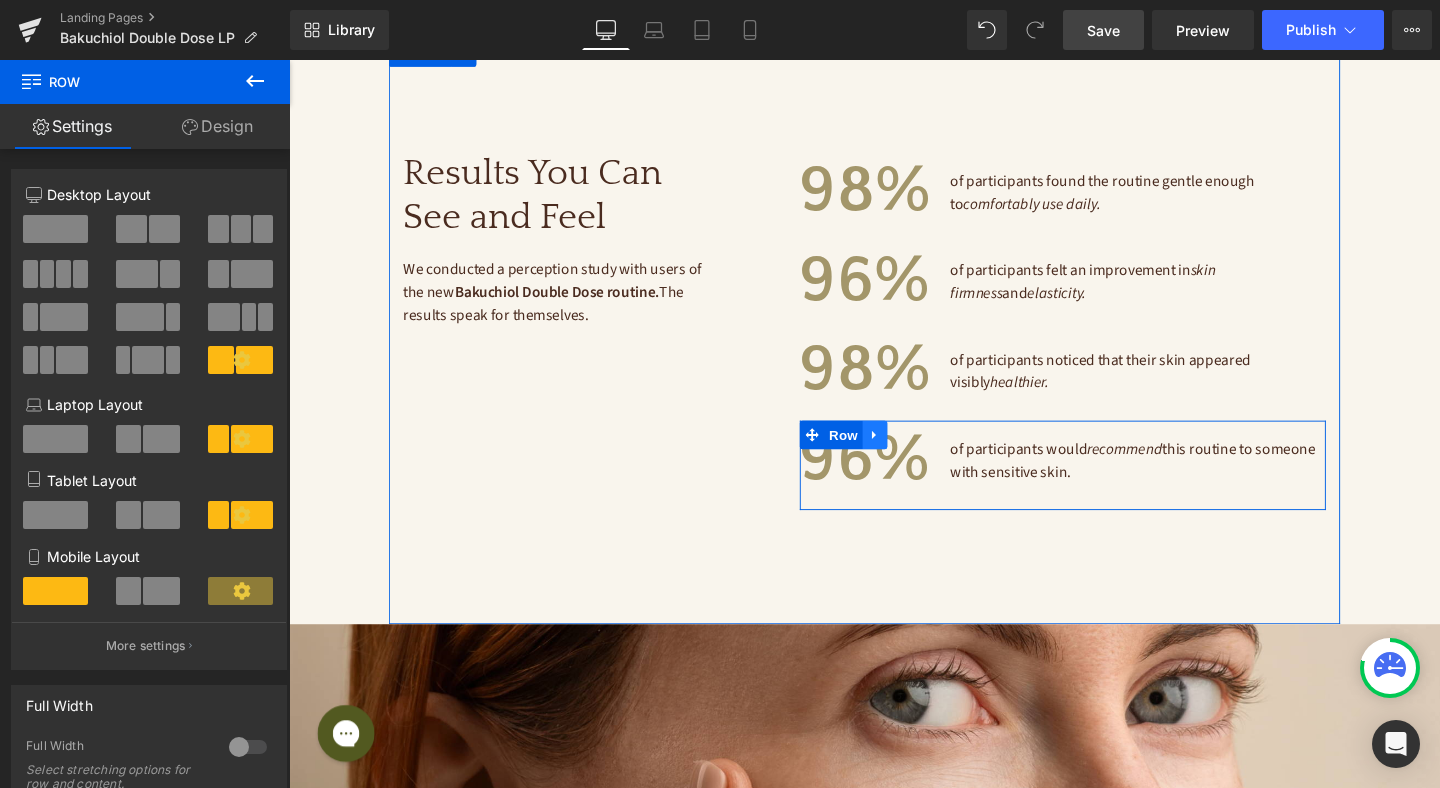 click 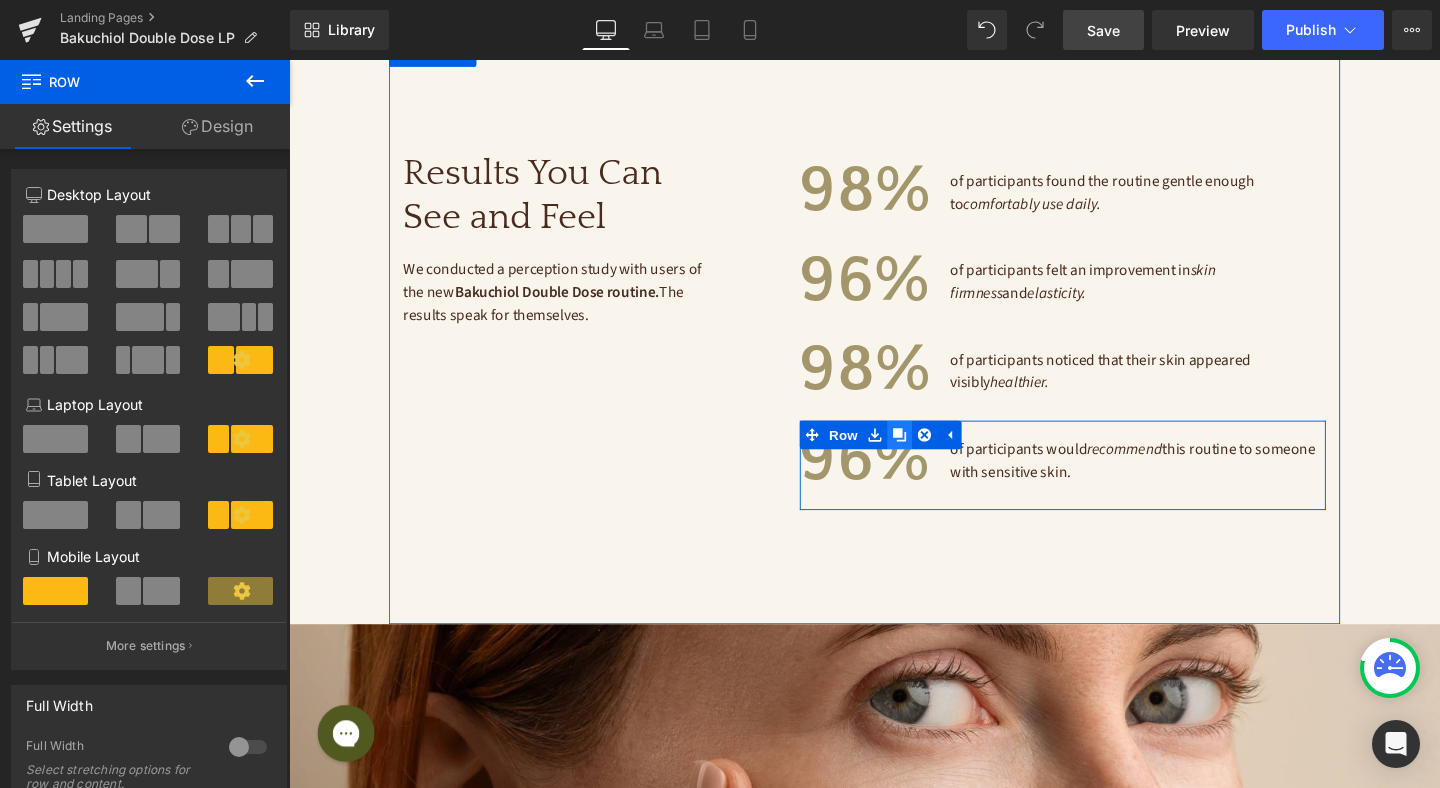 click 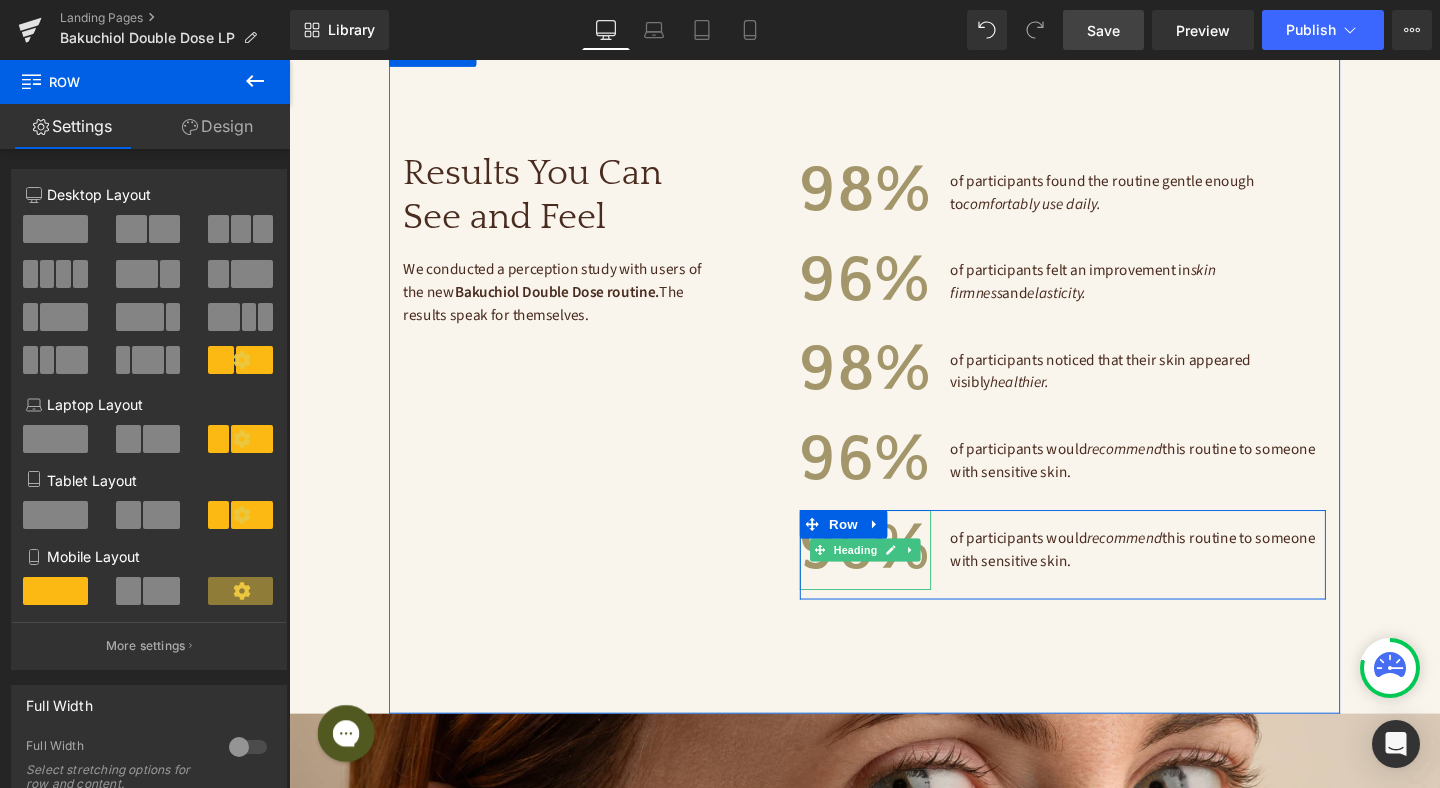 click on "96%" at bounding box center [895, 575] 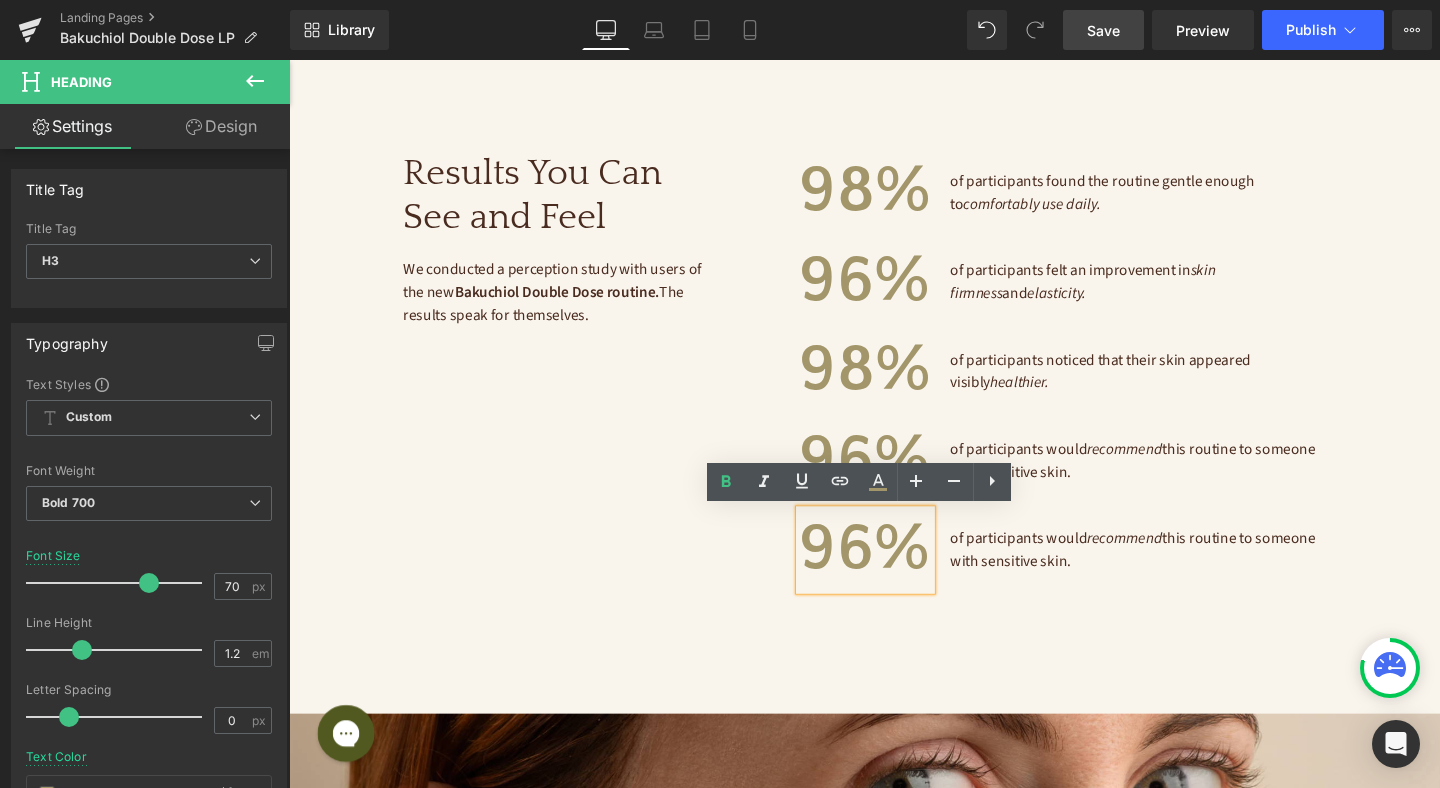 type 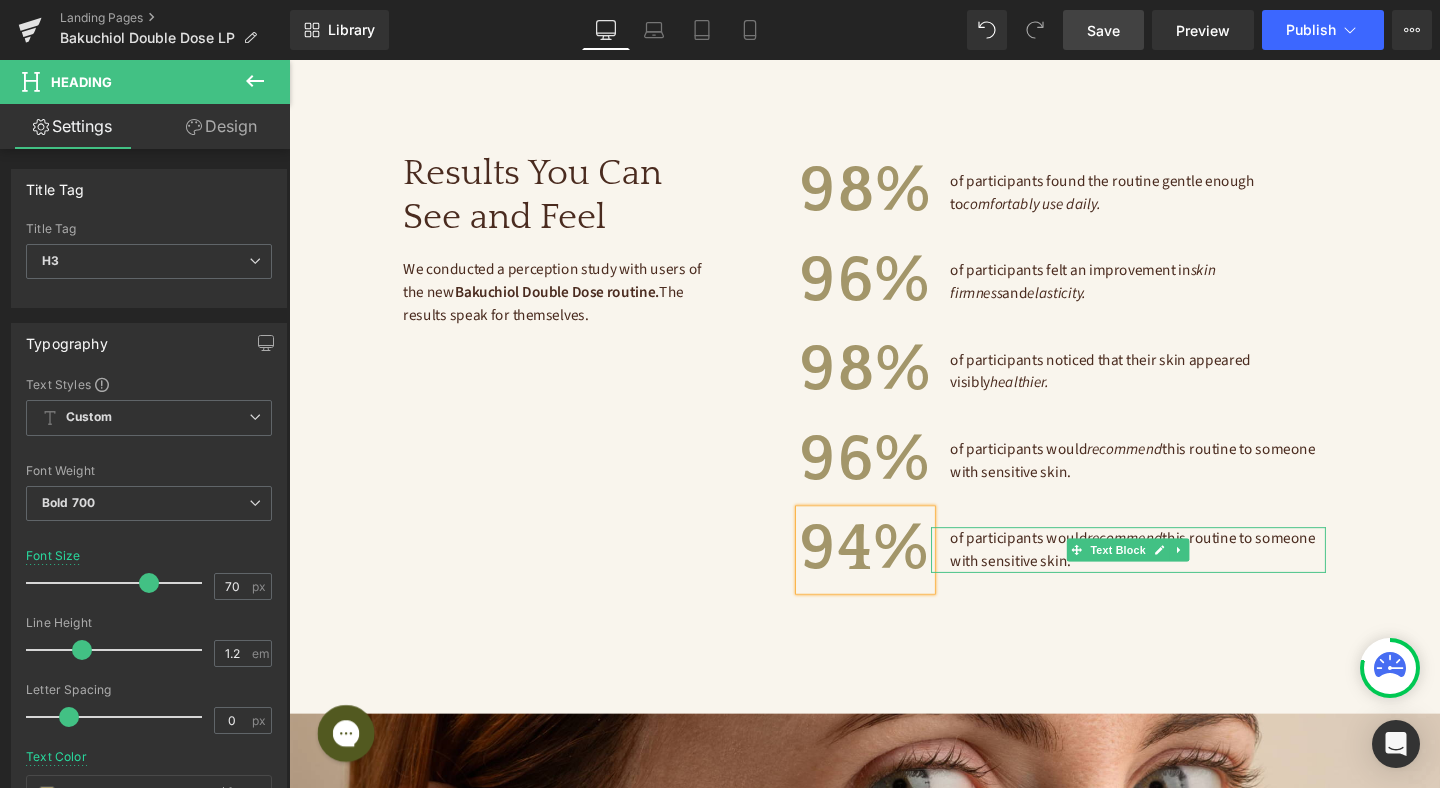 click on "of participants would  recommend  this routine to someone with sensitive skin." at bounding box center (1177, 575) 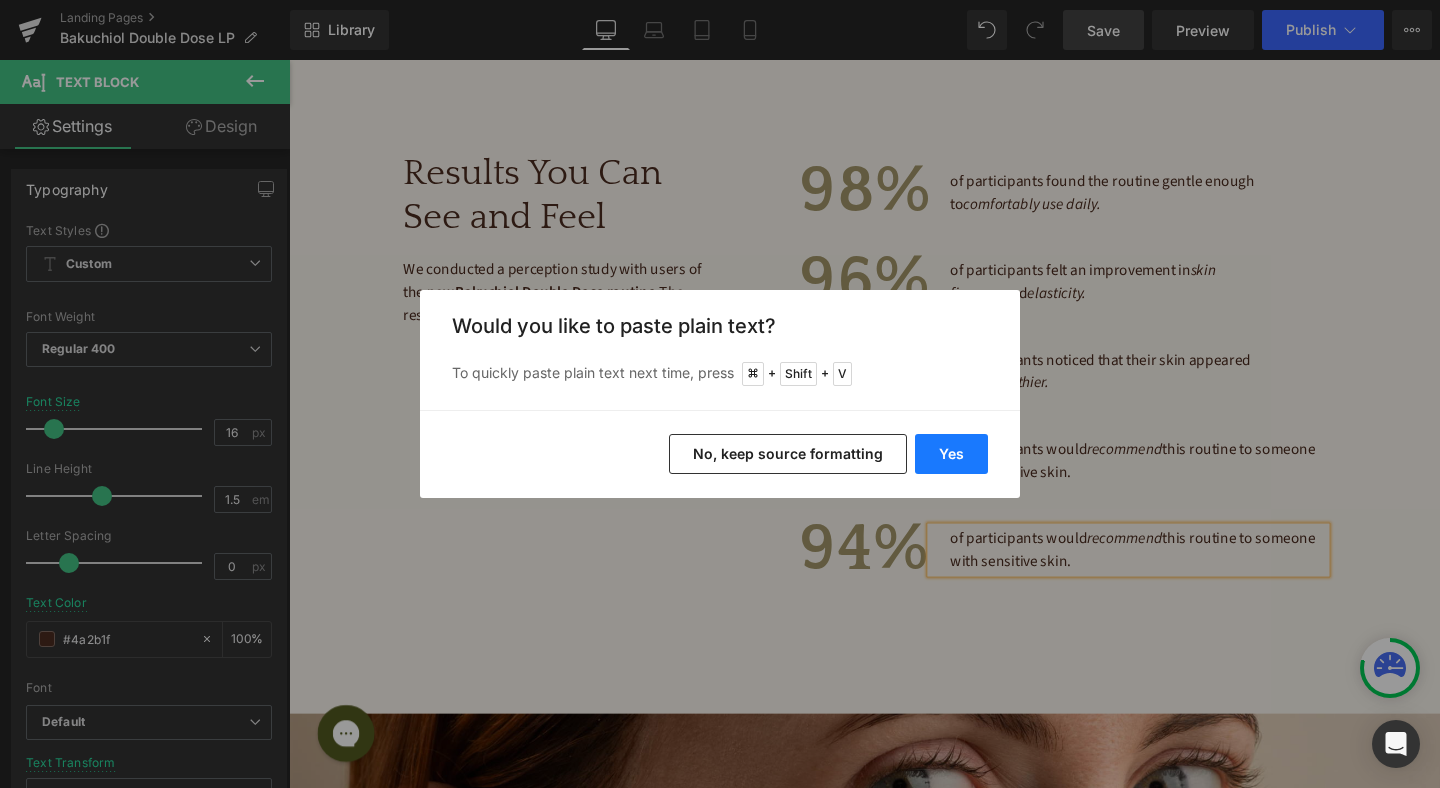 click on "Yes" at bounding box center [951, 454] 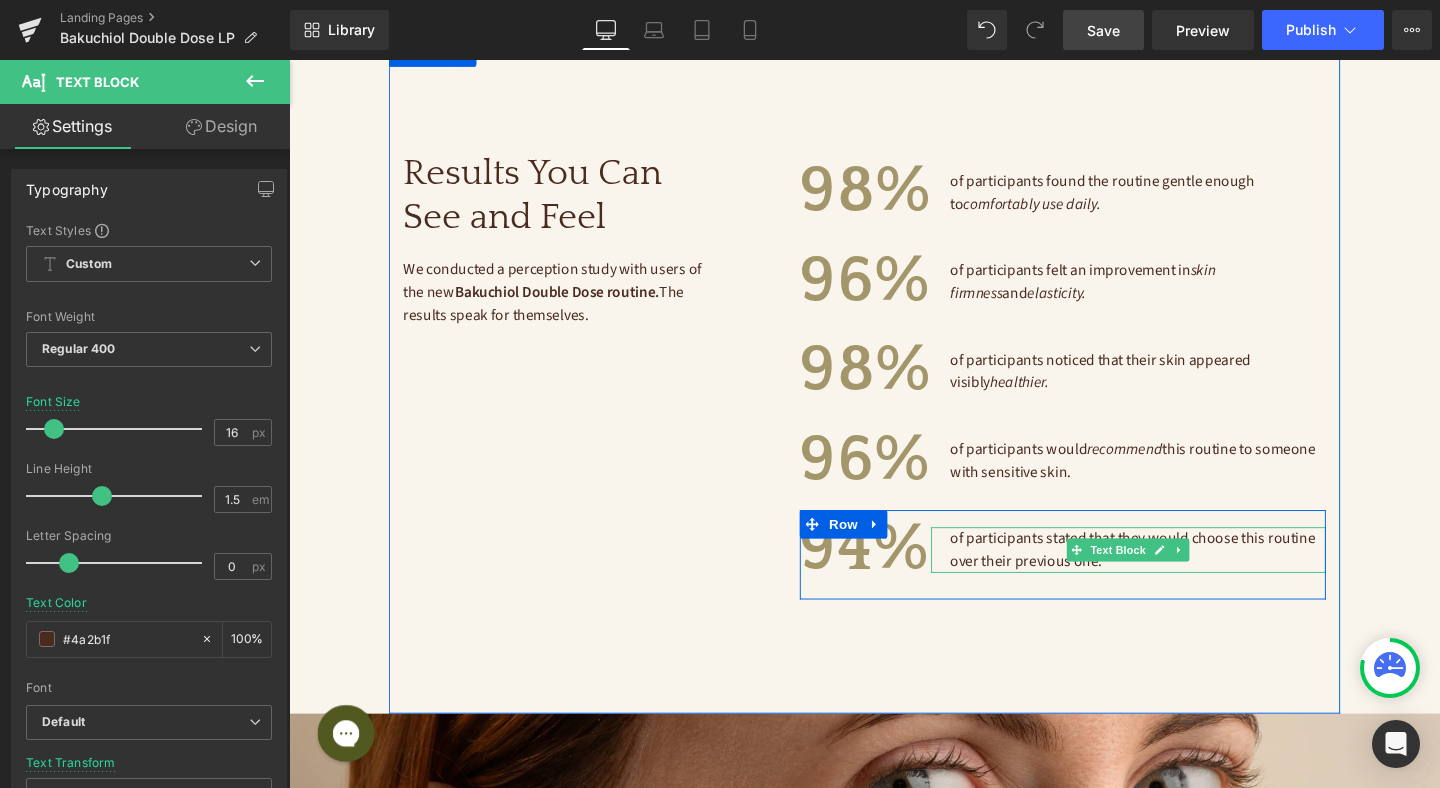 click on "of participants stated that they would choose this routine over their previous one." at bounding box center (1177, 575) 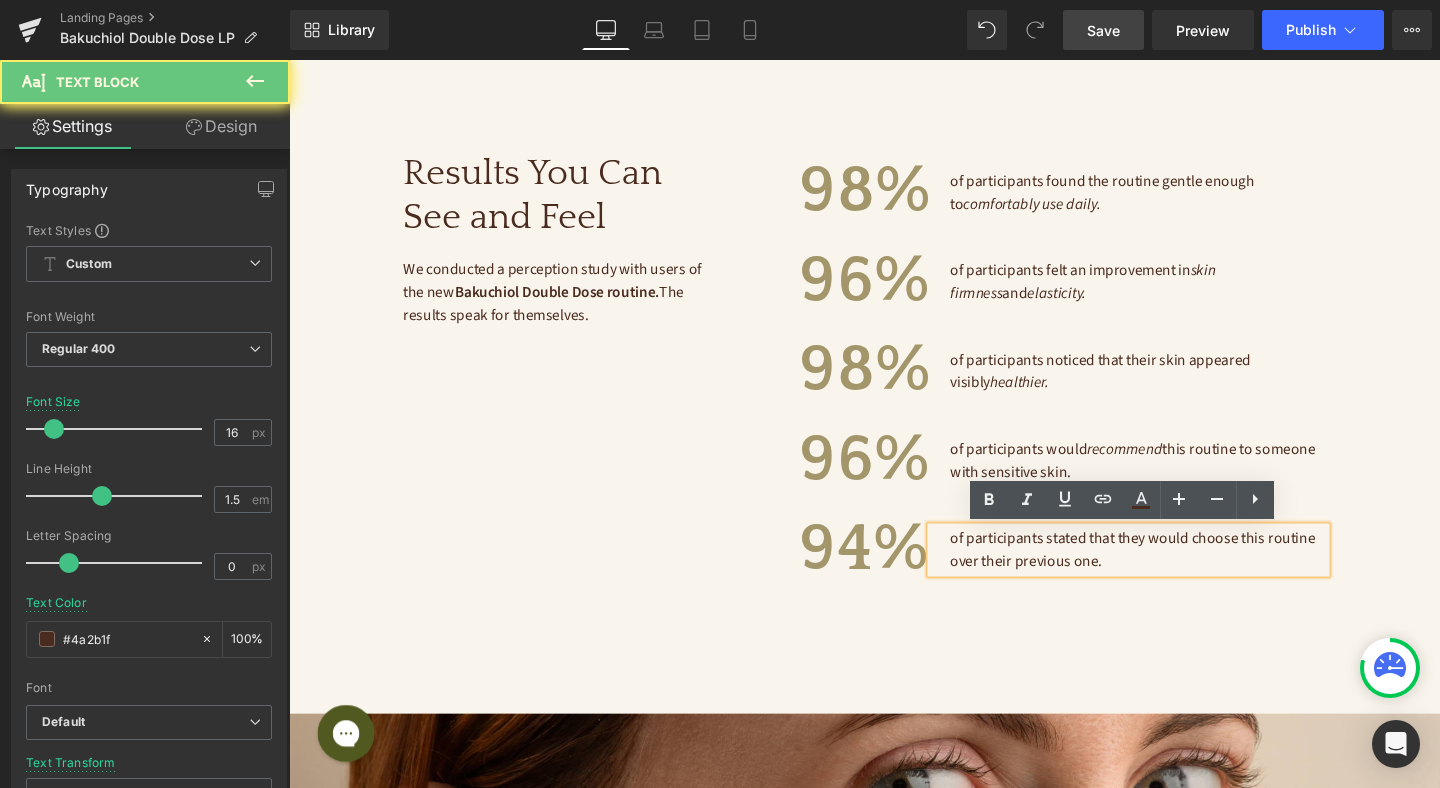 click on "of participants stated that they would choose this routine over their previous one." at bounding box center [1177, 575] 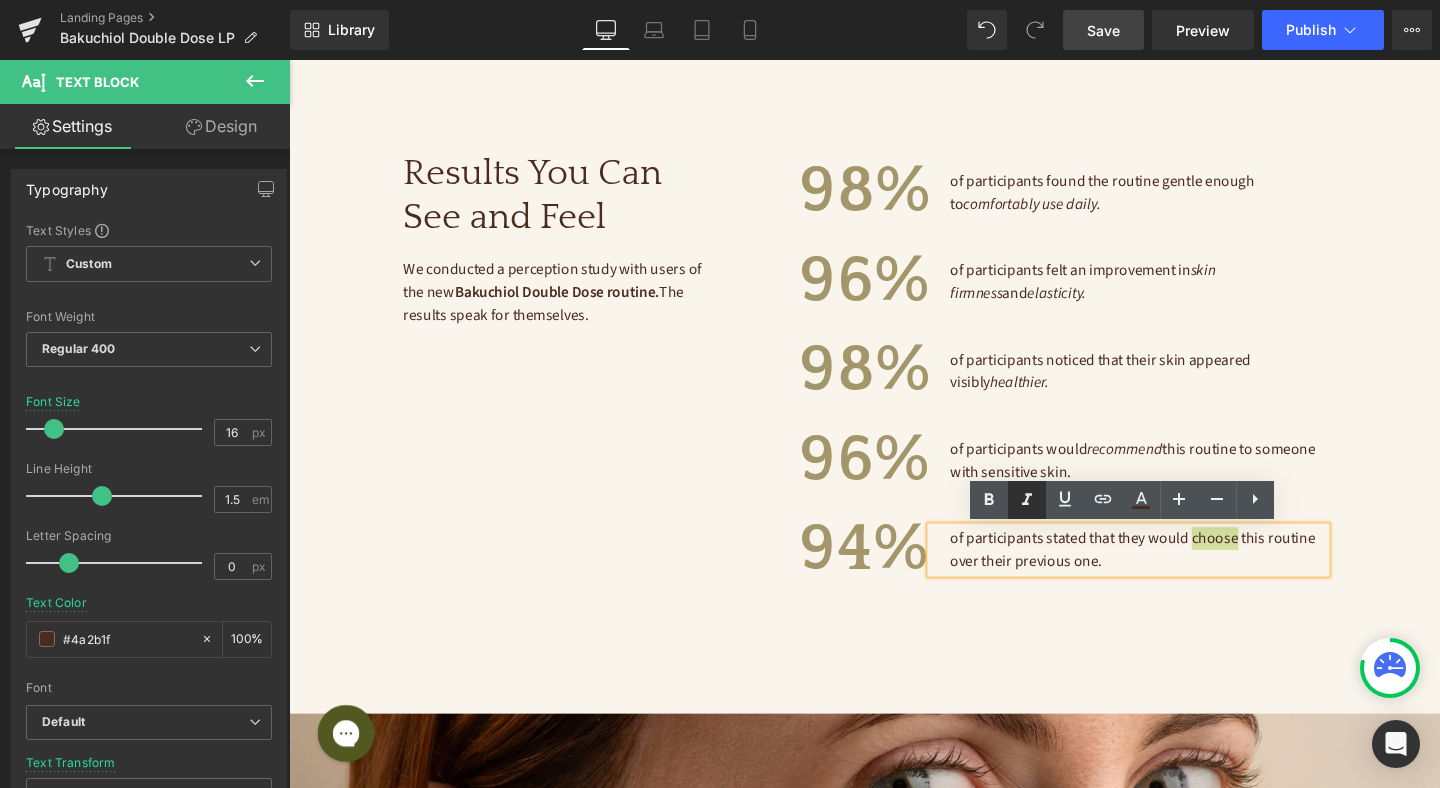 click 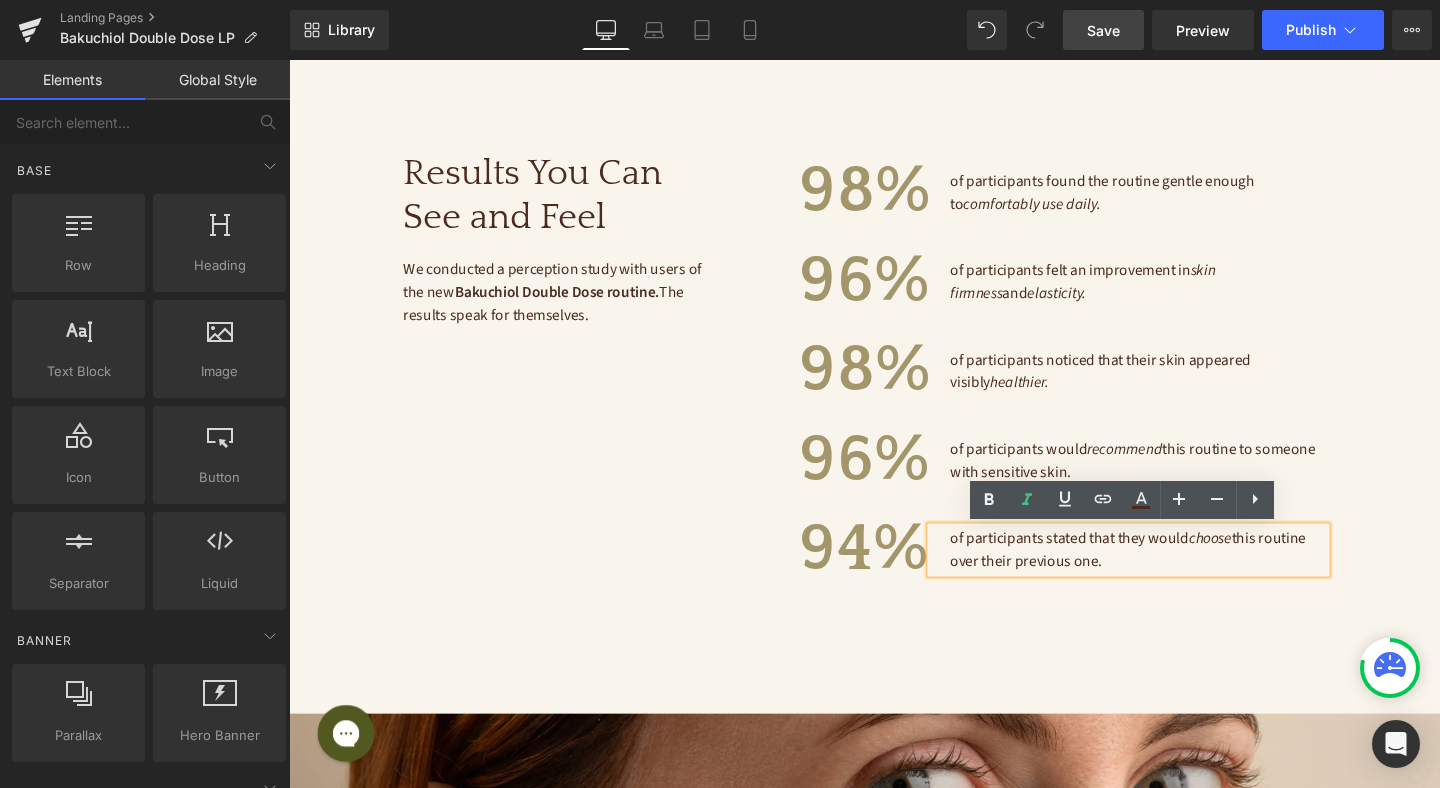 click on "Liquid
Sale Off
(P) Image
‹ ›" at bounding box center [894, -1342] 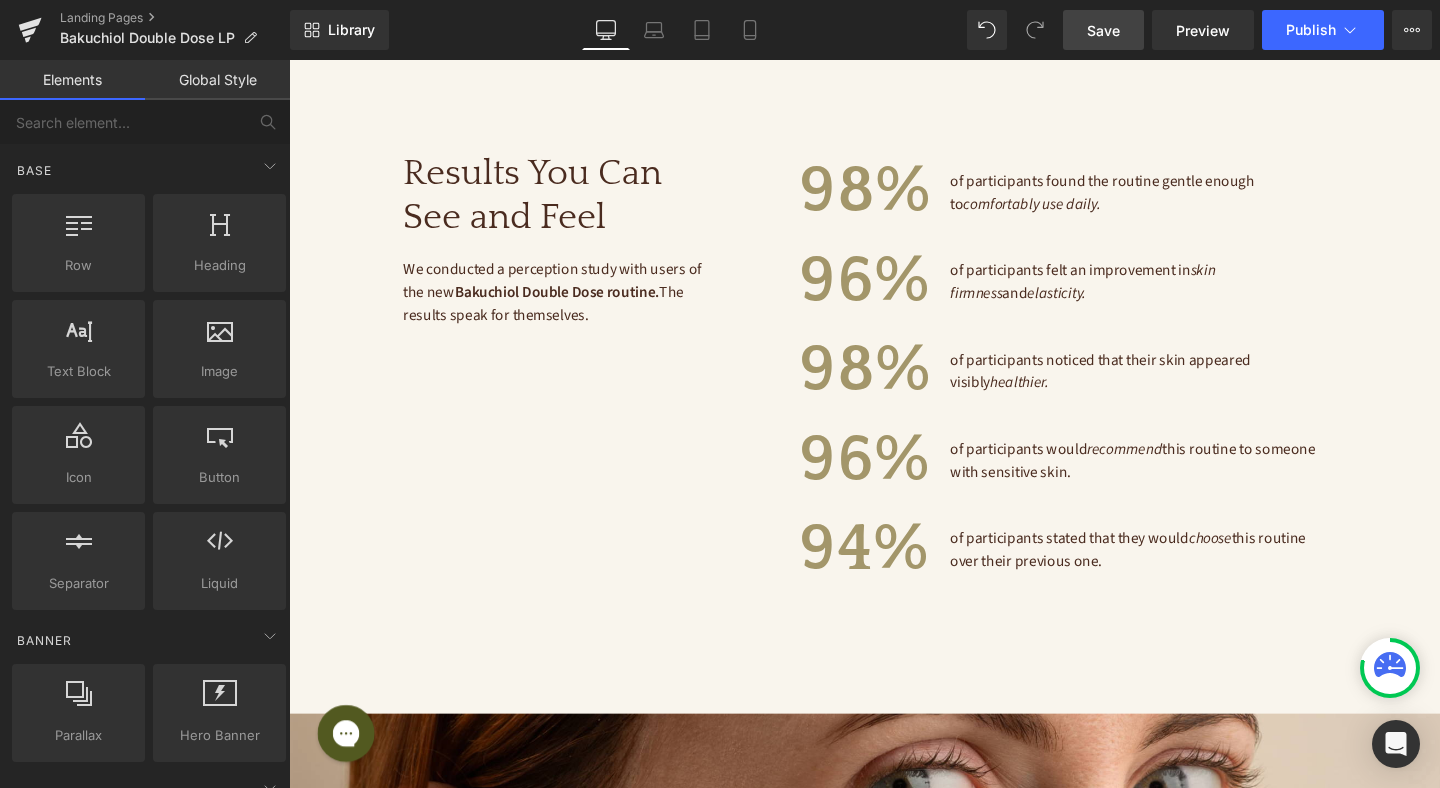 click on "Save" at bounding box center [1103, 30] 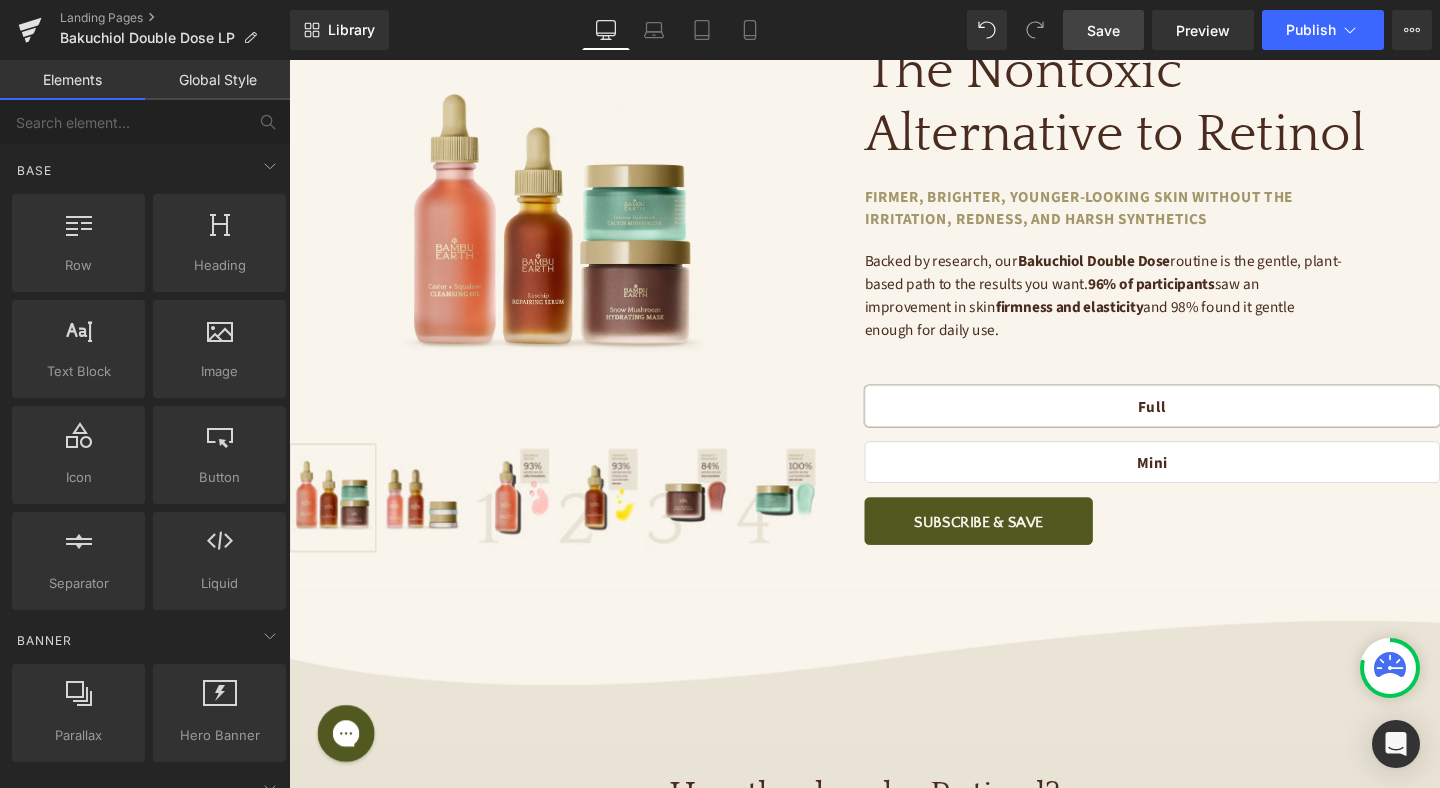 scroll, scrollTop: 0, scrollLeft: 0, axis: both 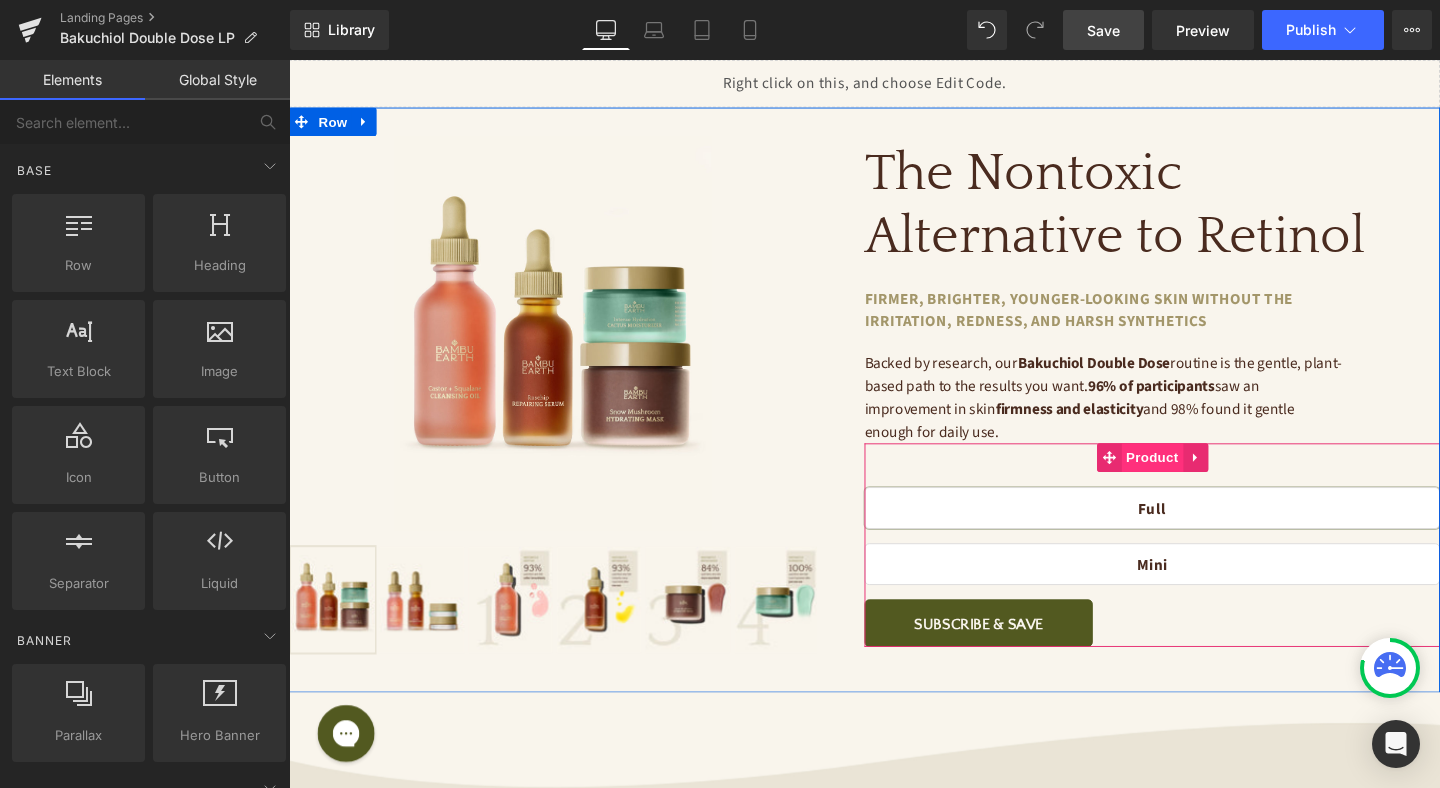 click on "Product" at bounding box center (1196, 478) 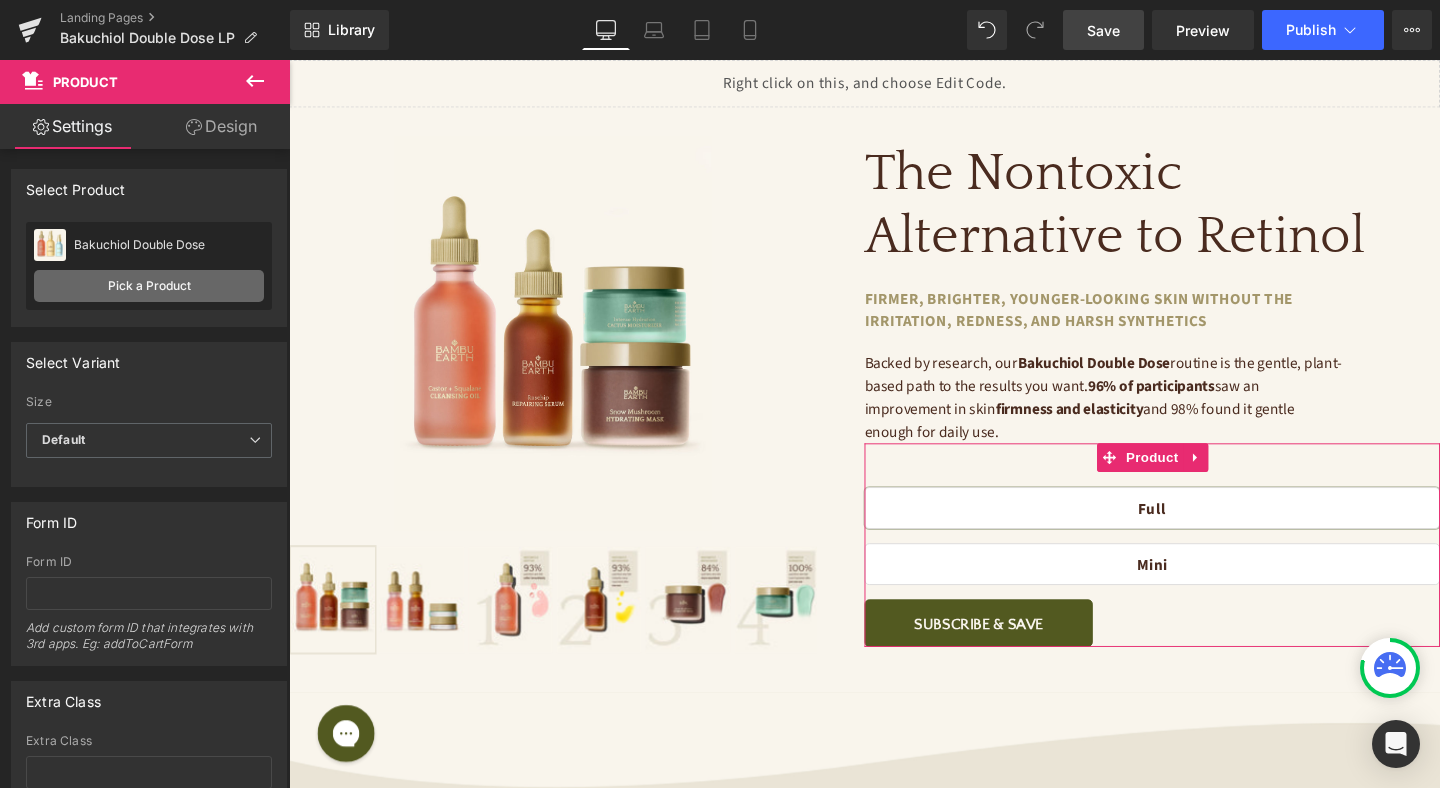 click on "Pick a Product" at bounding box center (149, 286) 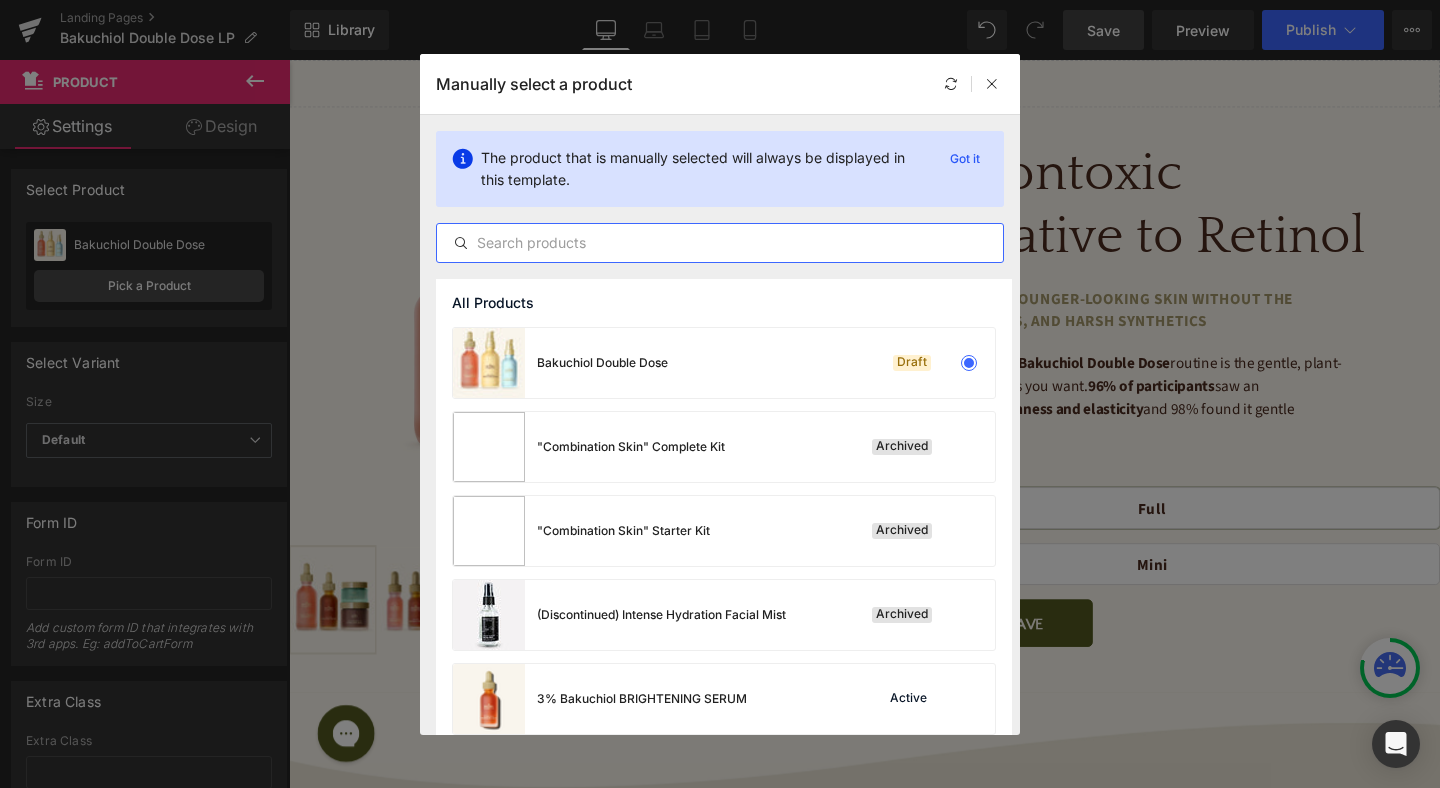 click at bounding box center (720, 243) 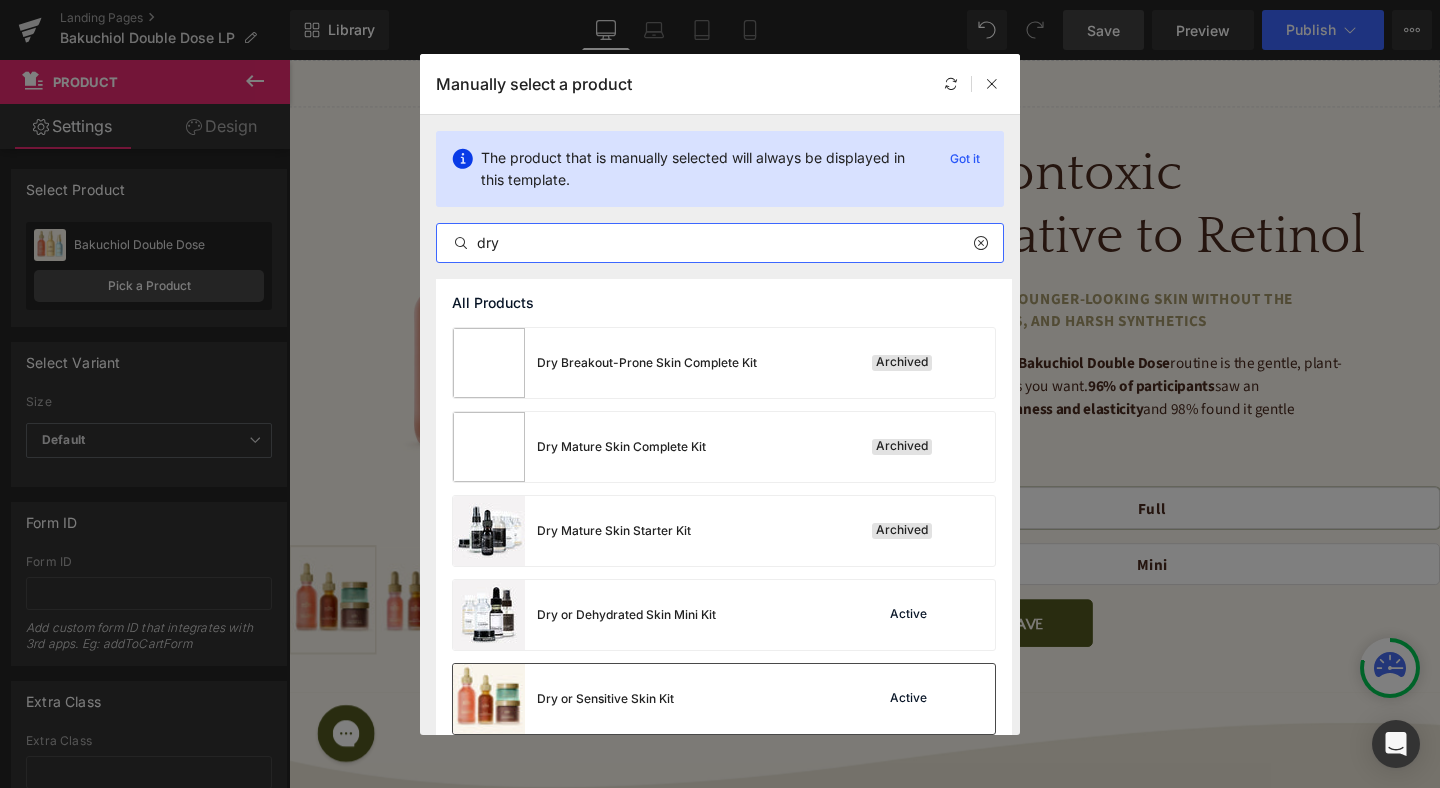 type on "dry" 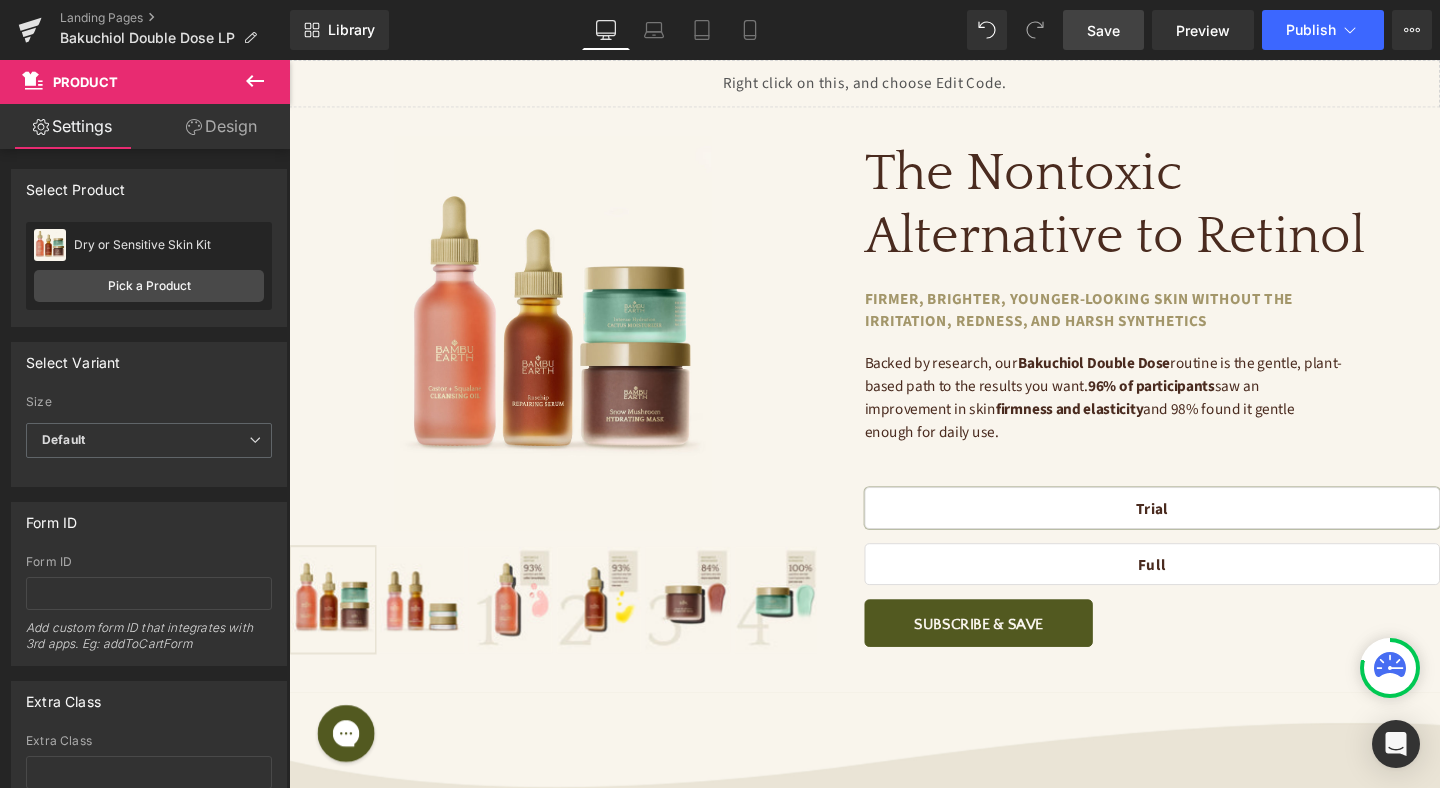 click on "Save" at bounding box center (1103, 30) 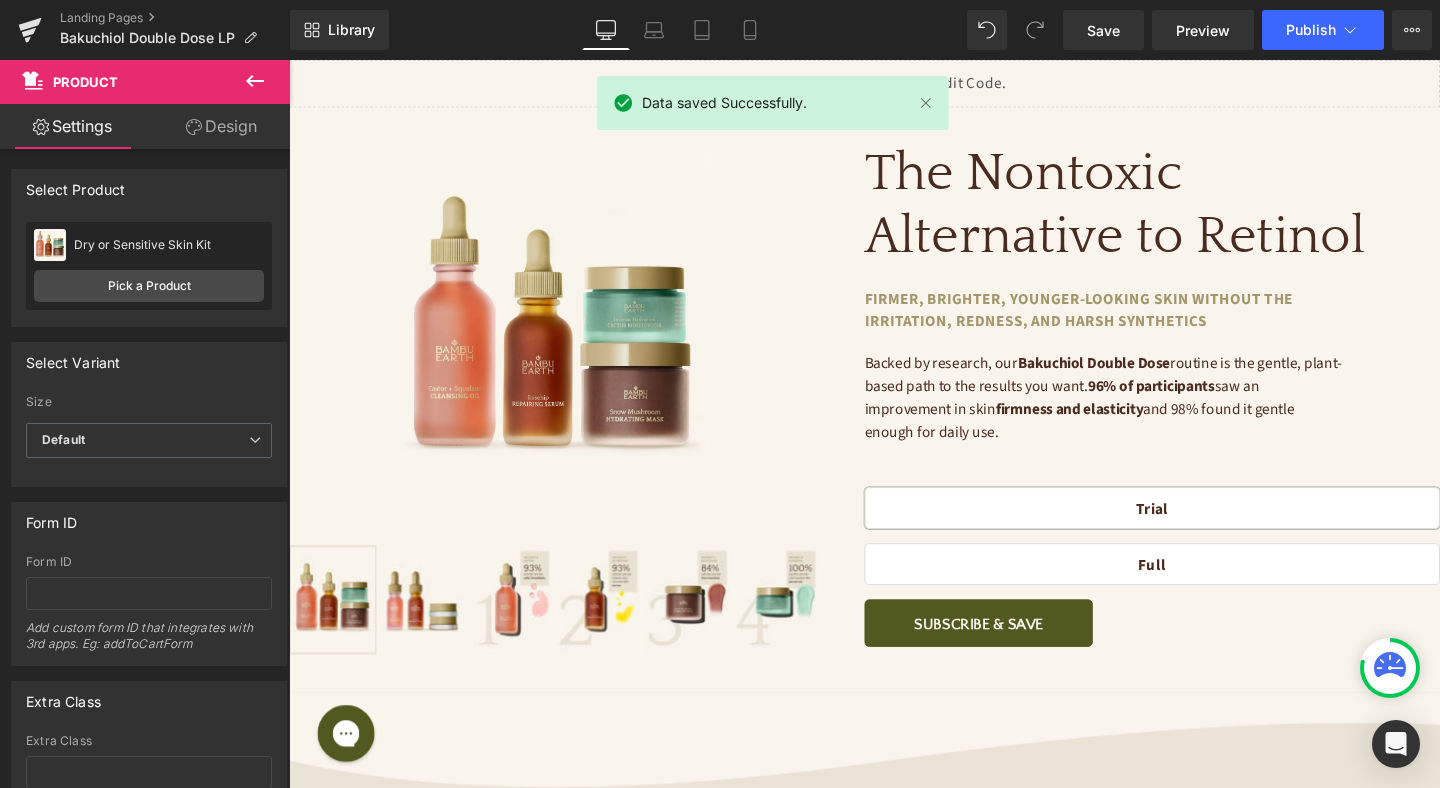 click 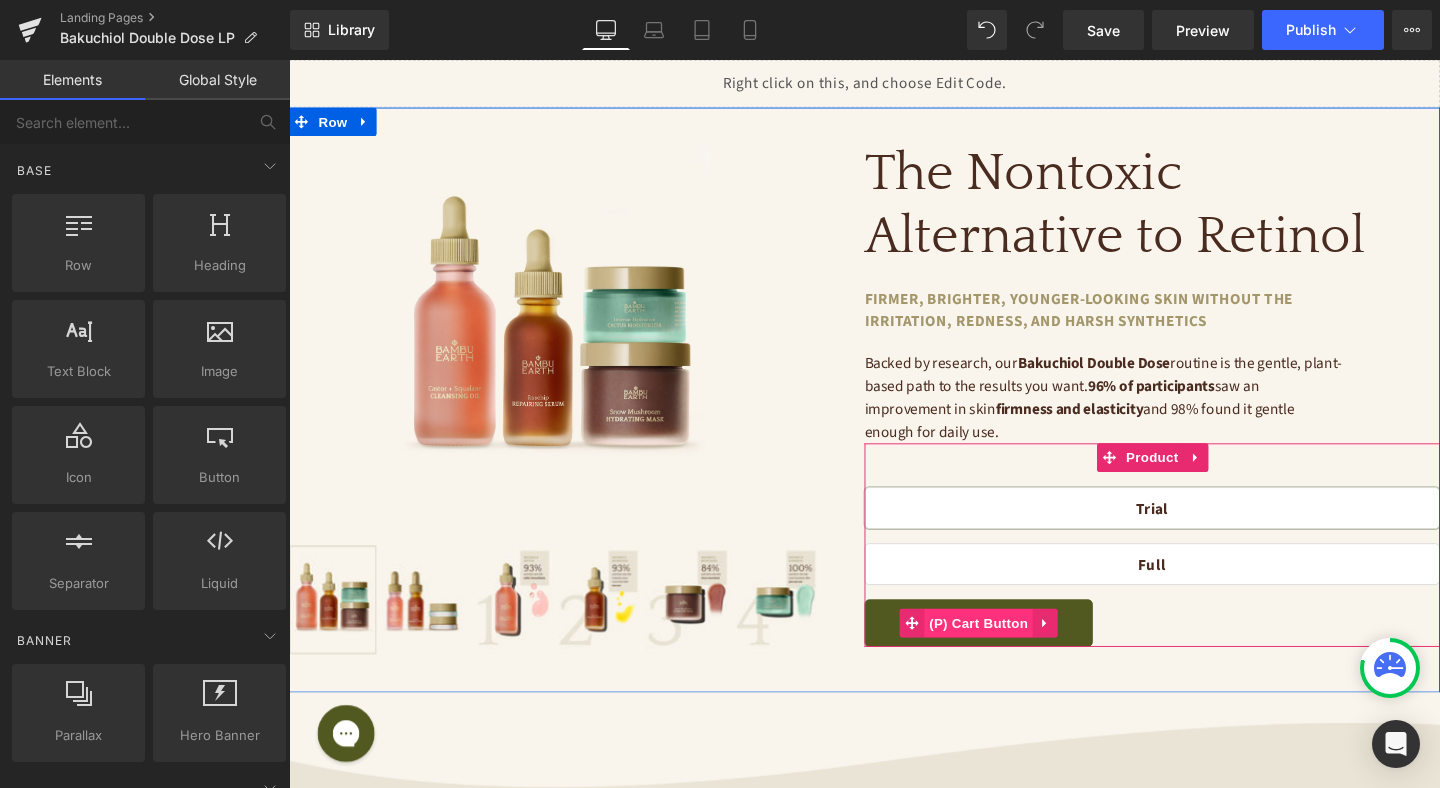 click on "(P) Cart Button" at bounding box center (1014, 652) 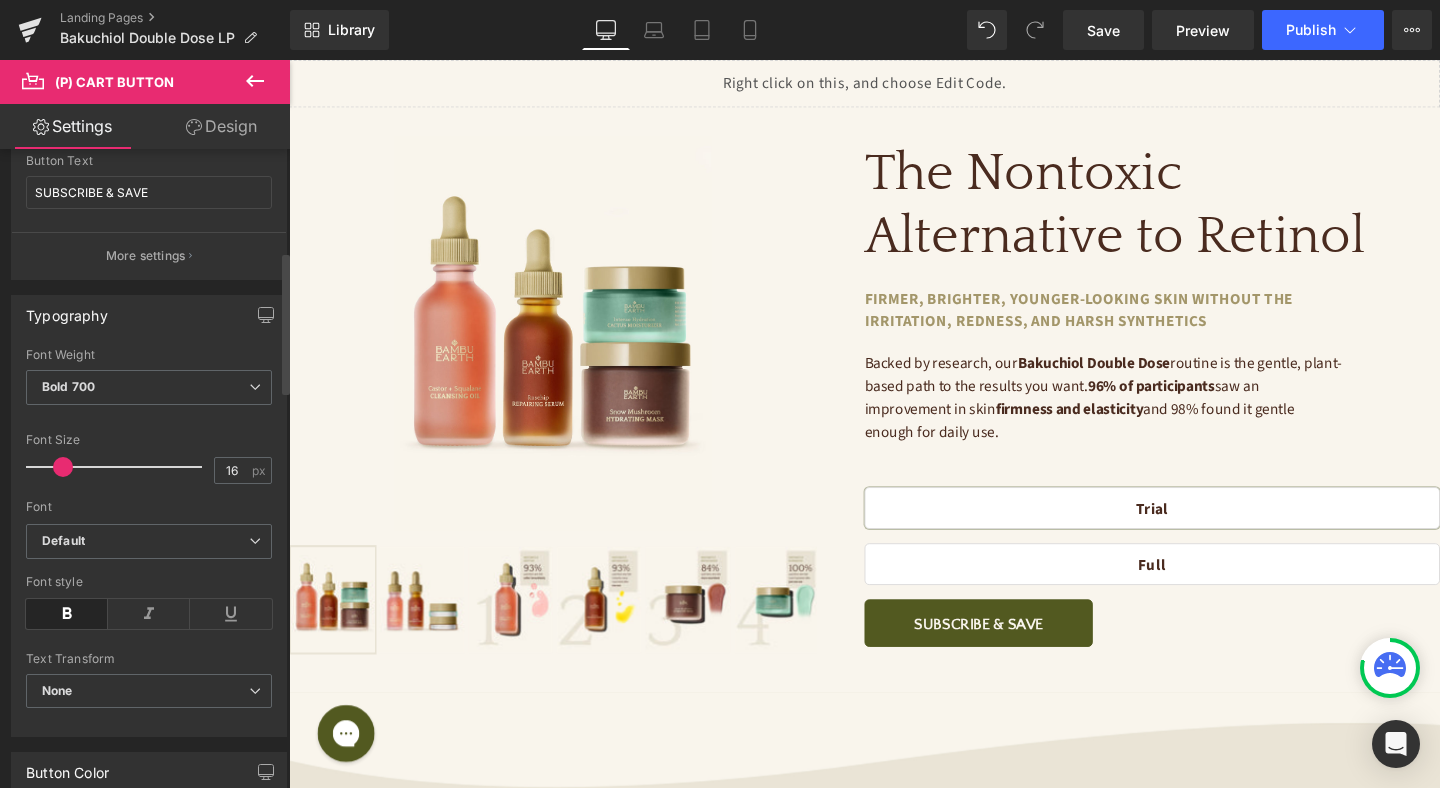 scroll, scrollTop: 477, scrollLeft: 0, axis: vertical 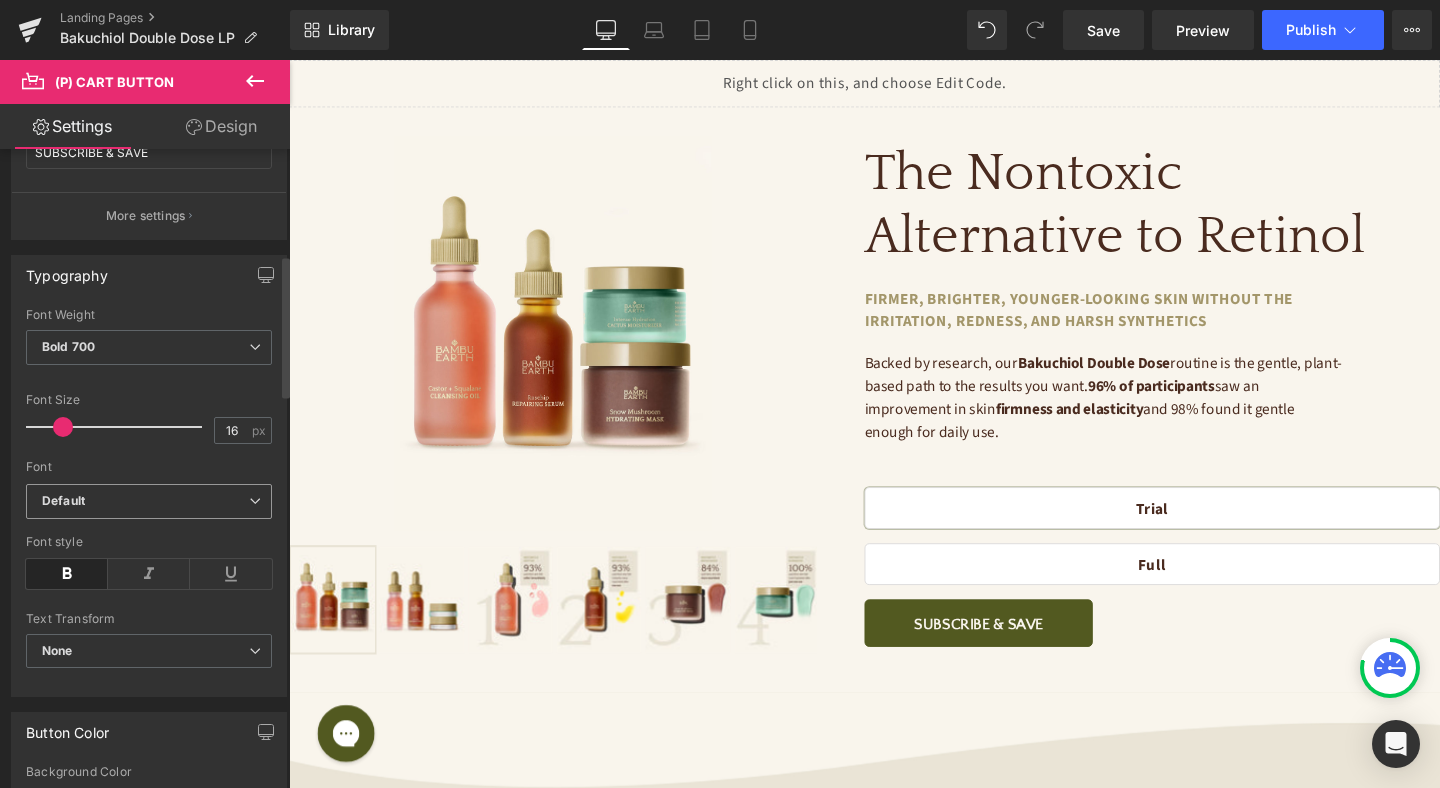 click on "Default" at bounding box center (145, 501) 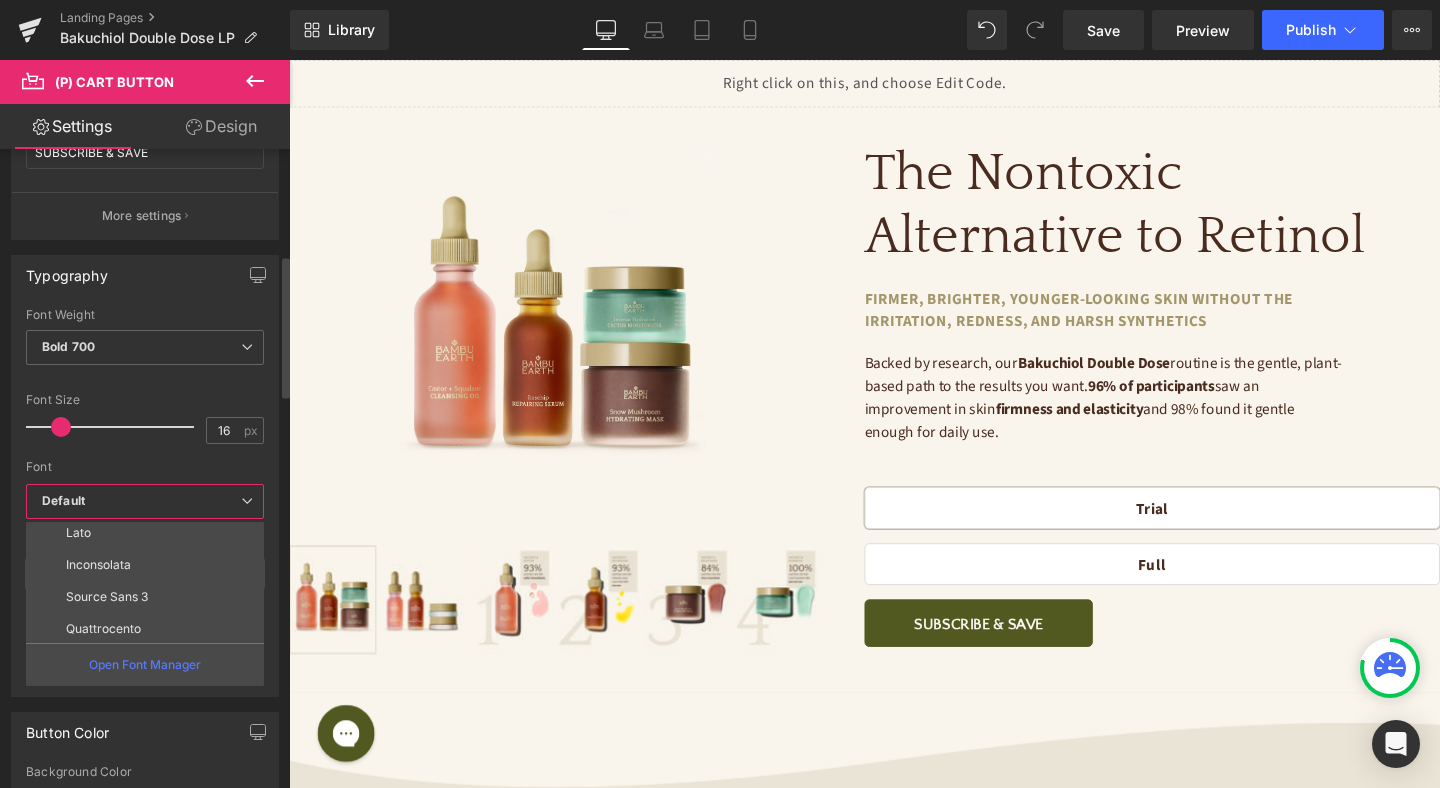 scroll, scrollTop: 104, scrollLeft: 0, axis: vertical 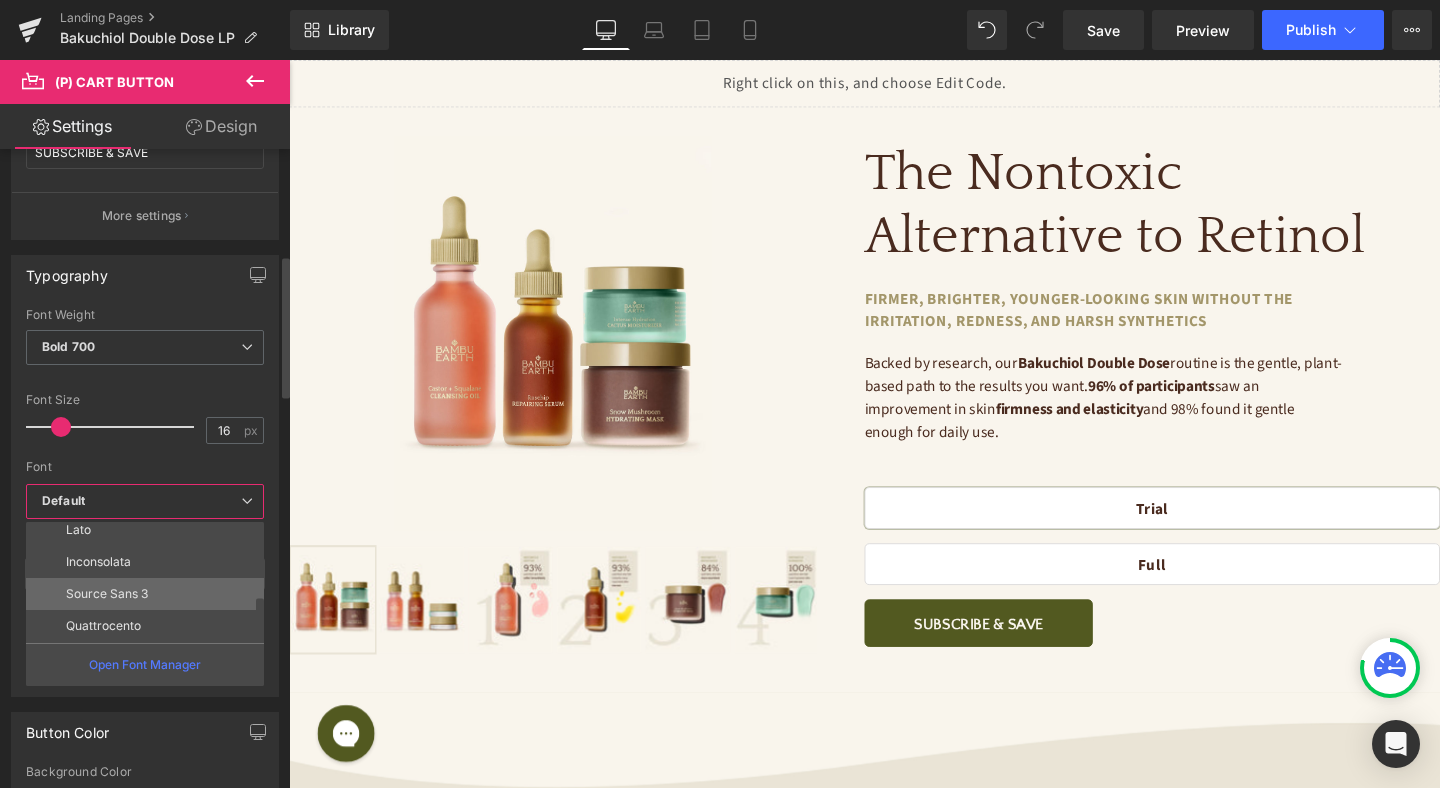 click on "Source Sans 3" at bounding box center (149, 594) 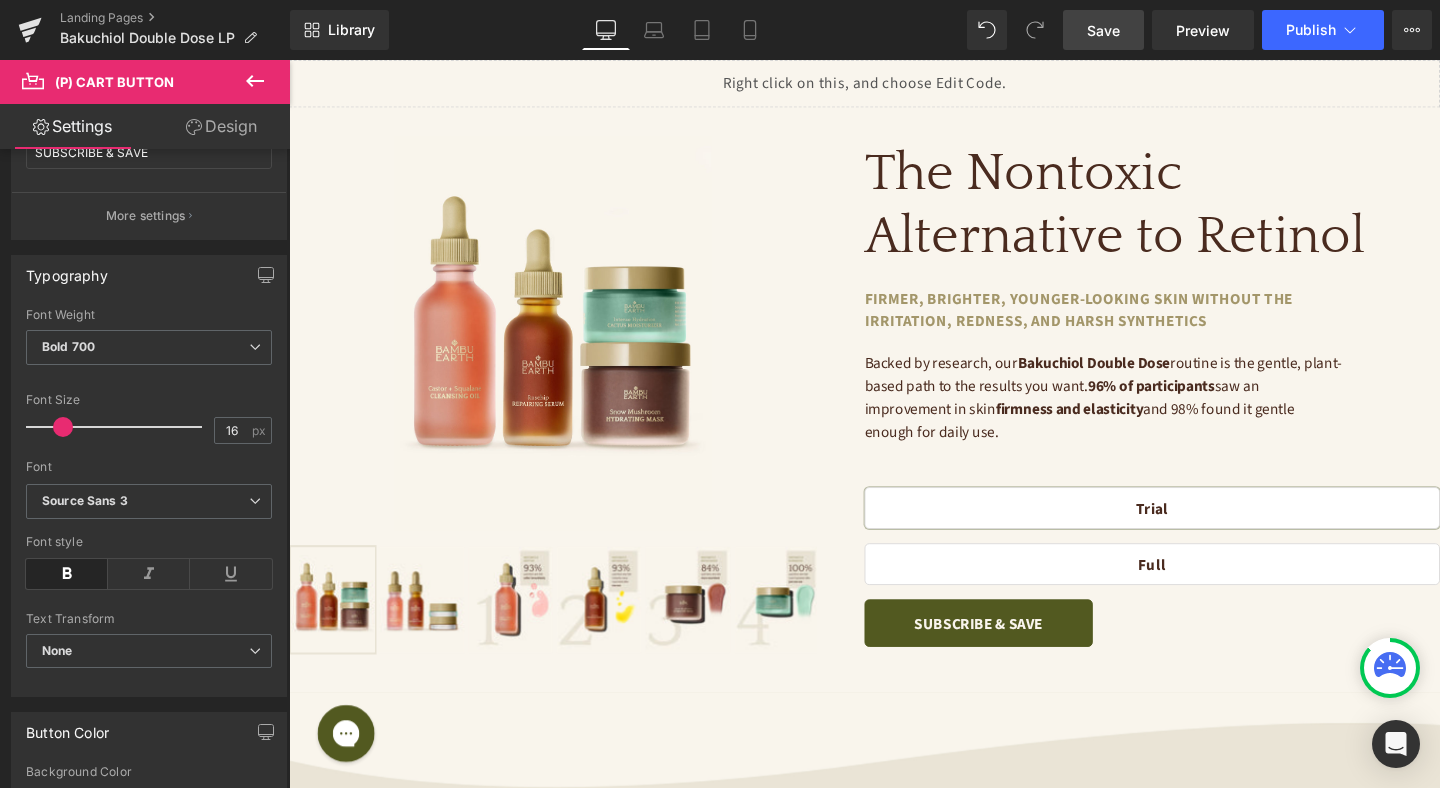 click on "Save" at bounding box center [1103, 30] 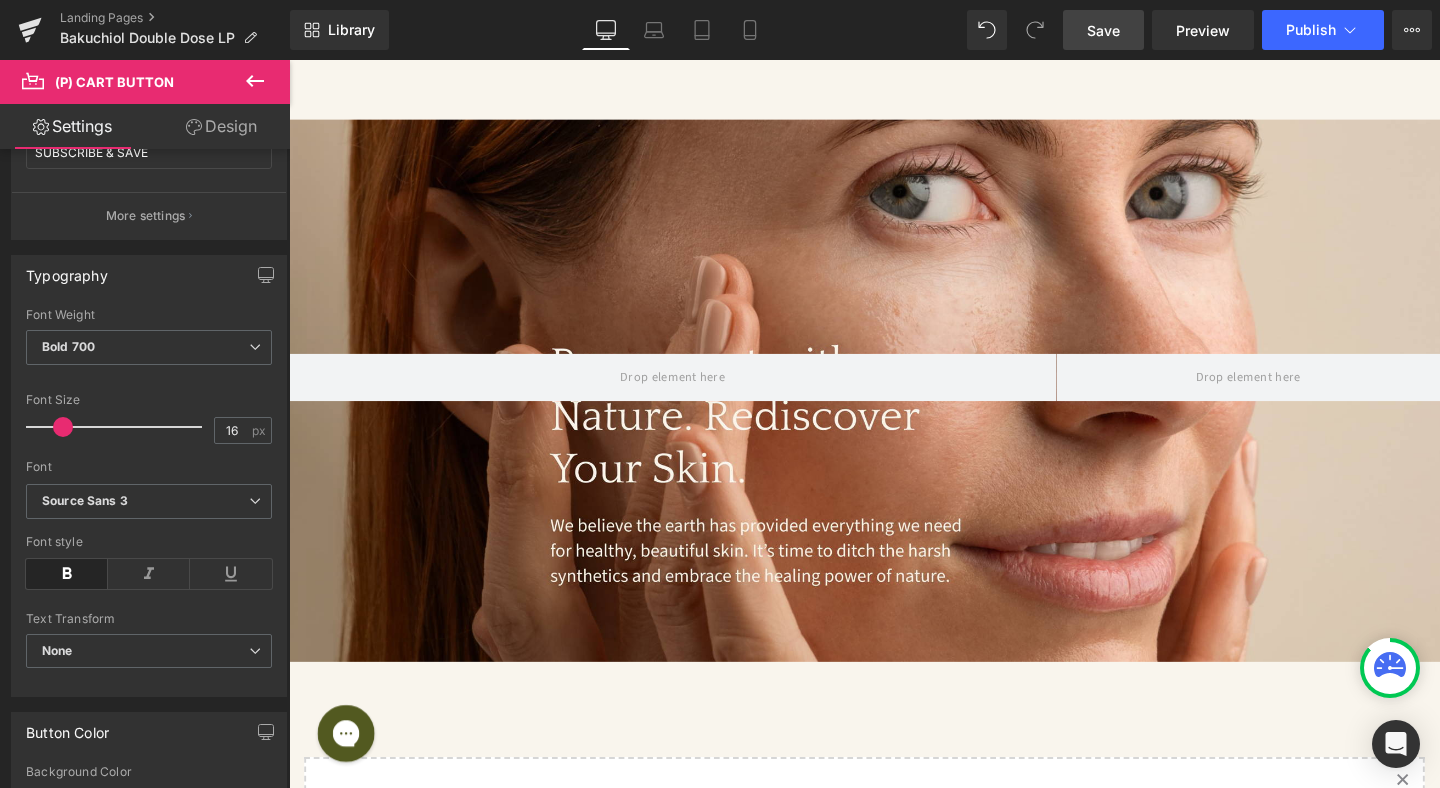scroll, scrollTop: 5249, scrollLeft: 0, axis: vertical 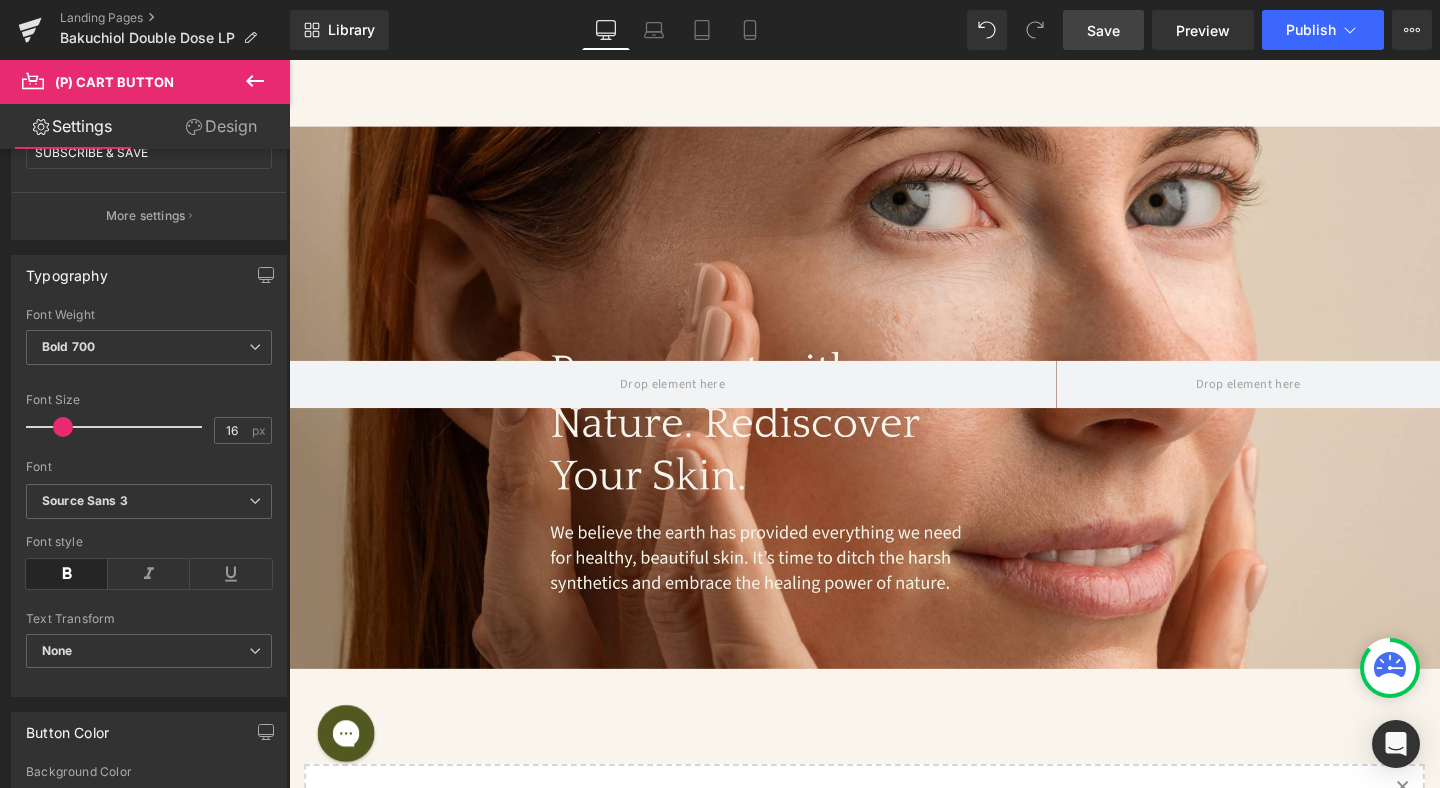 click 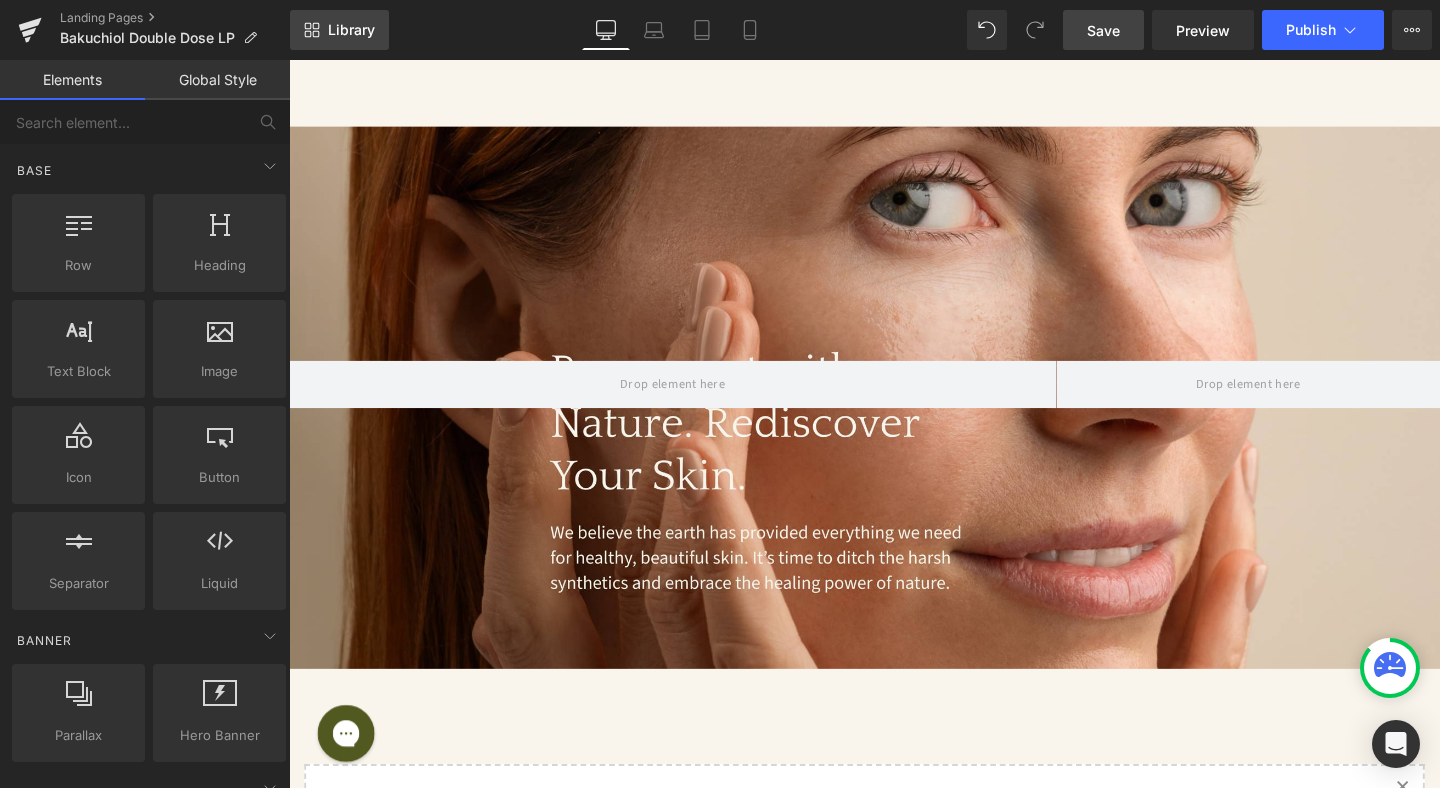 click on "Library" at bounding box center [351, 30] 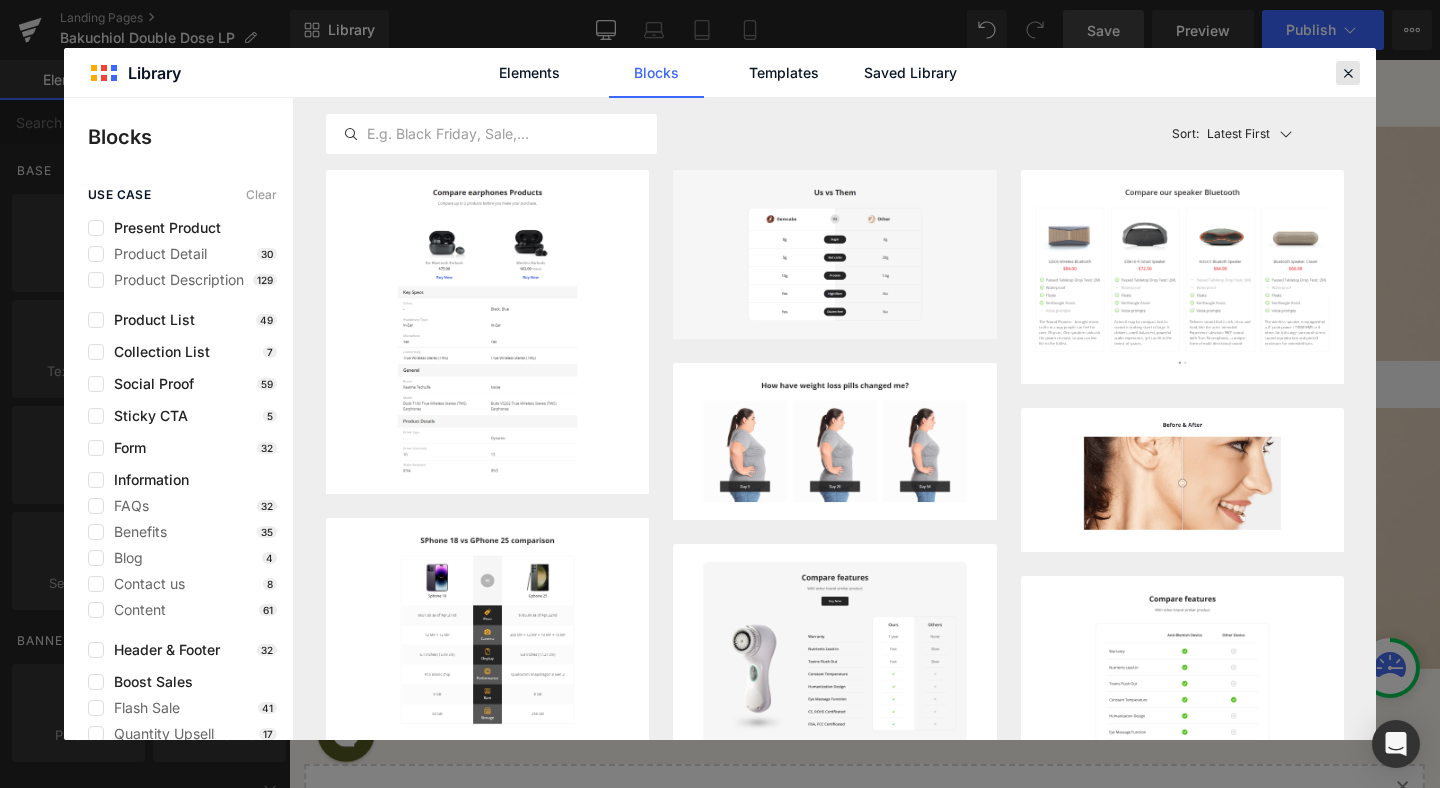 click at bounding box center (1348, 73) 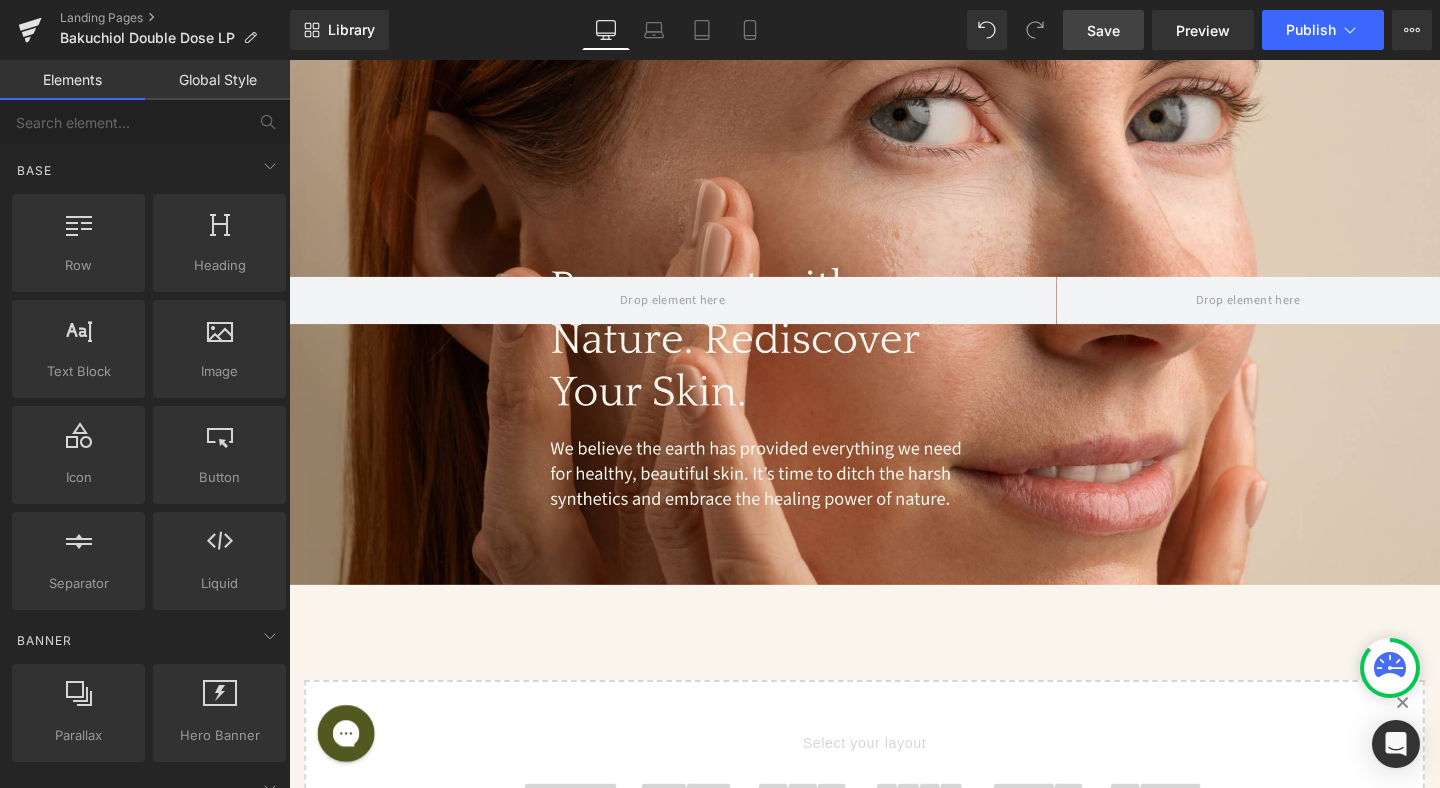 scroll, scrollTop: 5722, scrollLeft: 0, axis: vertical 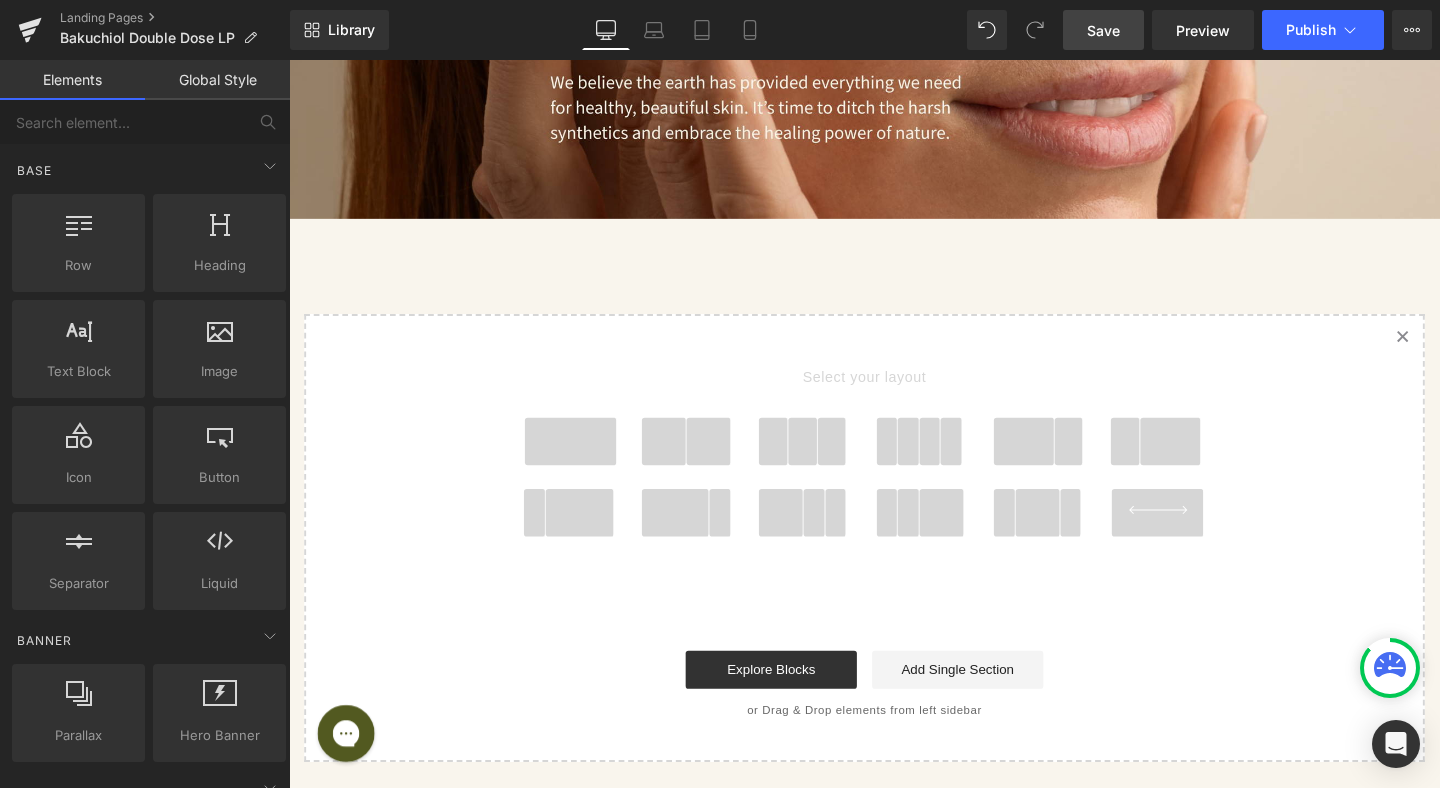click at bounding box center (585, 461) 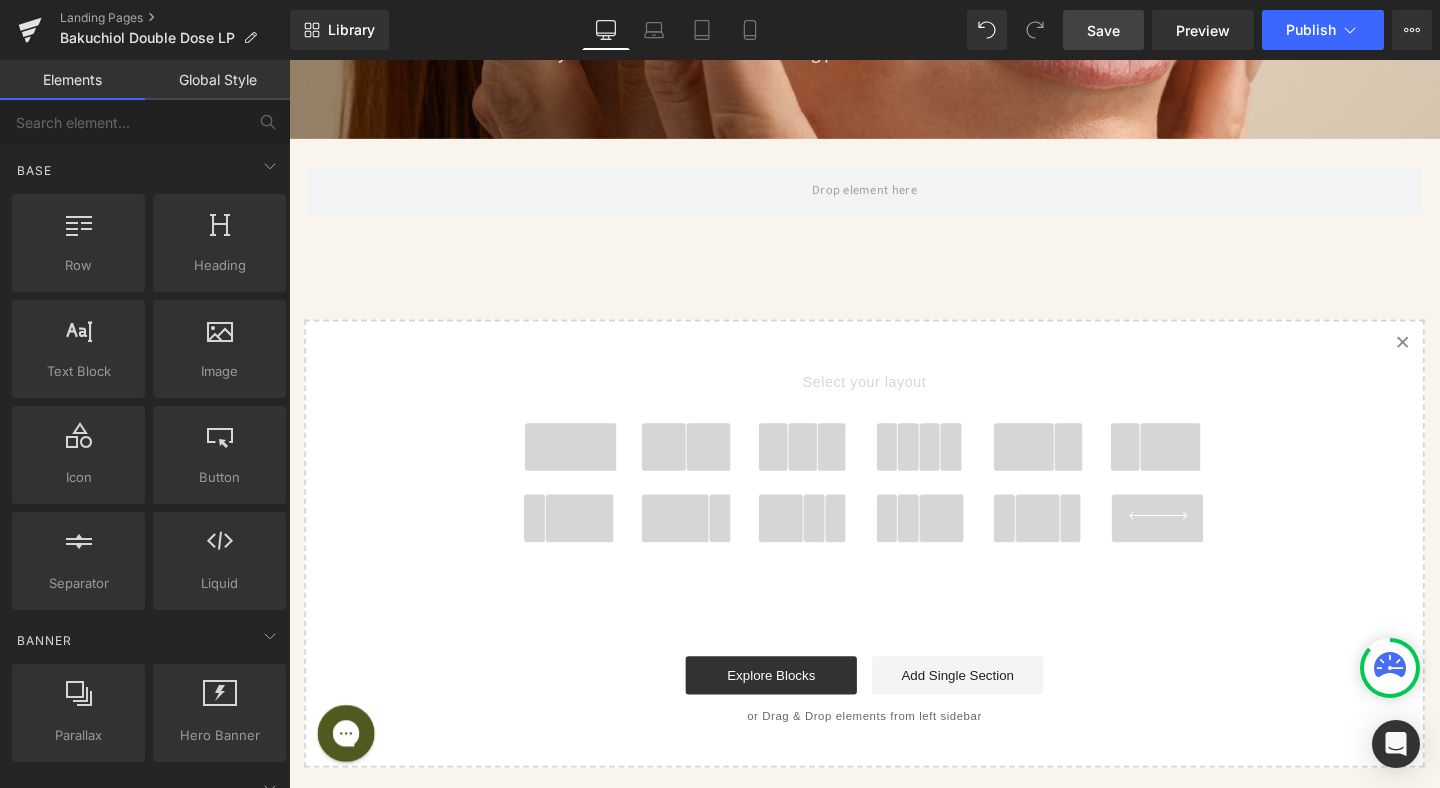 scroll, scrollTop: 5809, scrollLeft: 0, axis: vertical 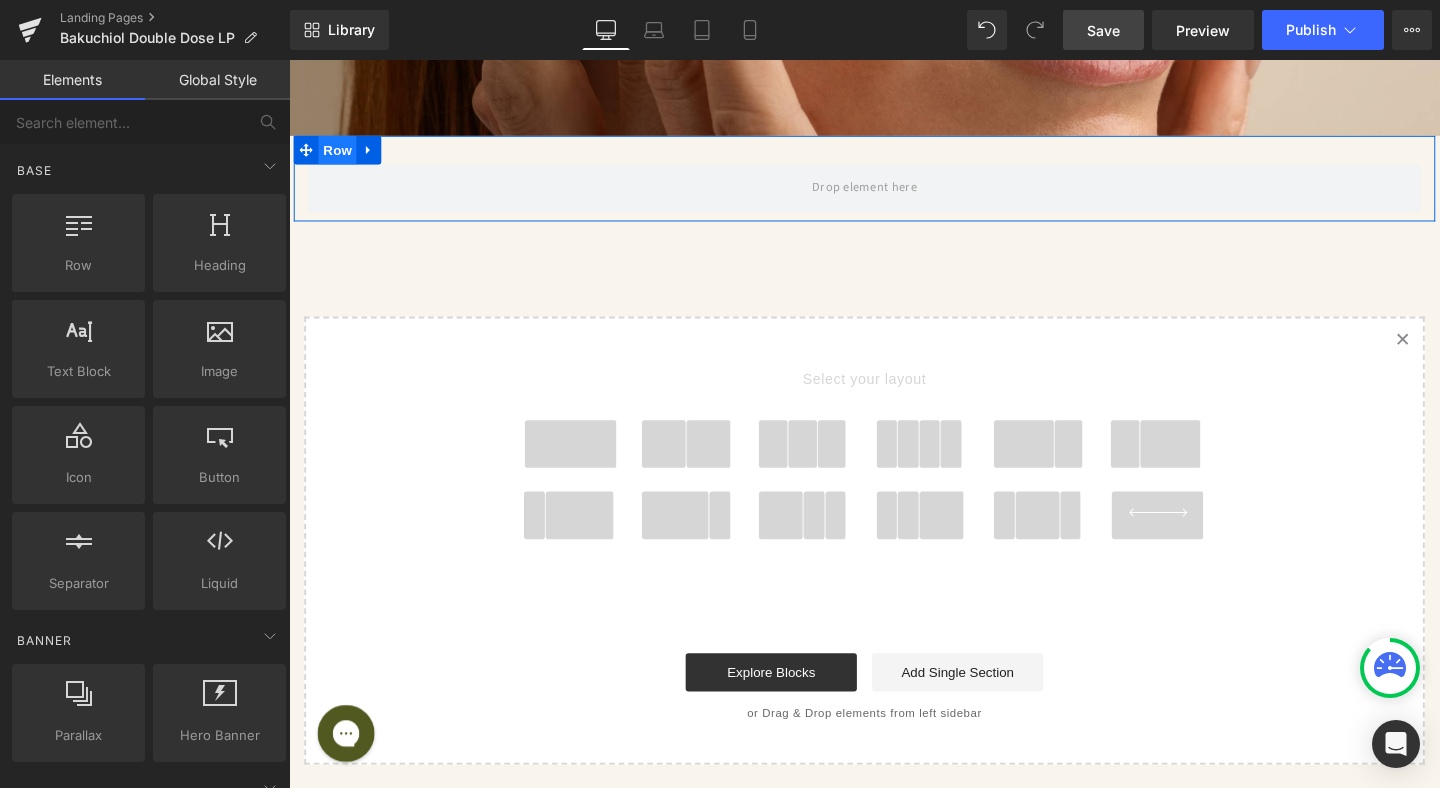click on "Row" at bounding box center [340, 155] 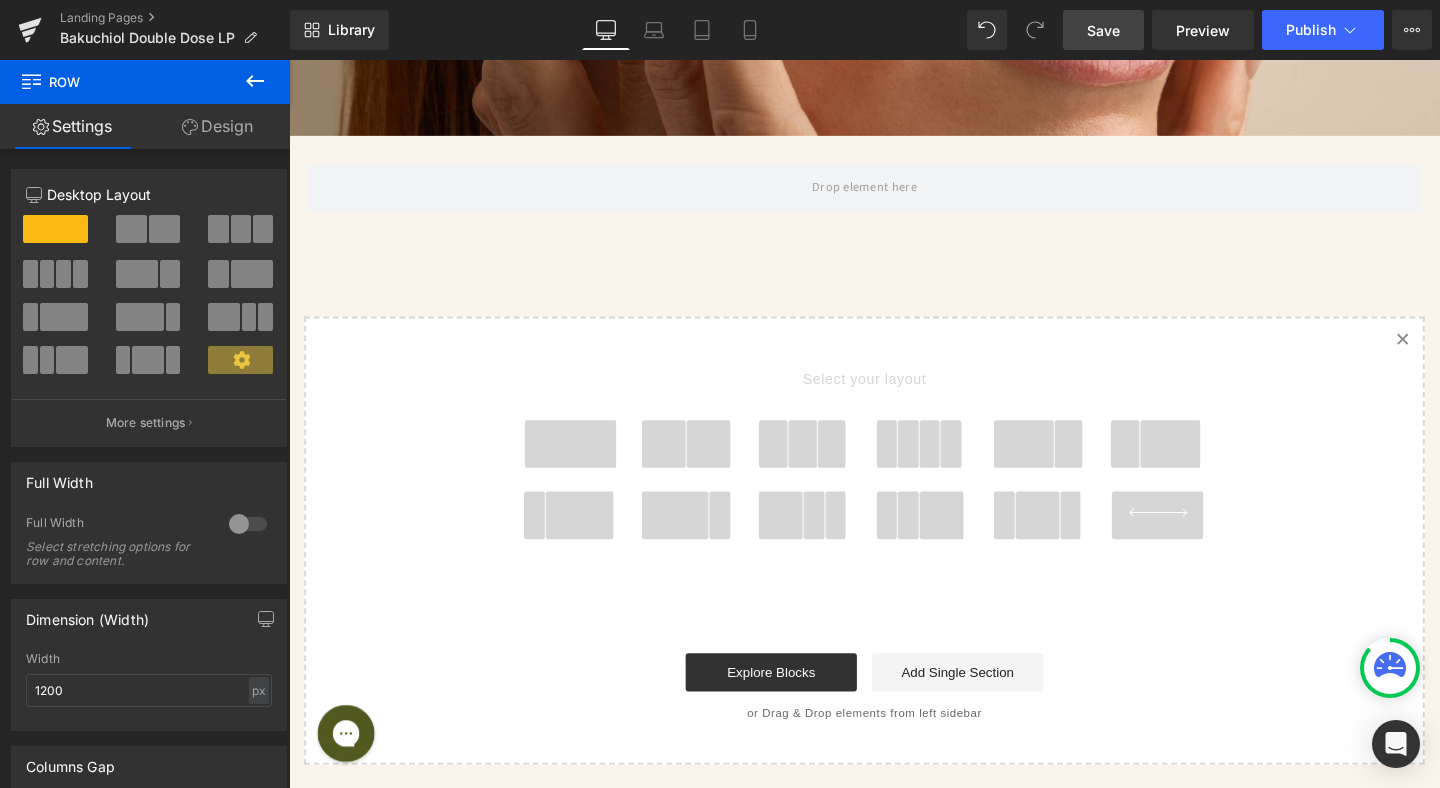 click 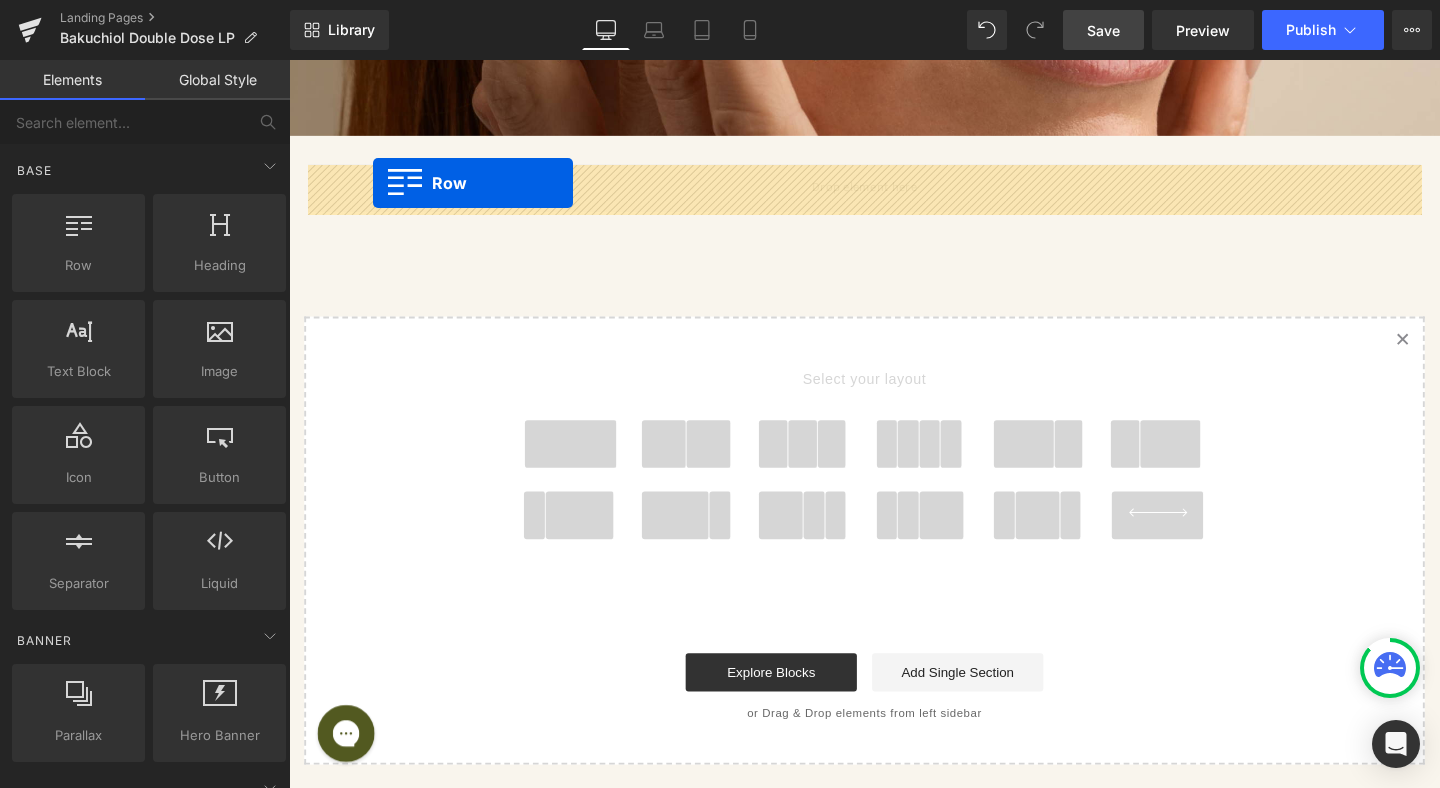drag, startPoint x: 369, startPoint y: 310, endPoint x: 374, endPoint y: 189, distance: 121.103264 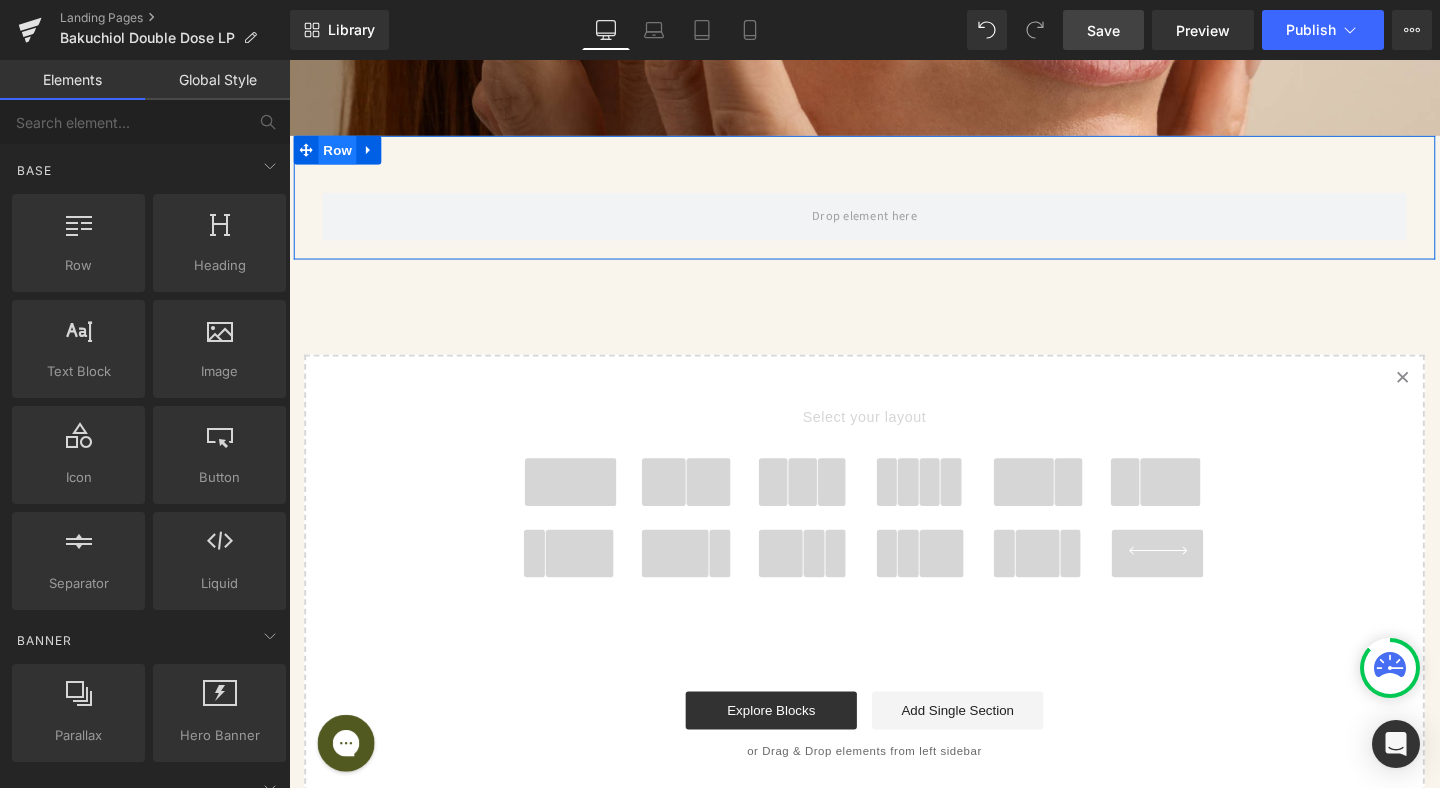 click on "Row" at bounding box center [340, 155] 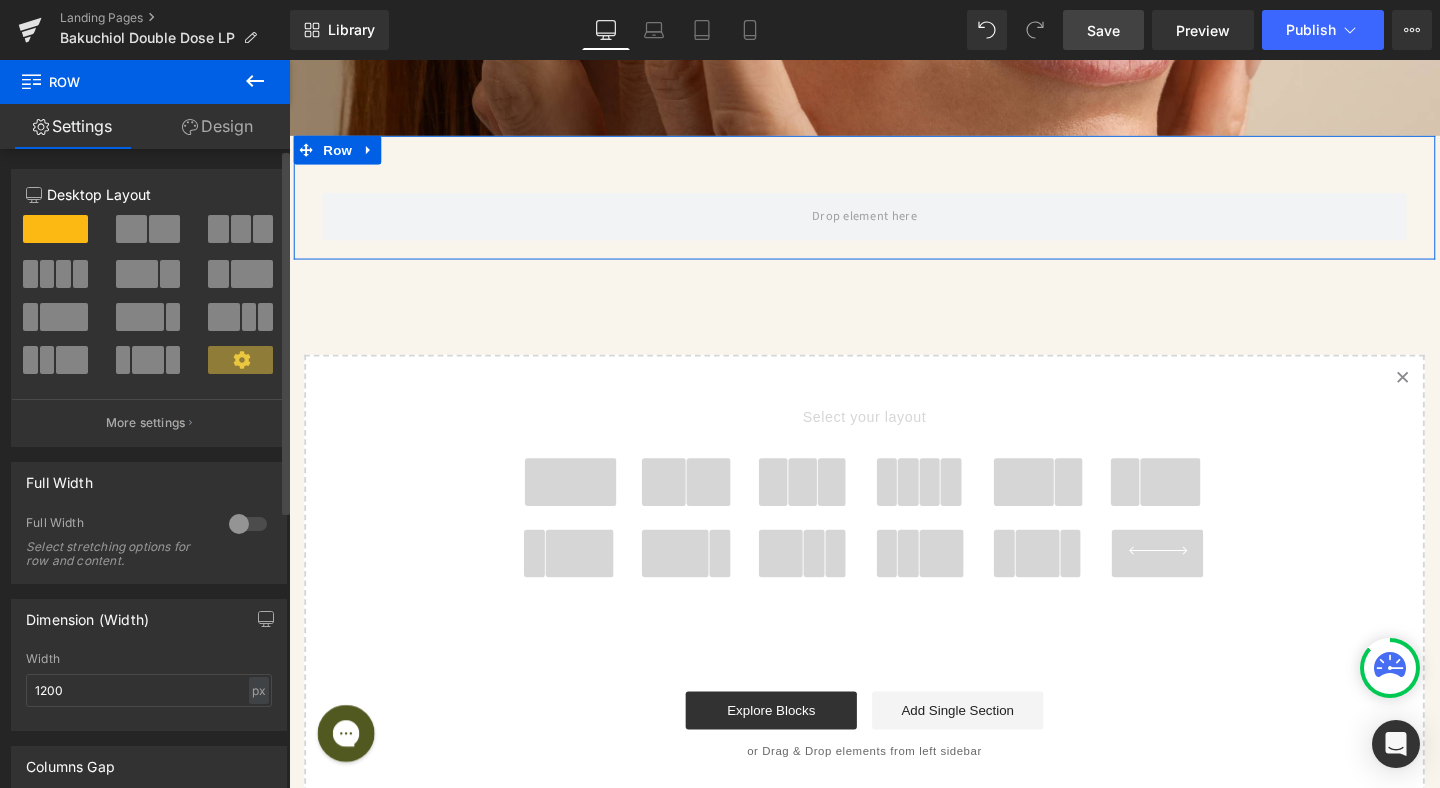 click at bounding box center [248, 524] 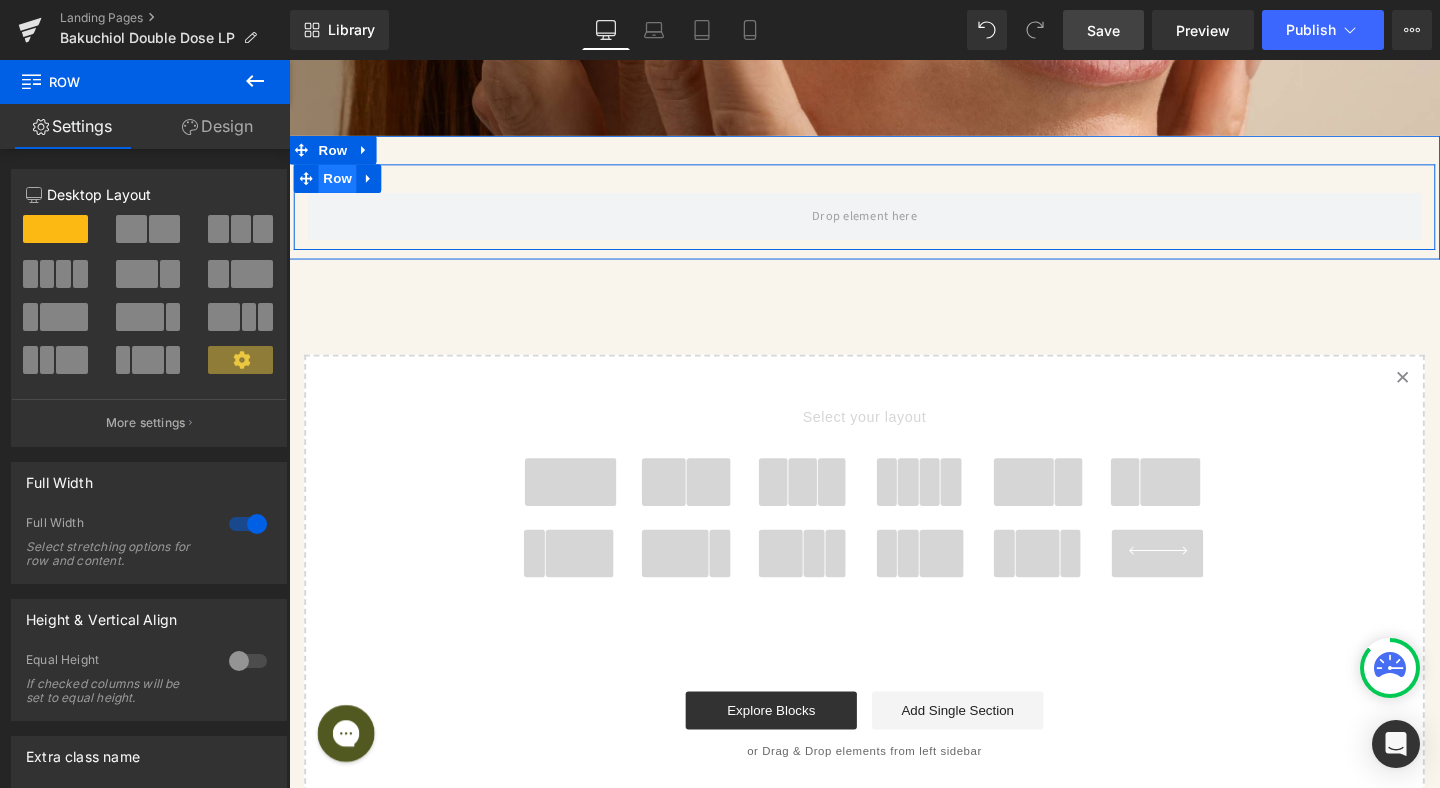 click on "Row" at bounding box center [340, 185] 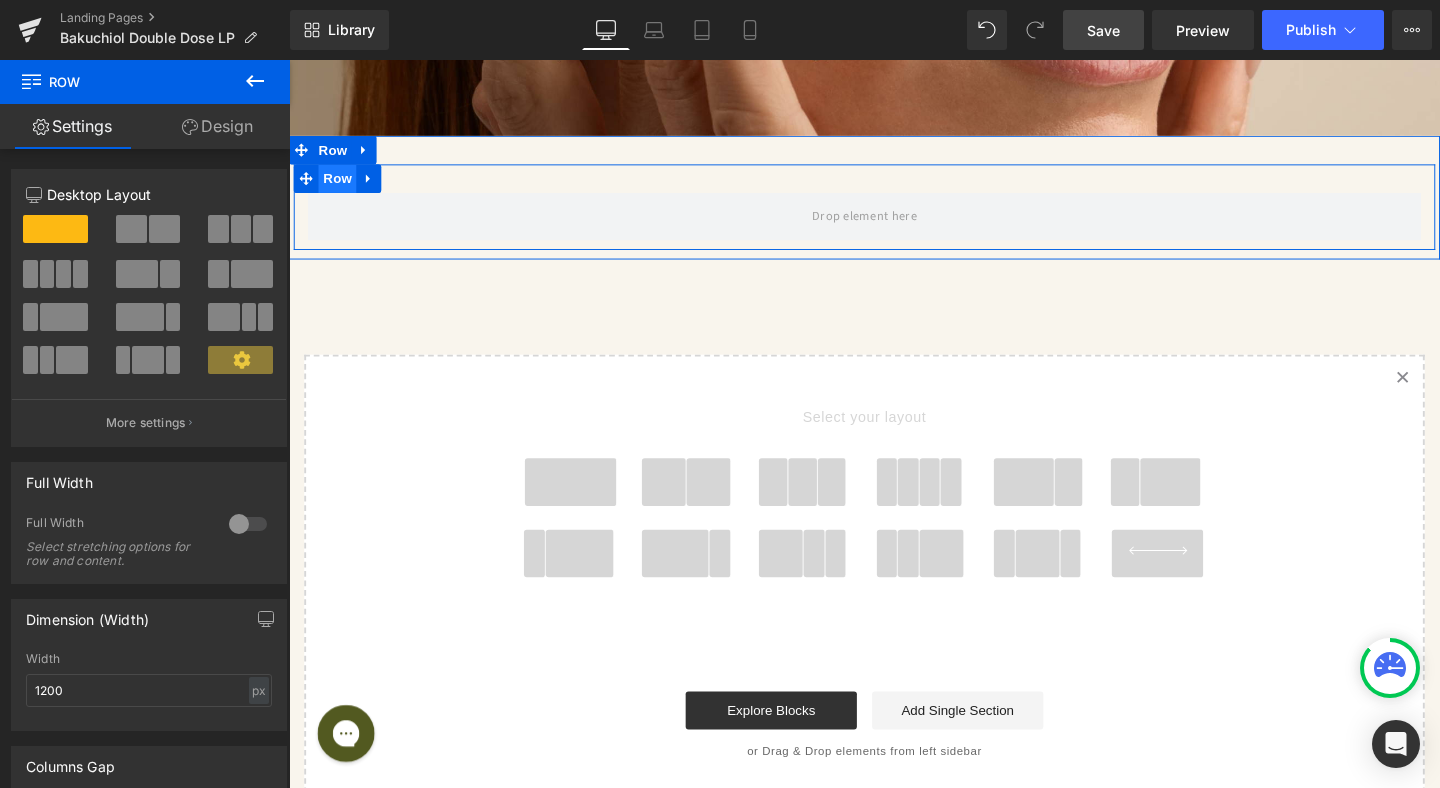 click on "Row" at bounding box center (340, 185) 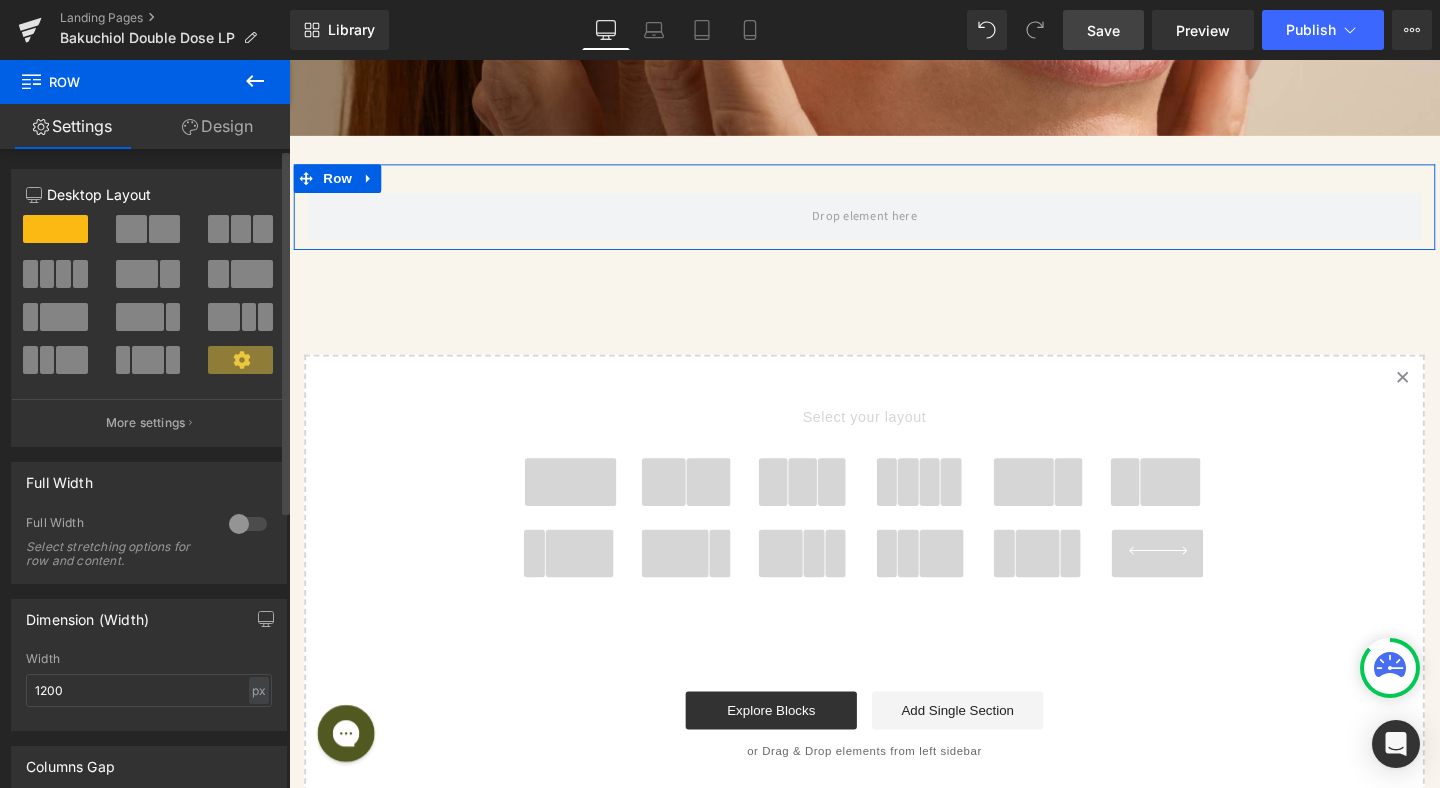 click at bounding box center [63, 274] 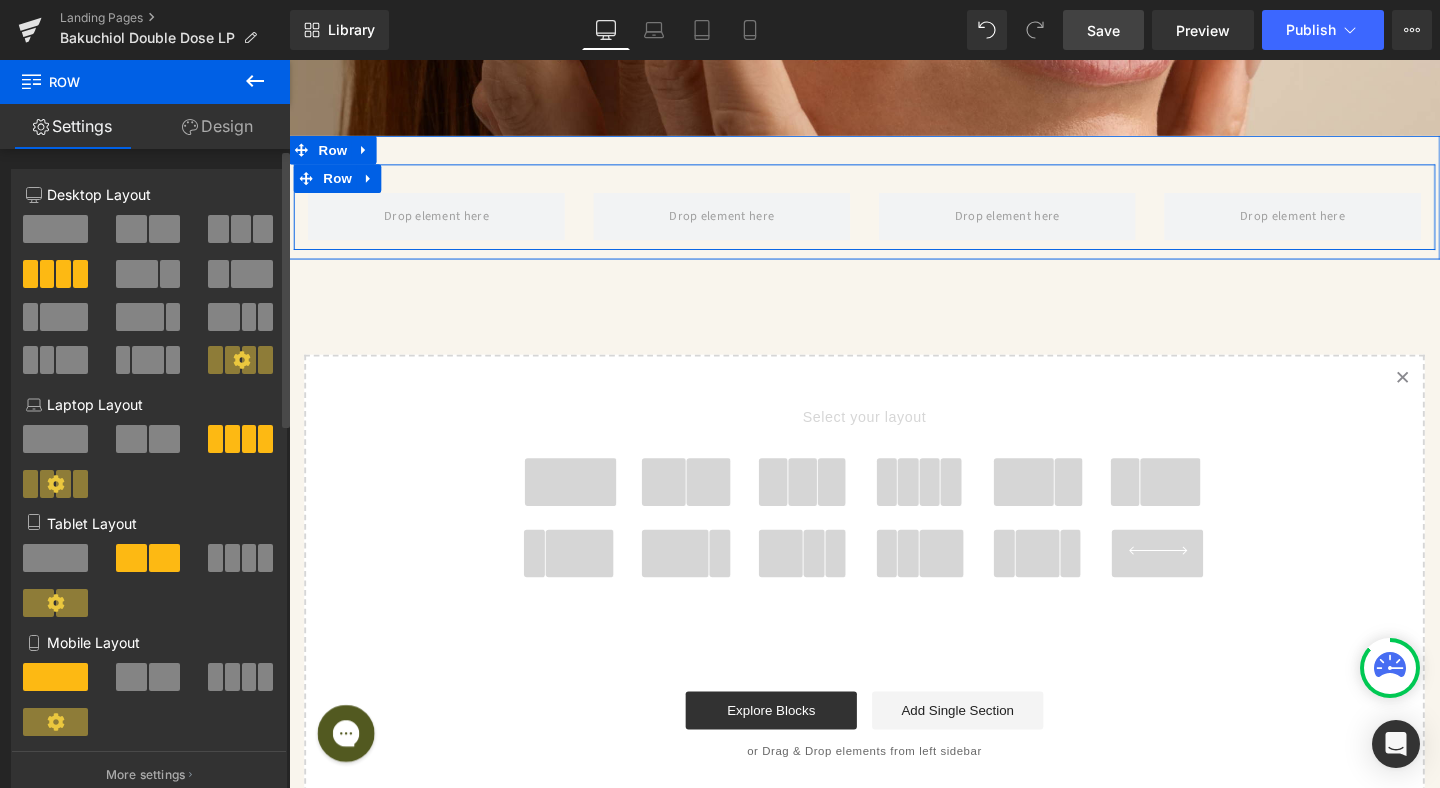 click at bounding box center [164, 677] 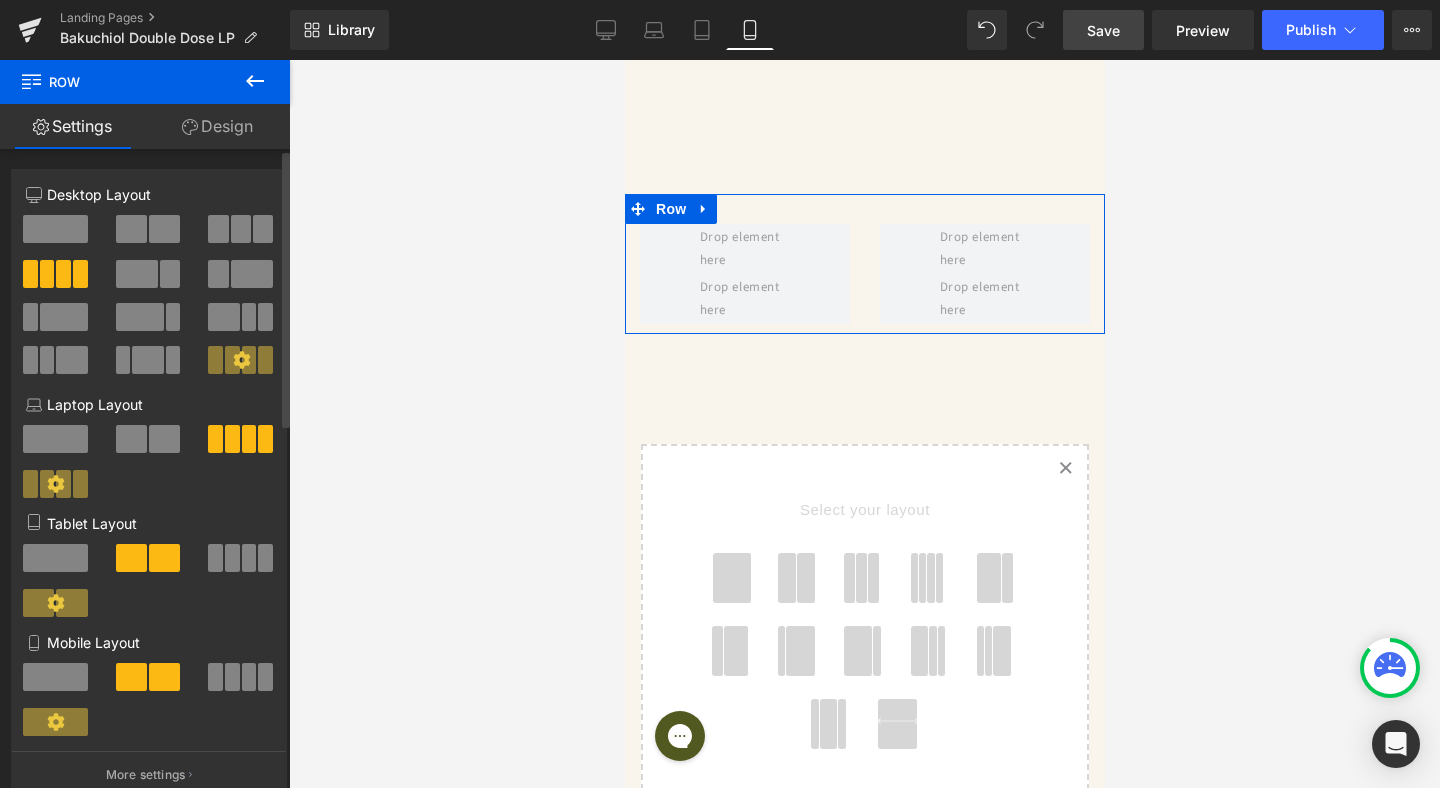 scroll, scrollTop: 7148, scrollLeft: 0, axis: vertical 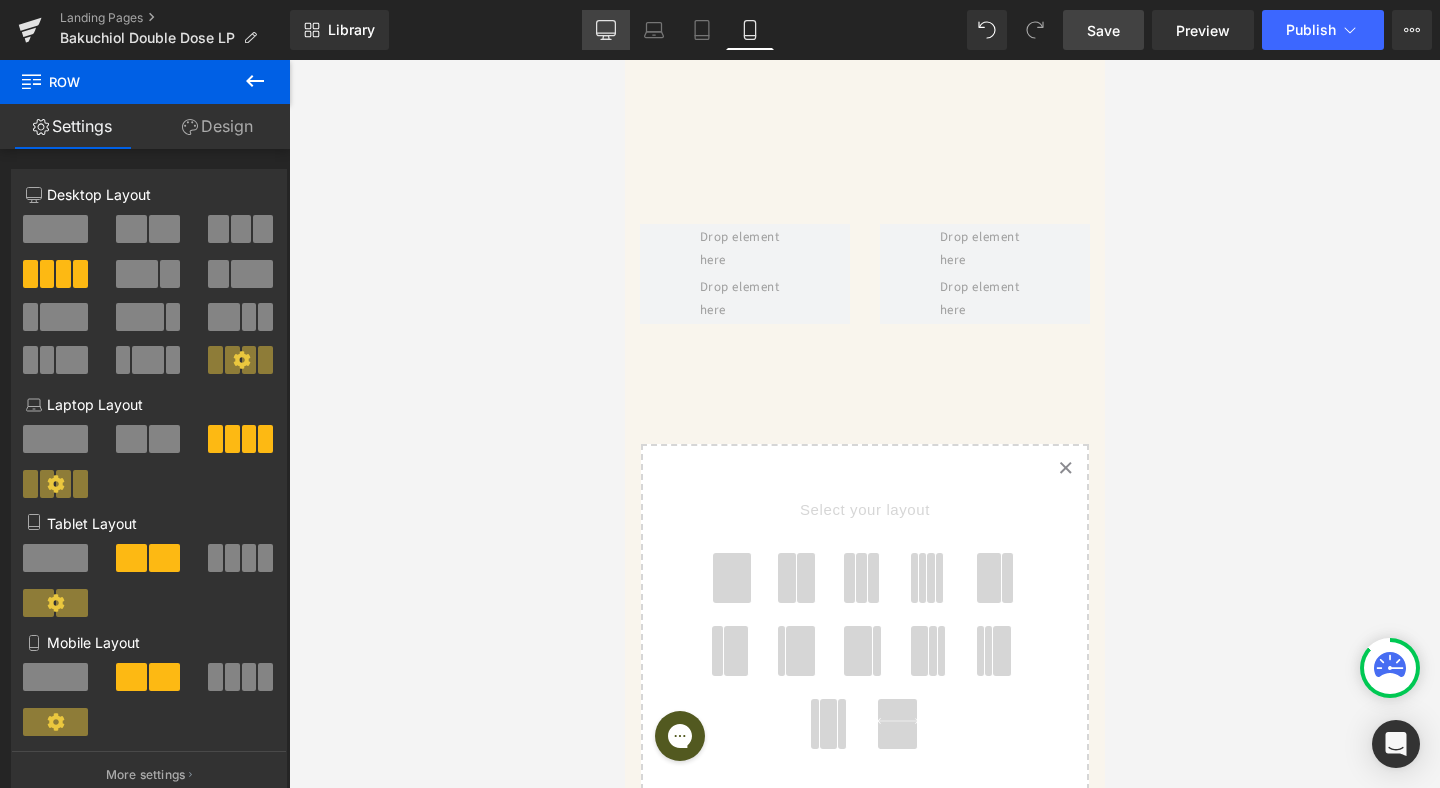 click 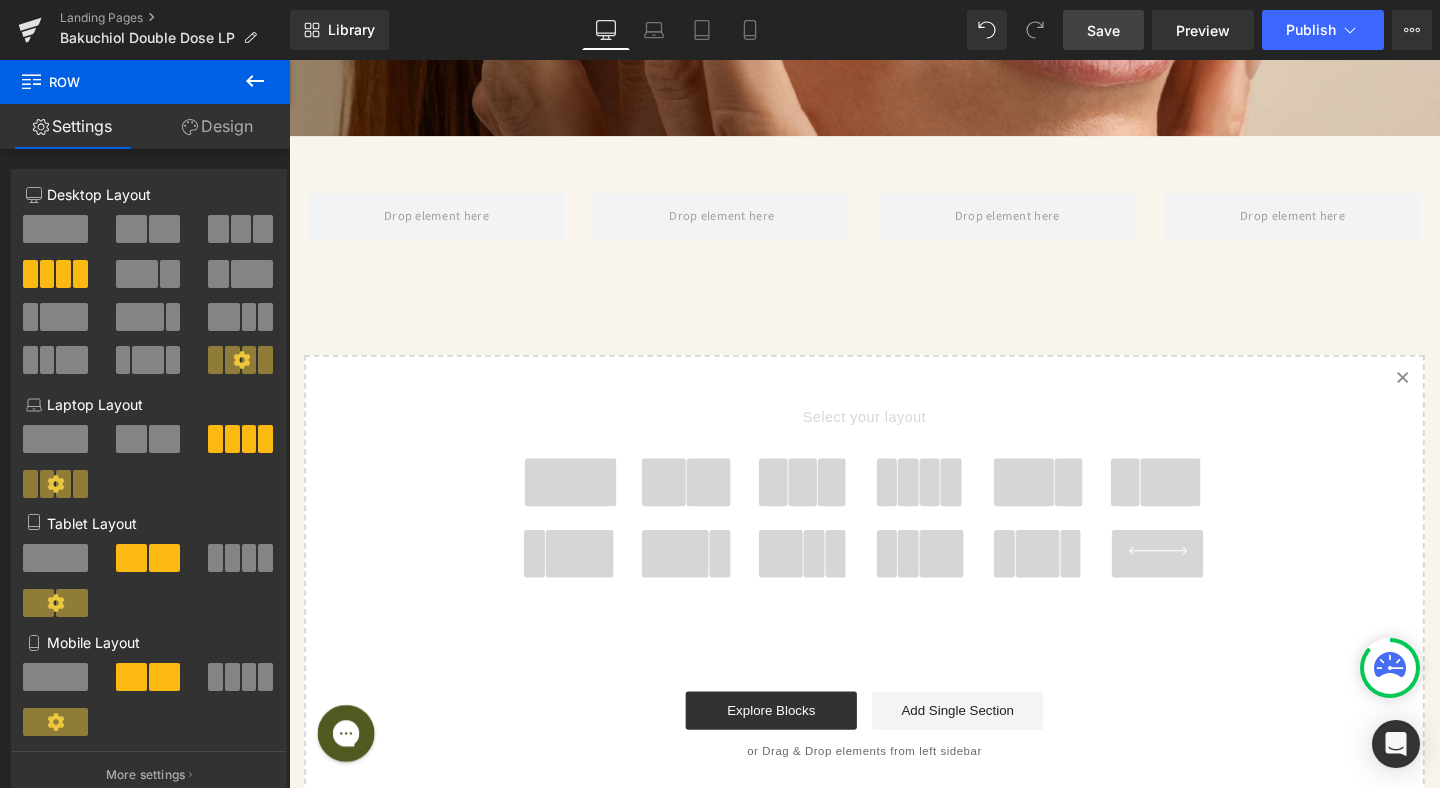 scroll, scrollTop: 5804, scrollLeft: 0, axis: vertical 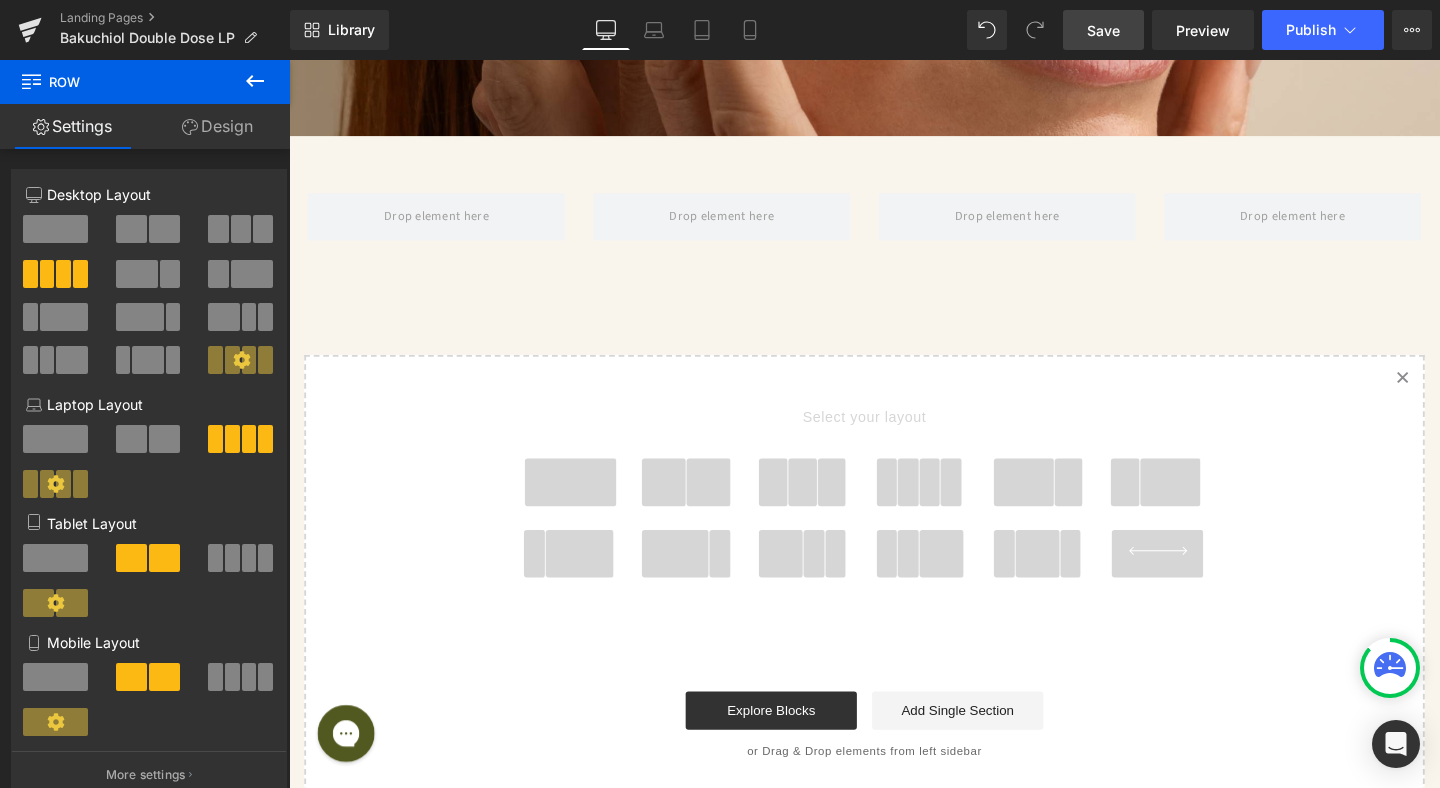 click 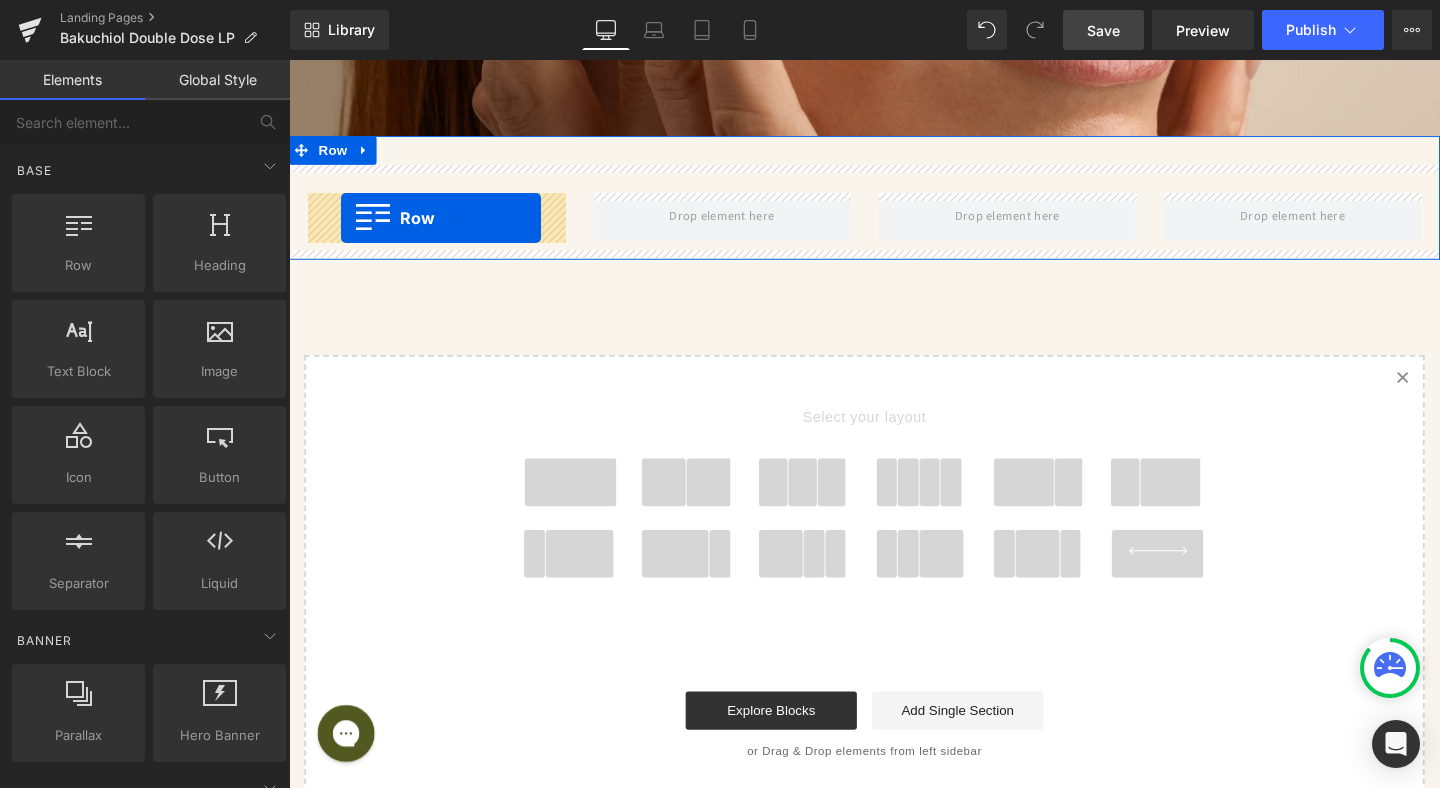 drag, startPoint x: 394, startPoint y: 310, endPoint x: 344, endPoint y: 226, distance: 97.7548 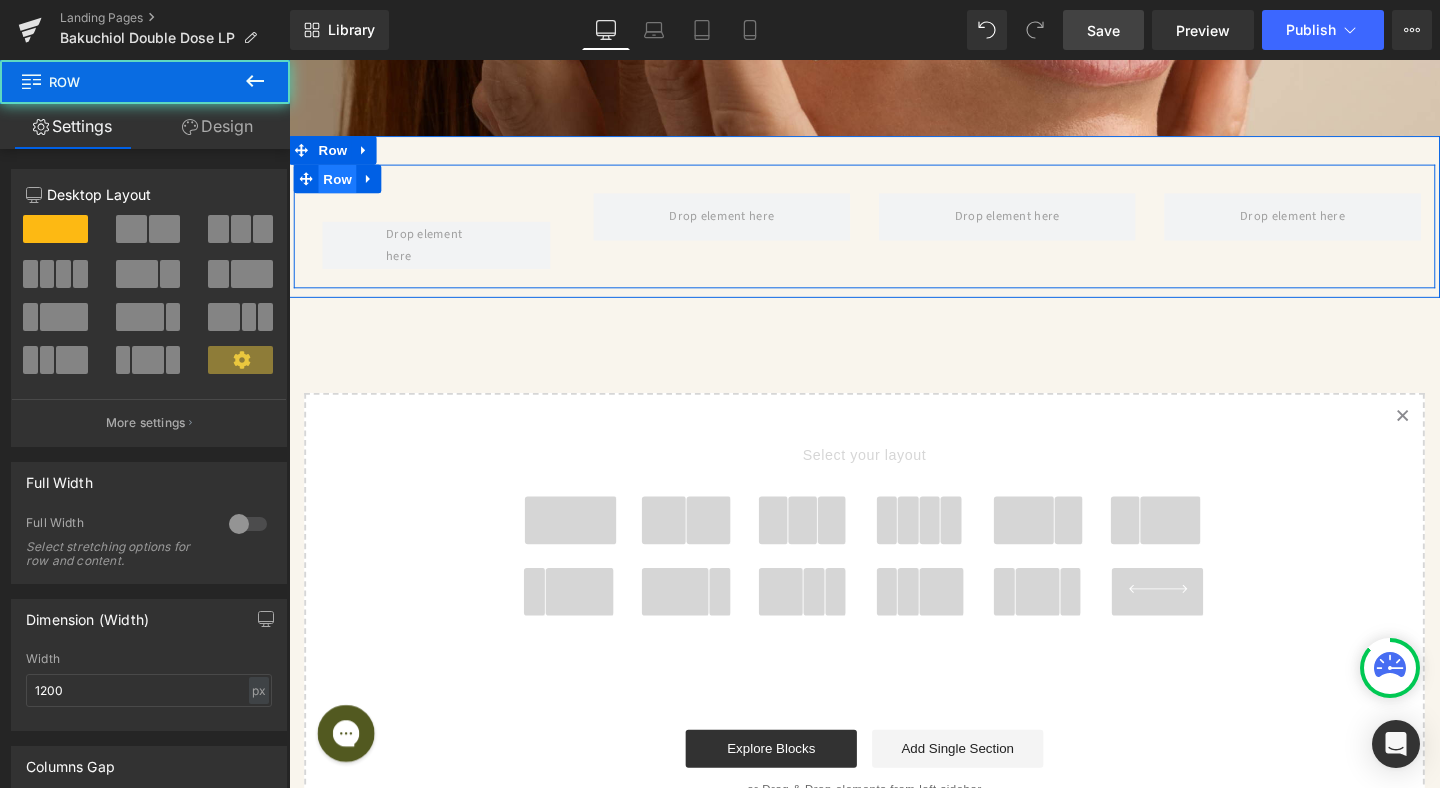 click at bounding box center (444, 255) 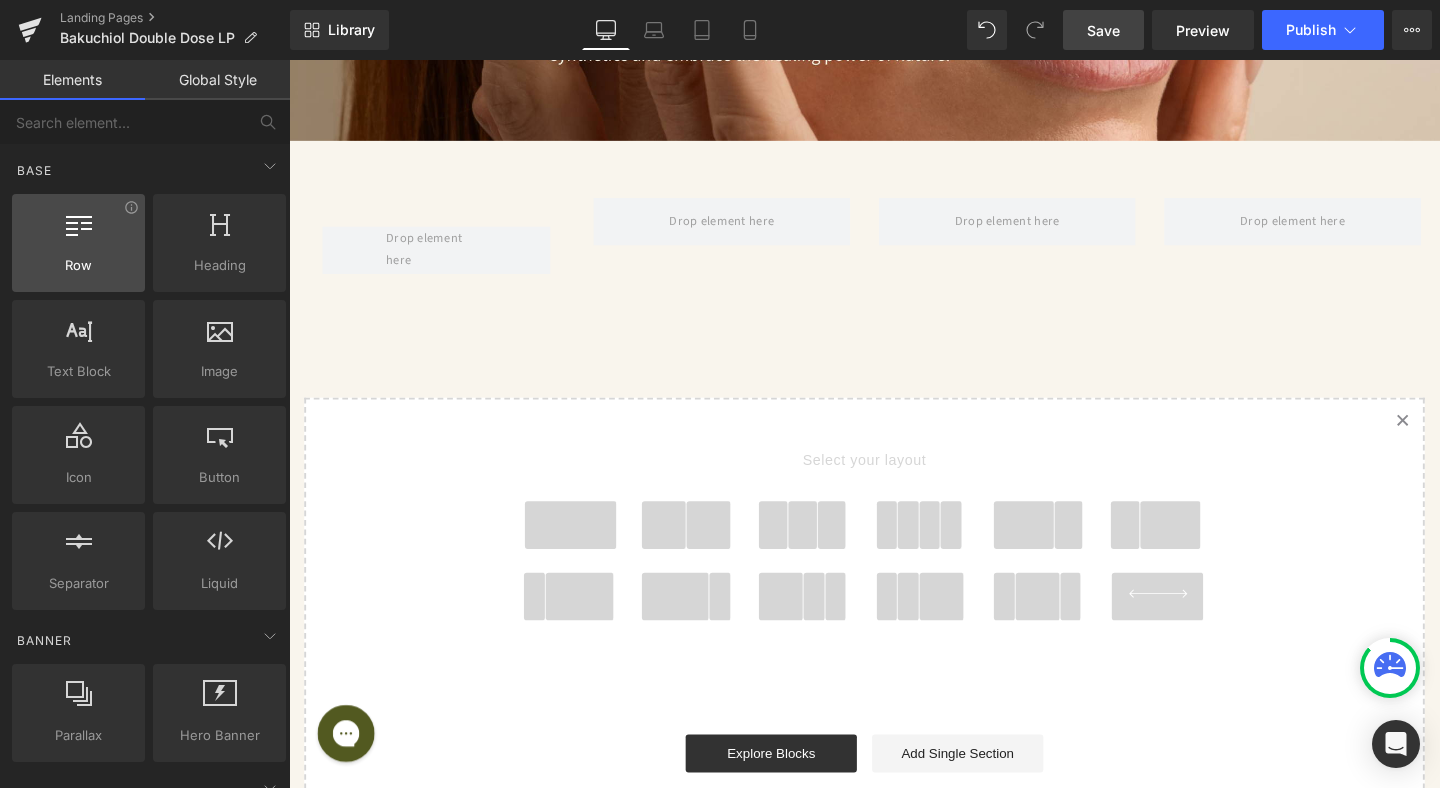 scroll, scrollTop: 5809, scrollLeft: 0, axis: vertical 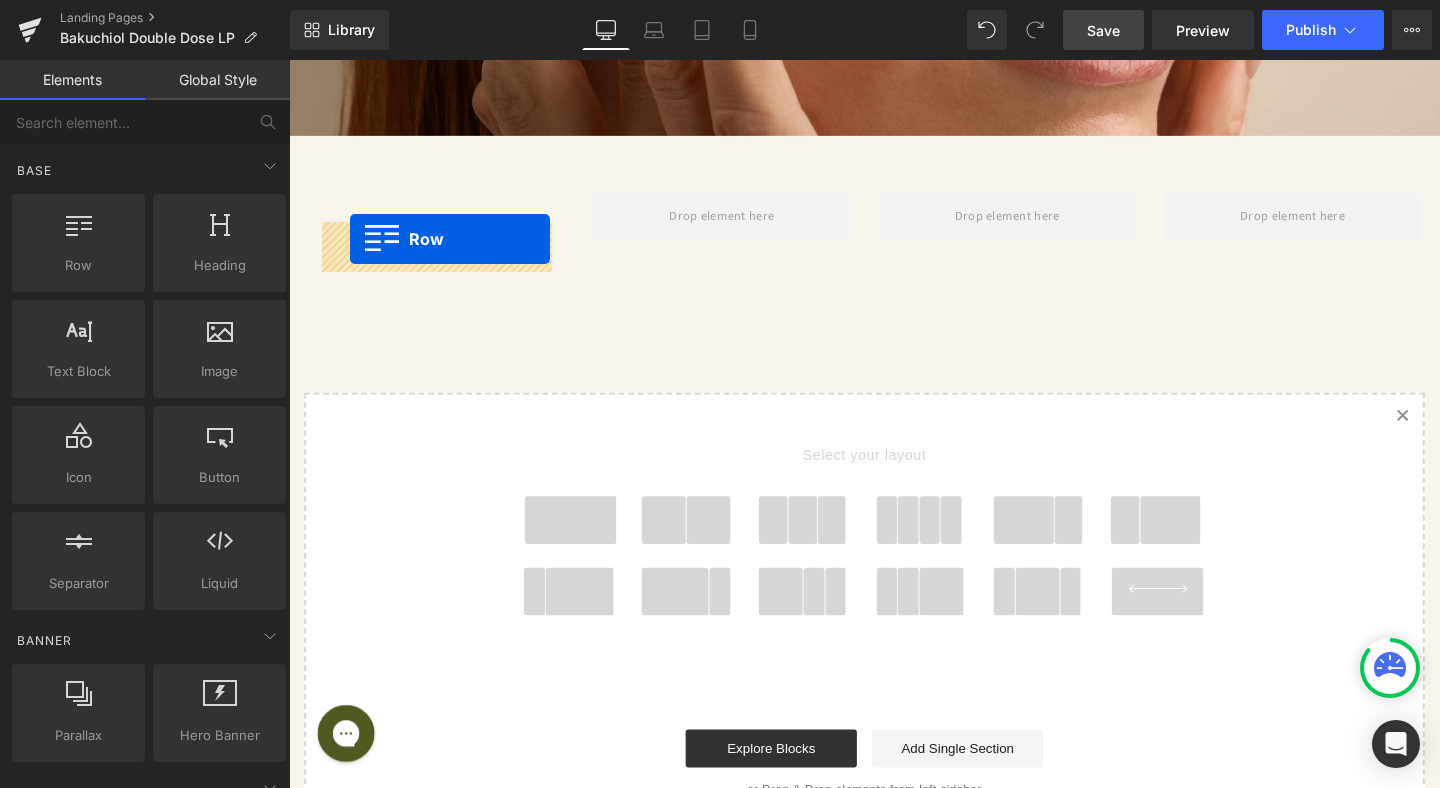 drag, startPoint x: 562, startPoint y: 300, endPoint x: 347, endPoint y: 250, distance: 220.7374 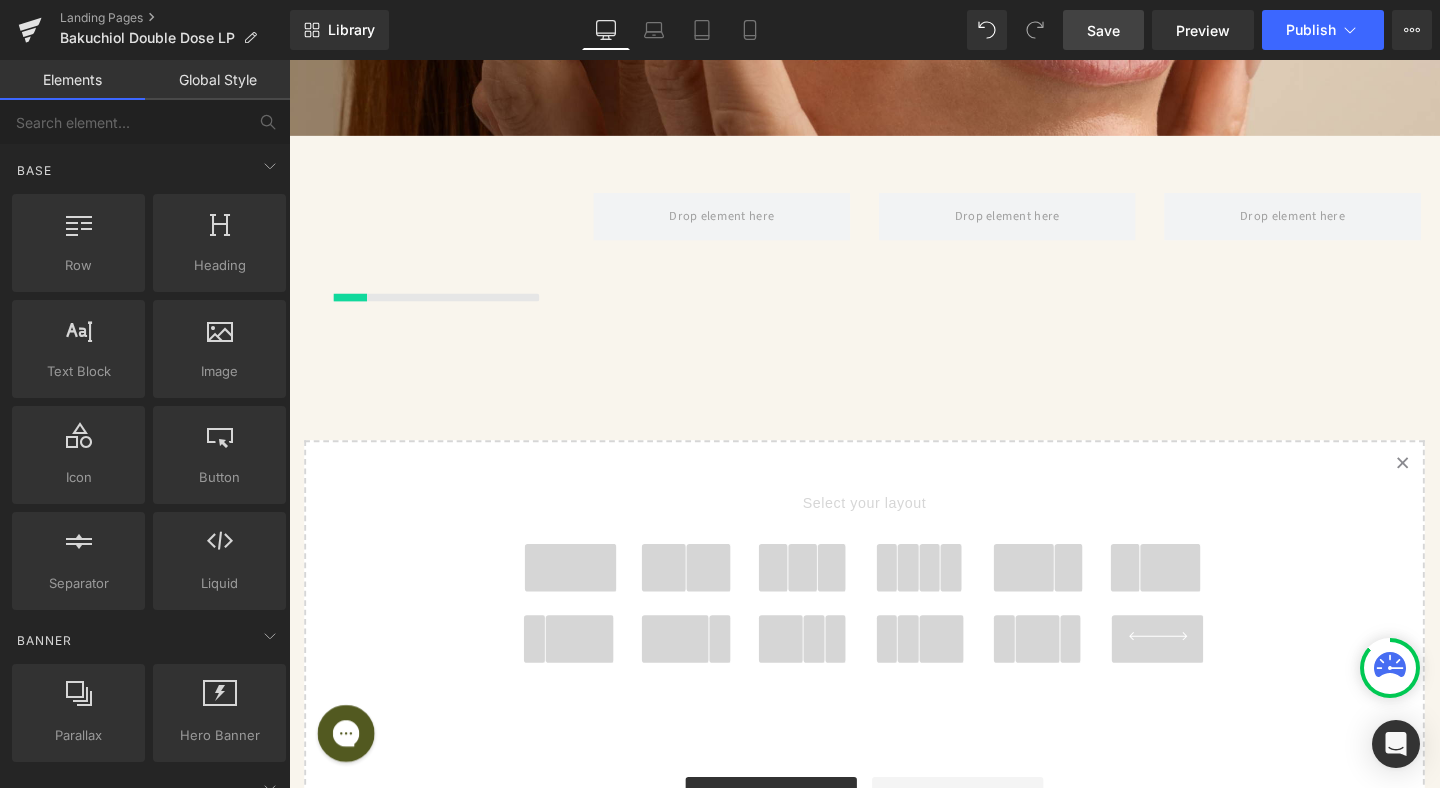 click on "Row" at bounding box center (355, 215) 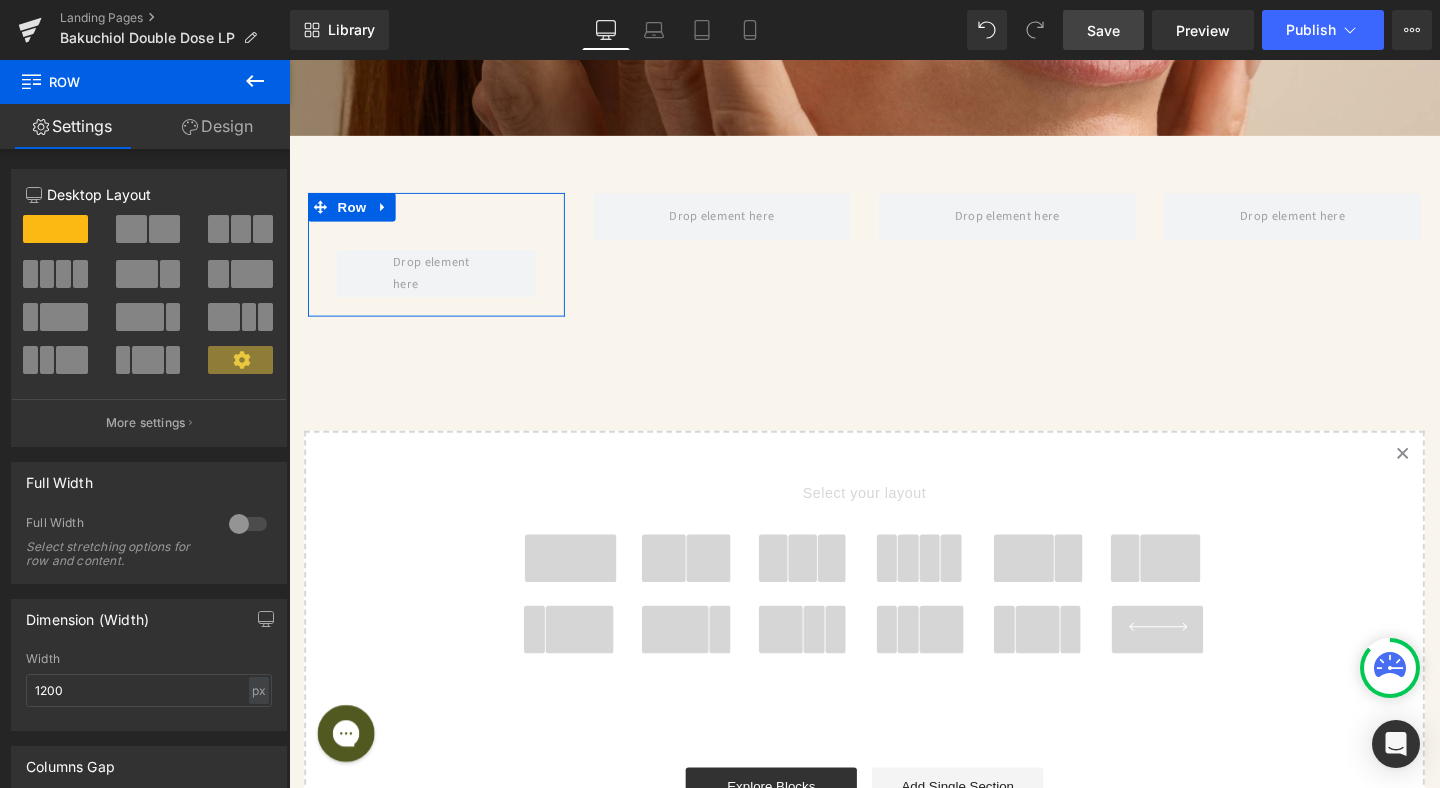 click on "Design" at bounding box center (217, 126) 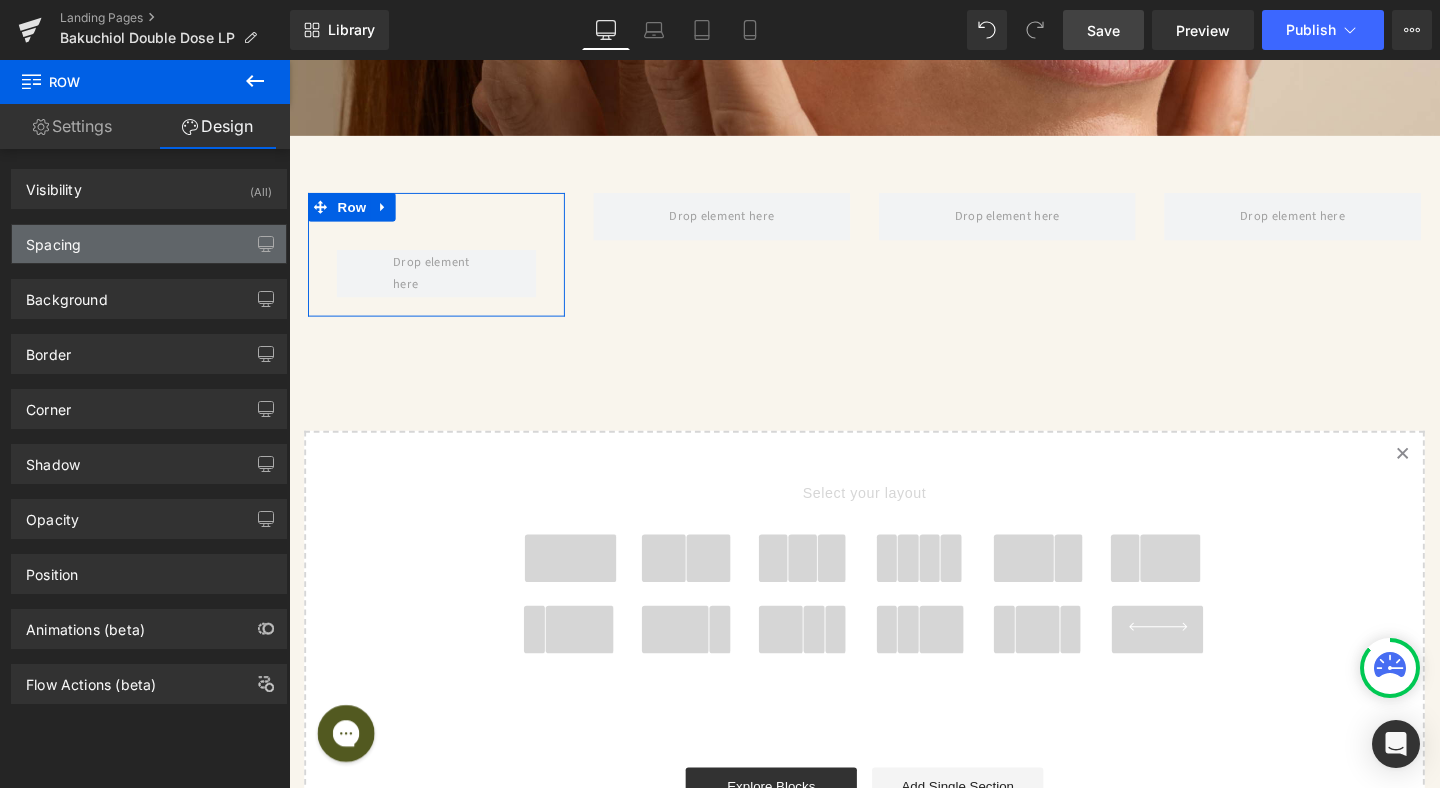 click on "Spacing" at bounding box center (149, 244) 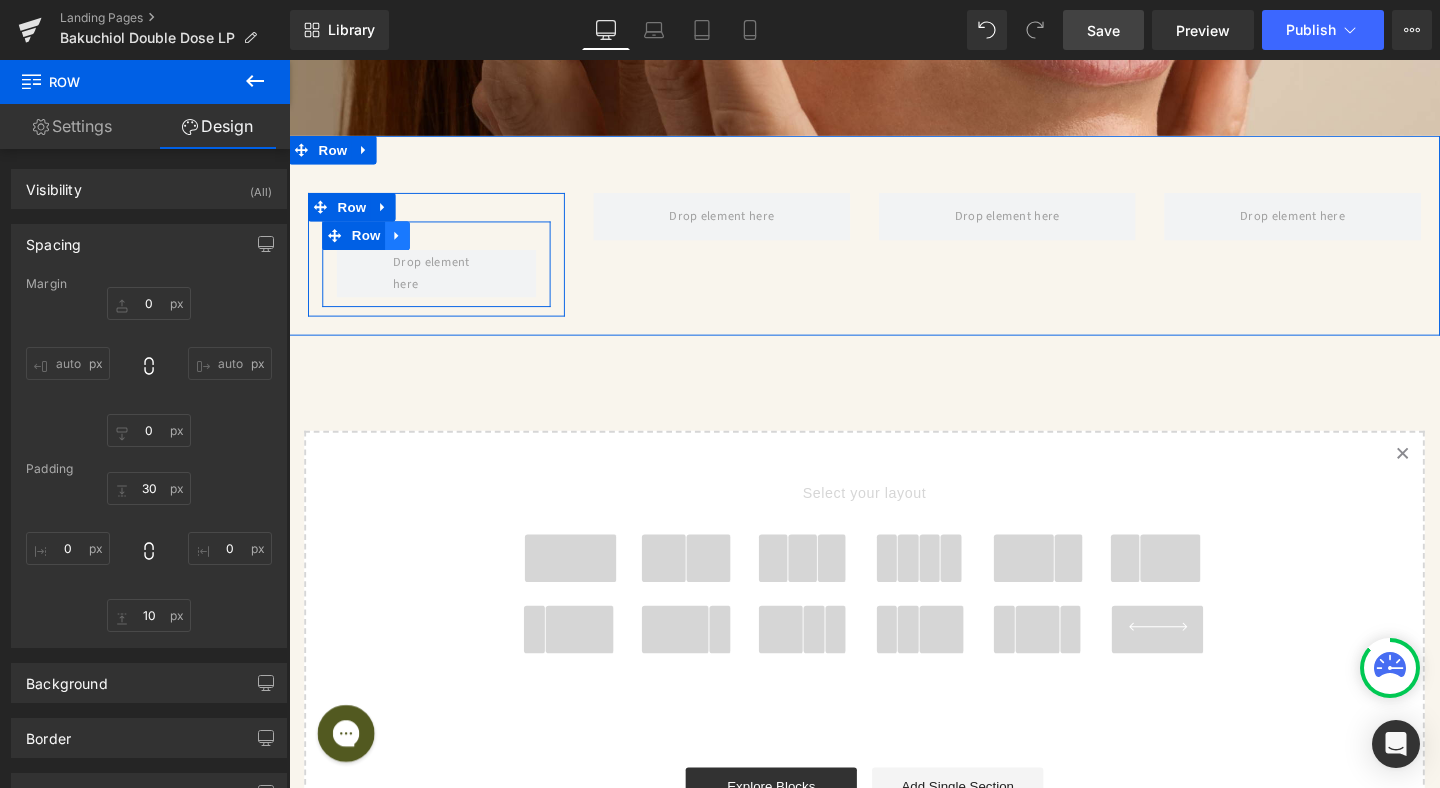 click 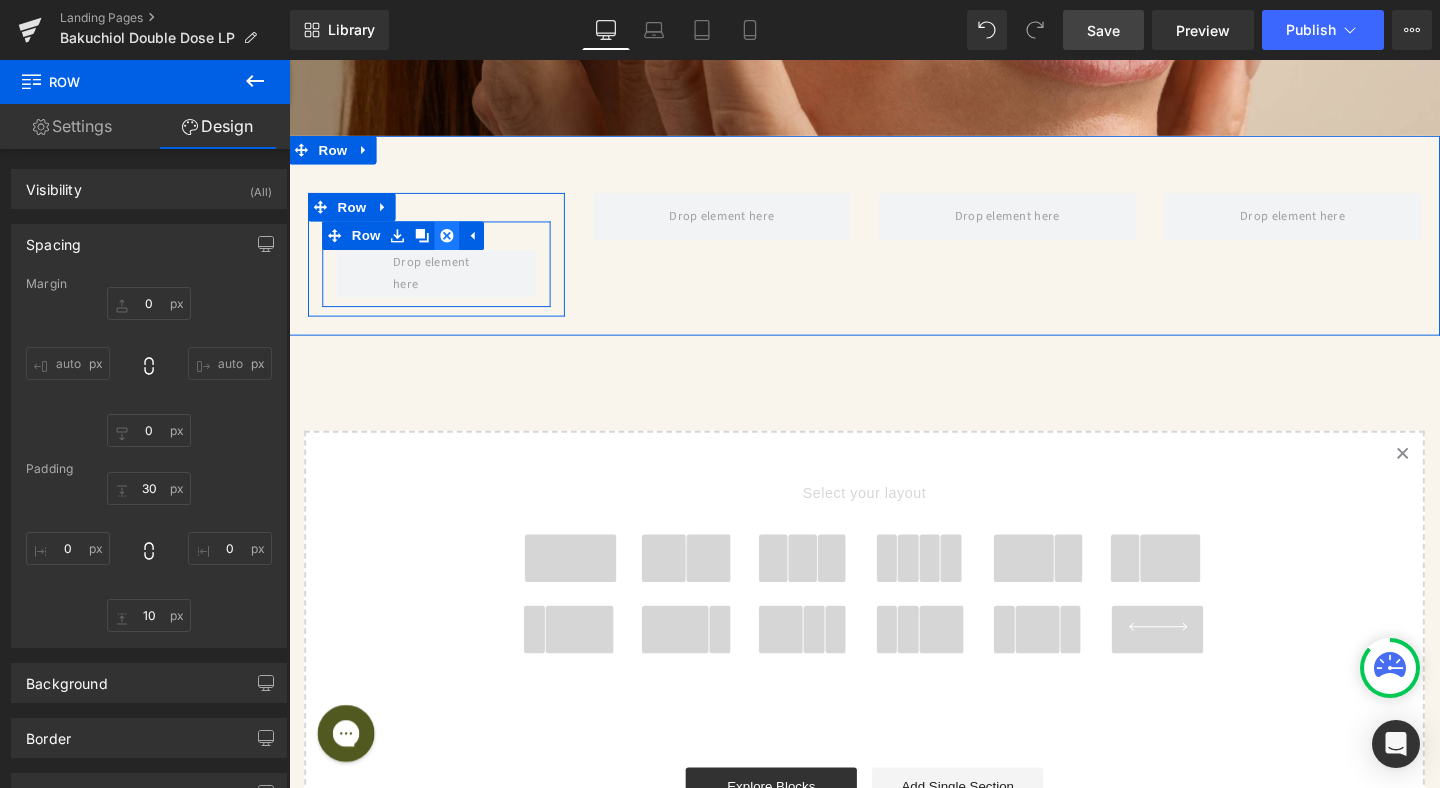 click 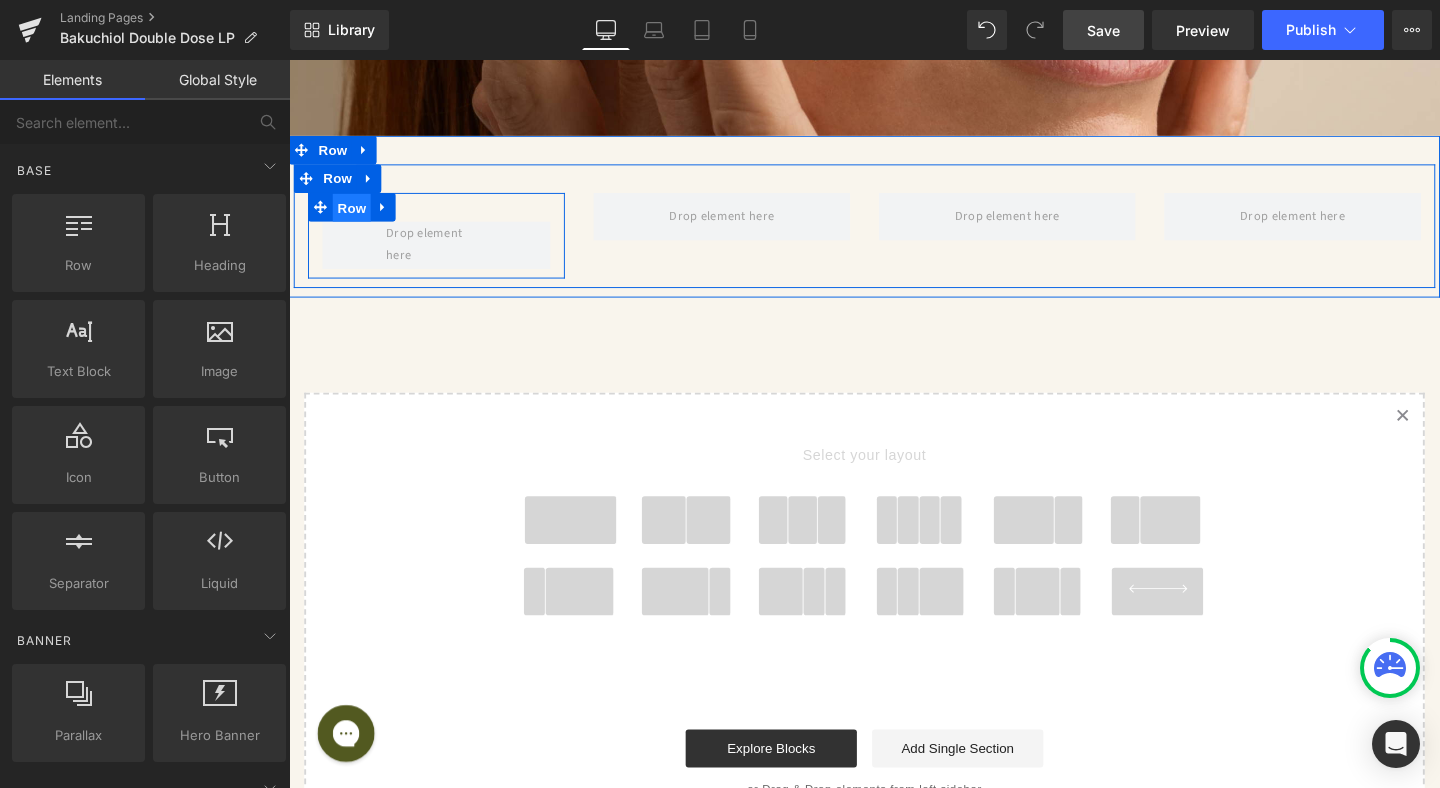 click on "Row" at bounding box center [355, 216] 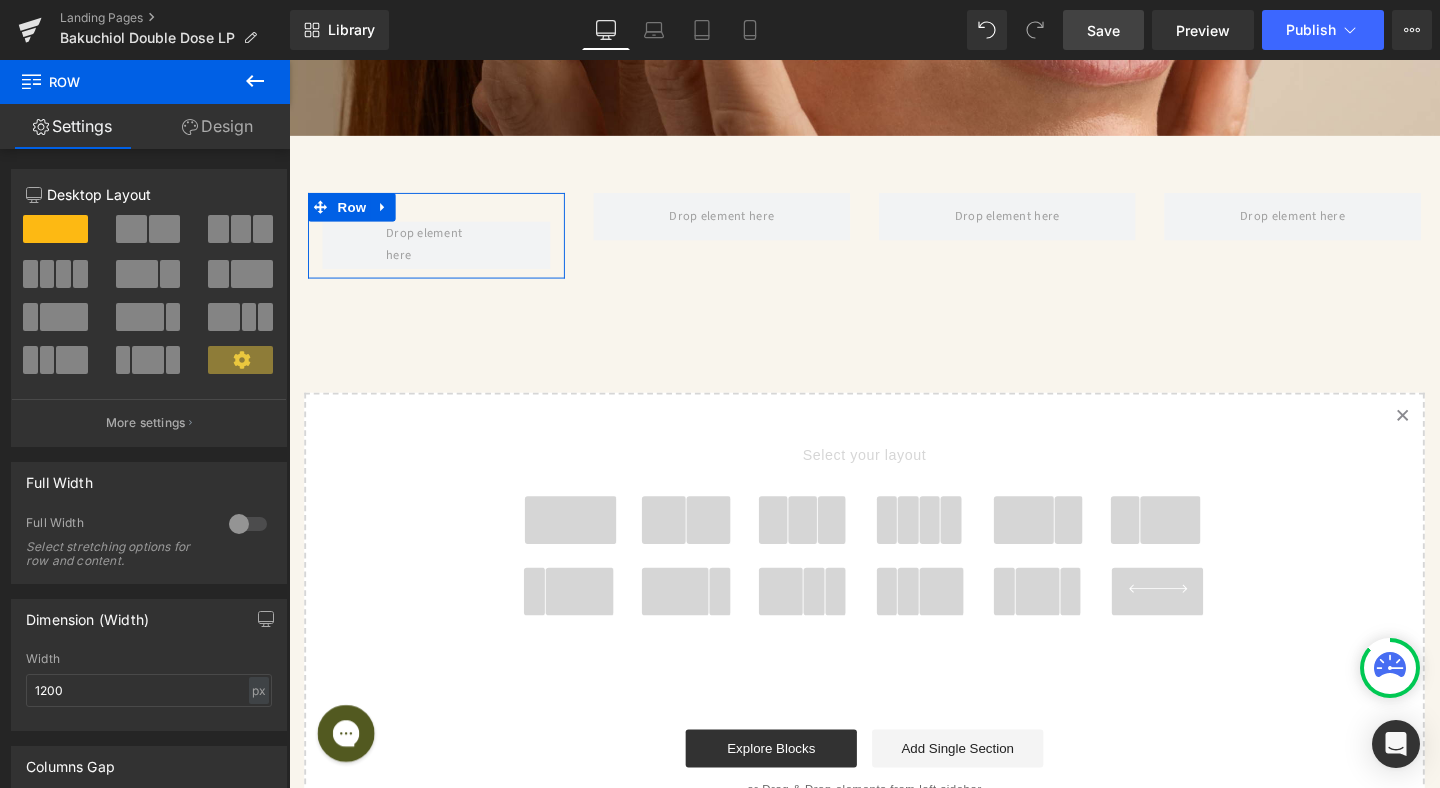 click on "Design" at bounding box center [217, 126] 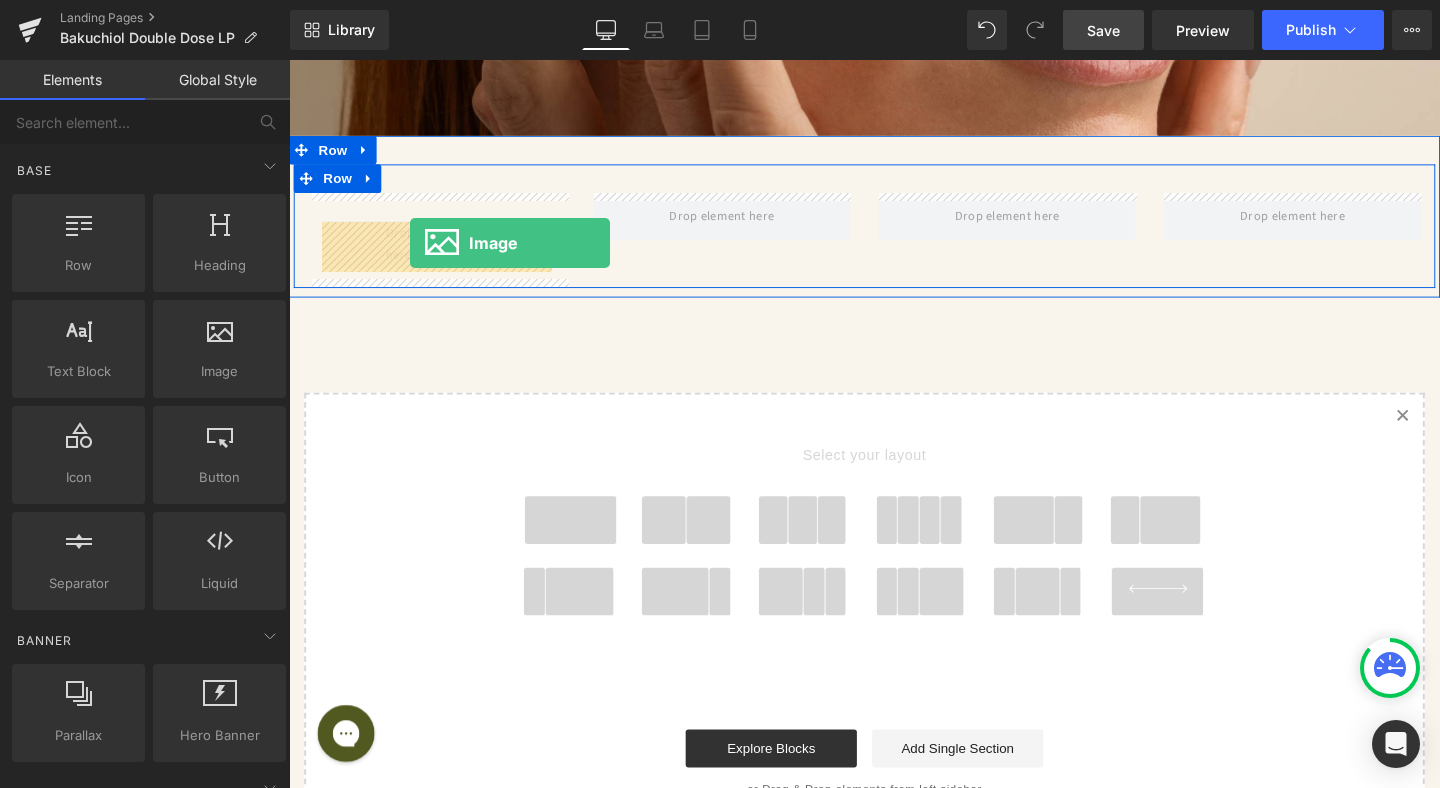 drag, startPoint x: 513, startPoint y: 414, endPoint x: 409, endPoint y: 247, distance: 196.73587 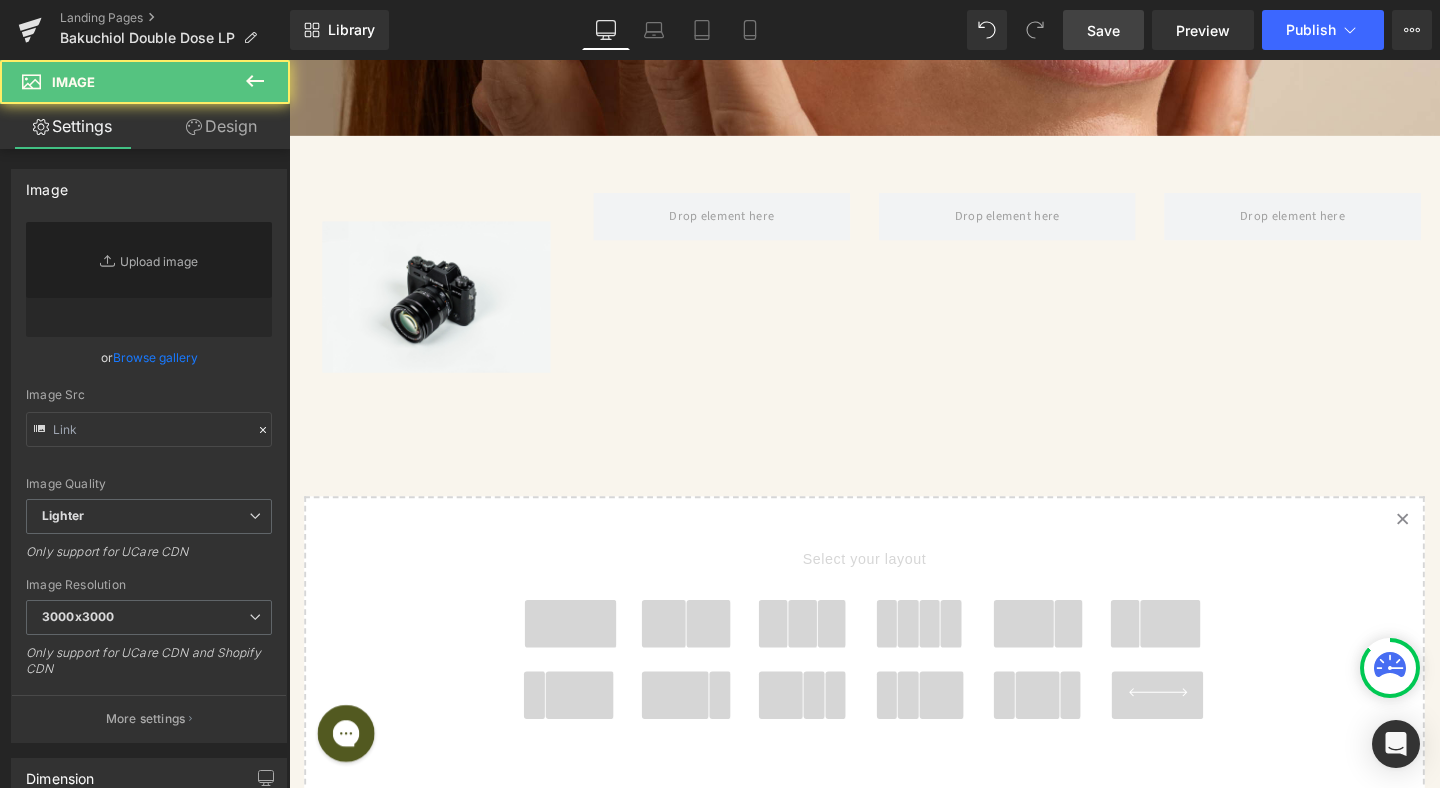 type on "//d1um8515vdn9kb.cloudfront.net/images/parallax.jpg" 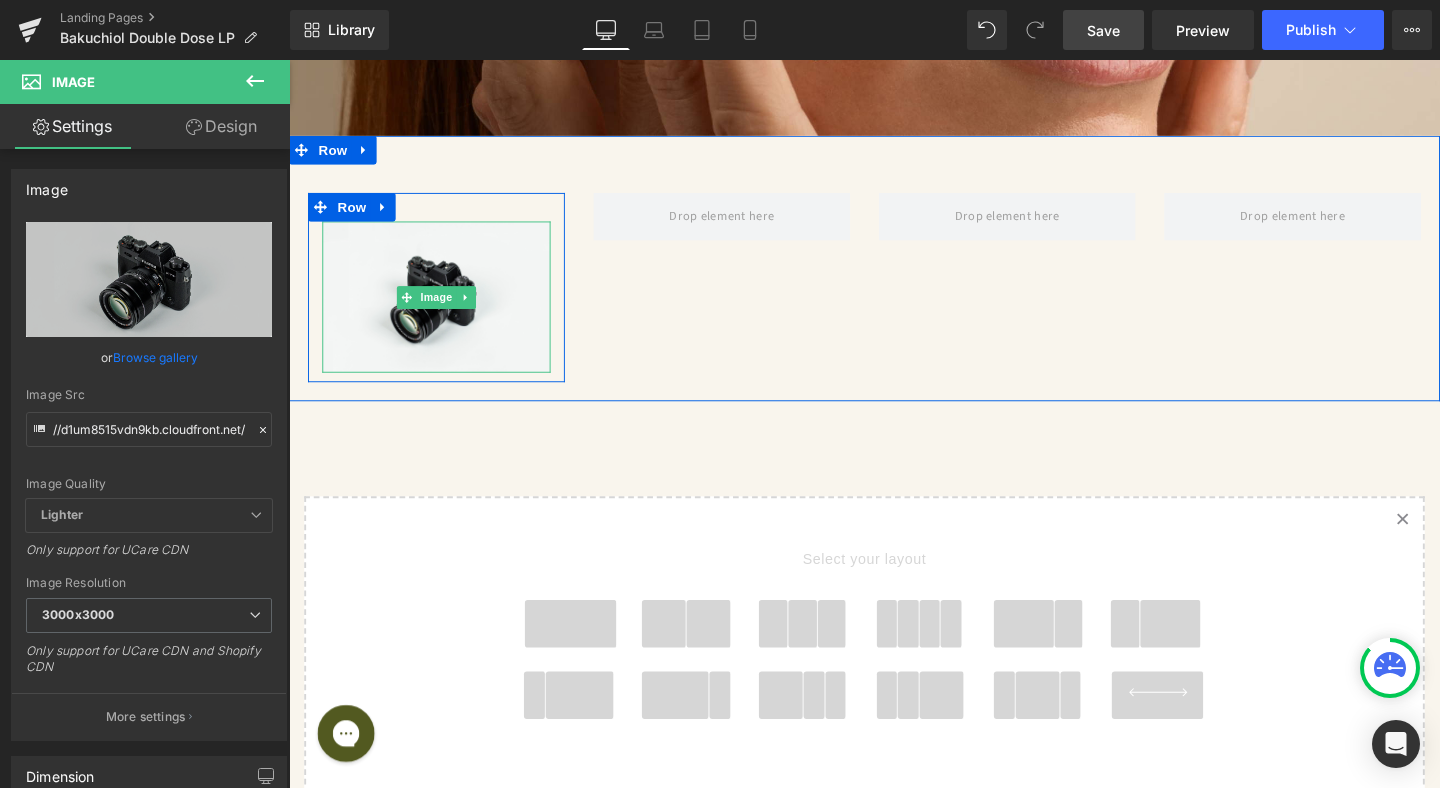 click 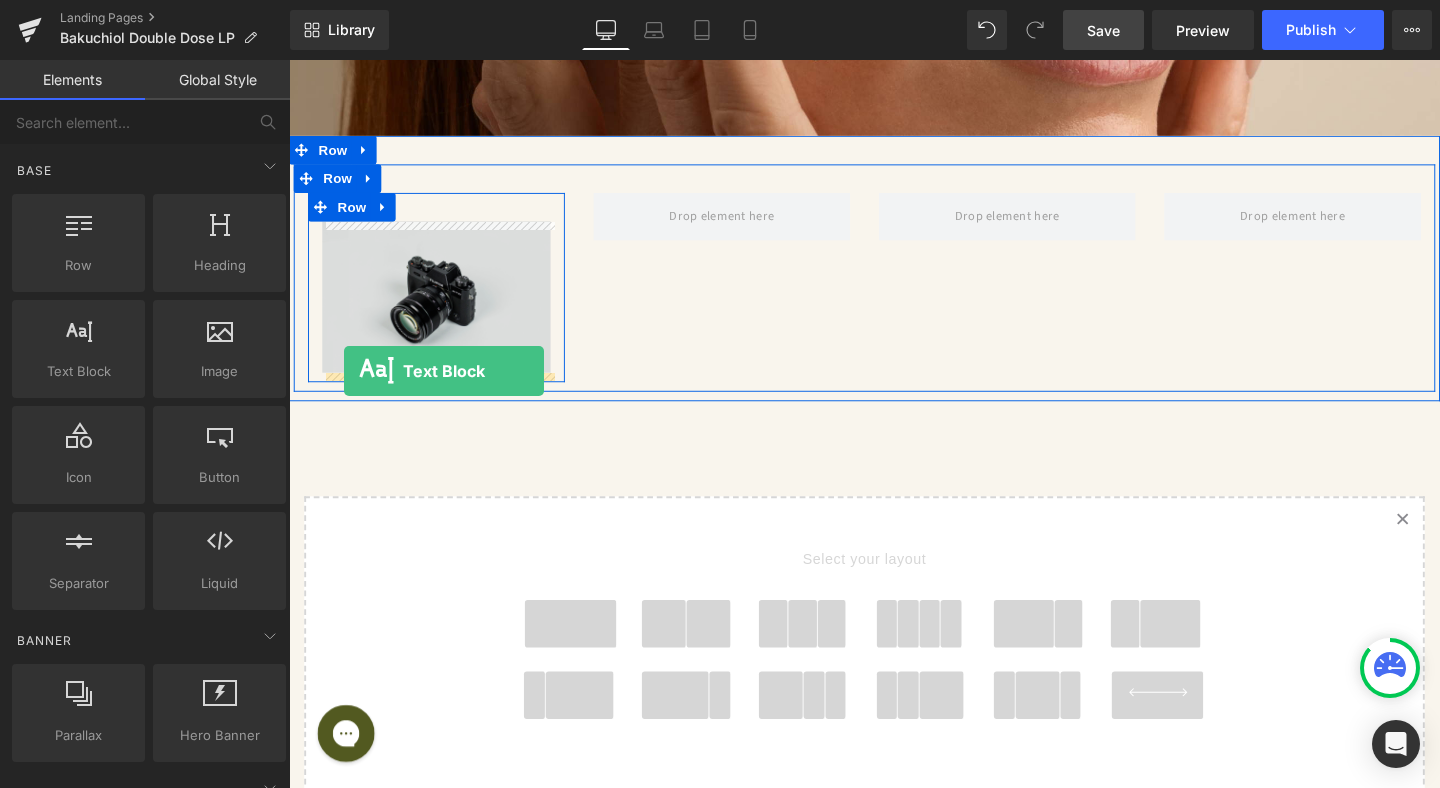 drag, startPoint x: 313, startPoint y: 379, endPoint x: 347, endPoint y: 387, distance: 34.928497 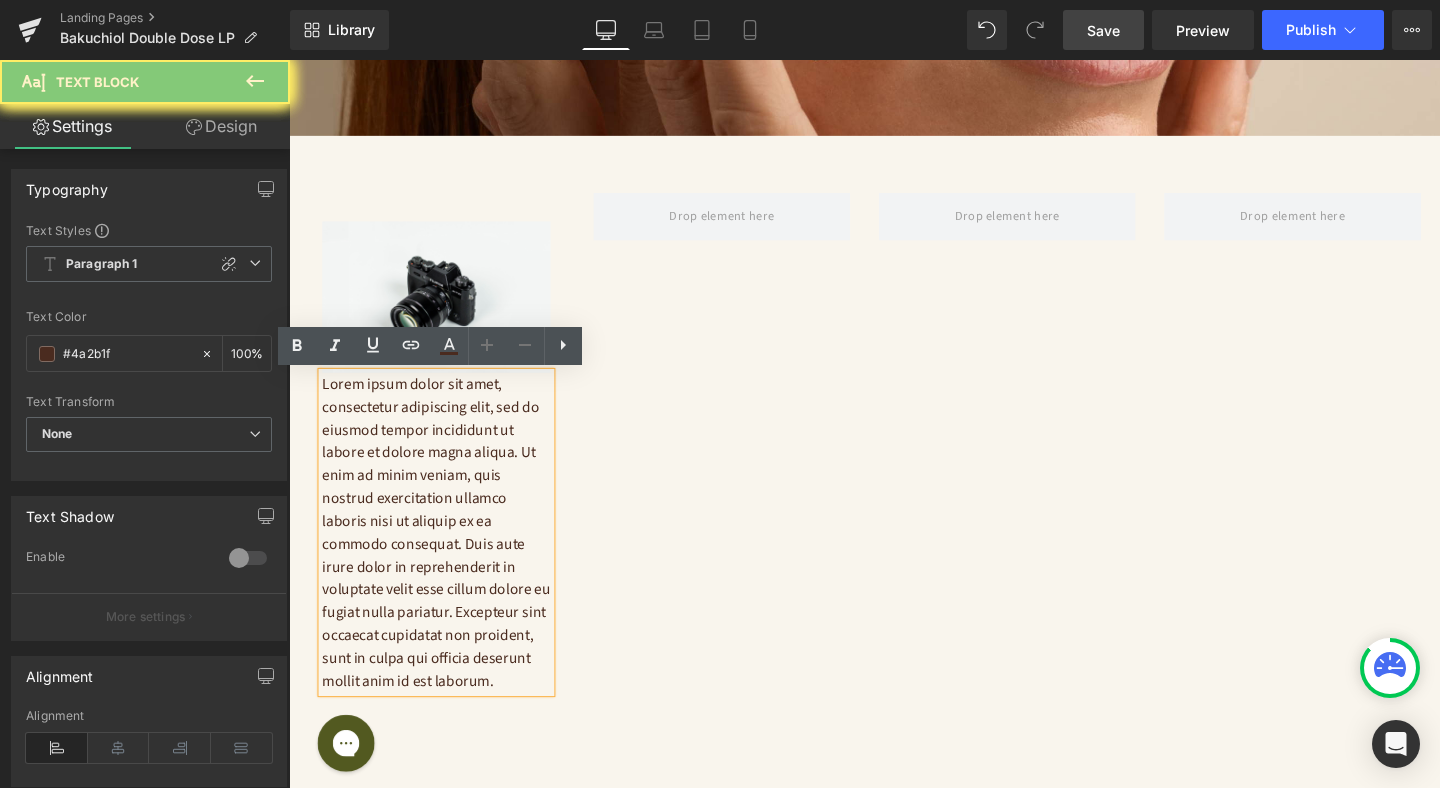 click on "Step 1: Cleanse & Prep" at bounding box center [444, -1714] 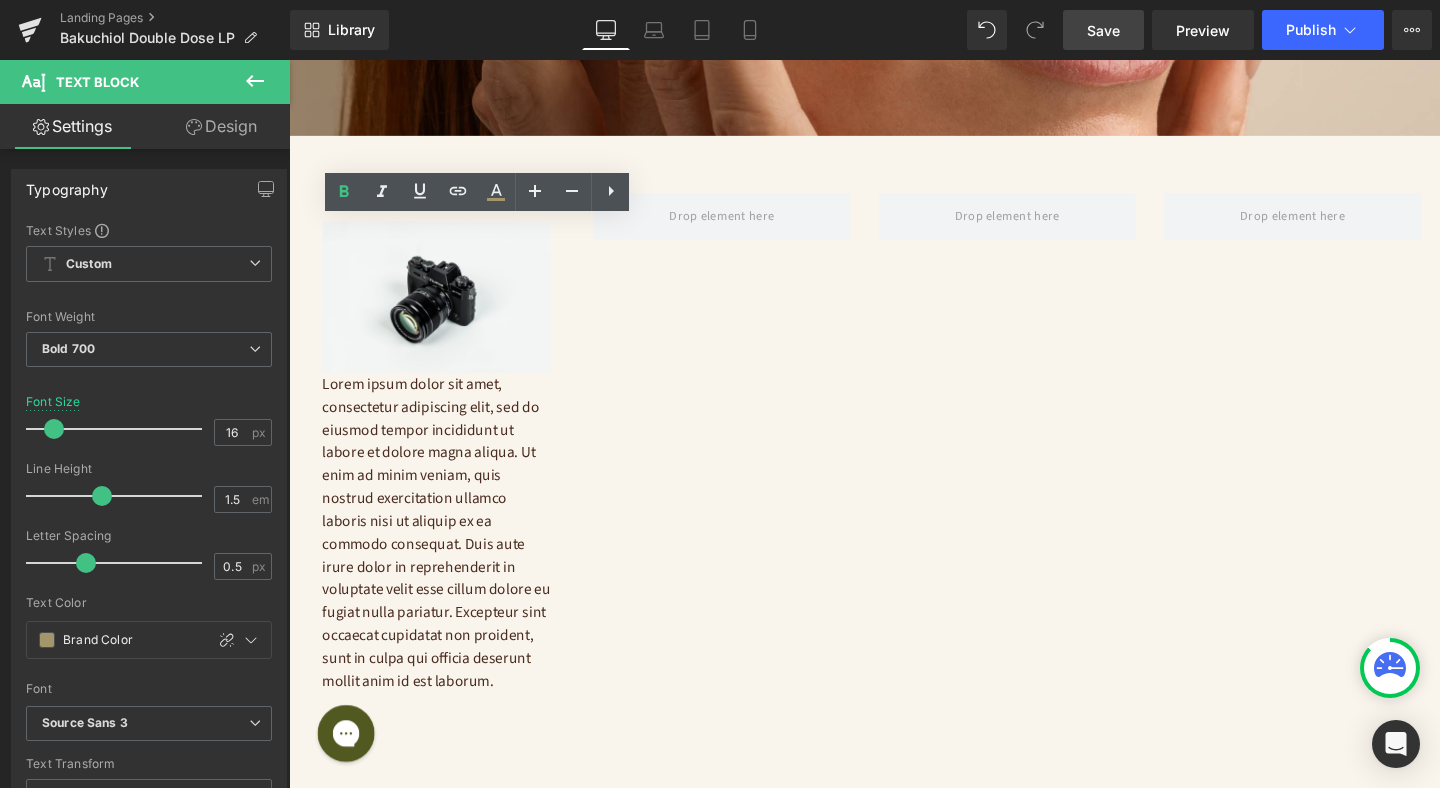 scroll, scrollTop: 3855, scrollLeft: 0, axis: vertical 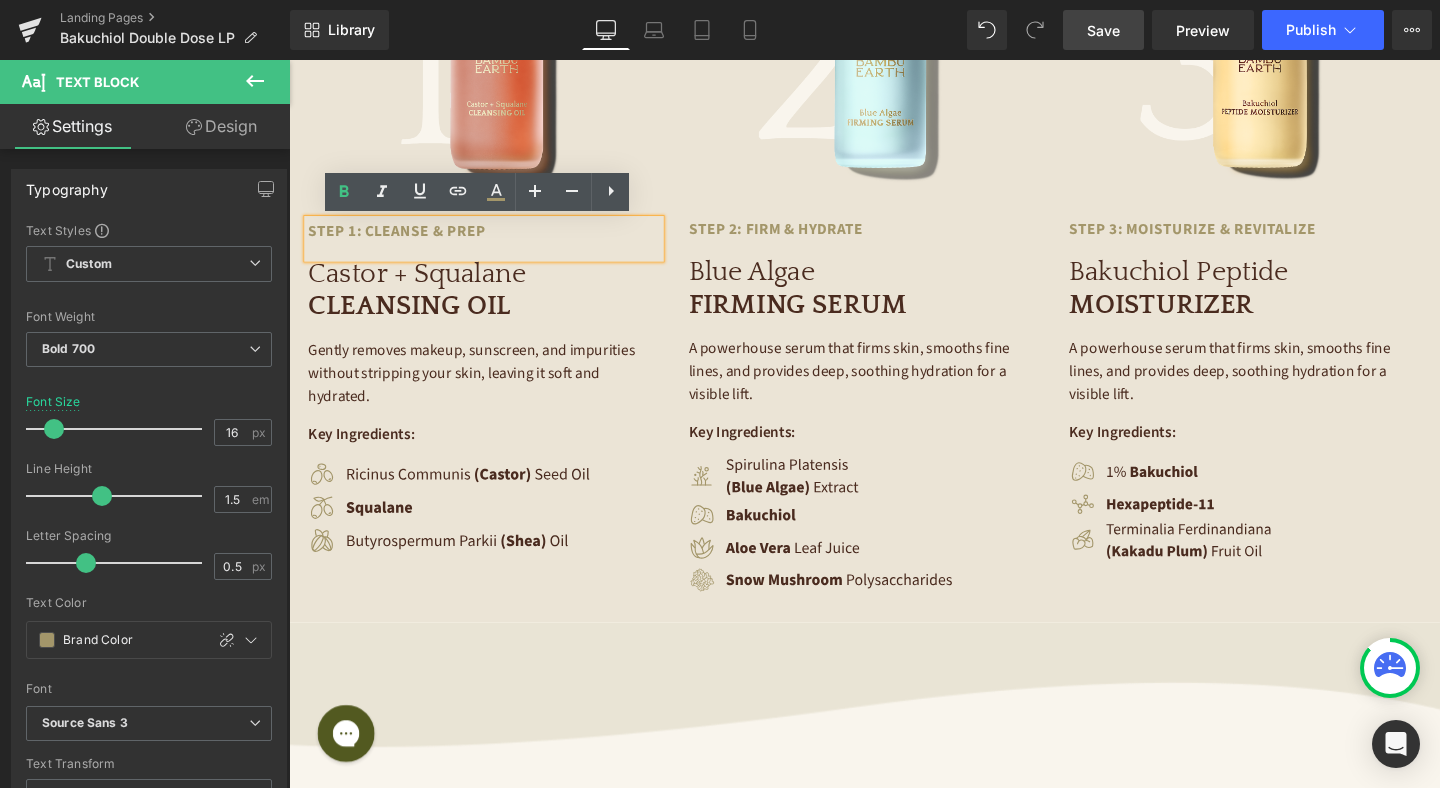 click on "Castor + Squalane CLEANSING OIL Heading" at bounding box center [494, 310] 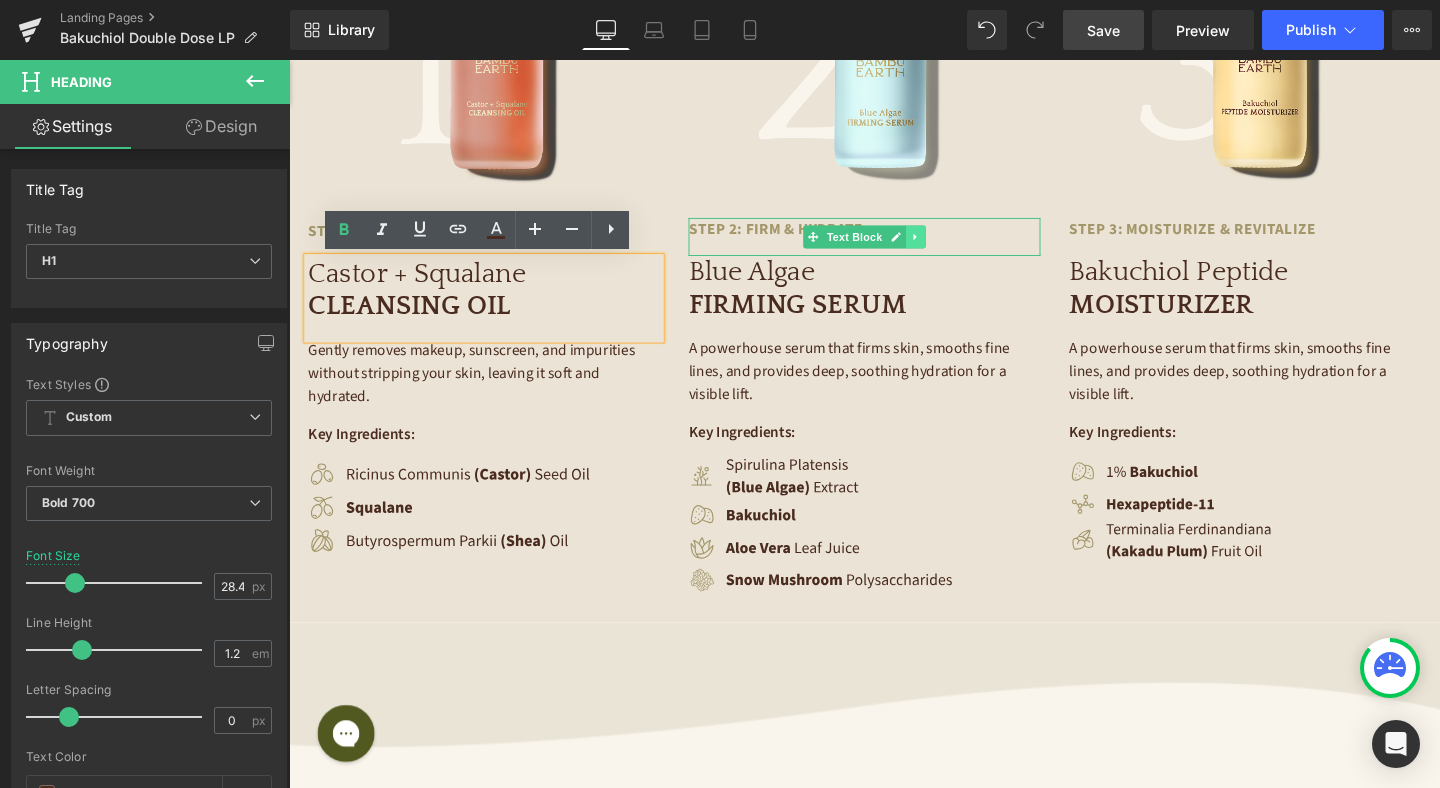 click 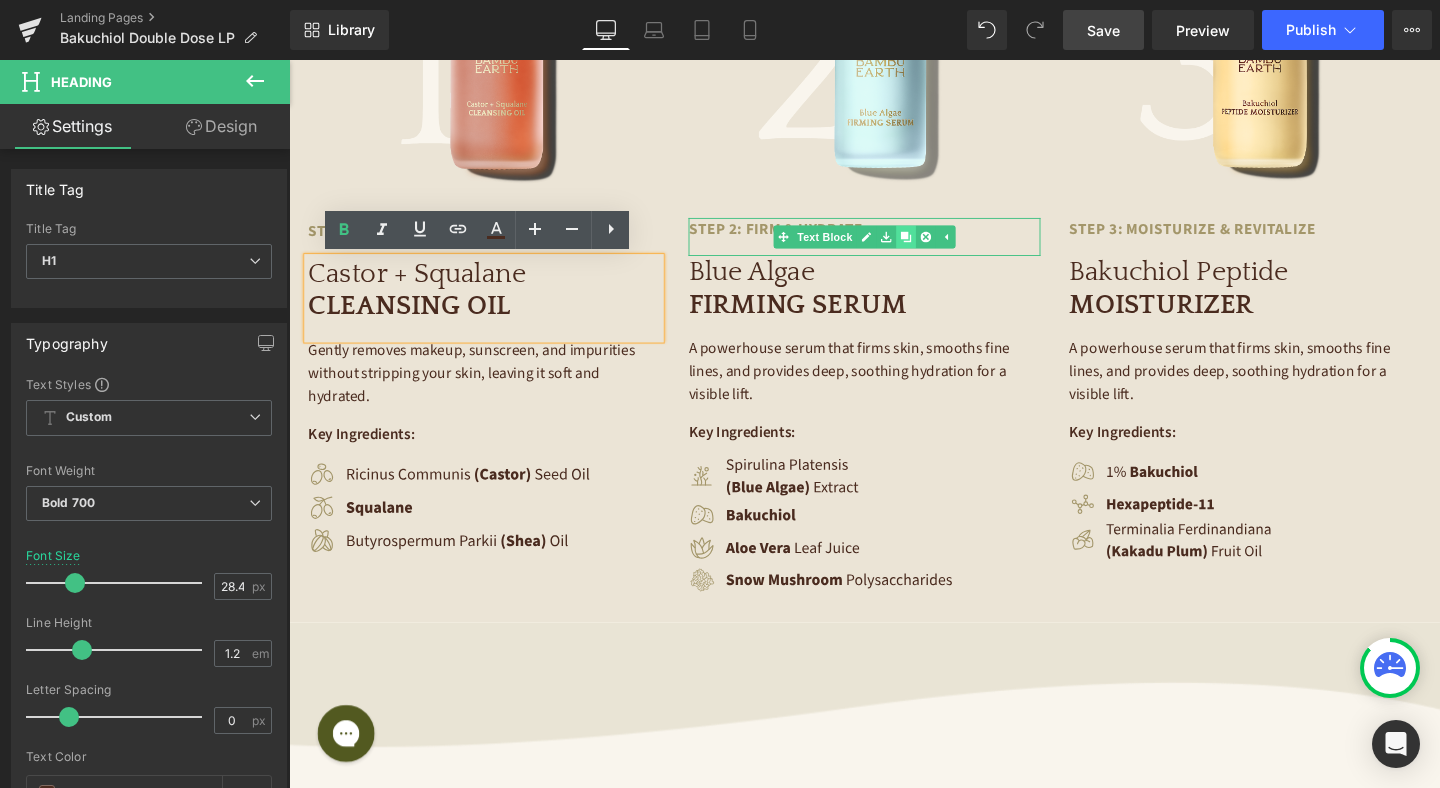 click 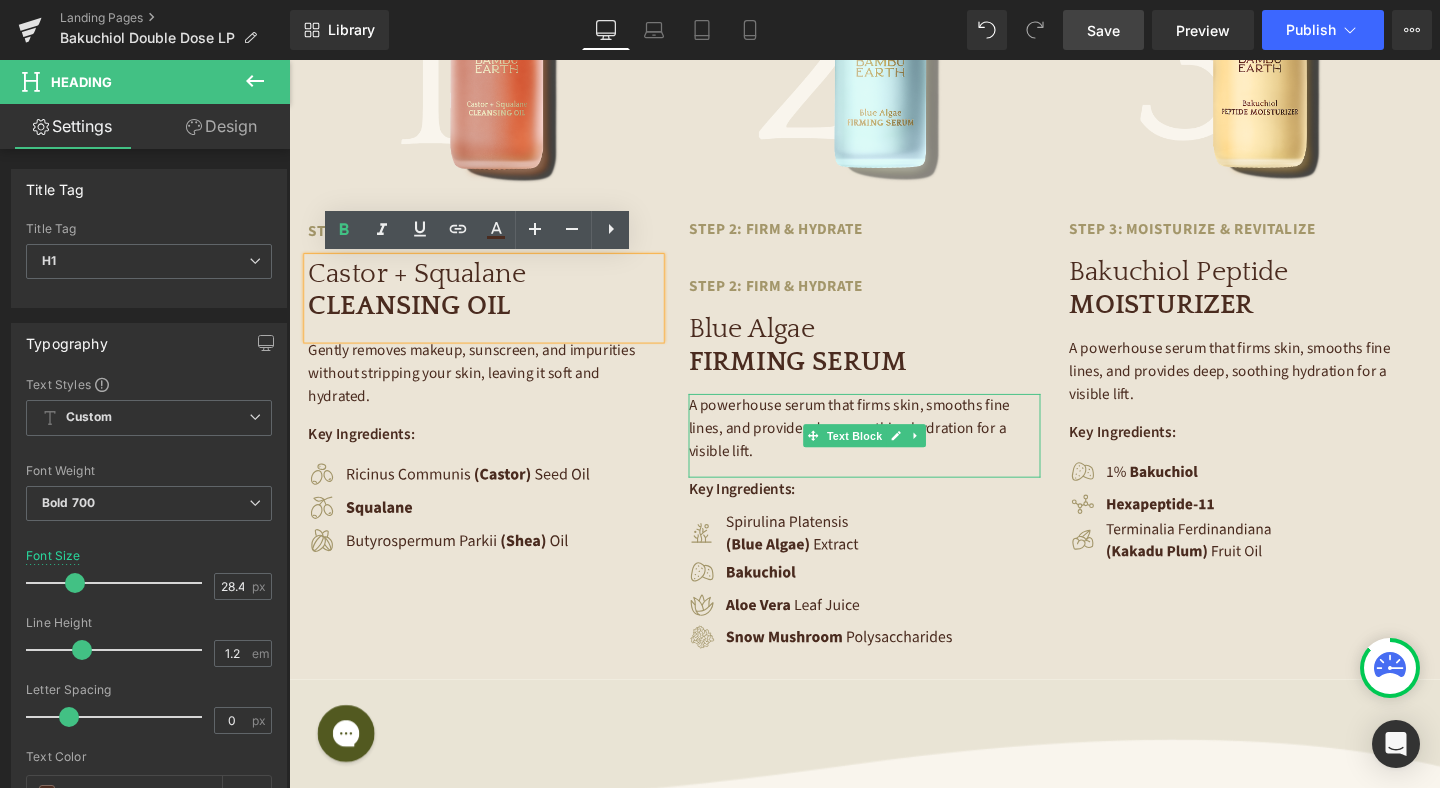 click on "Image         Step 2: Firm & Hydrate Text Block       NaNpx   Step 2: Firm & Hydrate Text Block         Blue Algae FIRMING SERUM Heading         A powerhouse serum that firms skin, smooths fine lines, and provides deep, soothing hydration for a visible lift. Text Block         Key Ingredients: Text Block         Image         Image         Image         Image         Row" at bounding box center (894, 273) 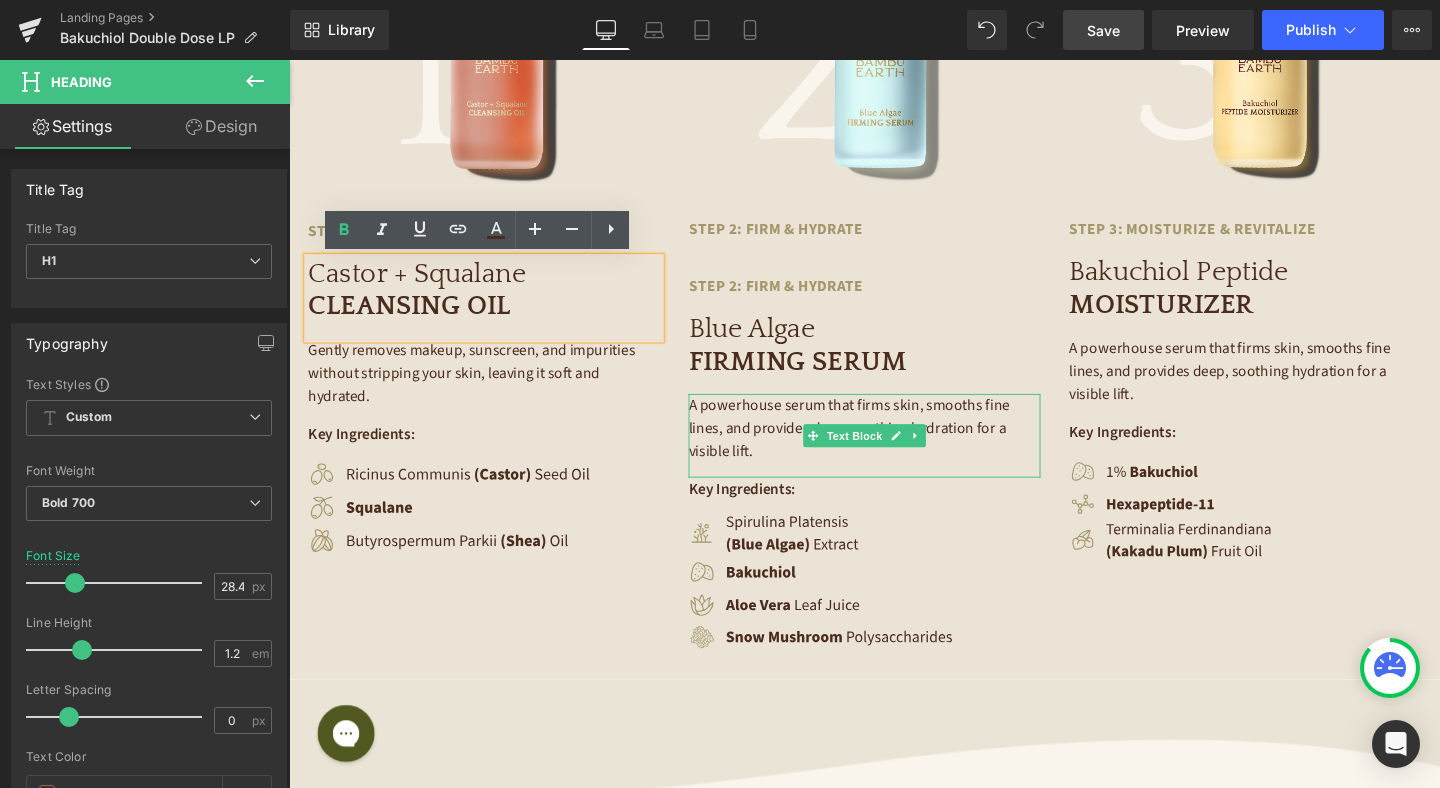 click on "Step 2: Firm & Hydrate Text Block" at bounding box center [894, 306] 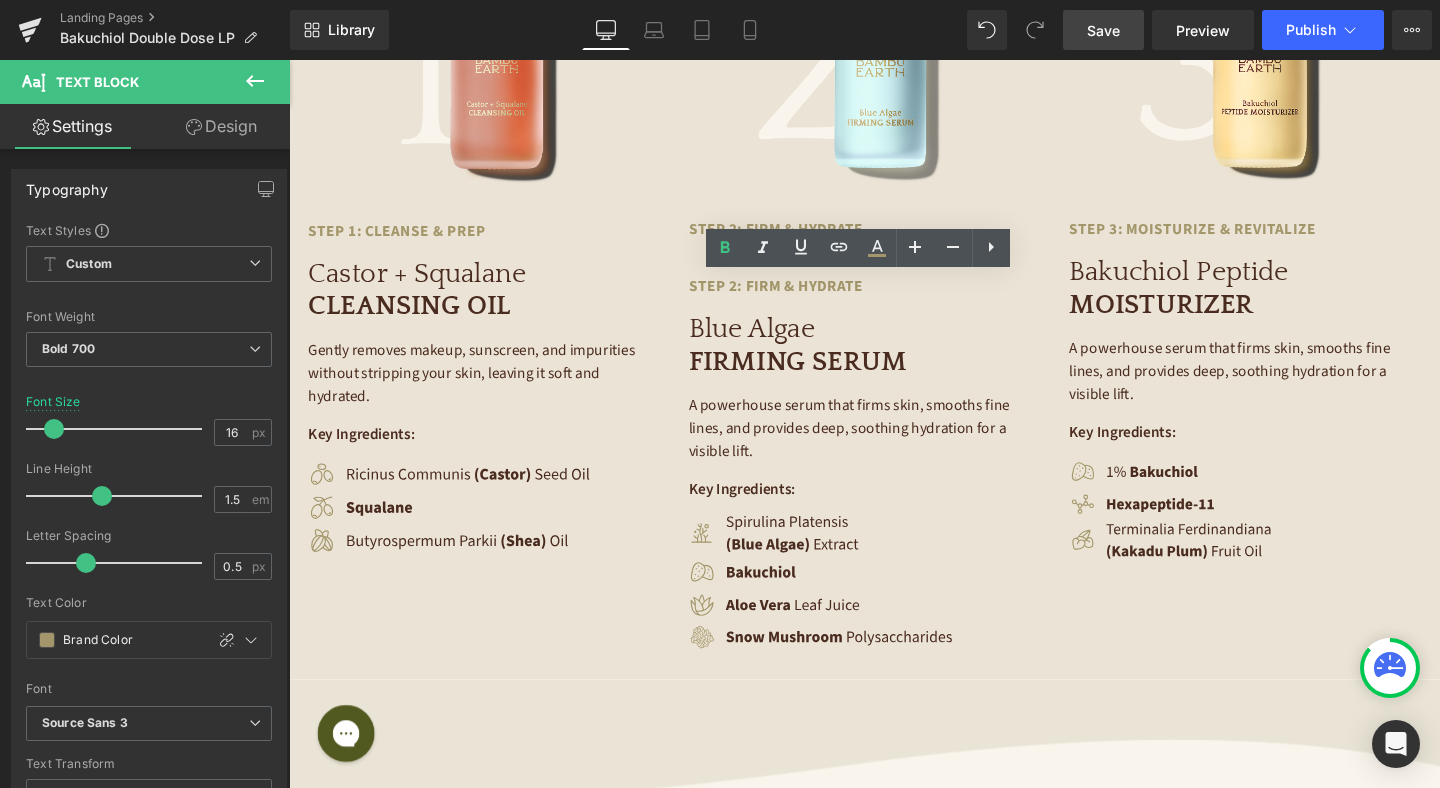 click on "Heading" at bounding box center (814, 369) 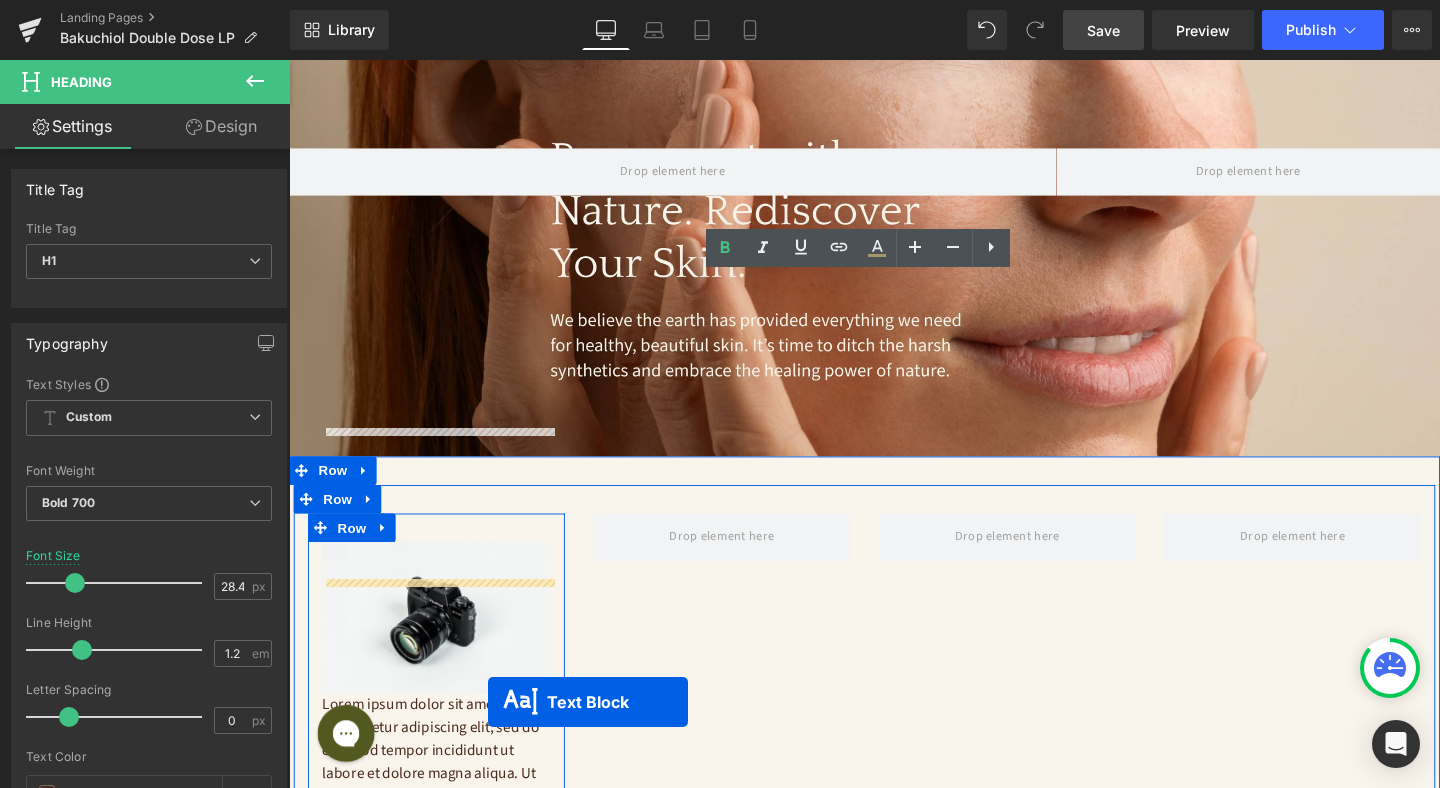 scroll, scrollTop: 5682, scrollLeft: 0, axis: vertical 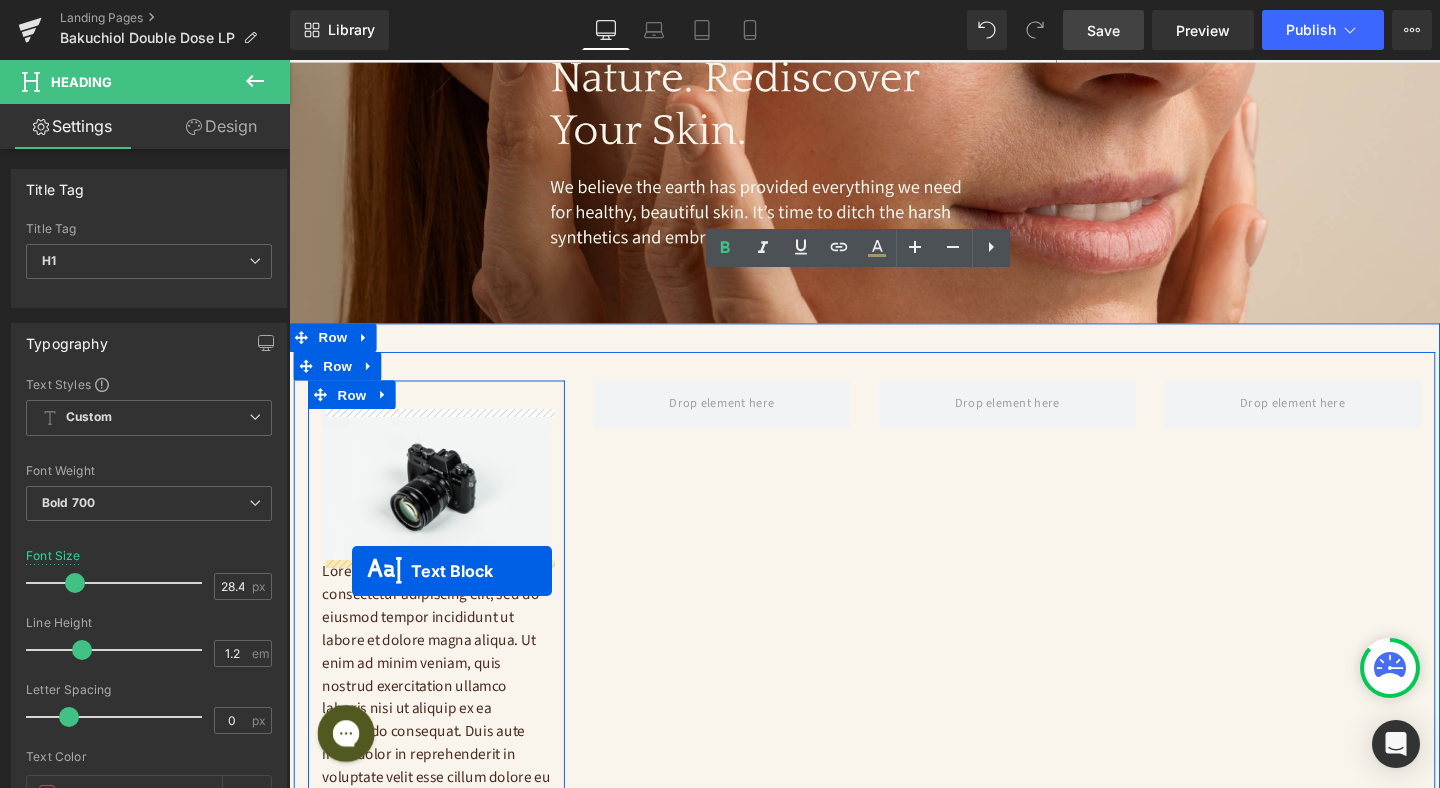 drag, startPoint x: 841, startPoint y: 305, endPoint x: 360, endPoint y: 593, distance: 560.6291 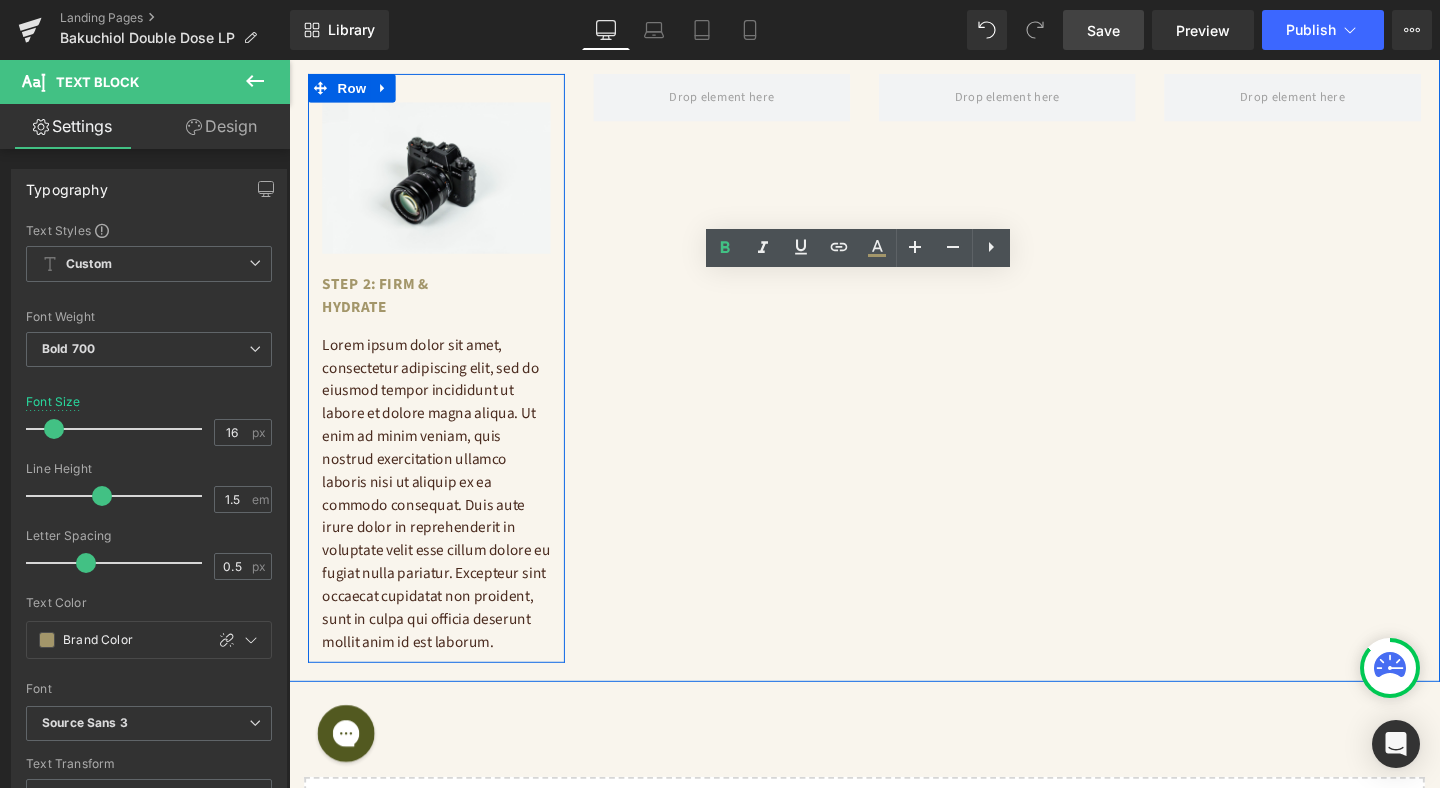scroll, scrollTop: 5944, scrollLeft: 0, axis: vertical 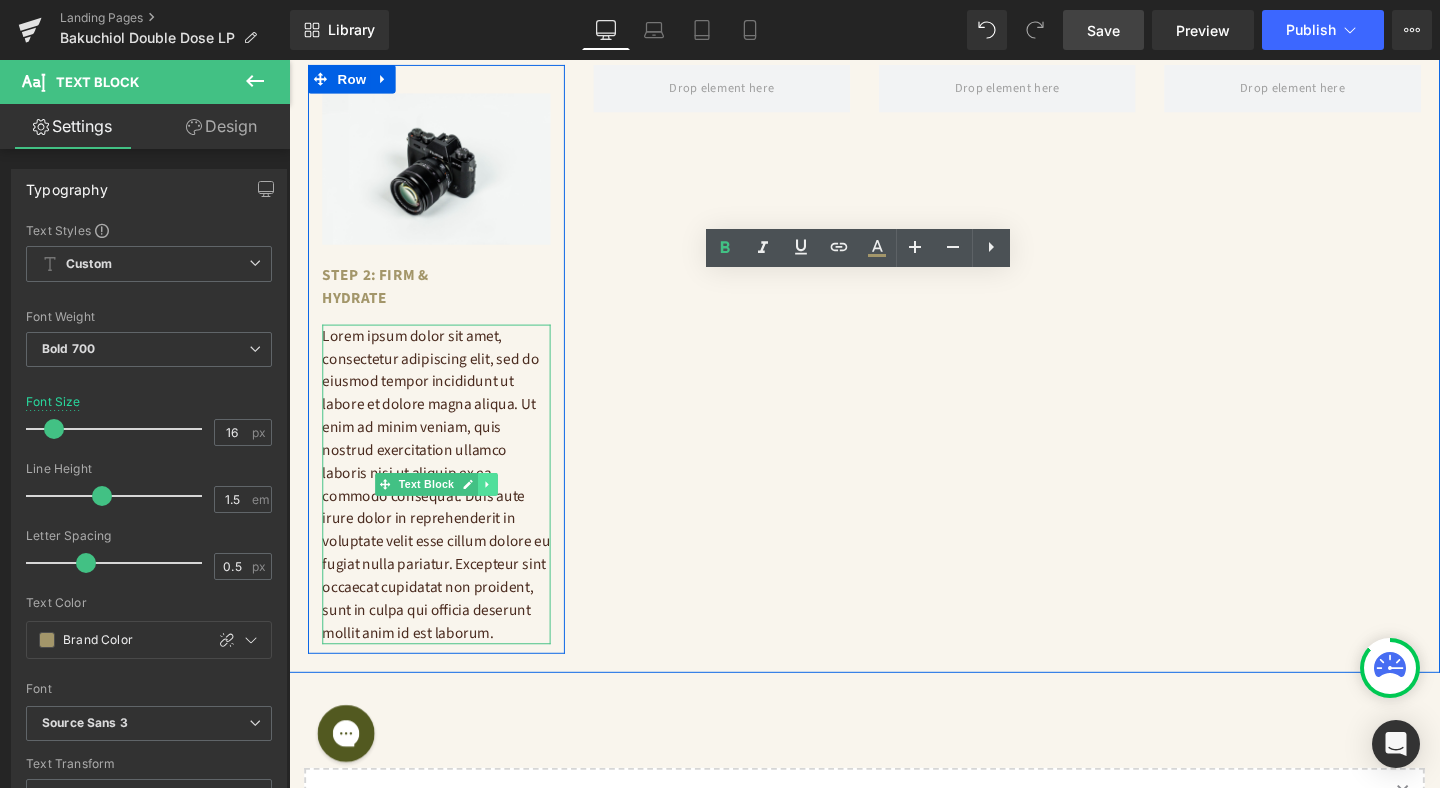 click 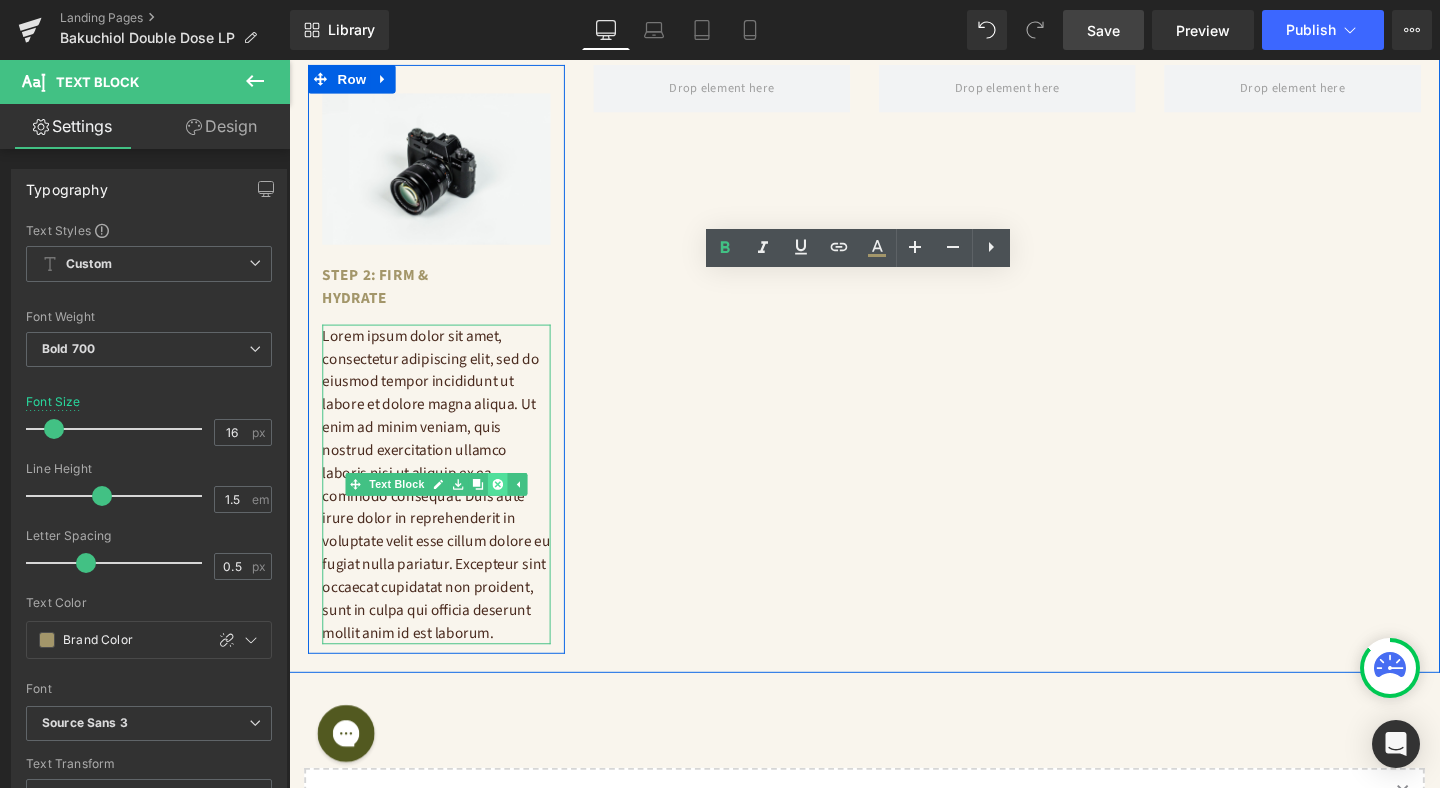 click 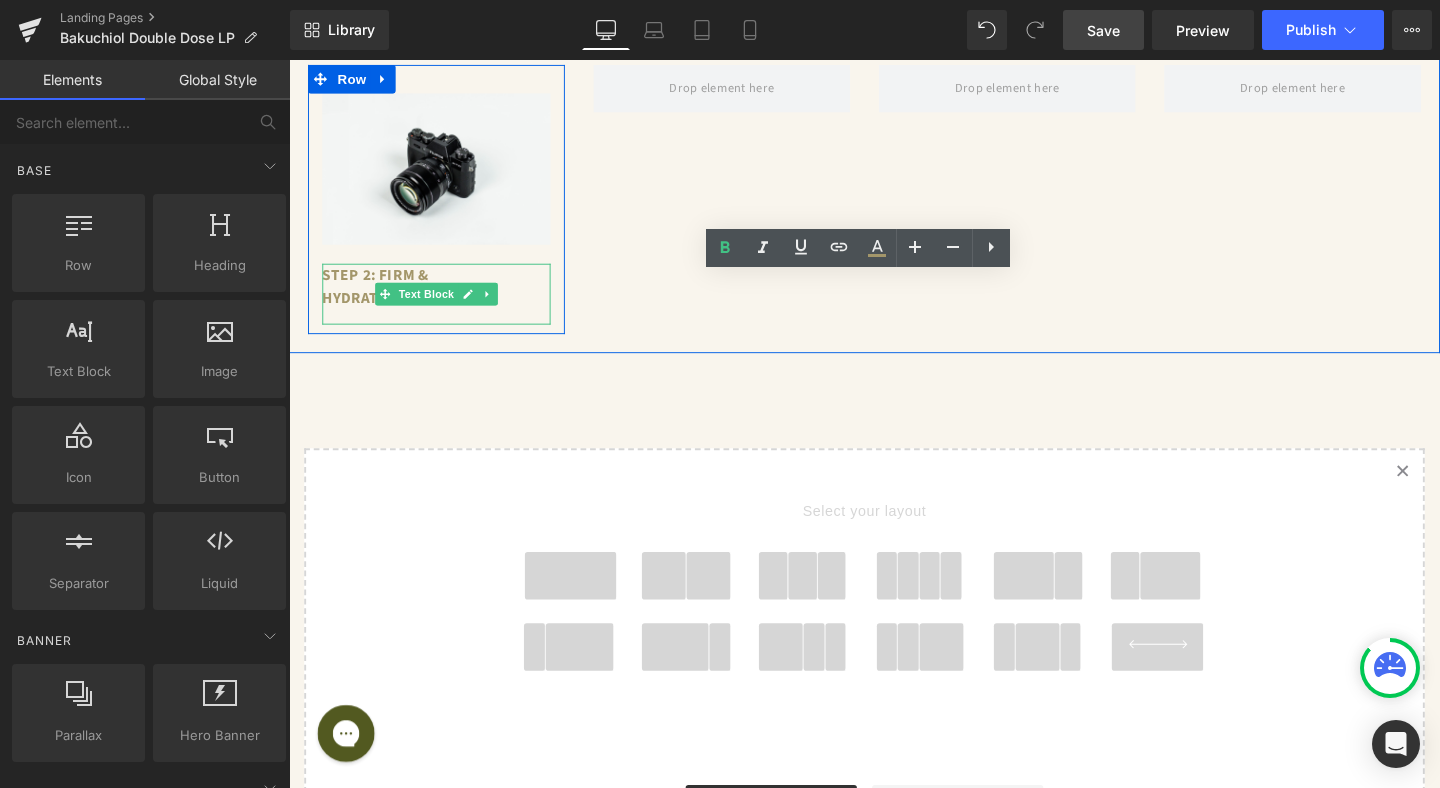drag, startPoint x: 370, startPoint y: 297, endPoint x: 505, endPoint y: 367, distance: 152.06906 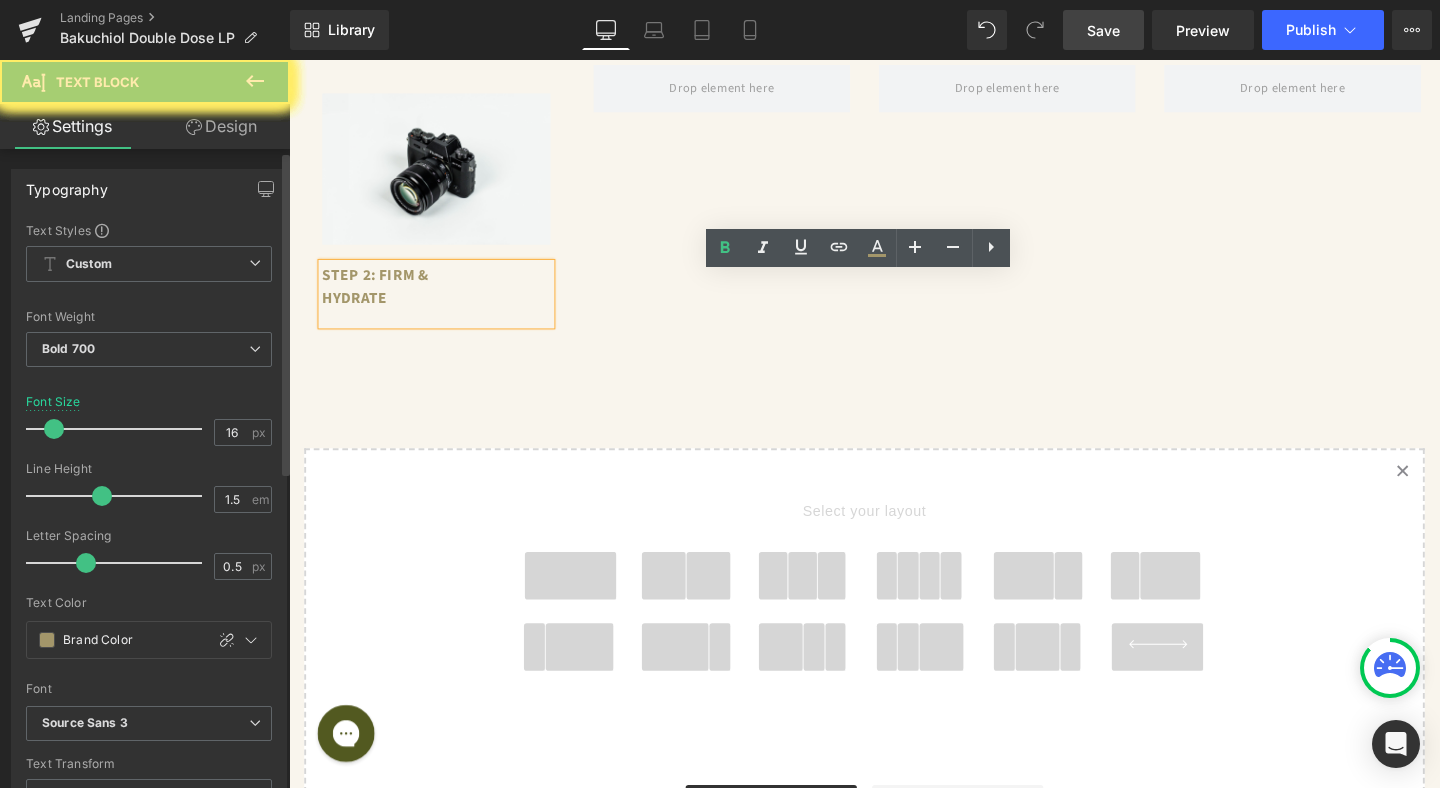 click at bounding box center [119, 1109] 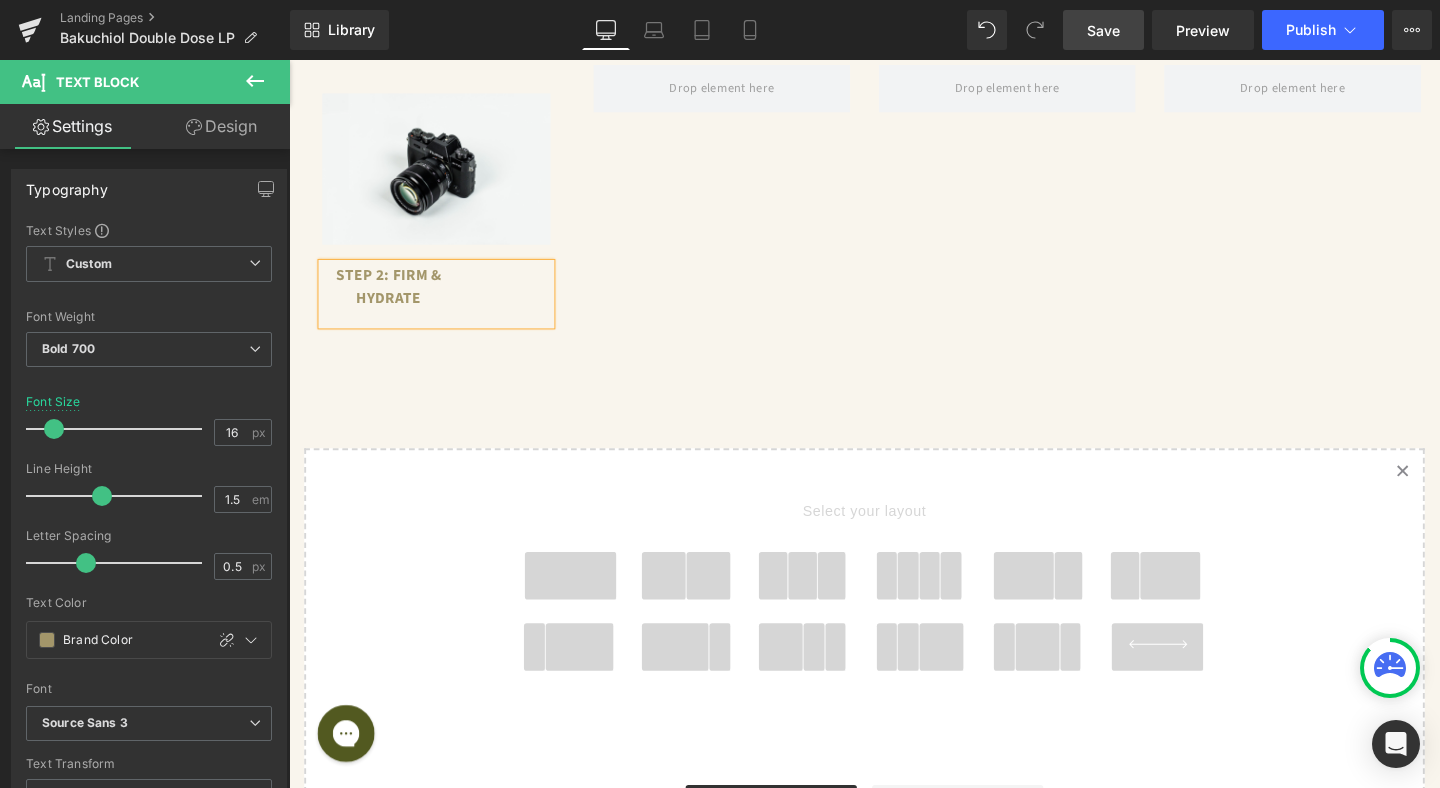 scroll, scrollTop: 410, scrollLeft: 0, axis: vertical 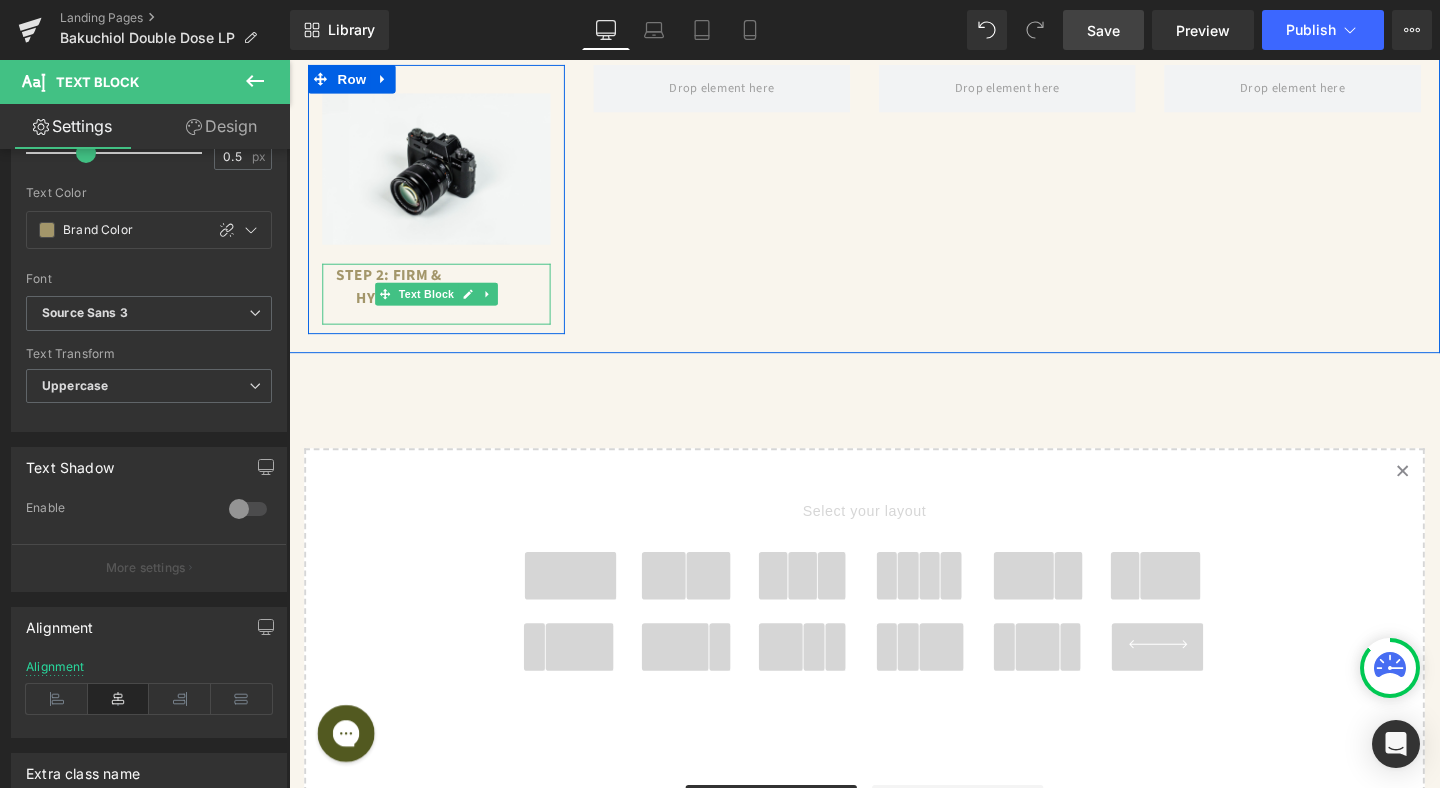 click on "Step 2: Firm & Hydrate" at bounding box center [394, 298] 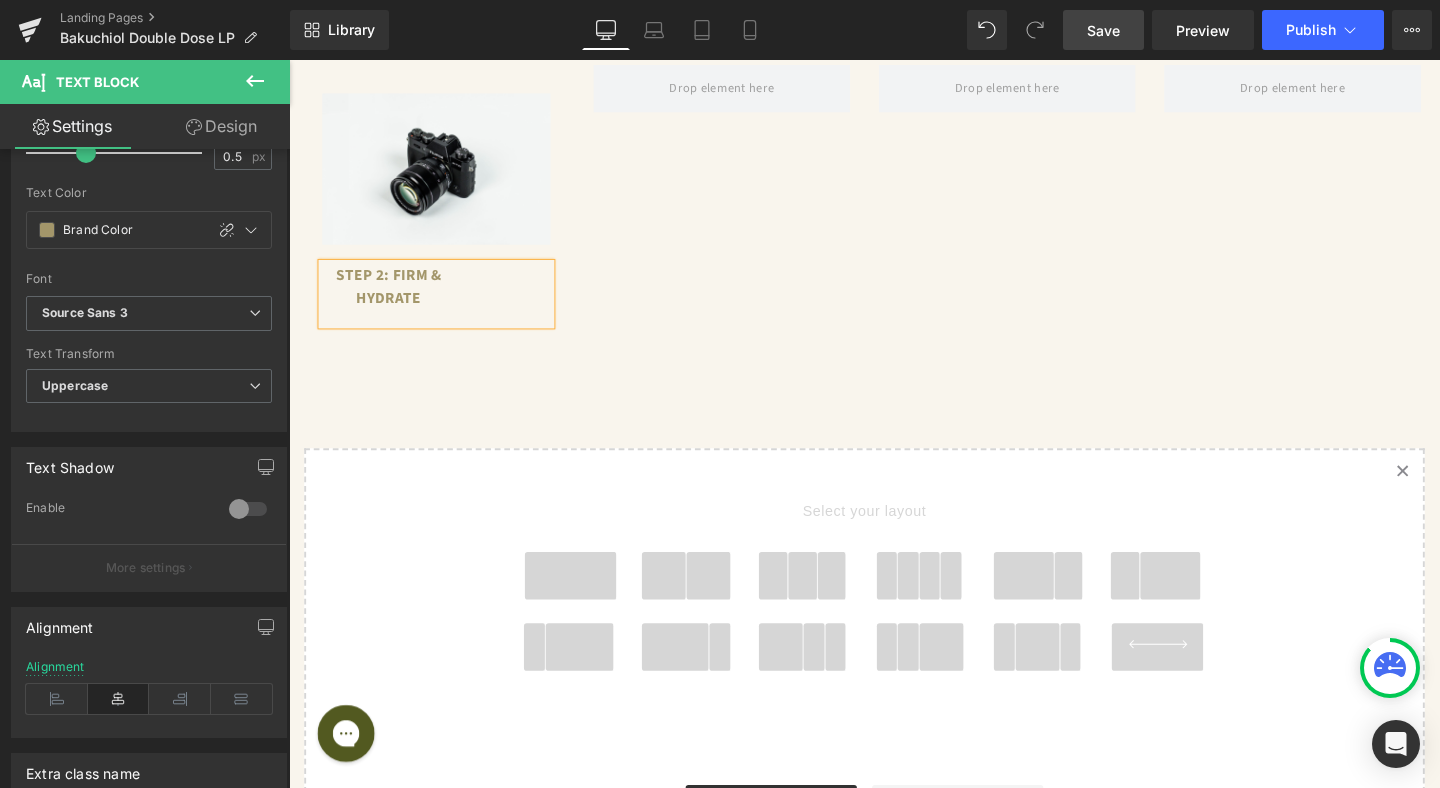 click on "Step 2: Firm & Hydrate" at bounding box center [394, 298] 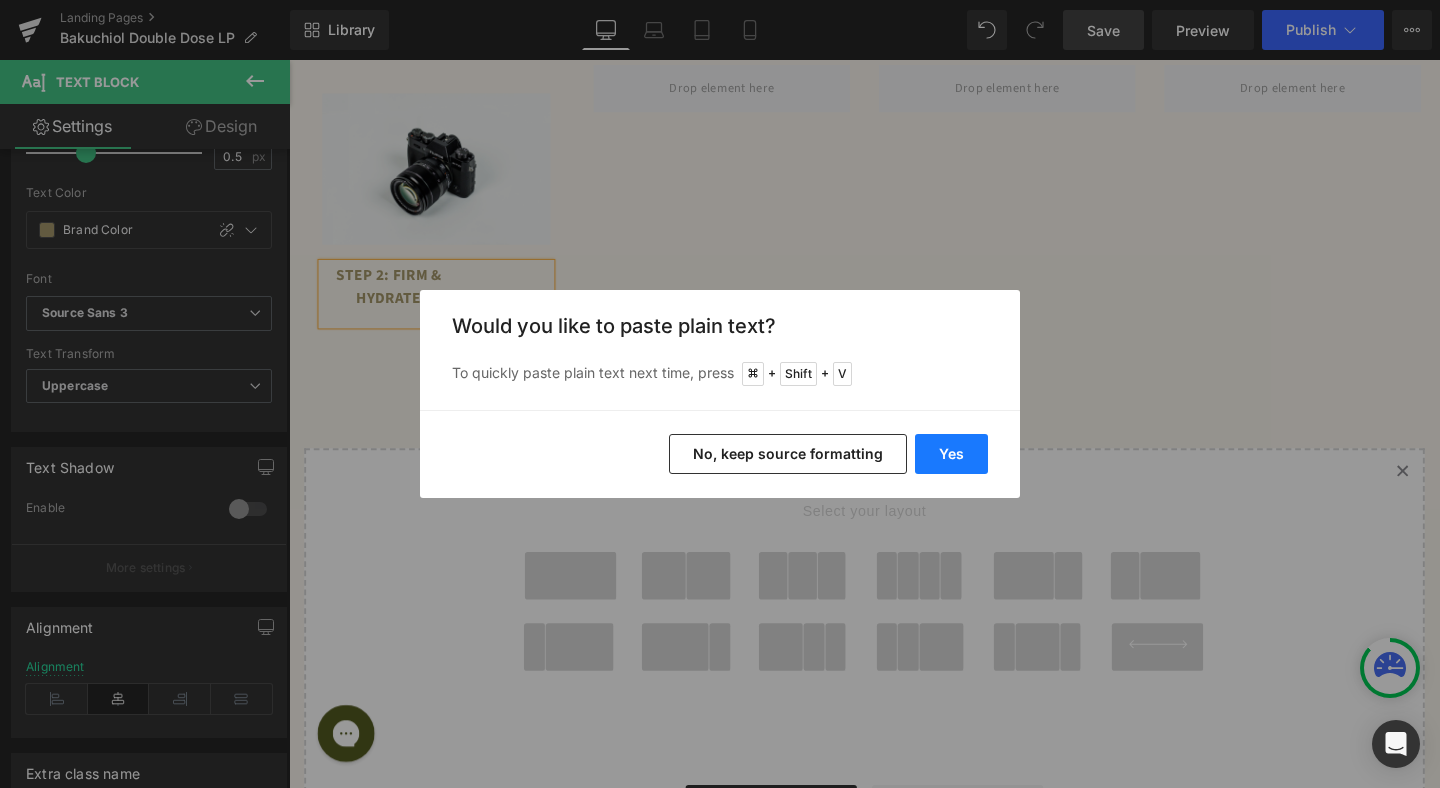 click on "Yes" at bounding box center (951, 454) 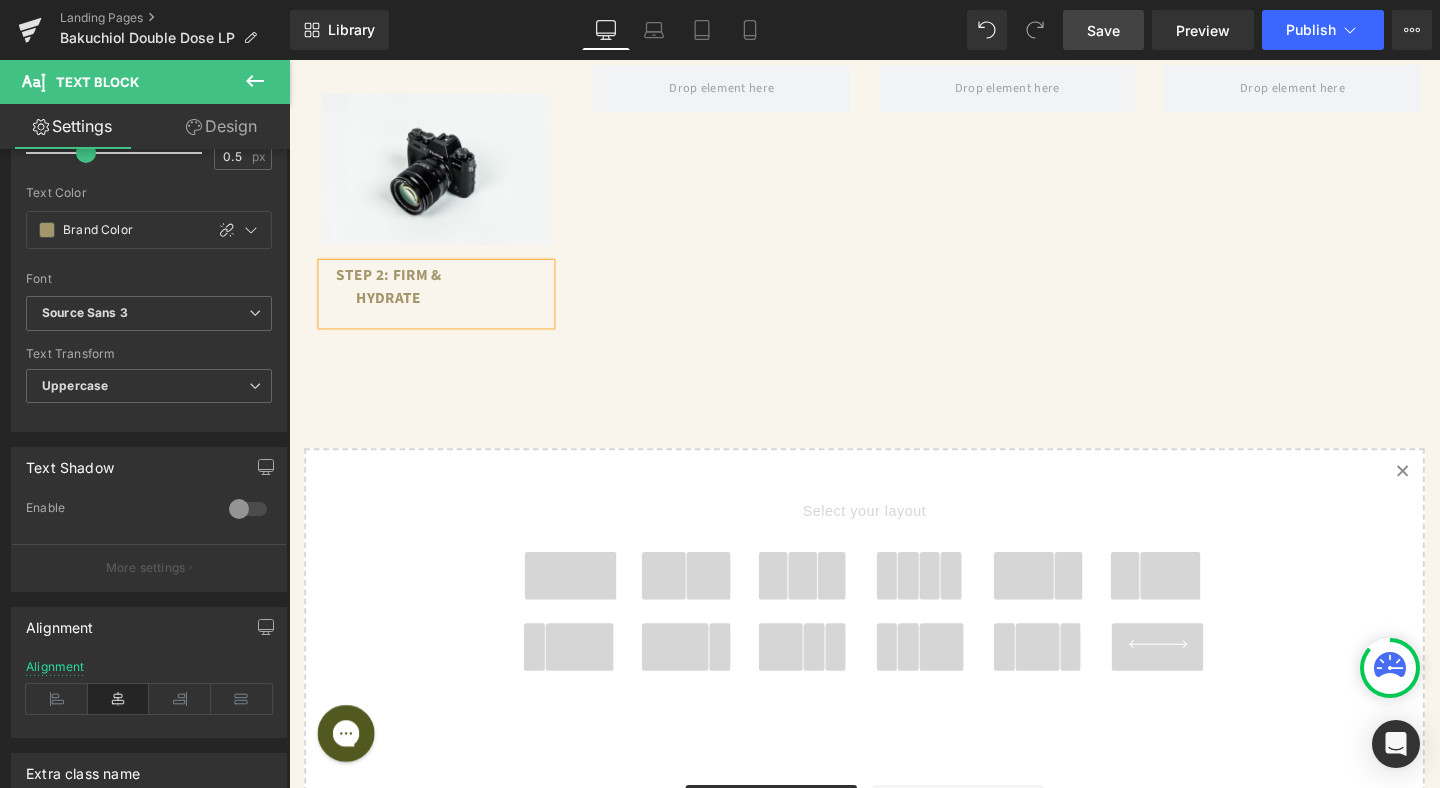 type 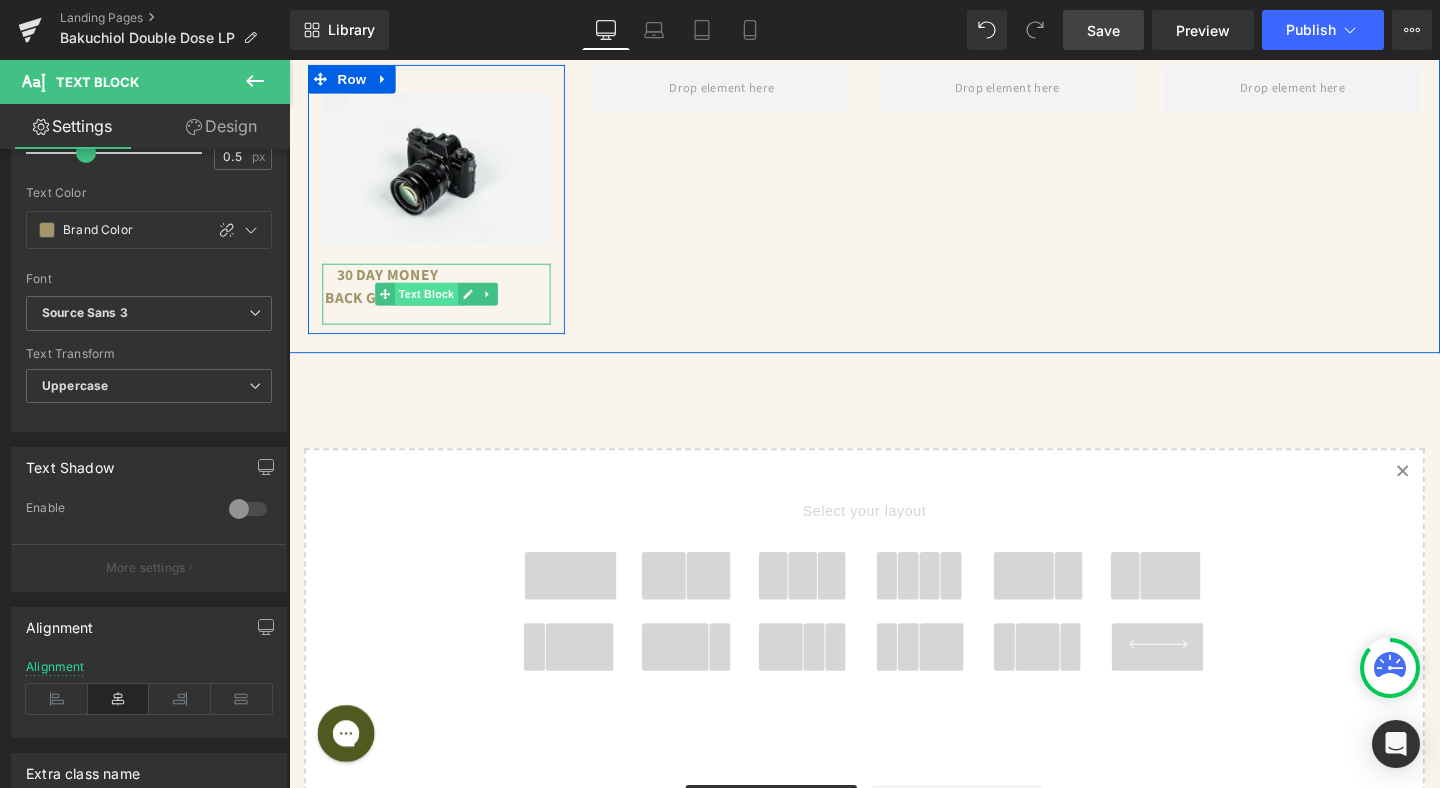 click on "Text Block" at bounding box center (433, 306) 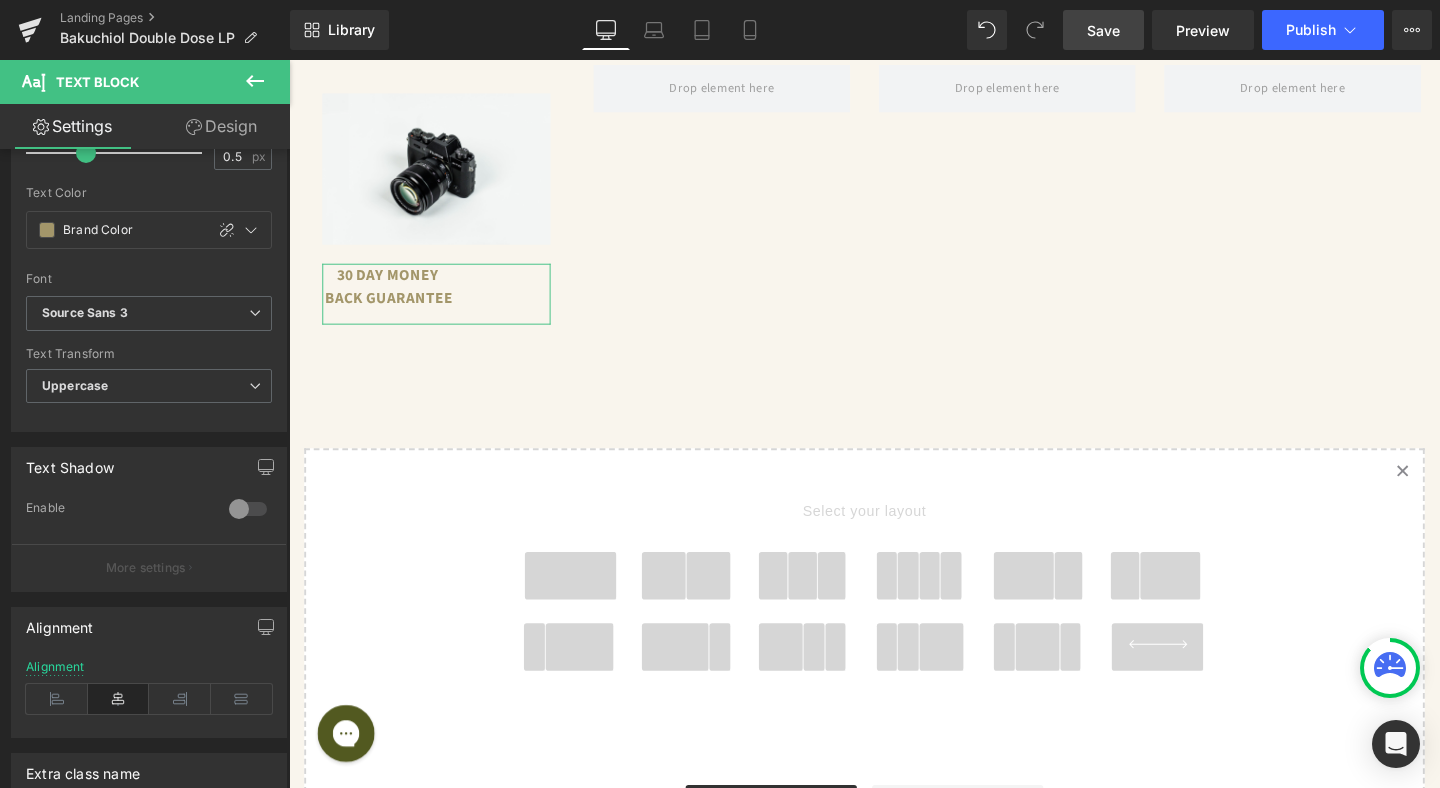 click on "Design" at bounding box center [221, 126] 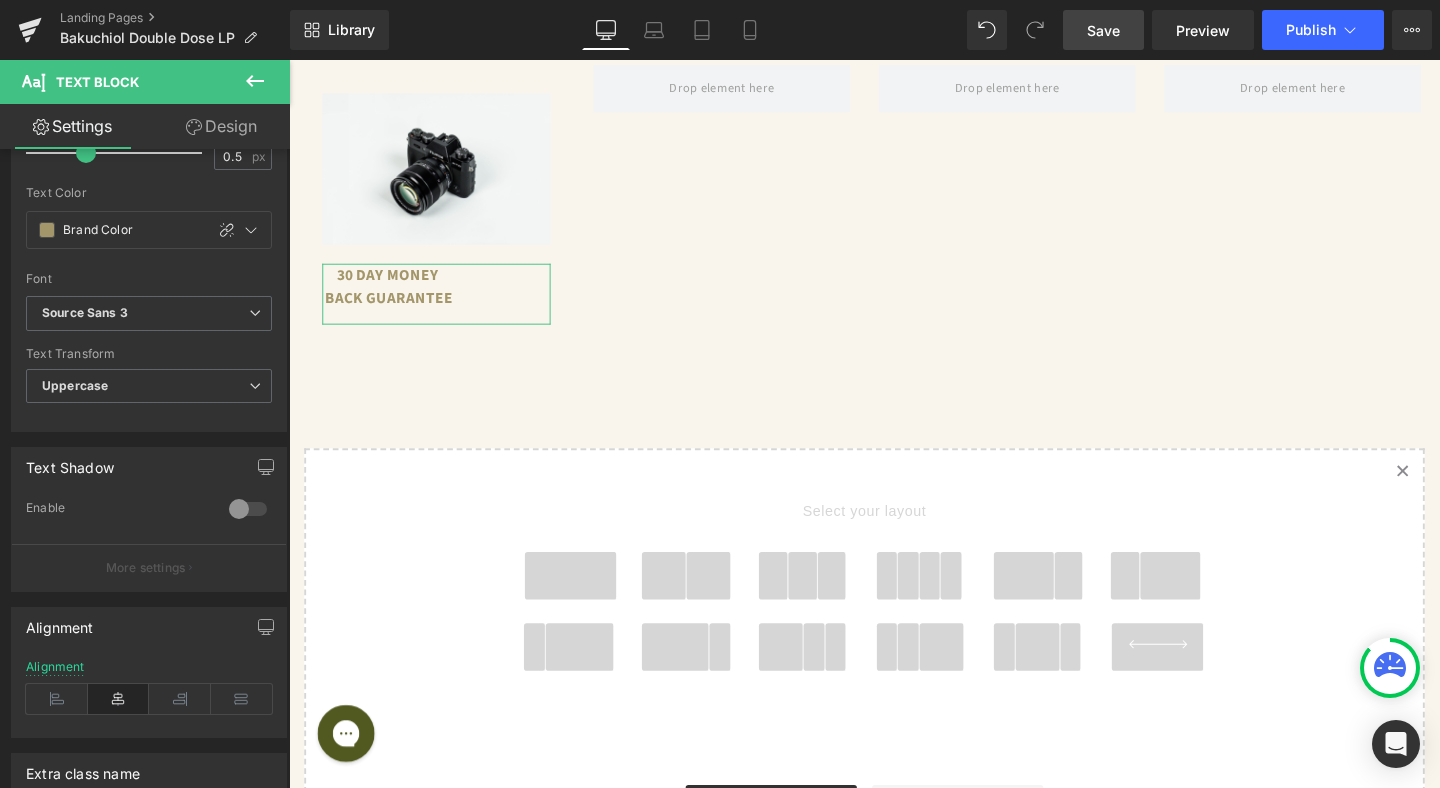 click on "Spacing" at bounding box center (0, 0) 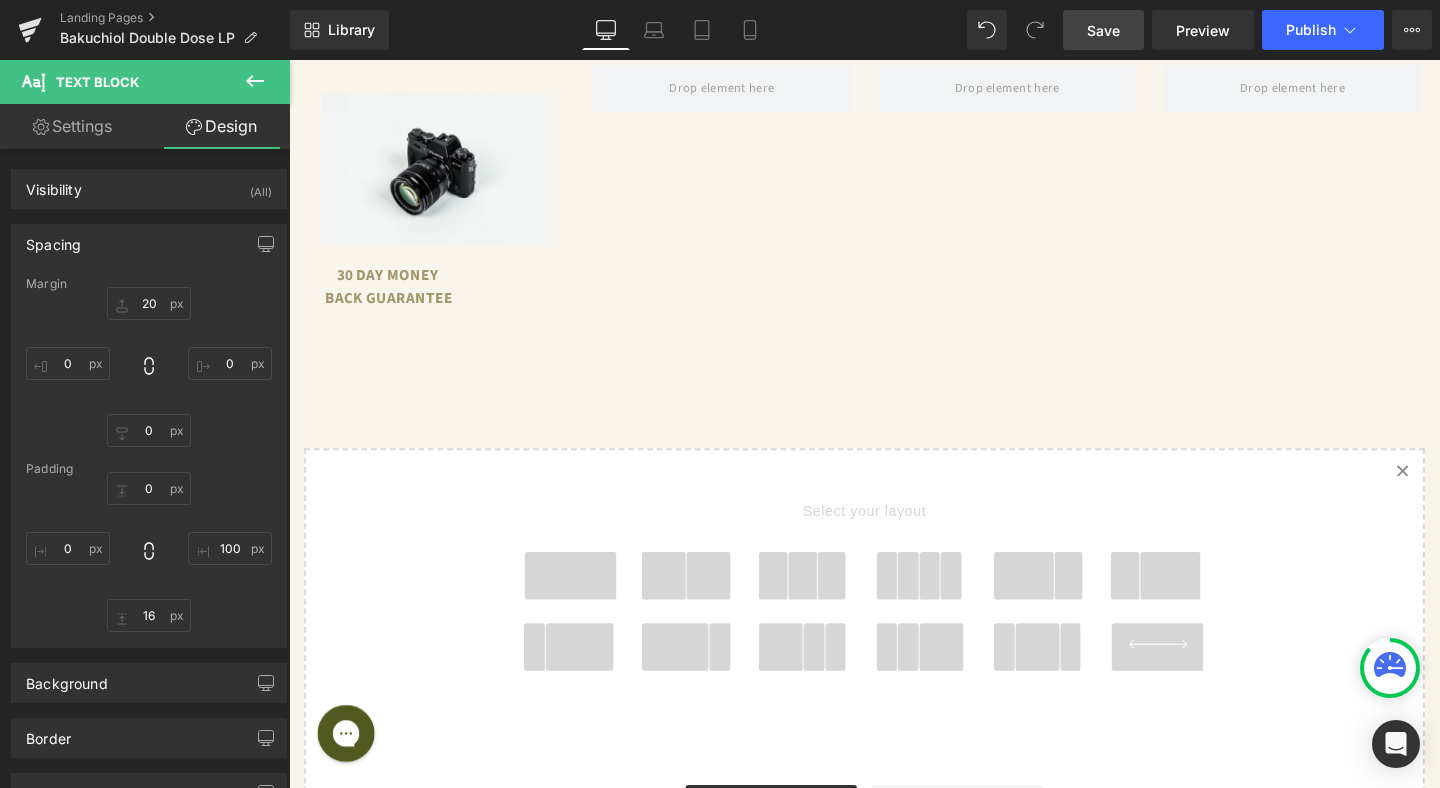 type on "20" 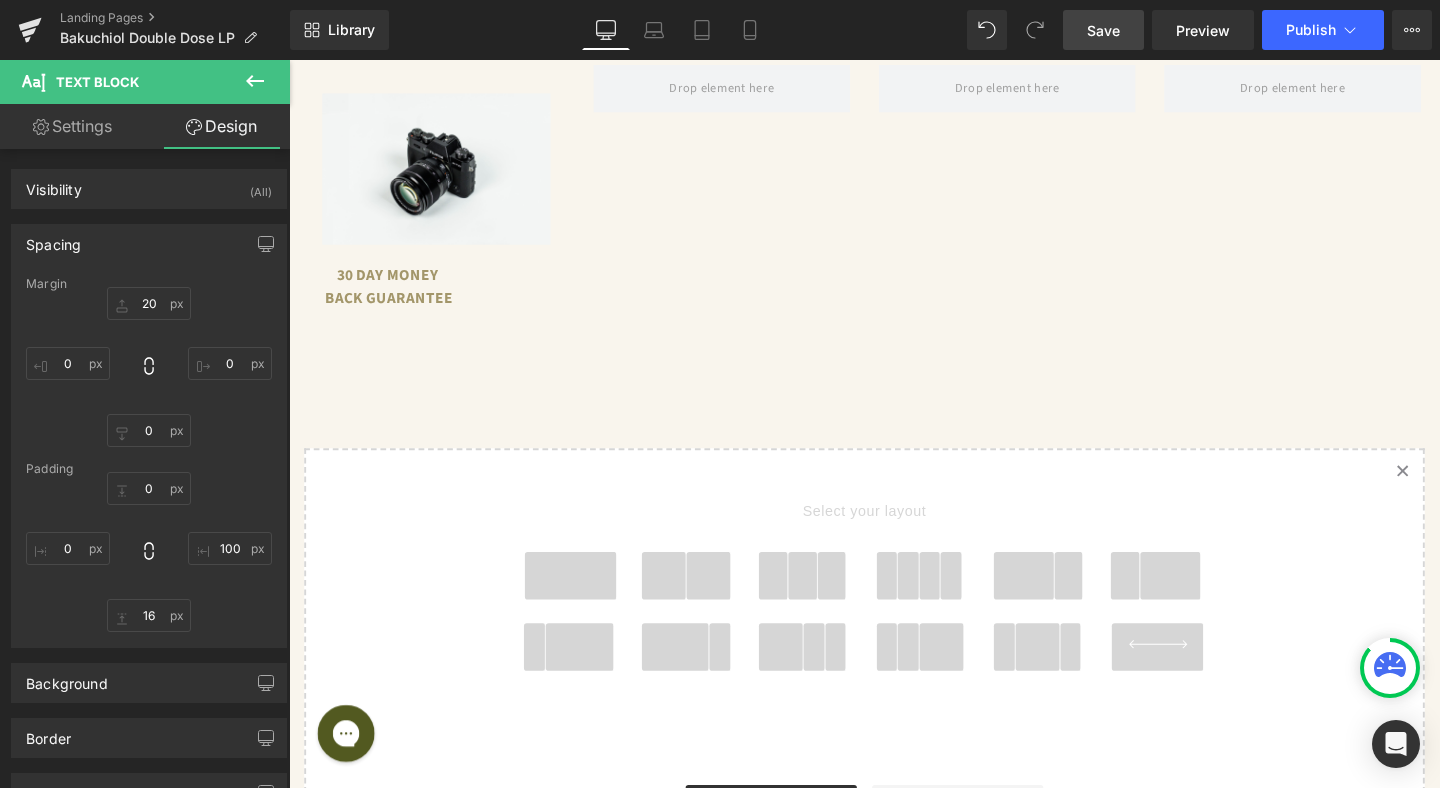 type on "0" 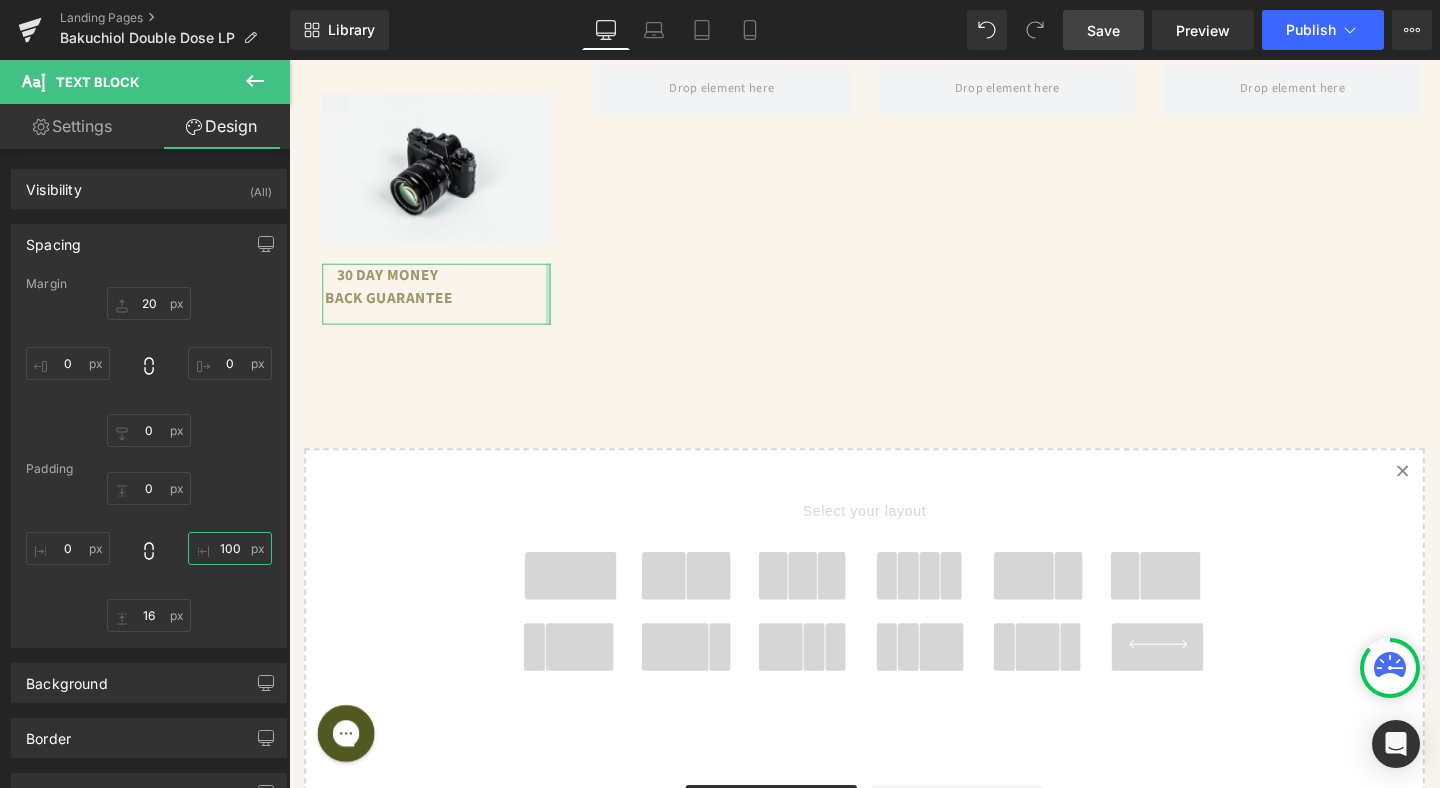 click on "100" at bounding box center [230, 548] 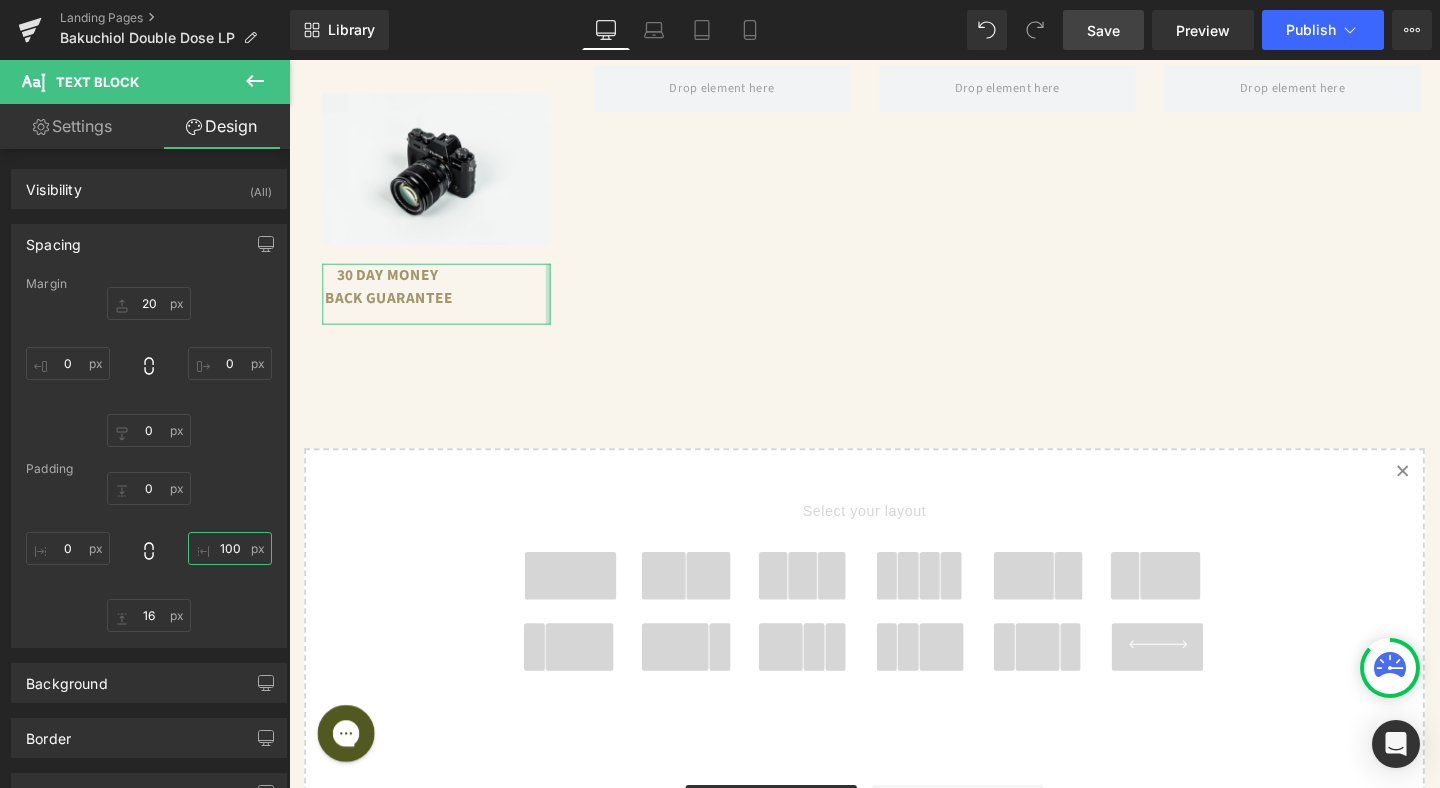 click on "100" at bounding box center (230, 548) 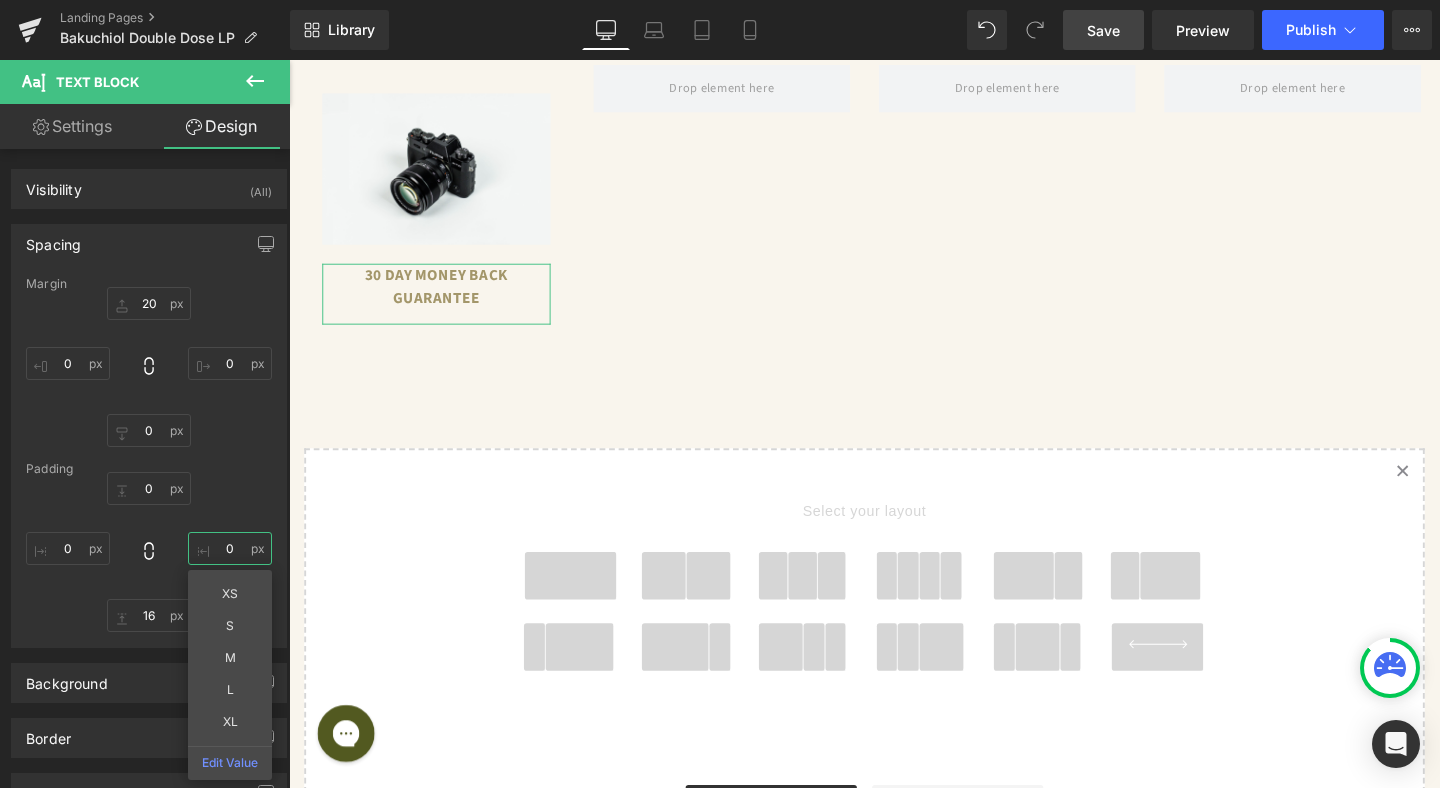 type on "0" 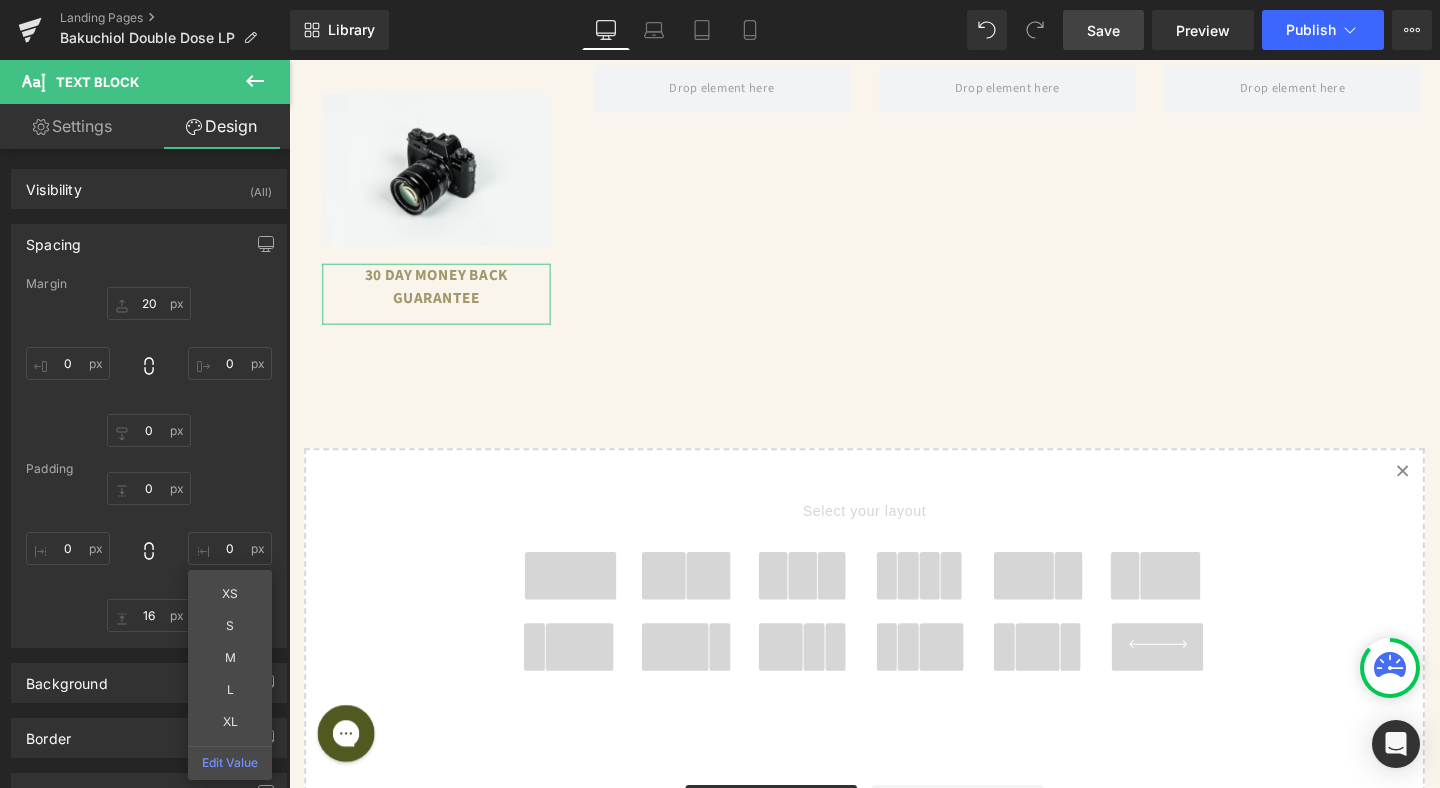 click on "0px 0
00 0 XS S M L XL Edit Value
16px 16
0px 0" at bounding box center [149, 552] 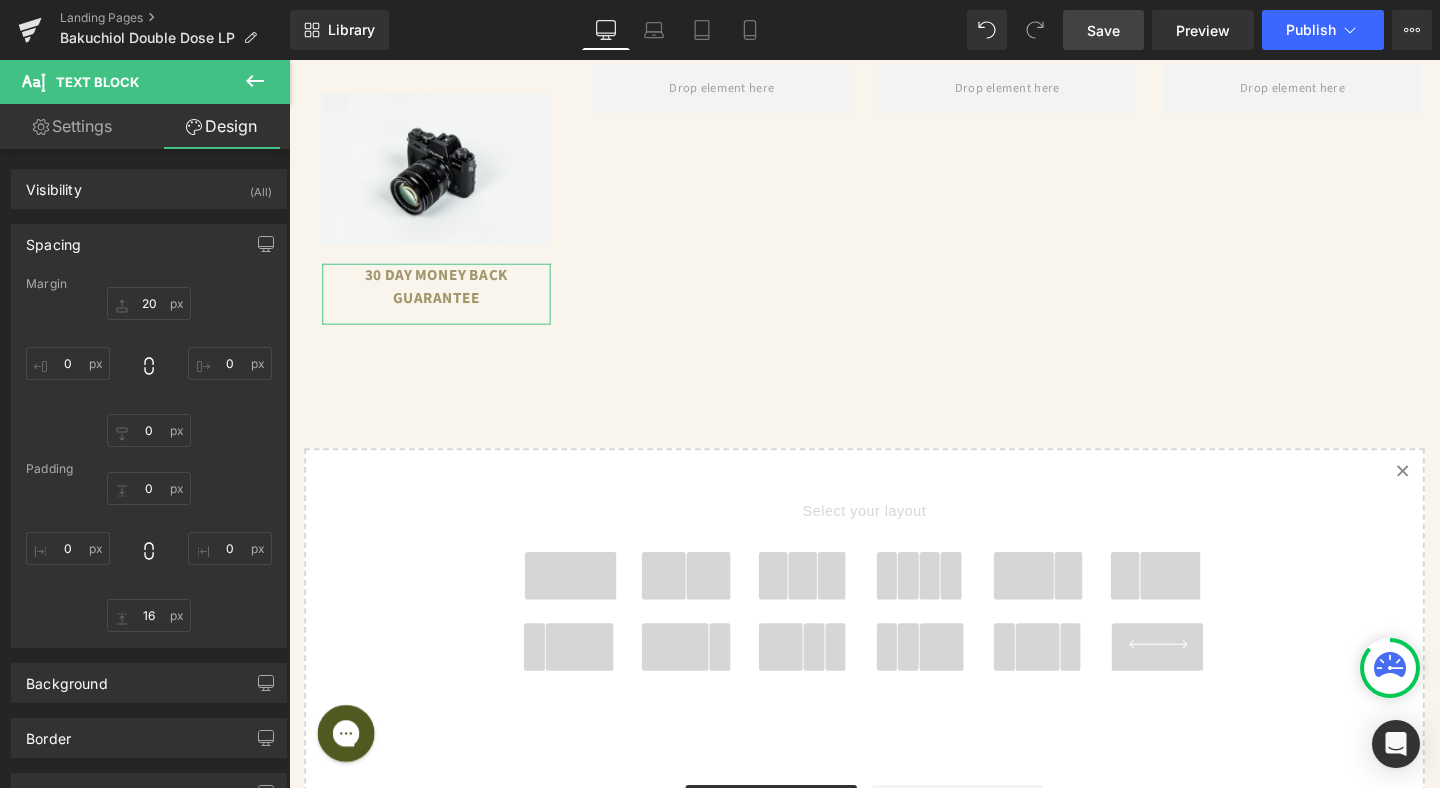 click on "Settings" at bounding box center (72, 126) 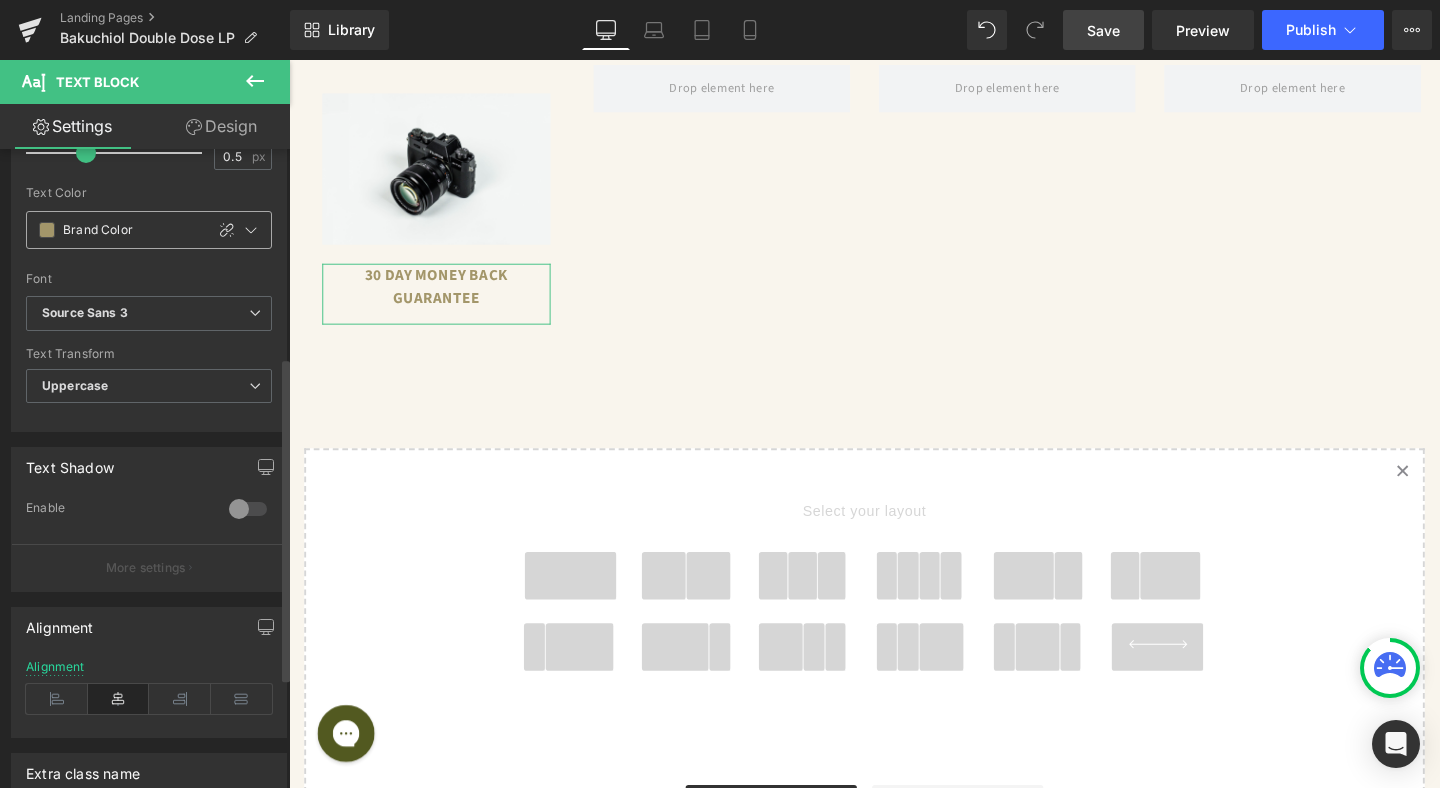 click at bounding box center (47, 230) 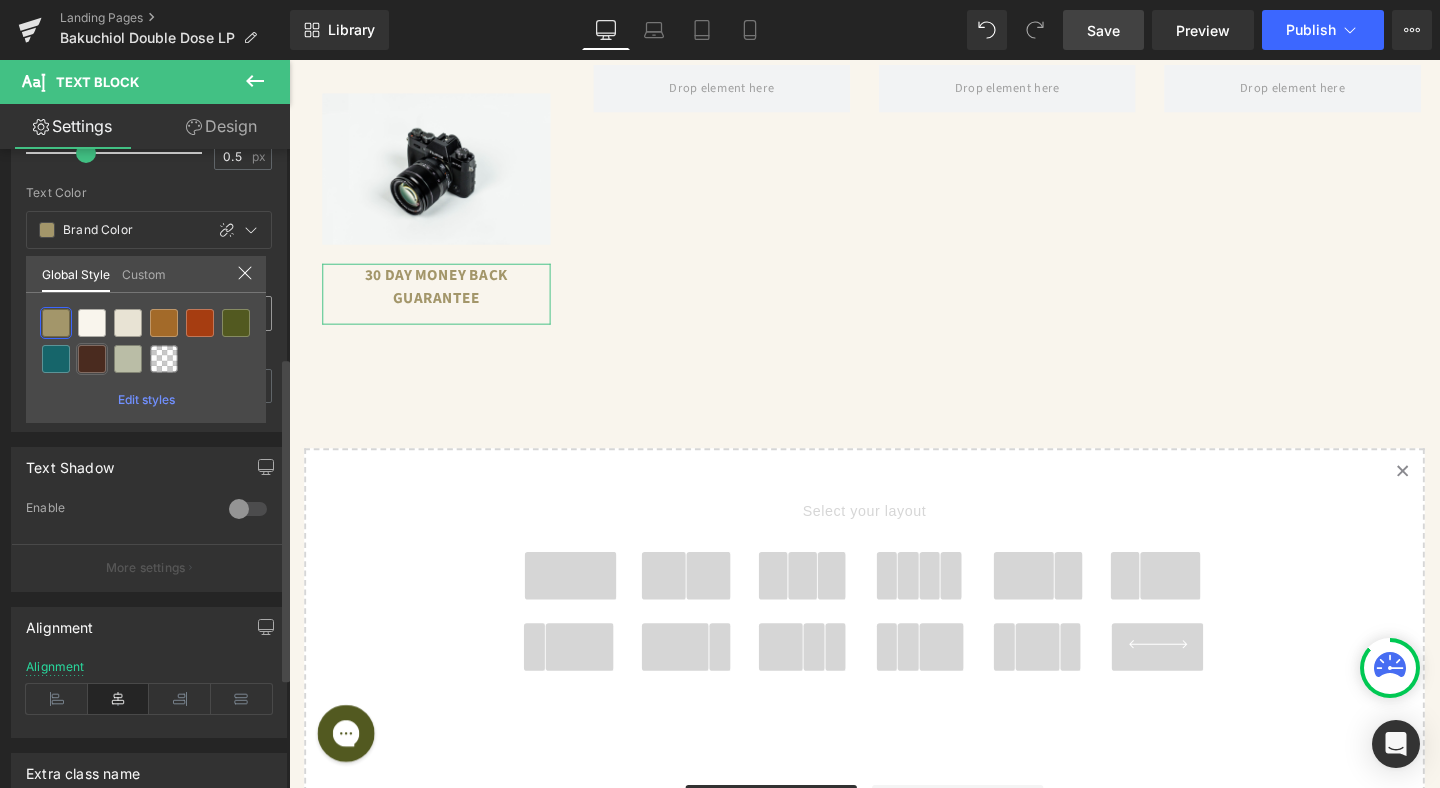 click at bounding box center [92, 359] 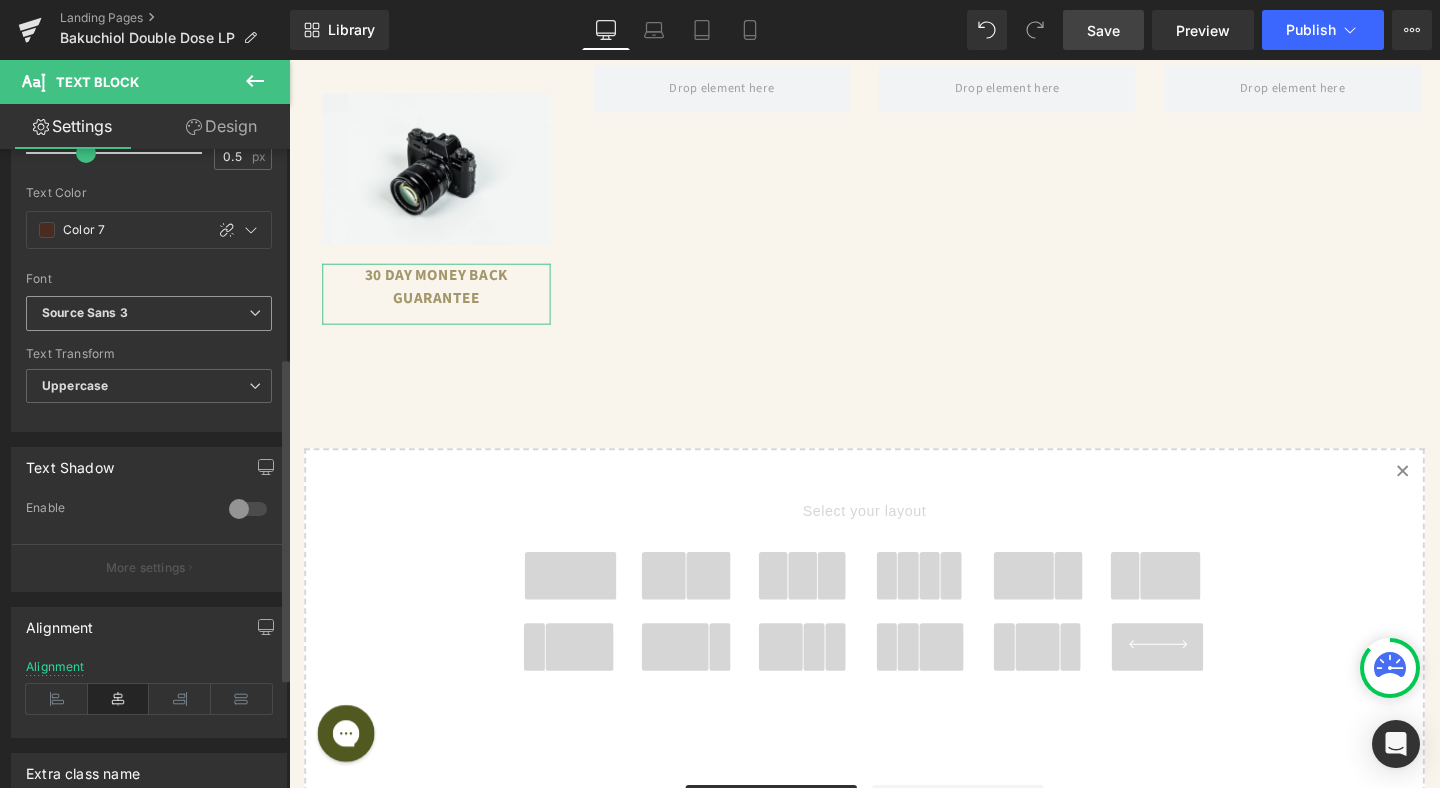 type on "Color 7" 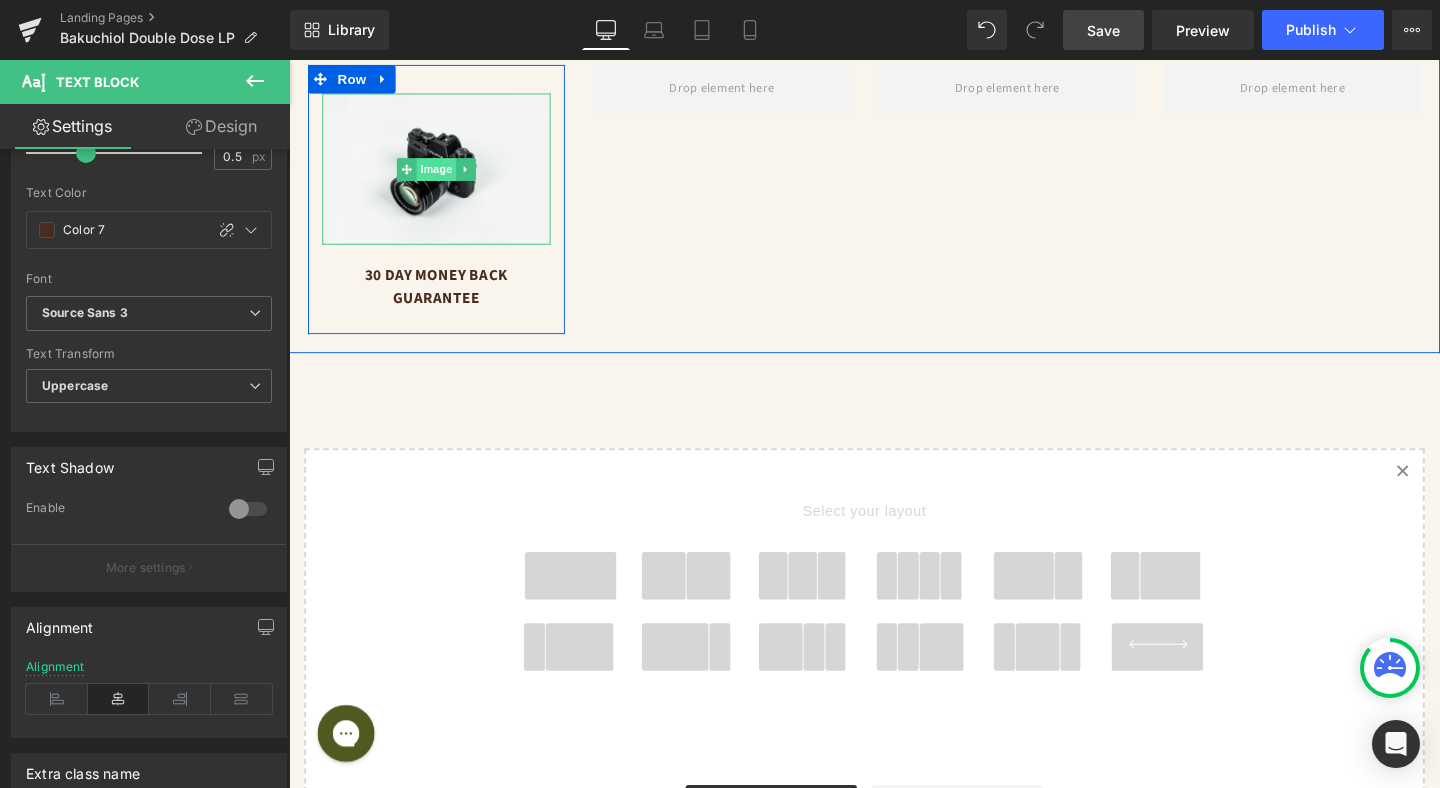 click on "Image" at bounding box center [444, 175] 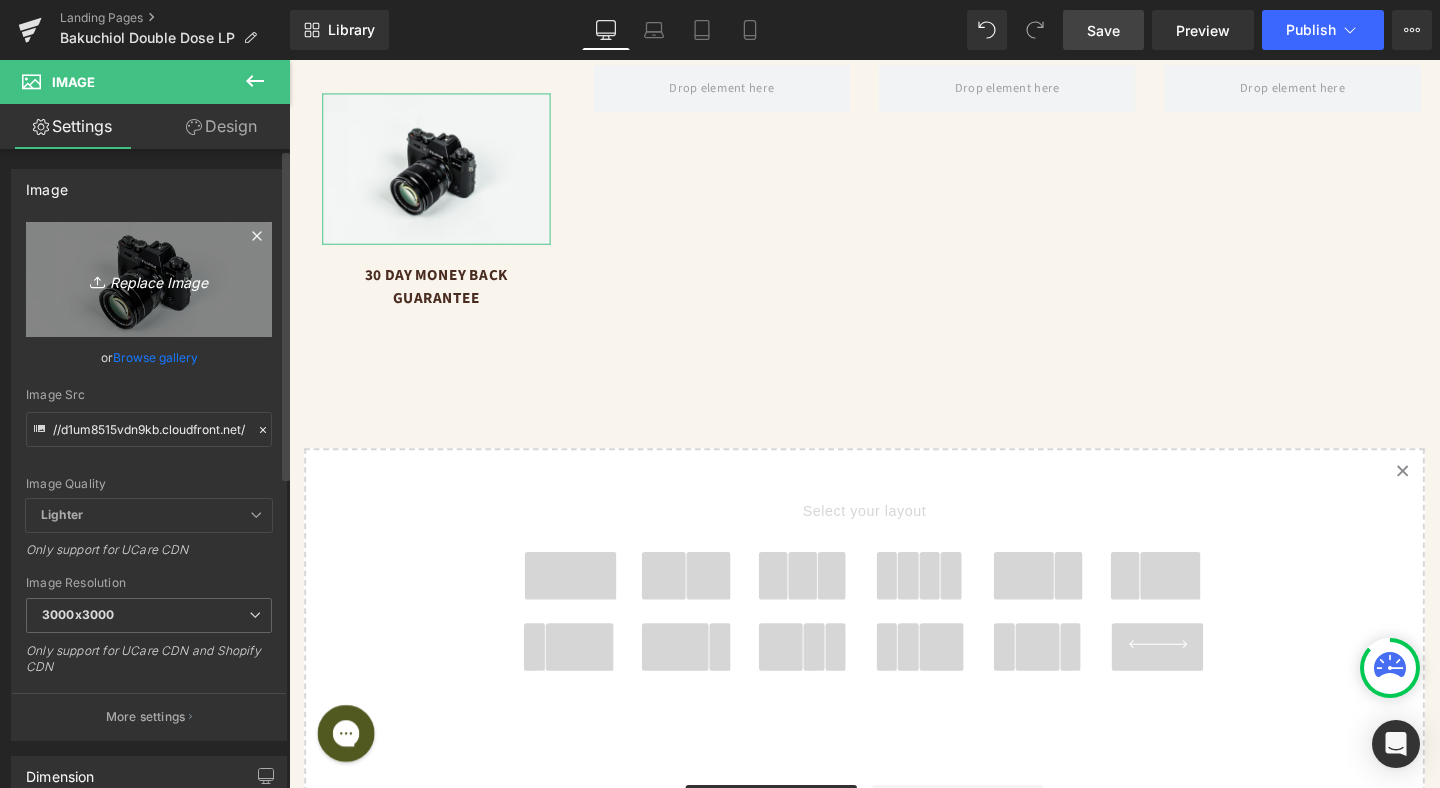 click on "Replace Image" at bounding box center [149, 279] 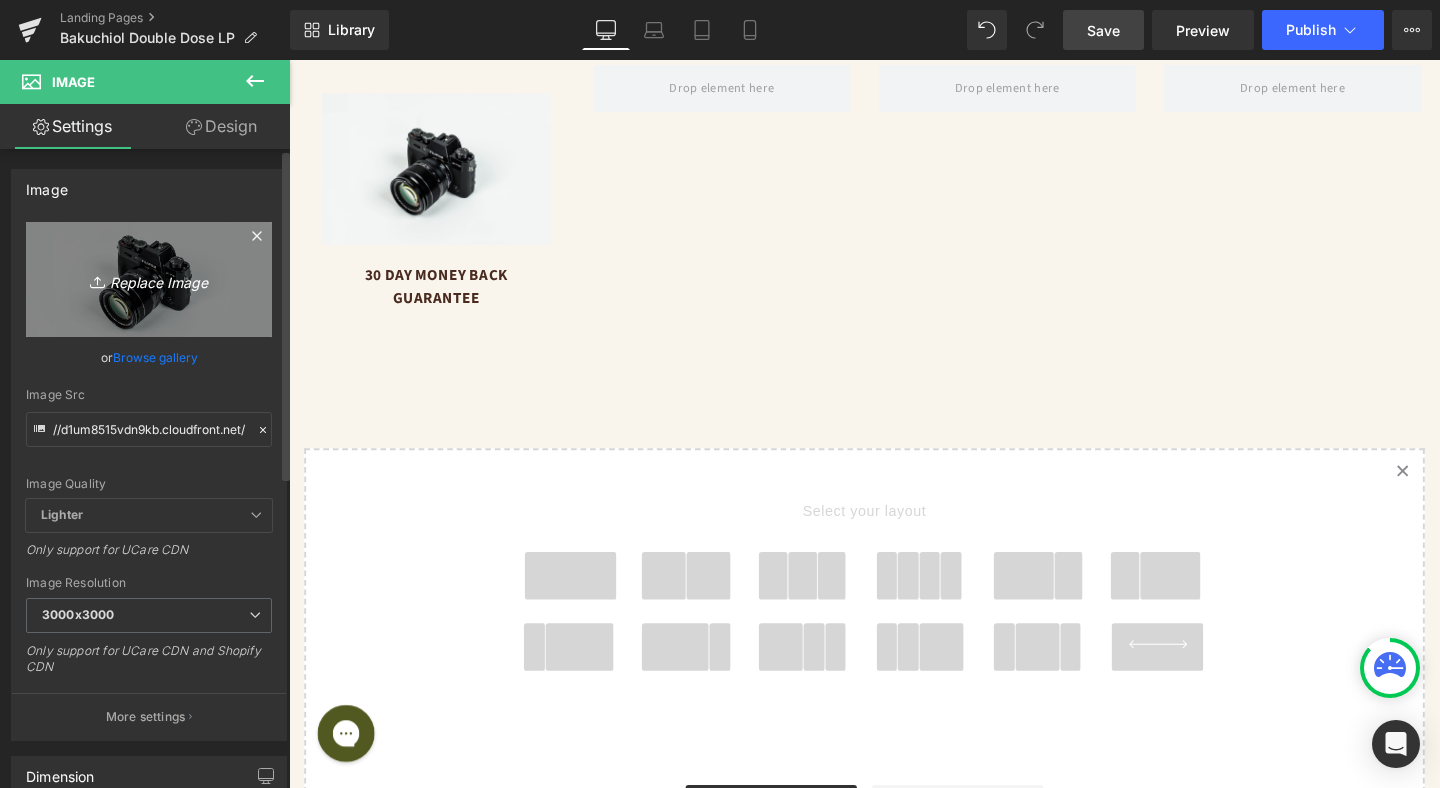 type on "C:\fakepath\guarantee.png" 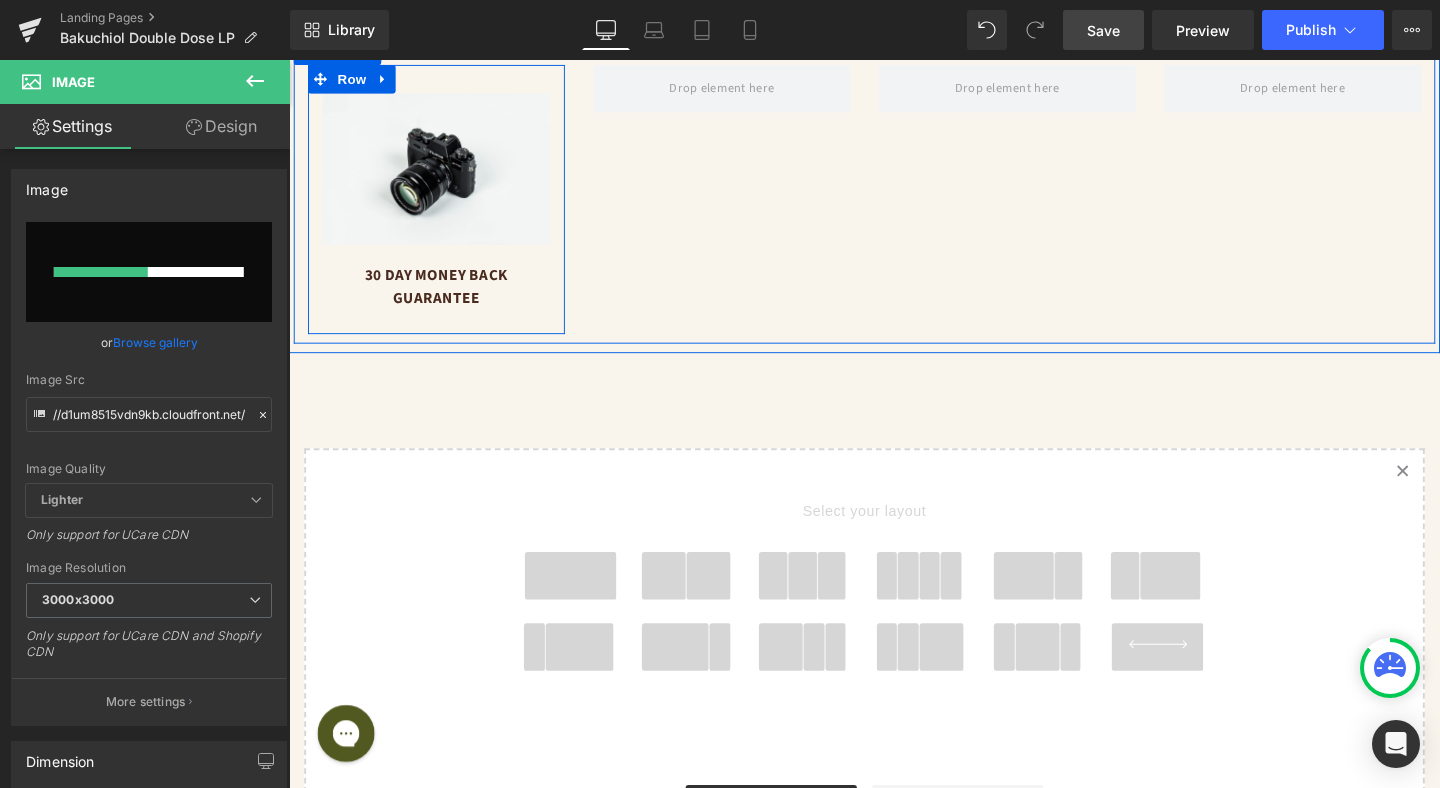 type 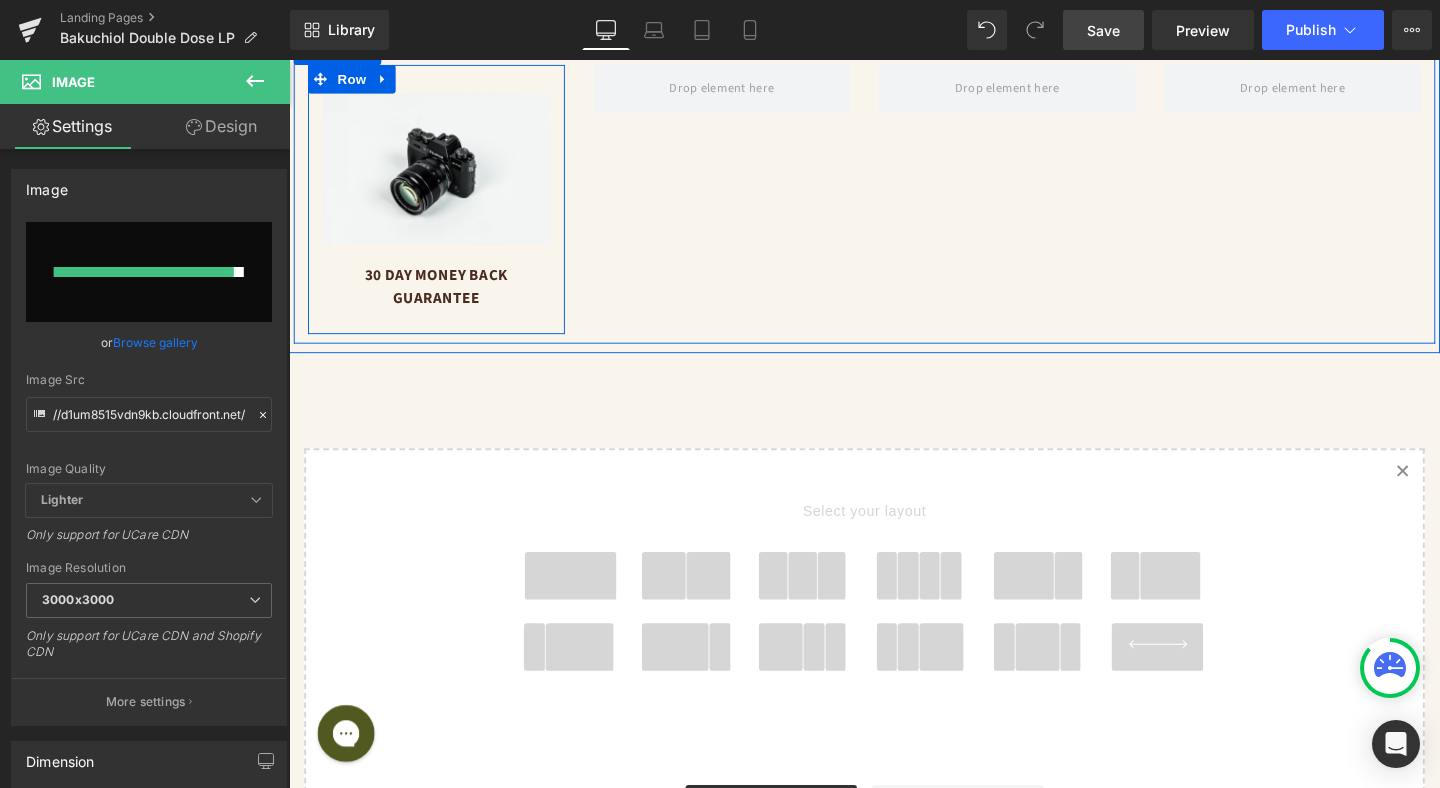 type on "https://ucarecdn.com/016b9e70-9969-4ae9-9ad3-6320a5bf0345/-/format/auto/-/preview/3000x3000/-/quality/lighter/guarantee.png" 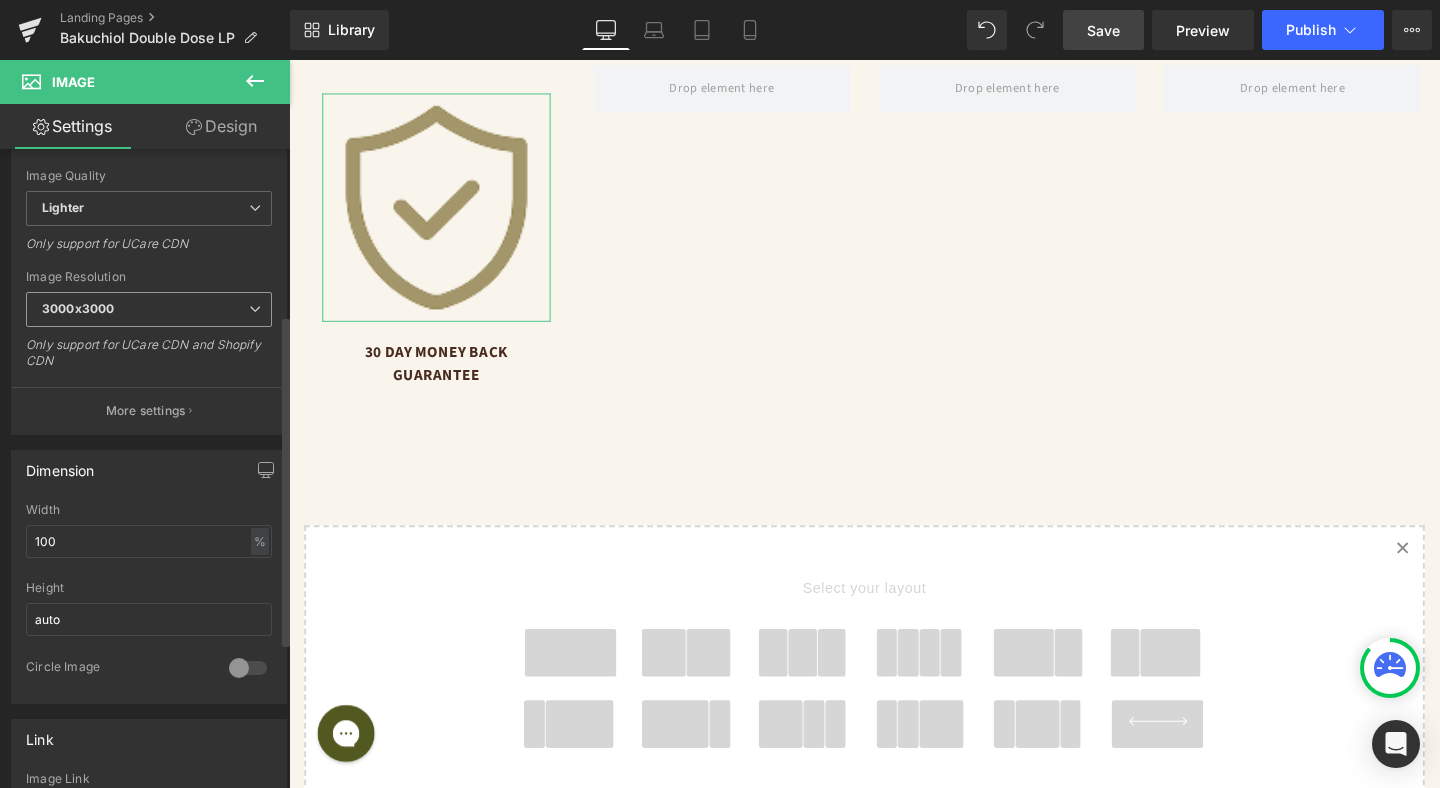 scroll, scrollTop: 324, scrollLeft: 0, axis: vertical 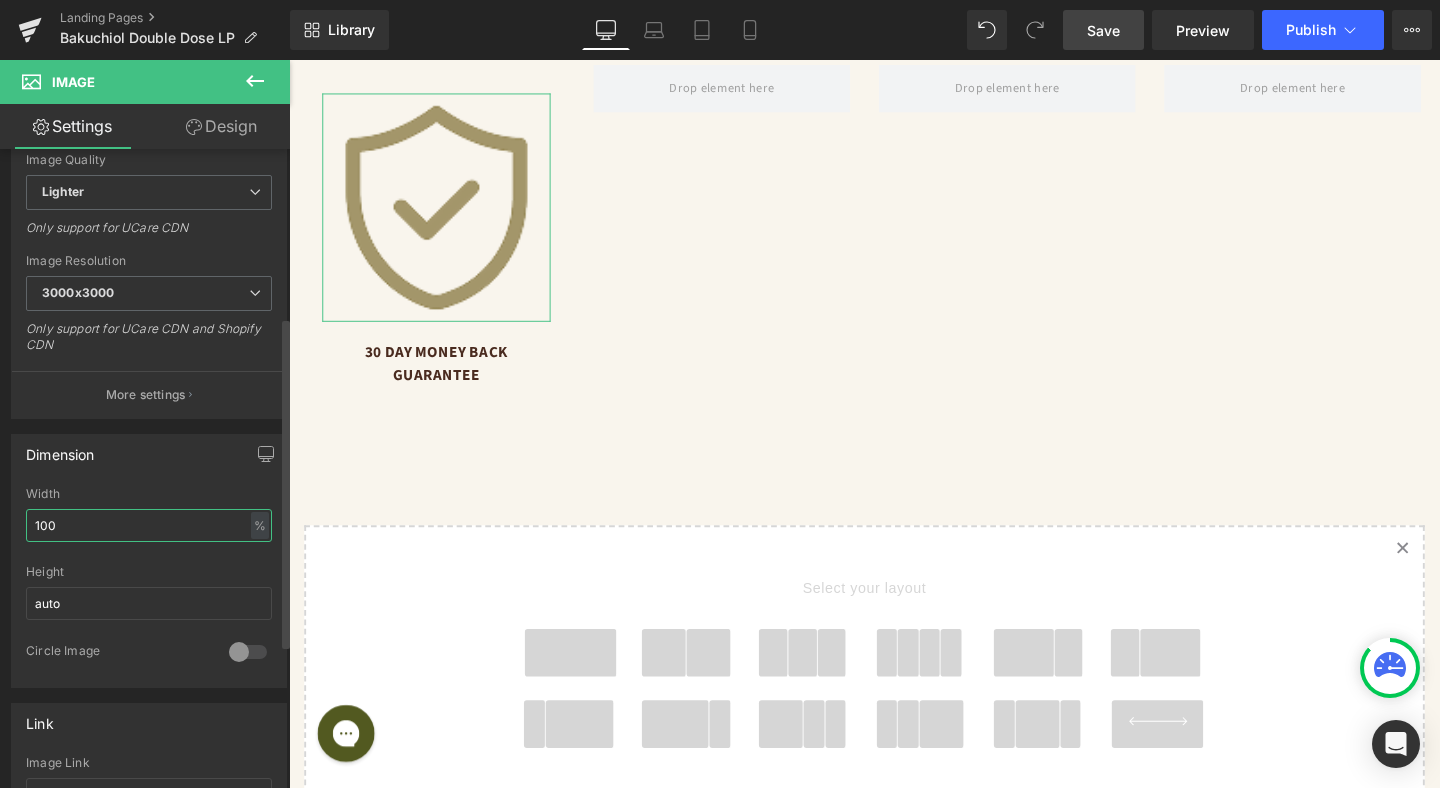 click on "100" at bounding box center [149, 525] 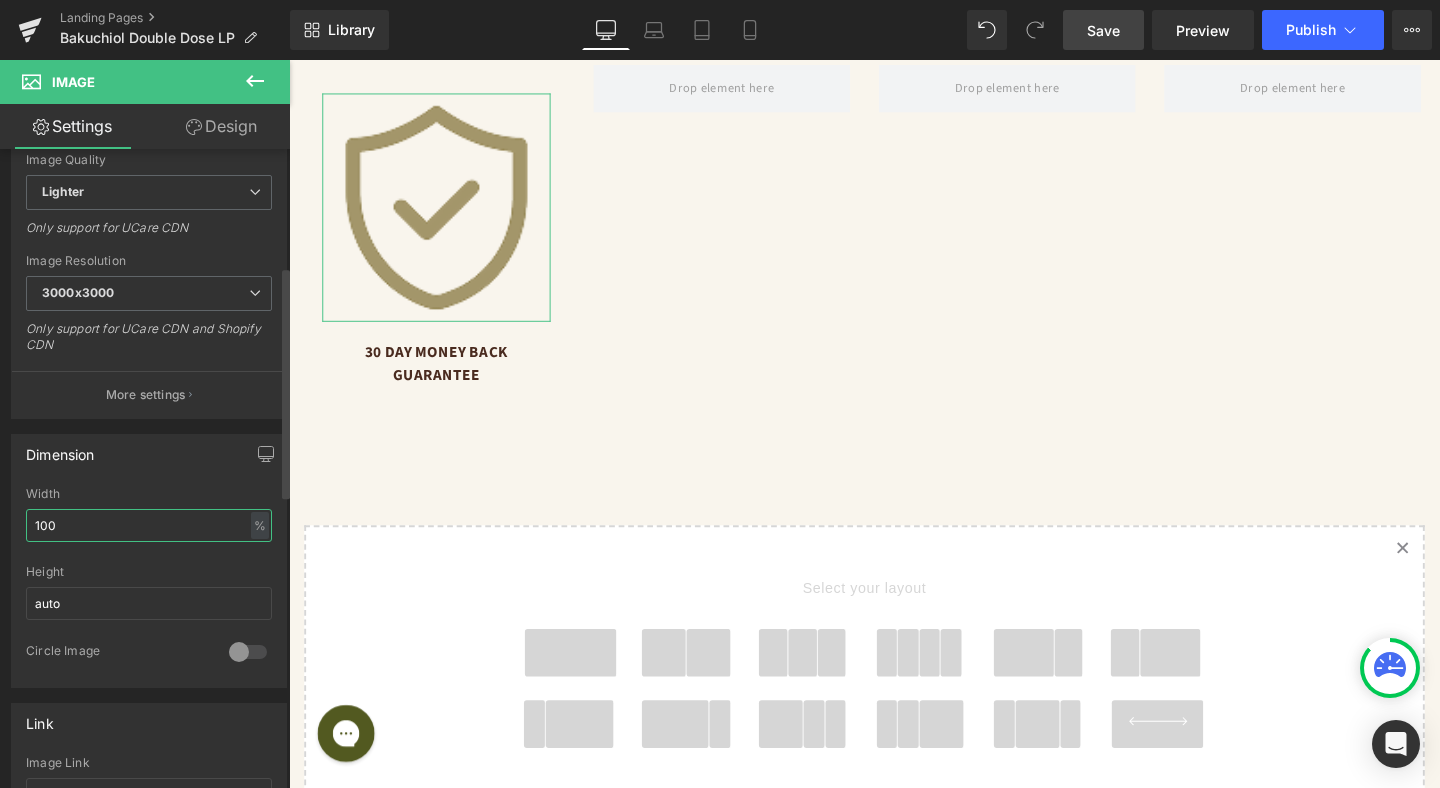 click on "100" at bounding box center [149, 525] 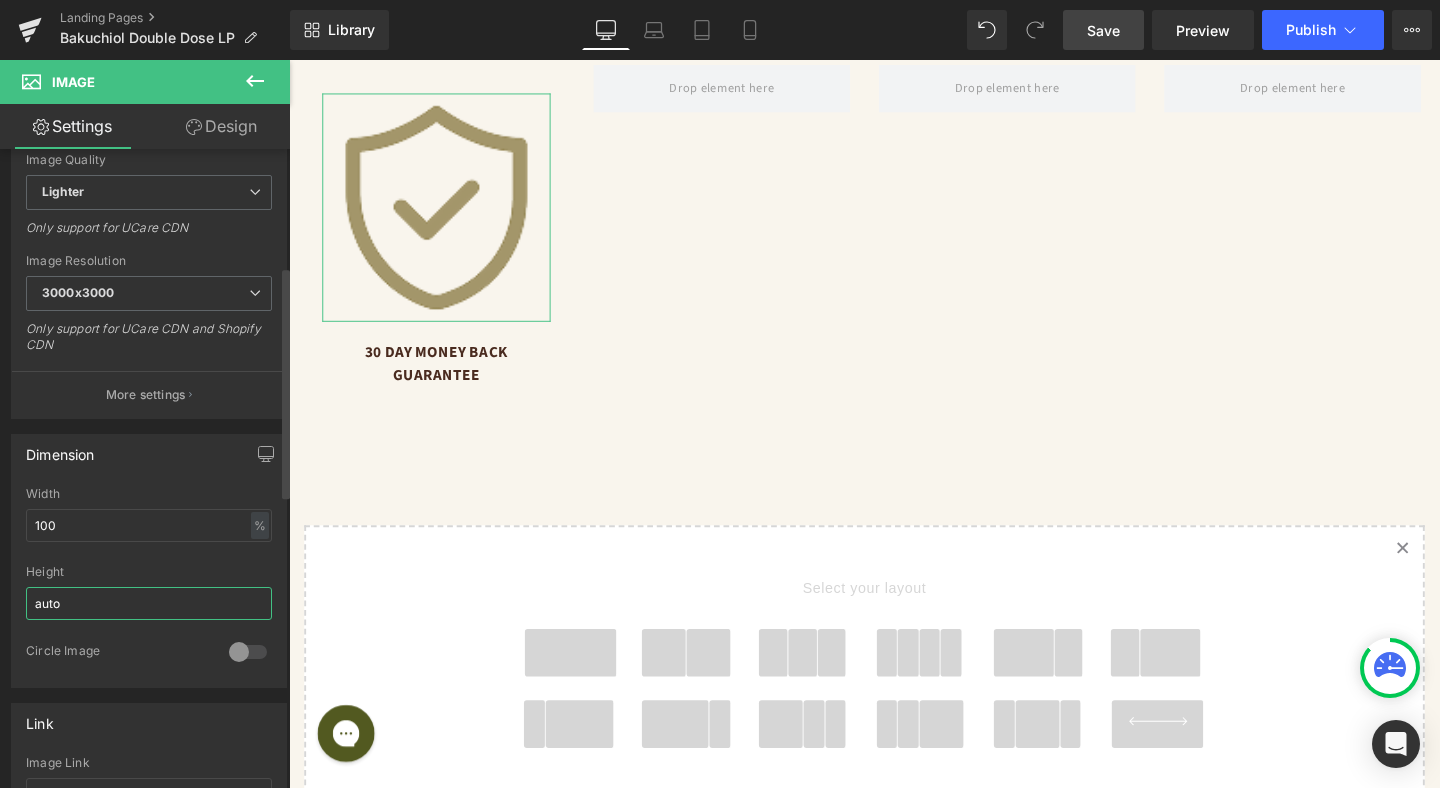 click on "auto" at bounding box center [149, 603] 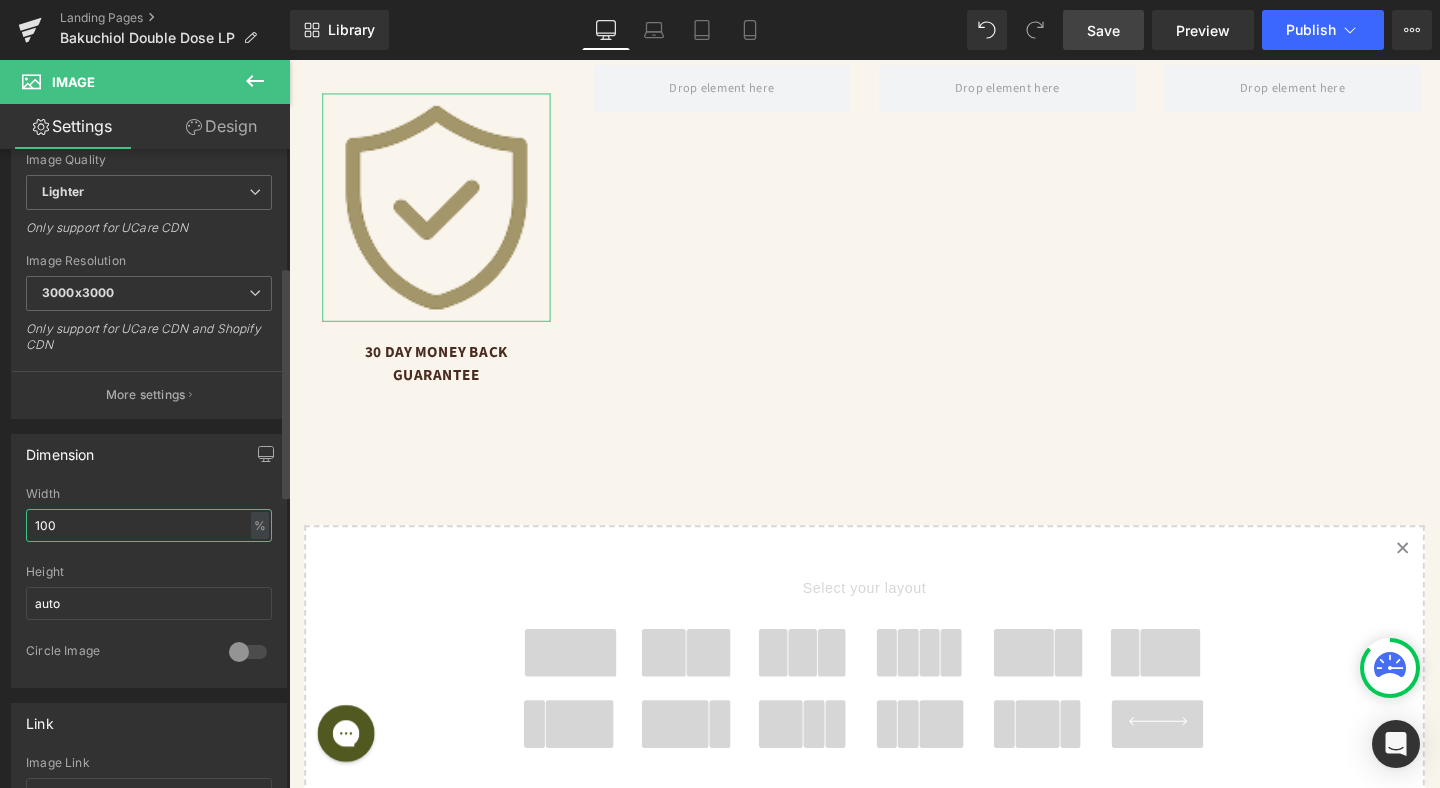 click on "100" at bounding box center [149, 525] 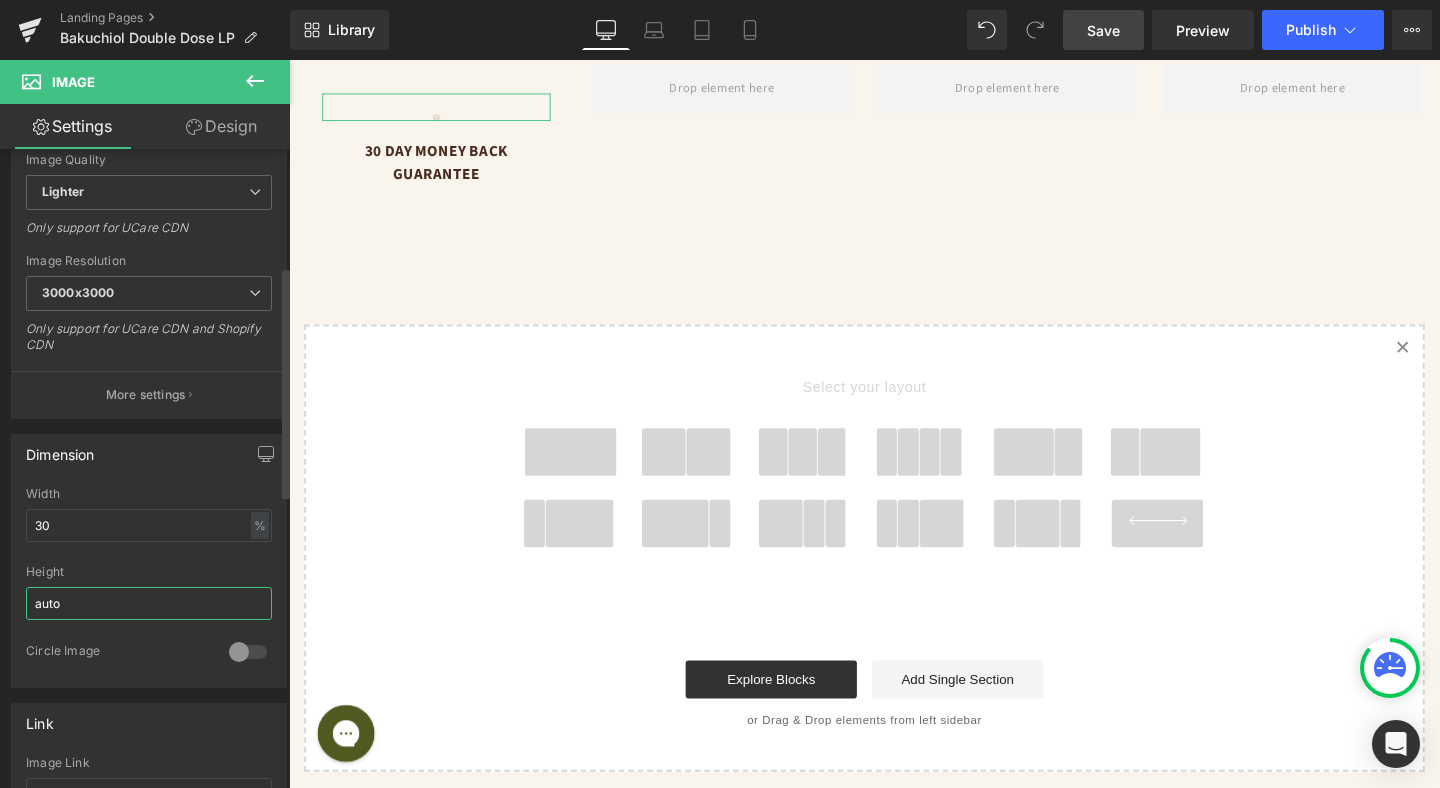 click on "auto" at bounding box center (149, 603) 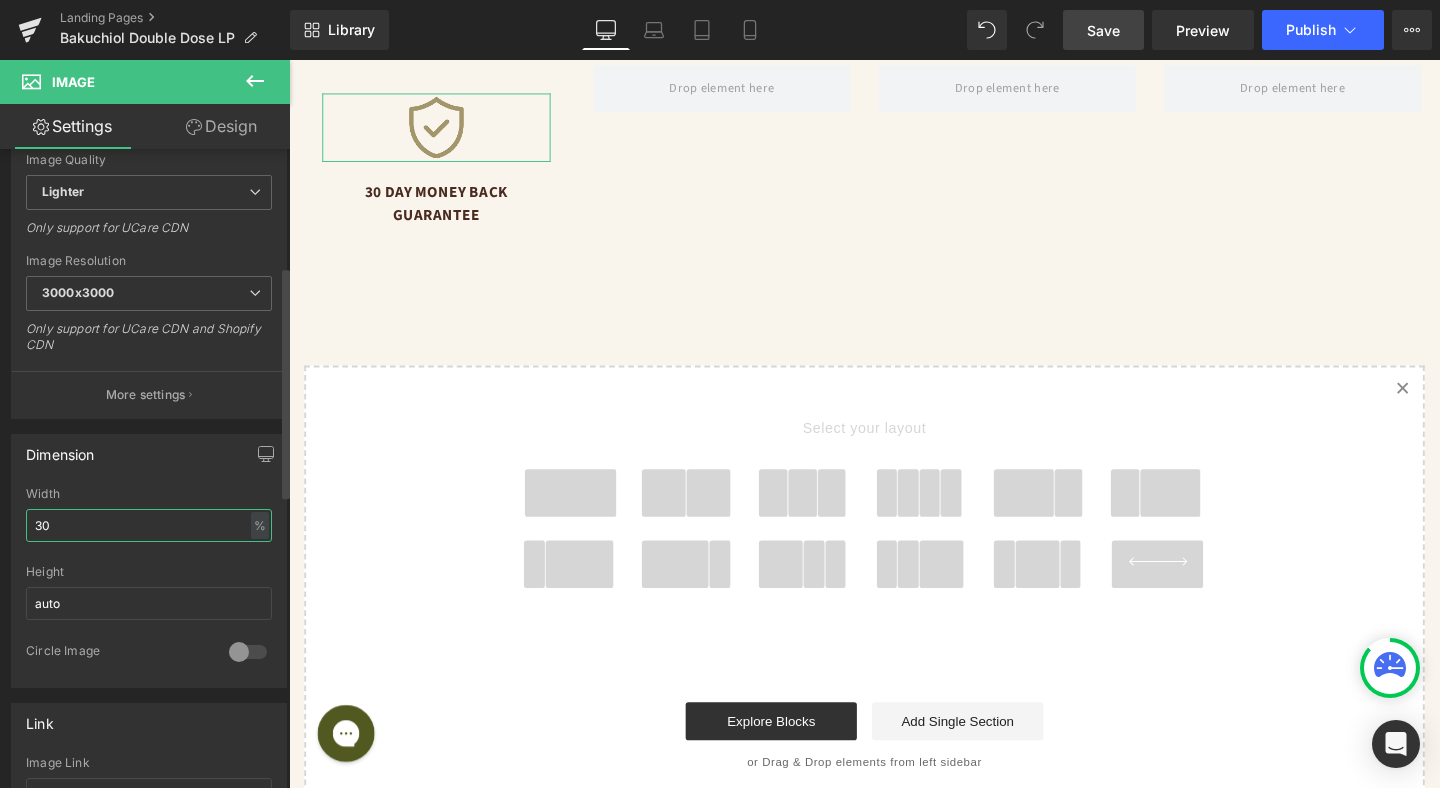click on "30" at bounding box center (149, 525) 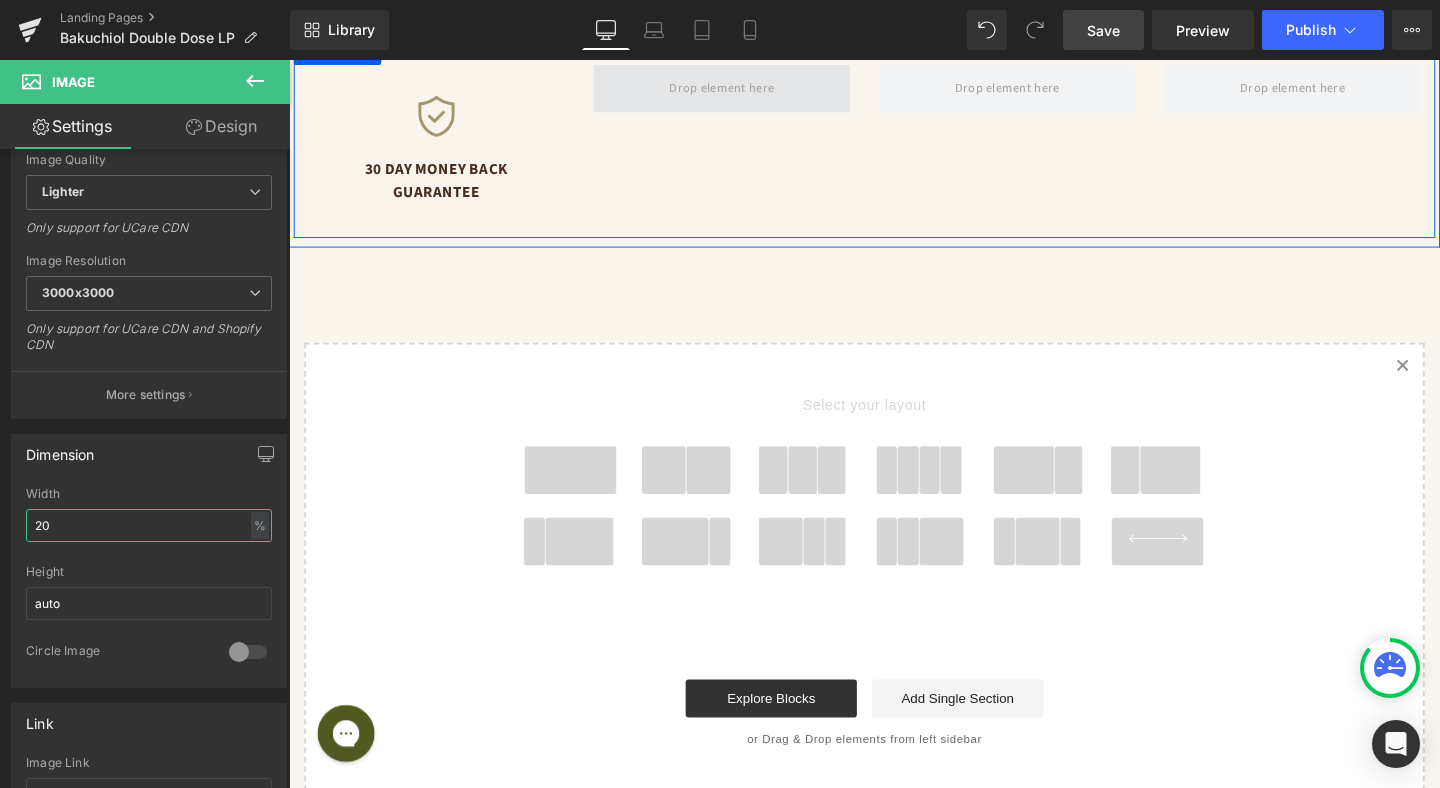 type on "20" 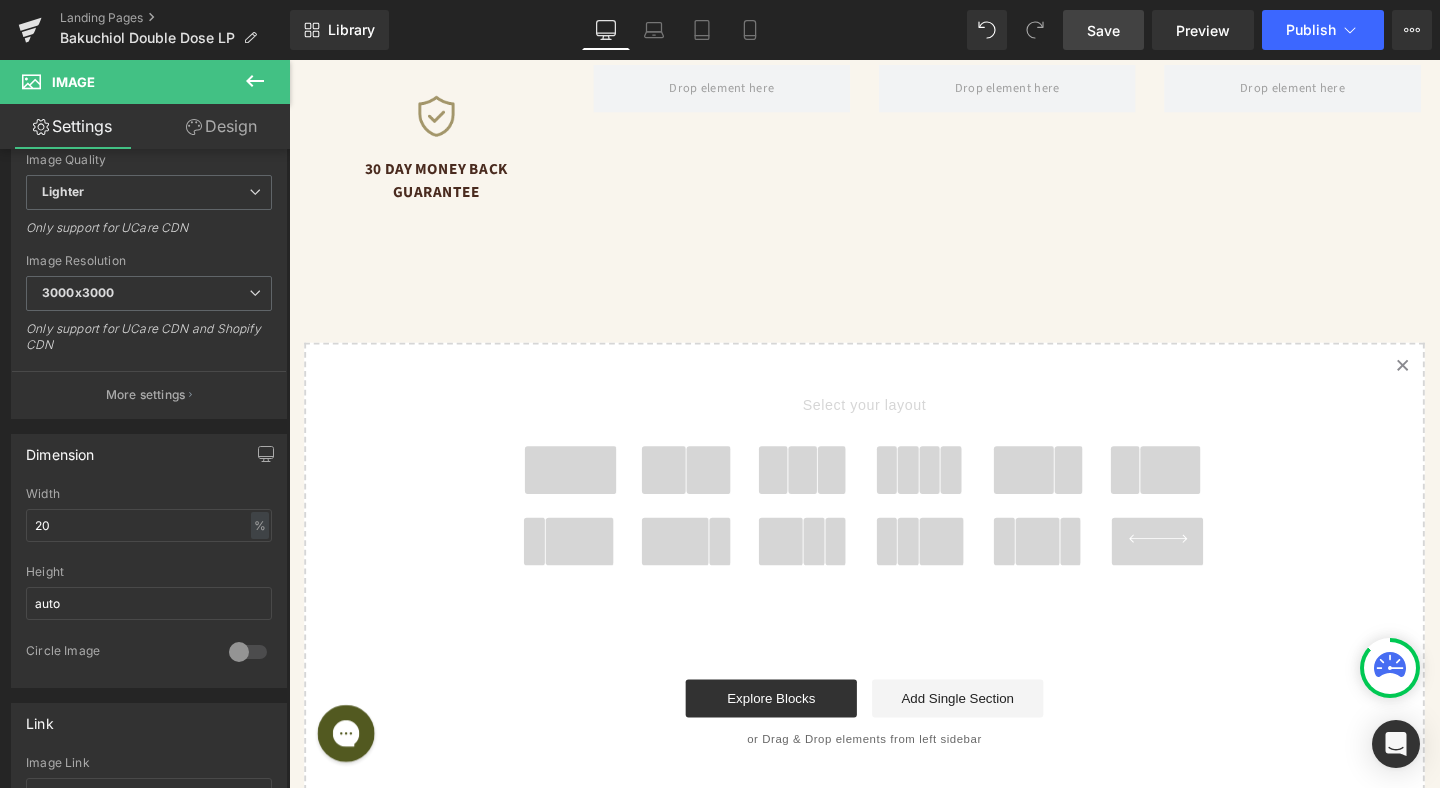 click on "30 Day Money Back Guarantee" at bounding box center (444, 187) 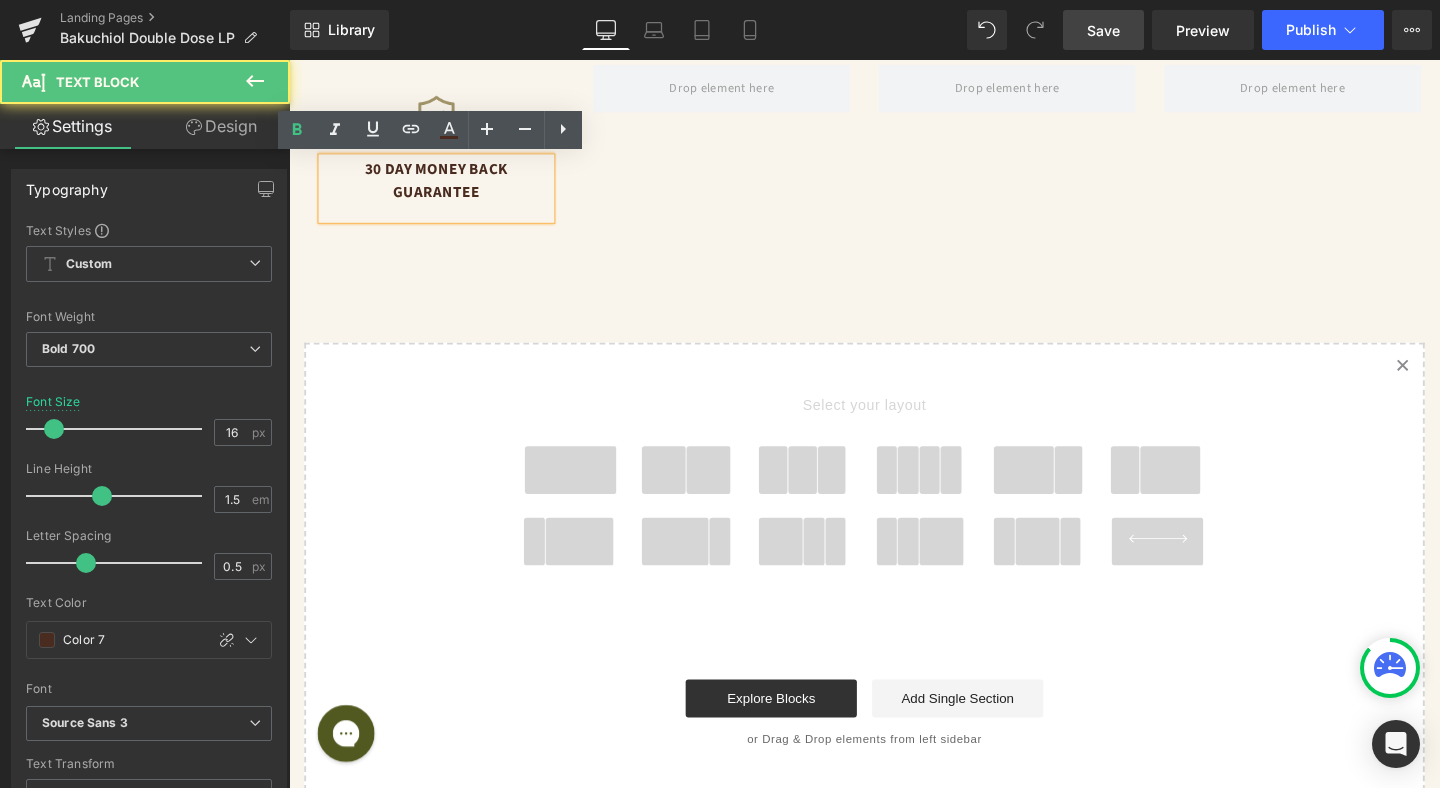 click on "30 Day Money Back Guarantee" at bounding box center [444, 187] 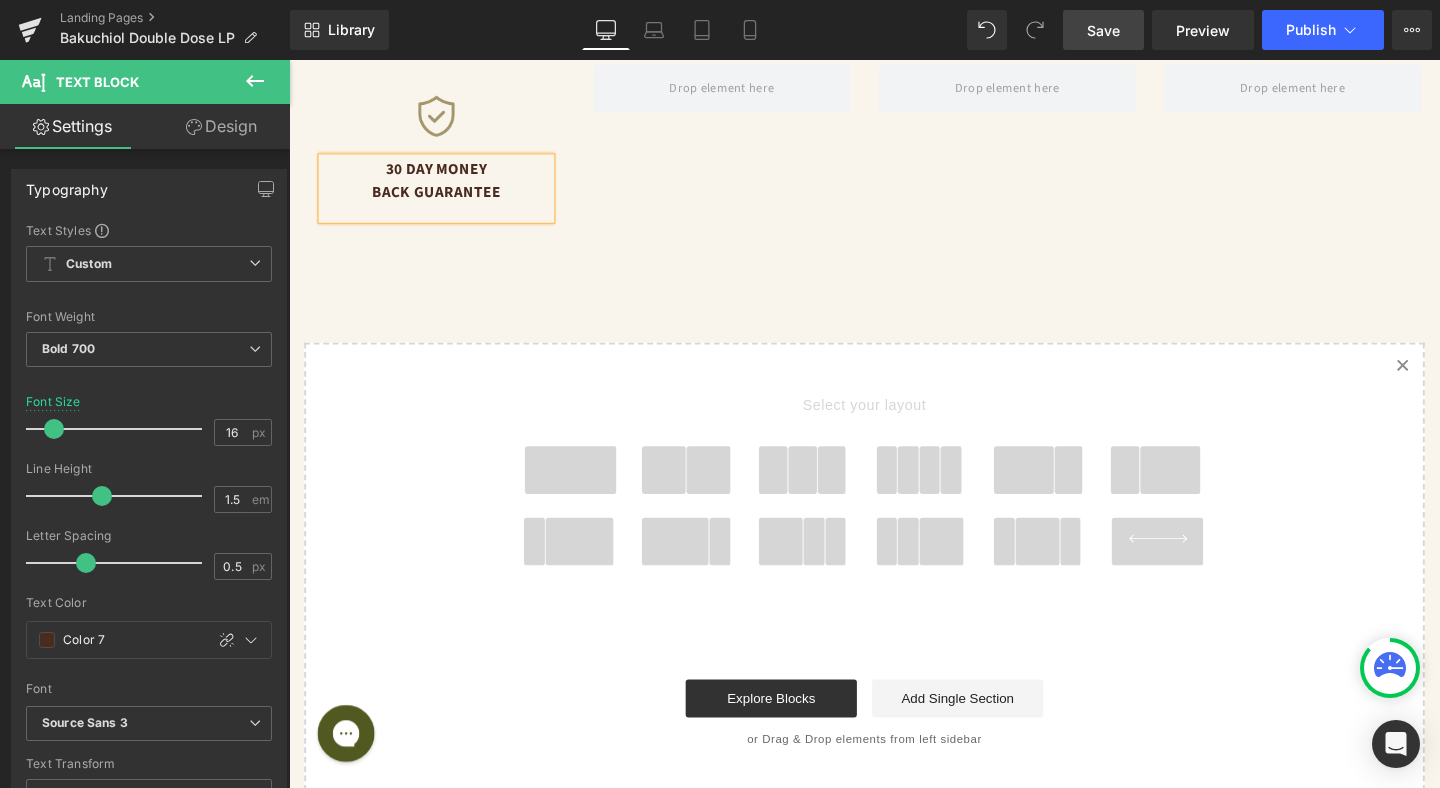 click on "Liquid
Sale Off
(P) Image
‹ ›" at bounding box center (894, -2528) 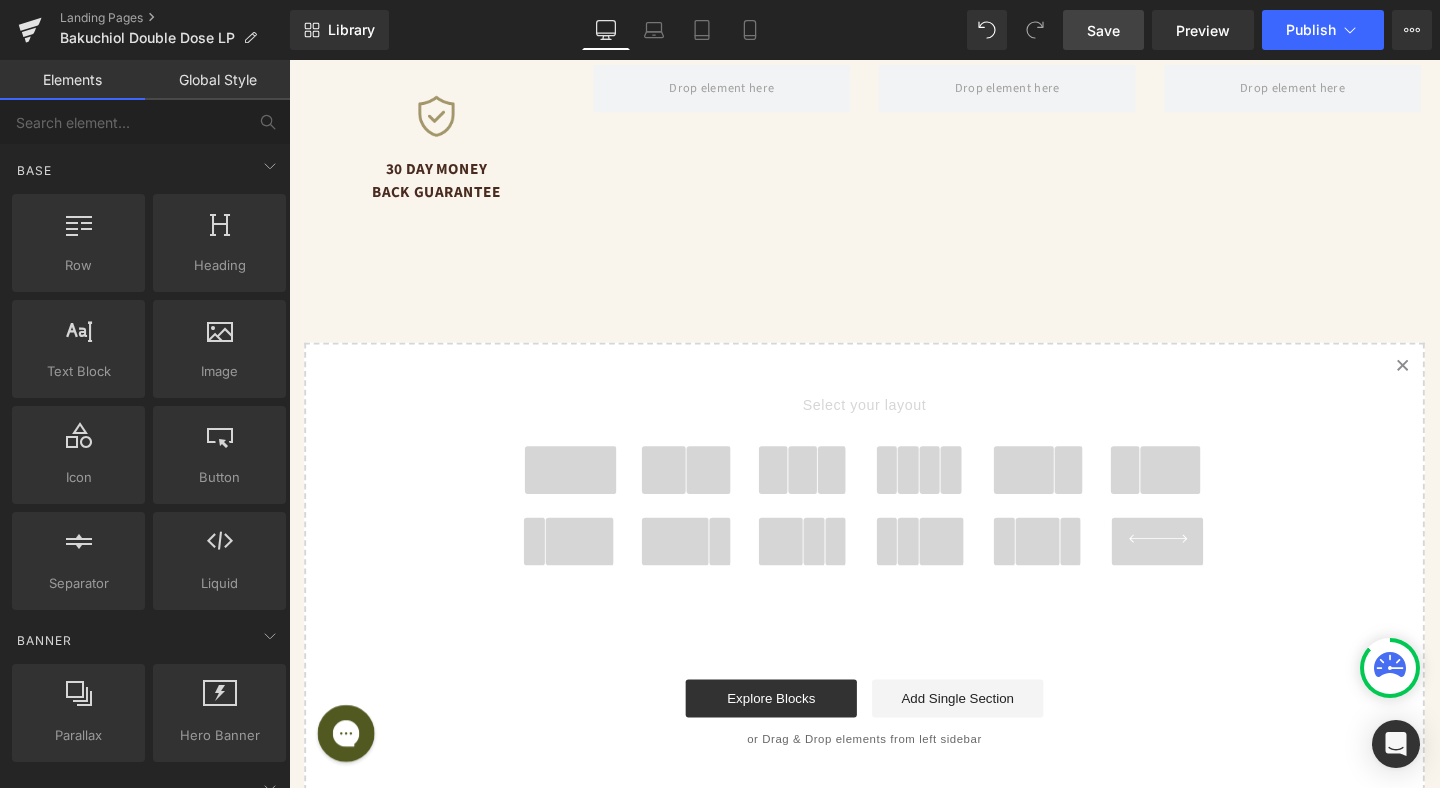 click on "Save" at bounding box center [1103, 30] 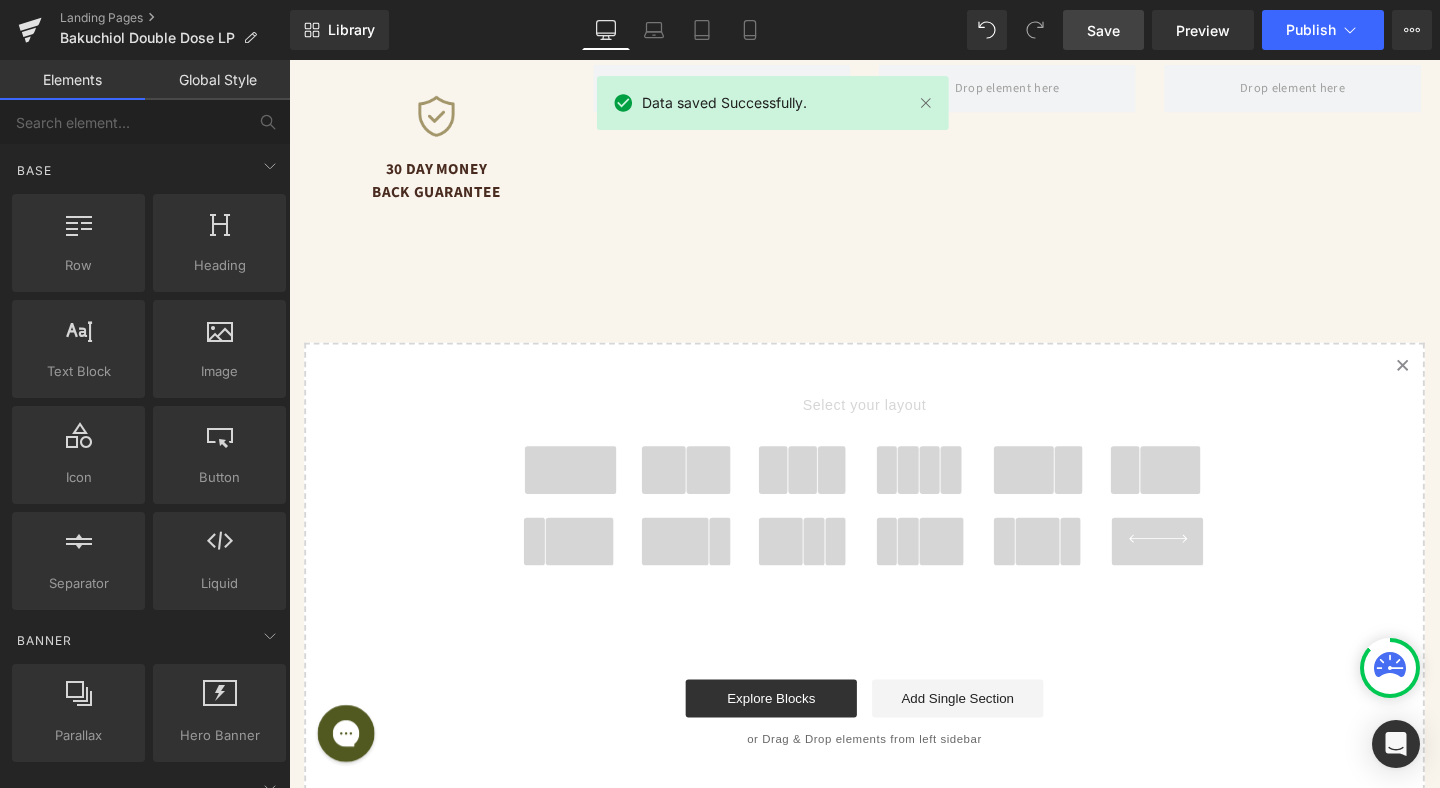 scroll, scrollTop: 5781, scrollLeft: 0, axis: vertical 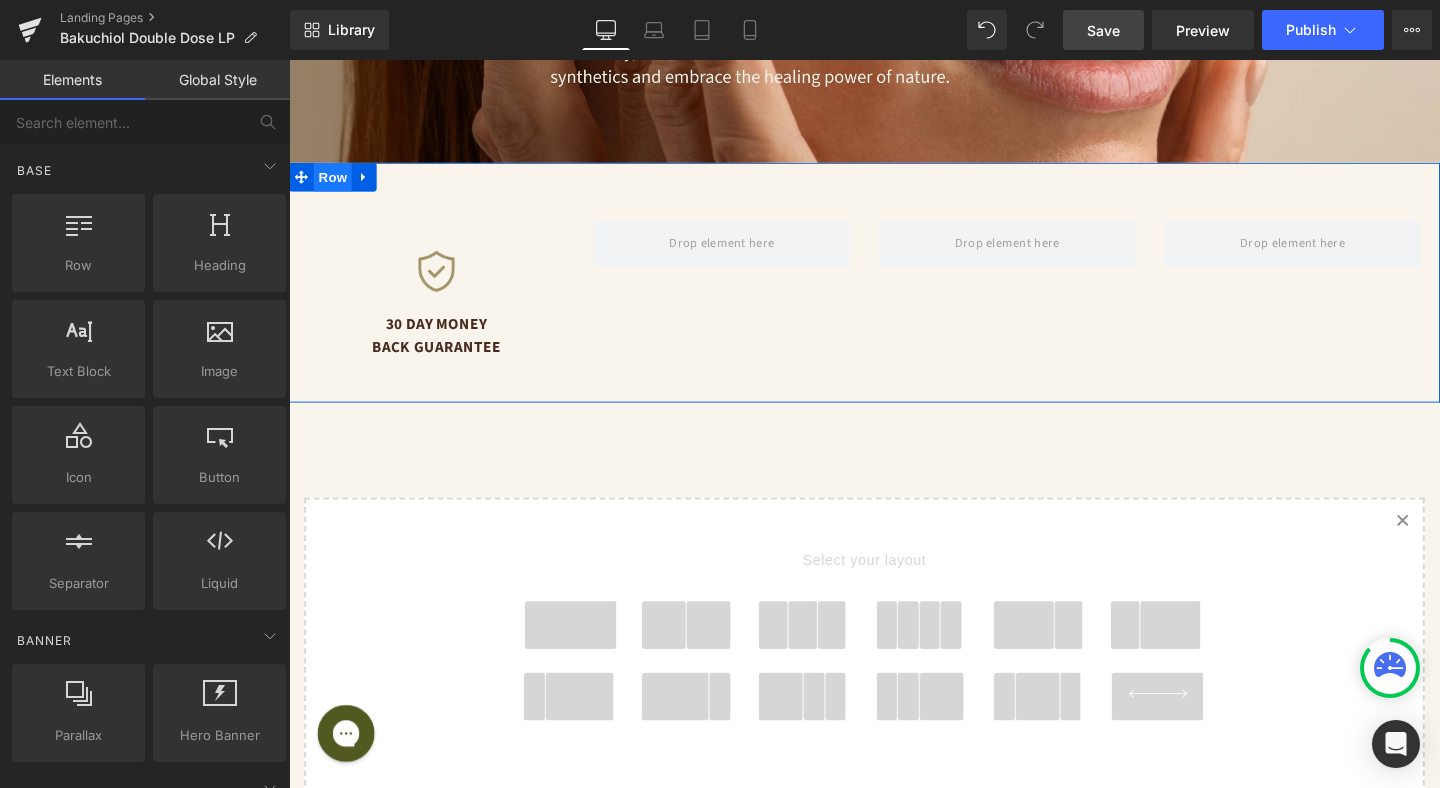 click on "Row" at bounding box center [335, 183] 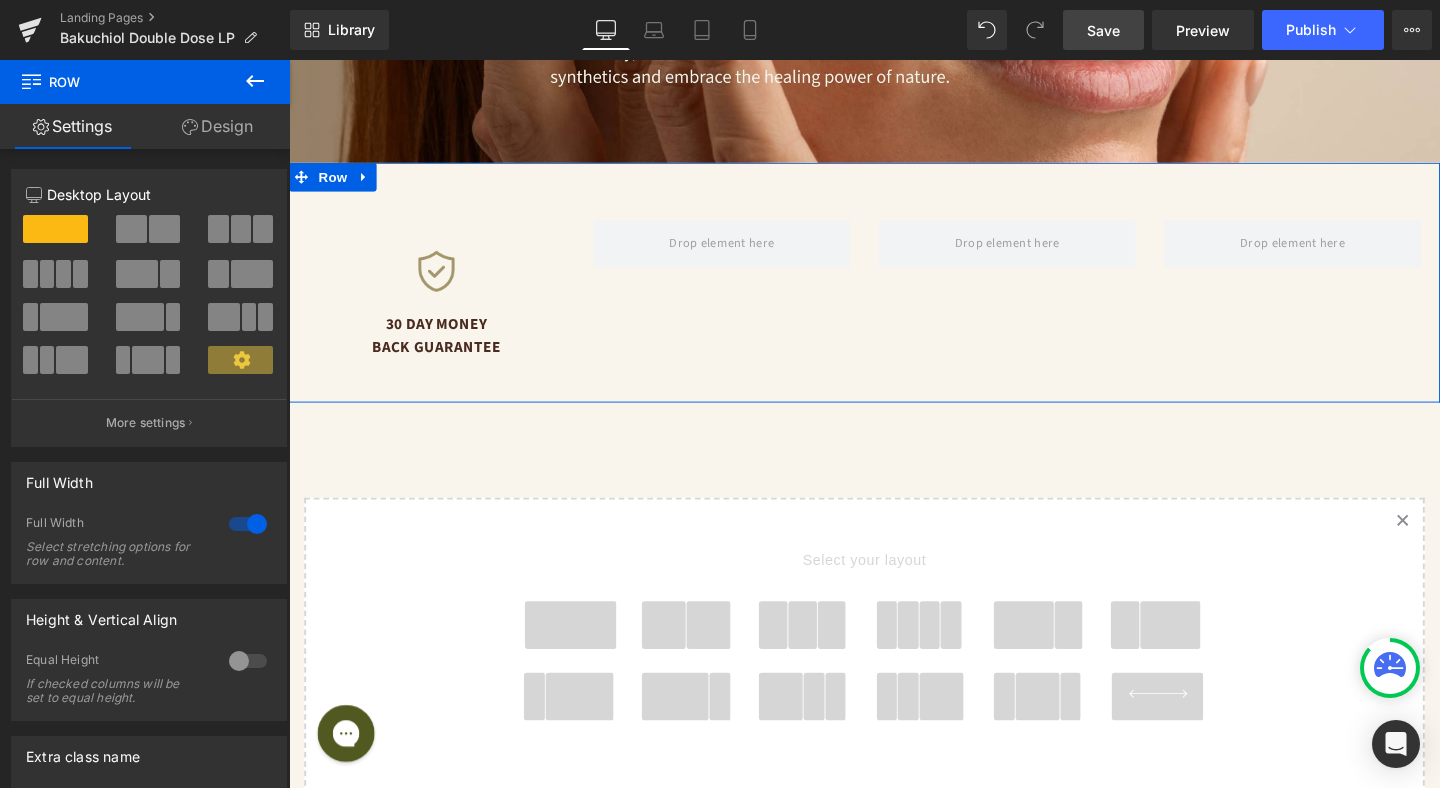 click on "Design" at bounding box center (217, 126) 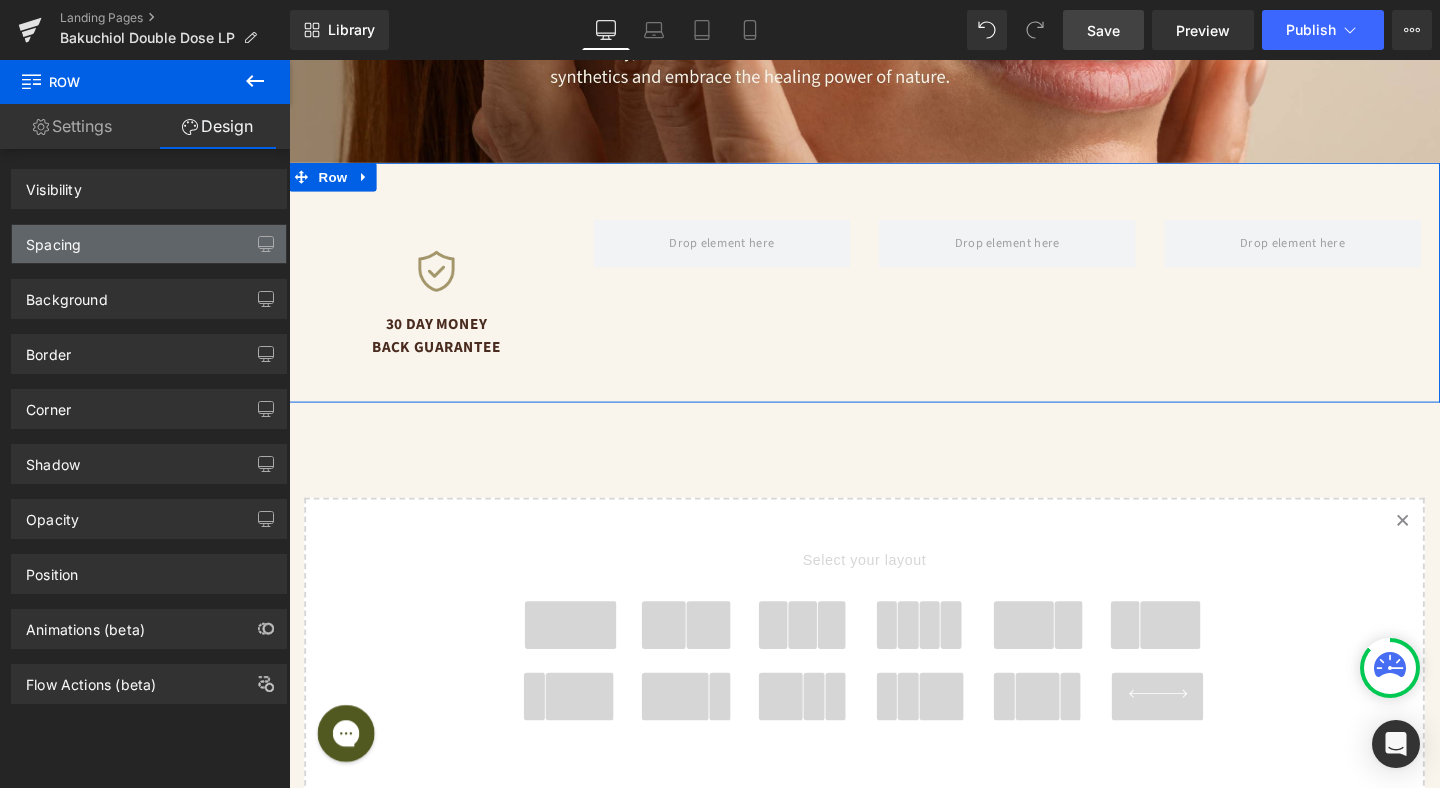 click on "Spacing" at bounding box center (149, 244) 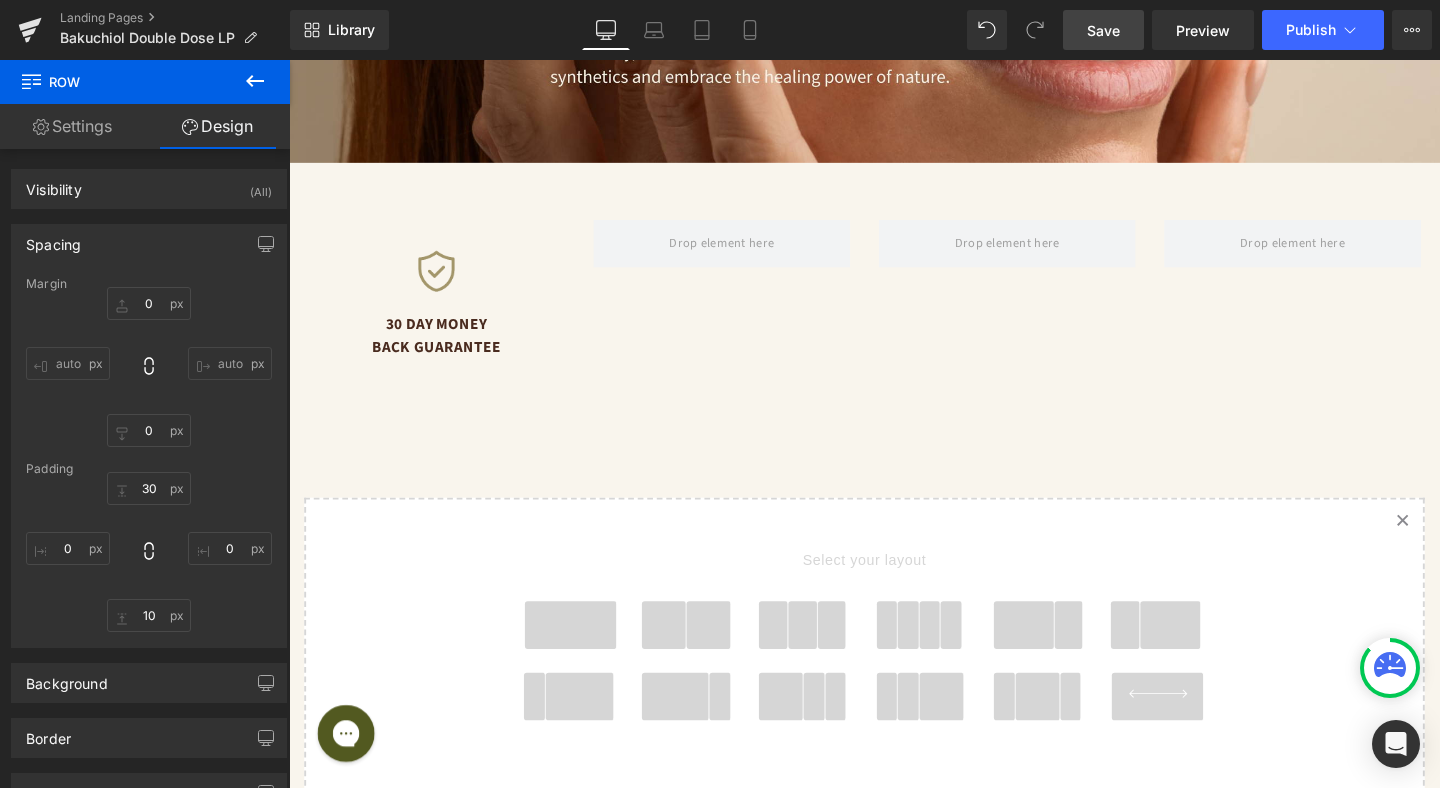 type on "0" 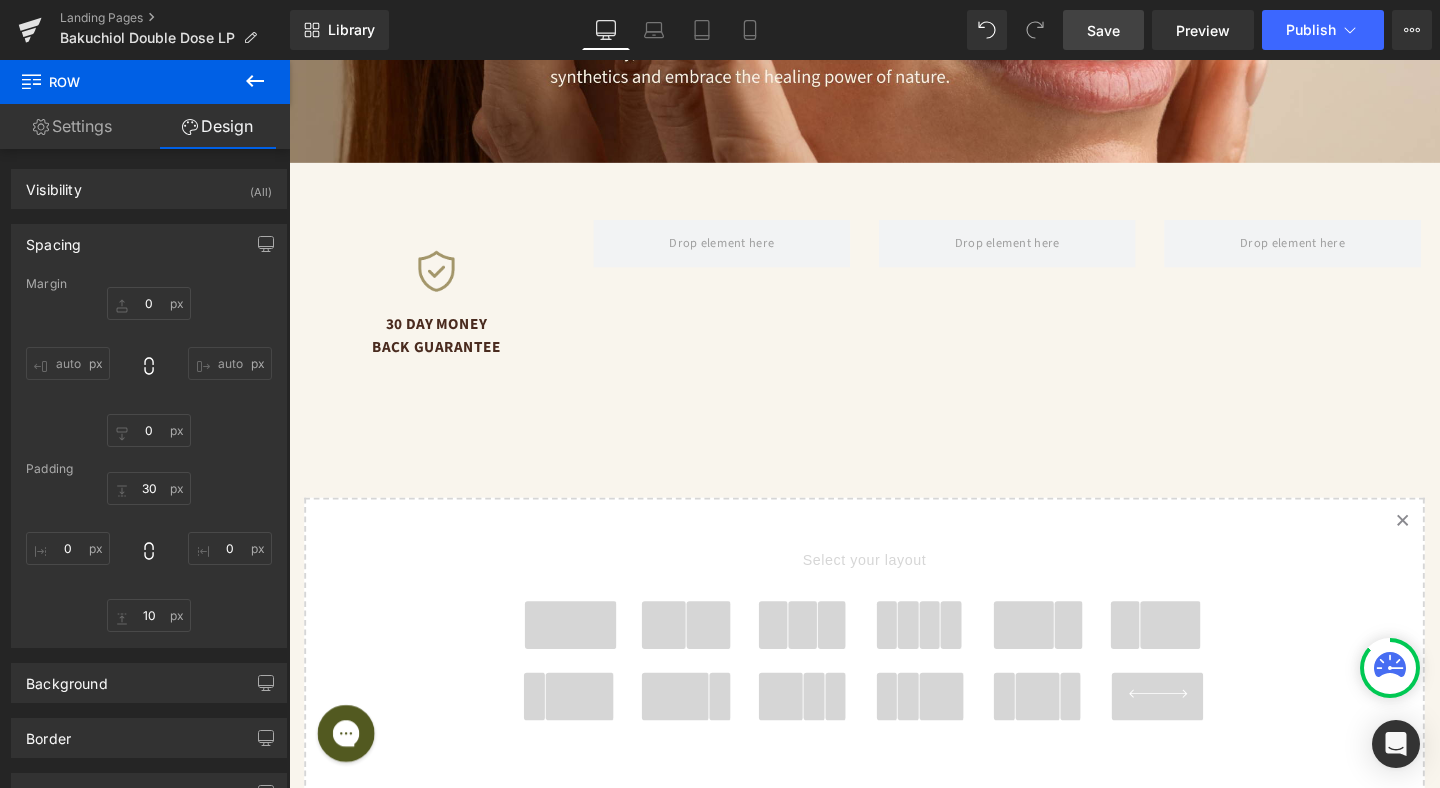 type on "0" 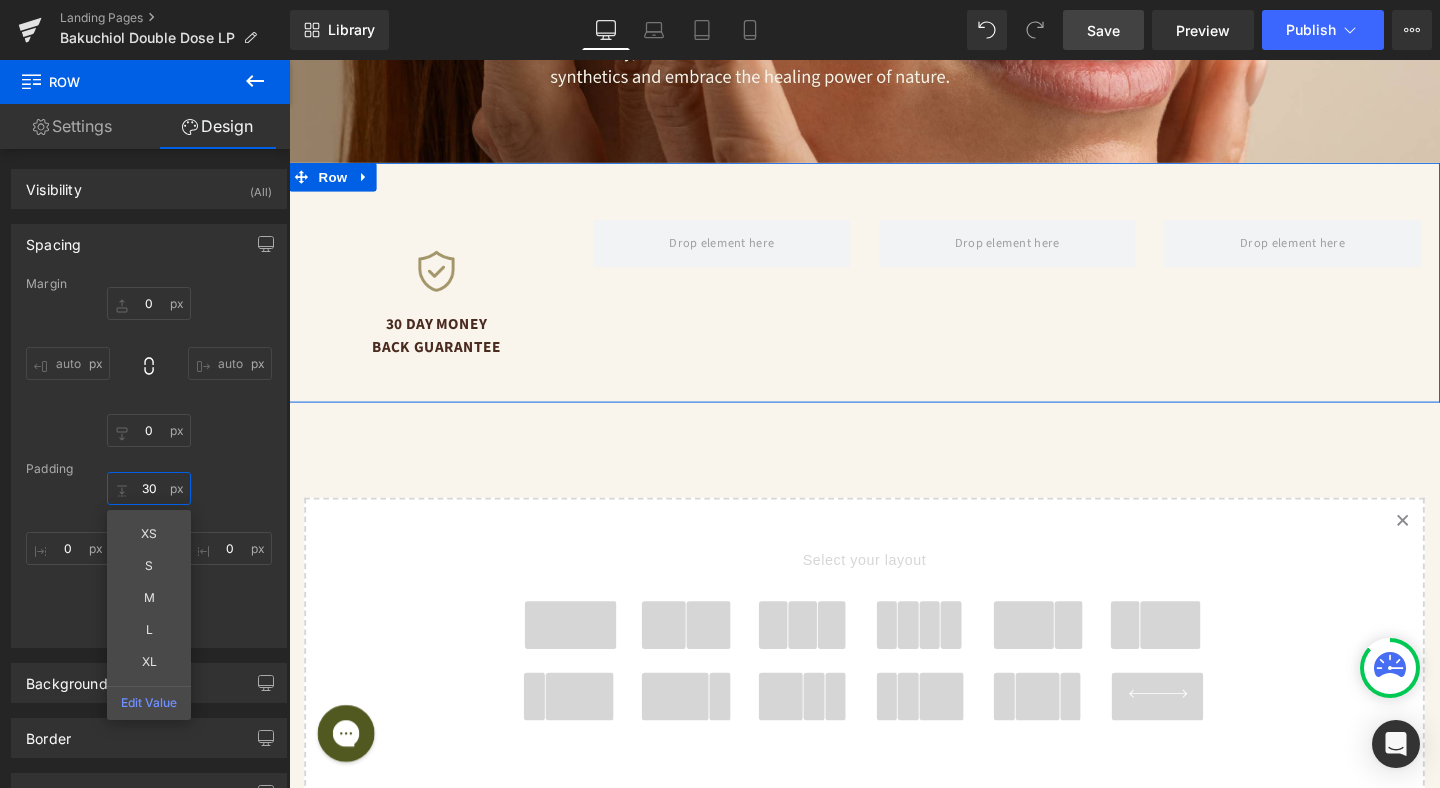click on "30" at bounding box center (149, 488) 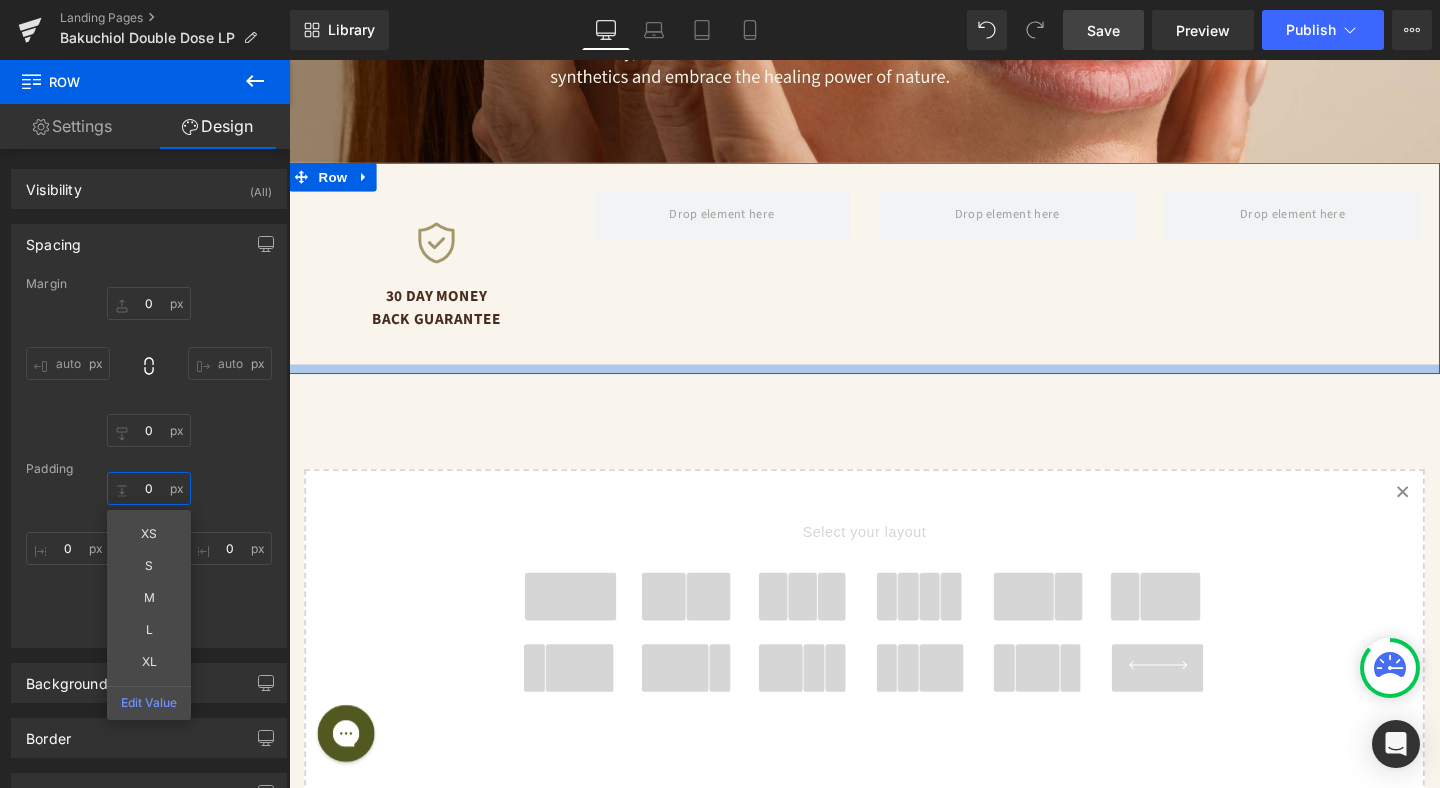 click on "Image         30 Day Money Back Guarantee Text Block
Row
Row
Row" at bounding box center (894, 279) 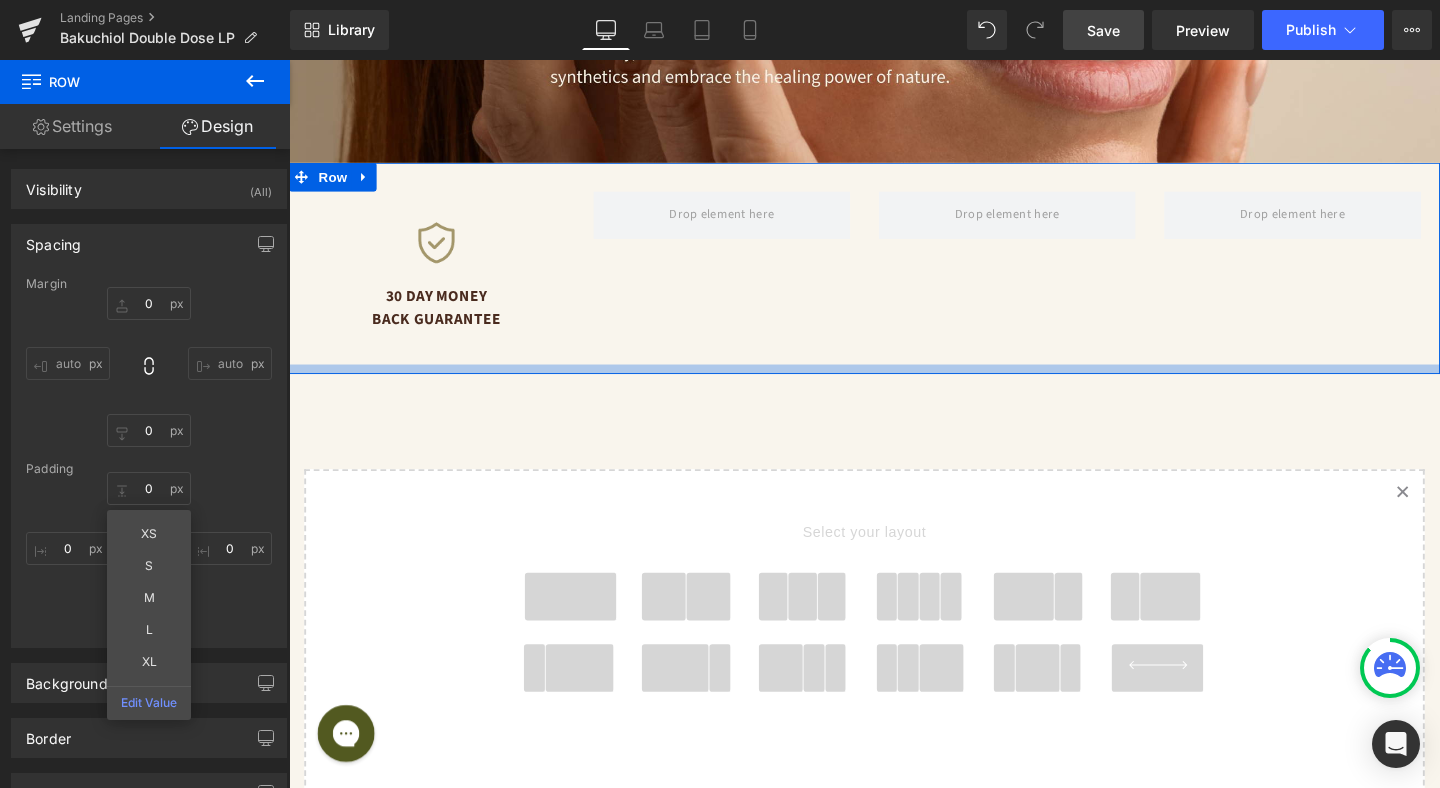 click on "Margin
0px 0
auto auto
0px 0
auto auto
Padding
0 0 XS S M L XL Edit Value
0px 0
10px 10
0px 0" at bounding box center [149, 462] 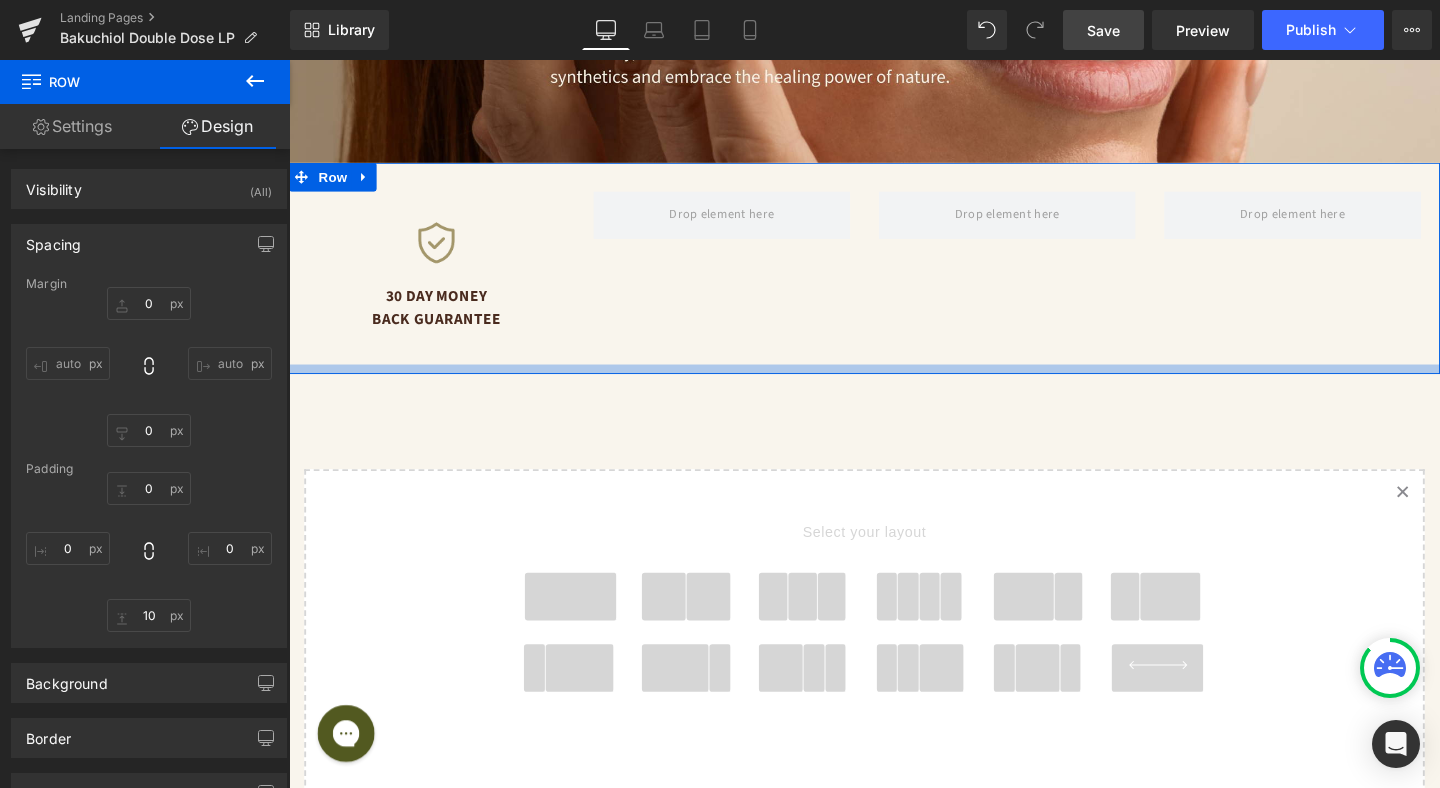 type on "0px" 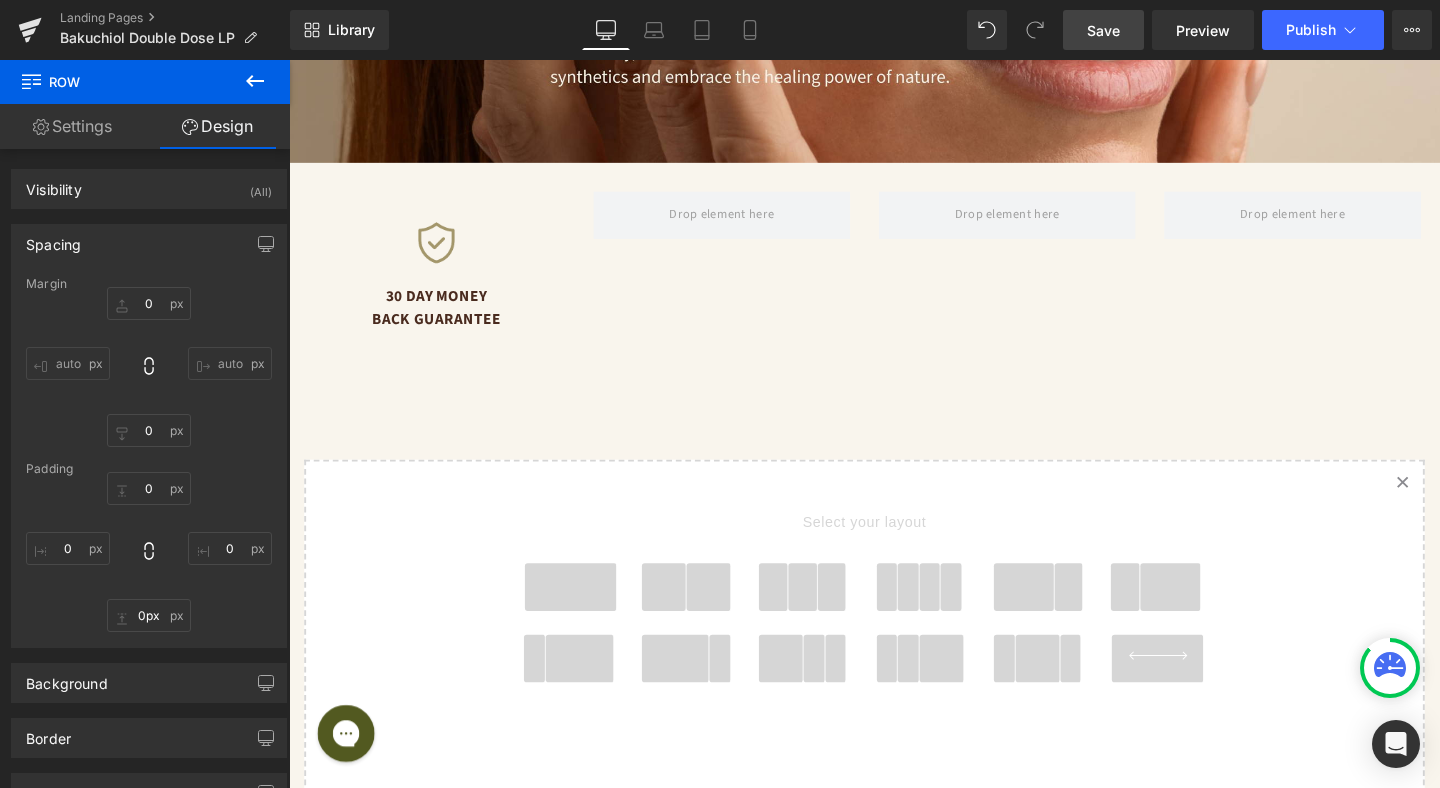 click on "Save" at bounding box center [1103, 30] 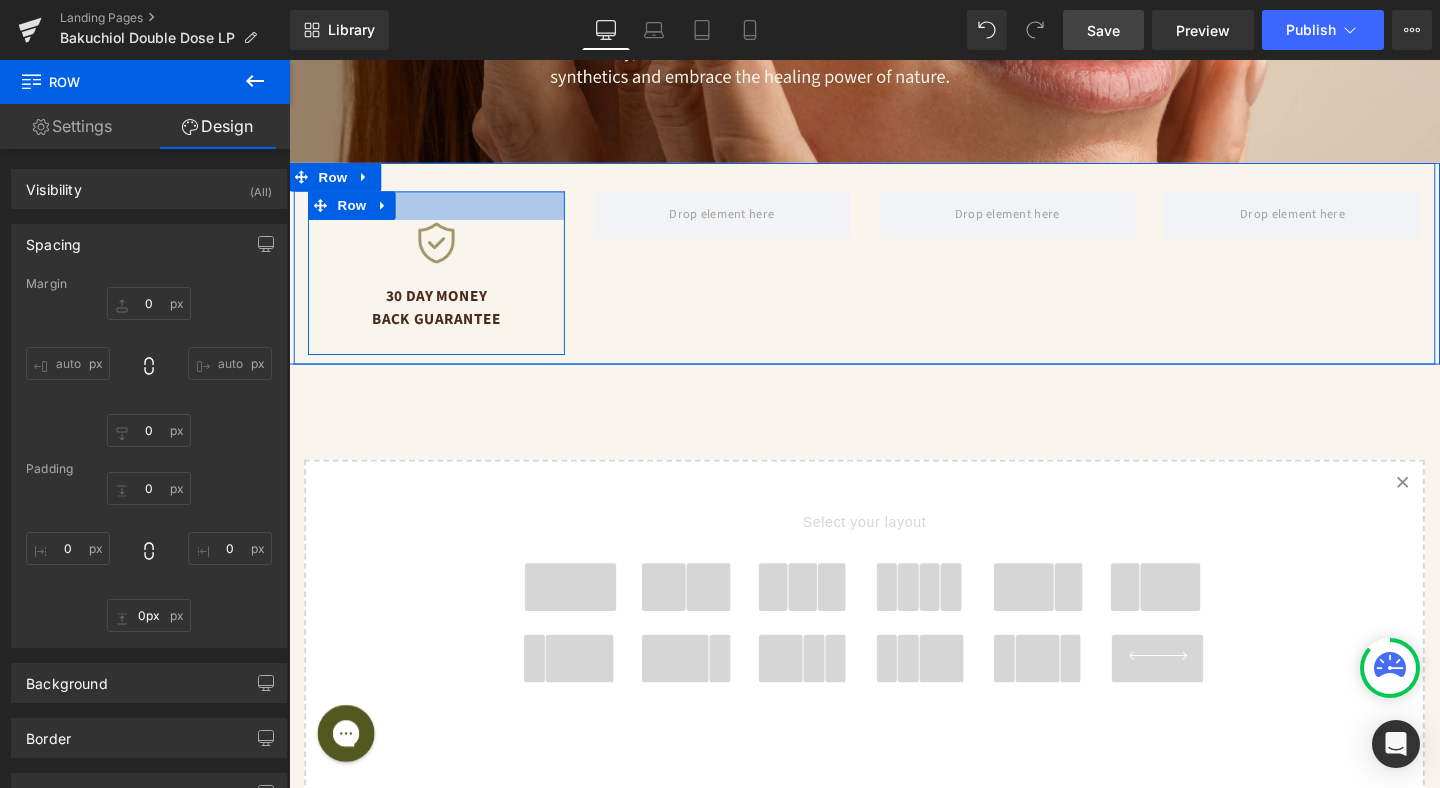 click at bounding box center [444, 213] 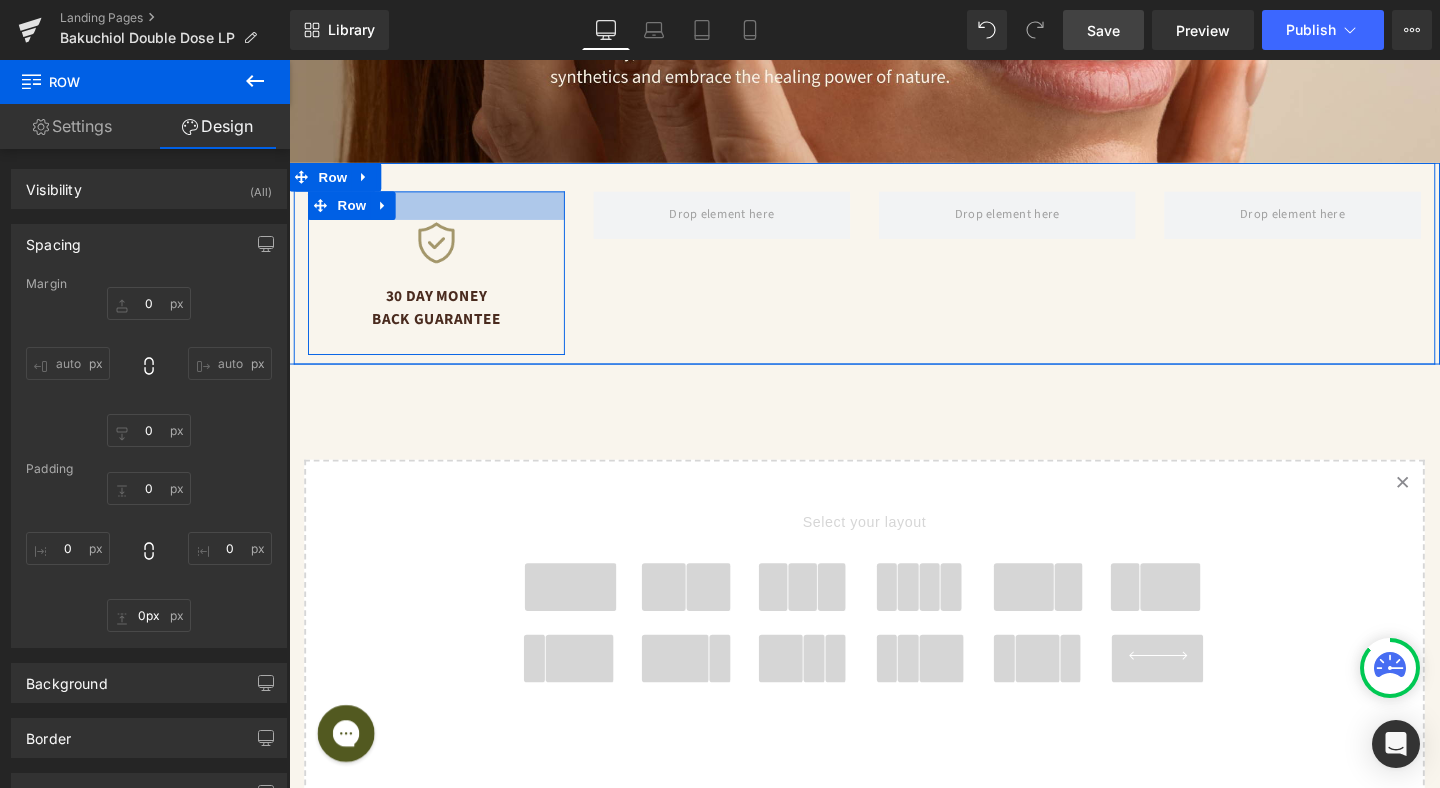 click on "Liquid
Sale Off
(P) Image
‹ ›" at bounding box center (894, -2385) 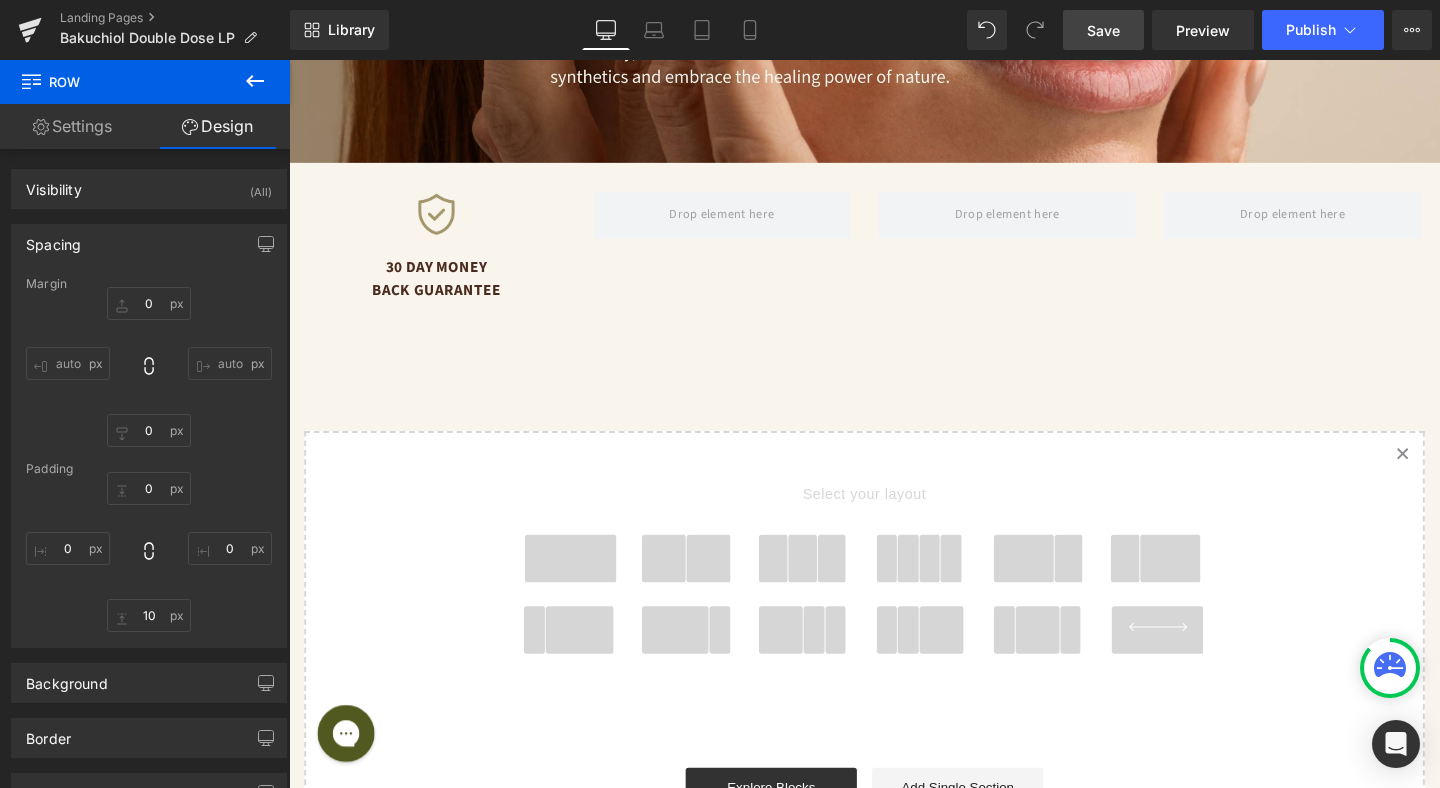 type on "0" 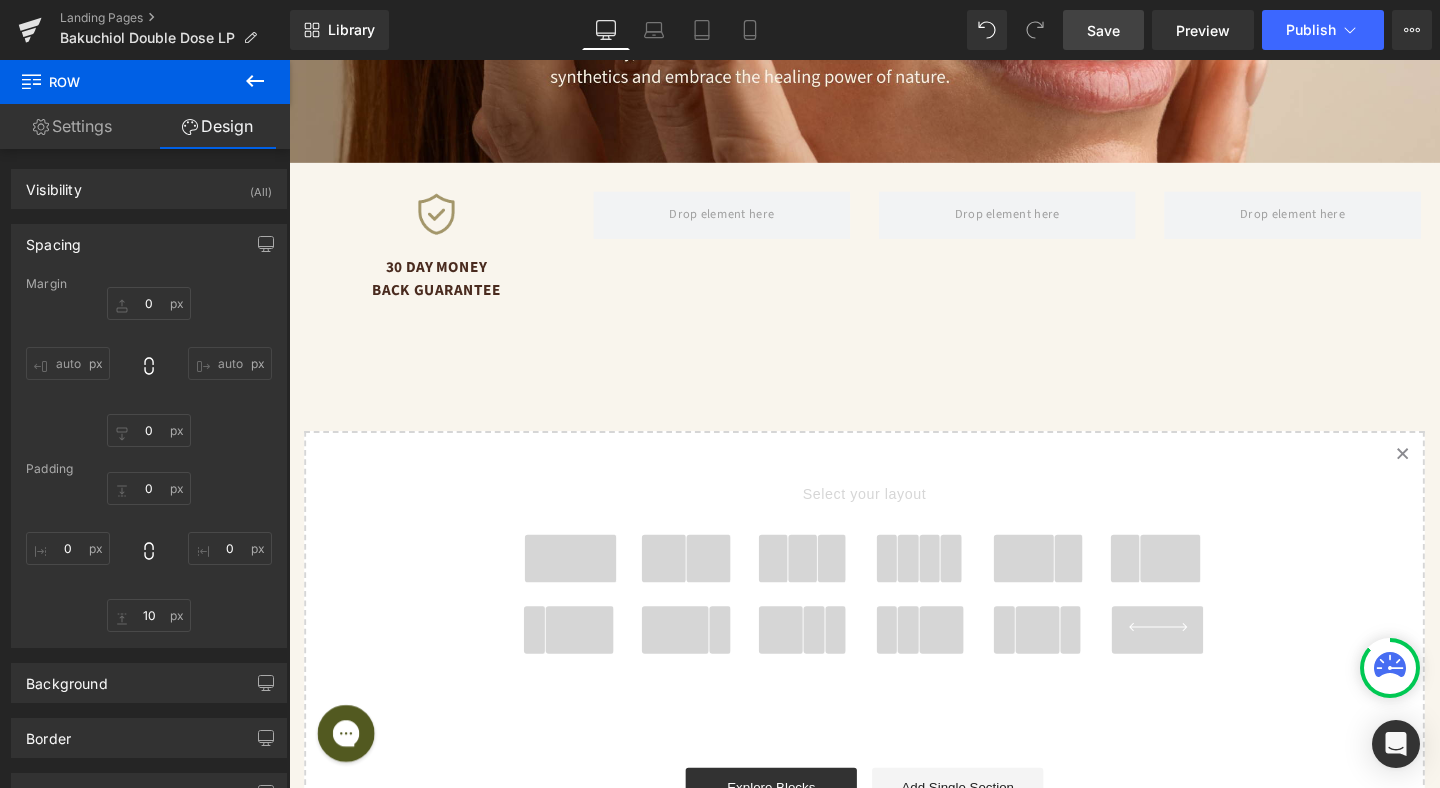 type on "0" 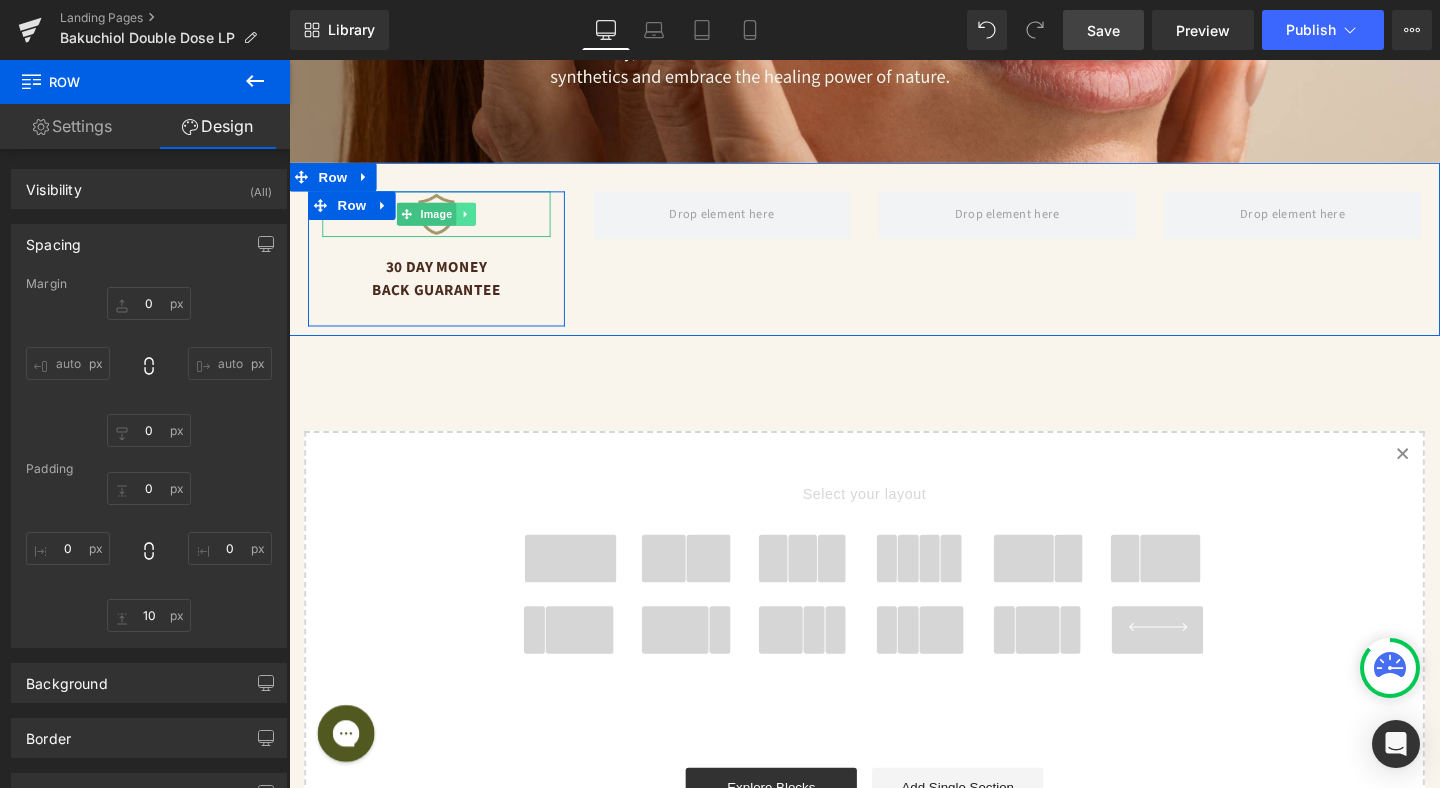 click 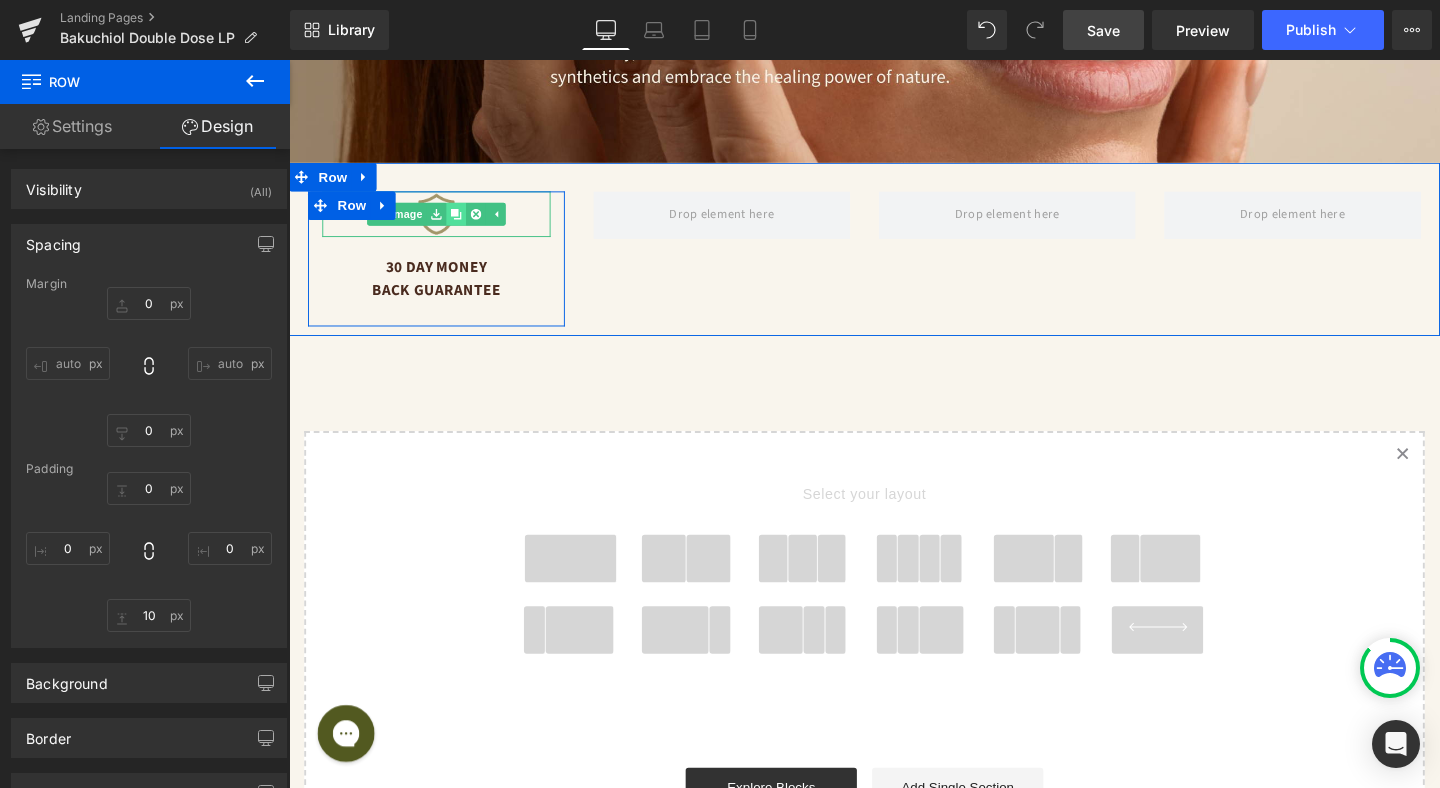 click 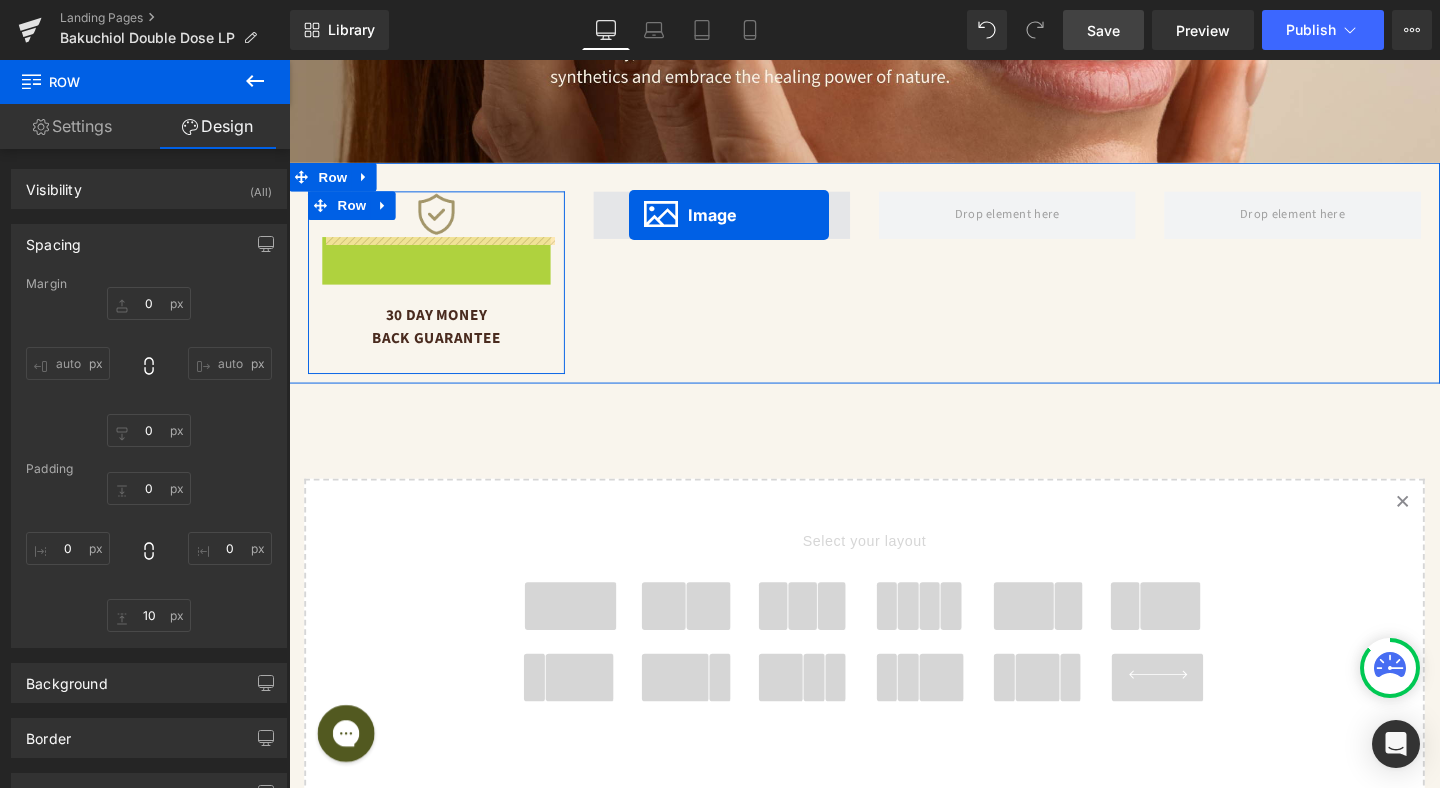drag, startPoint x: 413, startPoint y: 273, endPoint x: 646, endPoint y: 223, distance: 238.30443 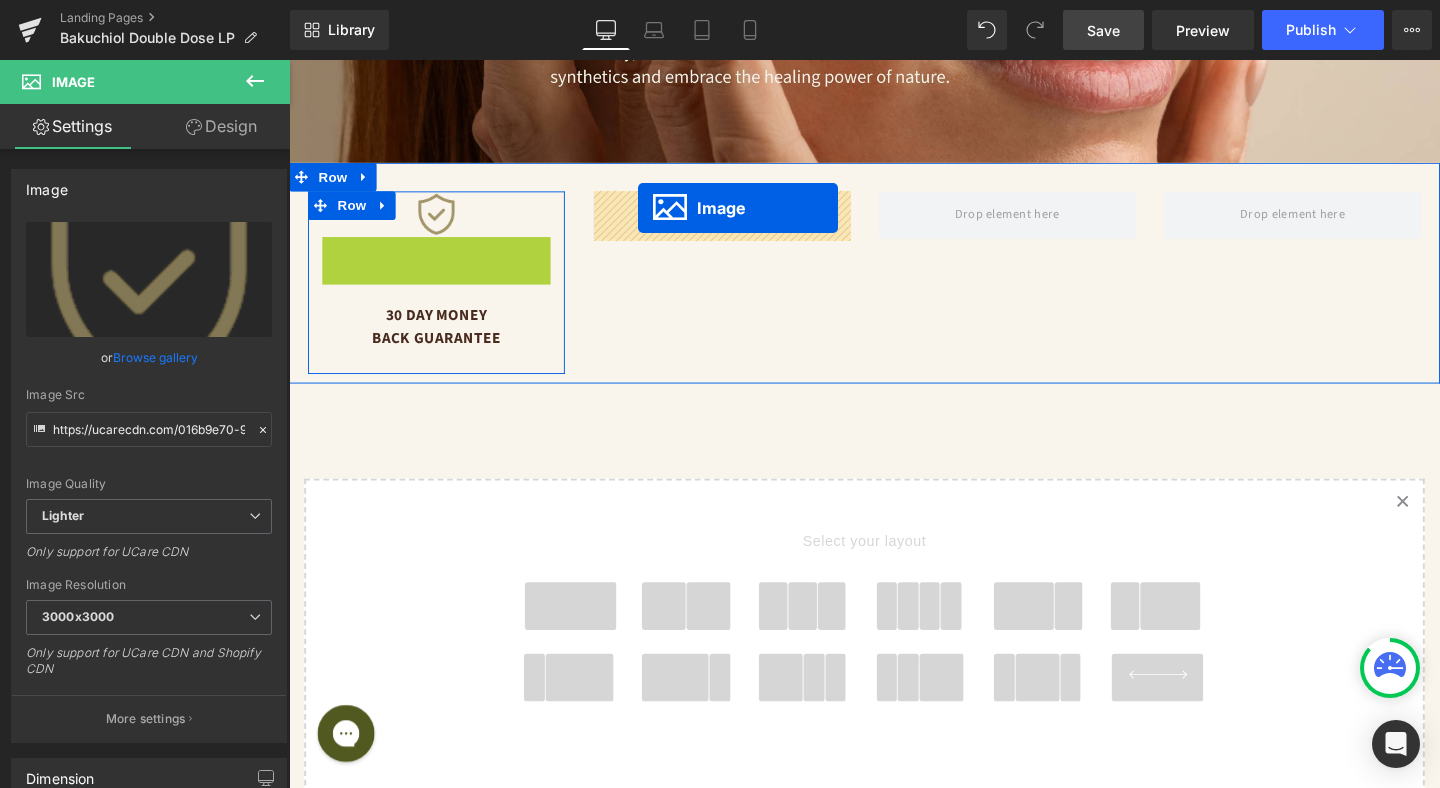 drag, startPoint x: 414, startPoint y: 269, endPoint x: 656, endPoint y: 216, distance: 247.73575 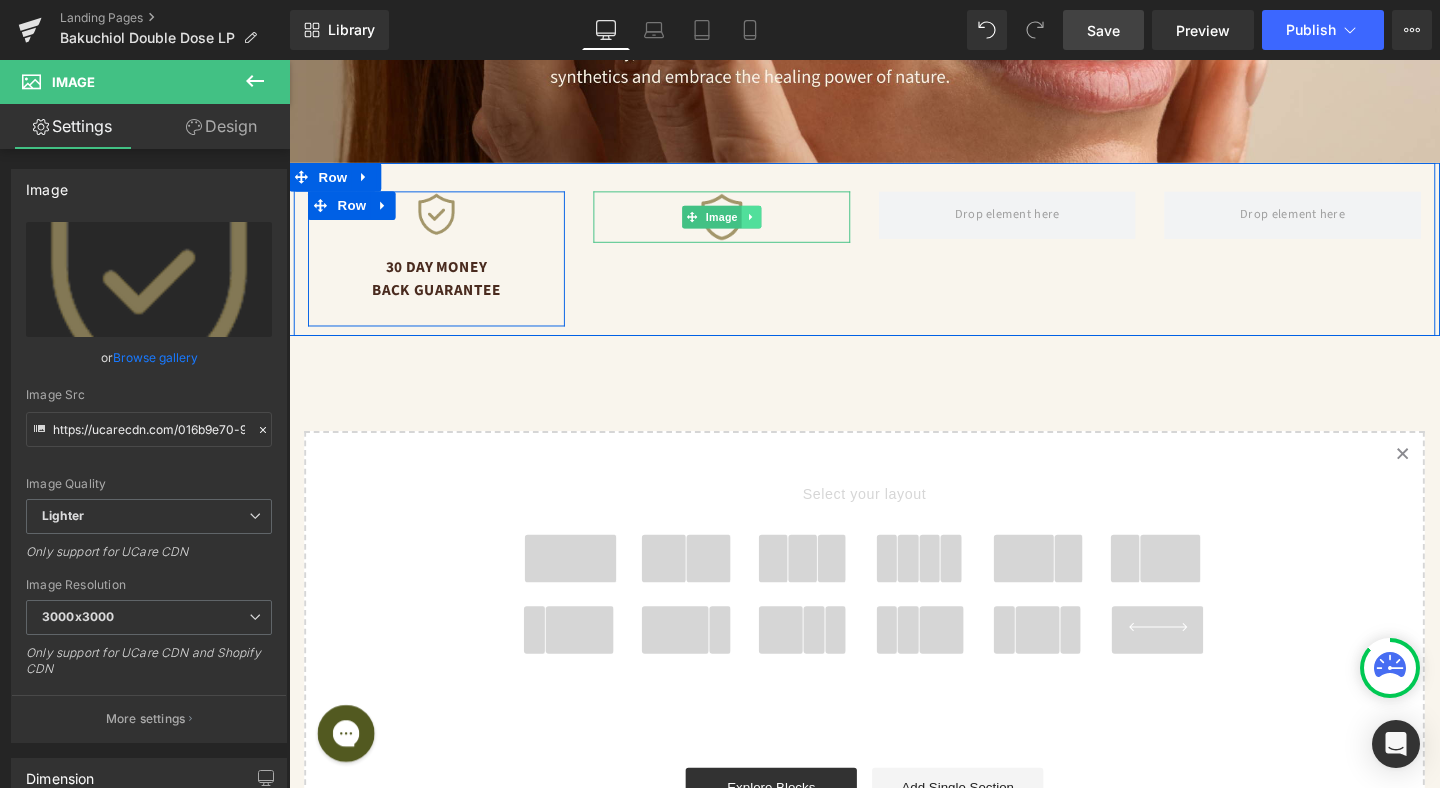 click 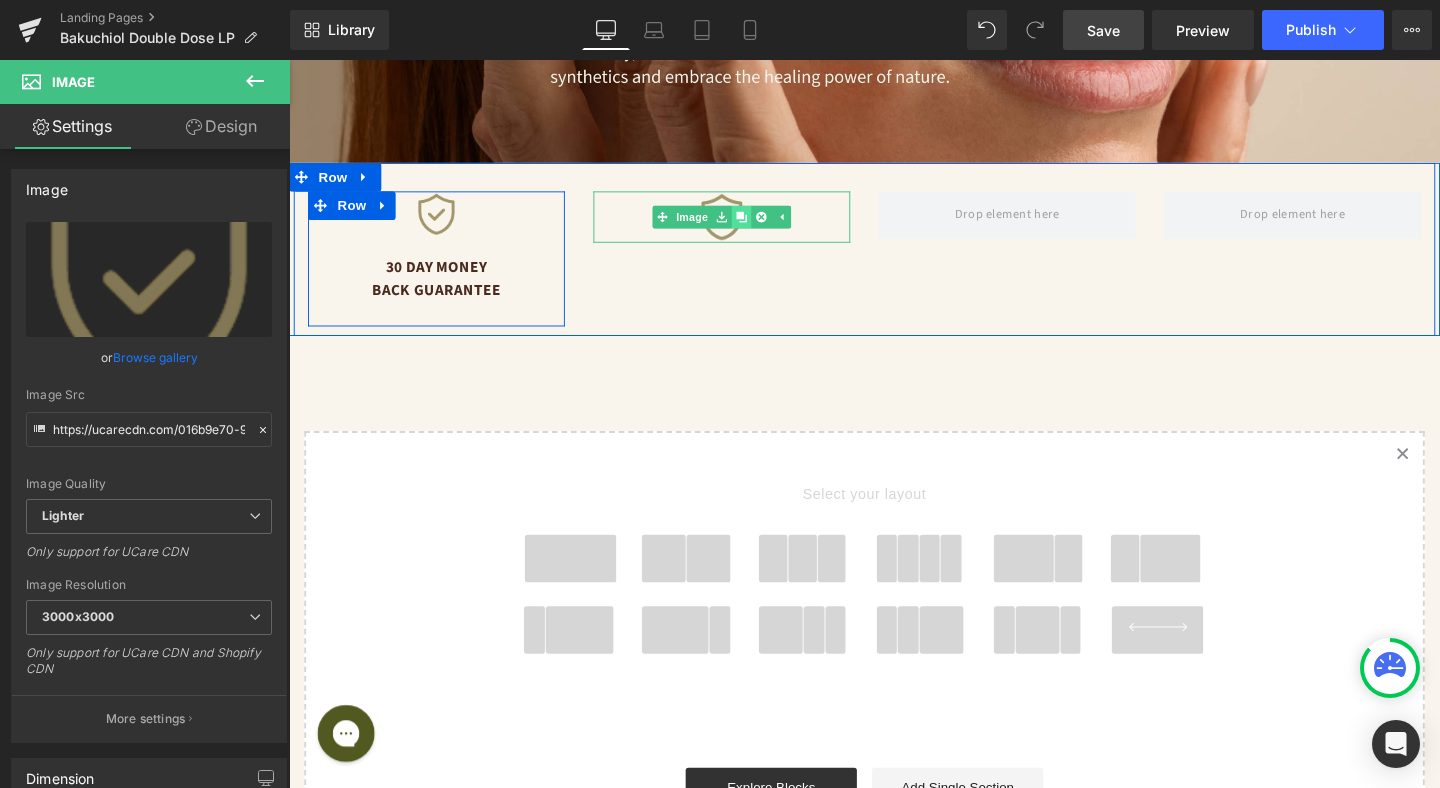 click 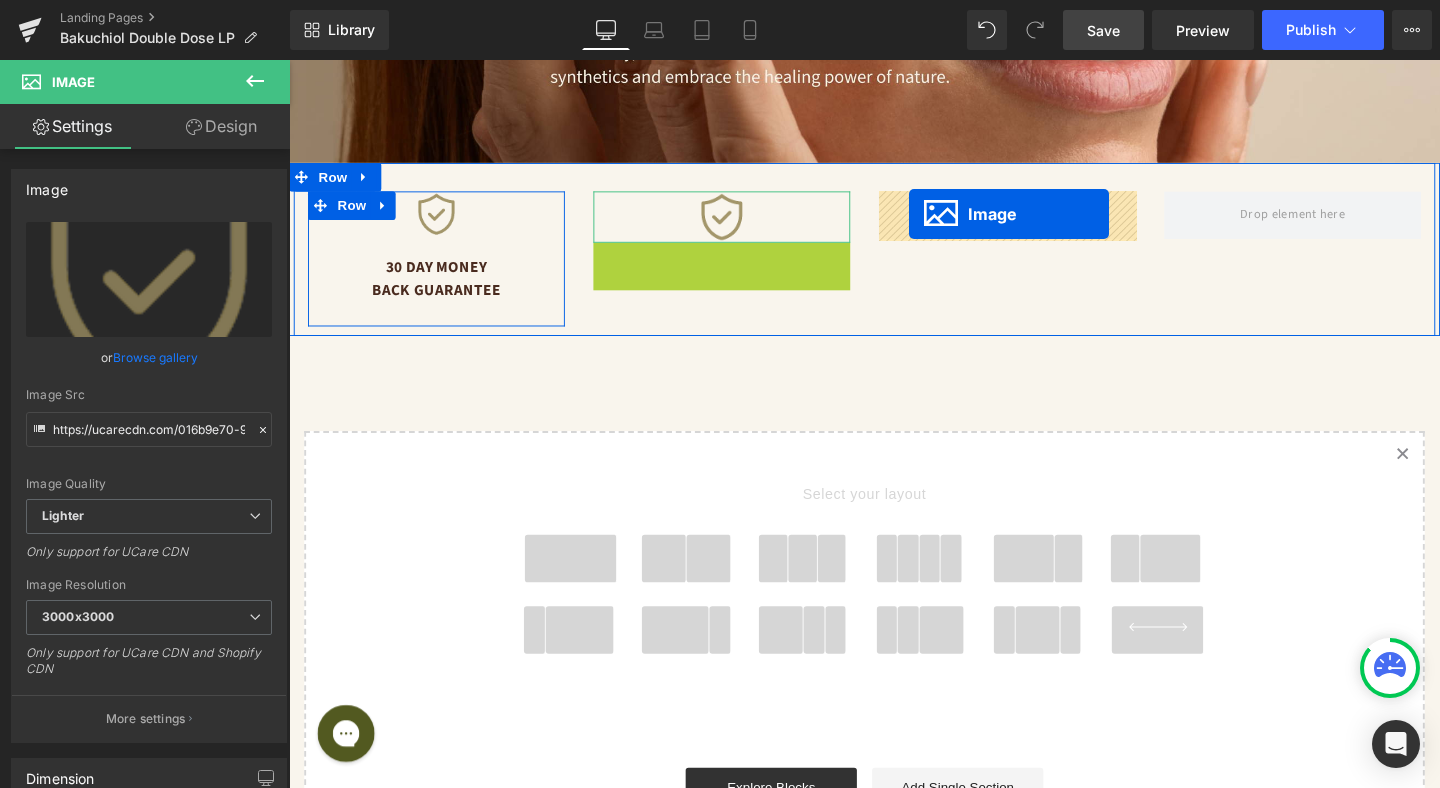 drag, startPoint x: 711, startPoint y: 279, endPoint x: 938, endPoint y: 218, distance: 235.05319 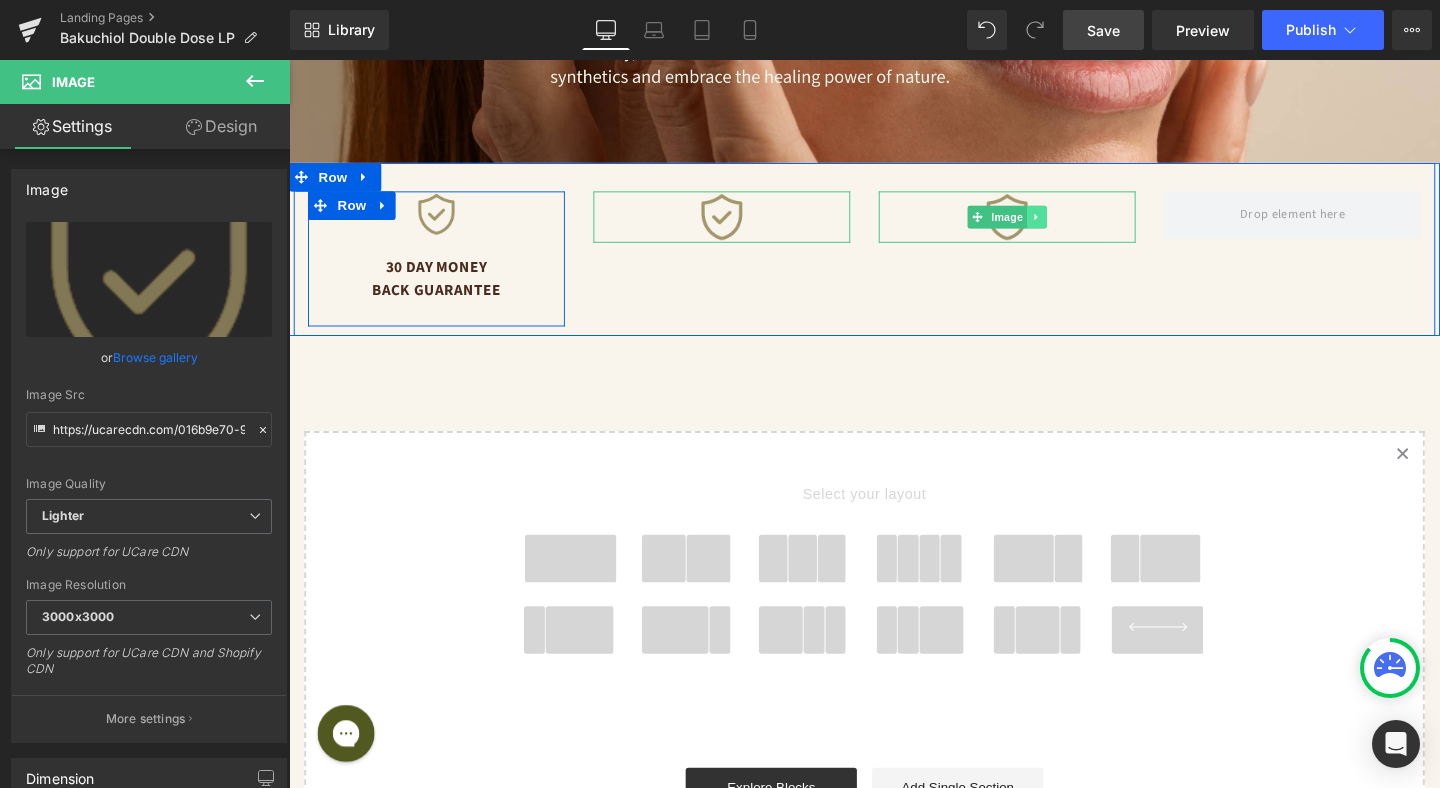 click 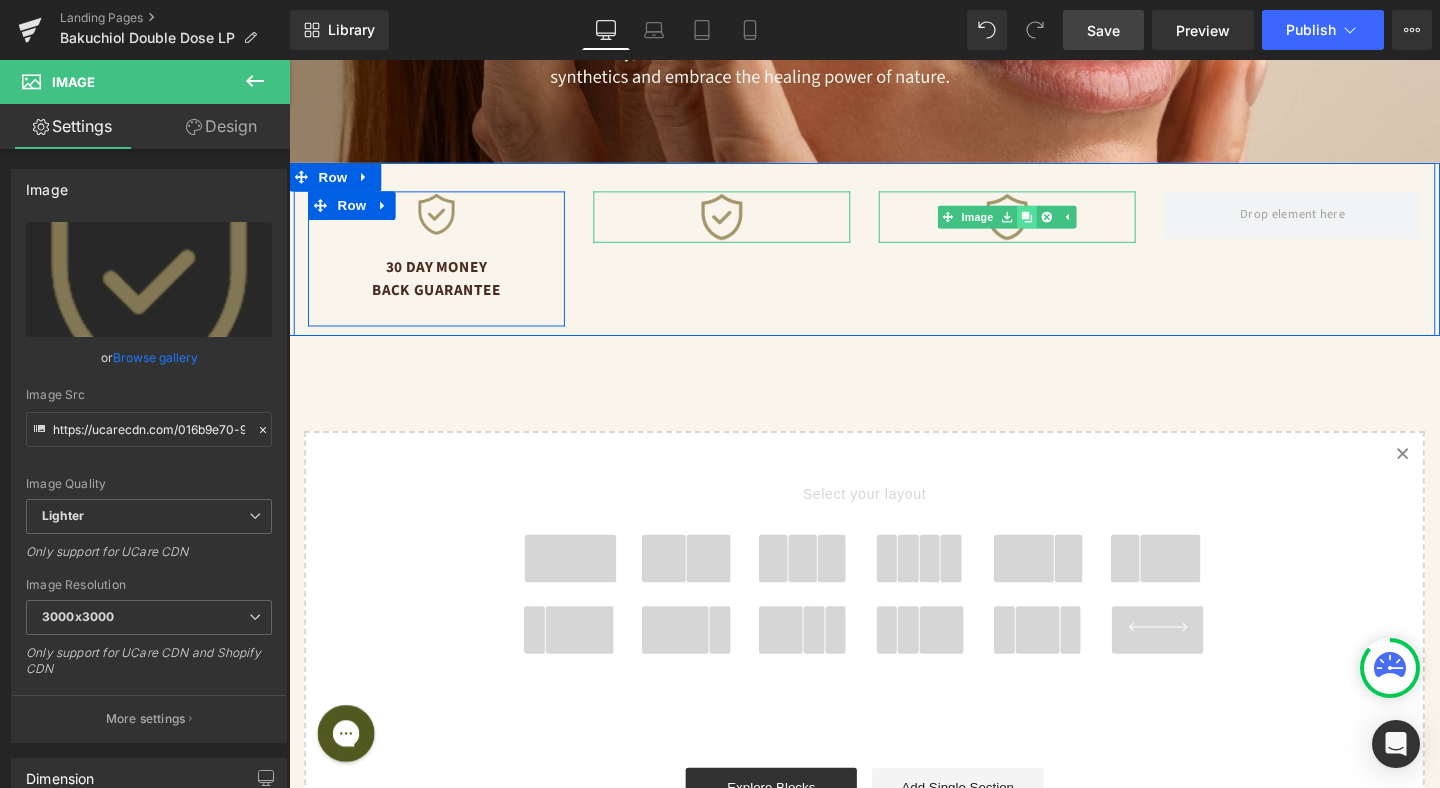 click 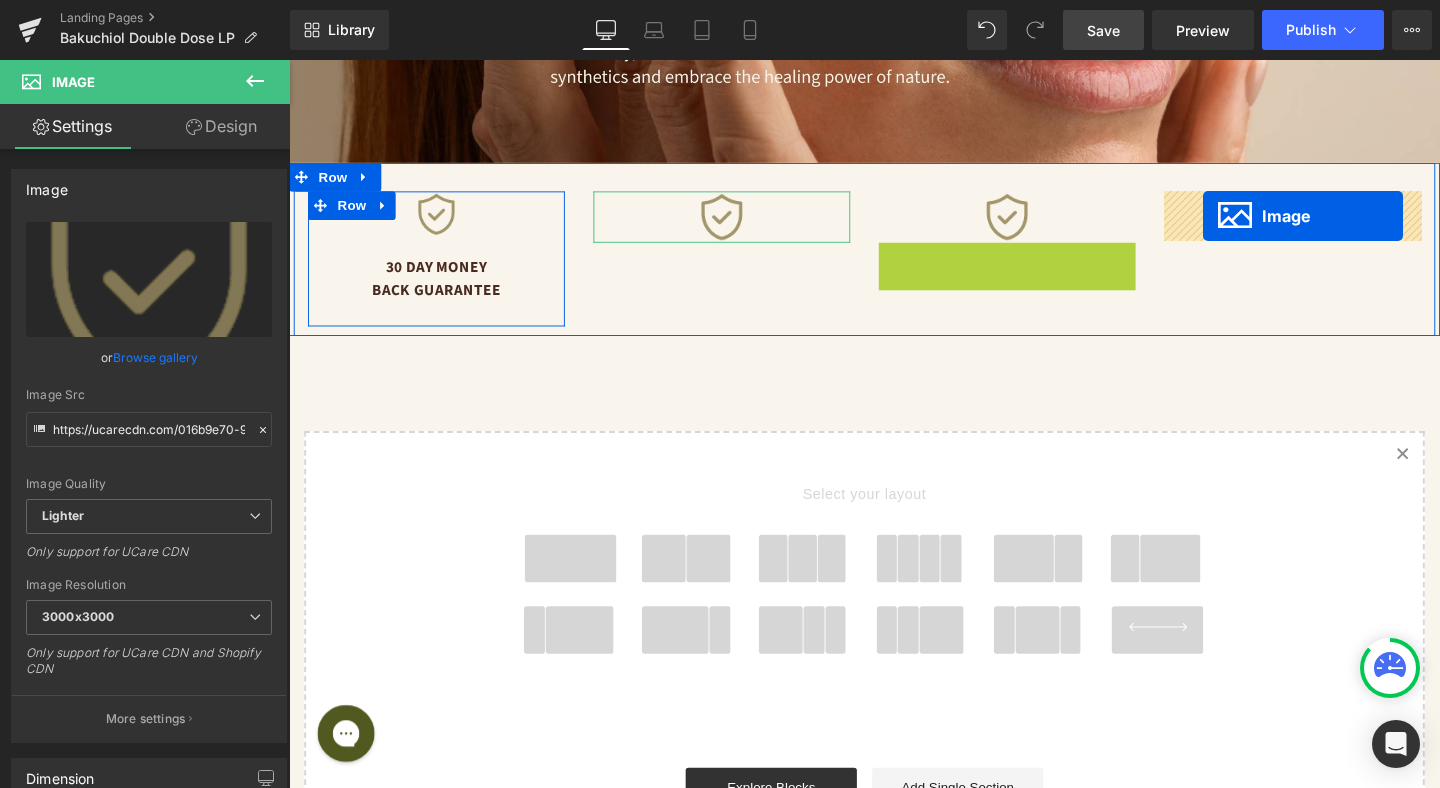 drag, startPoint x: 1012, startPoint y: 277, endPoint x: 1247, endPoint y: 227, distance: 240.26027 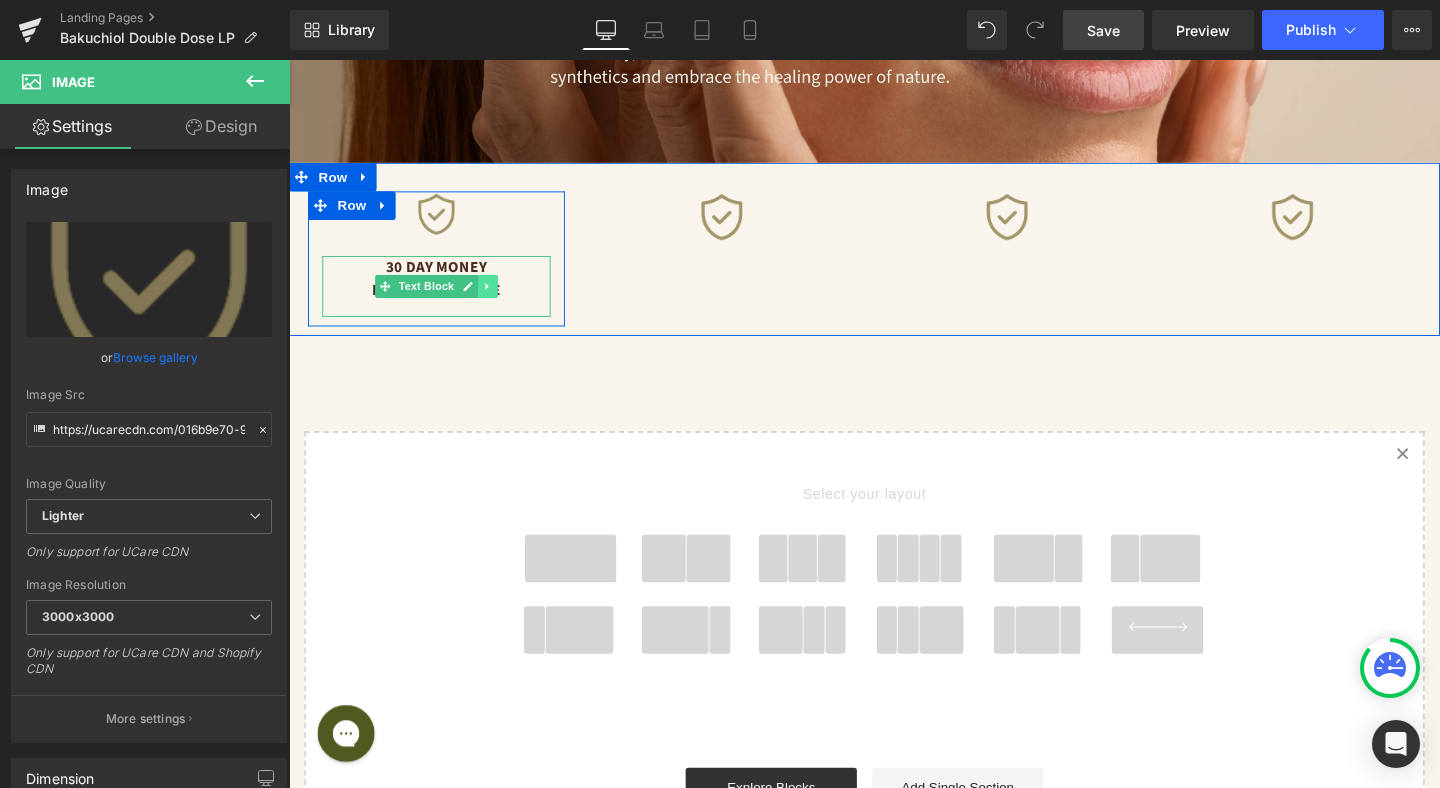 click 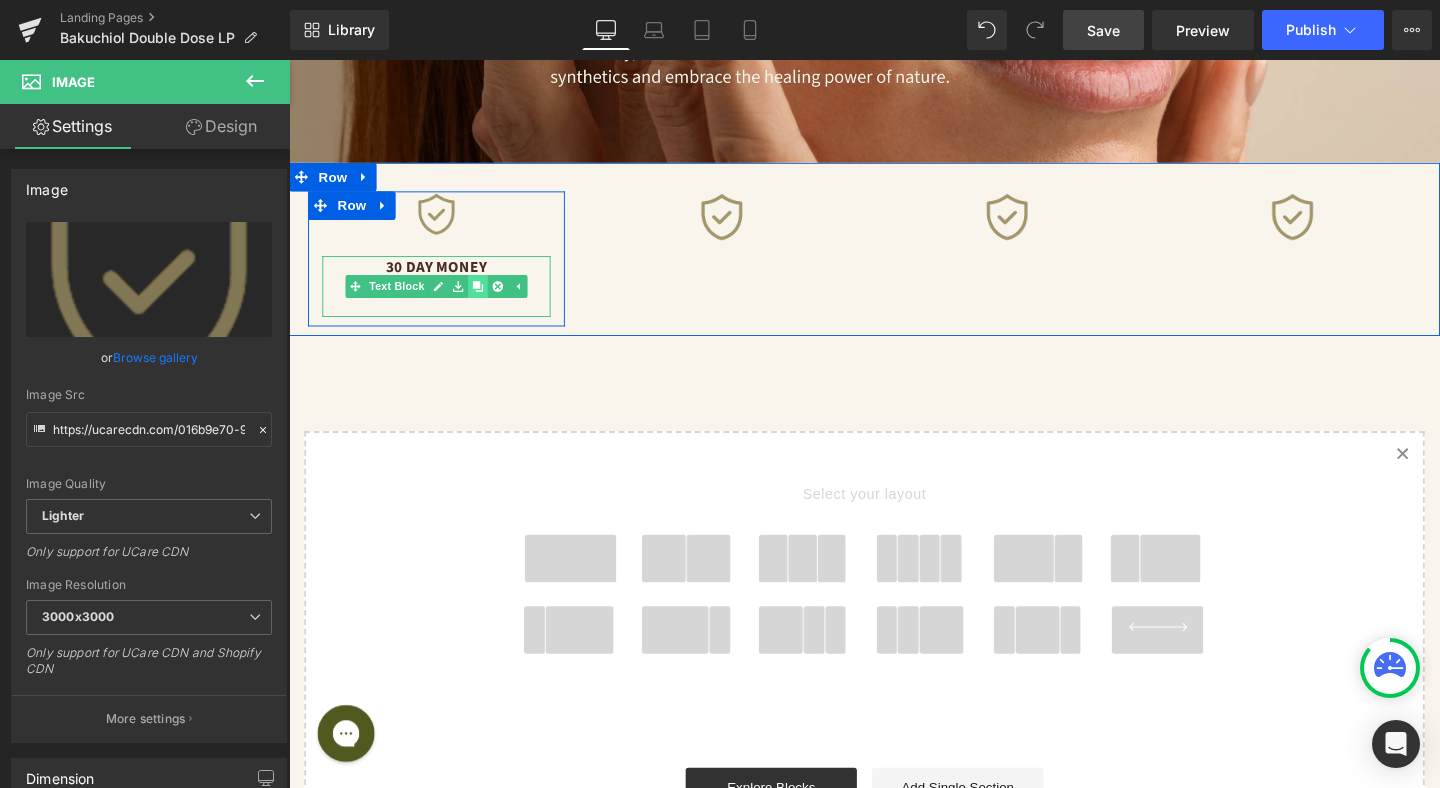 click 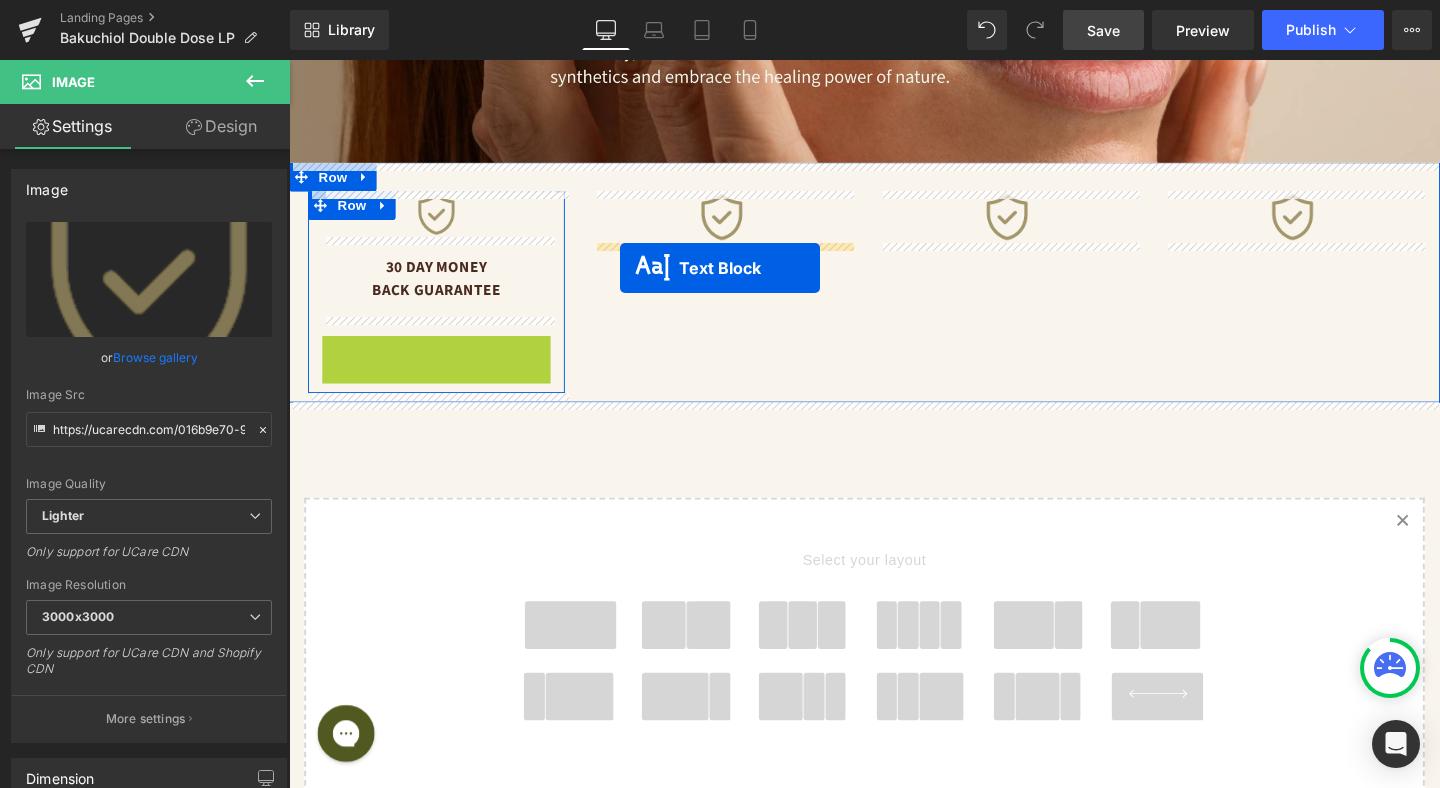 drag, startPoint x: 391, startPoint y: 382, endPoint x: 637, endPoint y: 279, distance: 266.69272 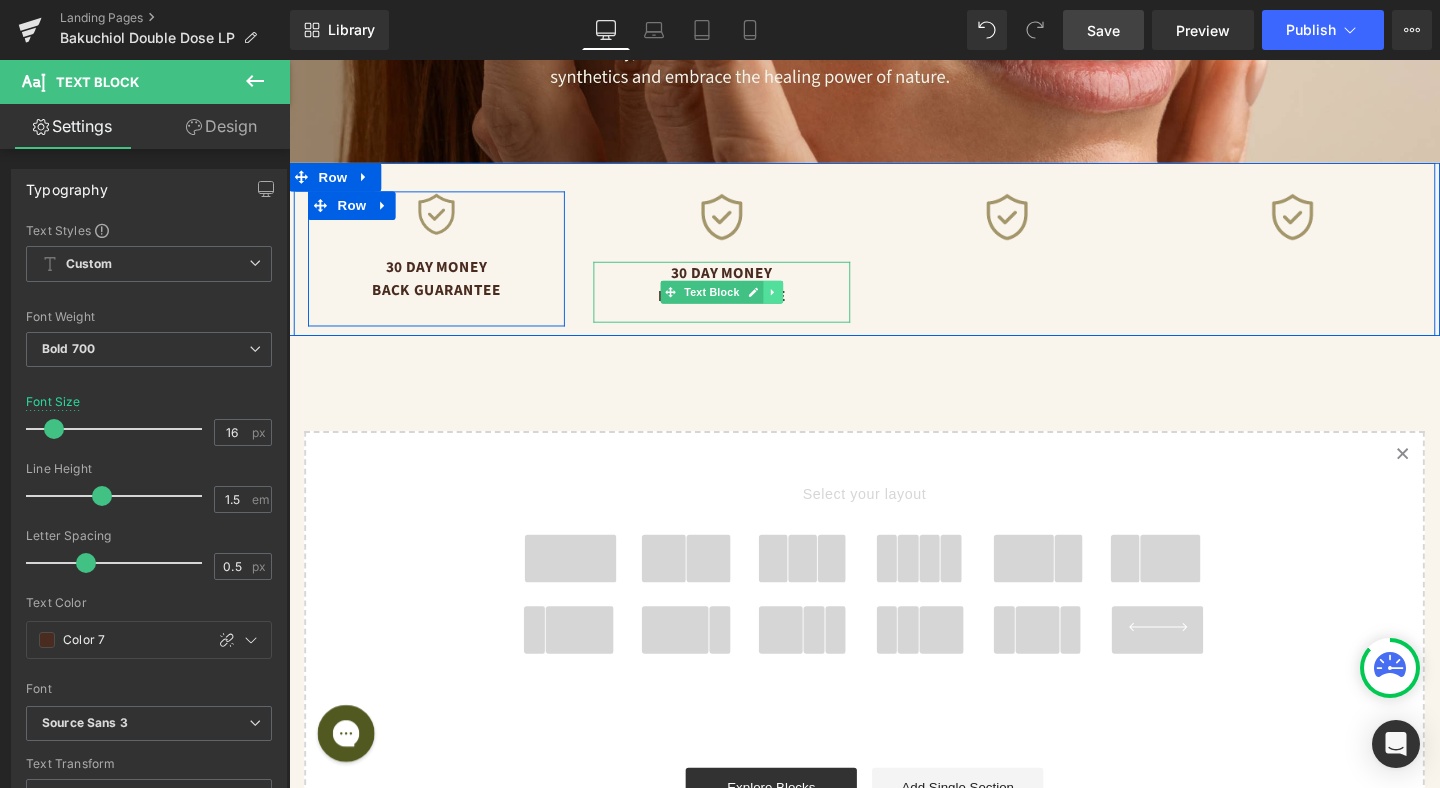 click 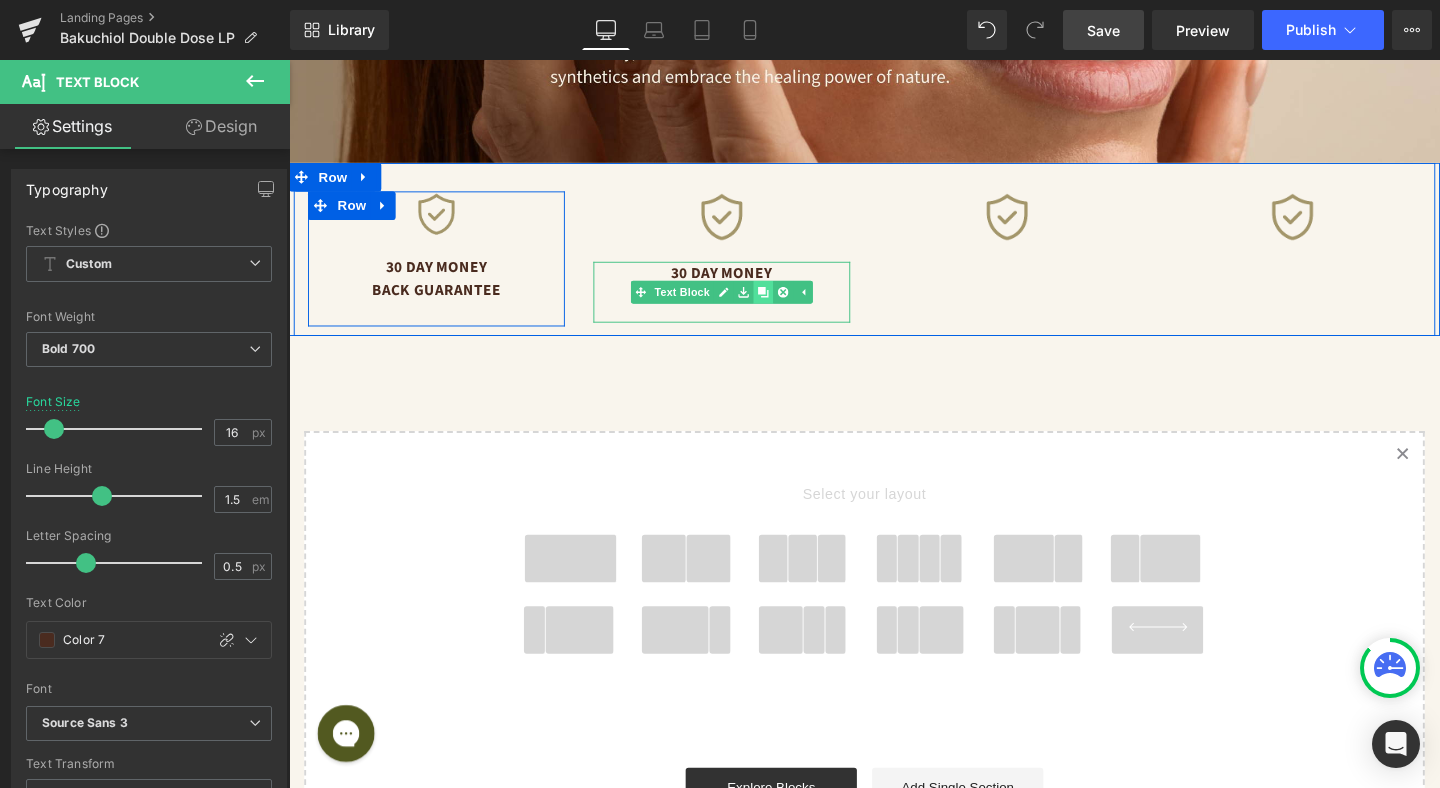 click 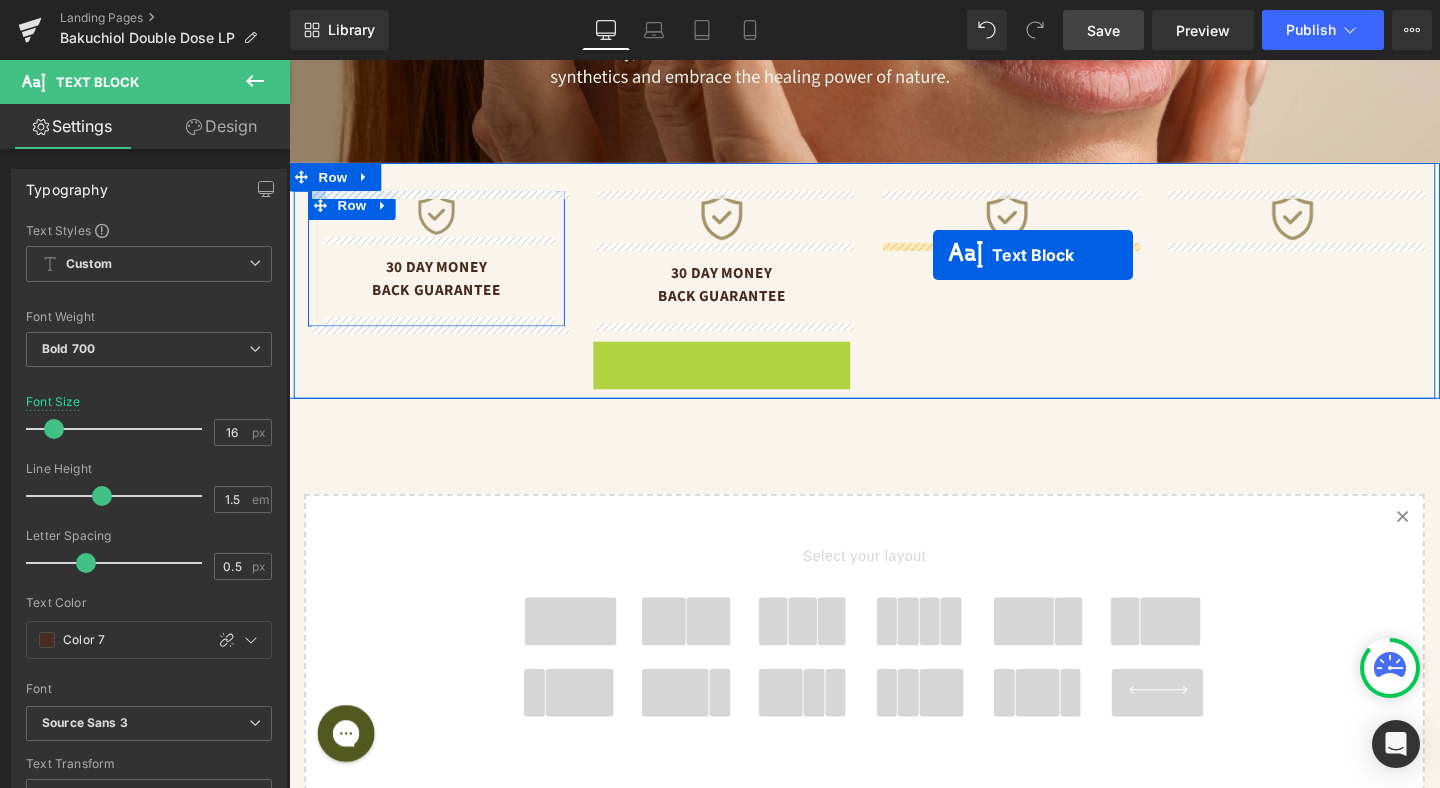 drag, startPoint x: 686, startPoint y: 388, endPoint x: 966, endPoint y: 265, distance: 305.8251 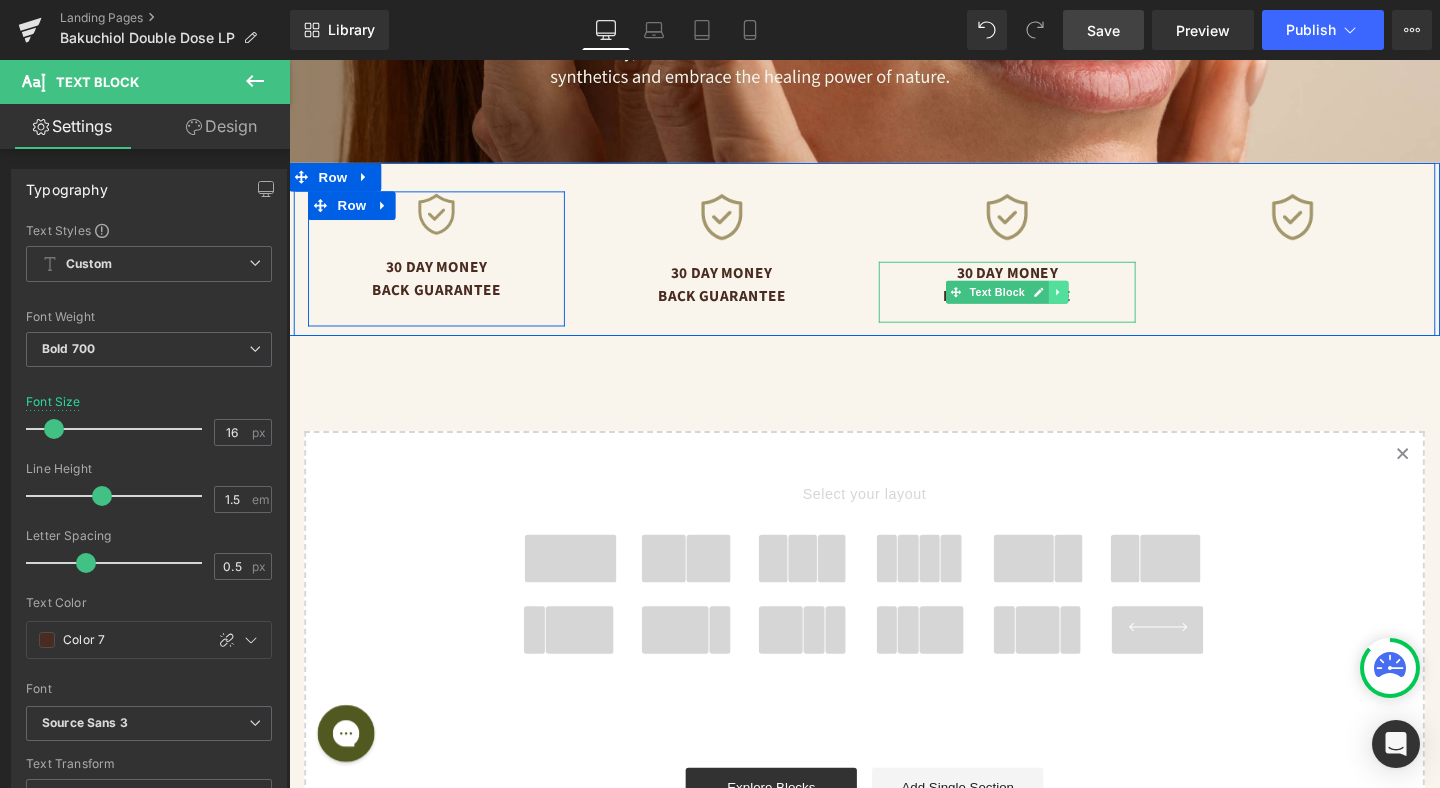 click 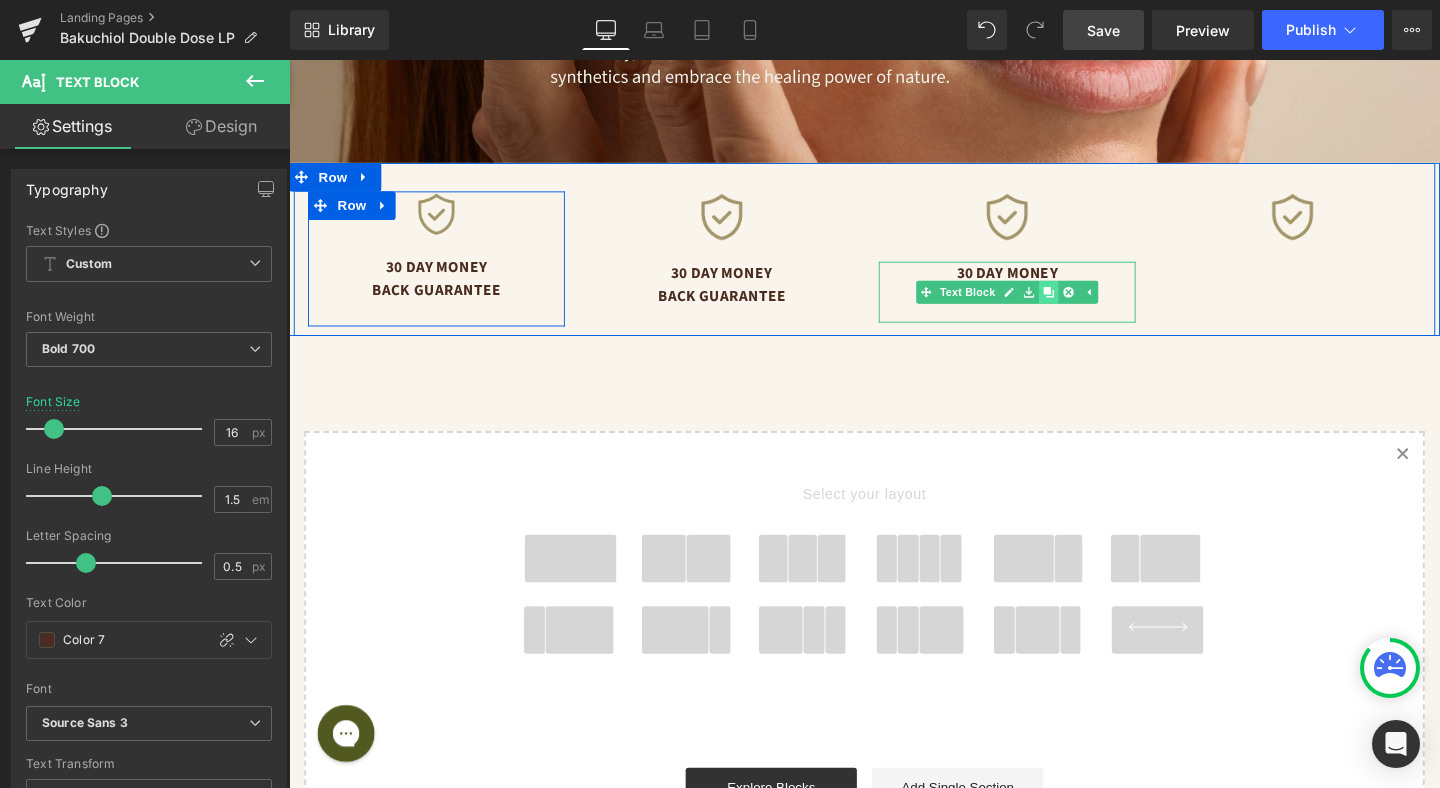 click 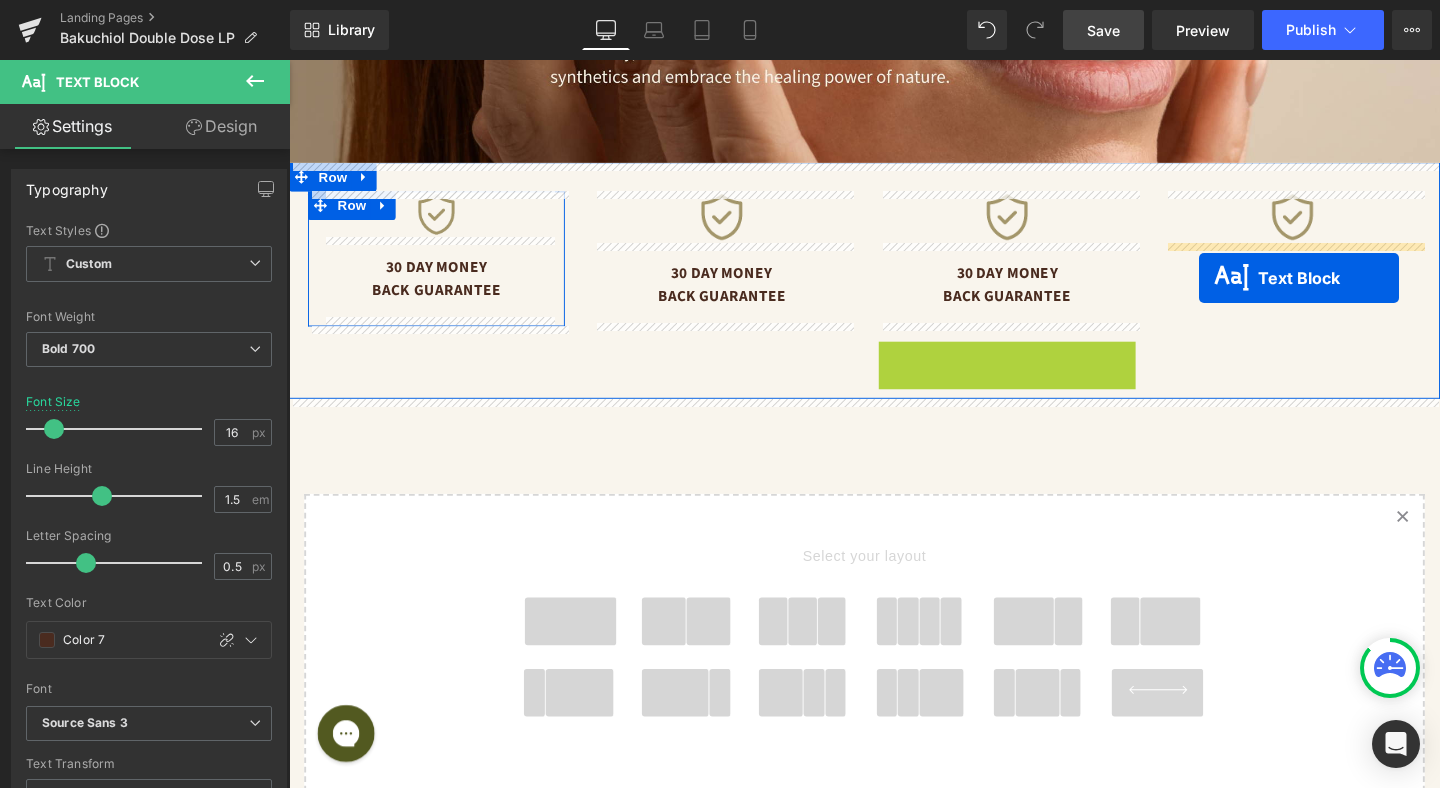 drag, startPoint x: 983, startPoint y: 387, endPoint x: 1246, endPoint y: 289, distance: 280.66528 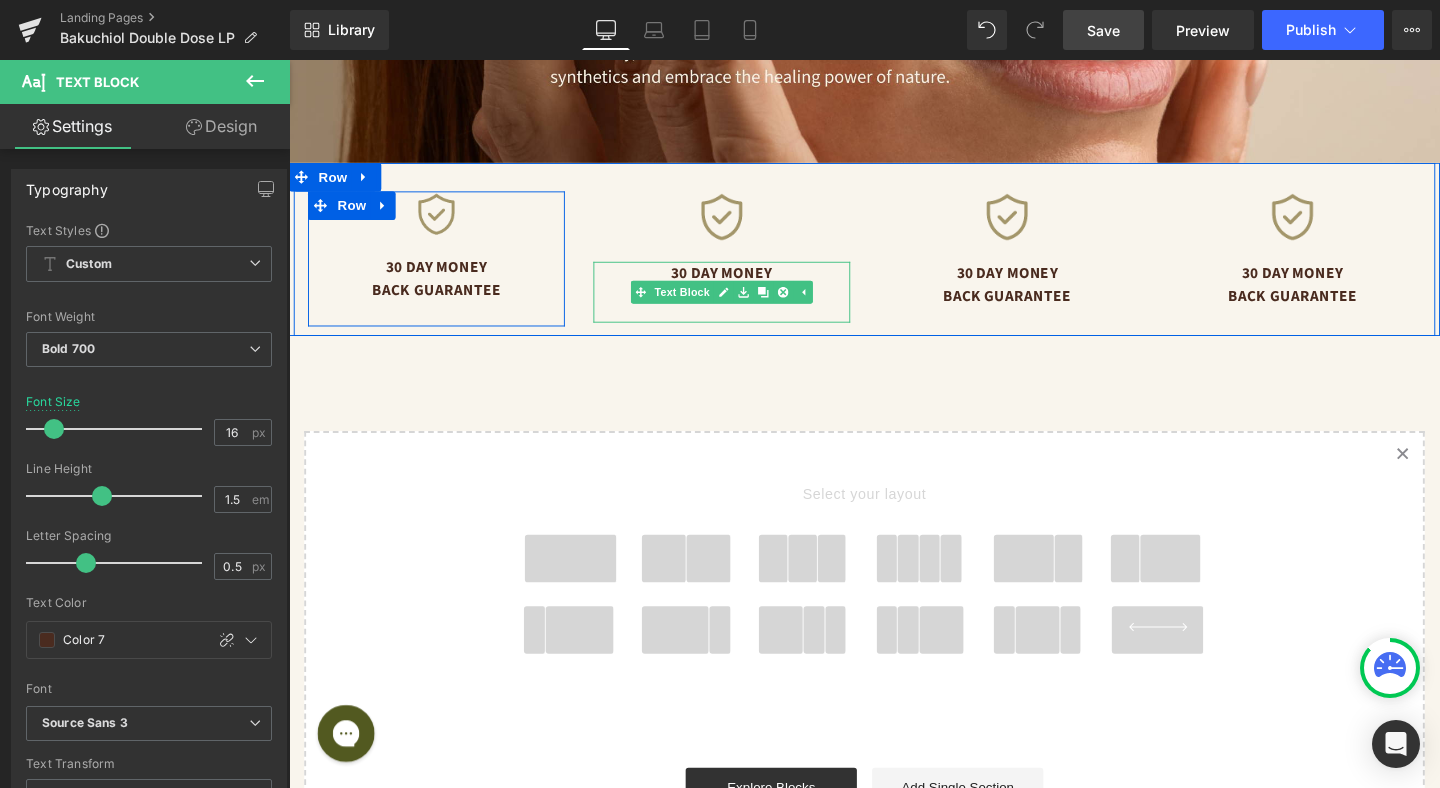 click on "30 Day Money Back Guarantee" at bounding box center (744, 296) 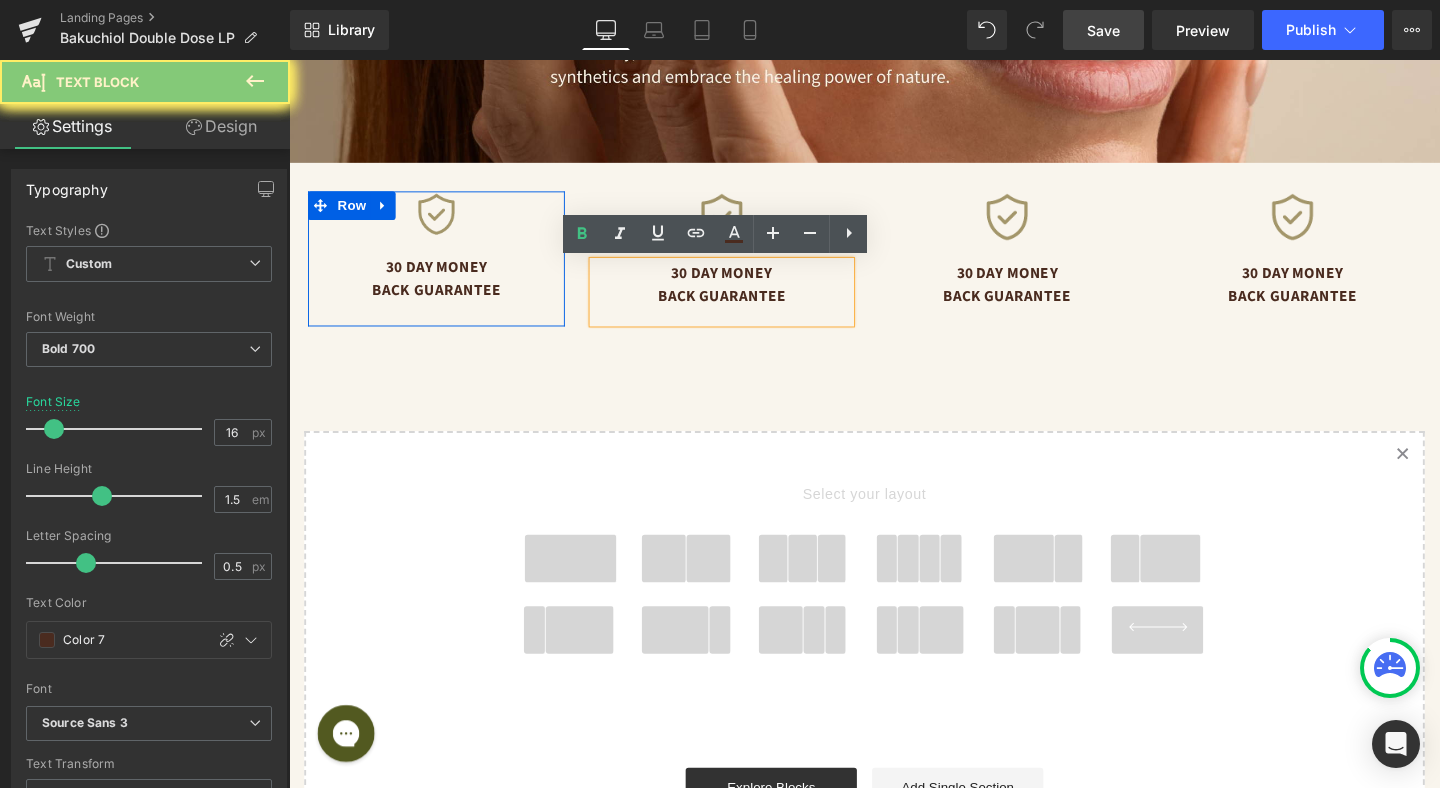 drag, startPoint x: 808, startPoint y: 307, endPoint x: 688, endPoint y: 286, distance: 121.82365 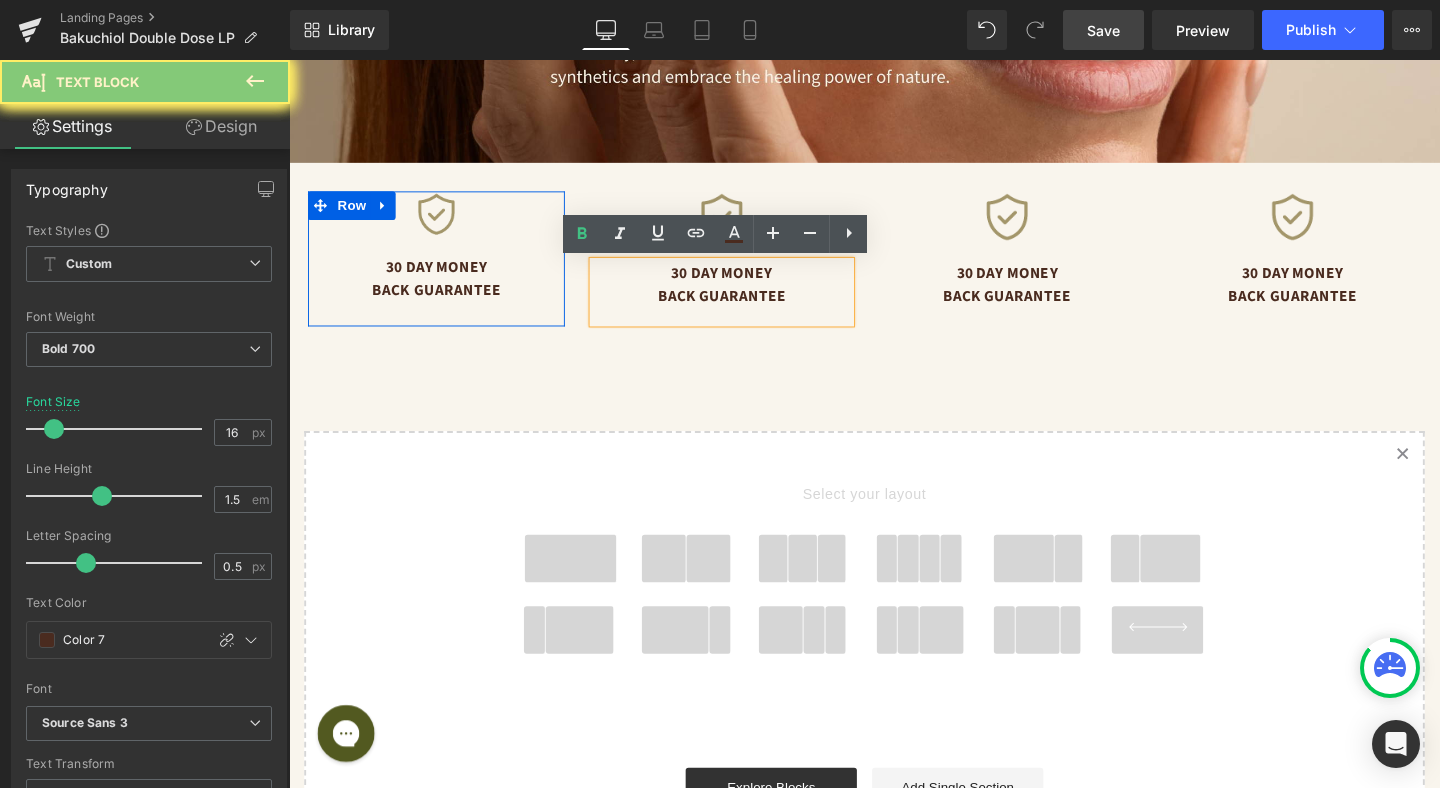 click on "30 Day Money Back Guarantee" at bounding box center [744, 296] 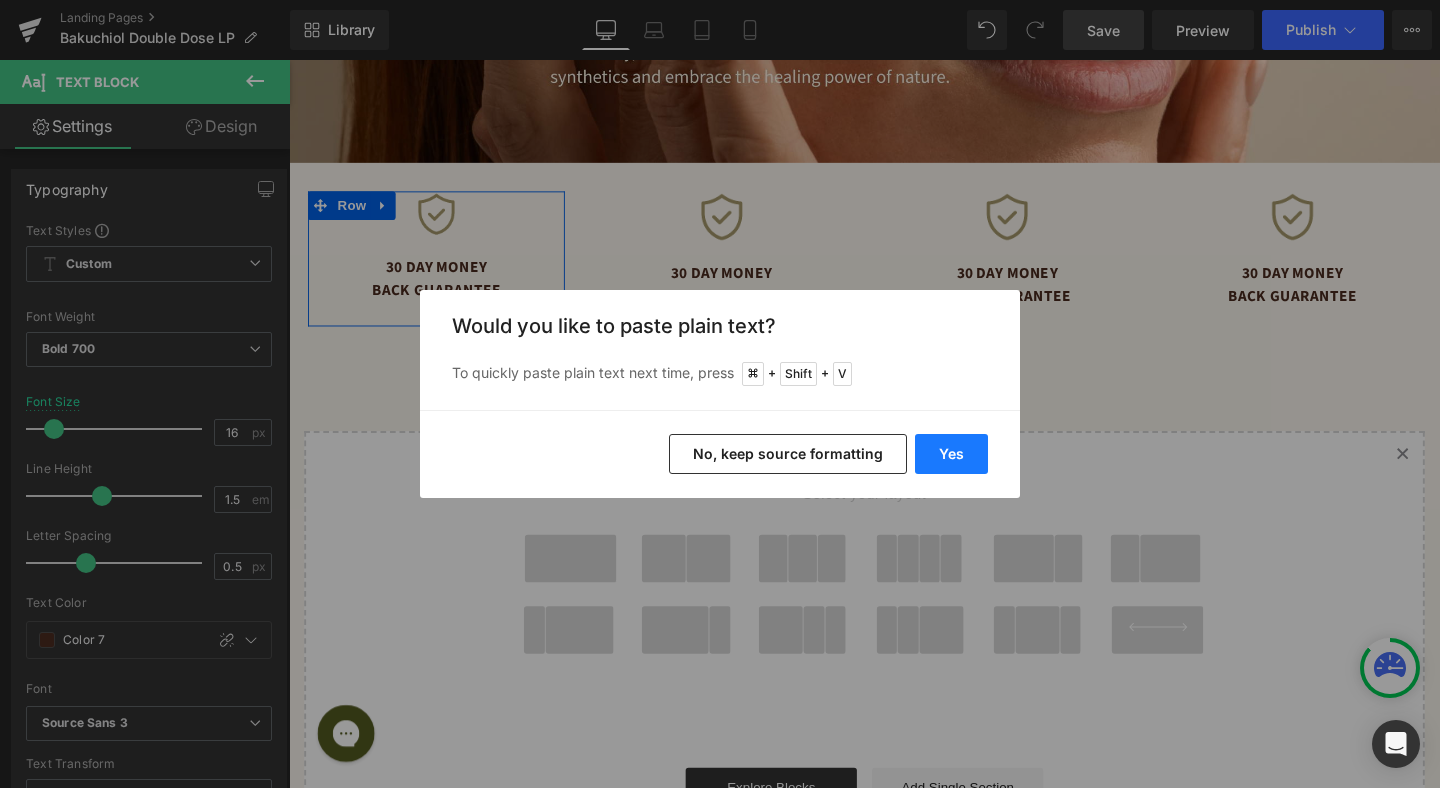 click on "Yes" at bounding box center [951, 454] 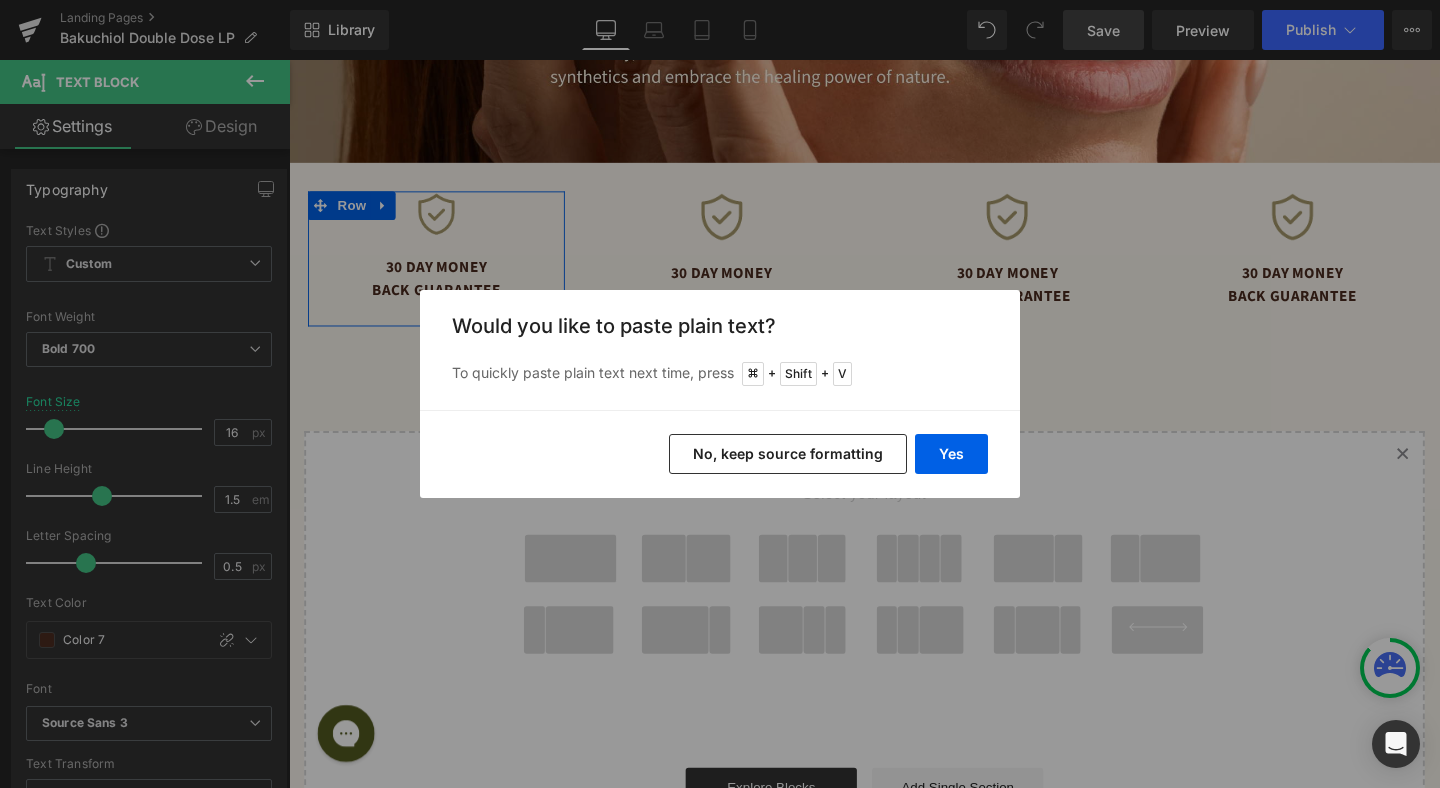 type 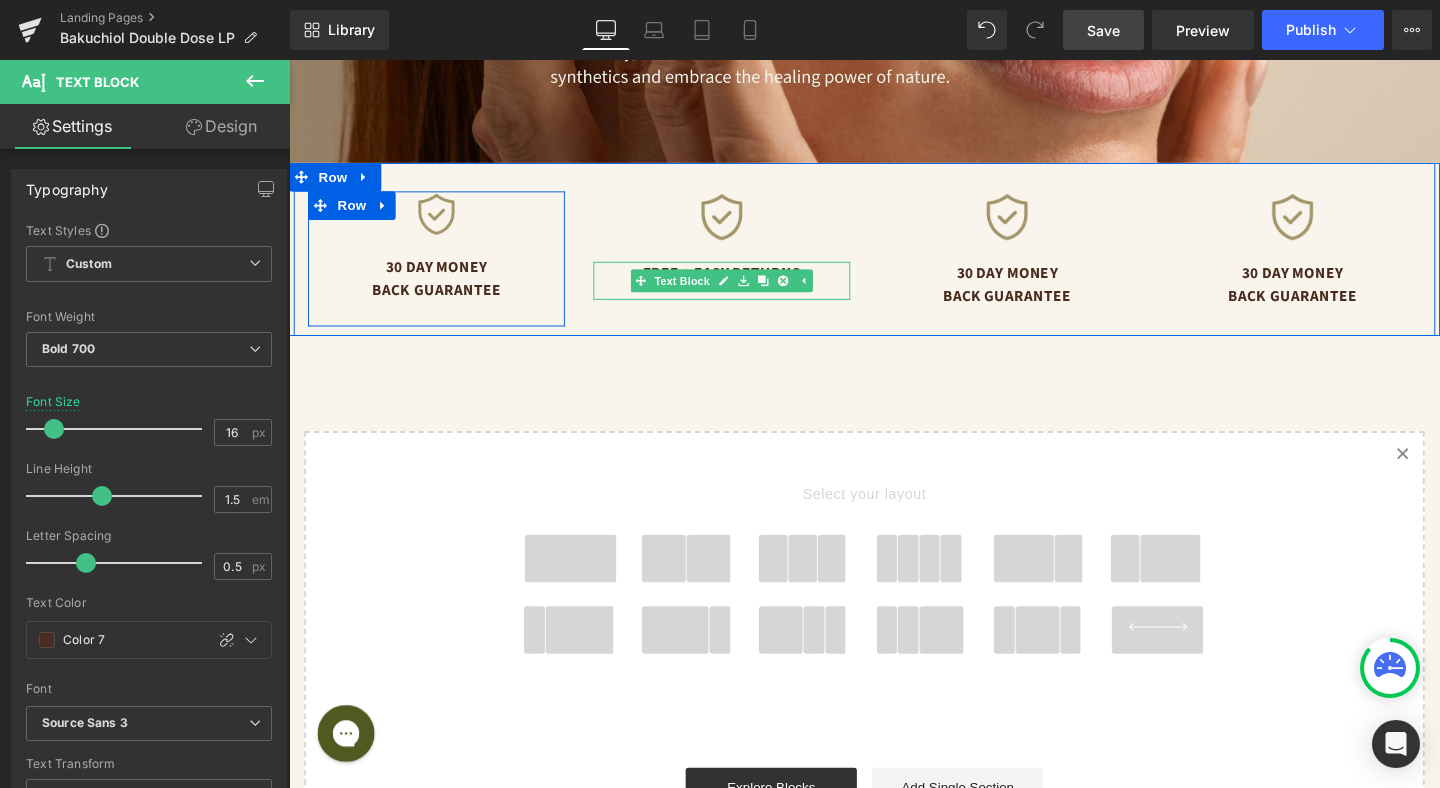 click on "Free + Easy Returns" at bounding box center (744, 292) 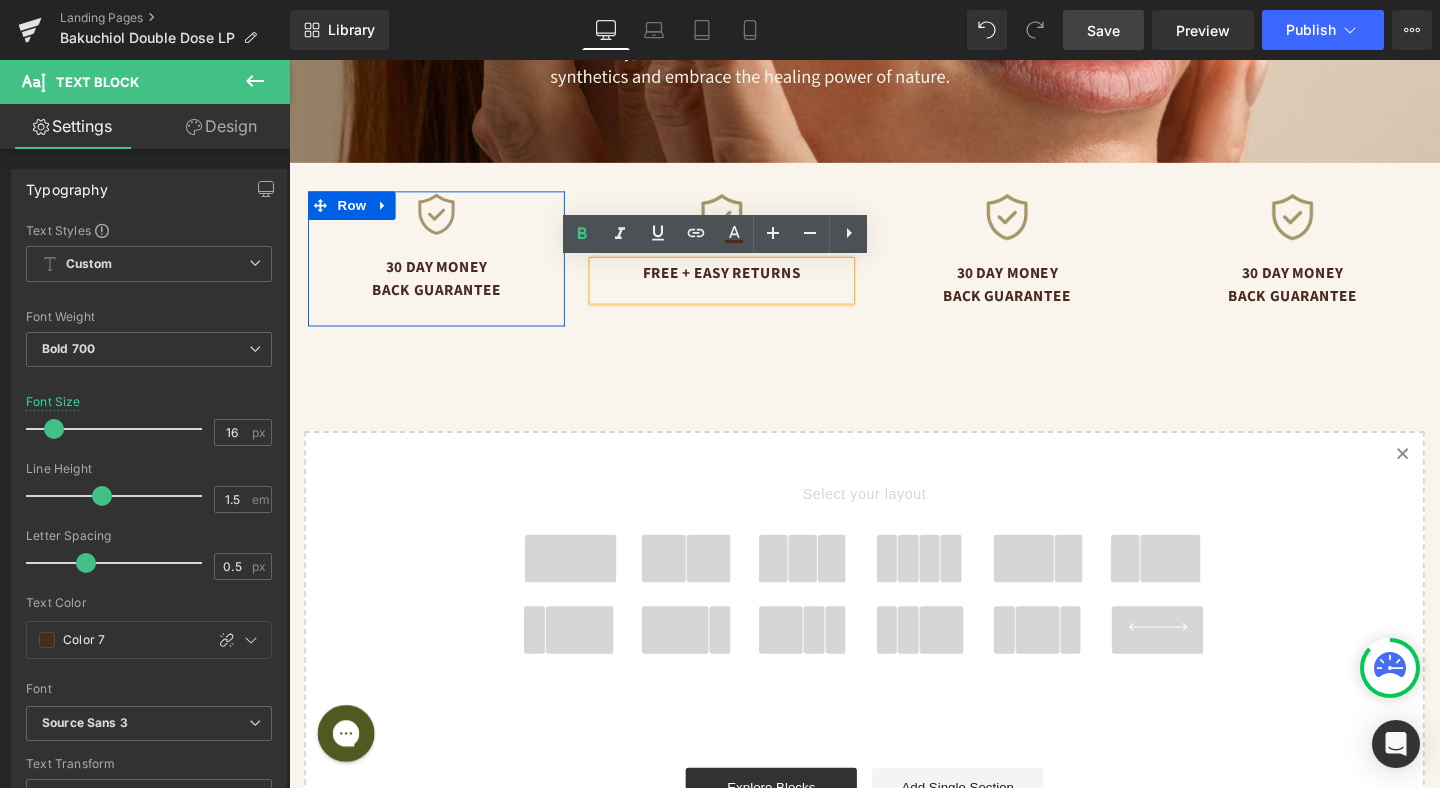 click on "Free + Easy Returns" at bounding box center [744, 284] 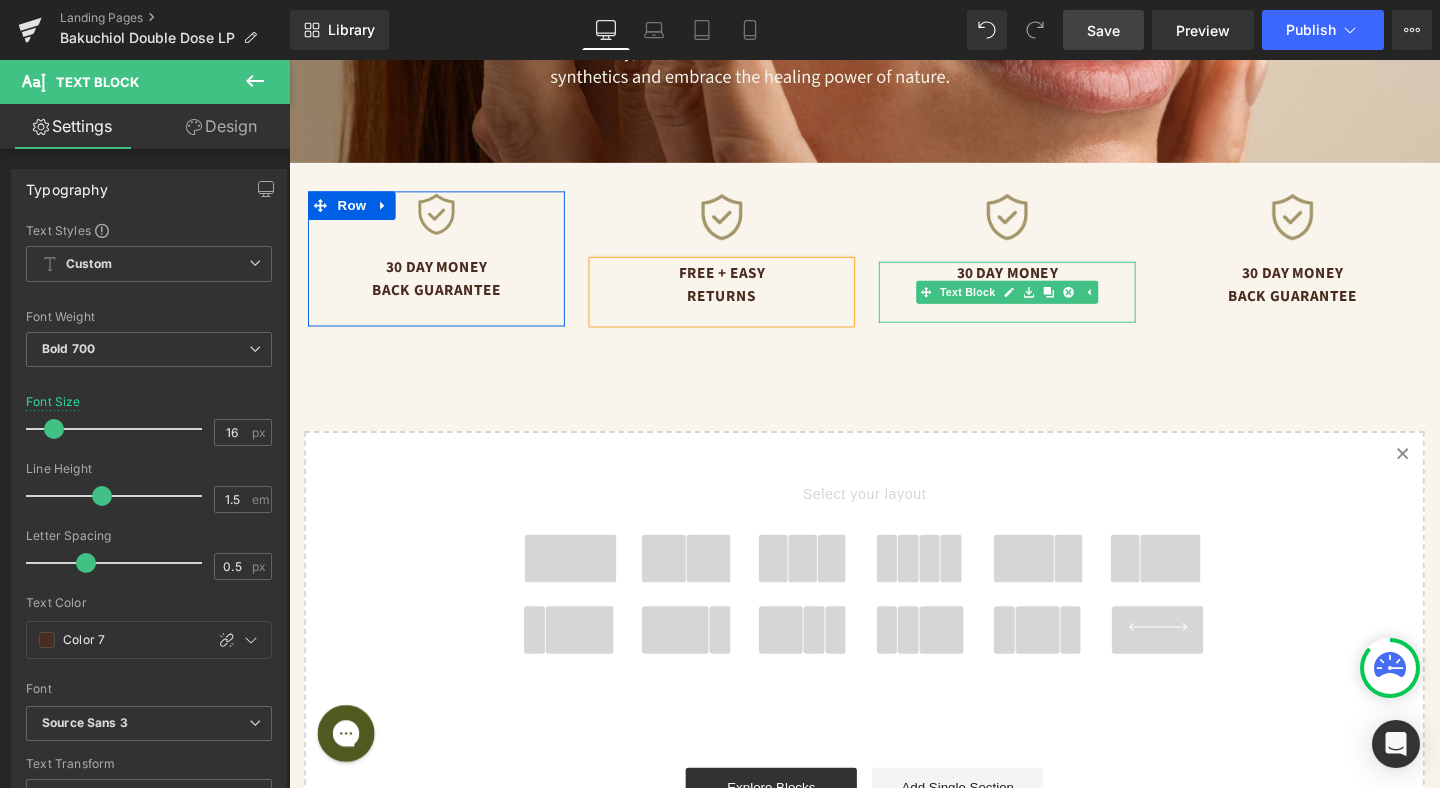 click on "30 Day Money Back Guarantee" at bounding box center [1044, 296] 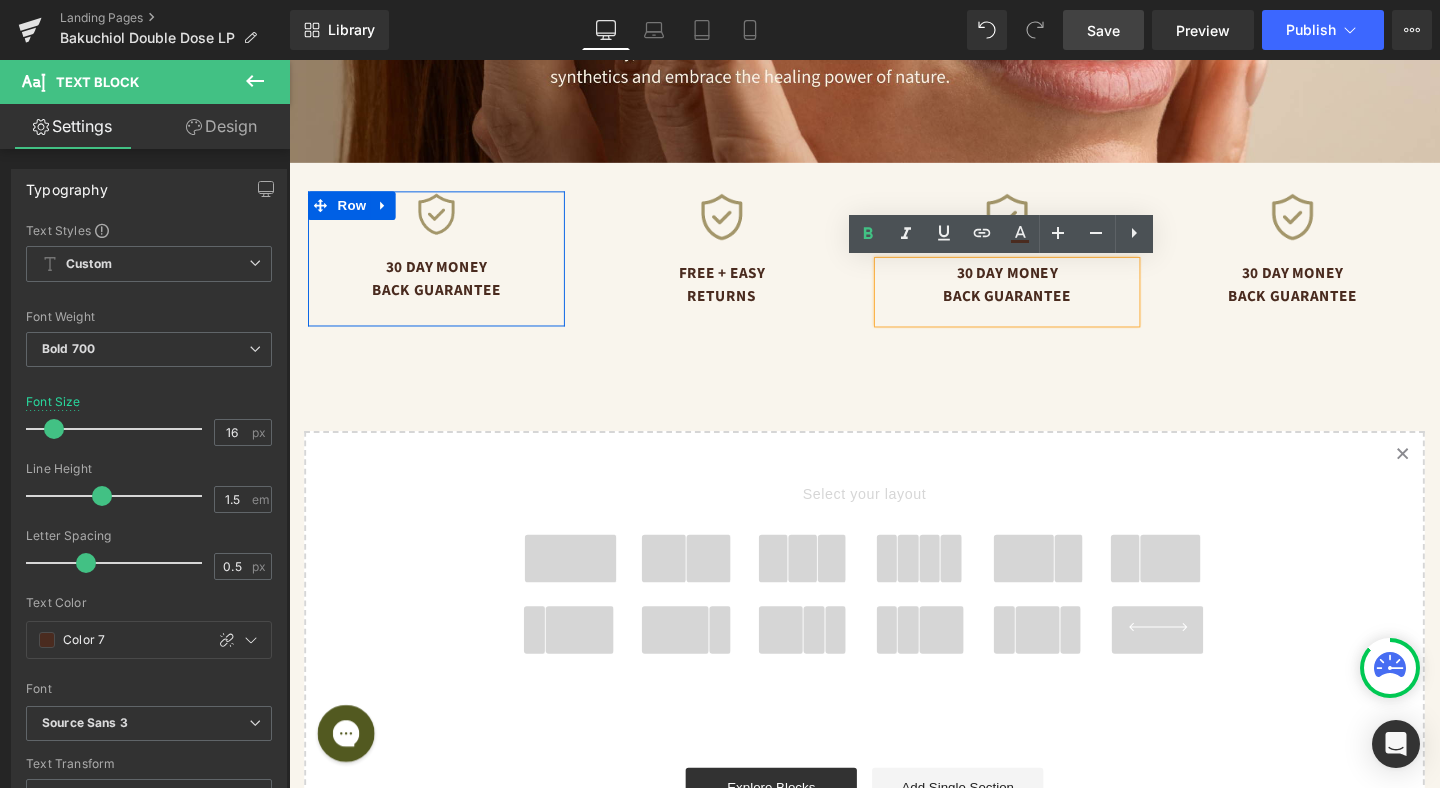 click on "30 Day Money Back Guarantee" at bounding box center [1044, 296] 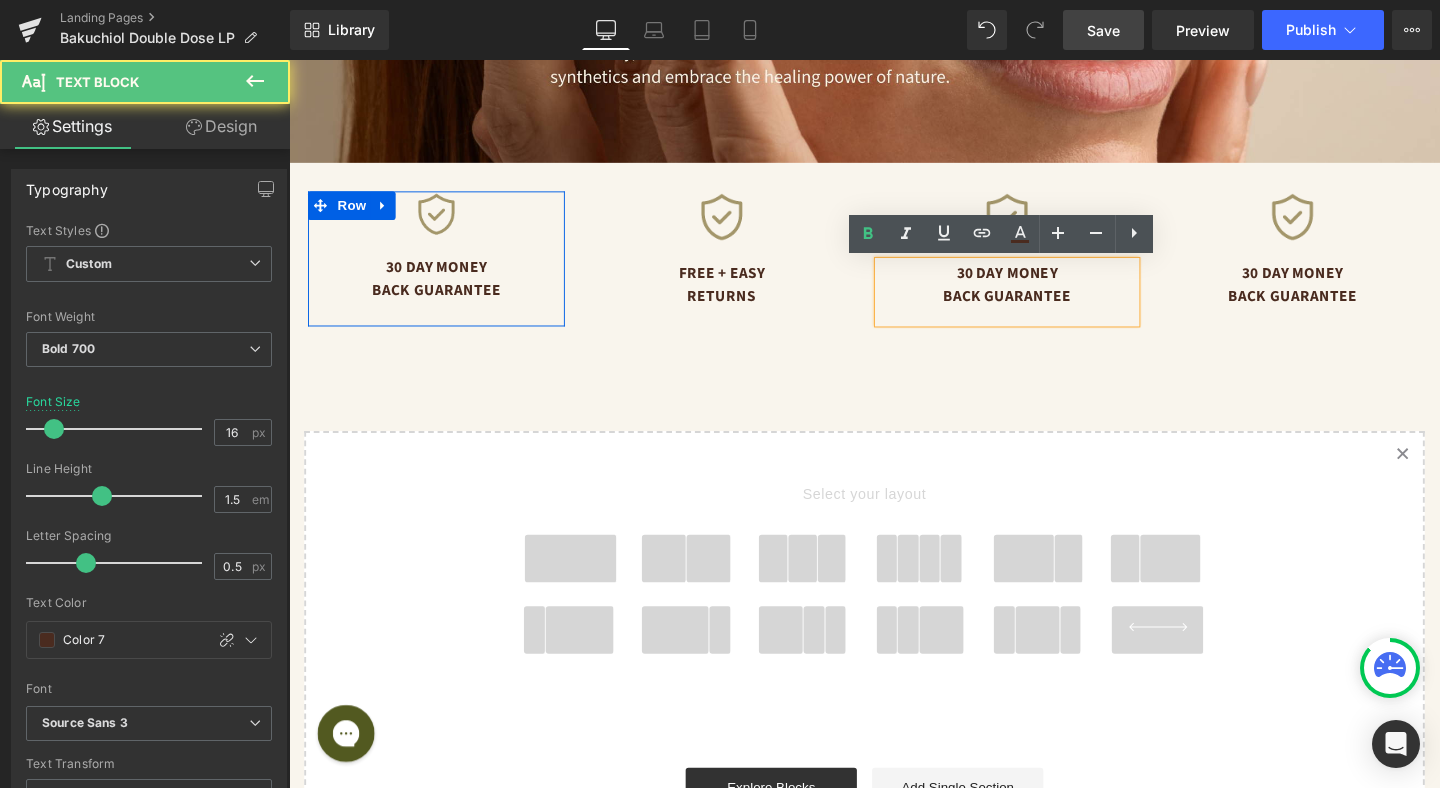 drag, startPoint x: 1108, startPoint y: 309, endPoint x: 982, endPoint y: 270, distance: 131.89769 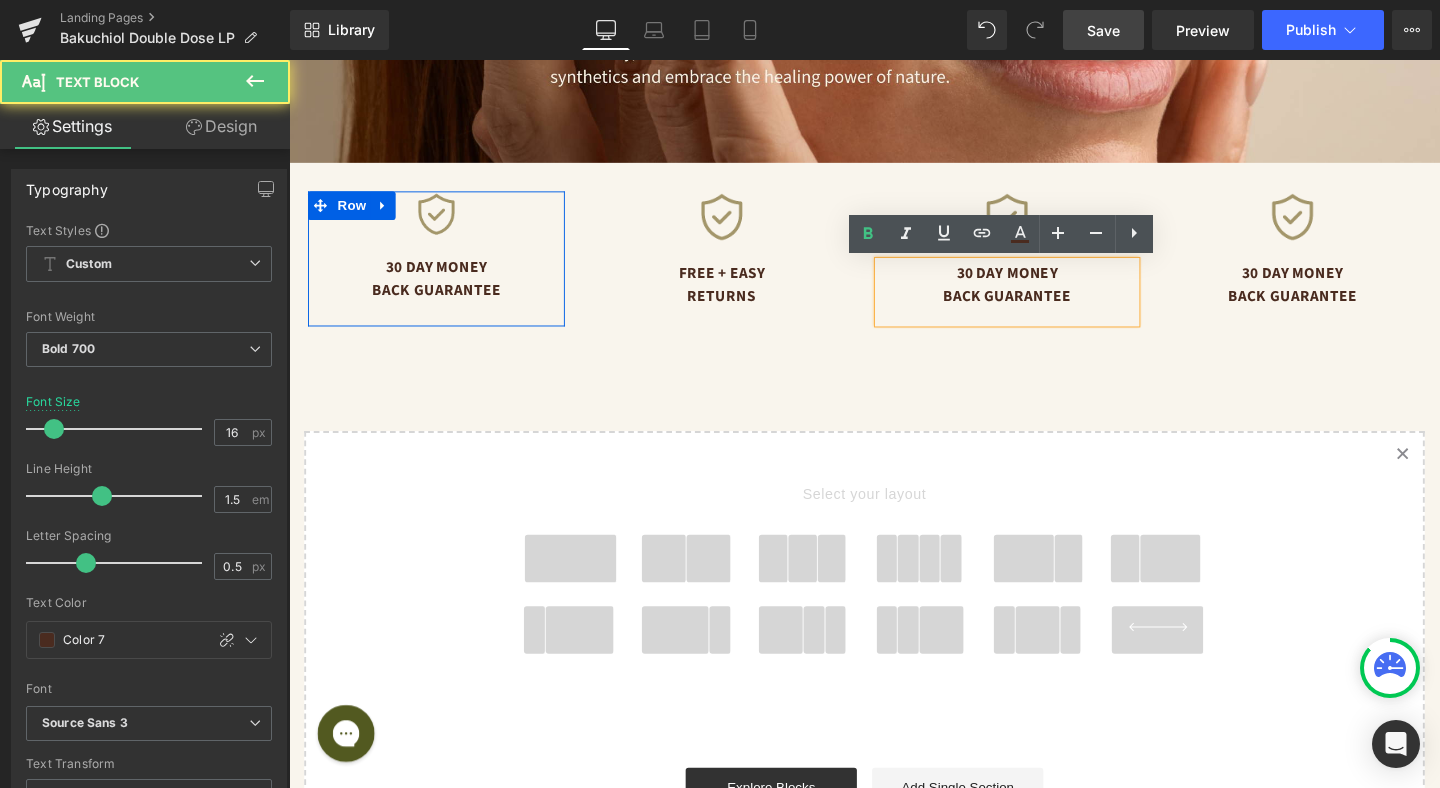 click on "30 Day Money Back Guarantee" at bounding box center (1044, 304) 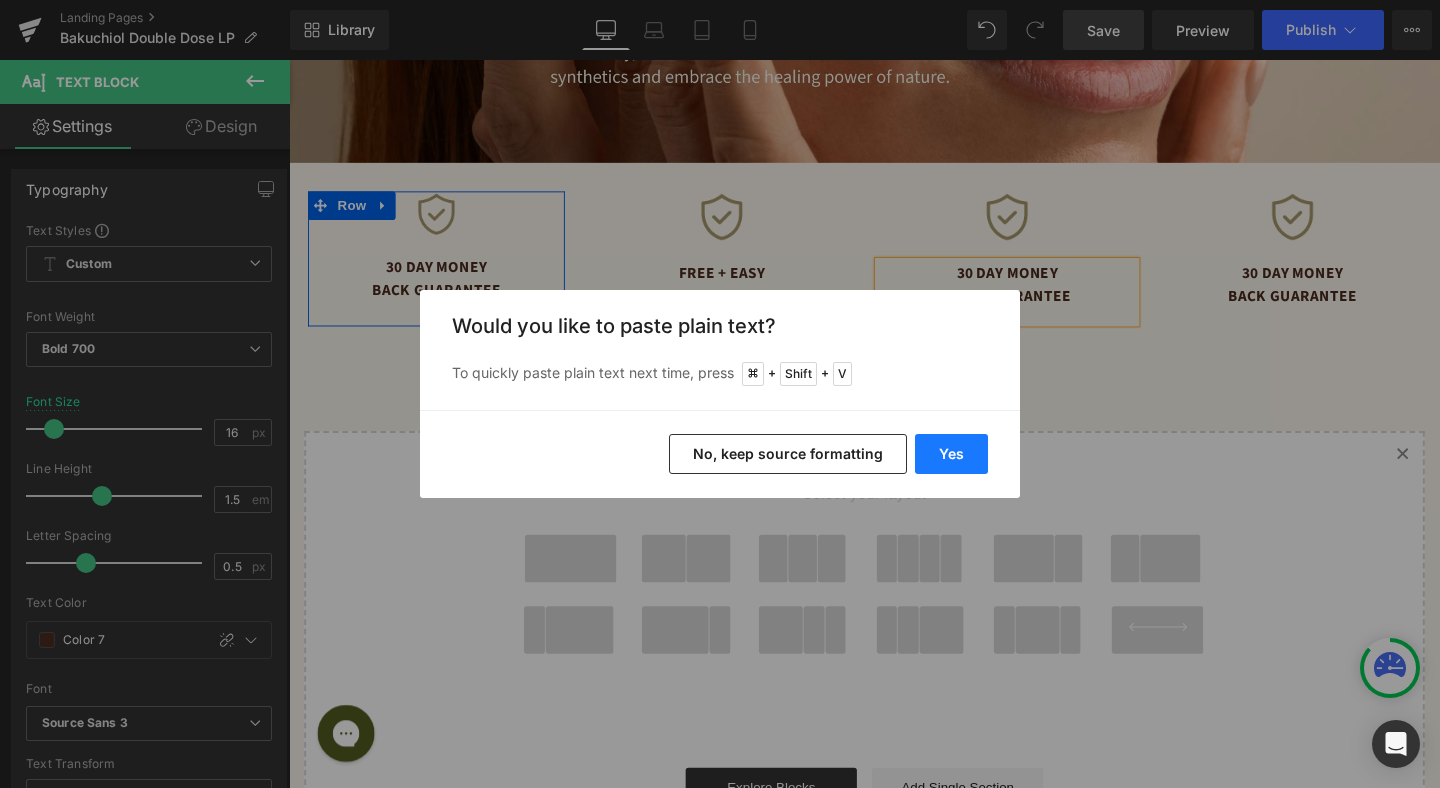 click on "Yes" at bounding box center [951, 454] 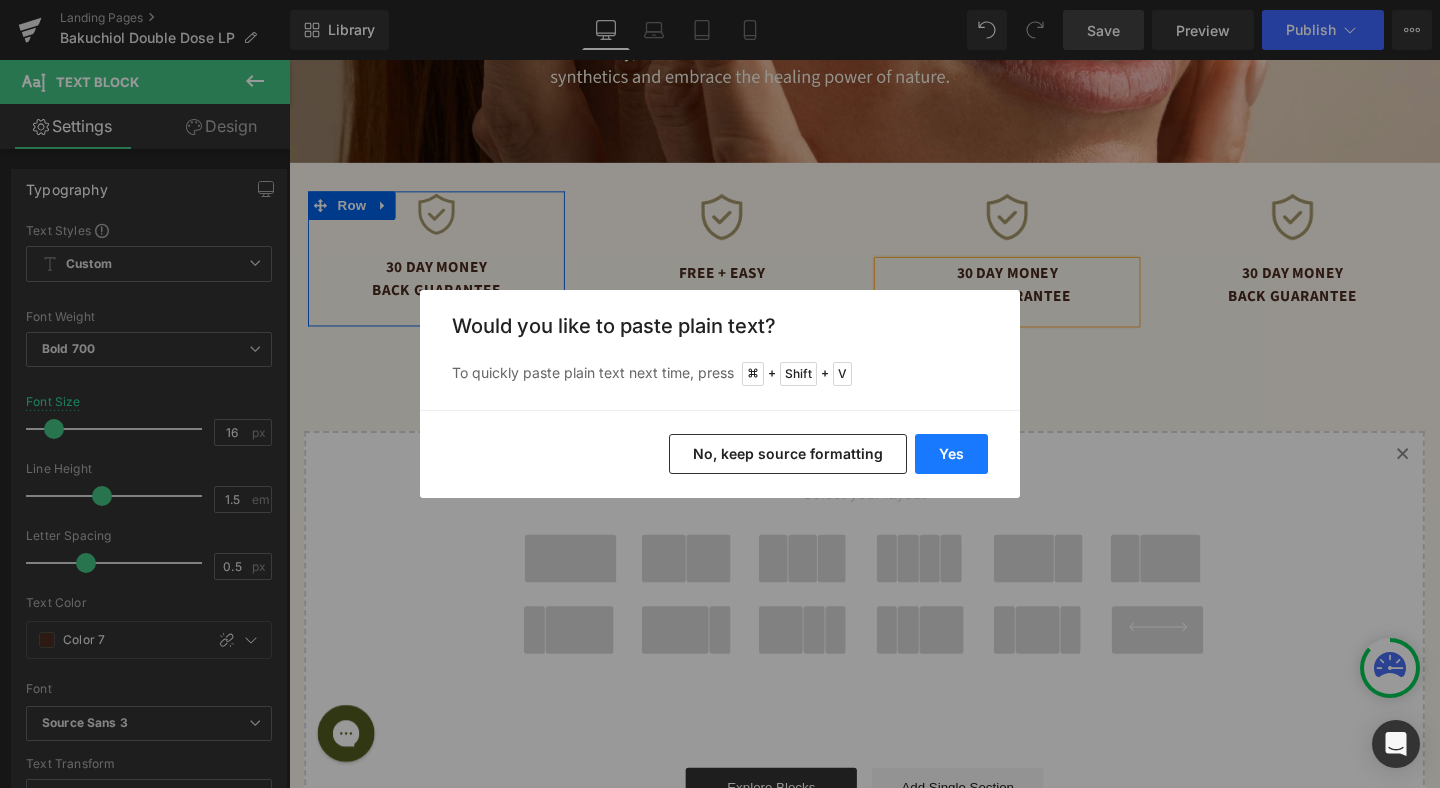 type 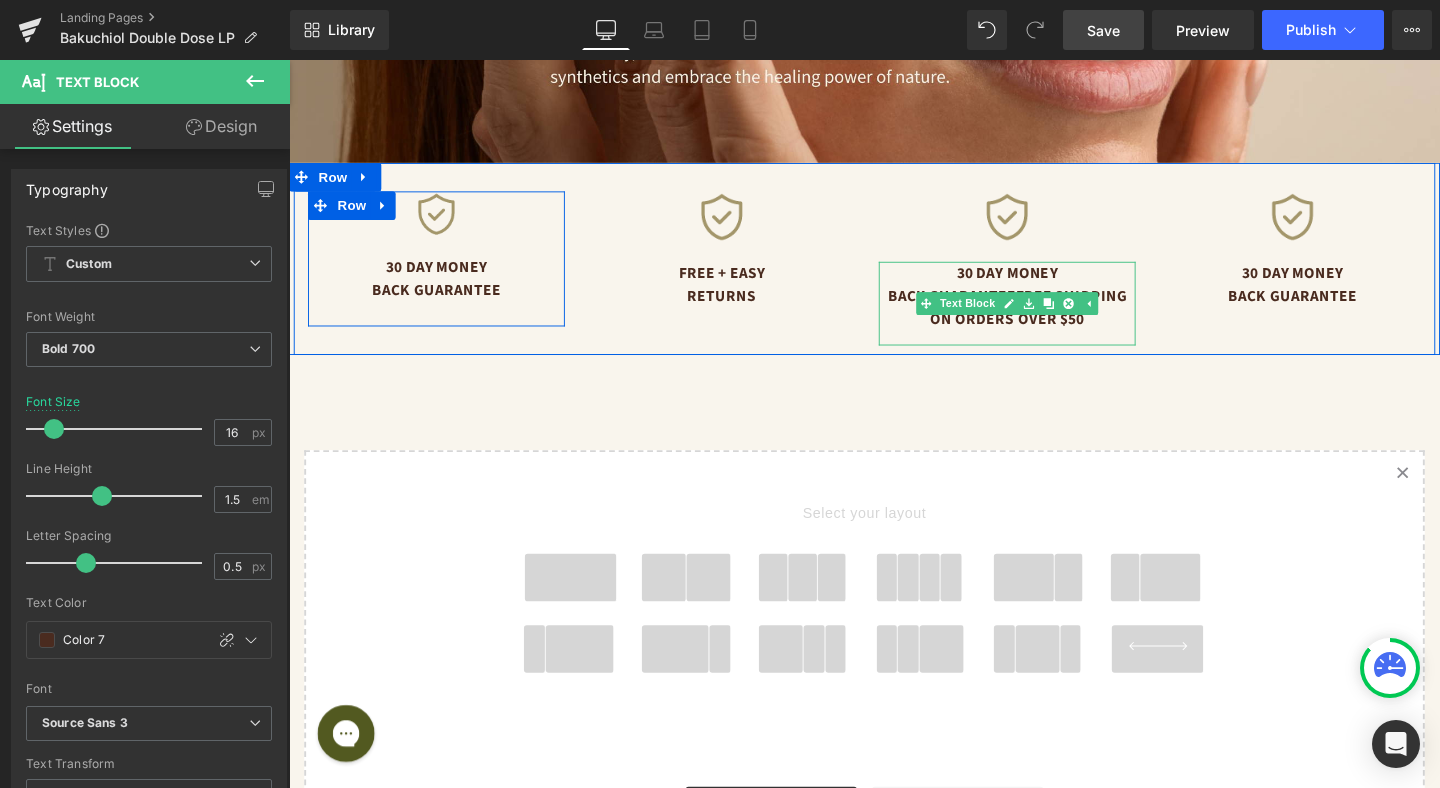 drag, startPoint x: 994, startPoint y: 285, endPoint x: 962, endPoint y: 303, distance: 36.71512 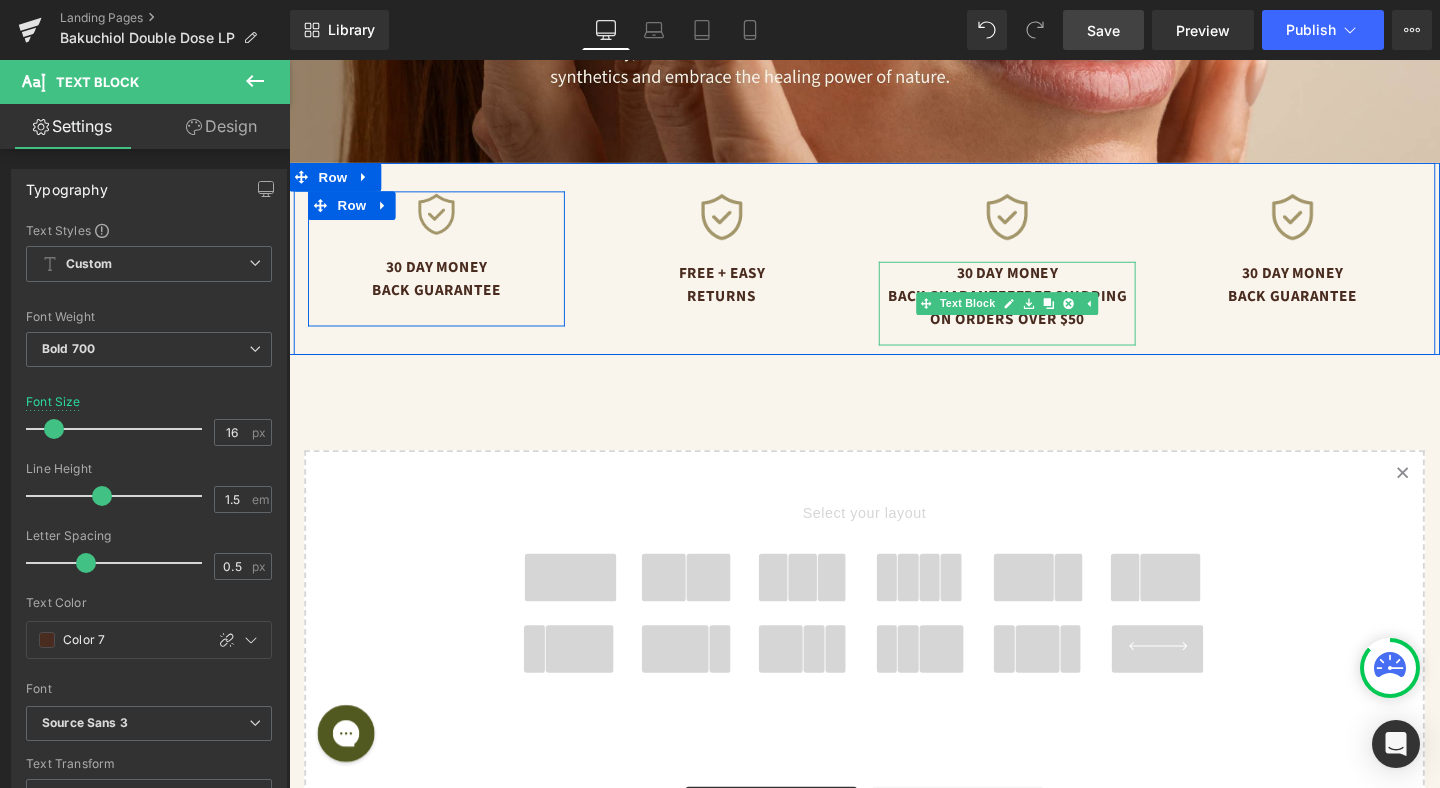 click on "[DATE] [TIME] [CURRENCY] [NUMBER]" at bounding box center [1044, 308] 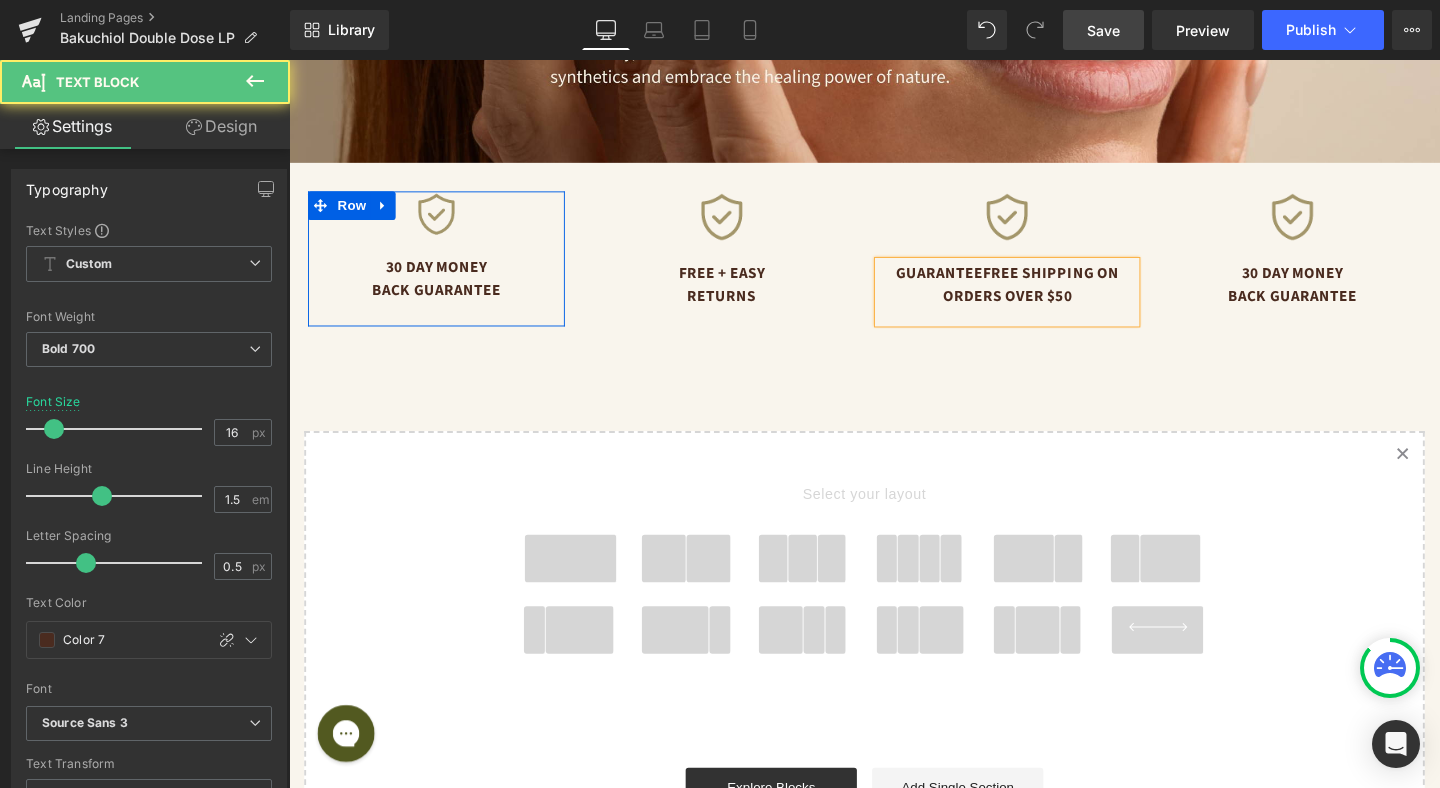 drag, startPoint x: 1020, startPoint y: 282, endPoint x: 1147, endPoint y: 291, distance: 127.3185 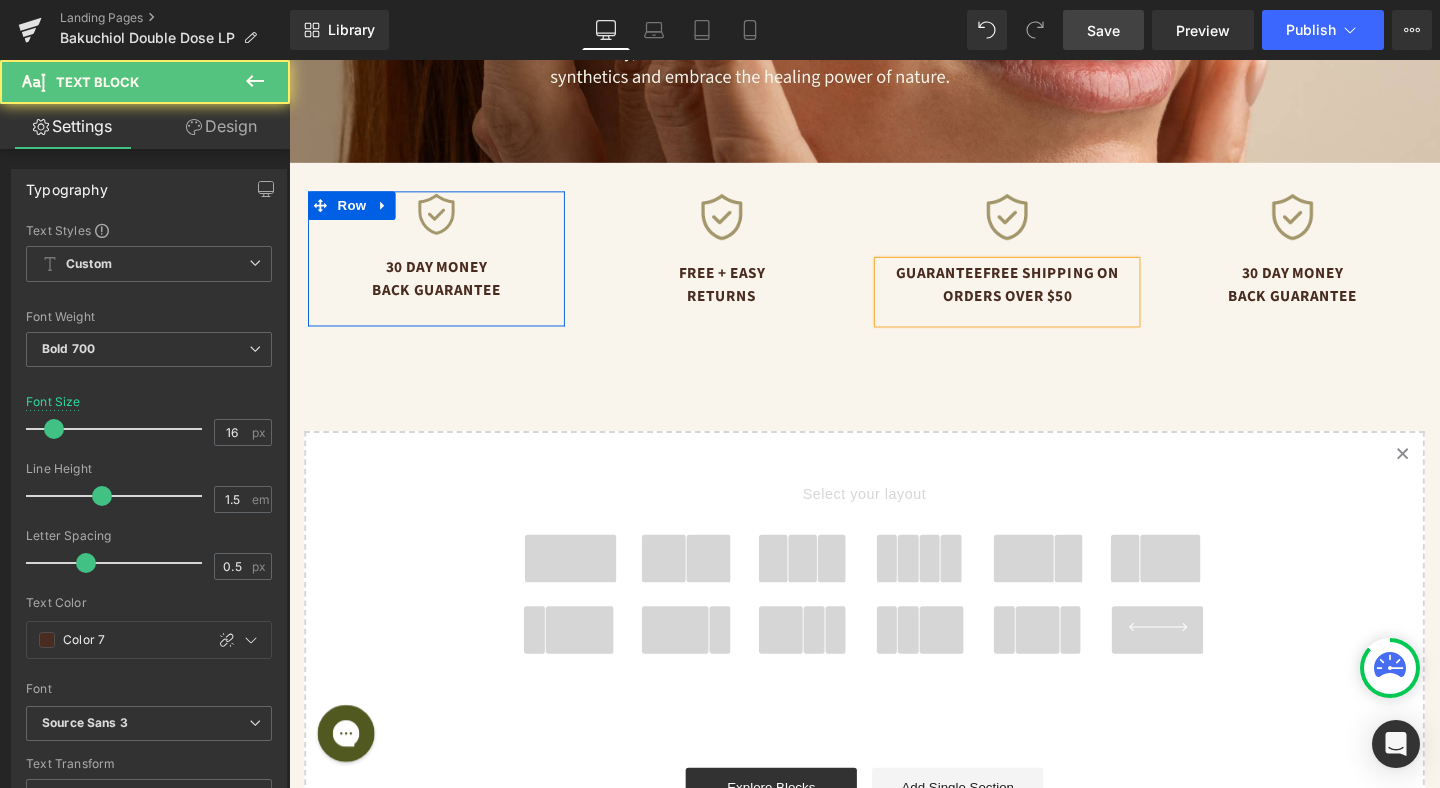 click on "Image         30 Day Money Back Guarantee Text Block
Row         Image         Free + Easy Returns Text Block         Image         GuaranteeFree Shipping on Orders Over $50 Text Block         Image         30 Day Money Back Guarantee Text Block
Row" at bounding box center (894, 259) 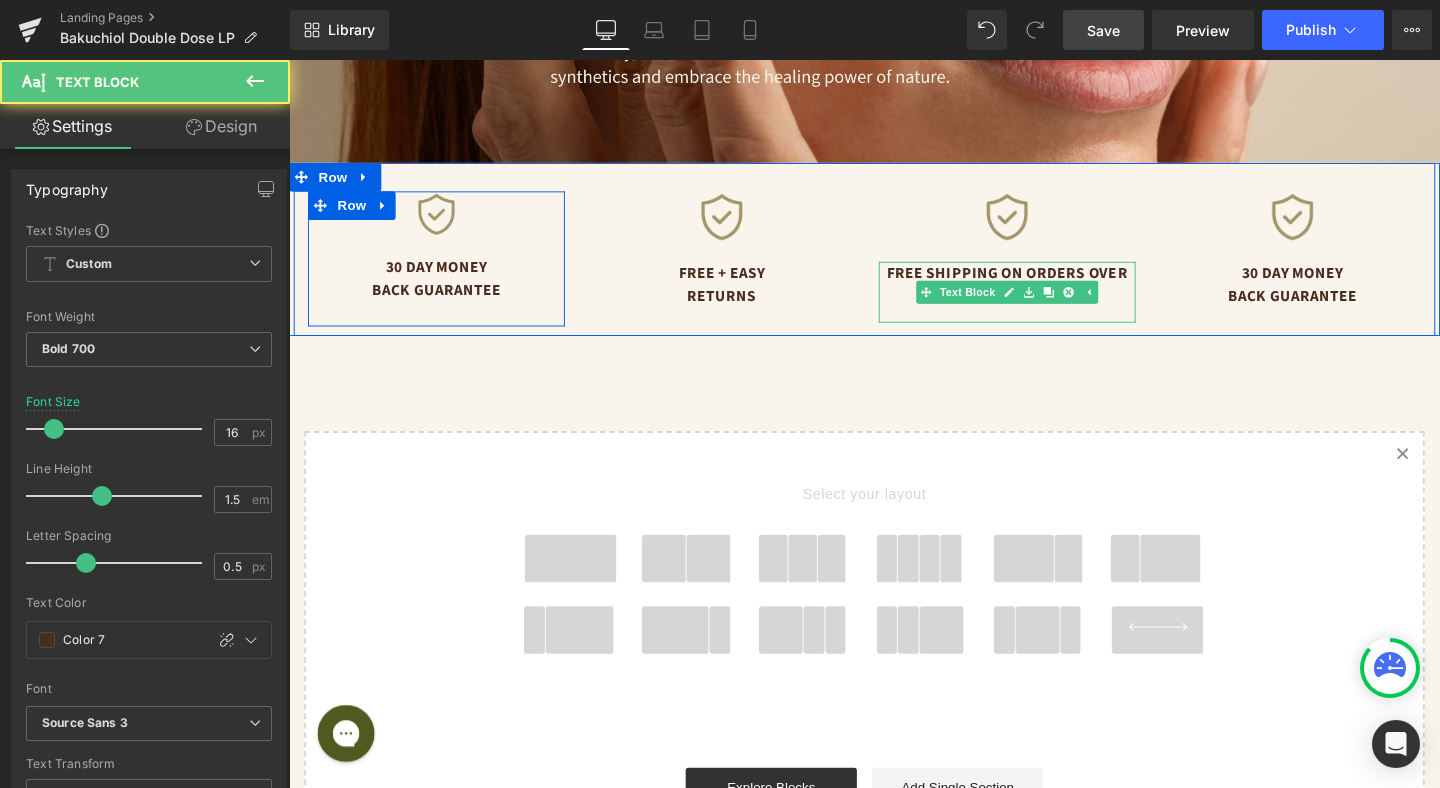click on "Free Shipping on Orders Over $50" at bounding box center (1044, 296) 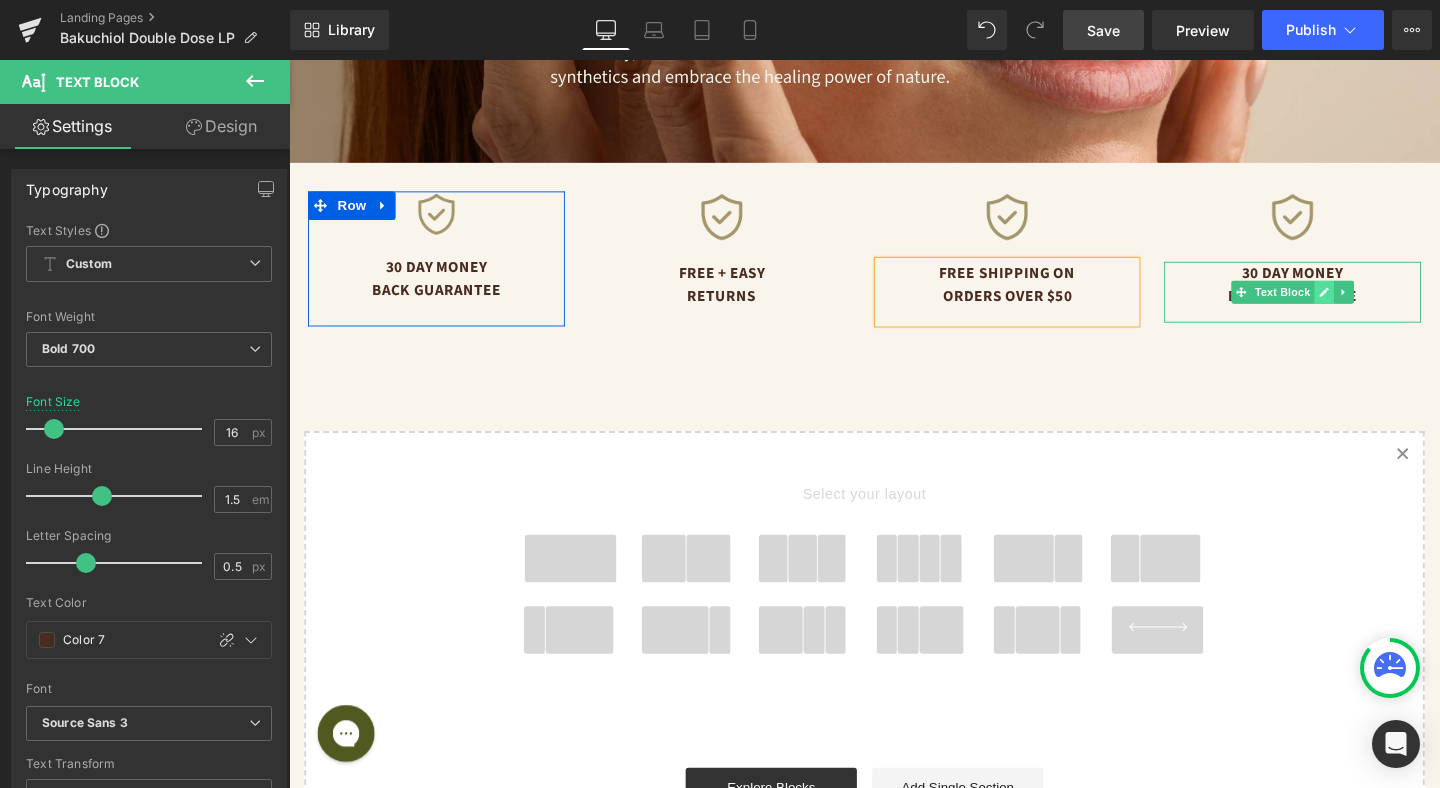 click 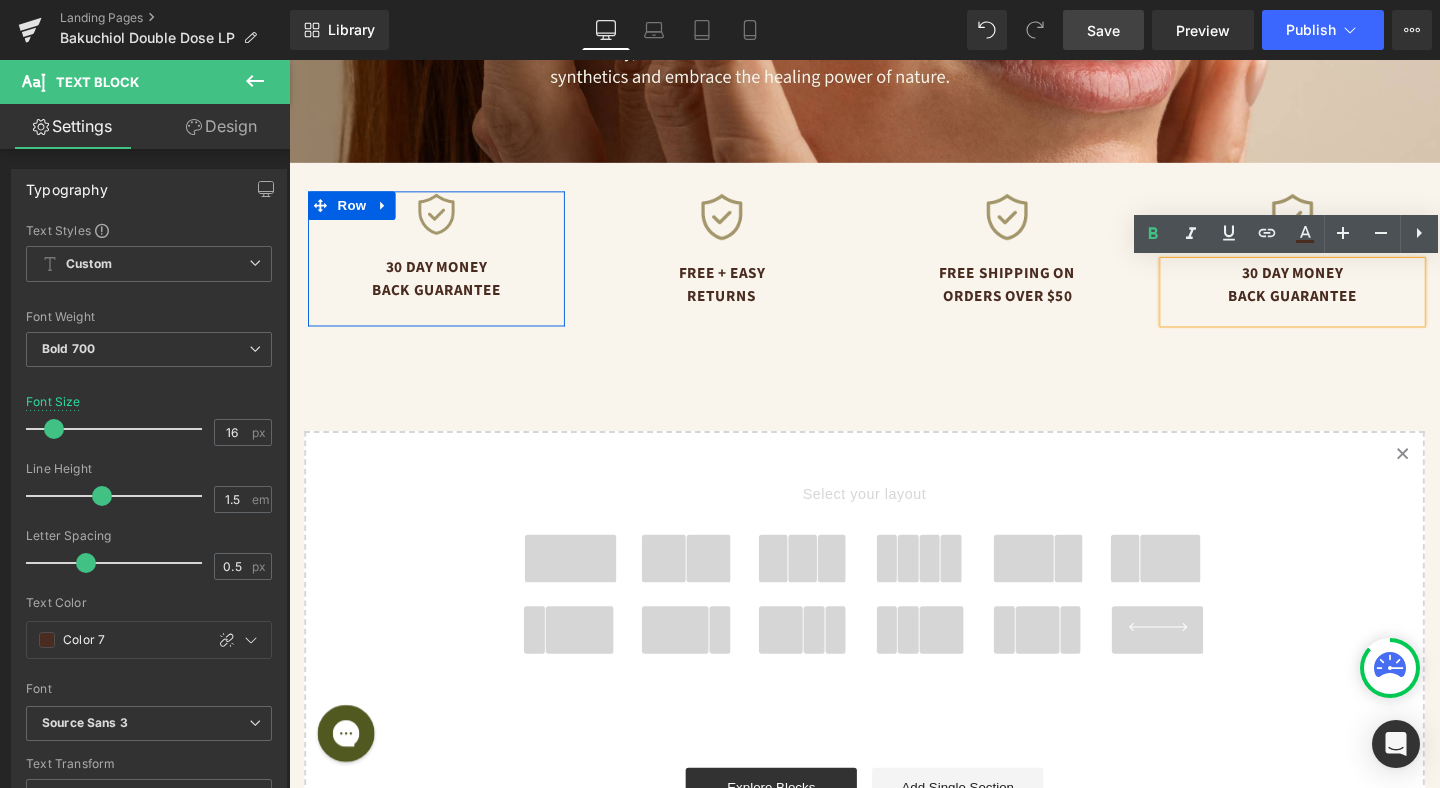 click on "Image         30 Day Money Back Guarantee Text Block" at bounding box center [1344, 267] 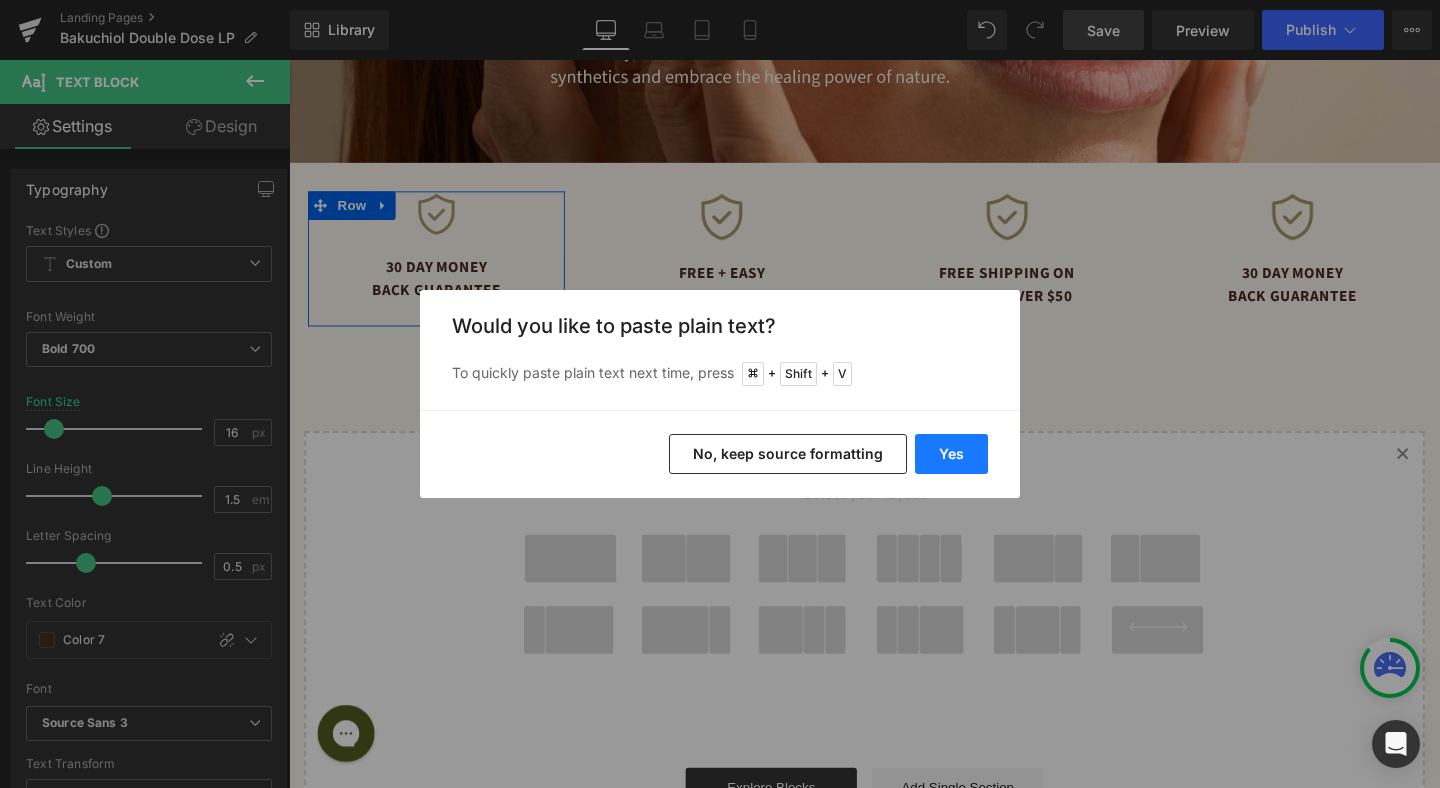 click on "Yes" at bounding box center (951, 454) 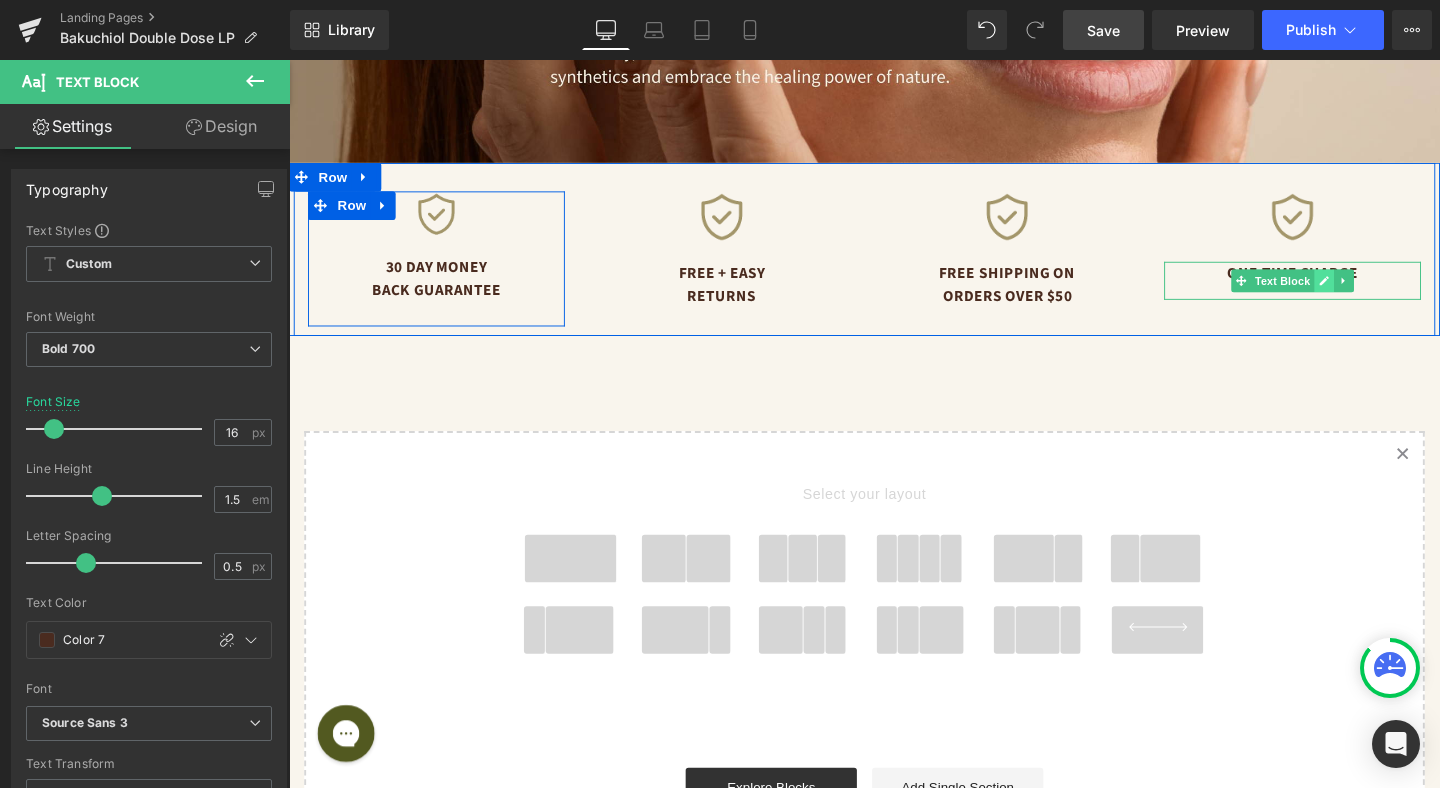 click 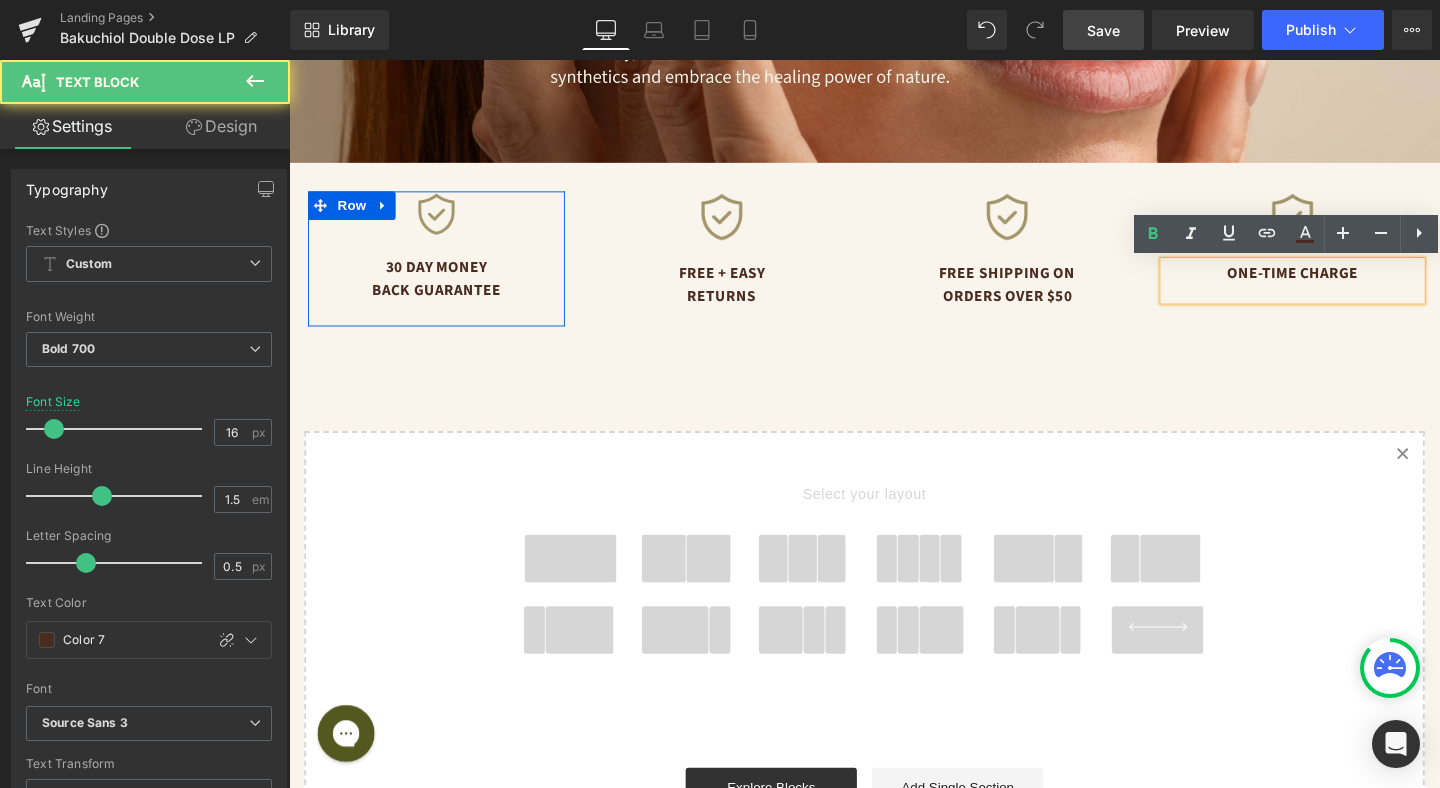 click on "One-Time Charge" at bounding box center (1344, 284) 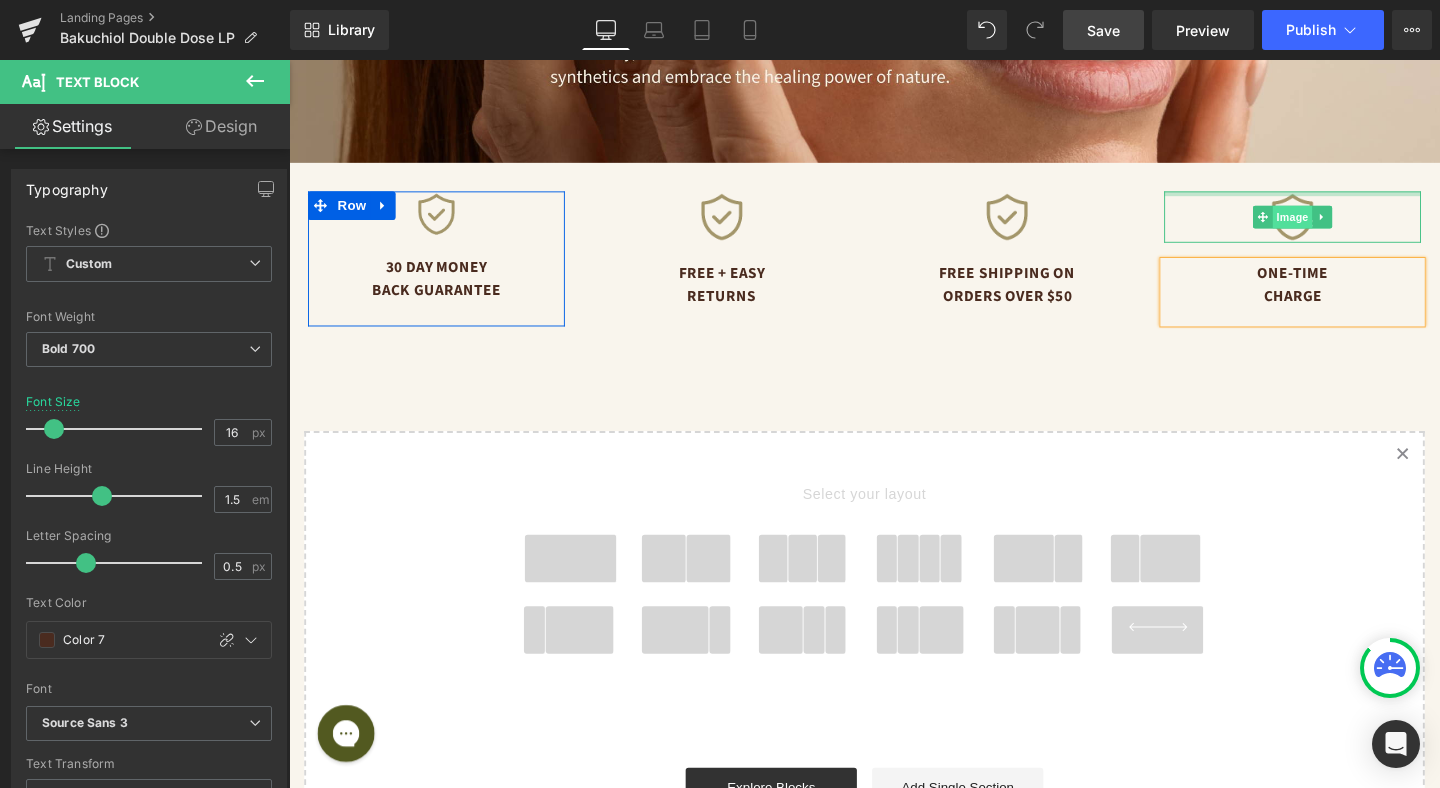 click on "Image" at bounding box center (1344, 225) 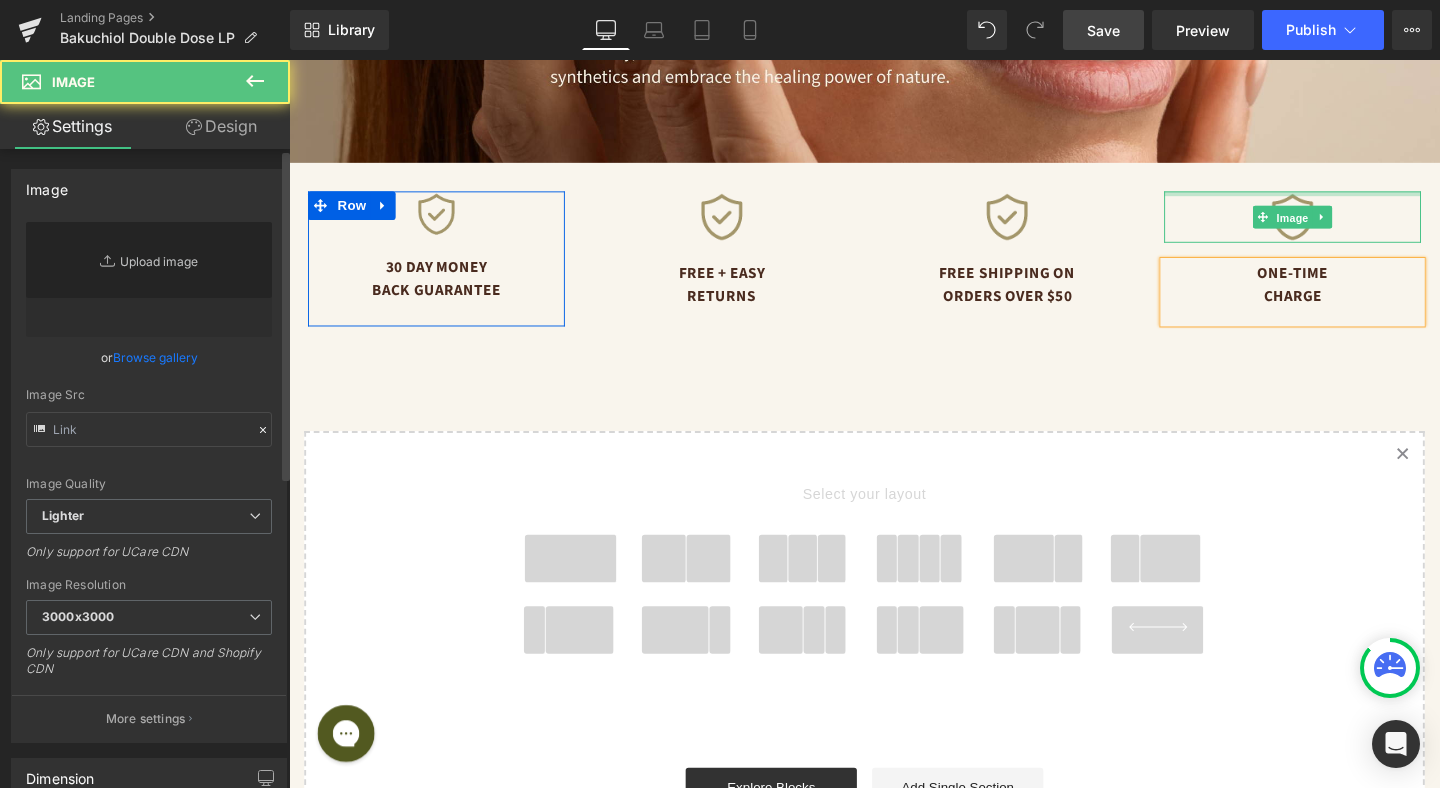 type on "https://ucarecdn.com/016b9e70-9969-4ae9-9ad3-6320a5bf0345/-/format/auto/-/preview/3000x3000/-/quality/lighter/guarantee.png" 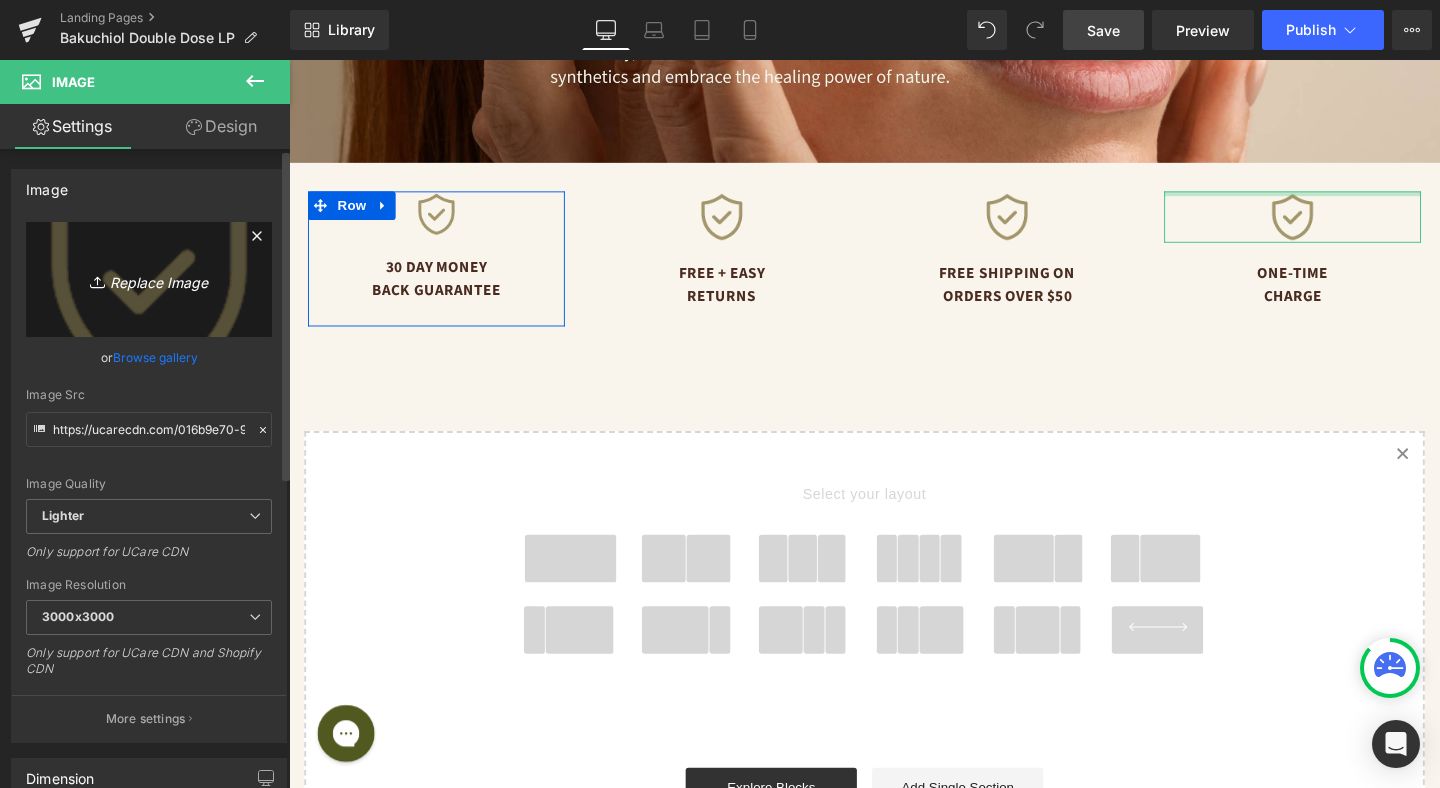 click on "Replace Image" at bounding box center [149, 279] 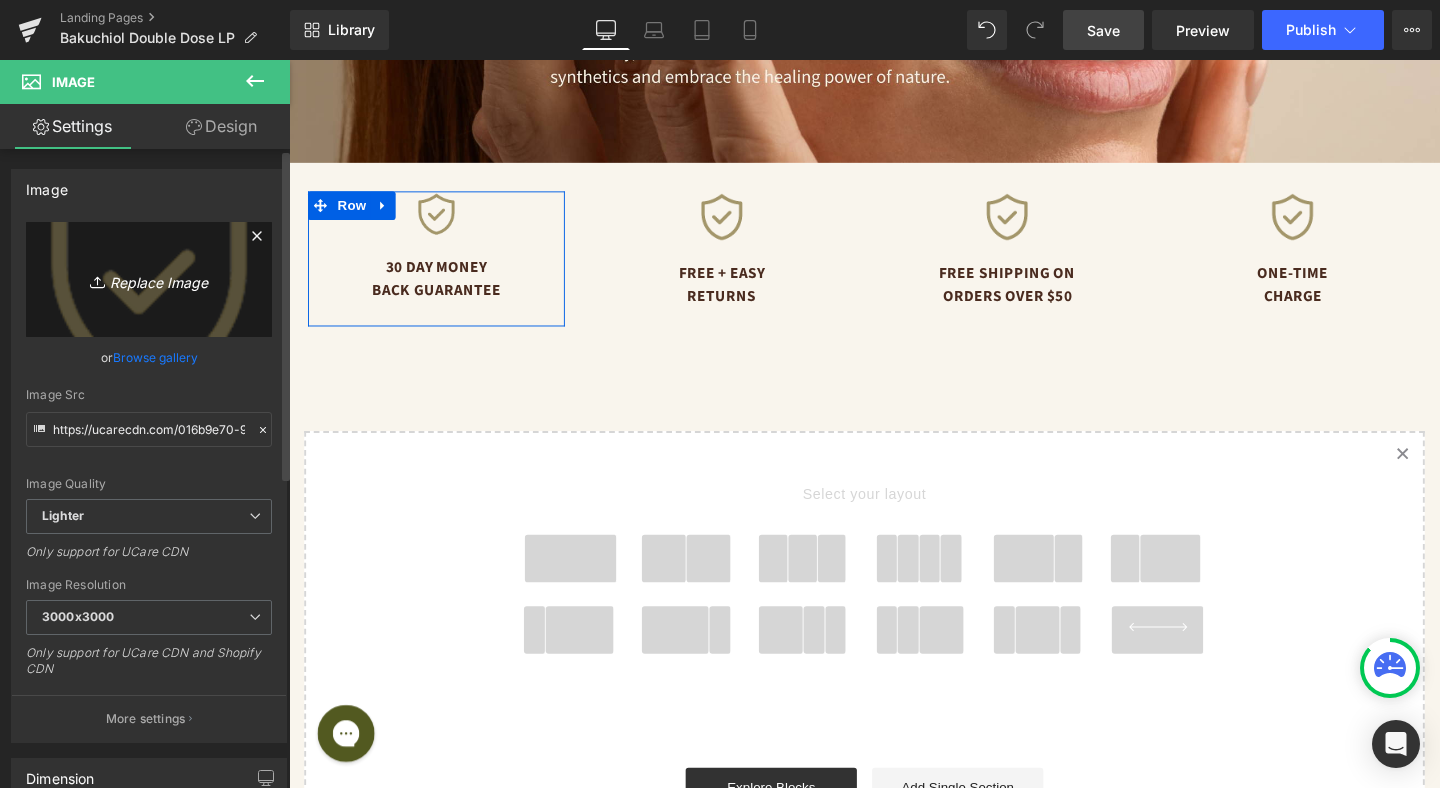type on "C:\fakepath\money.png" 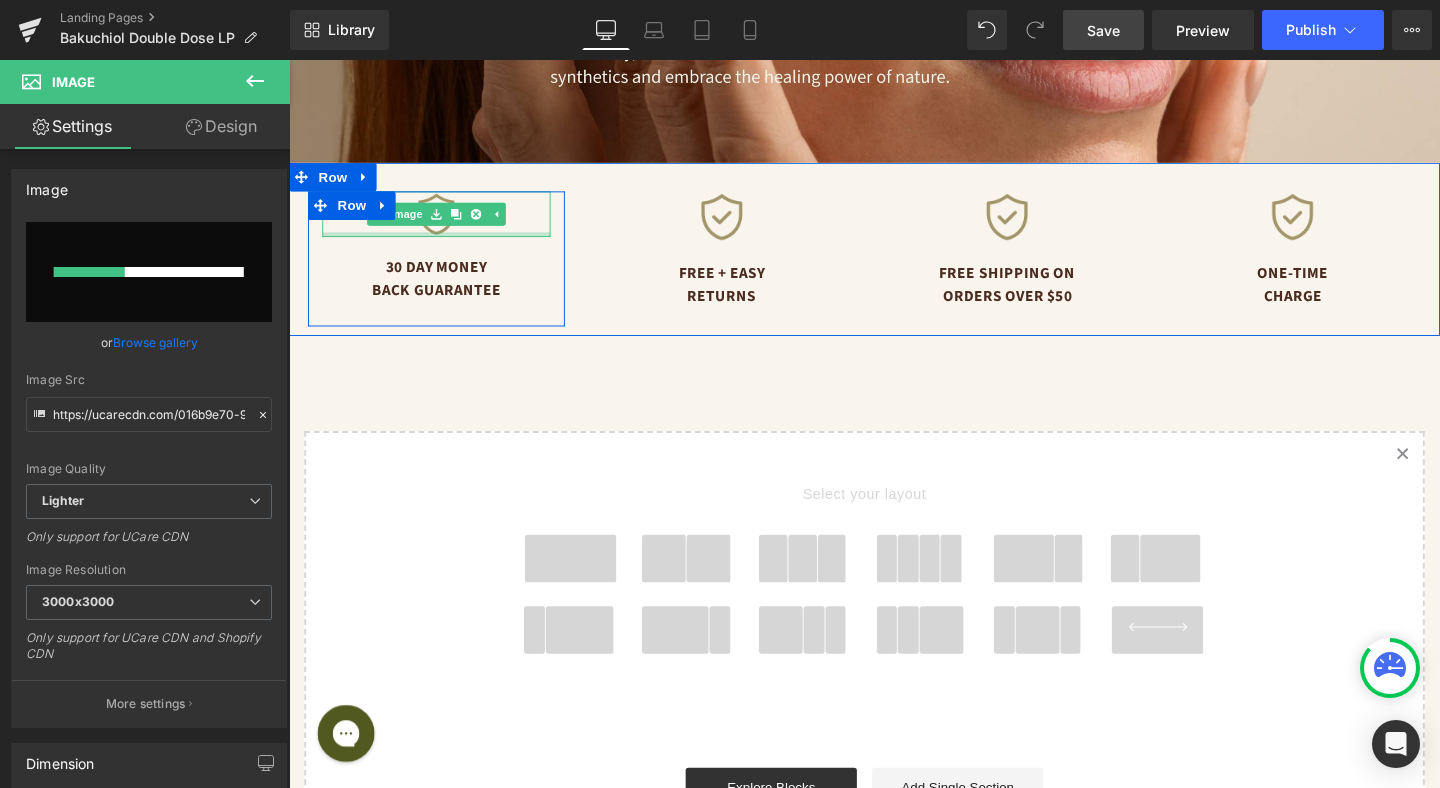 type 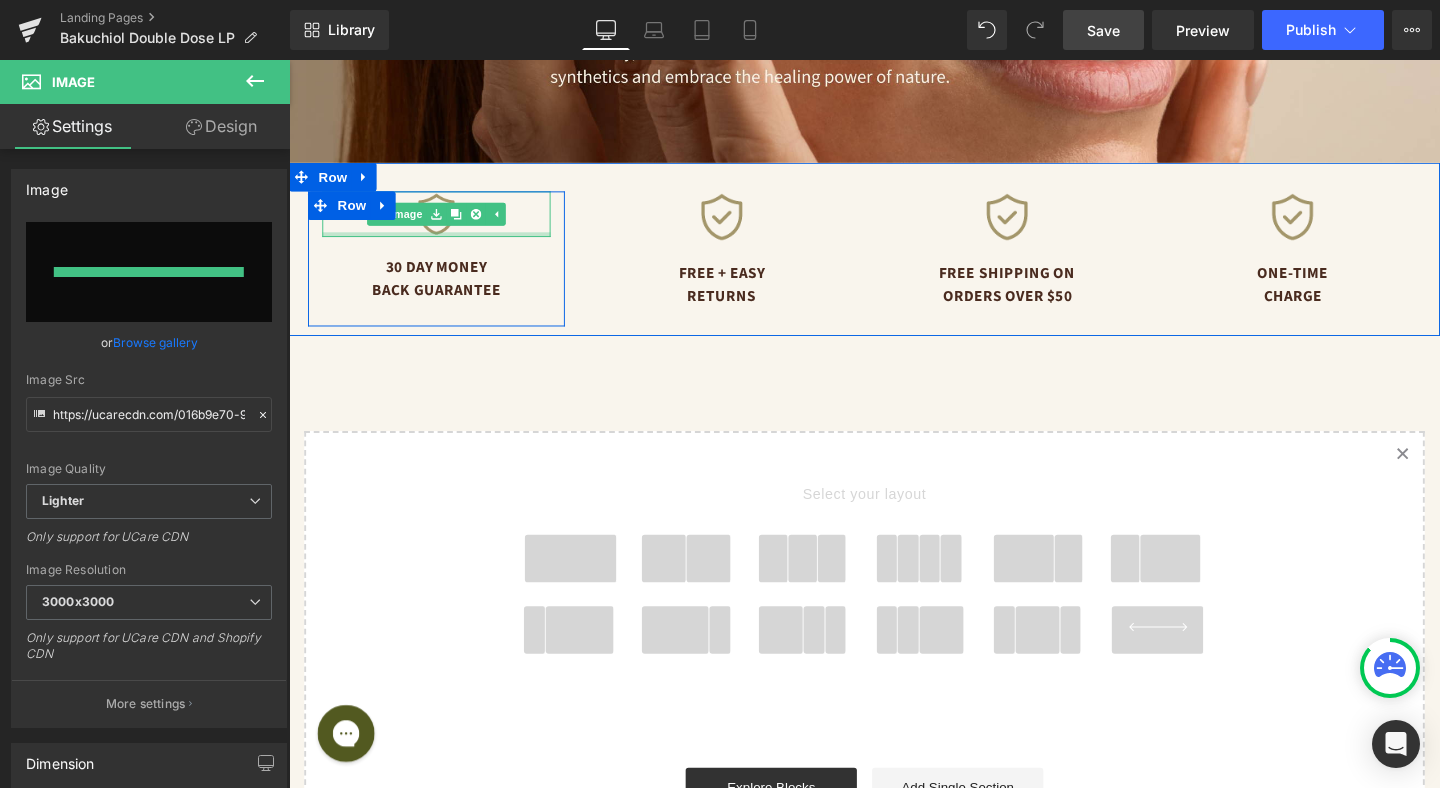 type on "https://ucarecdn.com/5d23d4d8-b573-44f5-a74e-6ffdb1712a78/-/format/auto/-/preview/3000x3000/-/quality/lighter/money.png" 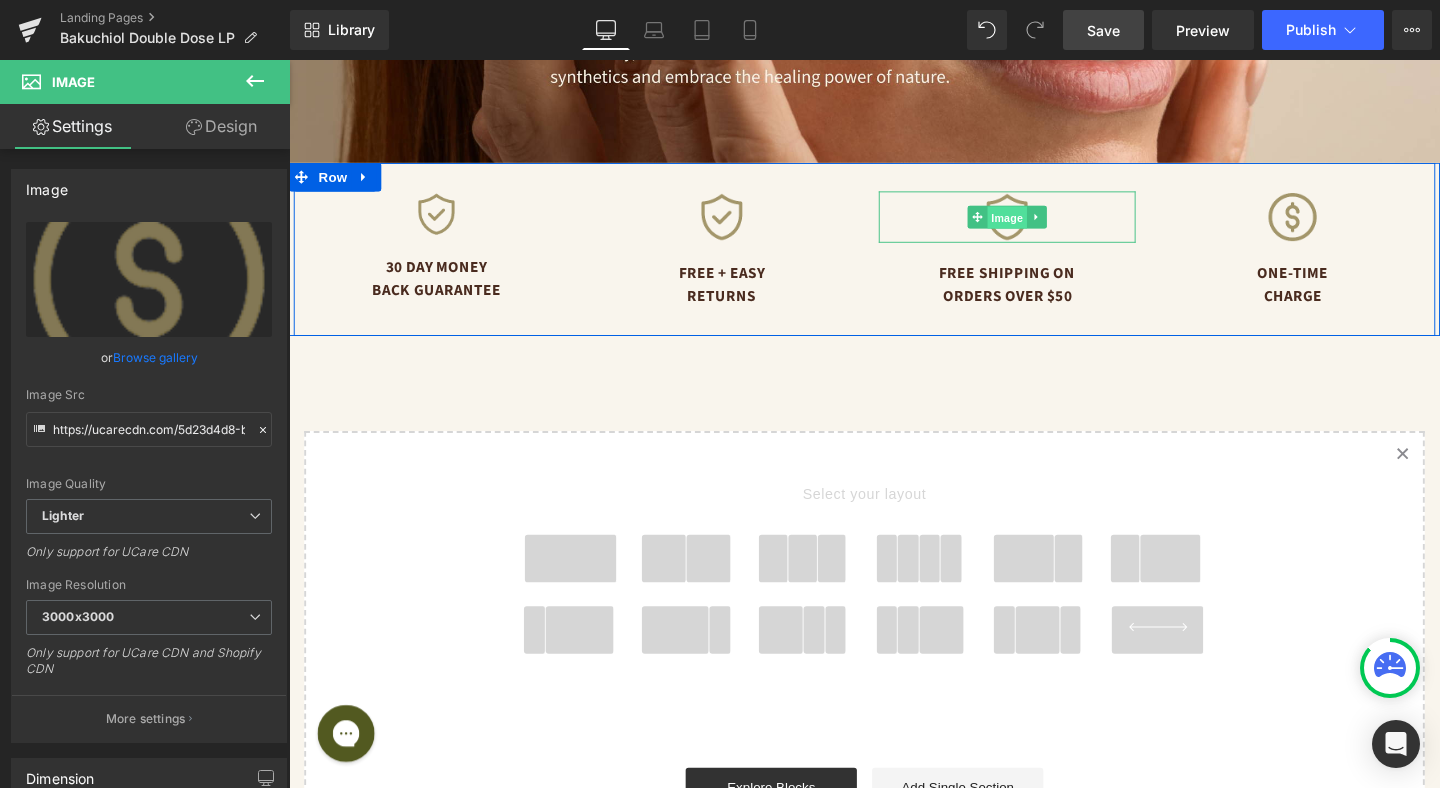 click on "Image" at bounding box center [1033, 225] 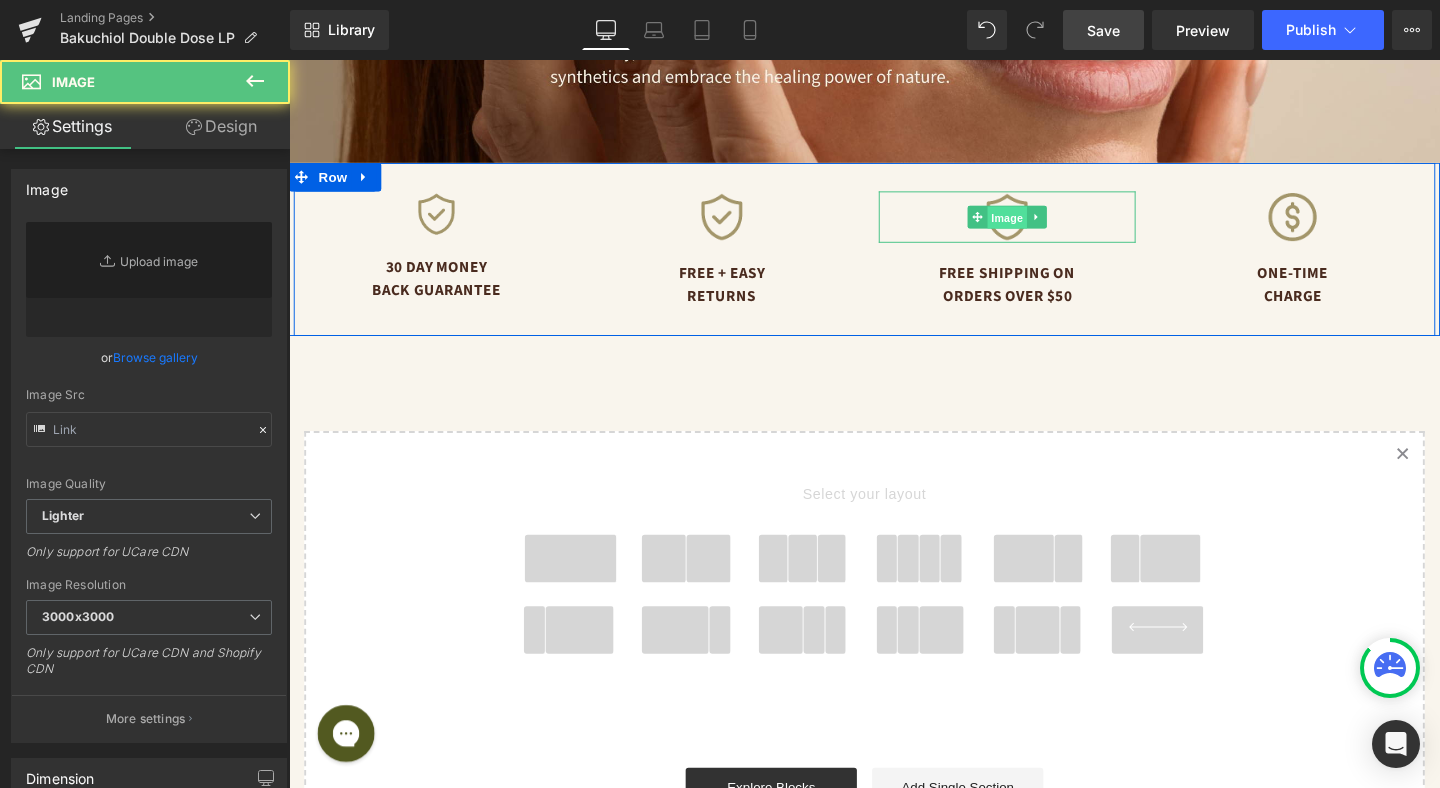 type on "https://ucarecdn.com/016b9e70-9969-4ae9-9ad3-6320a5bf0345/-/format/auto/-/preview/3000x3000/-/quality/lighter/guarantee.png" 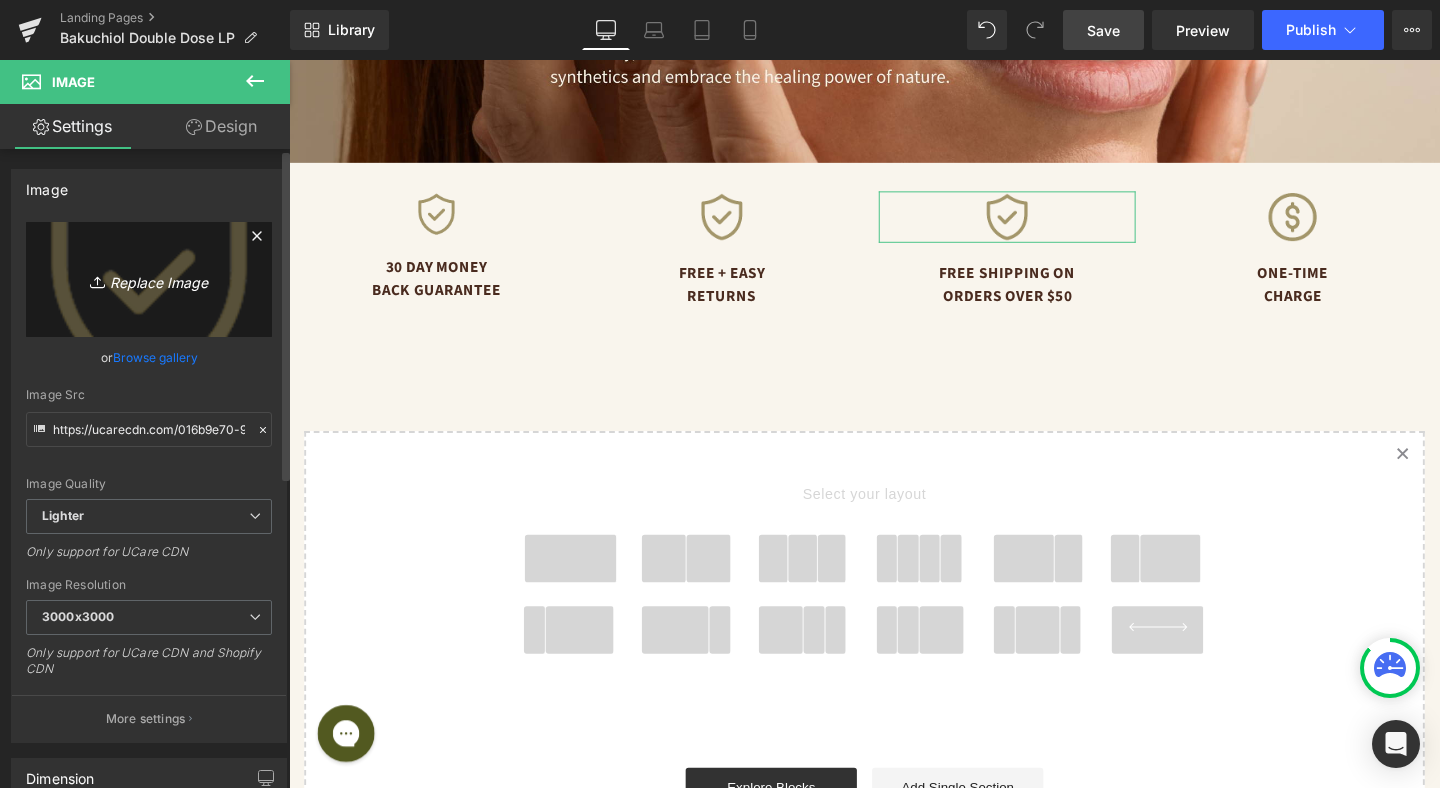 click on "Replace Image" at bounding box center [149, 279] 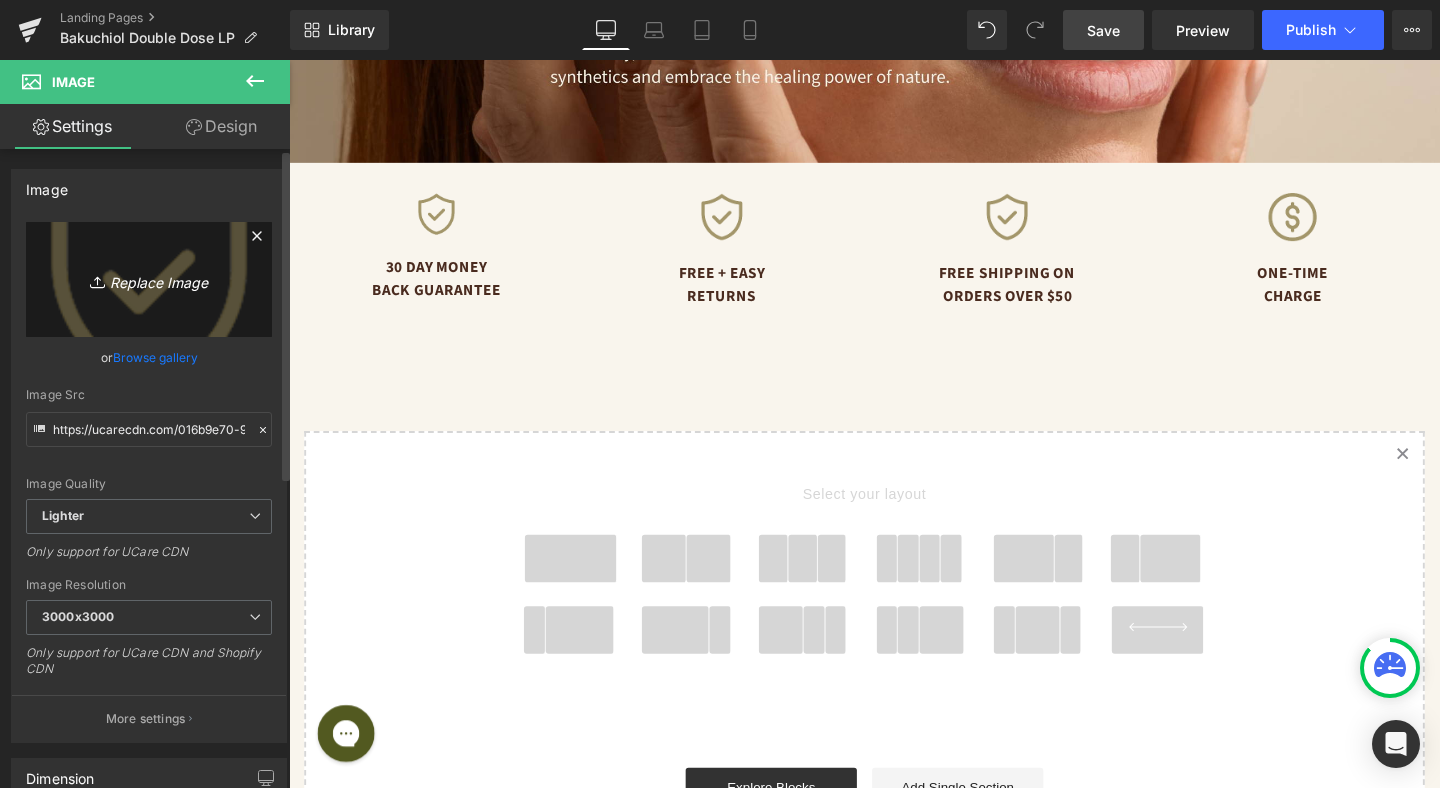 type on "C:\fakepath\shipping.png" 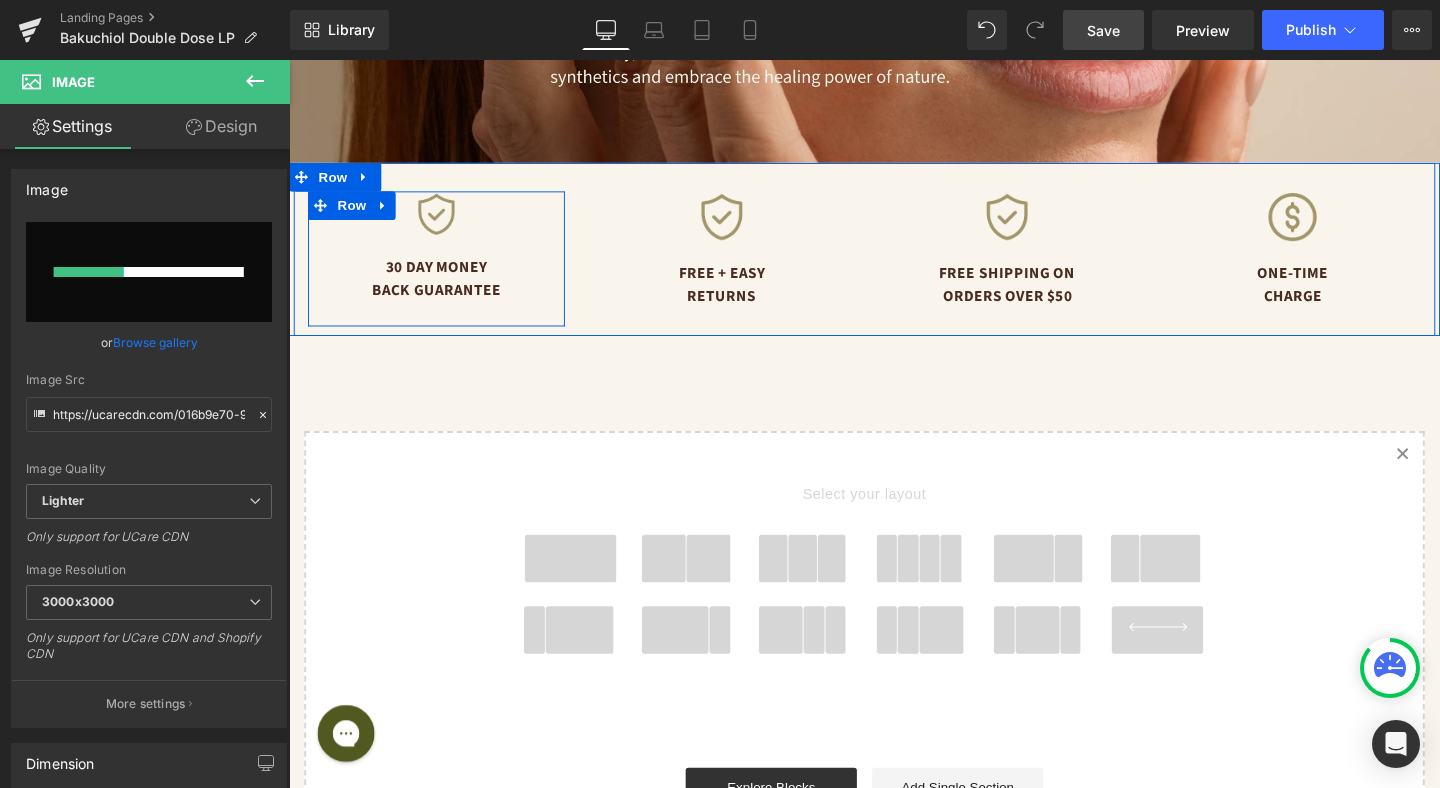 type 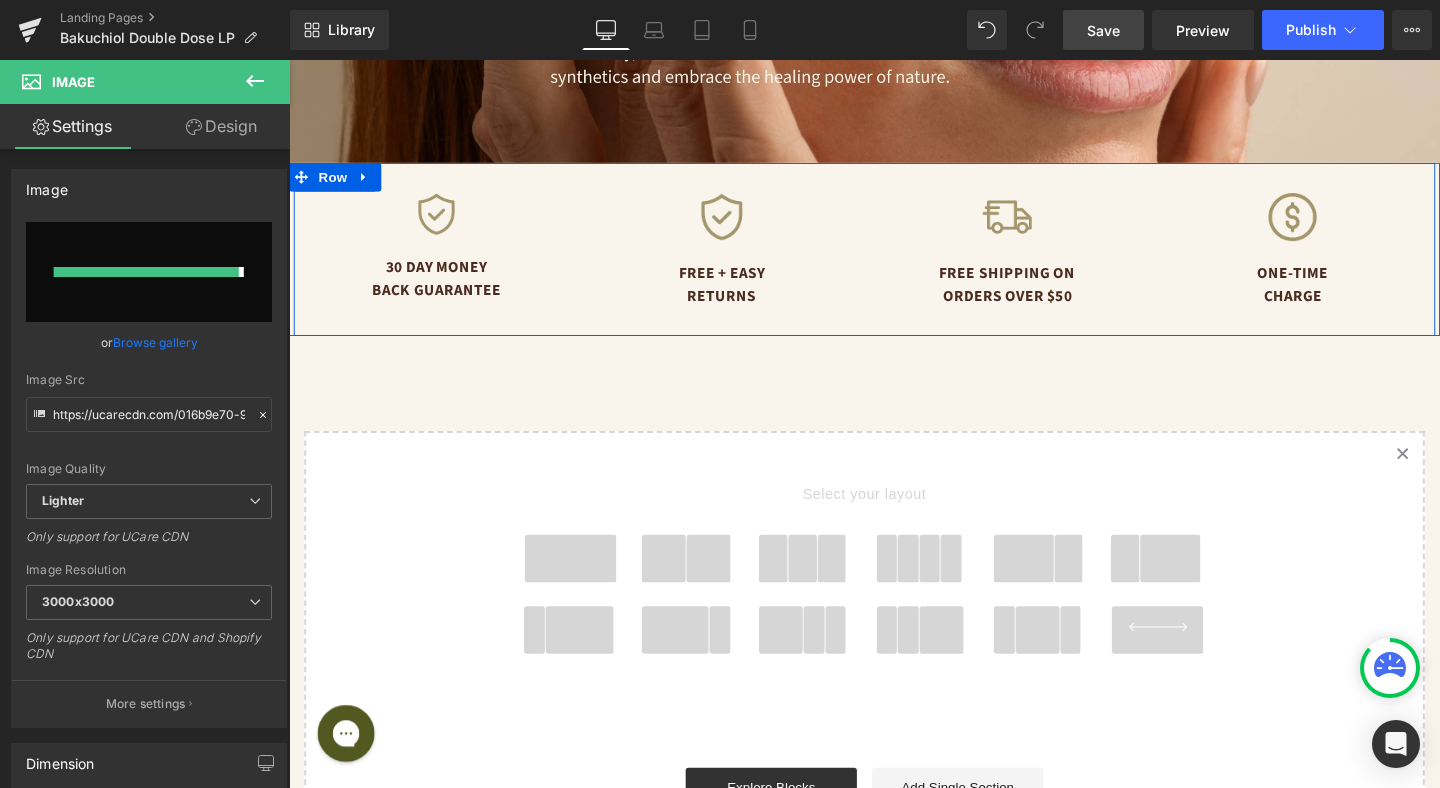type on "https://ucarecdn.com/fd159172-c1f0-4078-af79-cd7887c0fa58/-/format/auto/-/preview/3000x3000/-/quality/lighter/shipping.png" 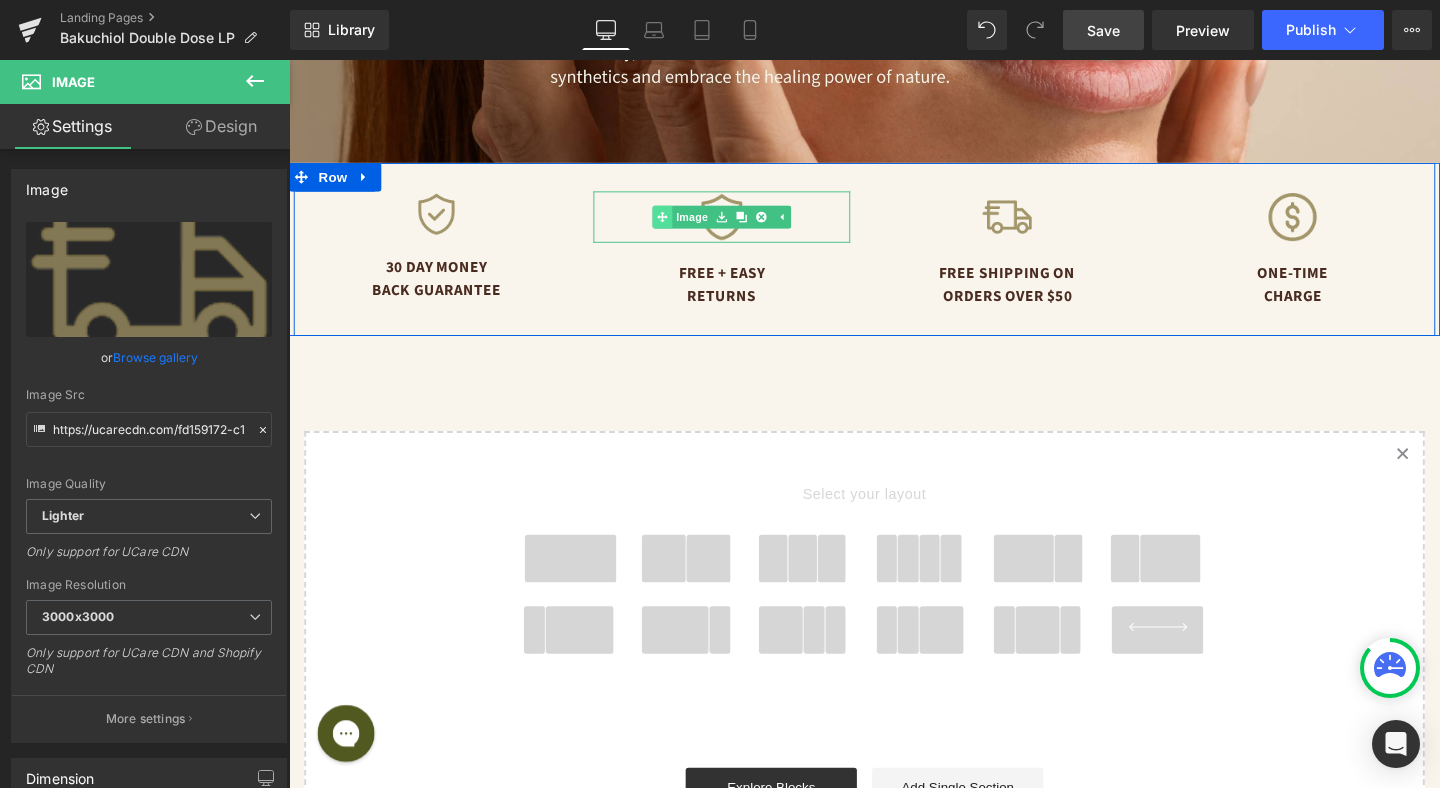 click on "Image" at bounding box center (713, 225) 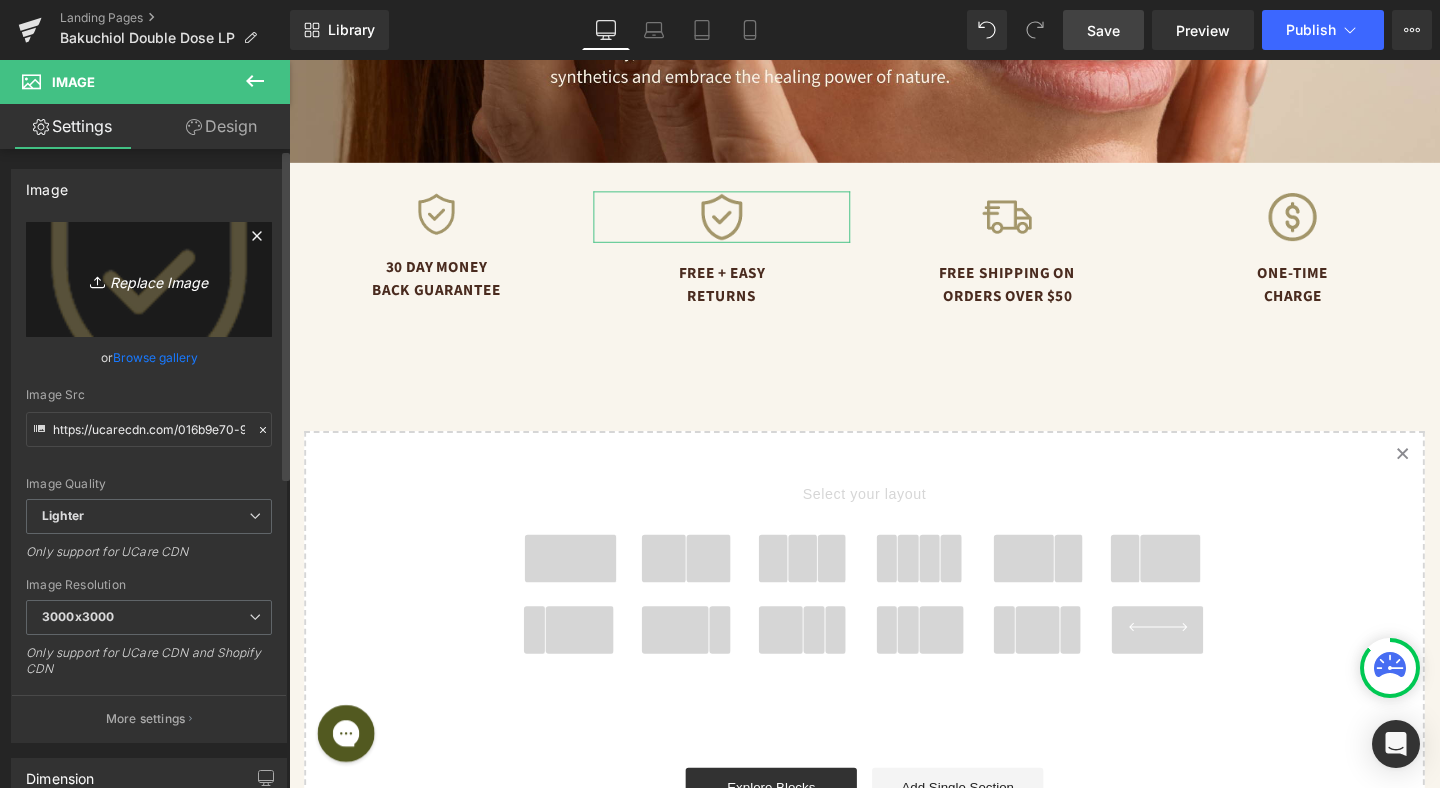 click on "Replace Image" at bounding box center (149, 279) 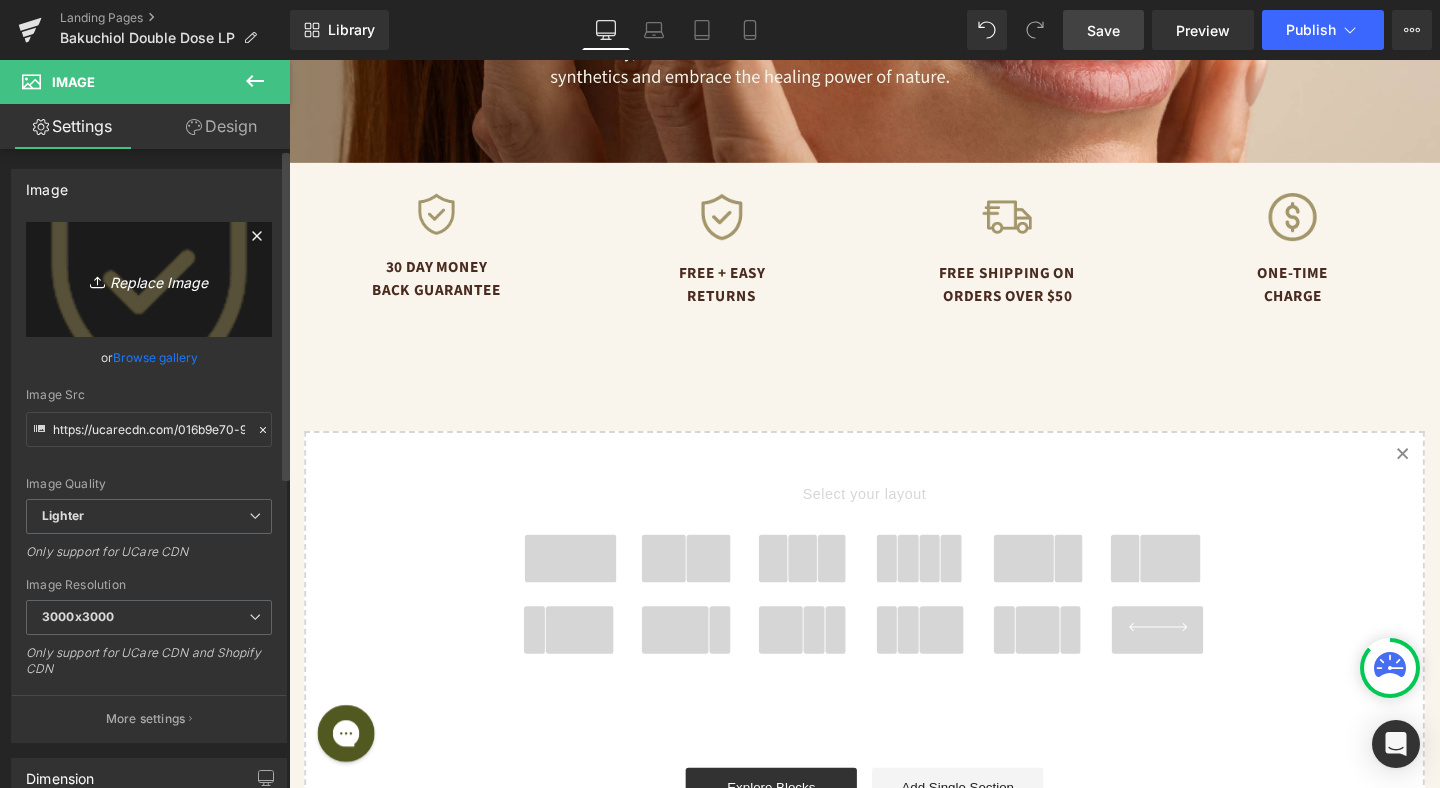 type on "C:\fakepath\returns.png" 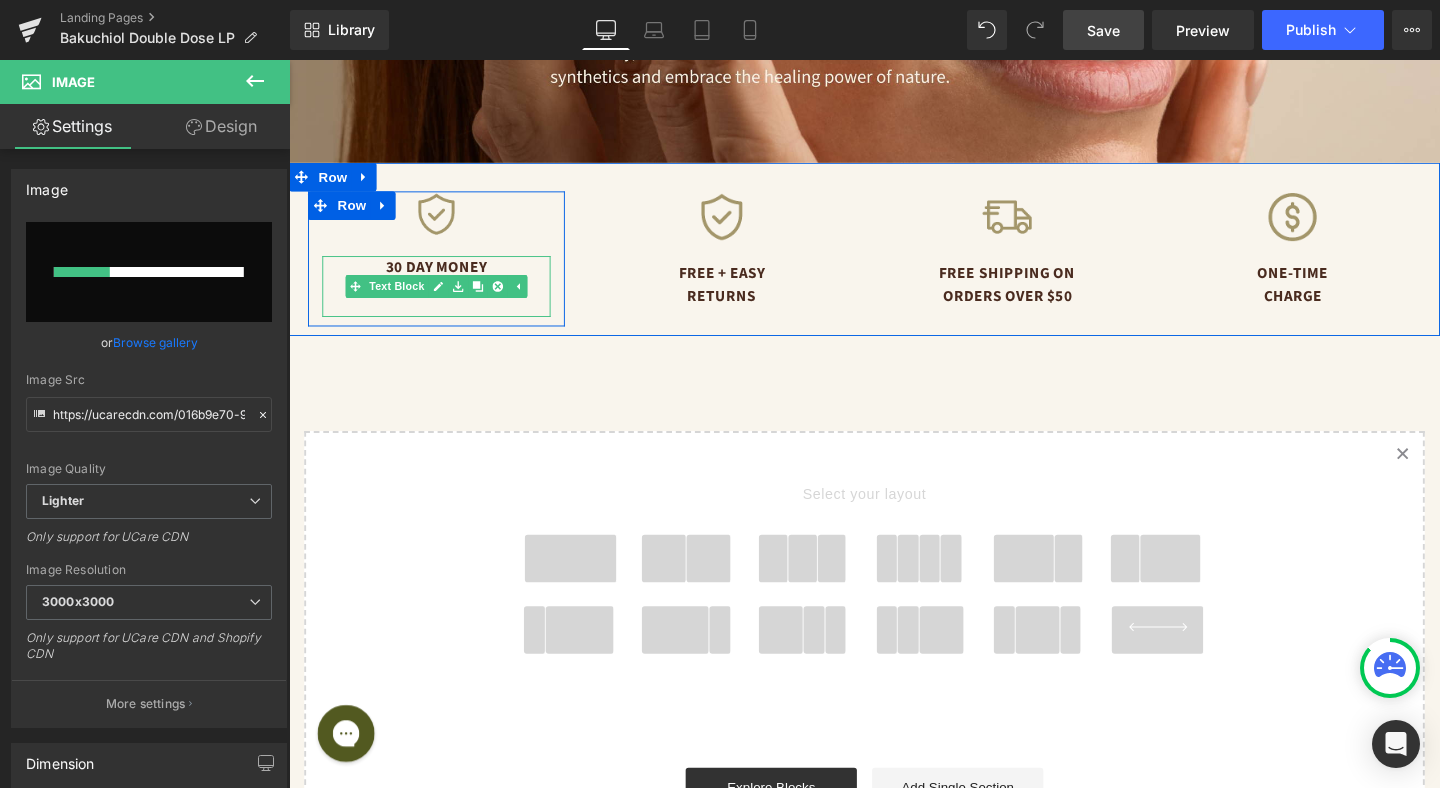 type 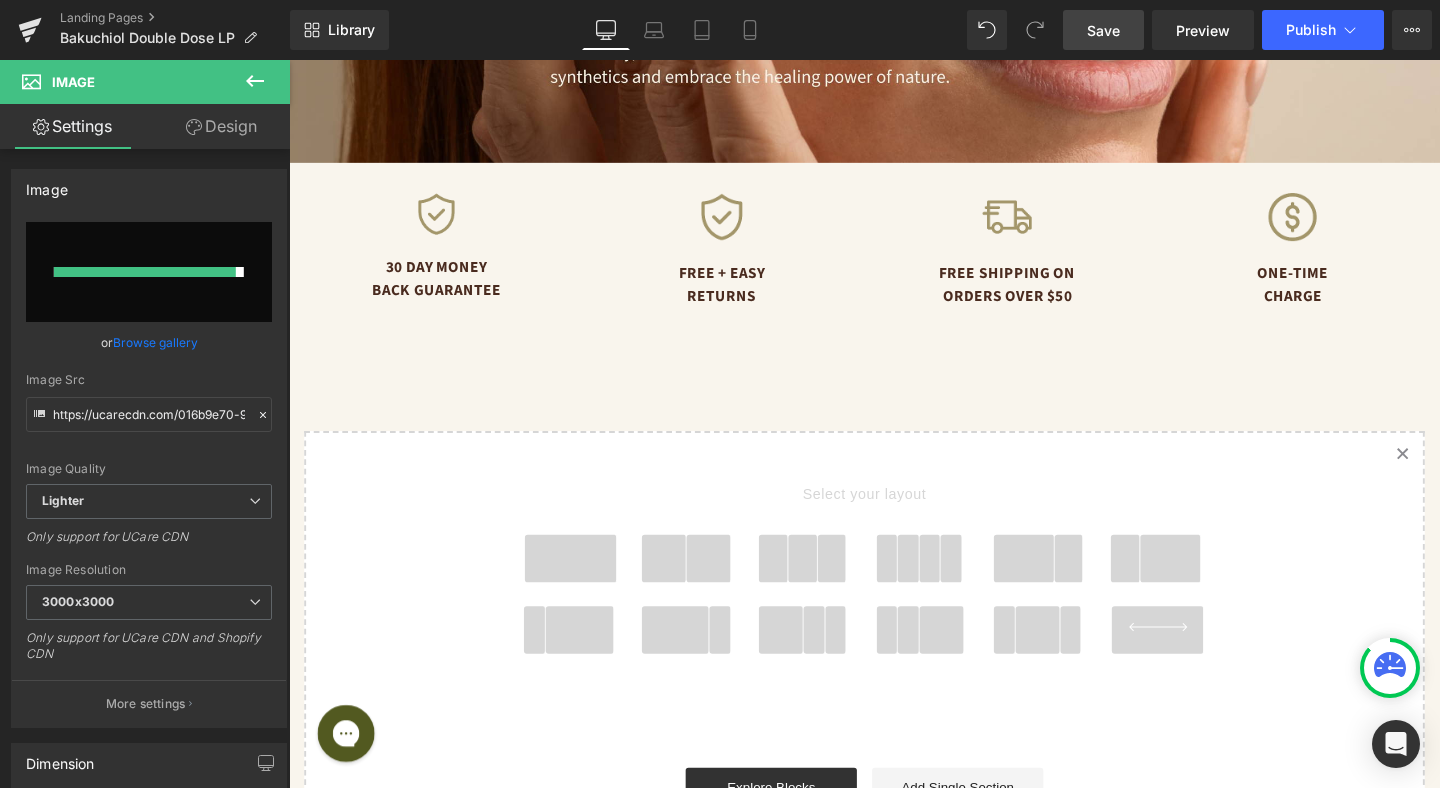 type on "https://ucarecdn.com/c81155fd-2d4e-4b51-99c9-6f0bc563f670/-/format/auto/-/preview/3000x3000/-/quality/lighter/returns.png" 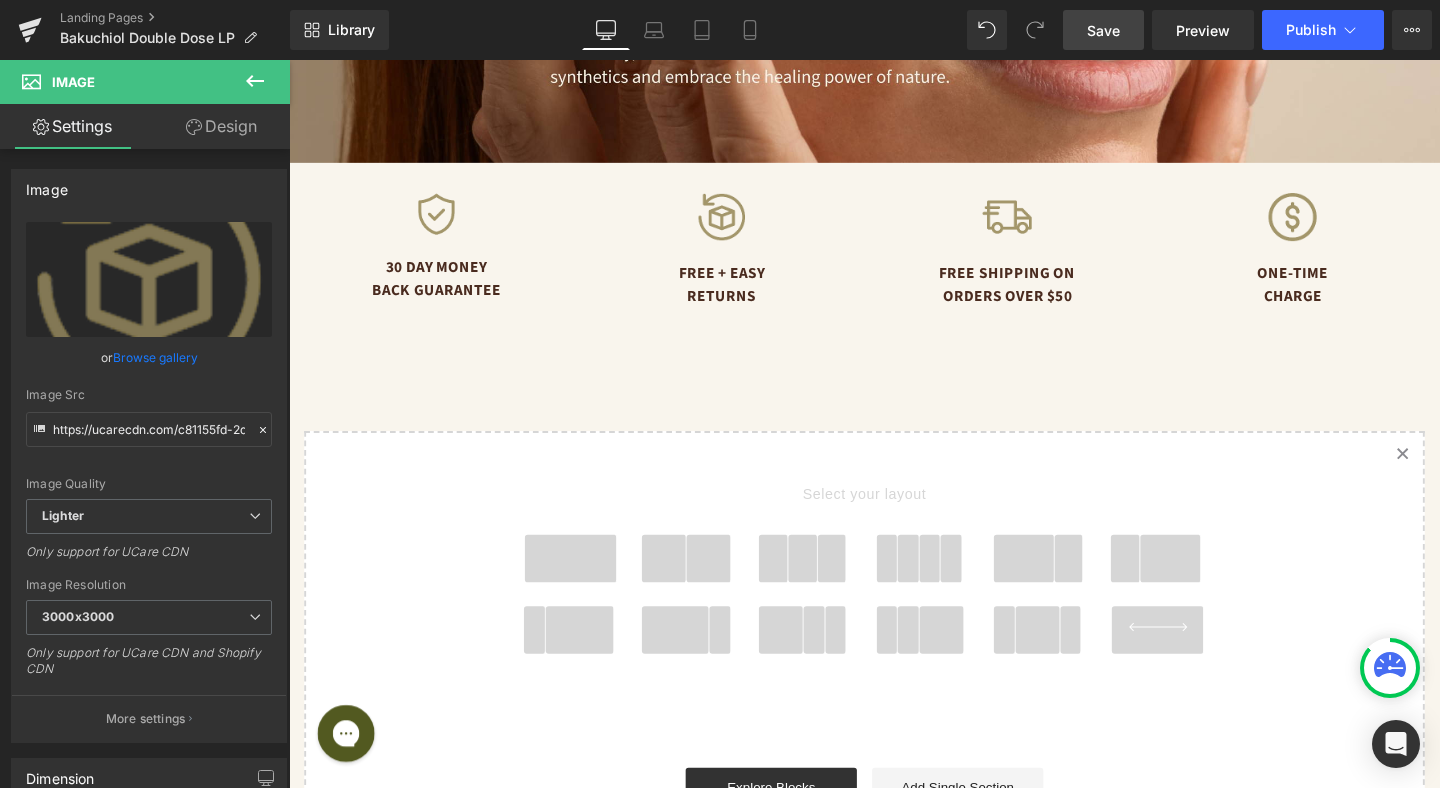 click on "Save" at bounding box center (1103, 30) 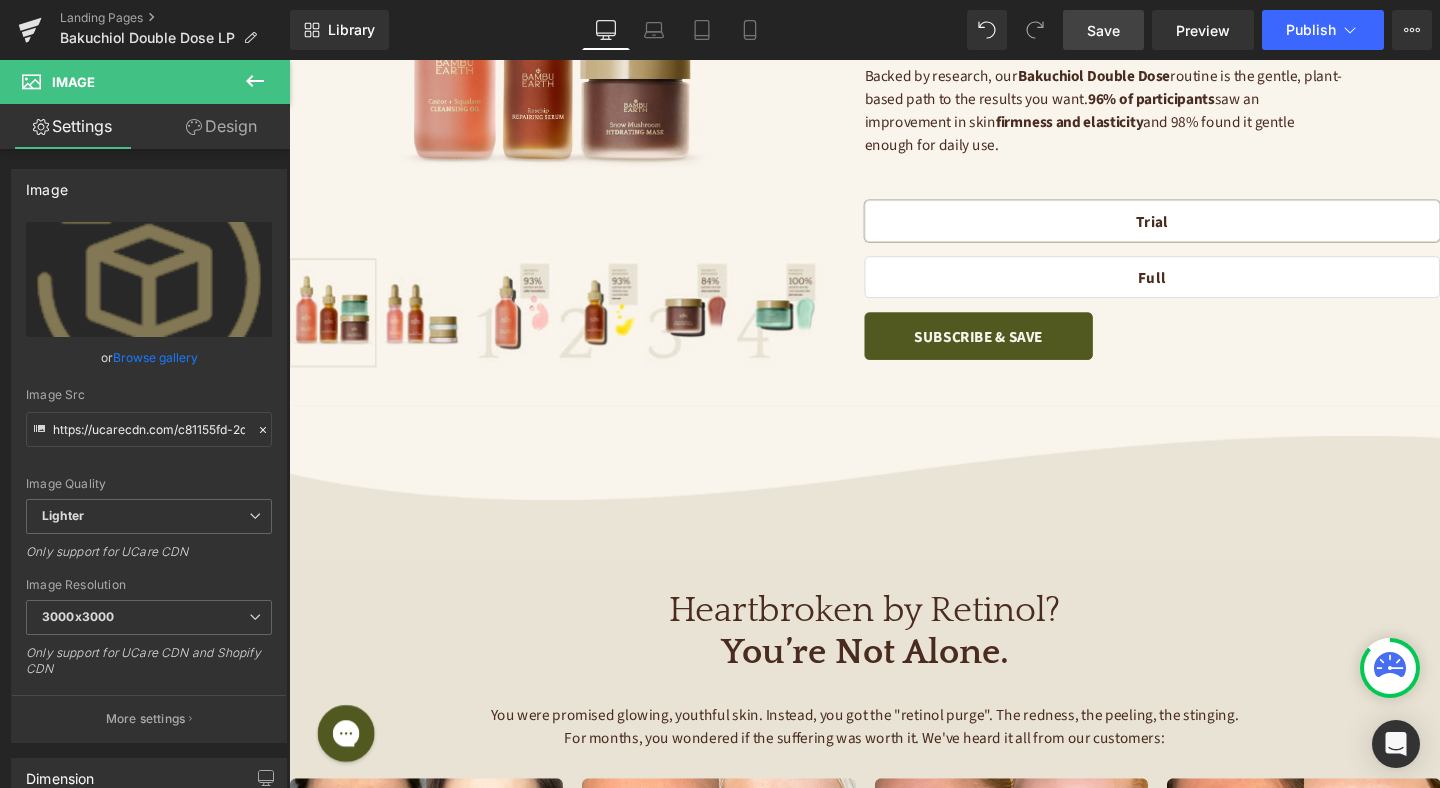 scroll, scrollTop: 0, scrollLeft: 0, axis: both 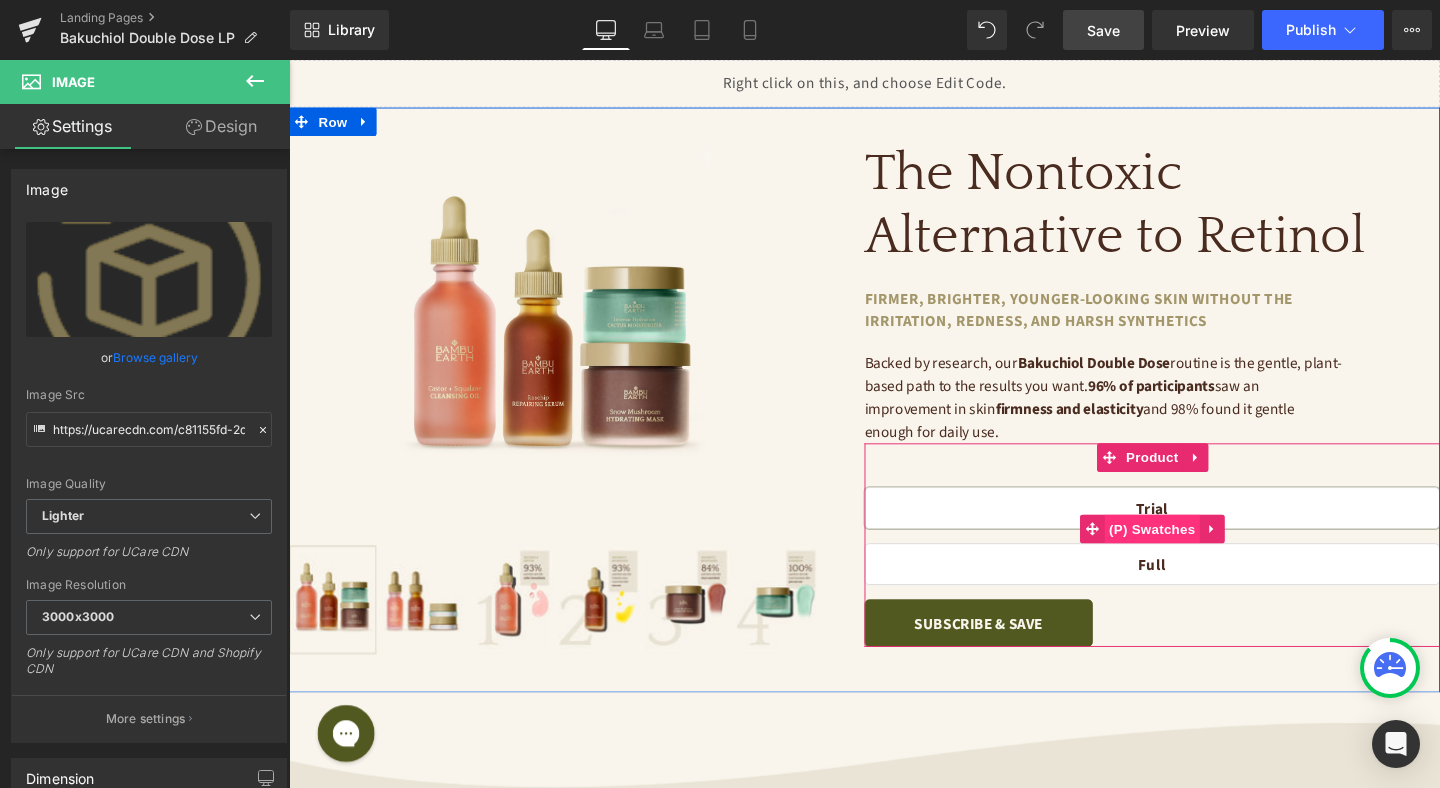 click on "(P) Swatches" at bounding box center (1196, 553) 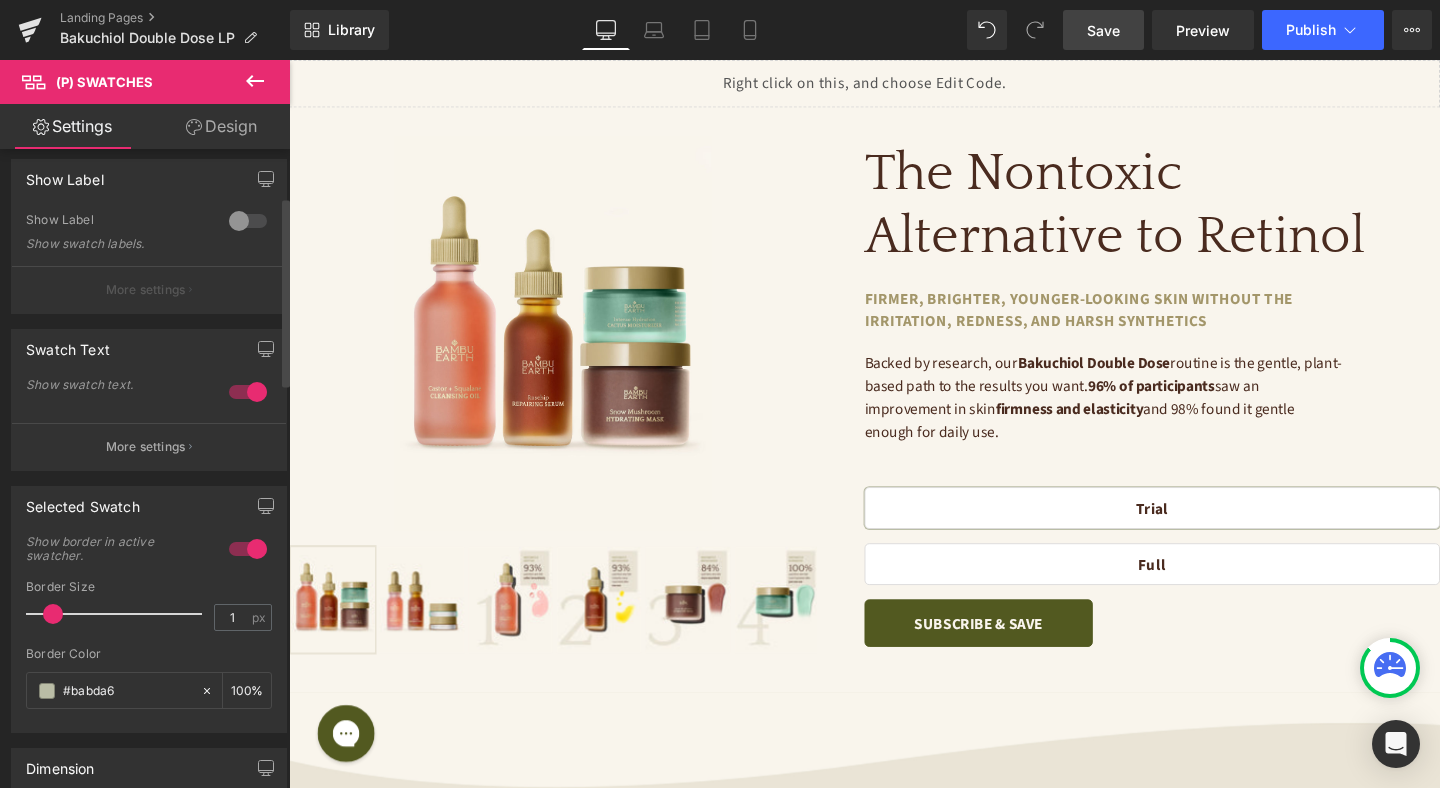 scroll, scrollTop: 161, scrollLeft: 0, axis: vertical 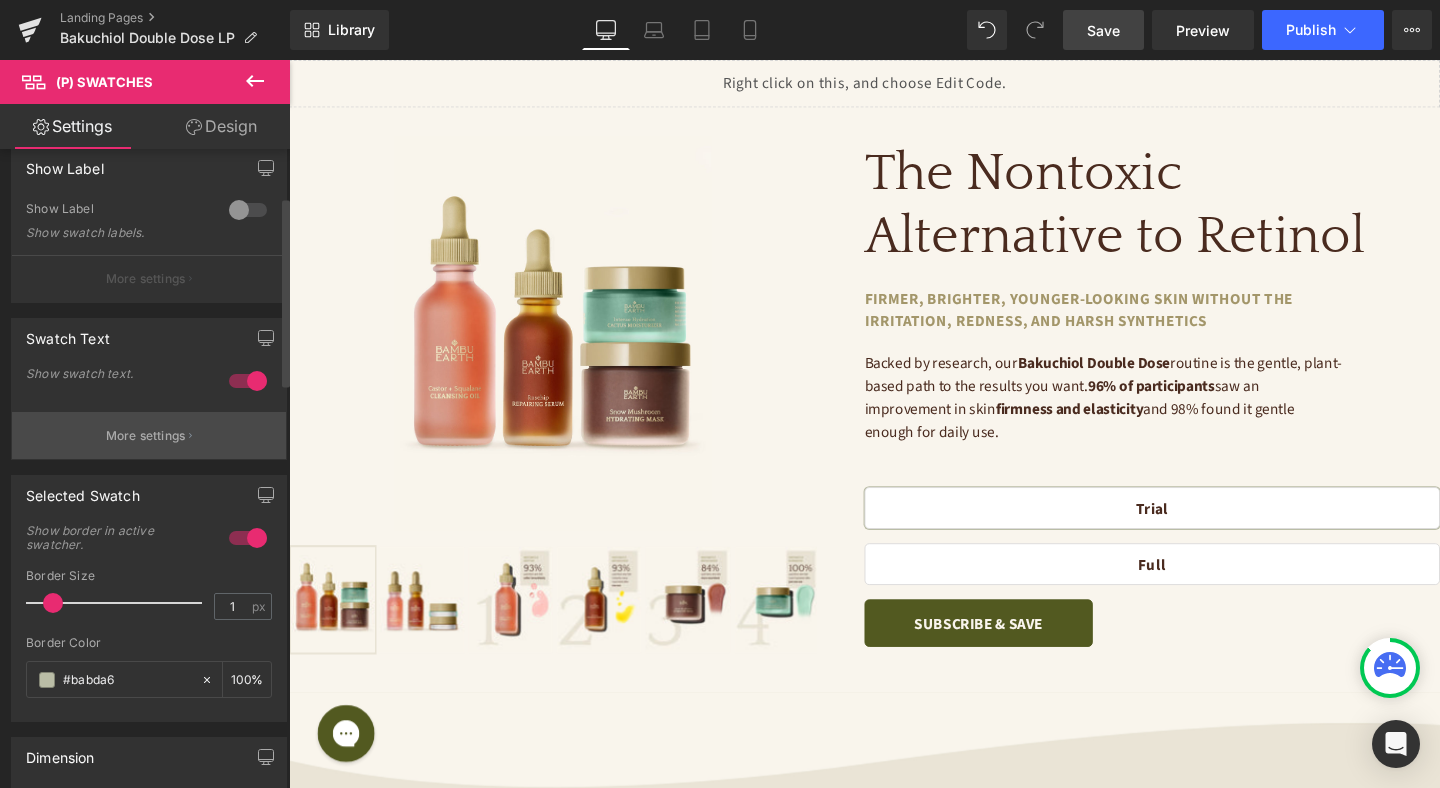 click on "More settings" at bounding box center (149, 435) 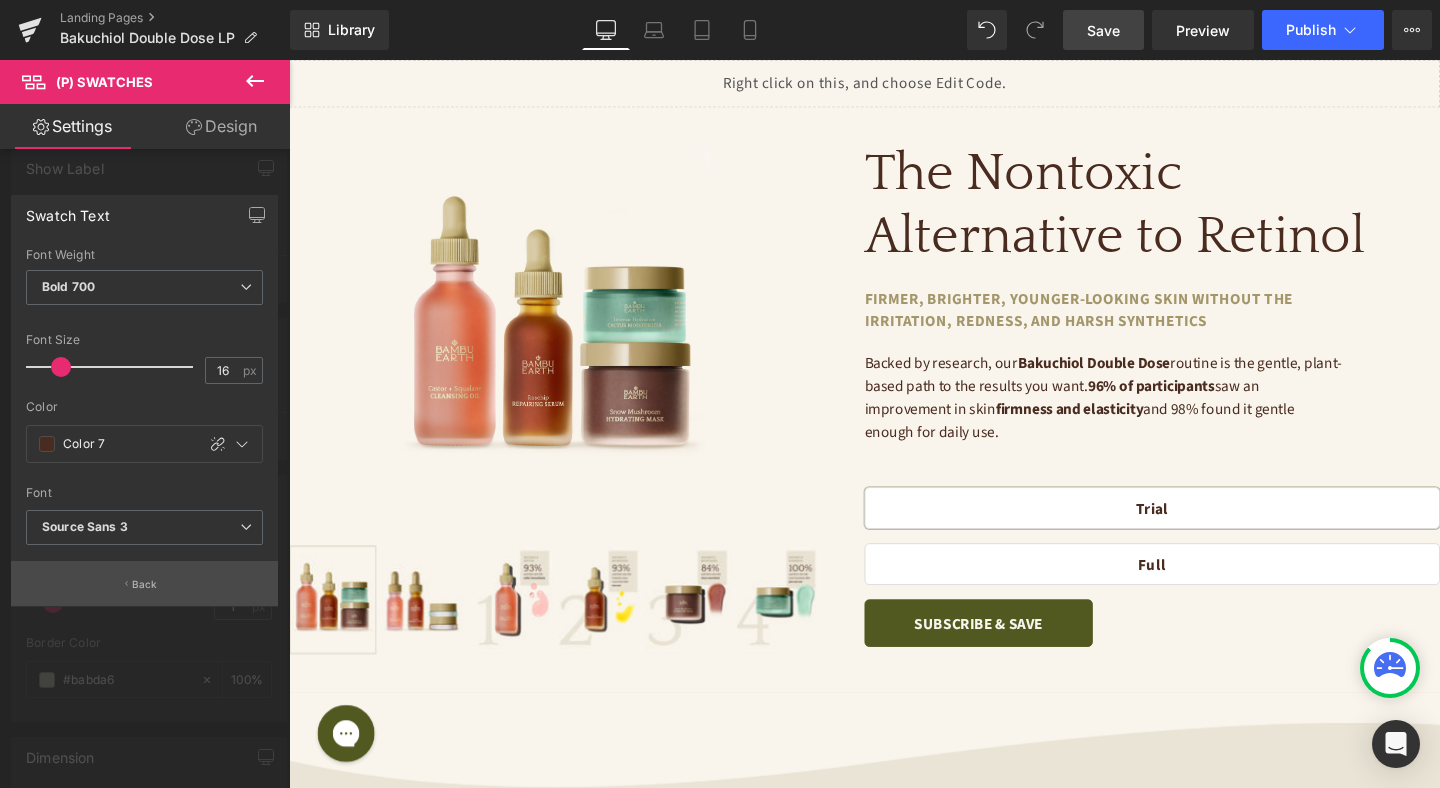click on "Back" at bounding box center [145, 584] 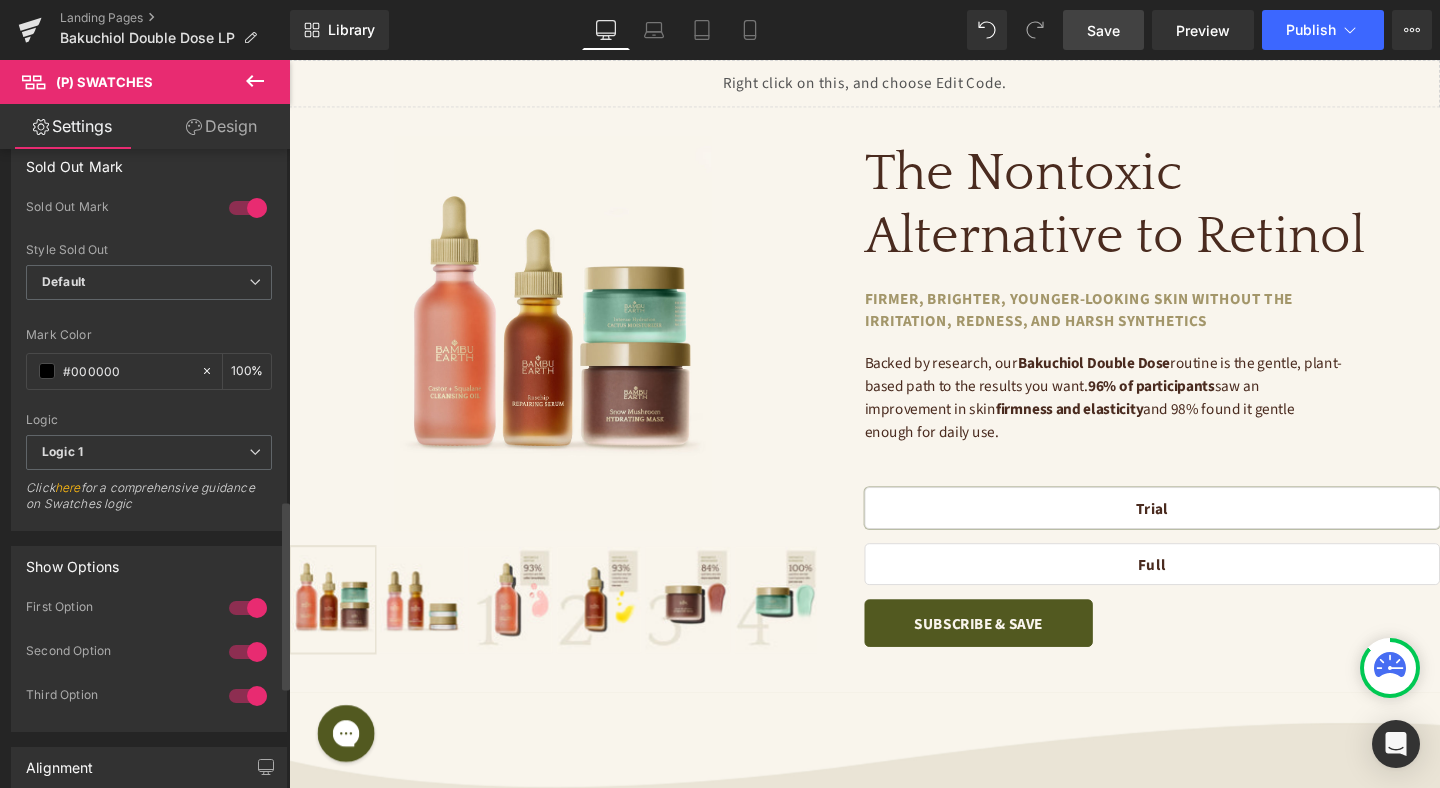 scroll, scrollTop: 1187, scrollLeft: 0, axis: vertical 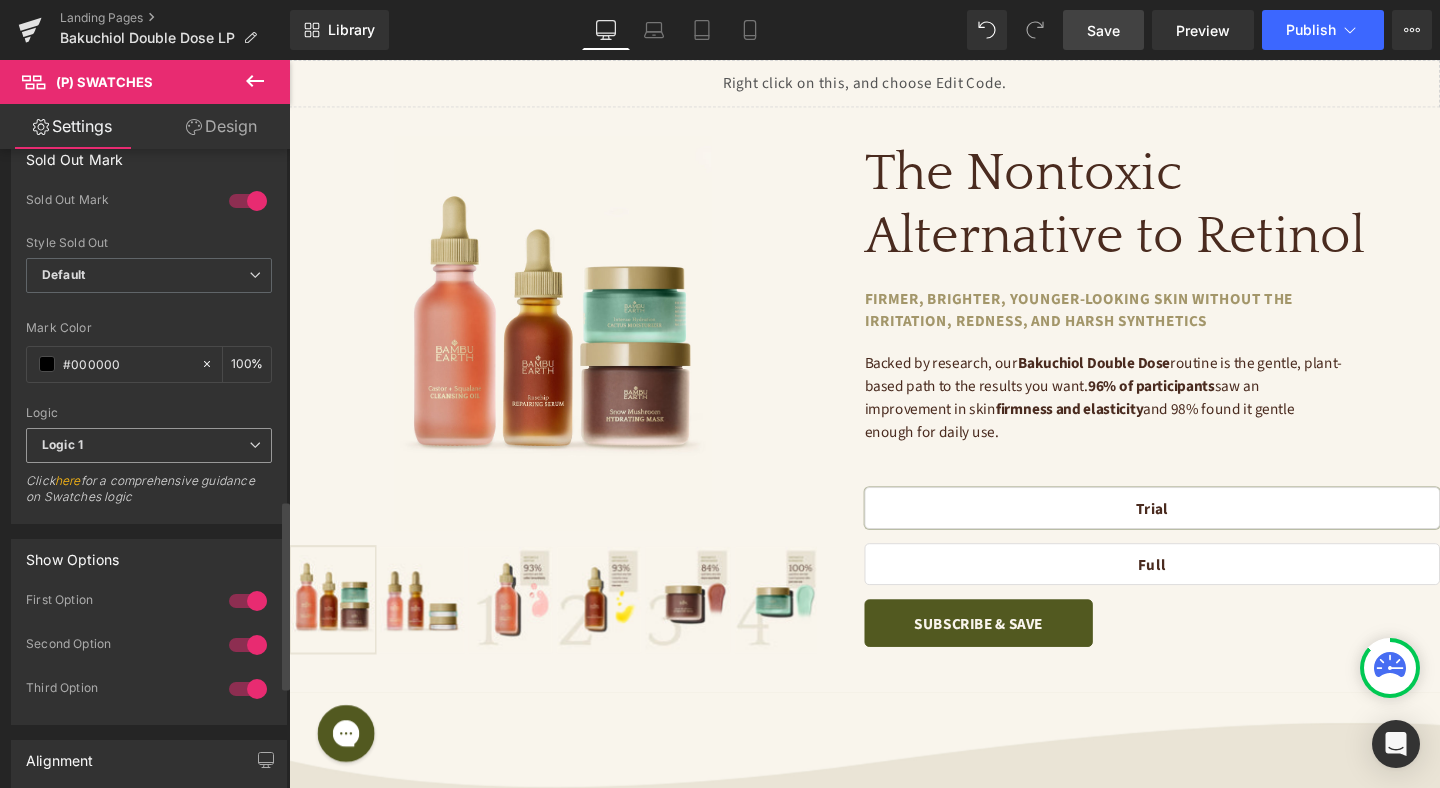 click at bounding box center [255, 445] 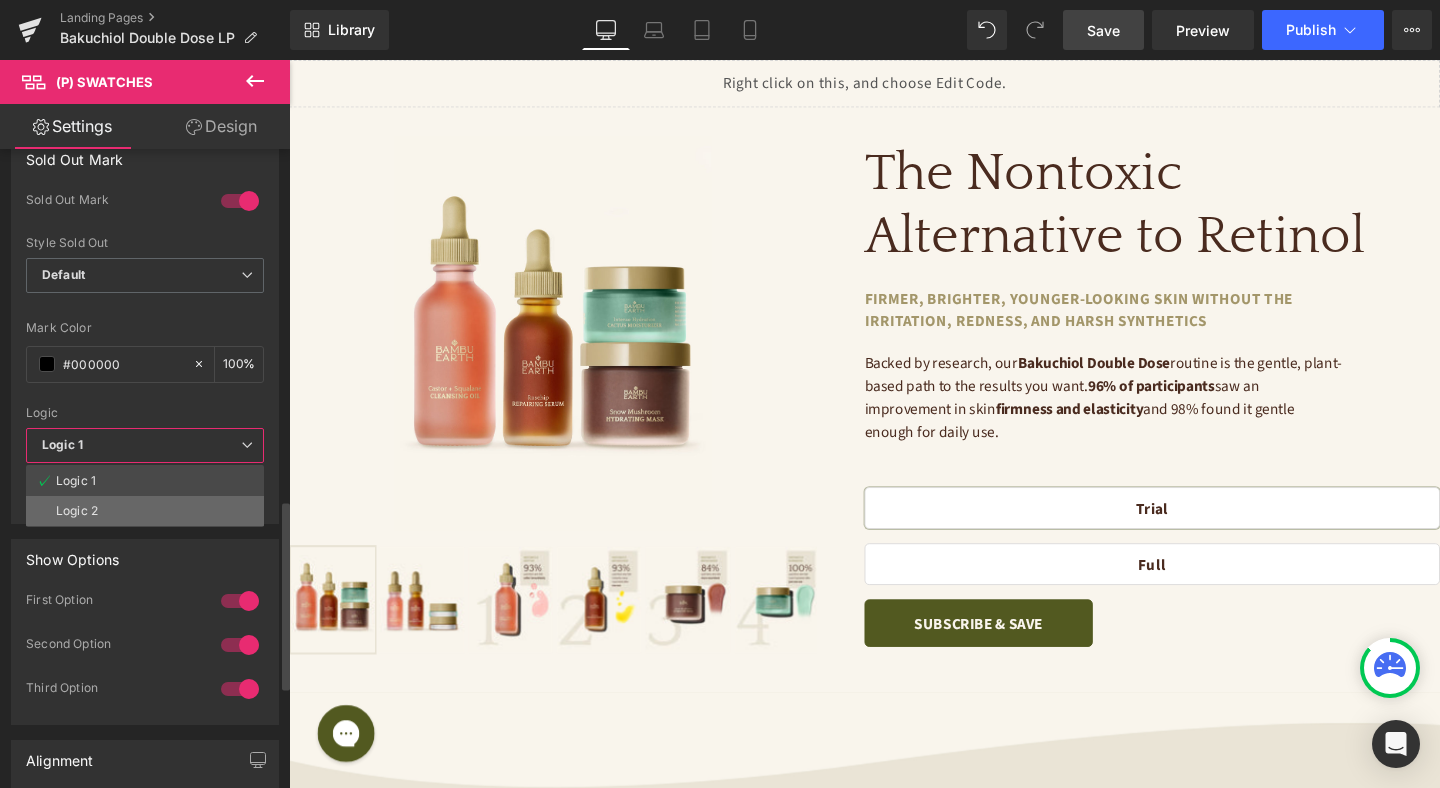 click on "Logic 2" at bounding box center [145, 511] 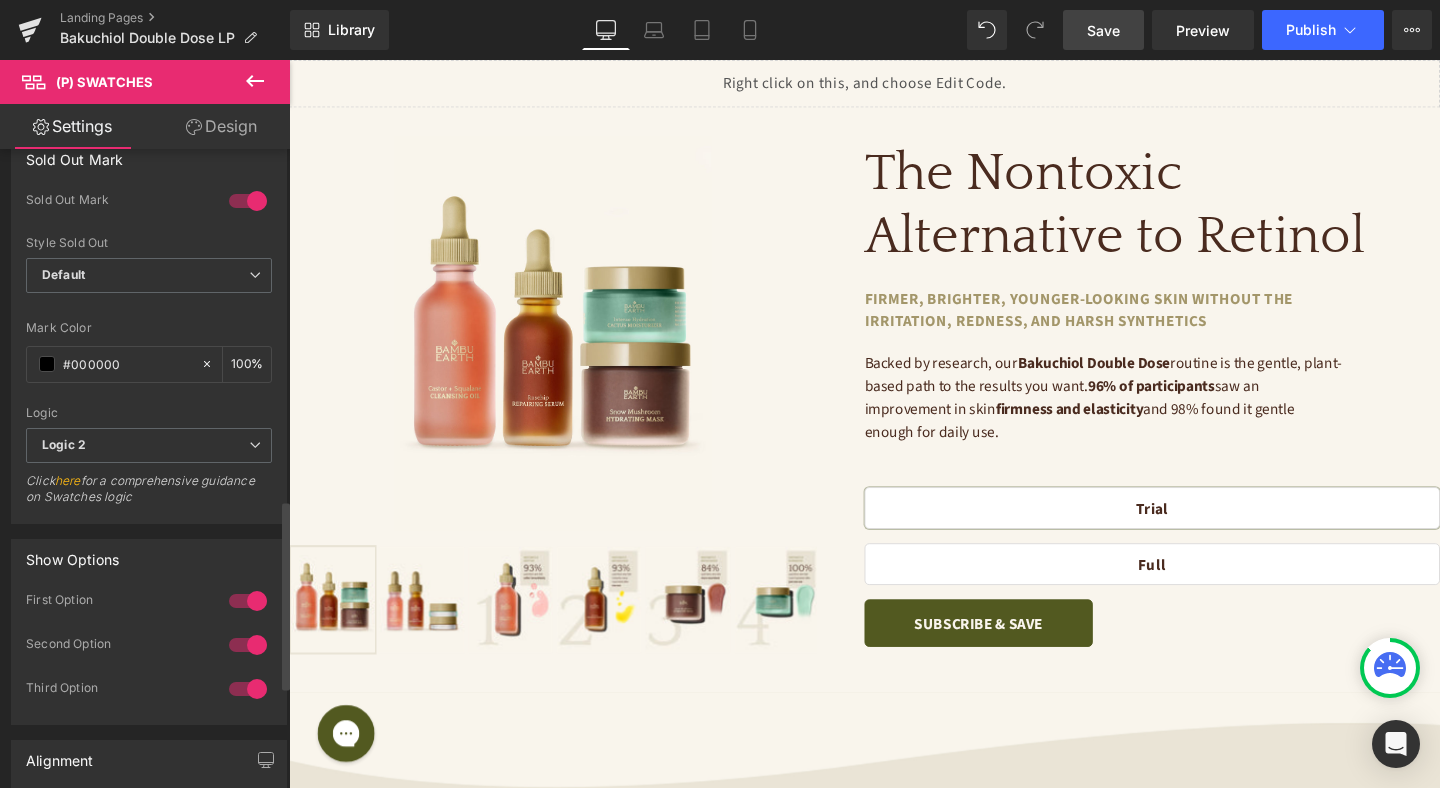 click on "here" at bounding box center (68, 480) 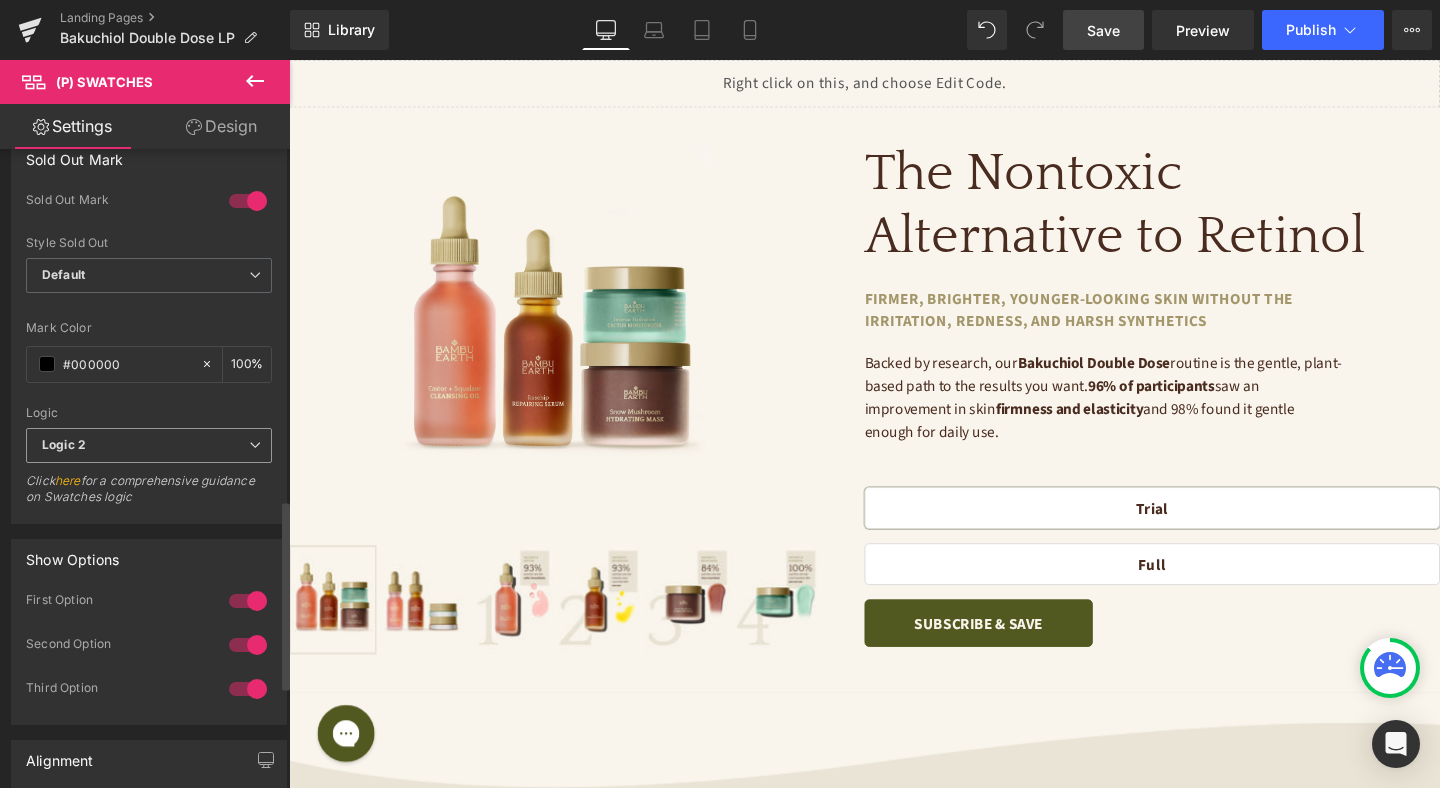 click on "Logic 2" at bounding box center [149, 445] 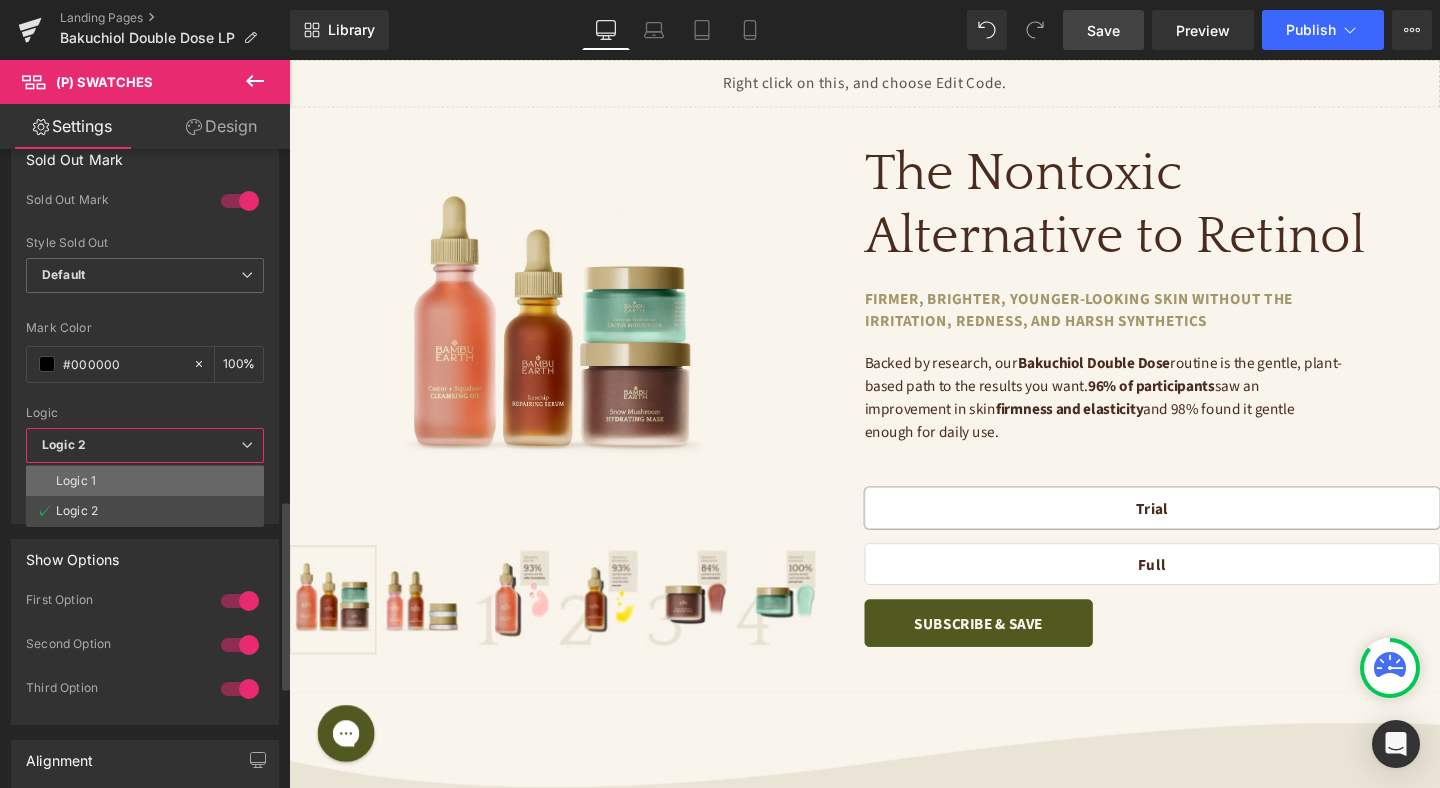 click on "Logic 1" at bounding box center (145, 481) 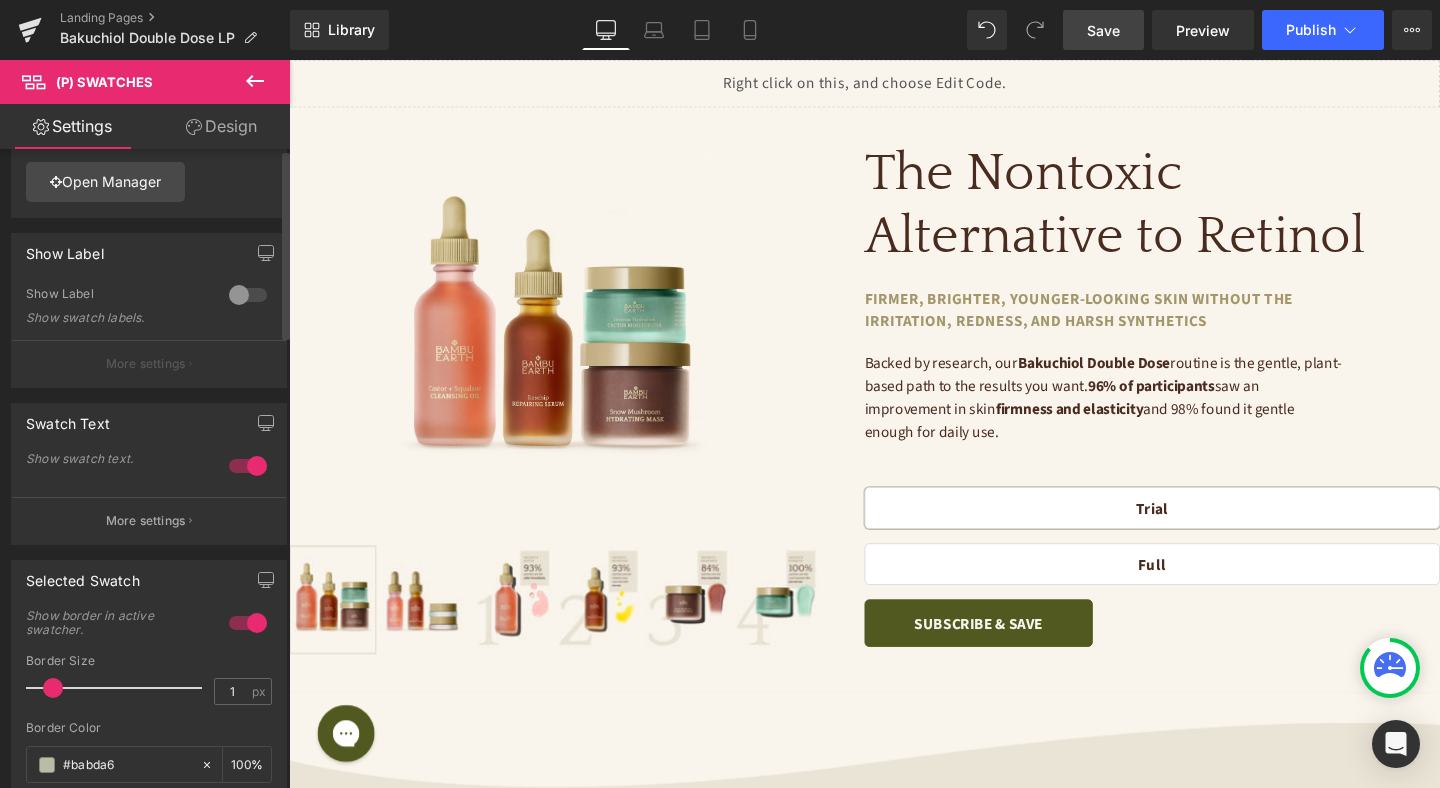 scroll, scrollTop: 0, scrollLeft: 0, axis: both 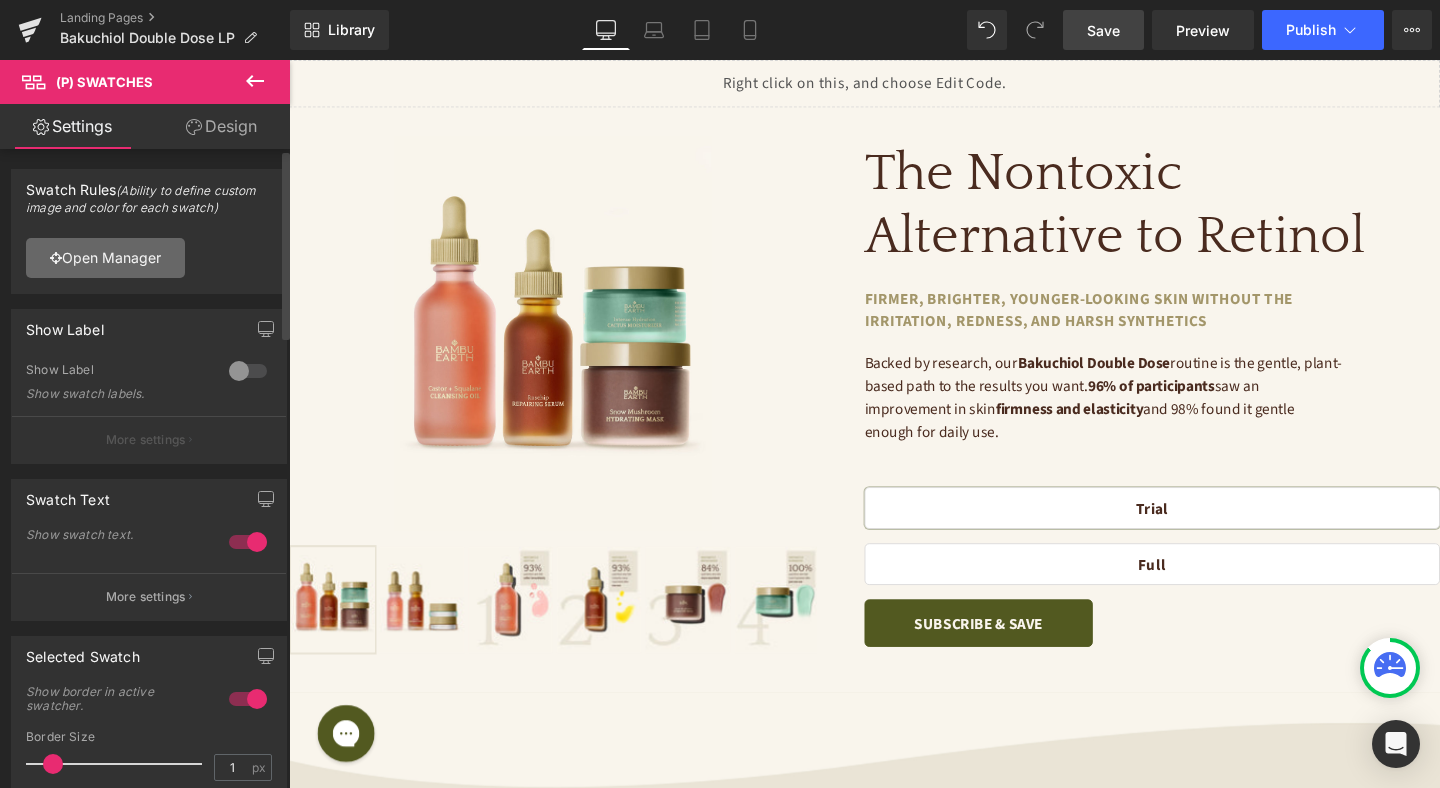 click on "Open Manager" at bounding box center [105, 258] 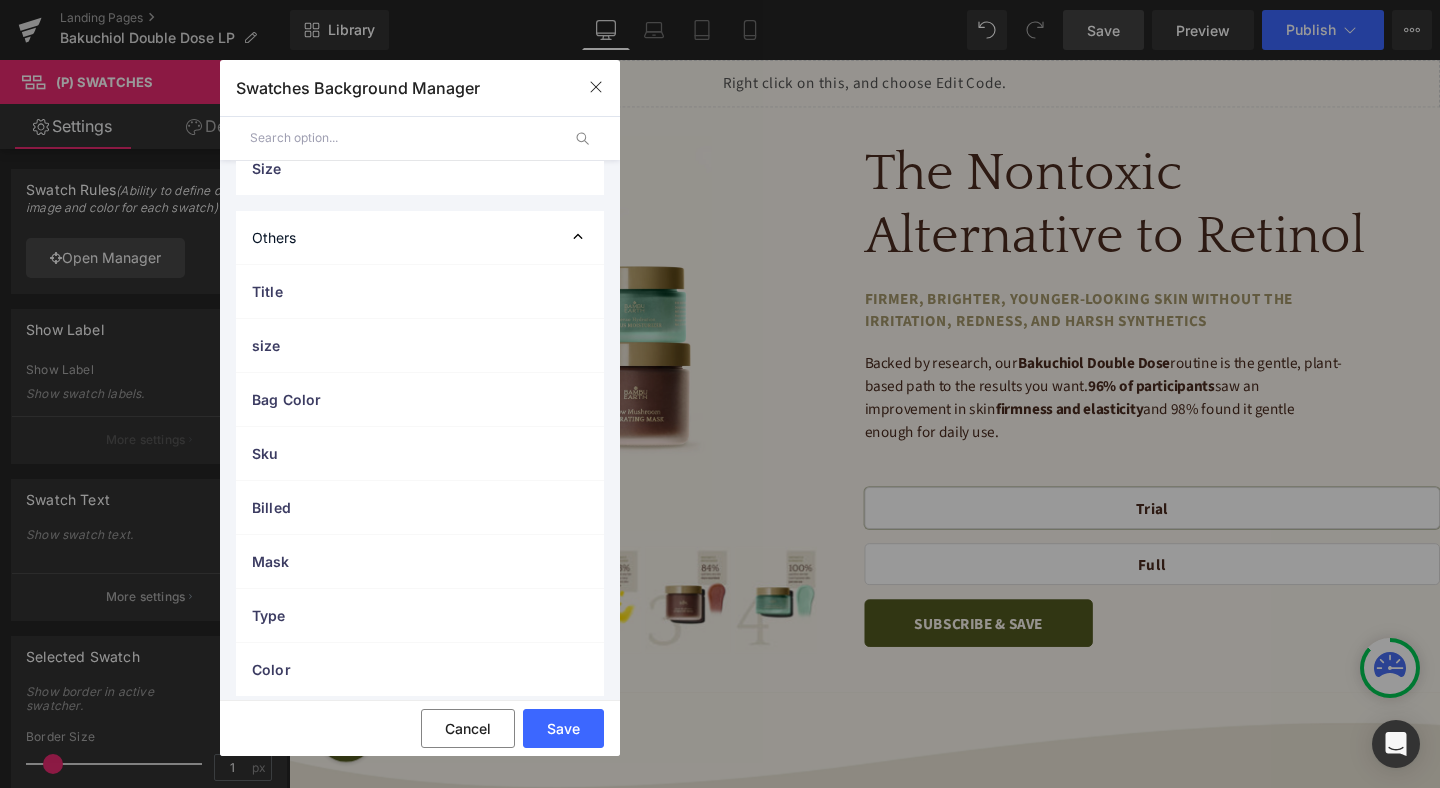 scroll, scrollTop: 101, scrollLeft: 0, axis: vertical 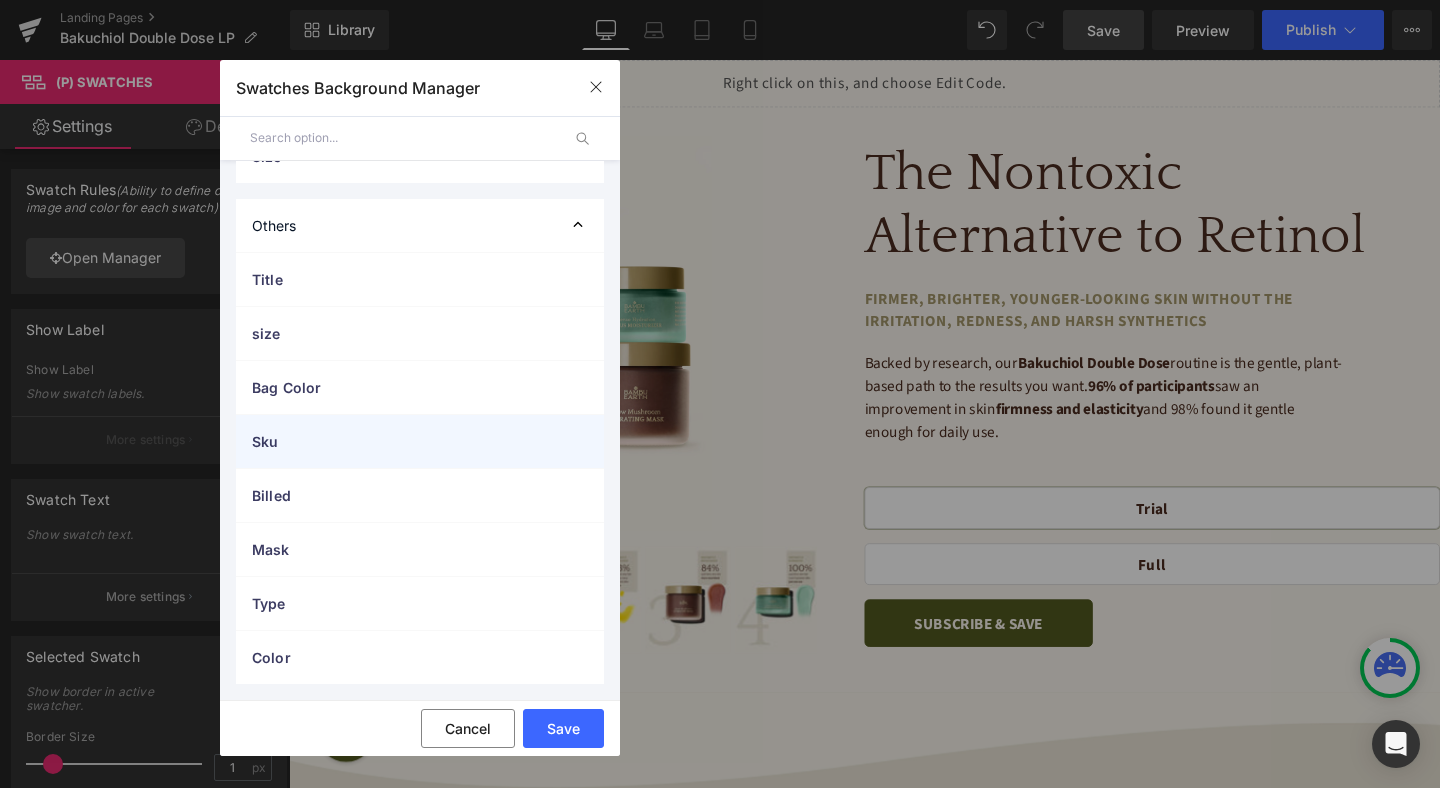 click on "Sku" at bounding box center [400, 441] 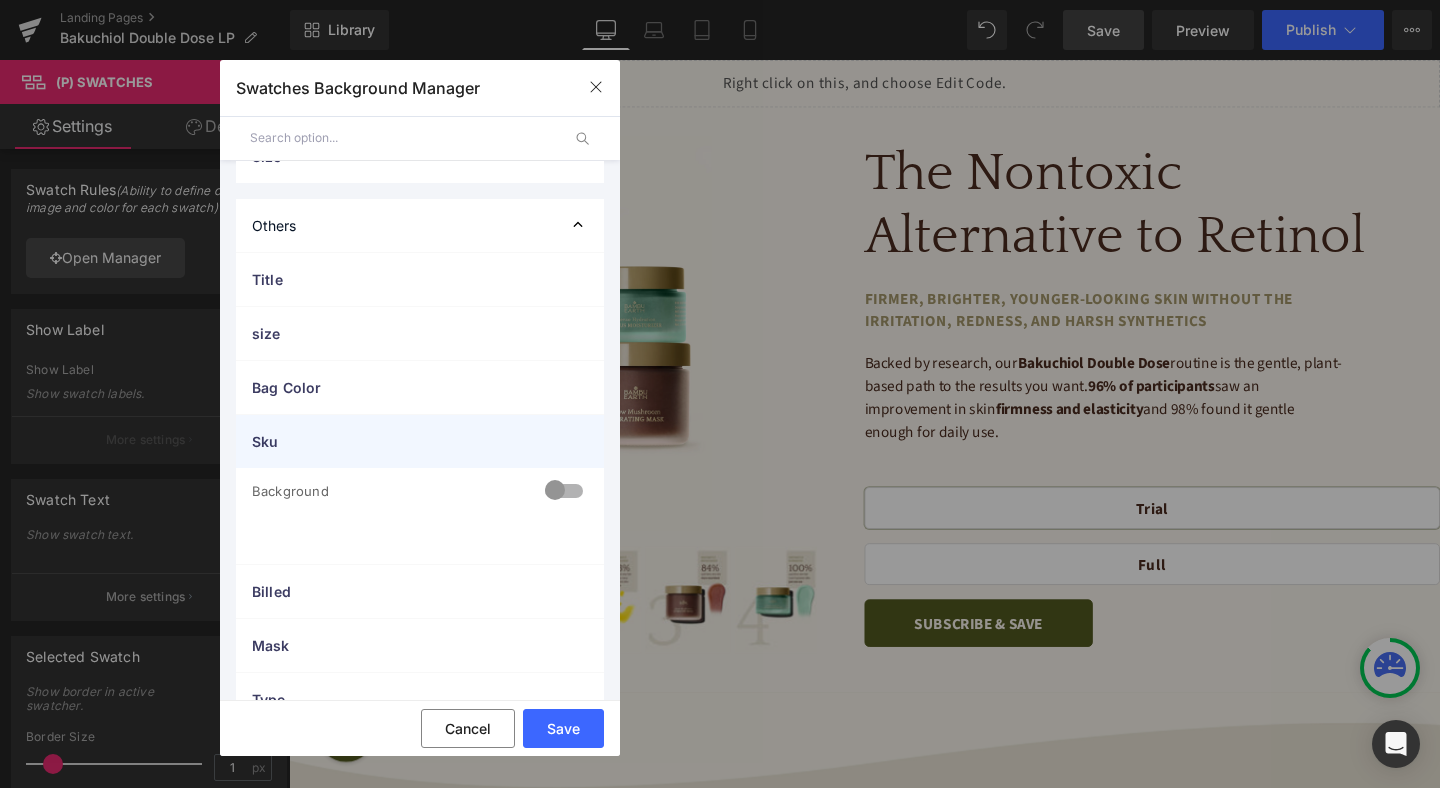 click on "Sku" at bounding box center [400, 441] 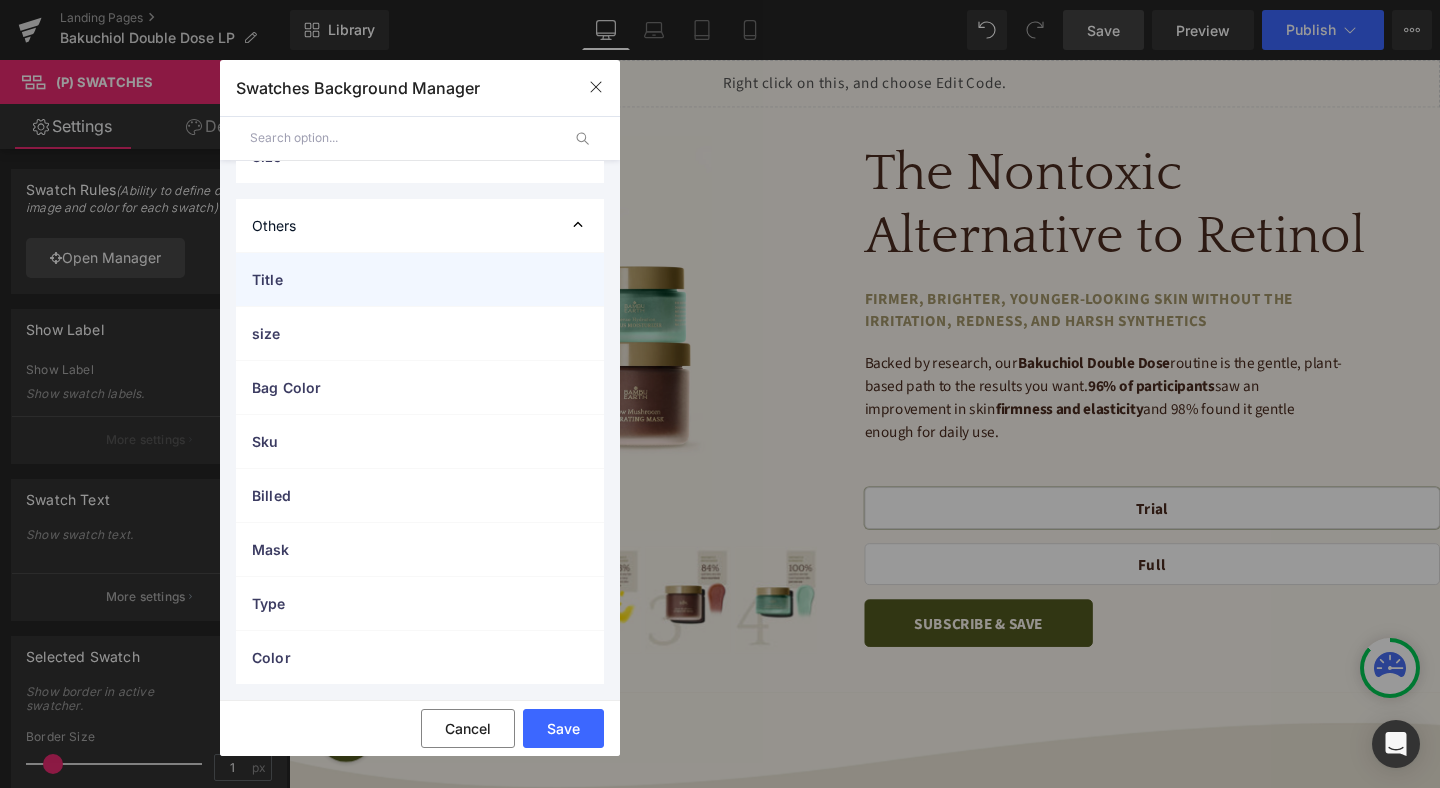 click on "Title" at bounding box center [420, 279] 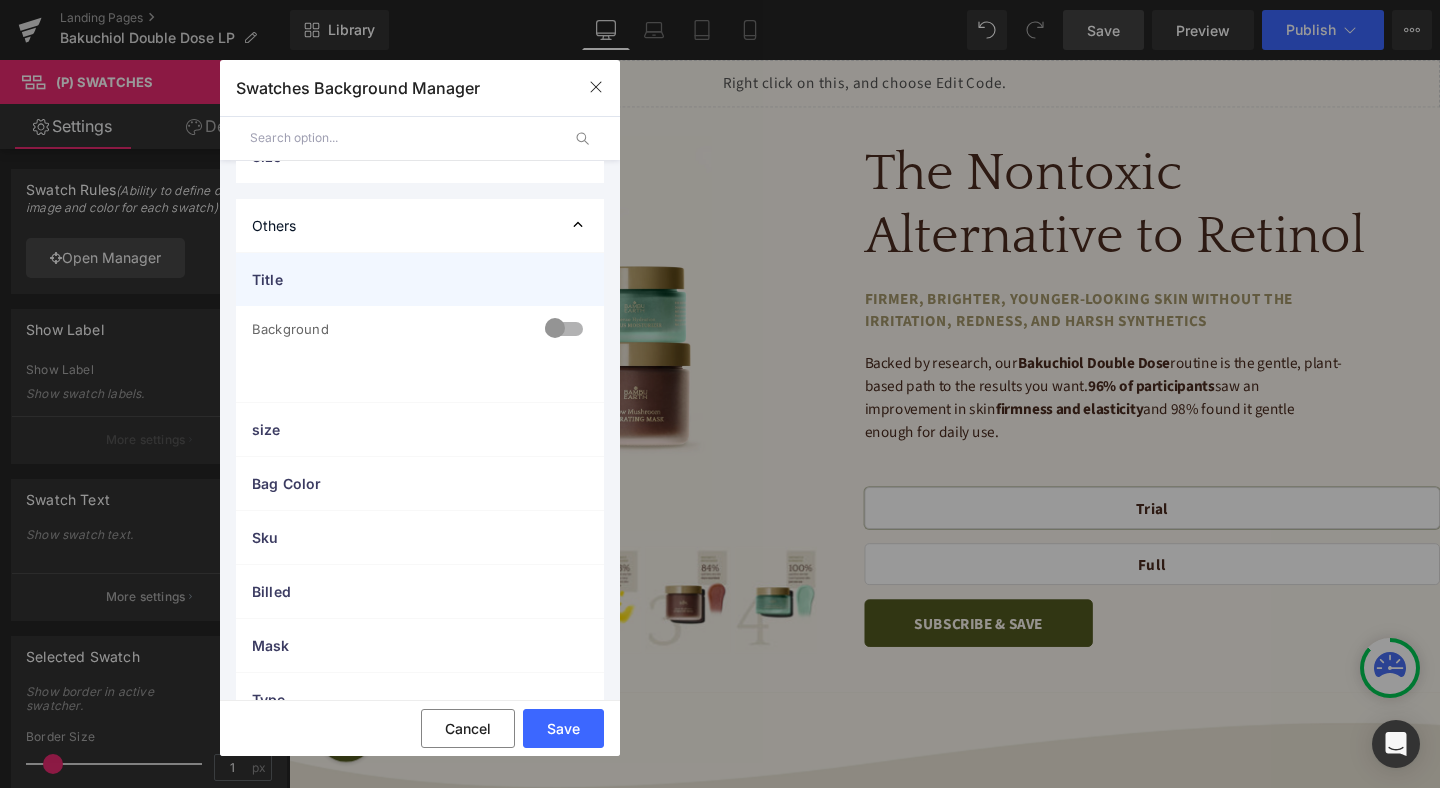 click on "Title" at bounding box center (420, 279) 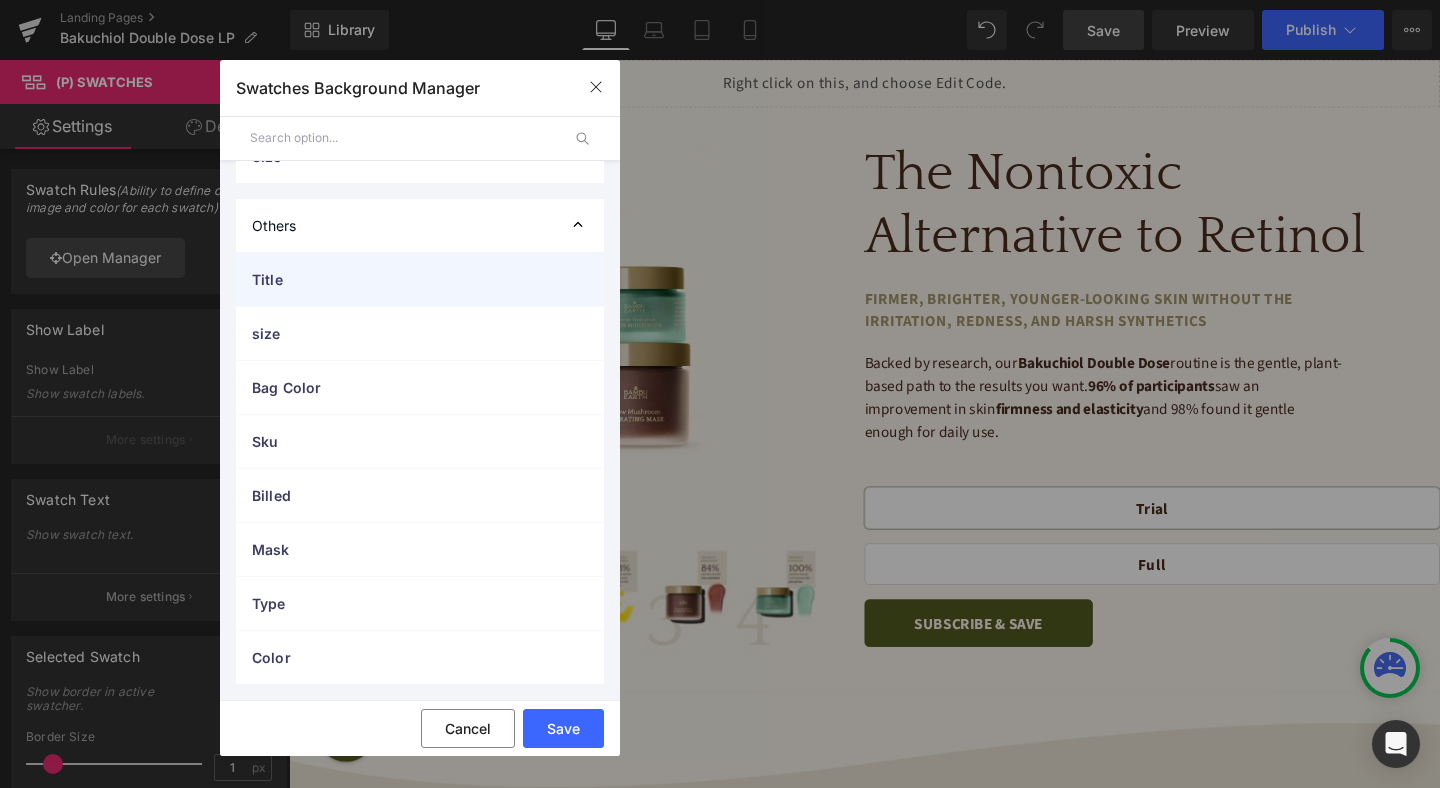 scroll, scrollTop: 0, scrollLeft: 0, axis: both 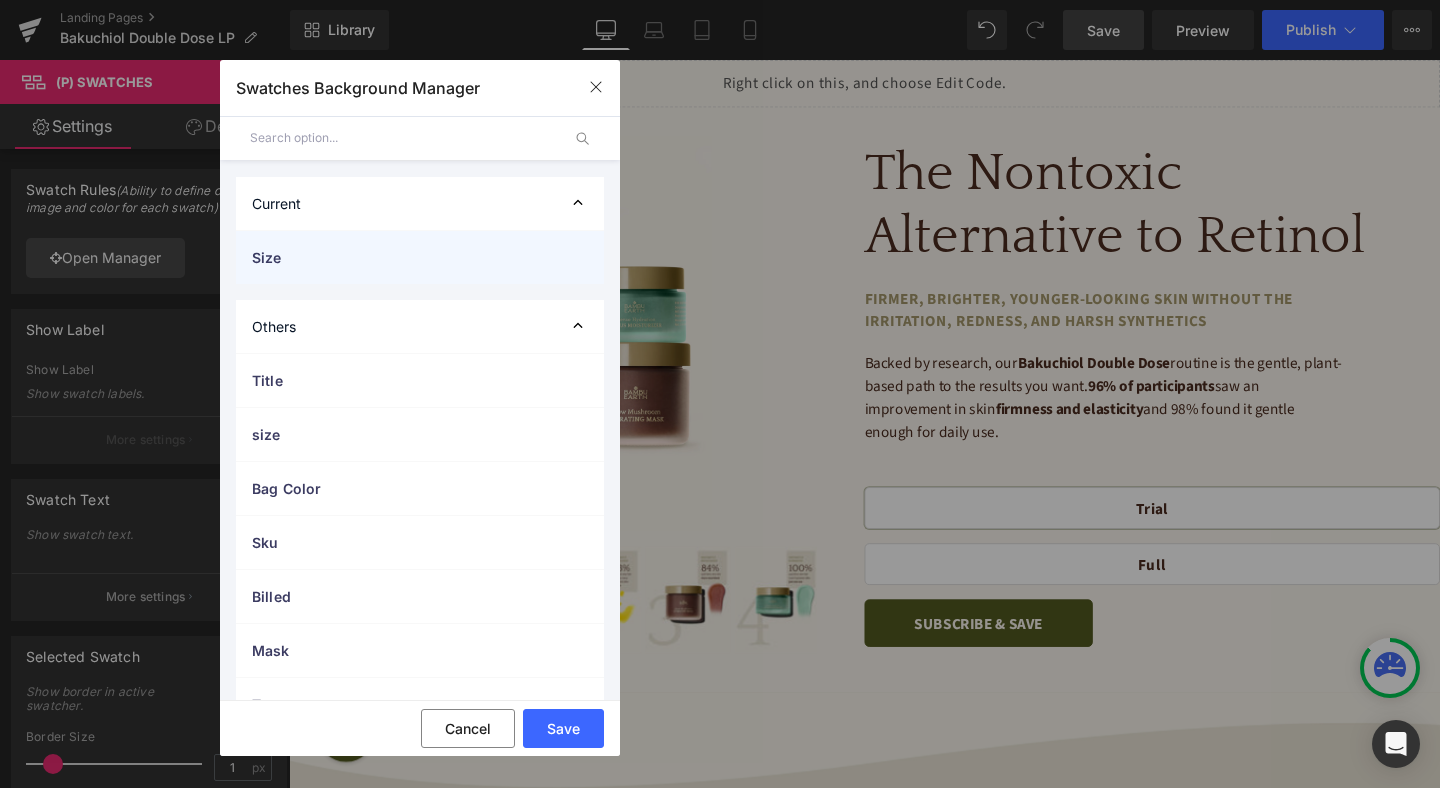 click on "Size" at bounding box center (400, 257) 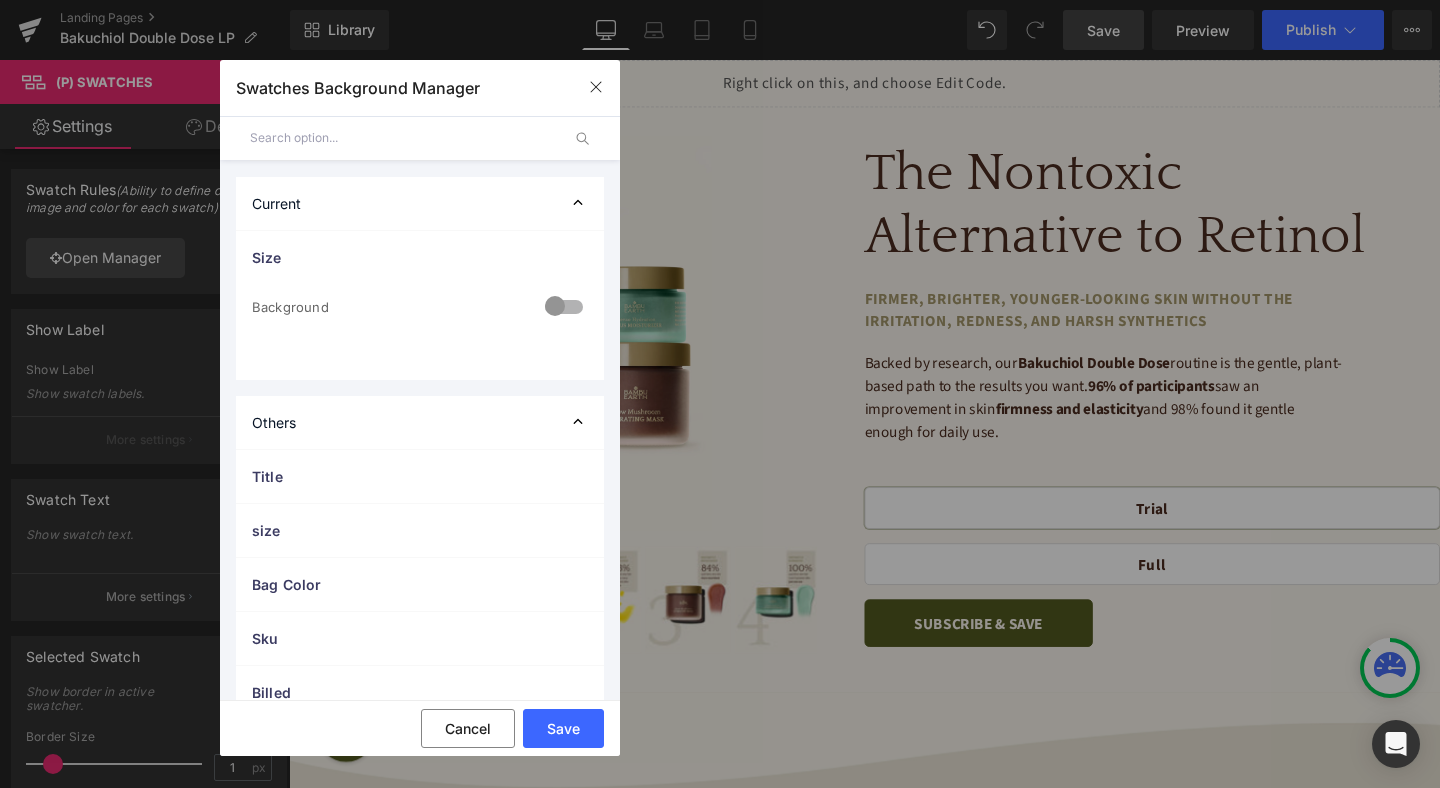 click at bounding box center (564, 308) 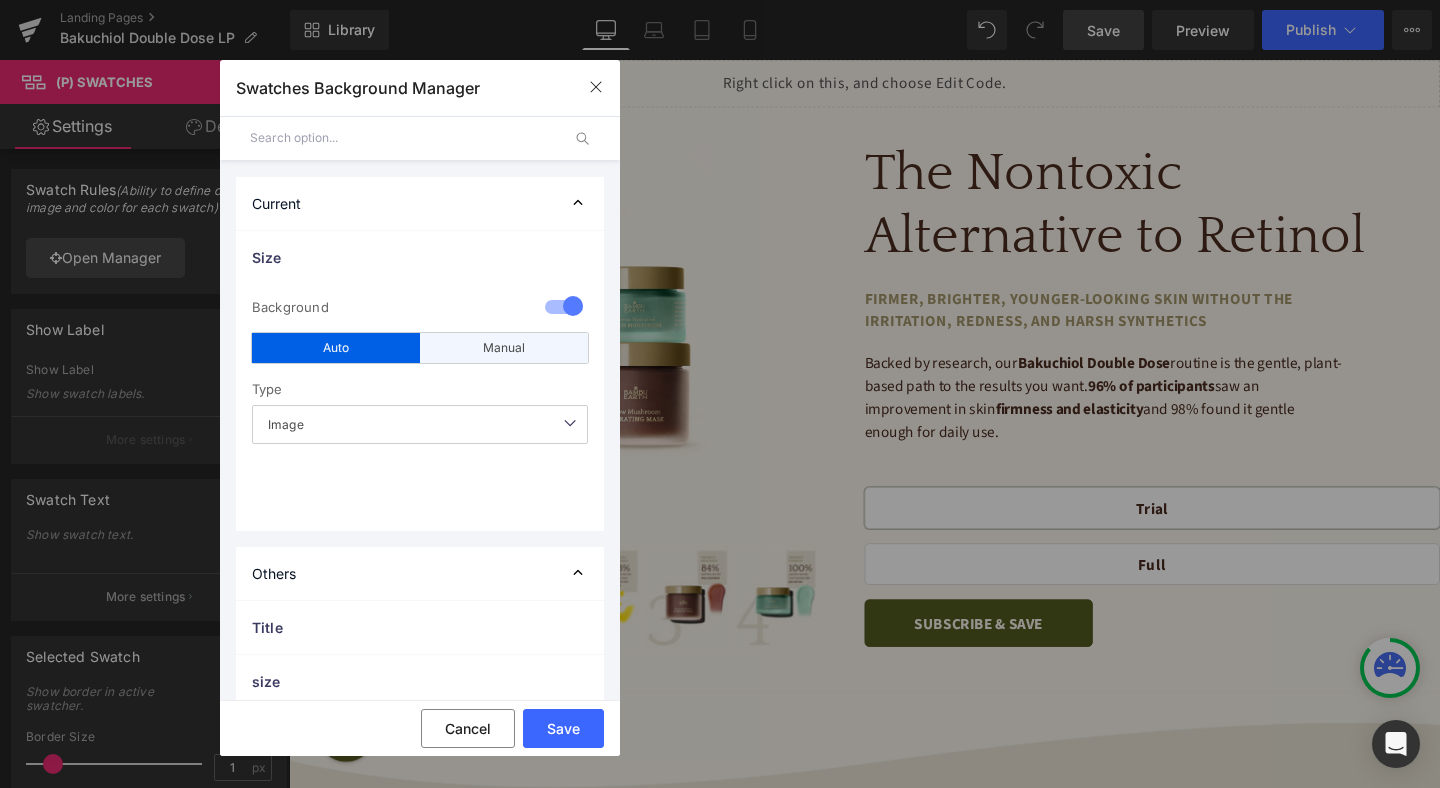click on "Manual" at bounding box center [504, 348] 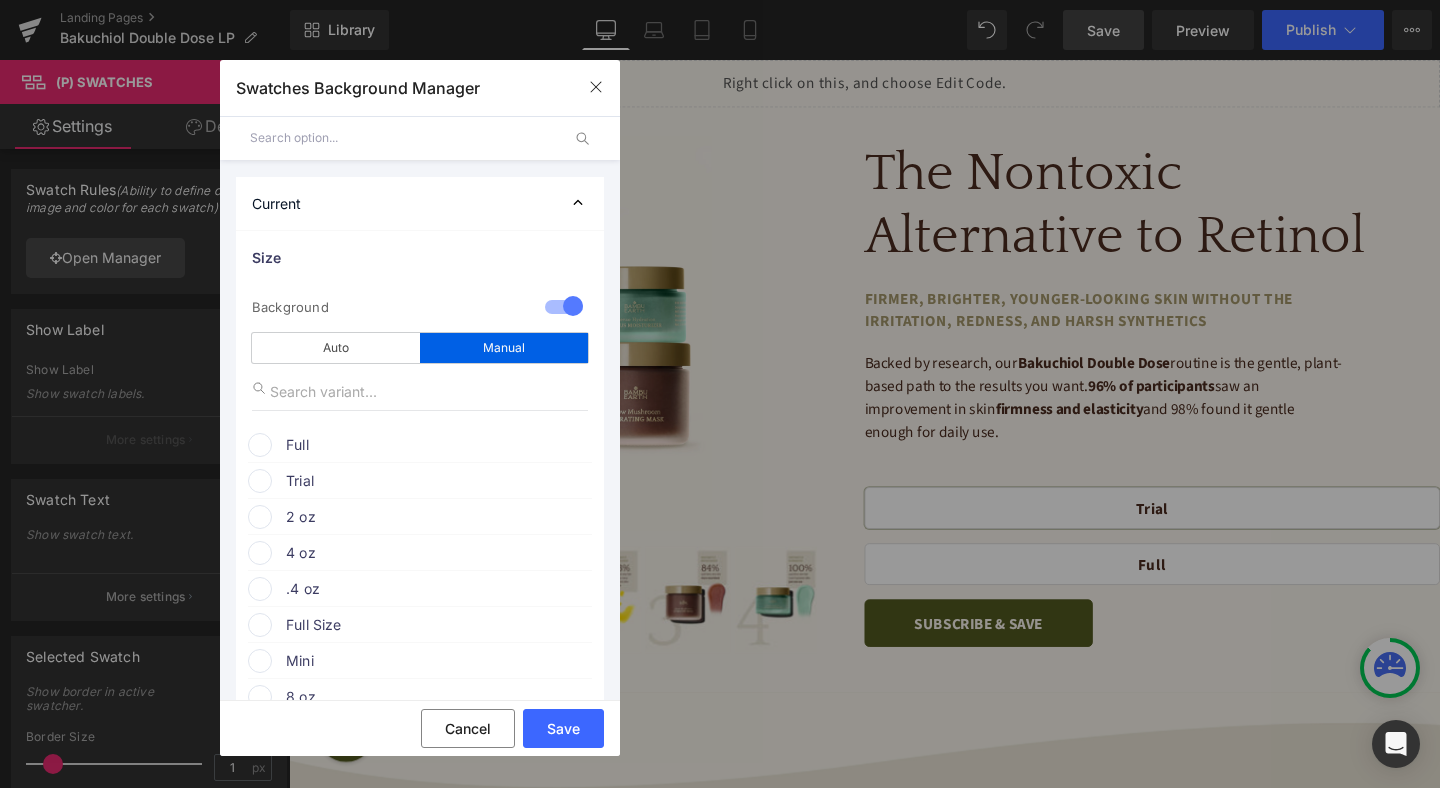 click on "Trial" at bounding box center [438, 481] 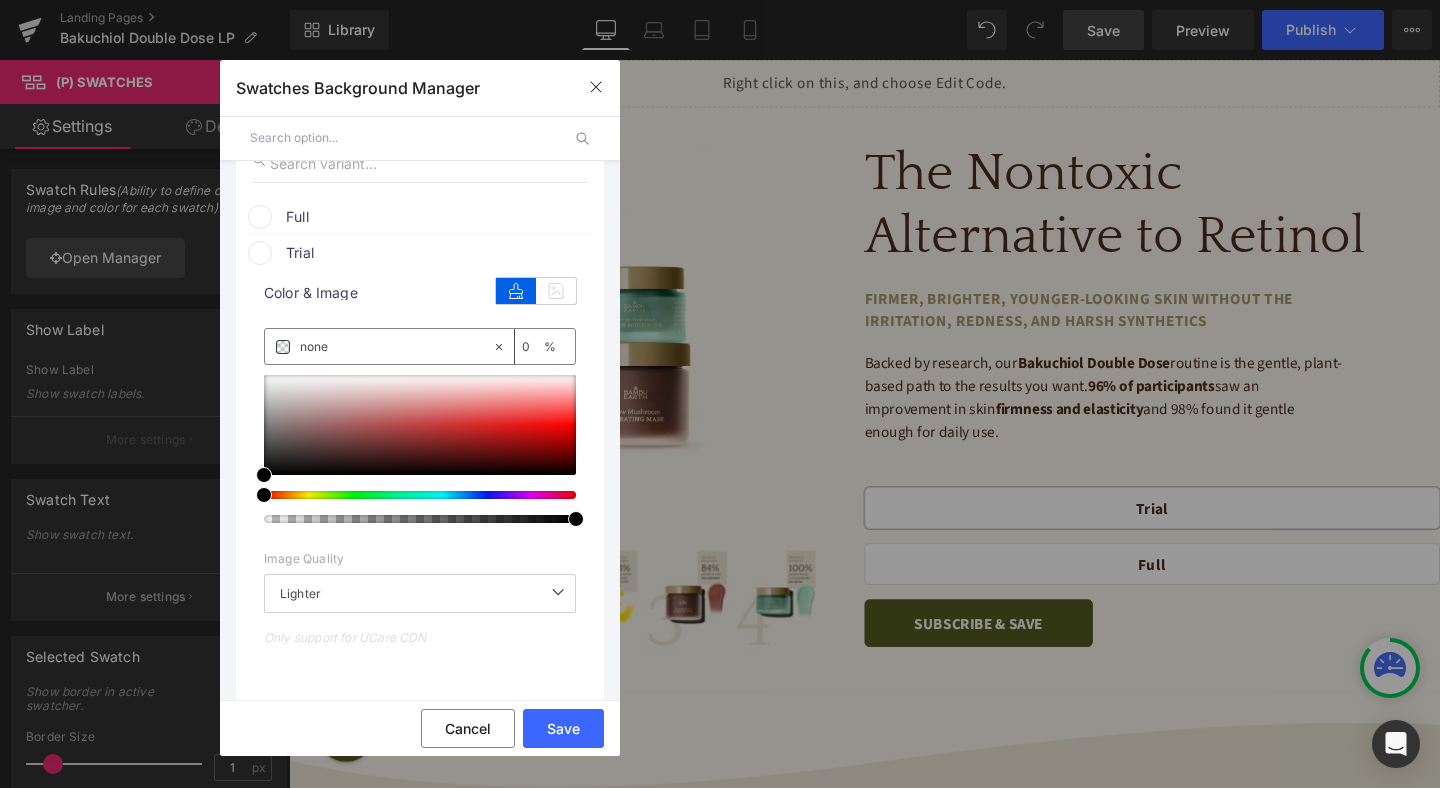 scroll, scrollTop: 229, scrollLeft: 0, axis: vertical 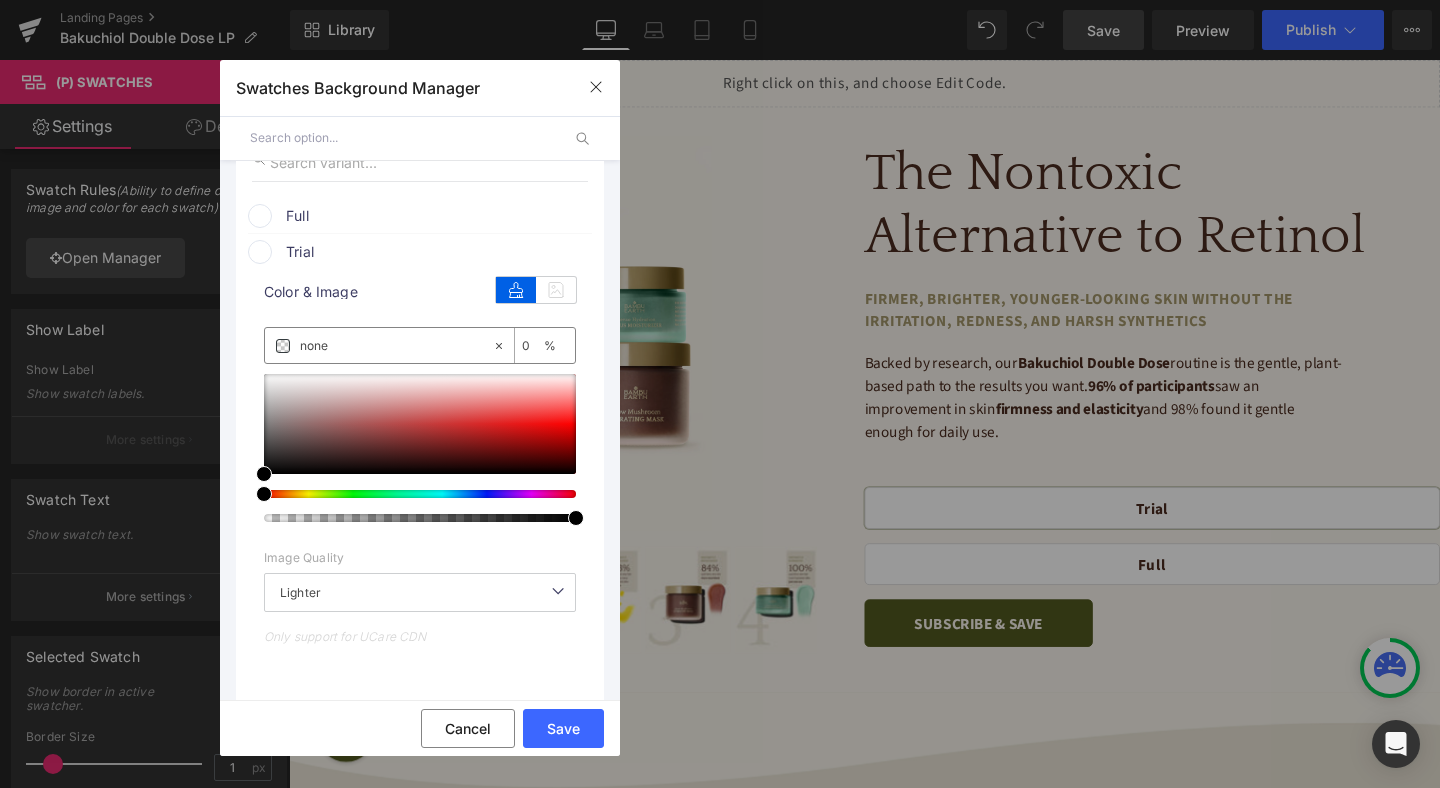 click on "none" at bounding box center (396, 346) 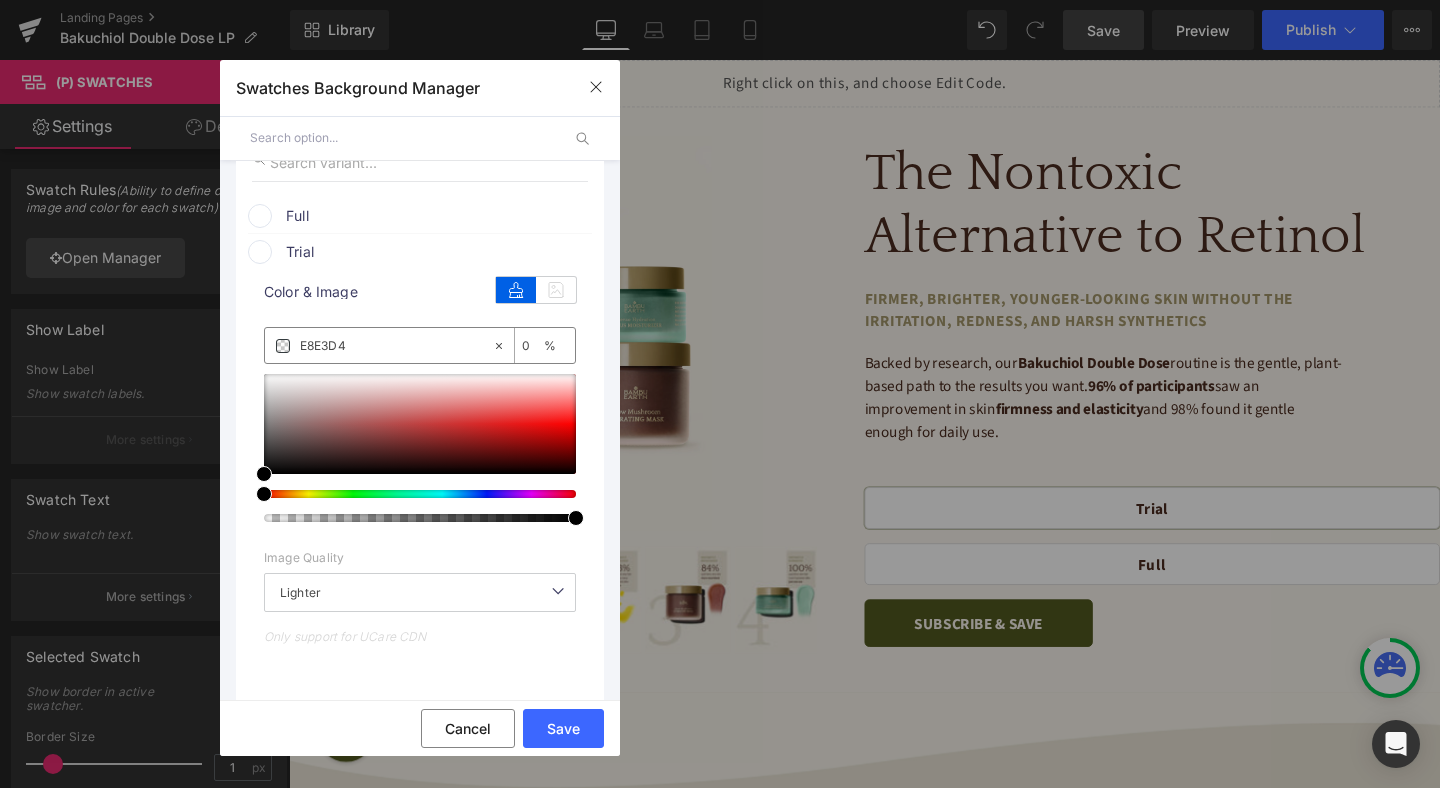 type on "100" 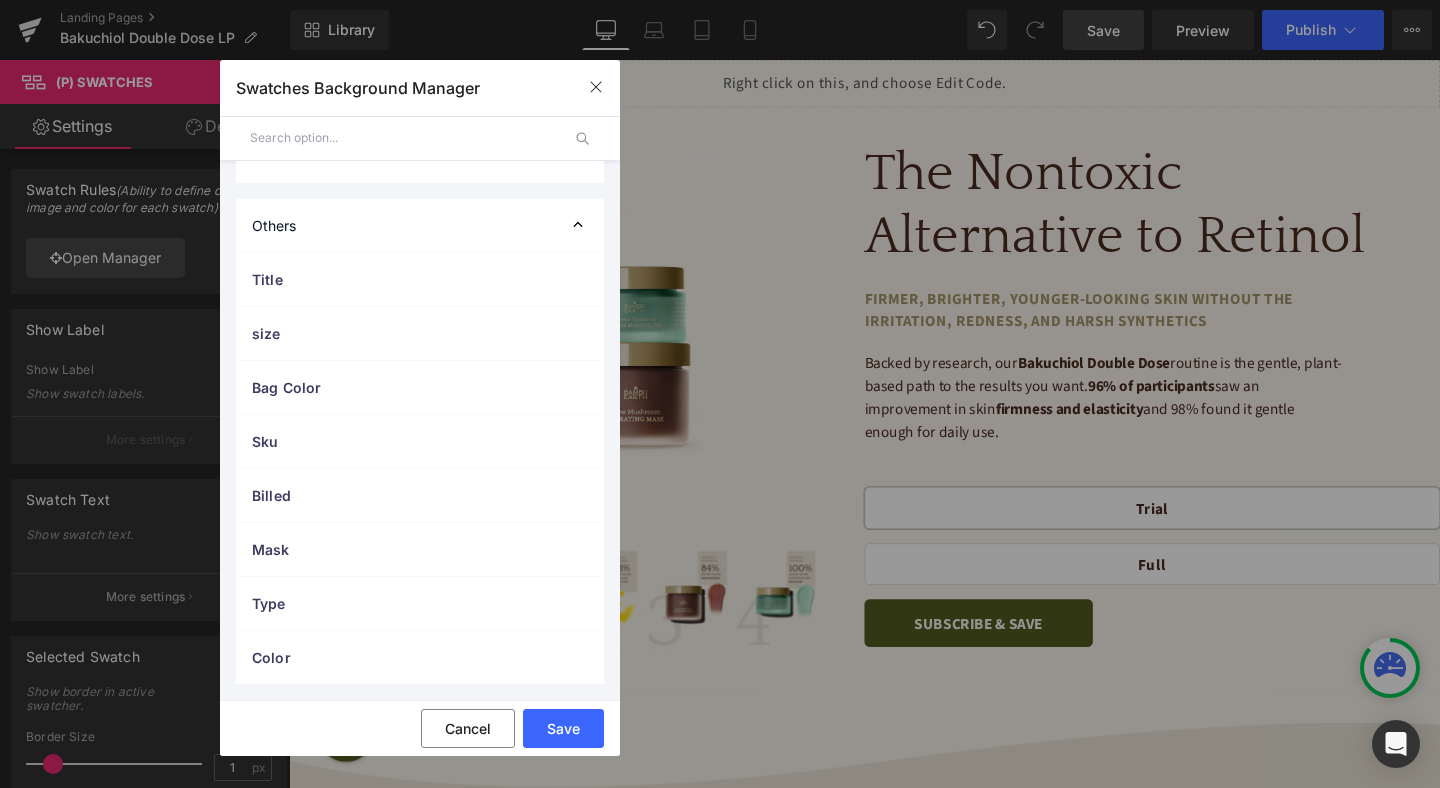 scroll, scrollTop: 0, scrollLeft: 0, axis: both 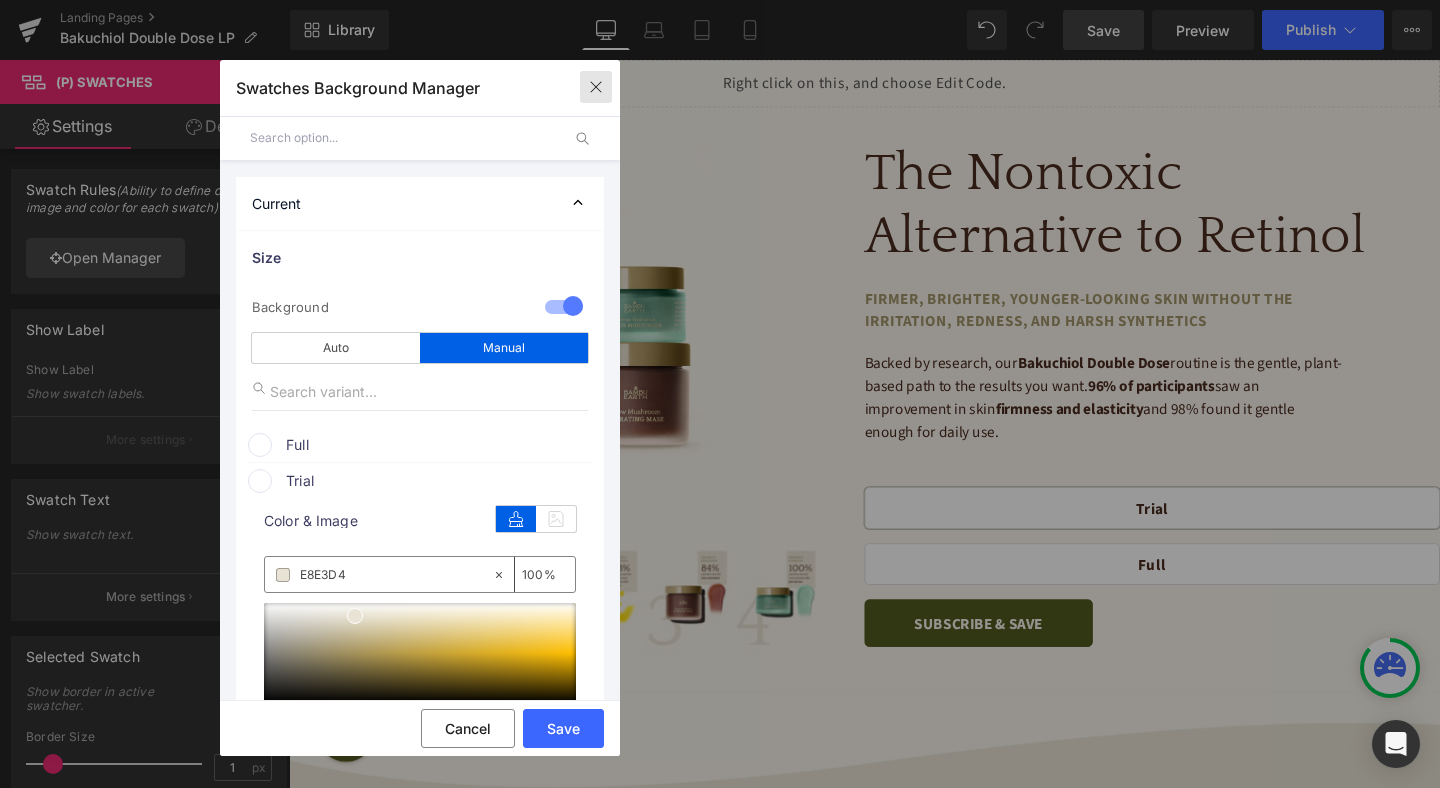 click 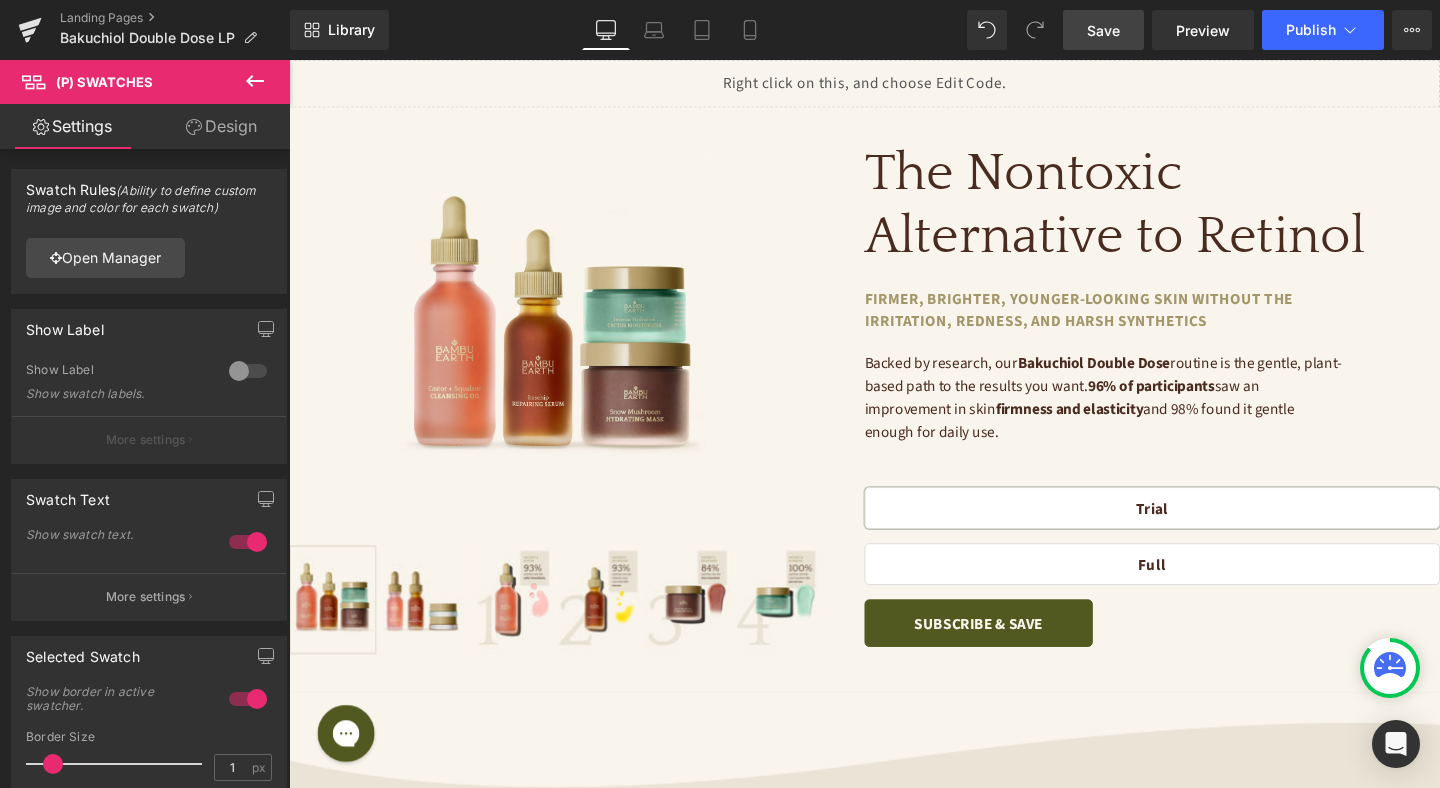 click on "Save" at bounding box center [1103, 30] 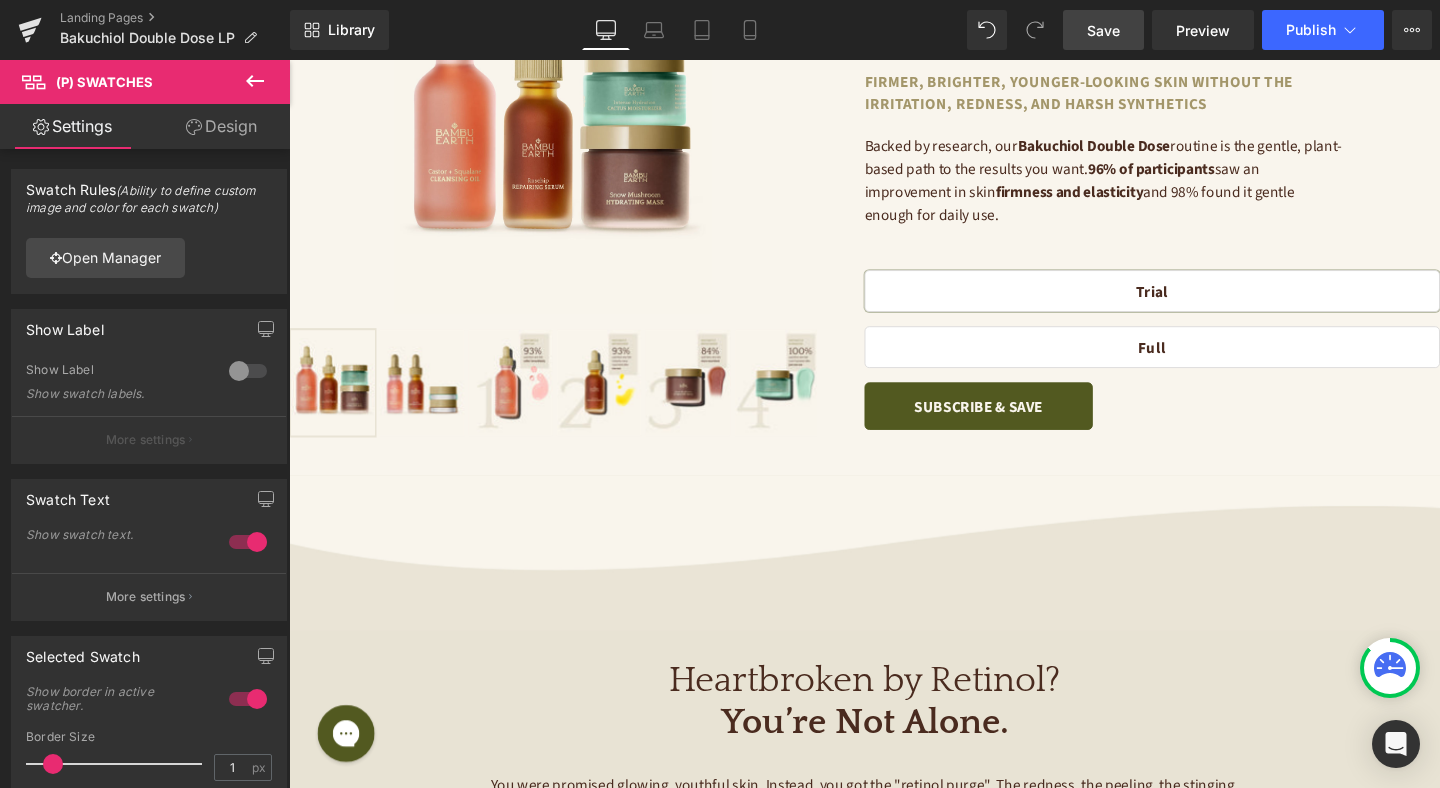 scroll, scrollTop: 0, scrollLeft: 0, axis: both 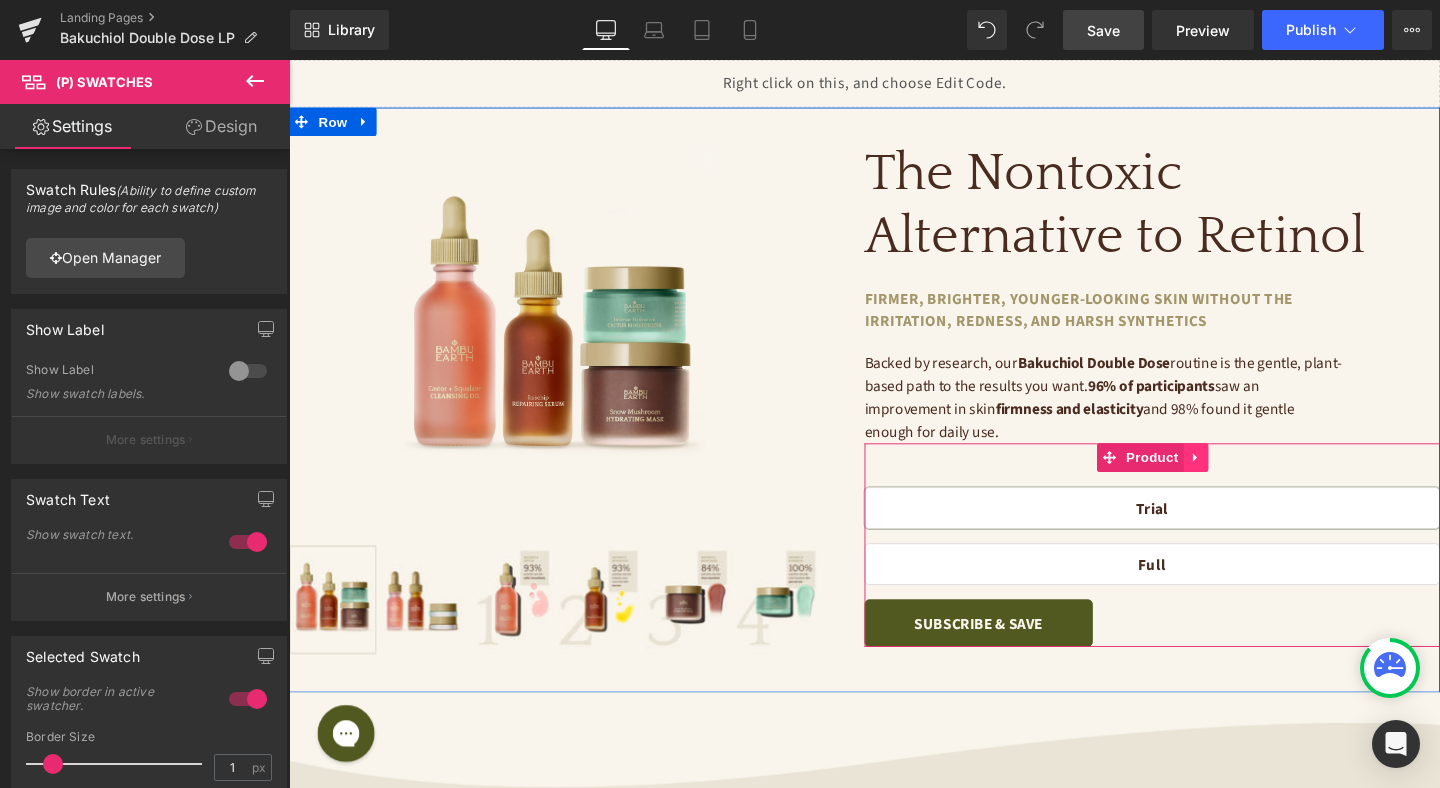 click 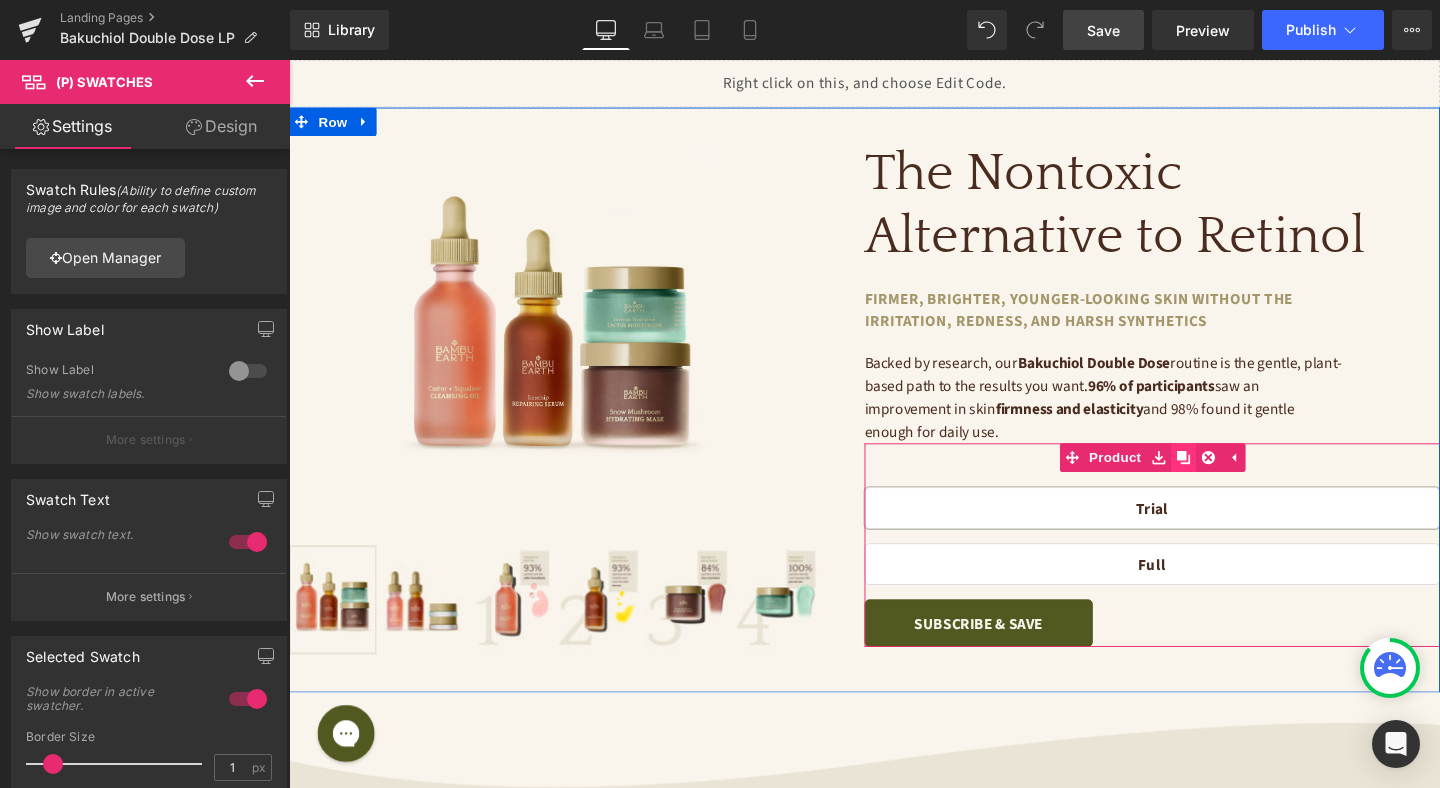 click 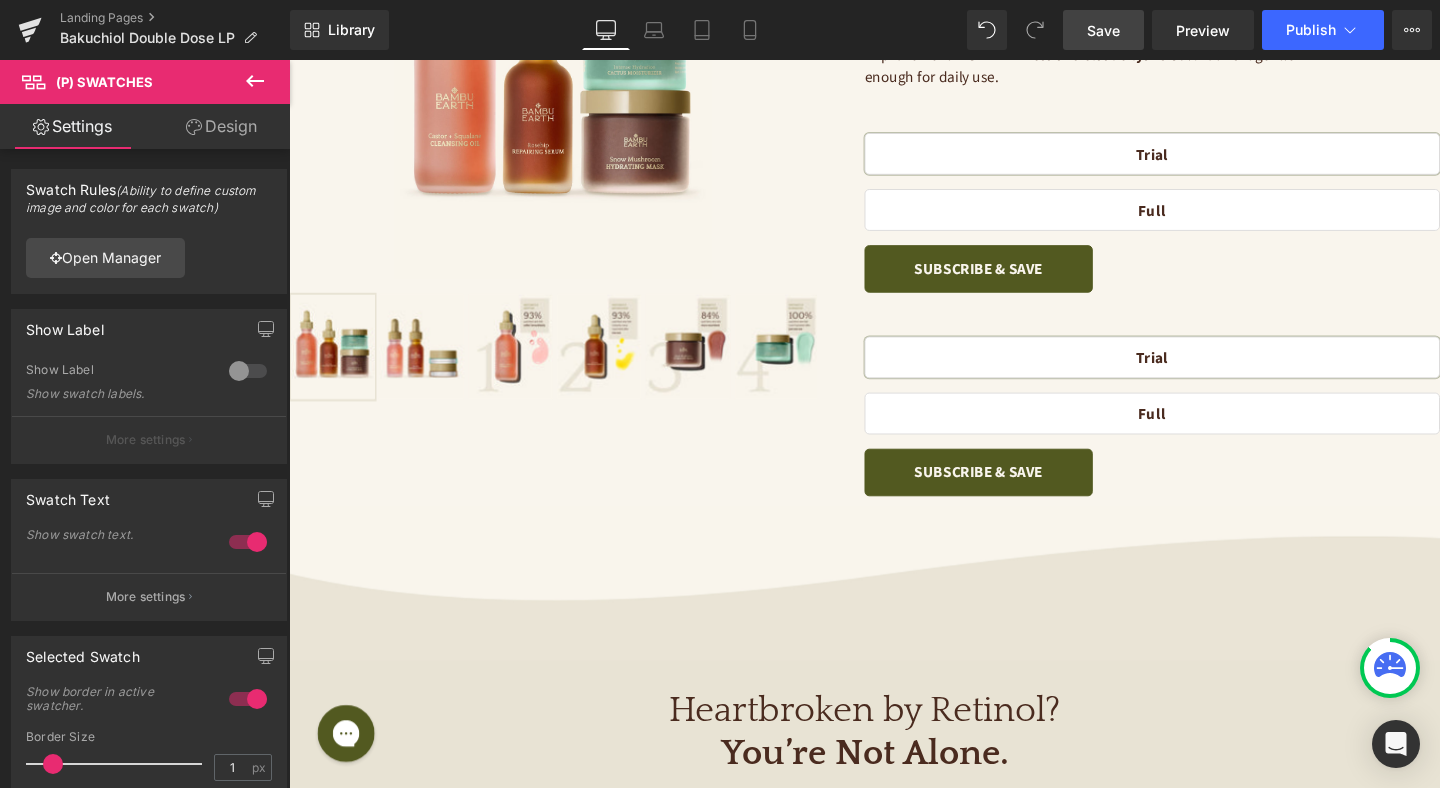 scroll, scrollTop: 297, scrollLeft: 0, axis: vertical 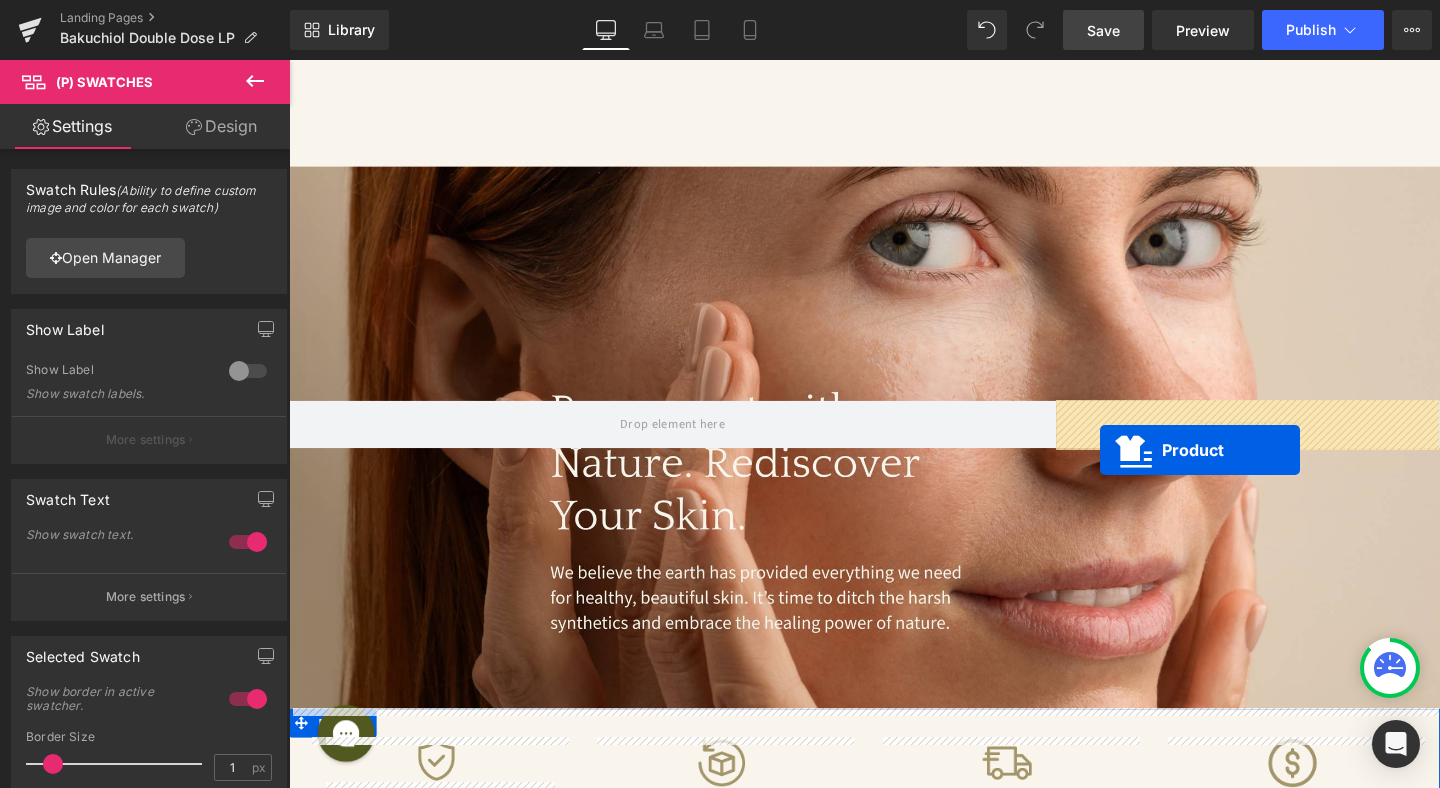 drag, startPoint x: 1150, startPoint y: 355, endPoint x: 1145, endPoint y: 467, distance: 112.11155 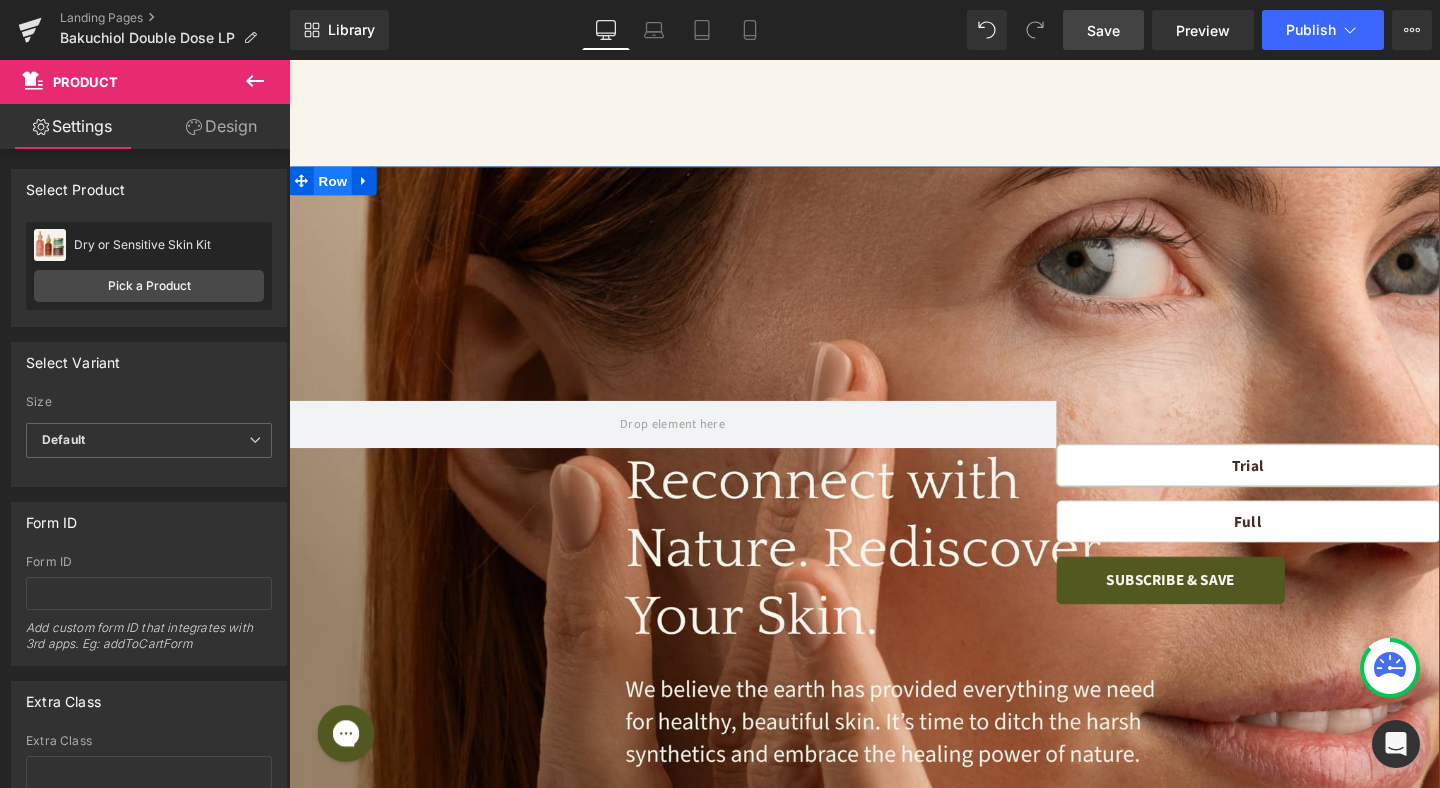 click on "Row" at bounding box center (335, 187) 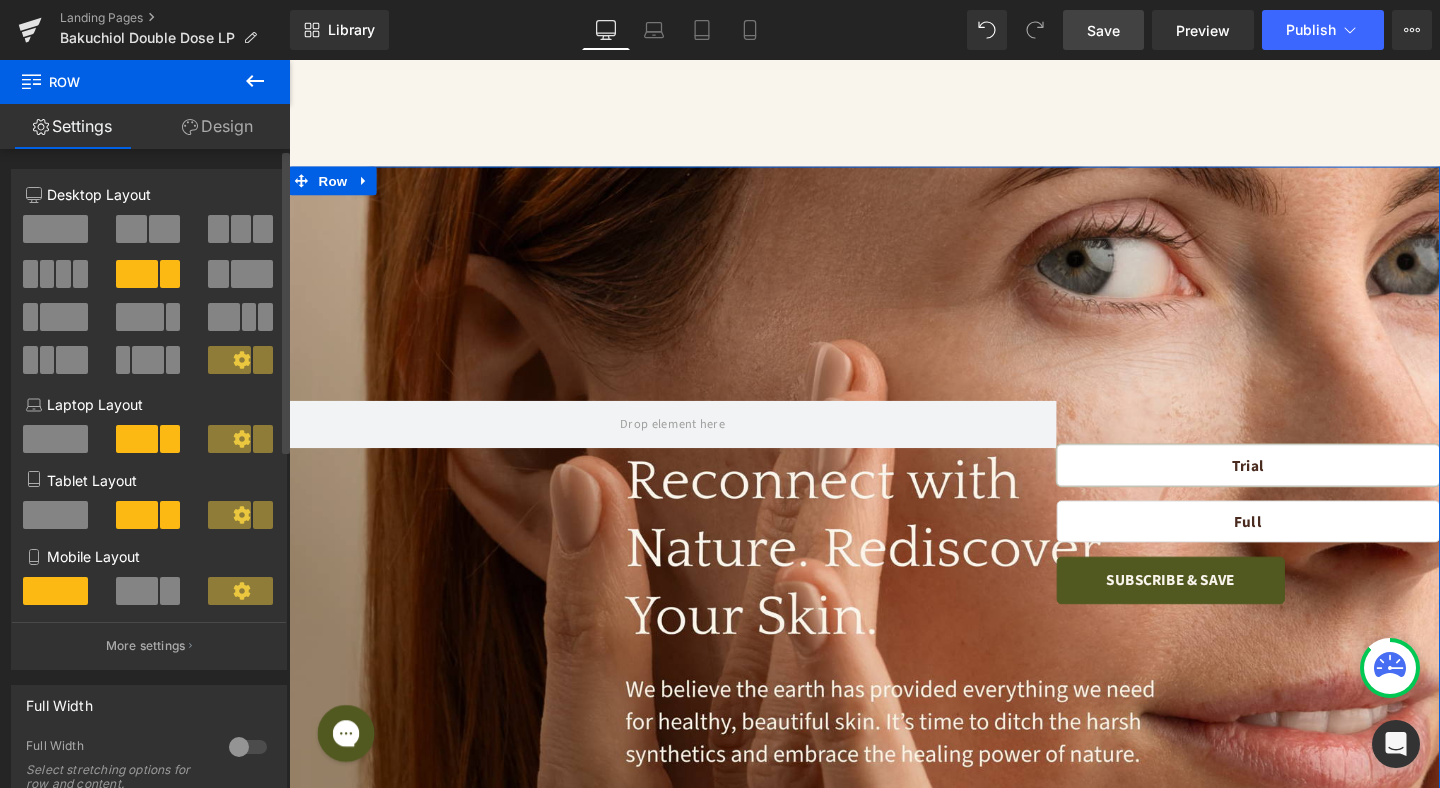 click at bounding box center (55, 229) 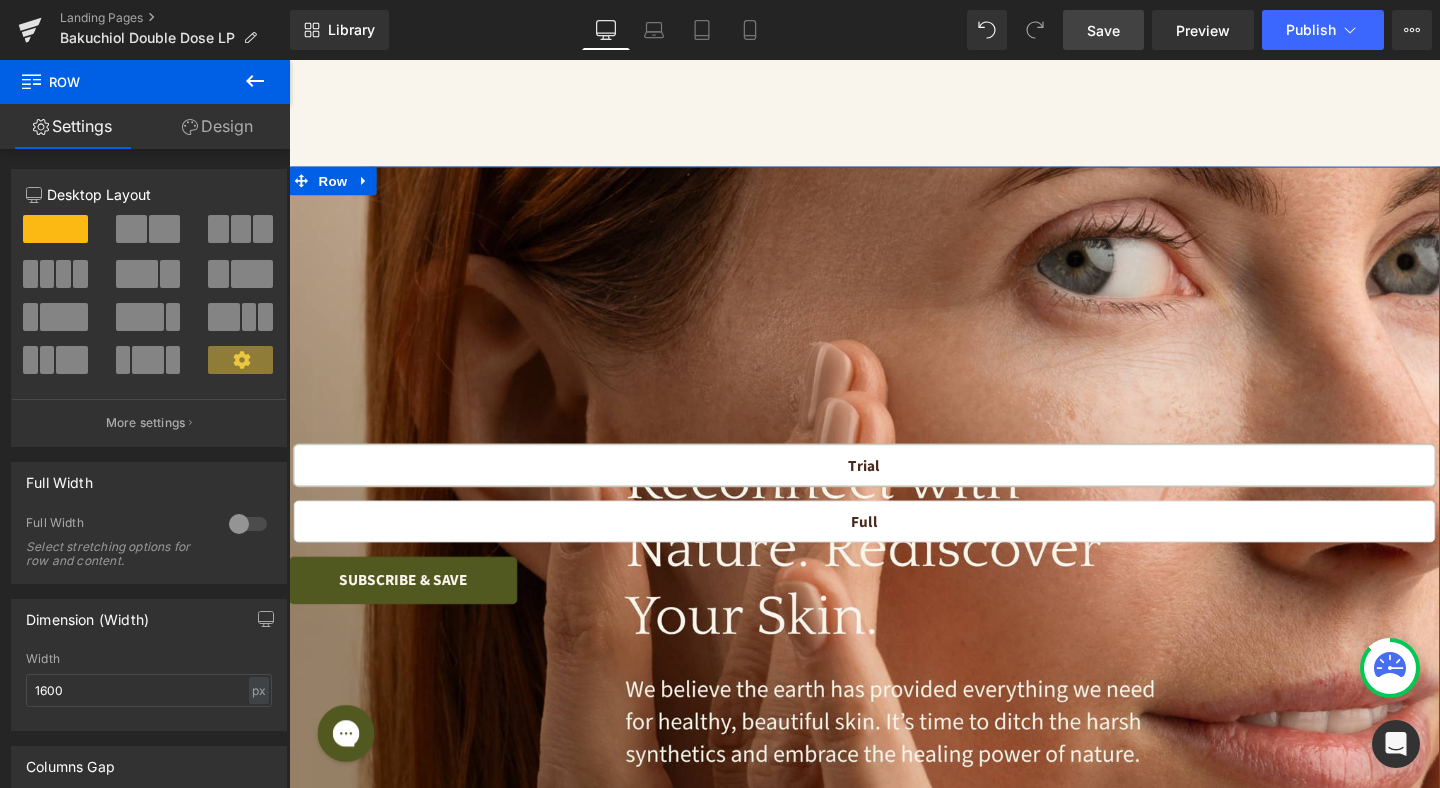 click on "Design" at bounding box center (217, 126) 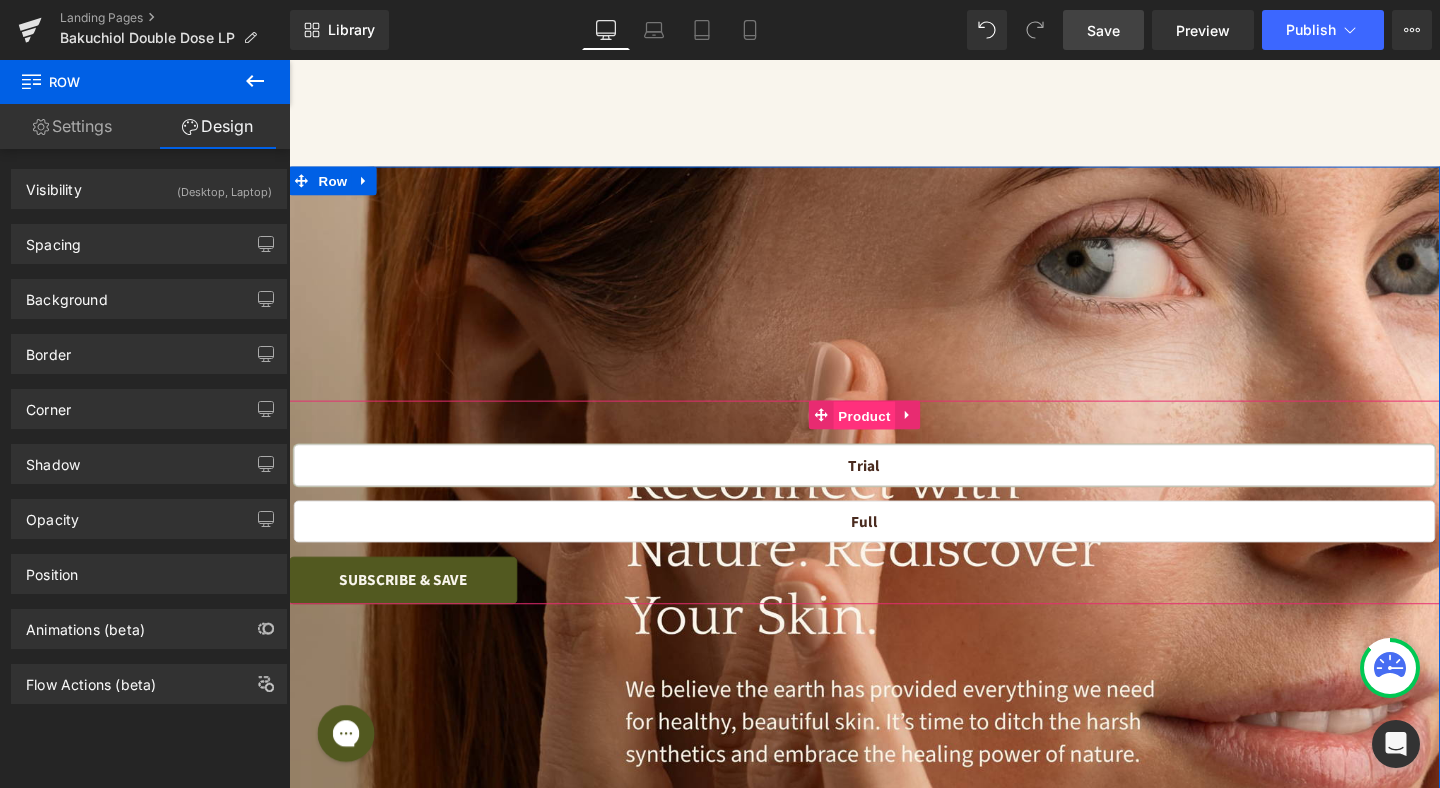 click on "Product" at bounding box center [894, 434] 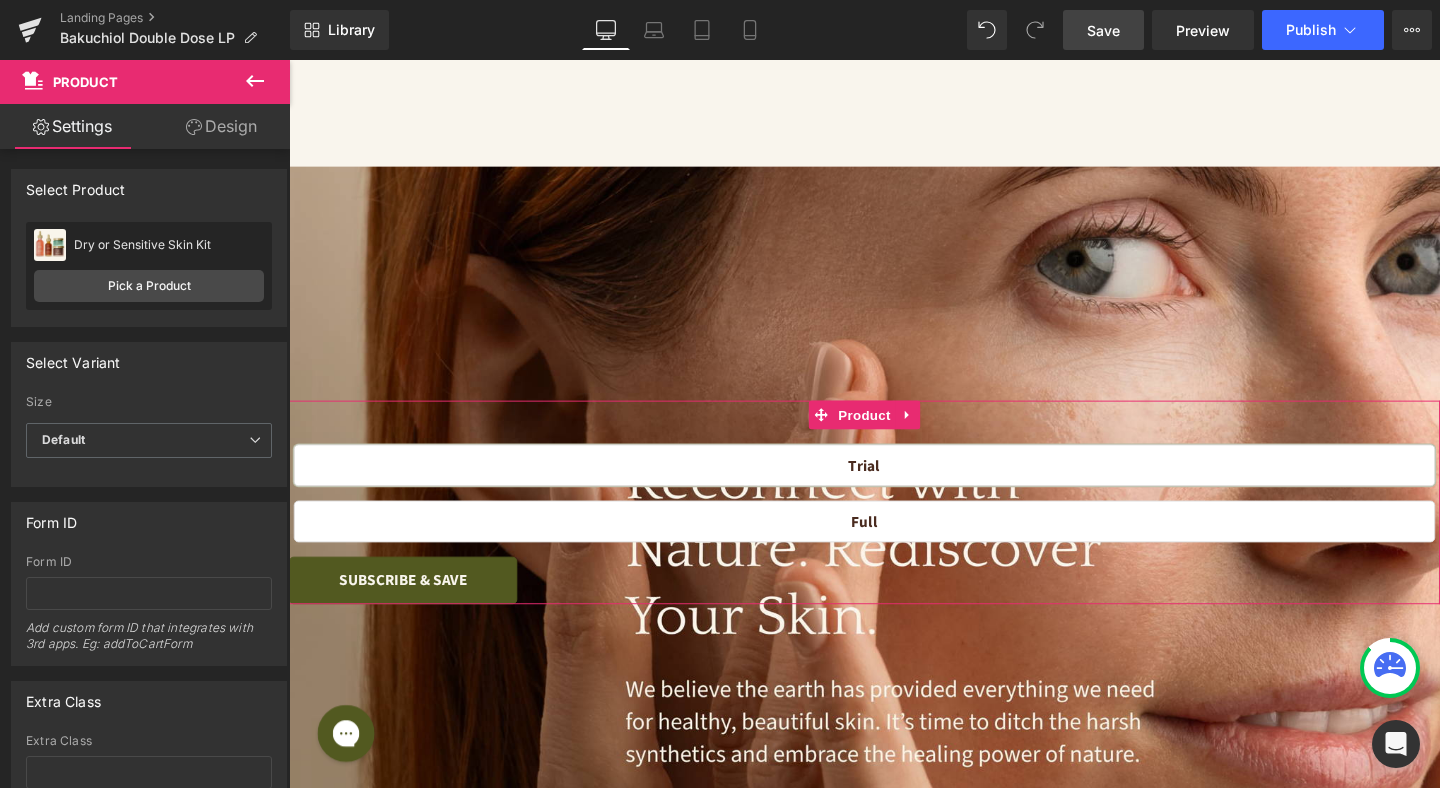 click on "Design" at bounding box center (221, 126) 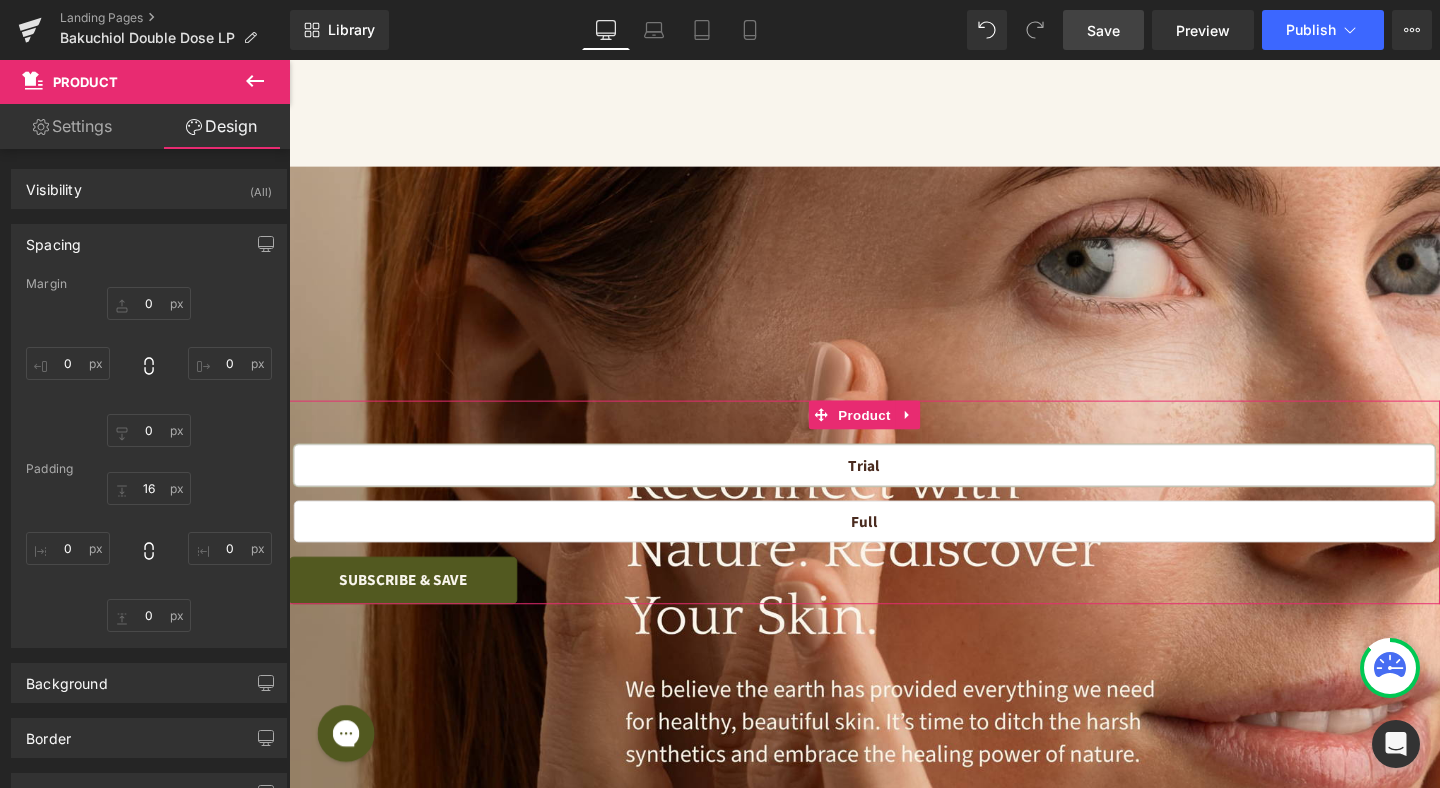 type on "0" 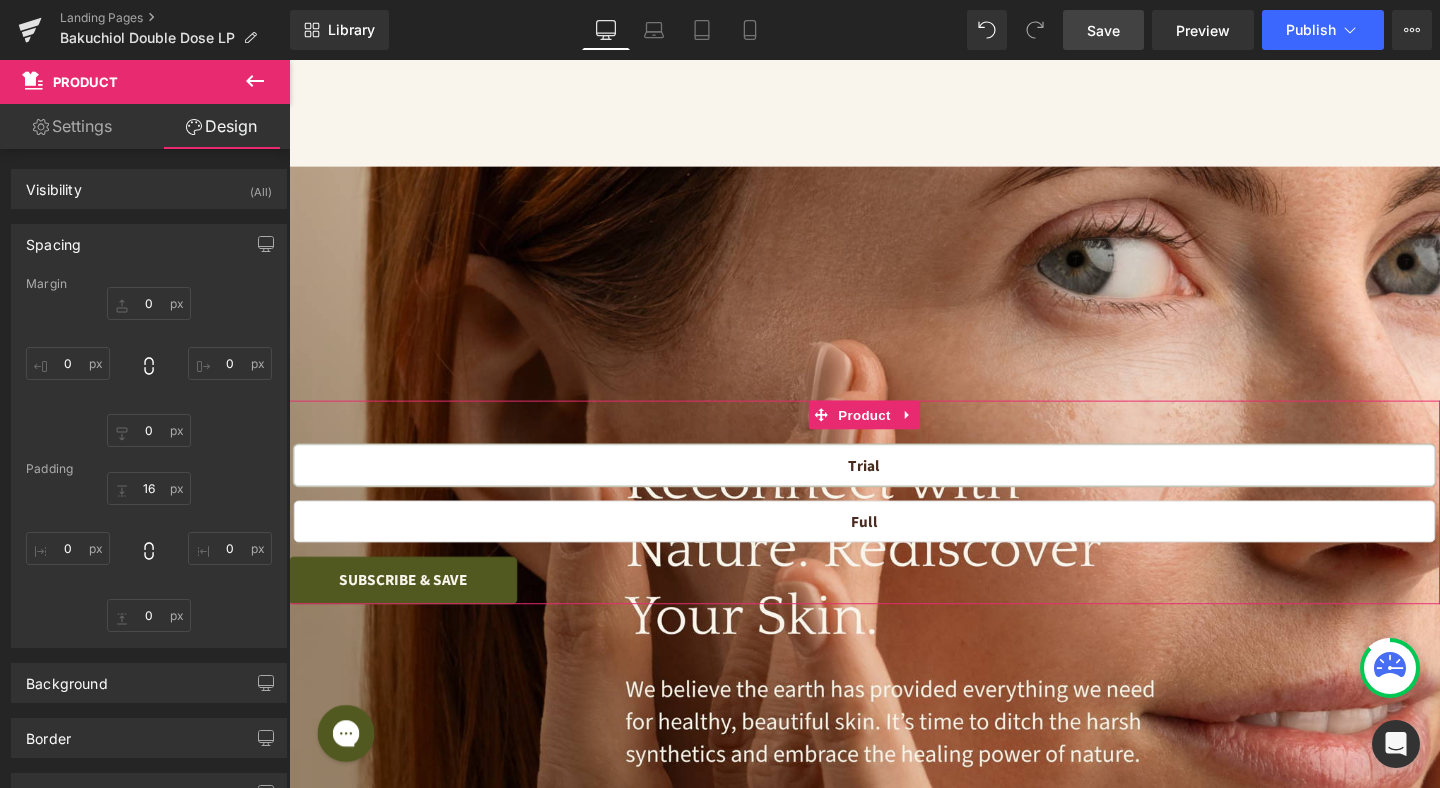 type on "0" 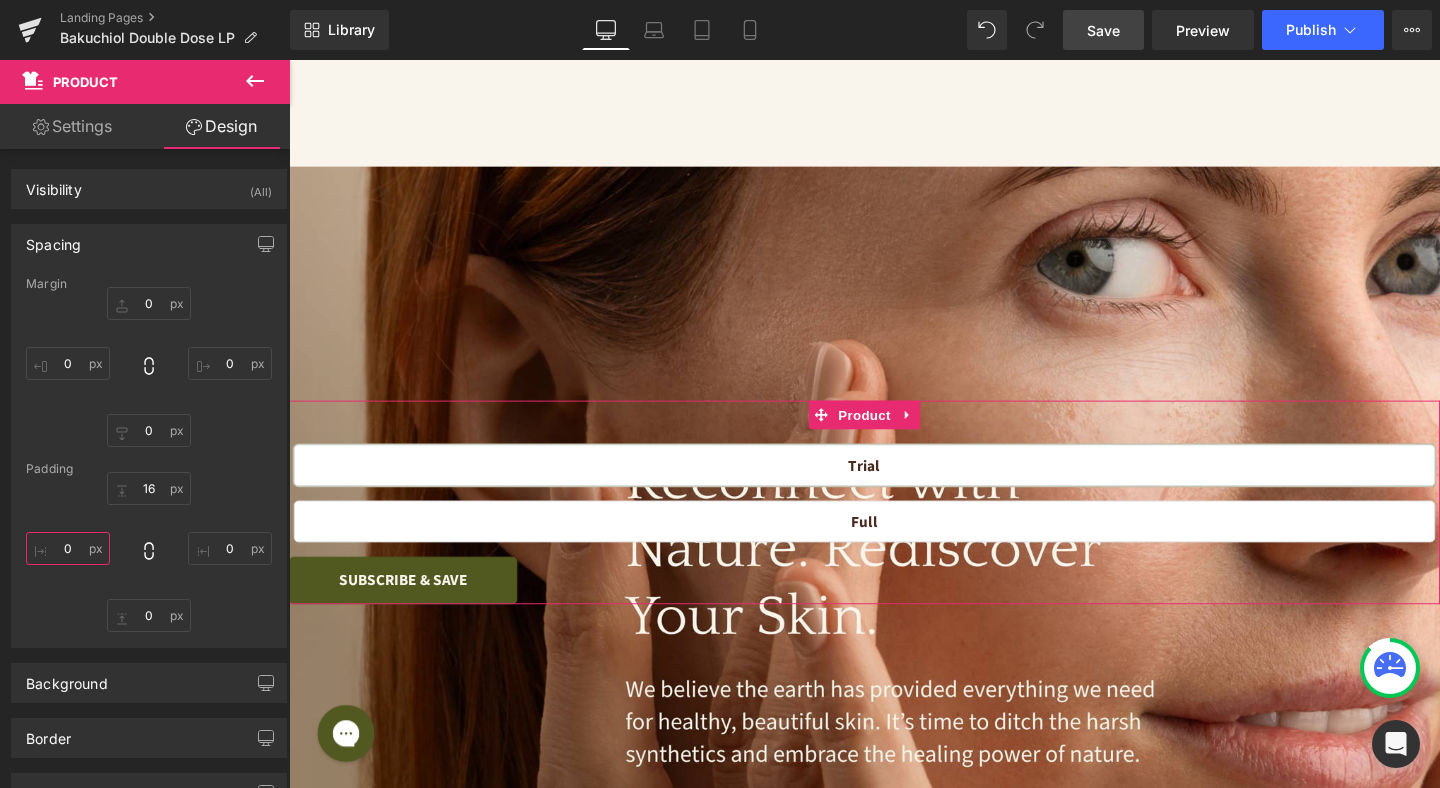 click on "0" at bounding box center (68, 548) 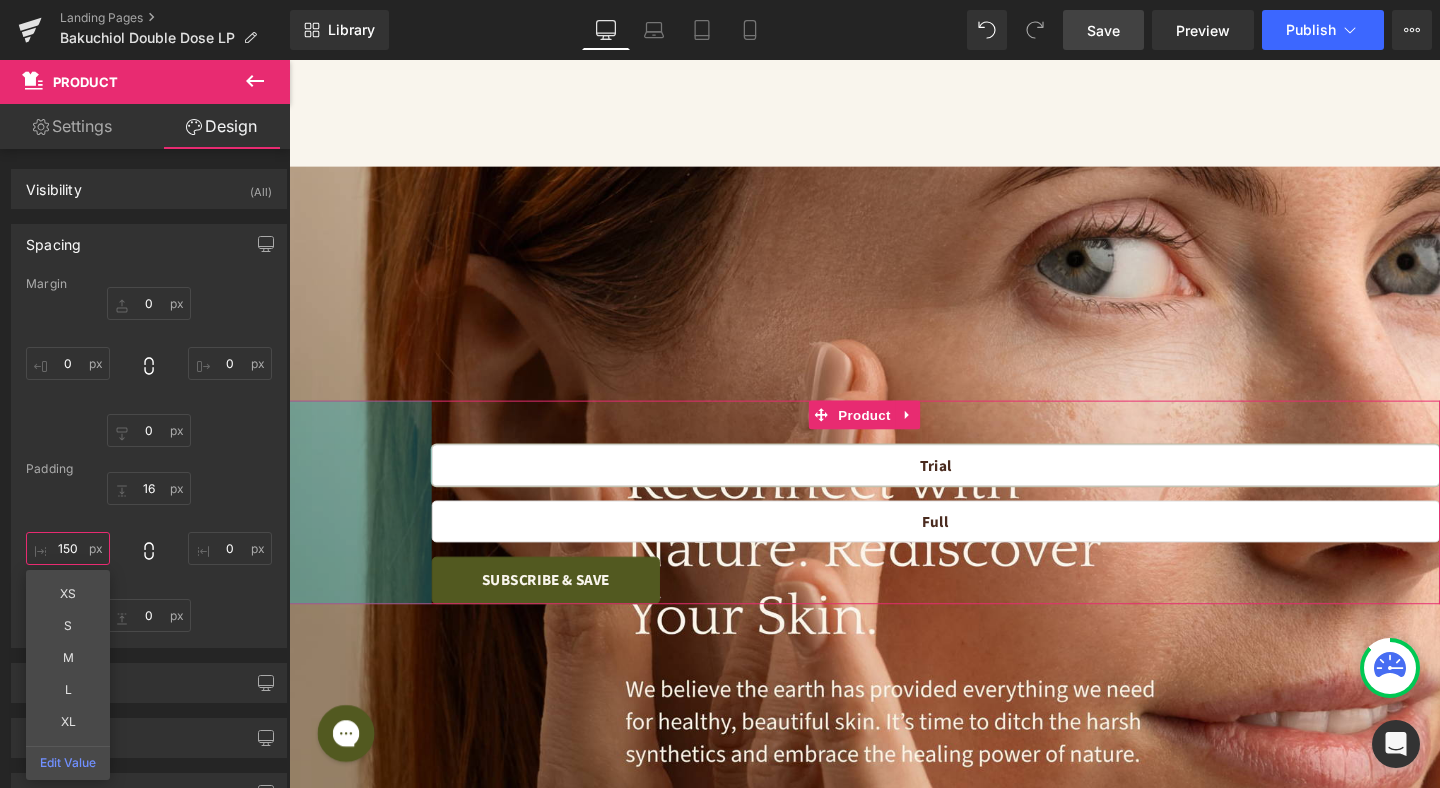 click on "150" at bounding box center [68, 548] 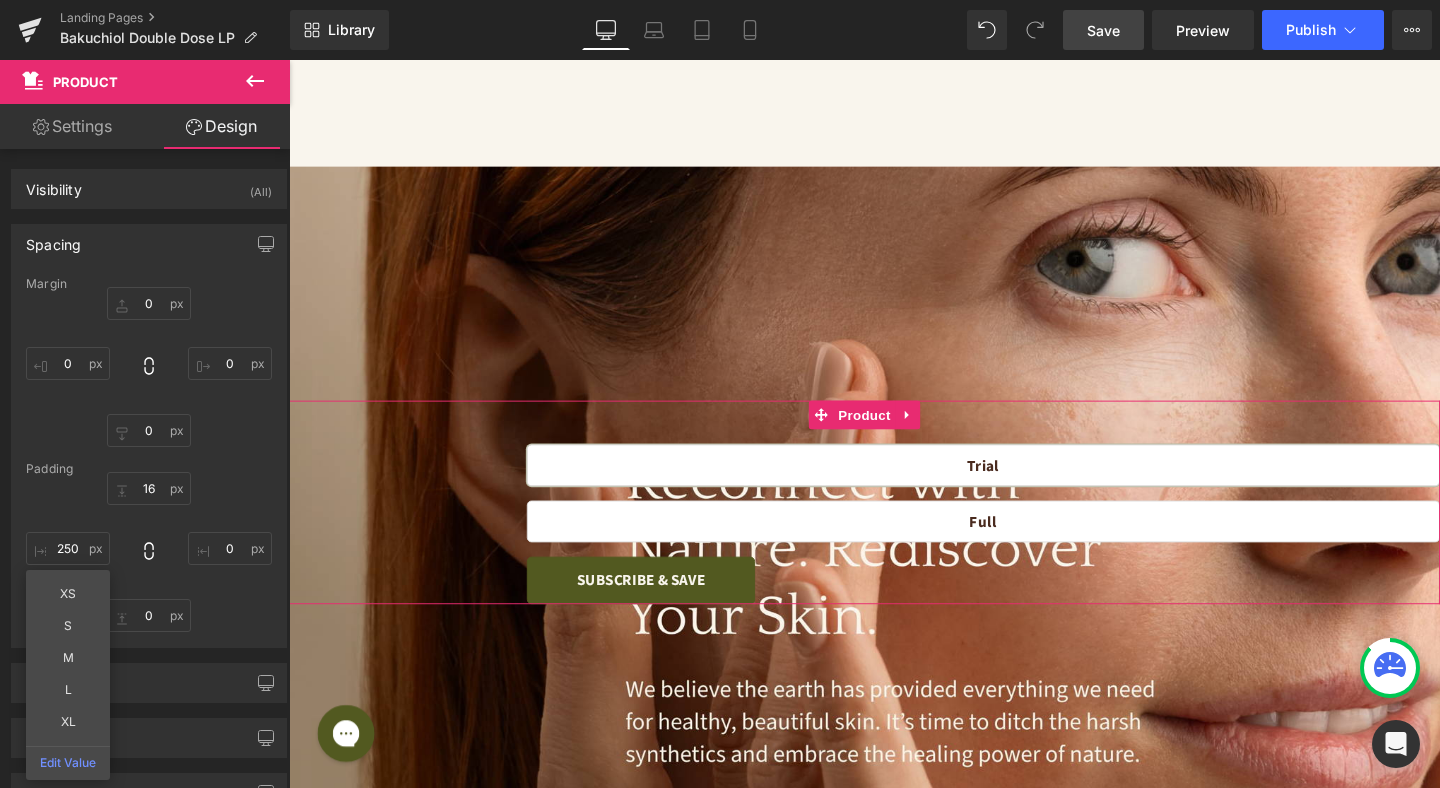 click on "16px 16
0px 0
0px 0
250 250 XS S M L XL Edit Value" at bounding box center (149, 552) 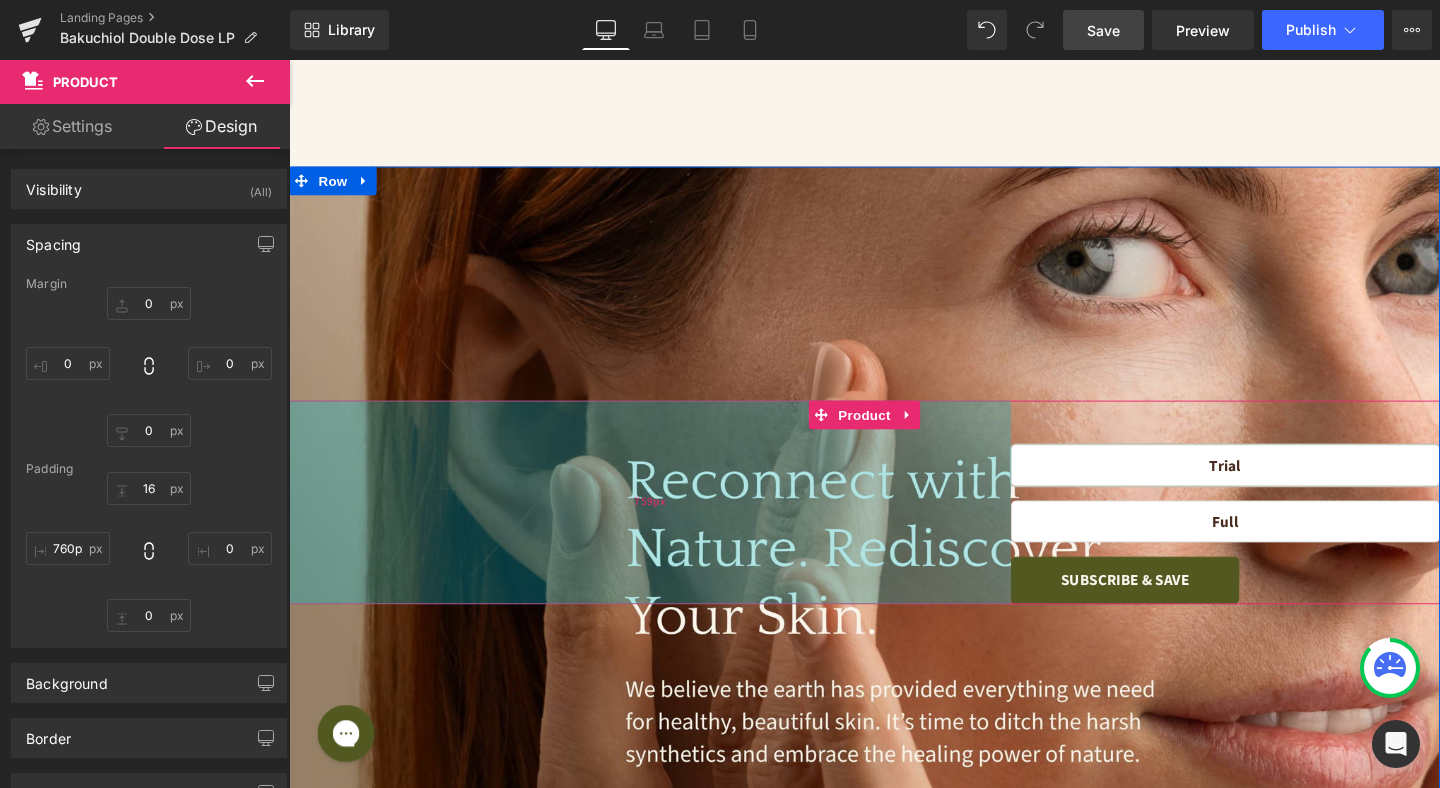 type on "759px" 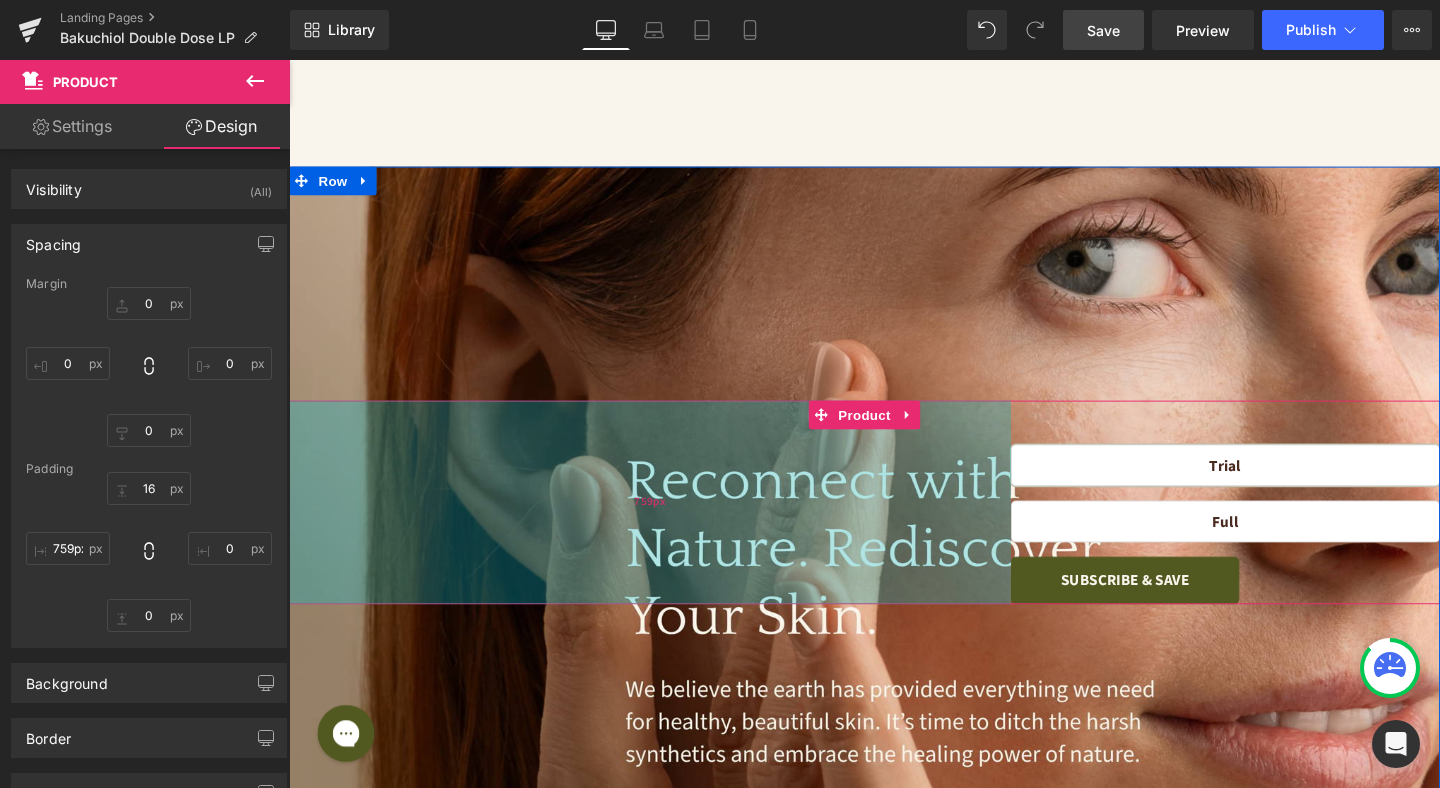 drag, startPoint x: 420, startPoint y: 524, endPoint x: 929, endPoint y: 505, distance: 509.3545 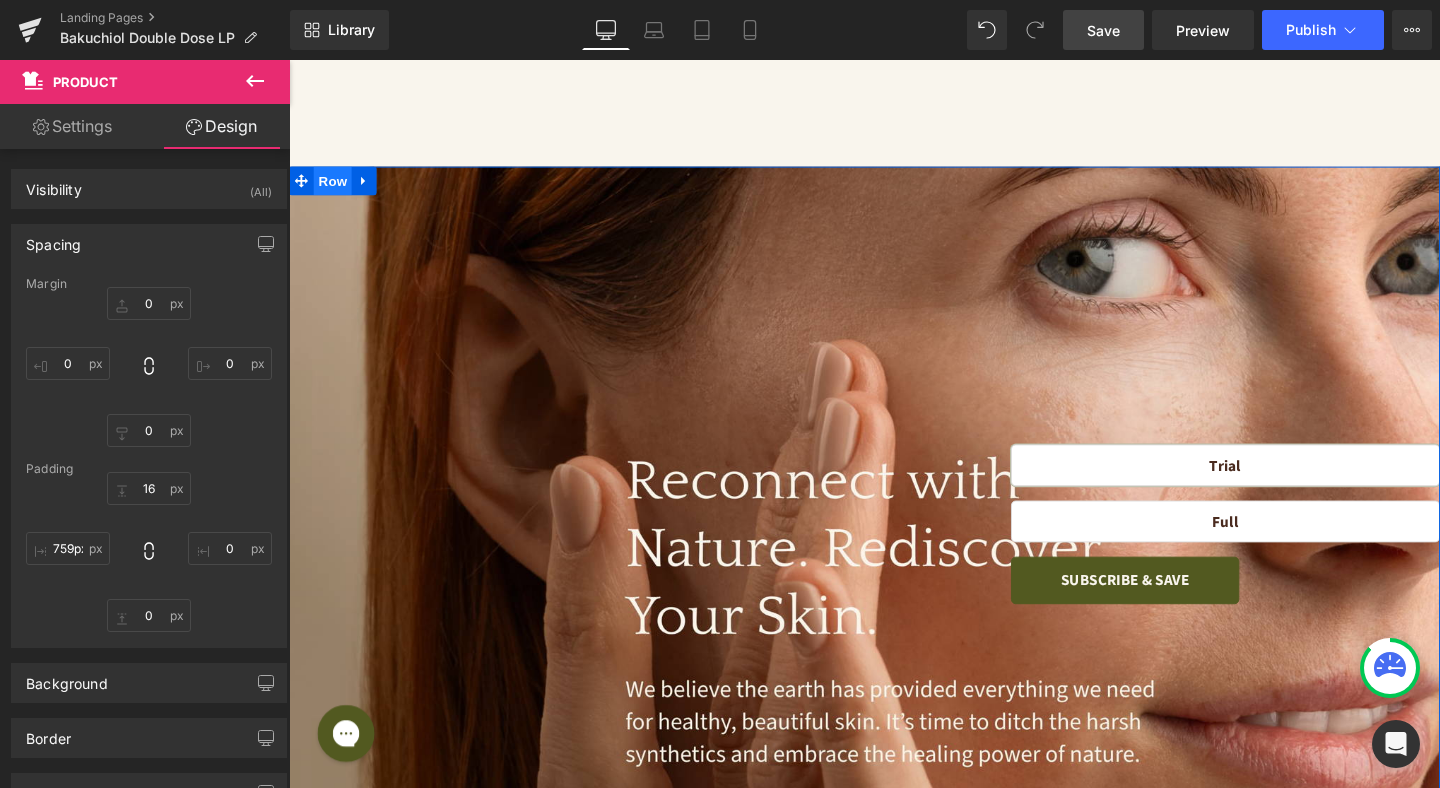click on "Row" at bounding box center [335, 187] 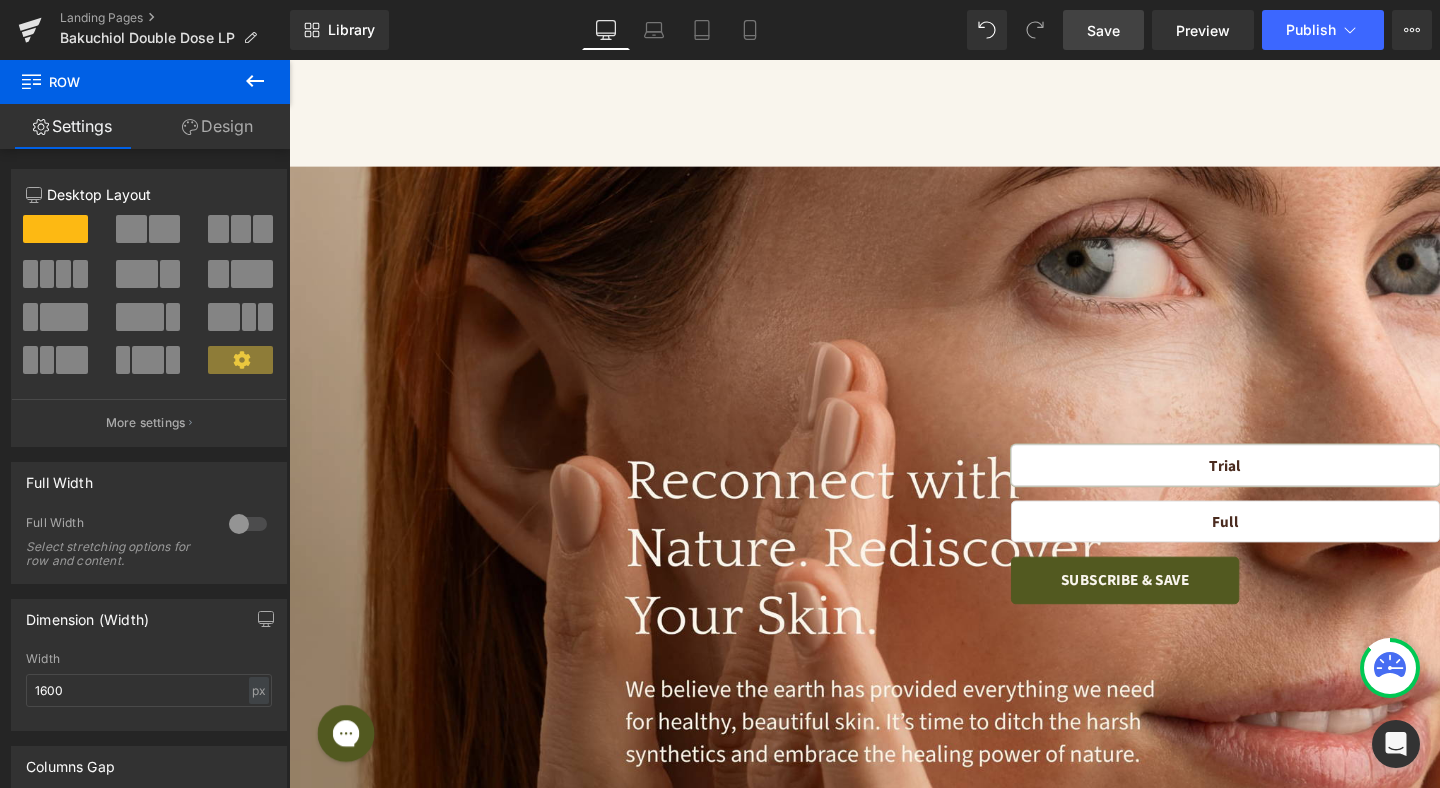 click on "Save" at bounding box center (1103, 30) 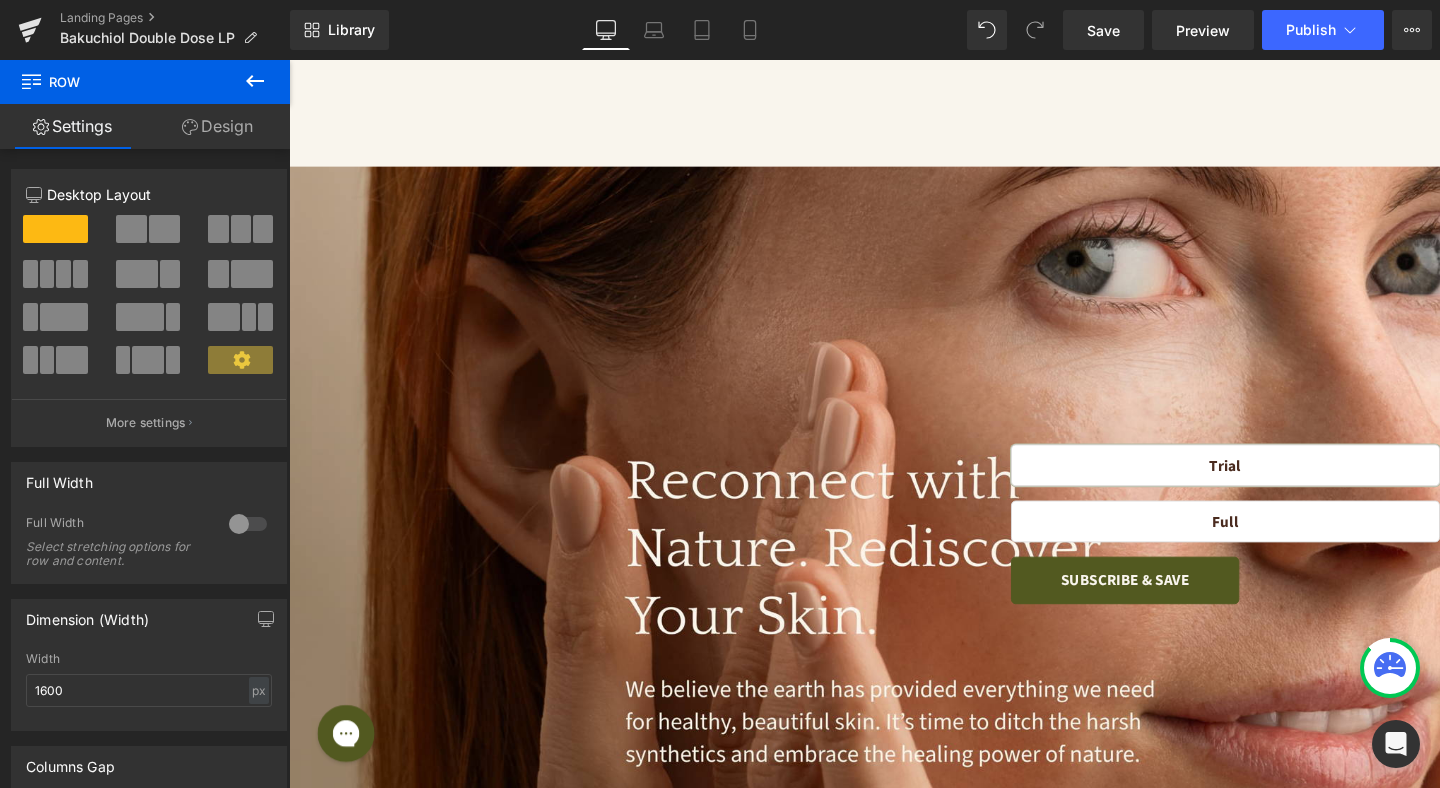 click on "Save" at bounding box center [1103, 30] 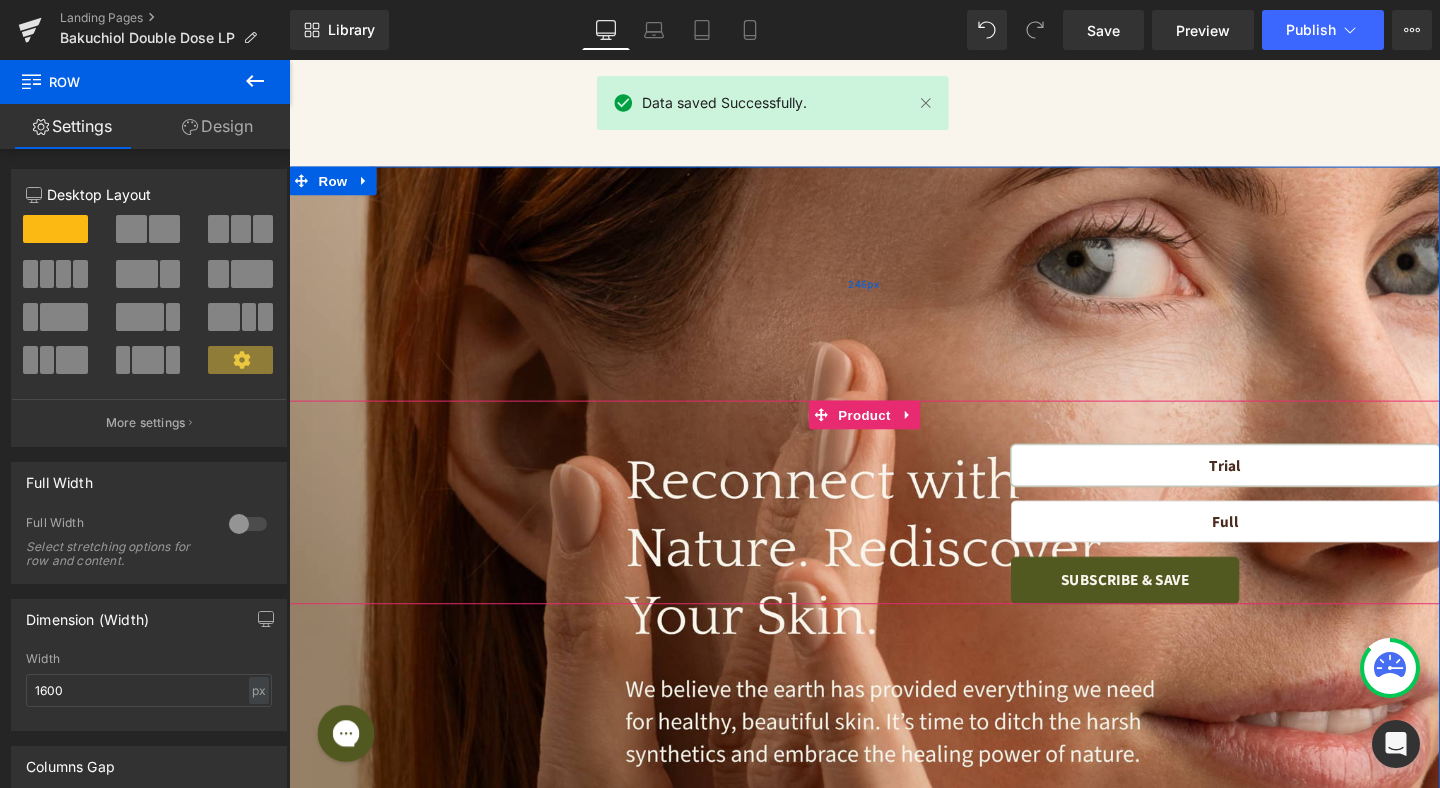 click on "Product" at bounding box center (894, 433) 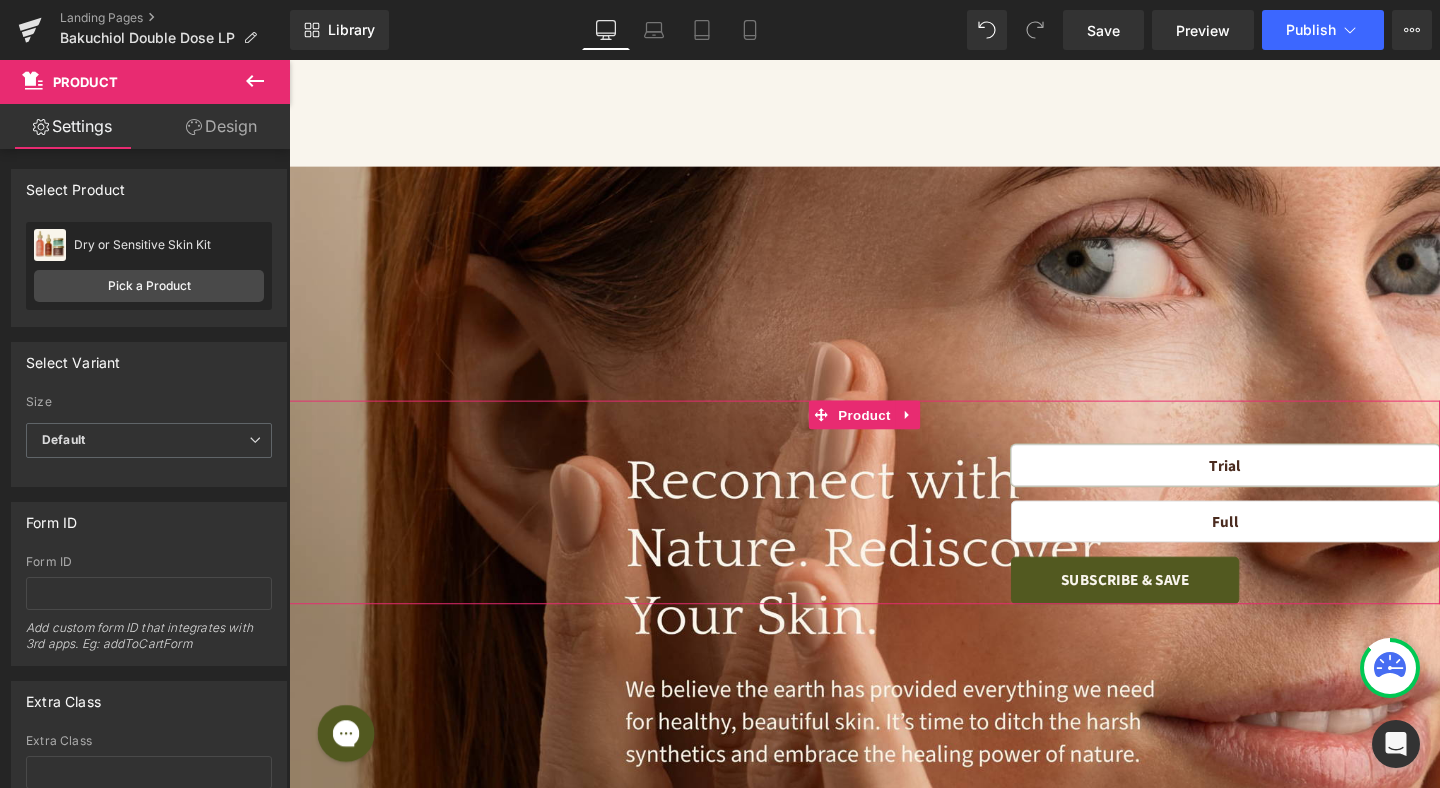 click on "Design" at bounding box center (221, 126) 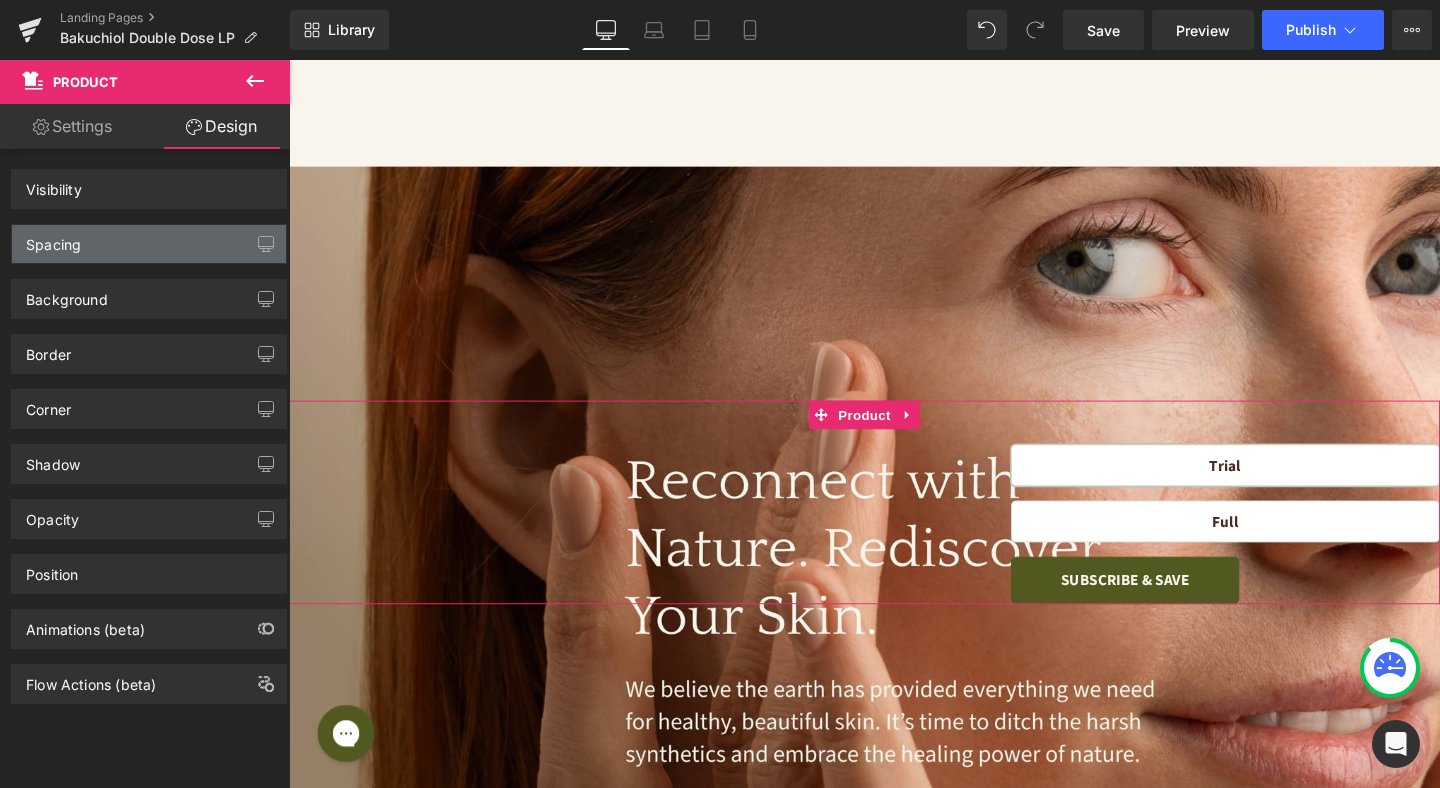 click on "Spacing" at bounding box center [149, 244] 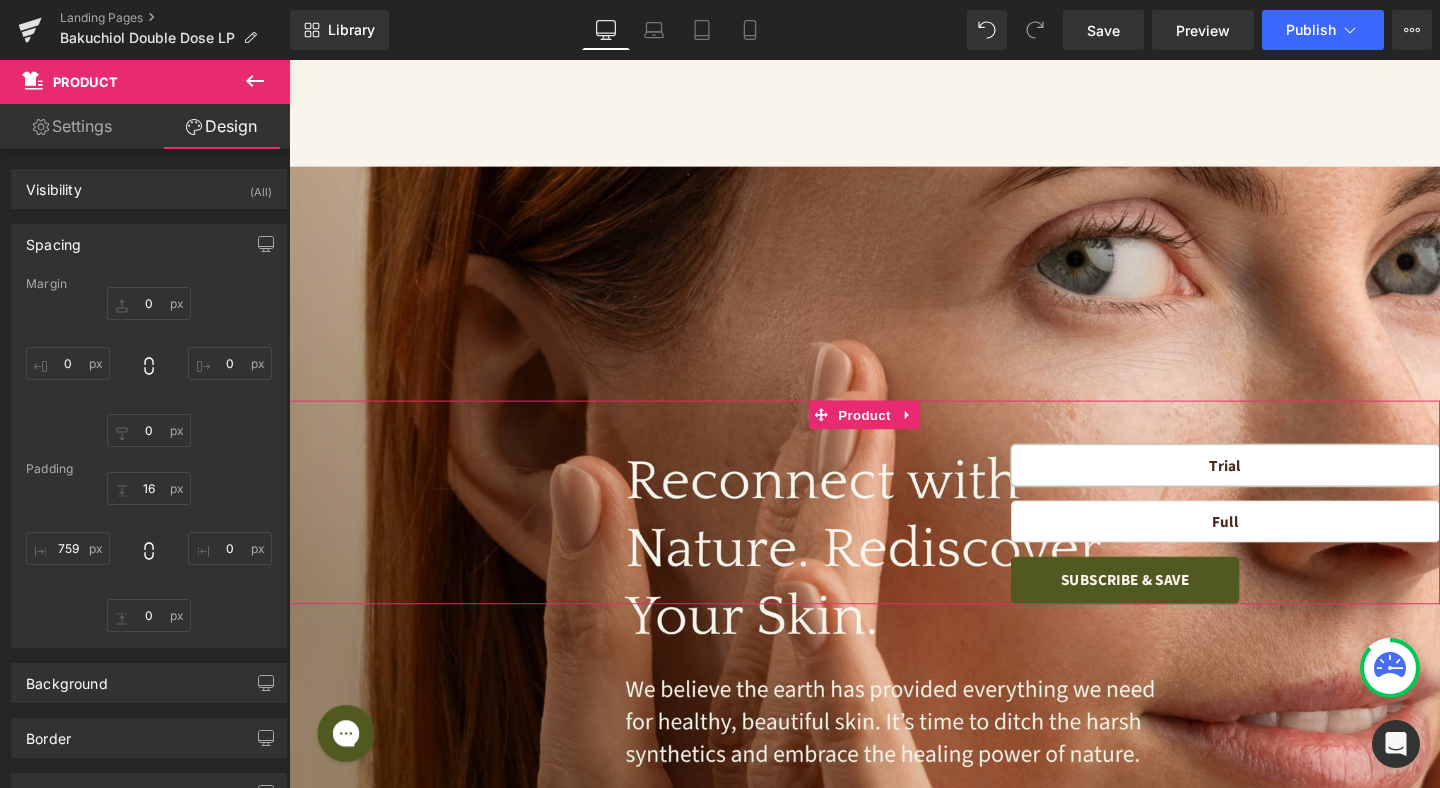 type on "0" 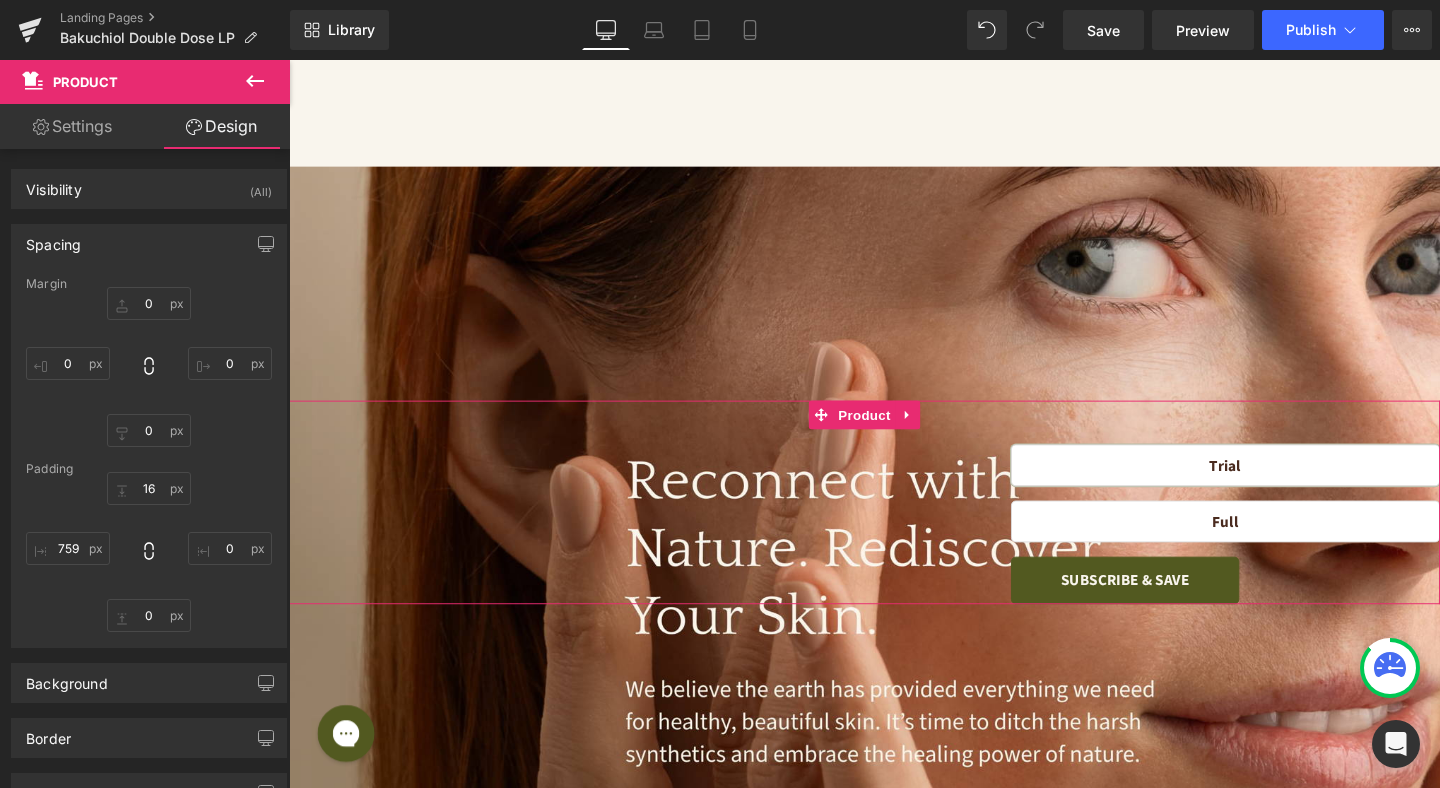 type on "0" 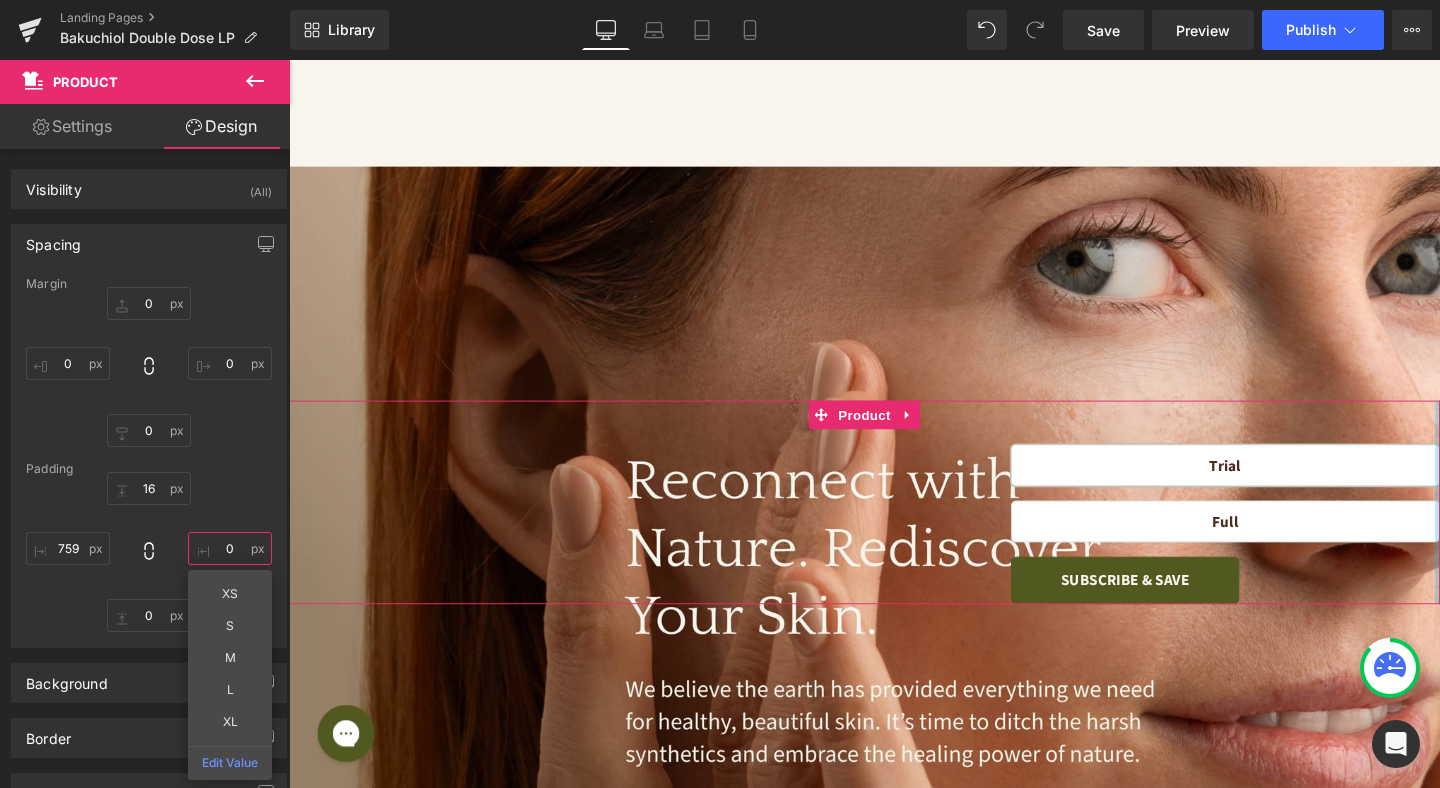 click on "0" at bounding box center [230, 548] 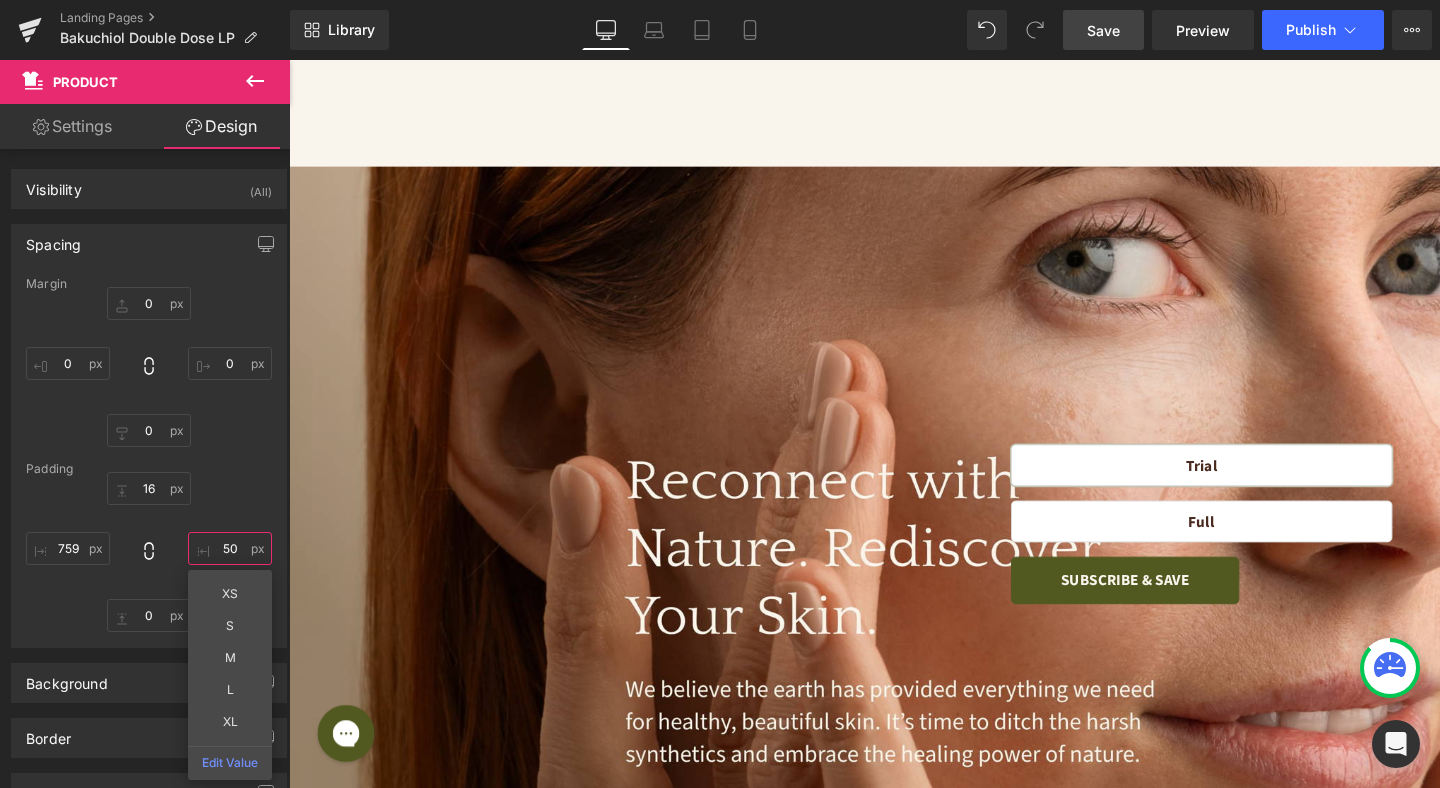 type on "50" 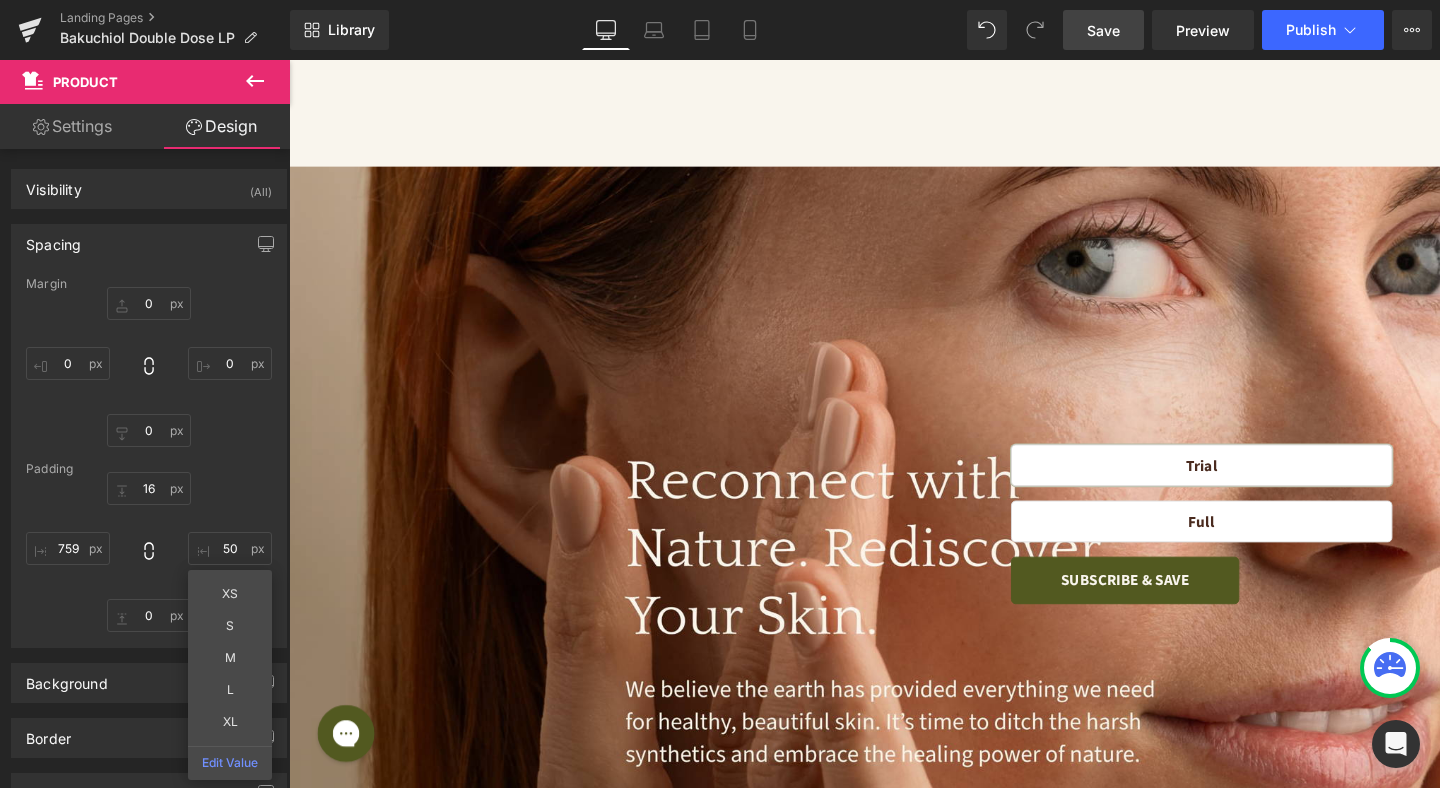 click on "Save" at bounding box center [1103, 30] 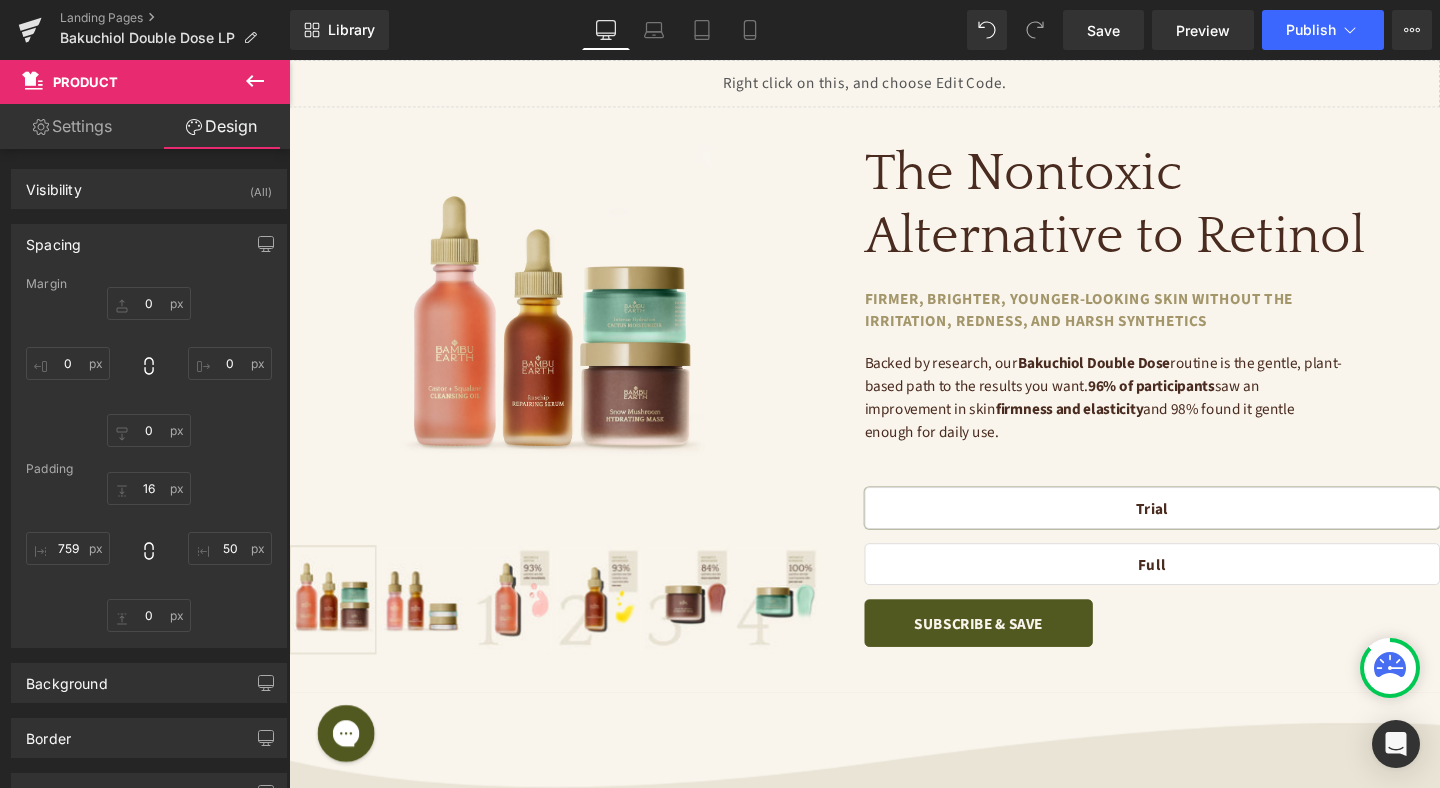 scroll, scrollTop: 5207, scrollLeft: 0, axis: vertical 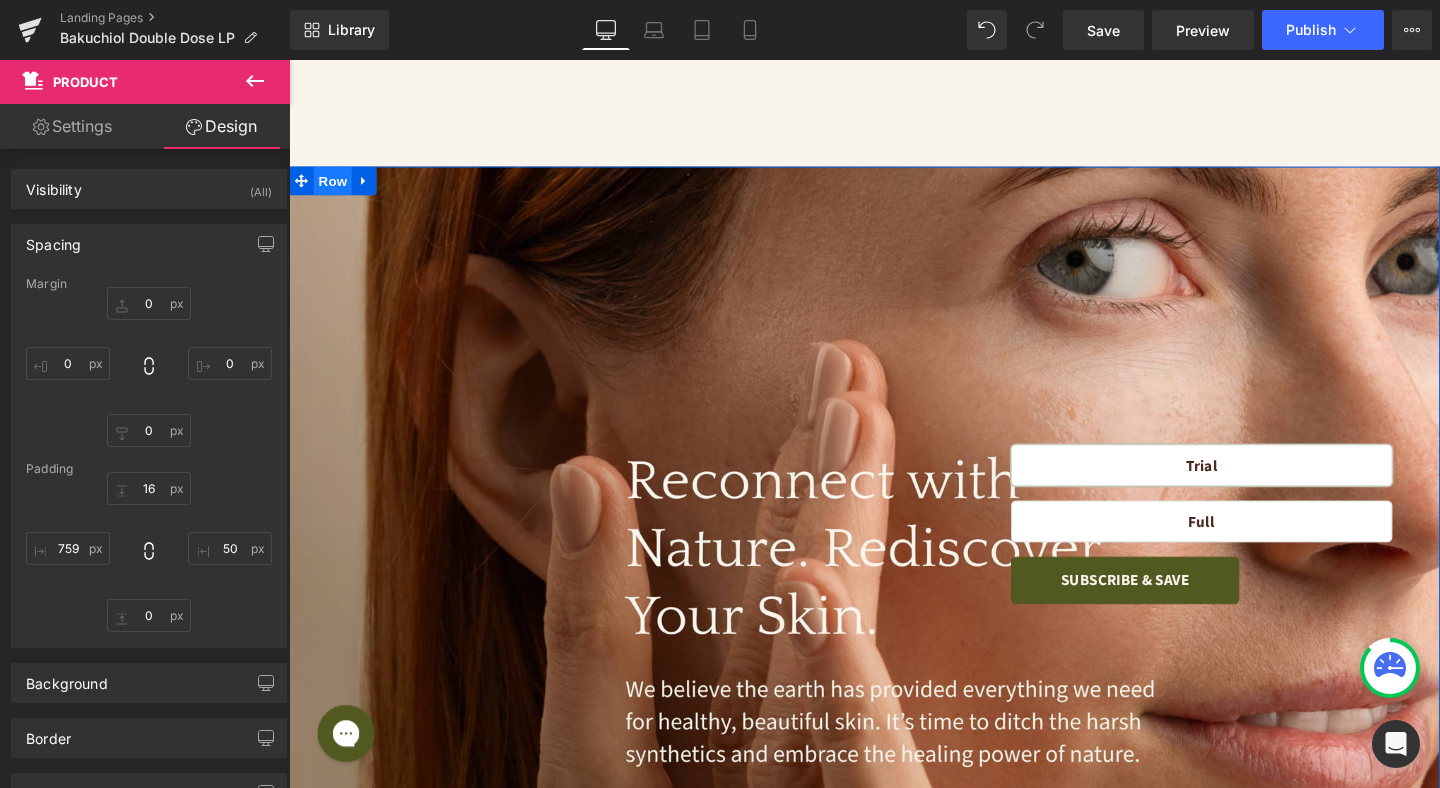 click on "Row" at bounding box center [335, 187] 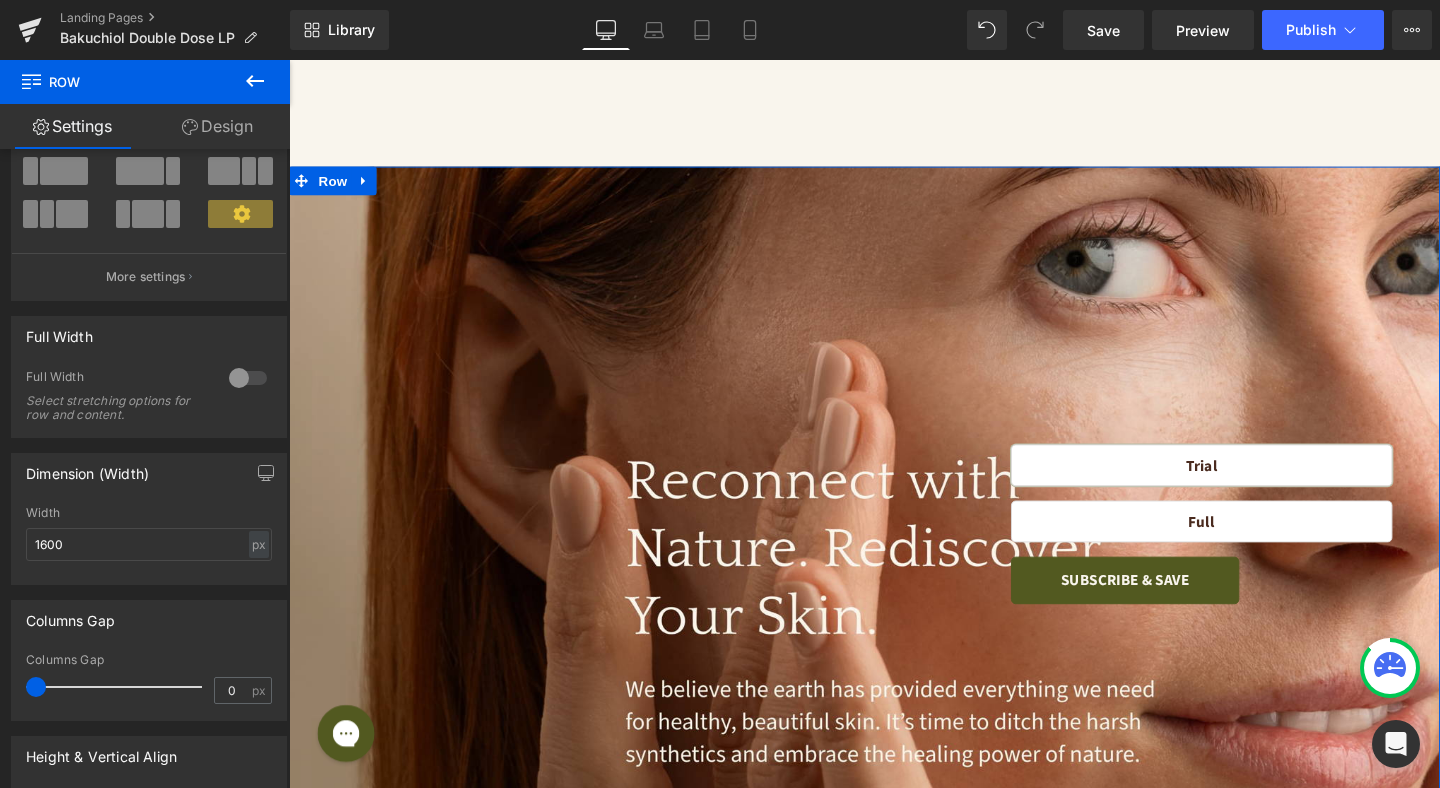 scroll, scrollTop: 157, scrollLeft: 0, axis: vertical 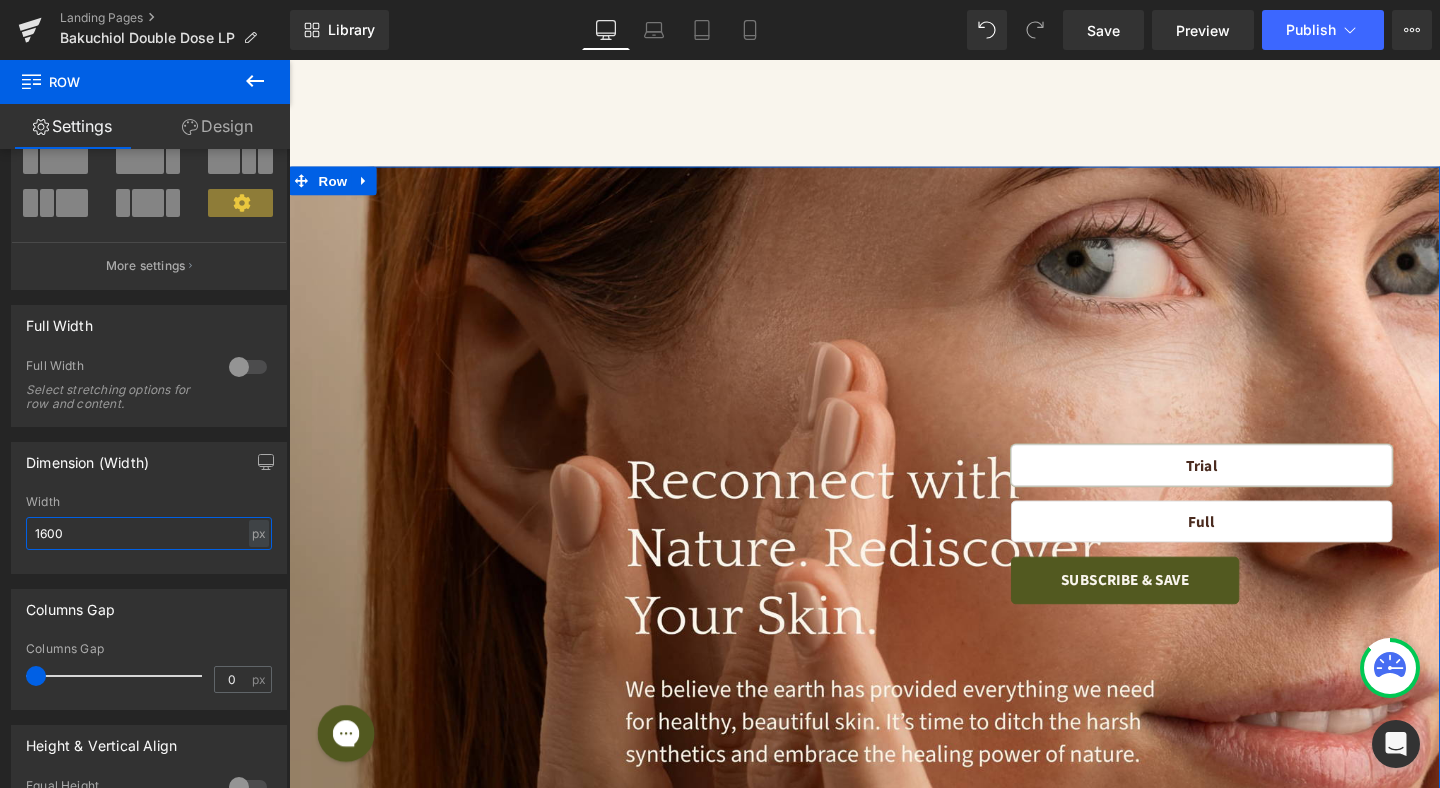 click on "1600" at bounding box center (149, 533) 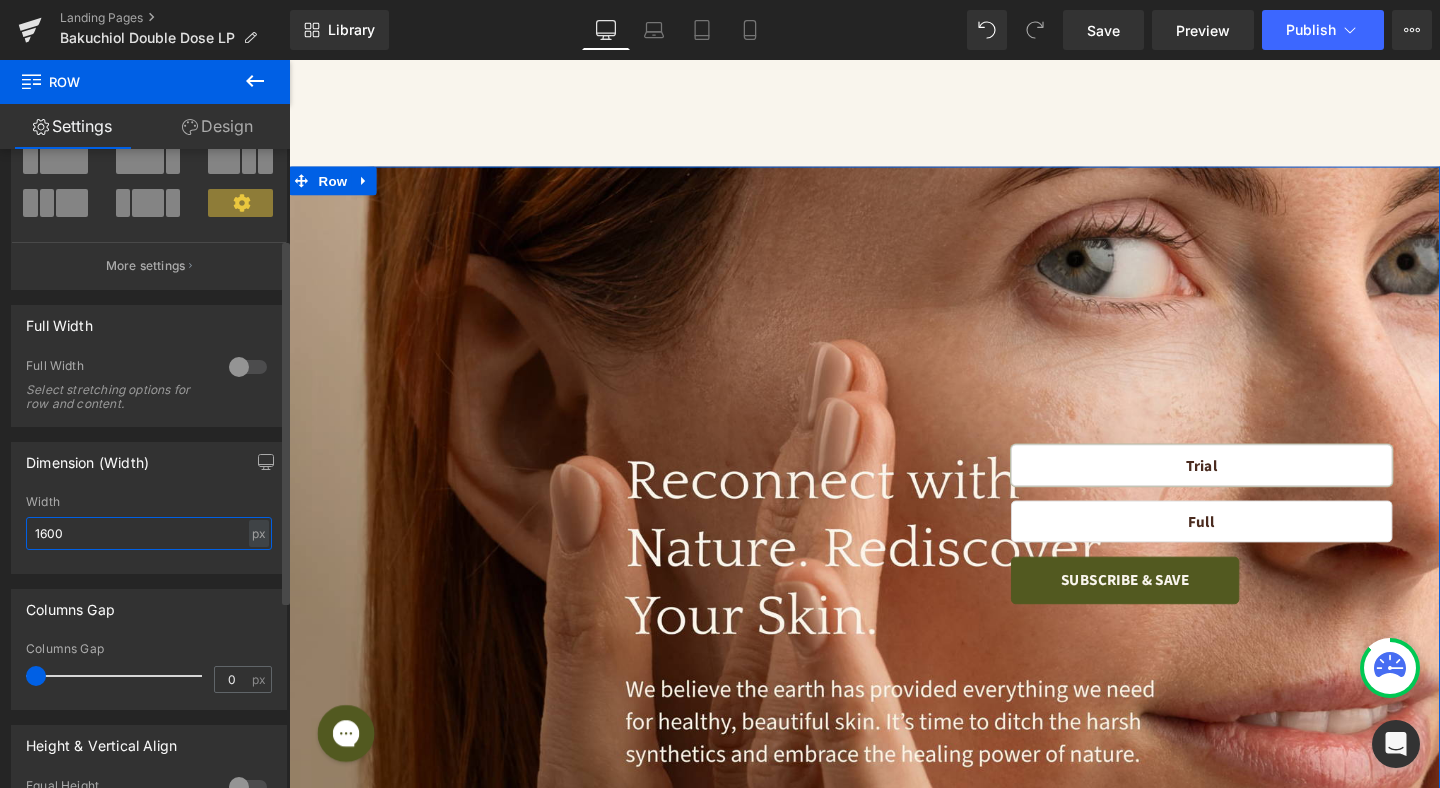 click on "1600" at bounding box center [149, 533] 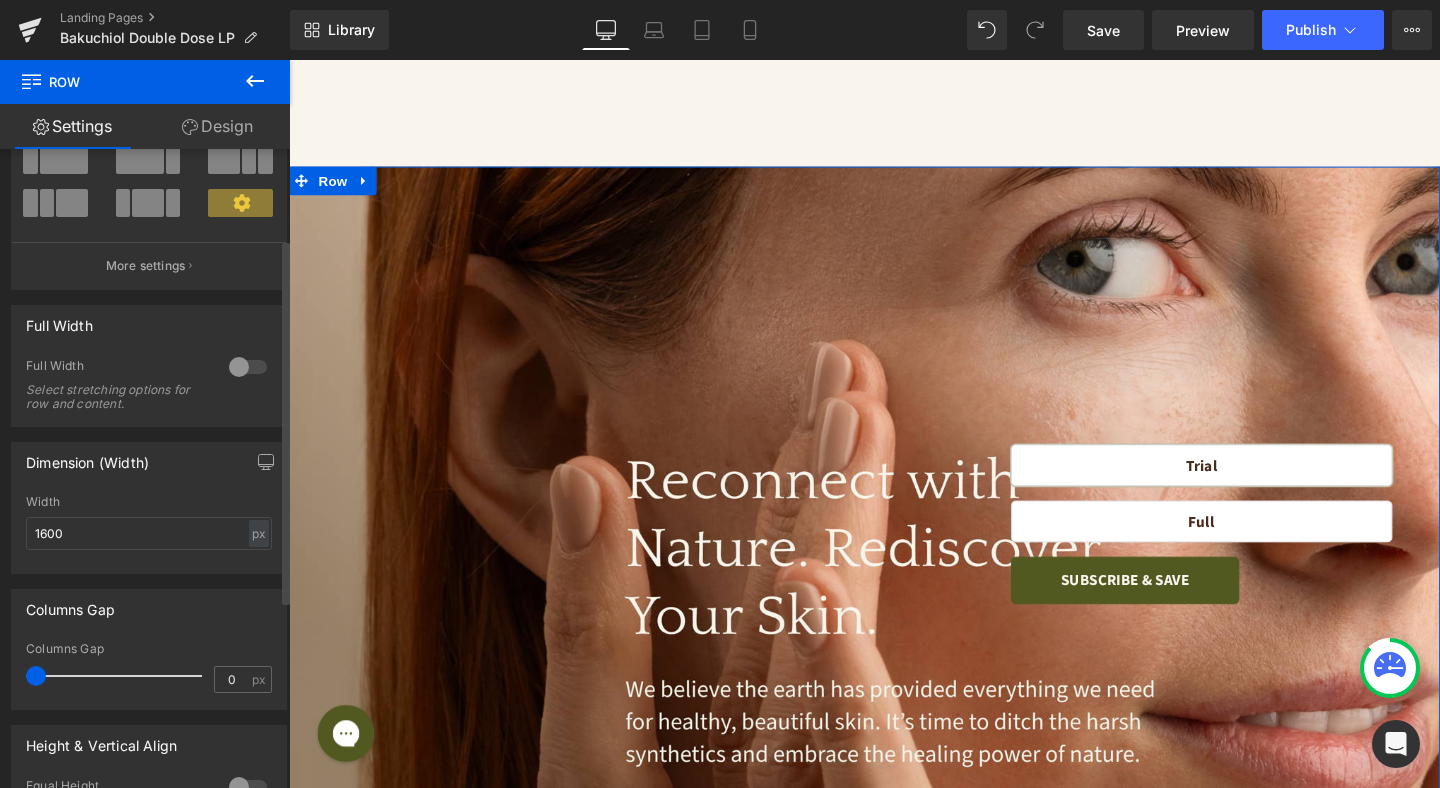 click at bounding box center (248, 367) 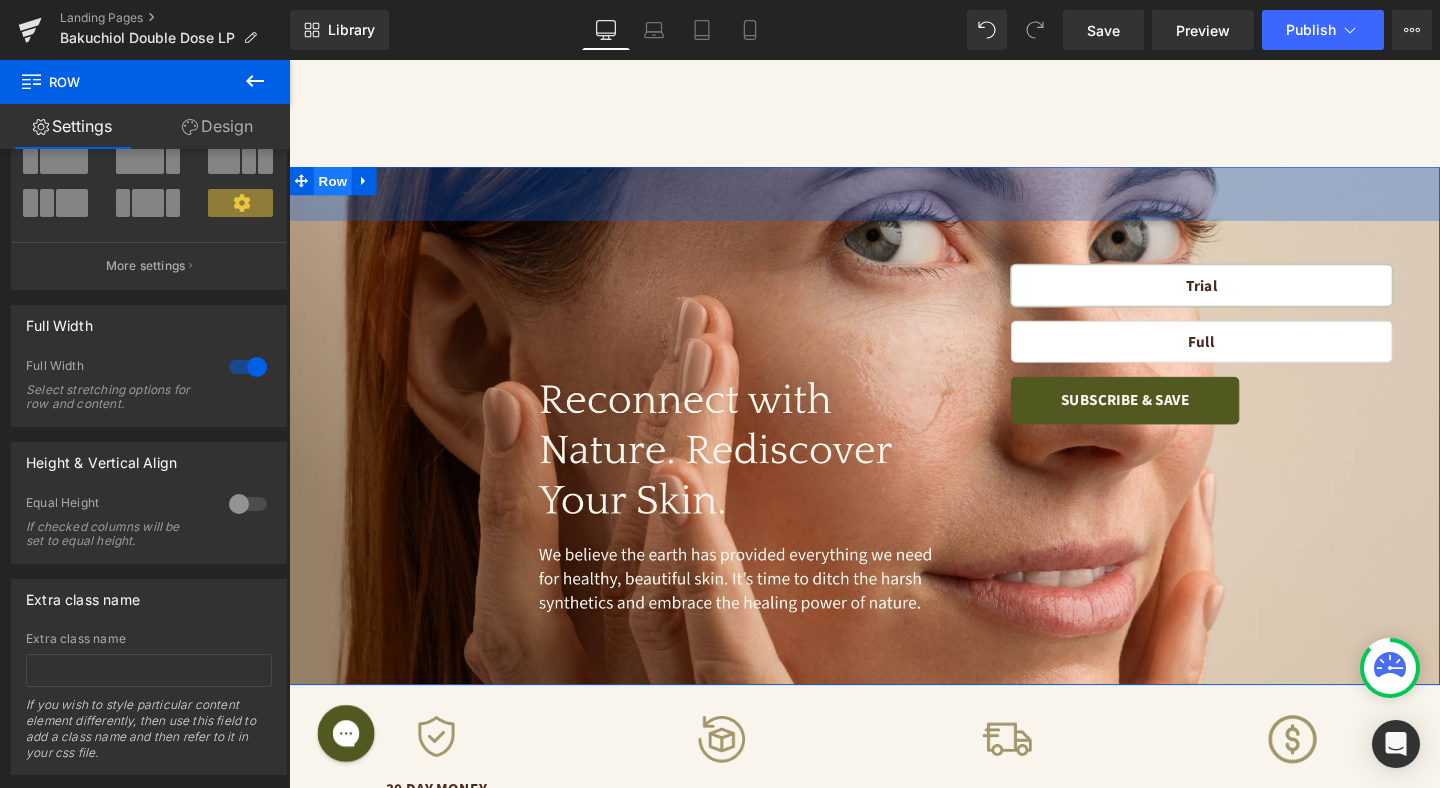 drag, startPoint x: 600, startPoint y: 317, endPoint x: 323, endPoint y: 185, distance: 306.8436 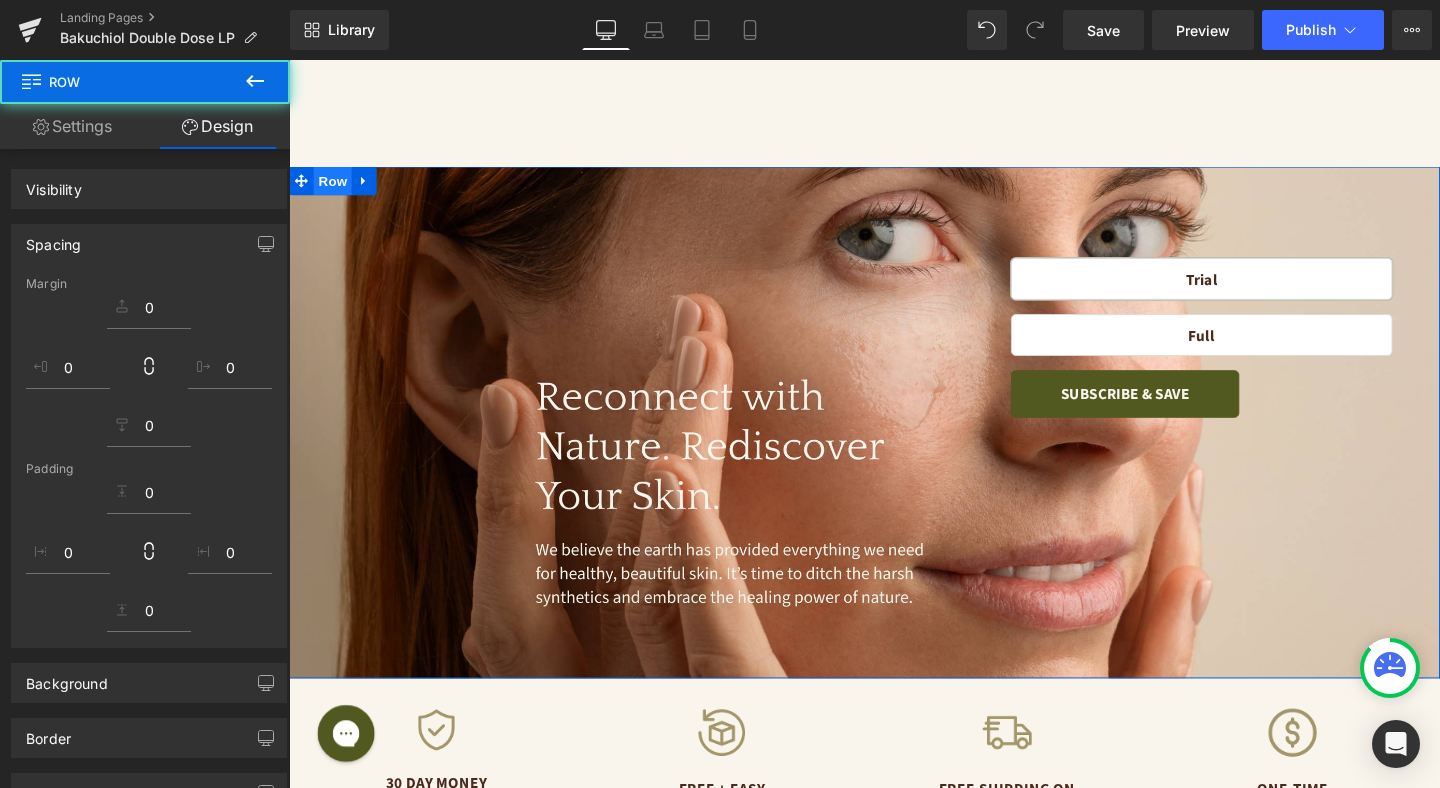 click on "Row" at bounding box center (335, 187) 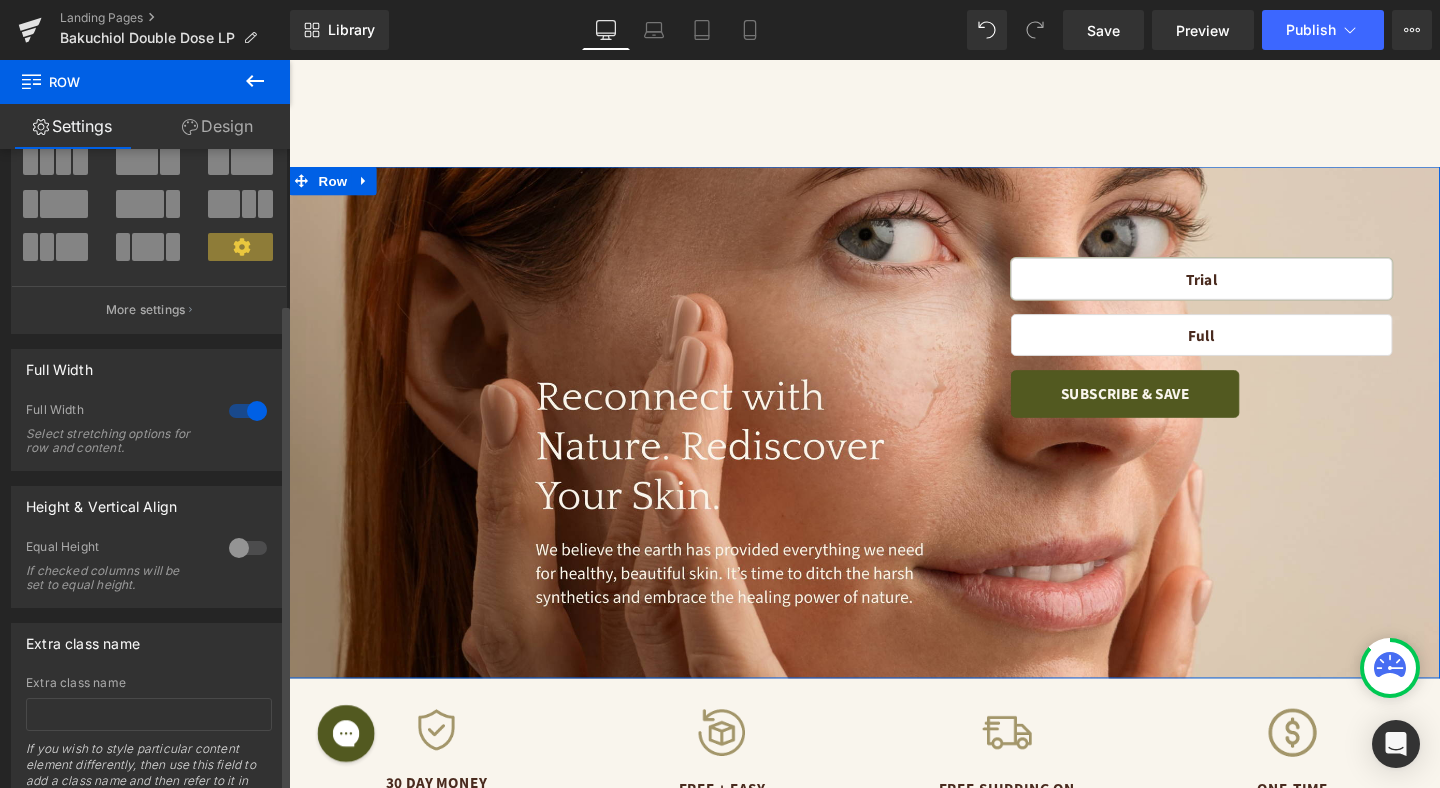 scroll, scrollTop: 201, scrollLeft: 0, axis: vertical 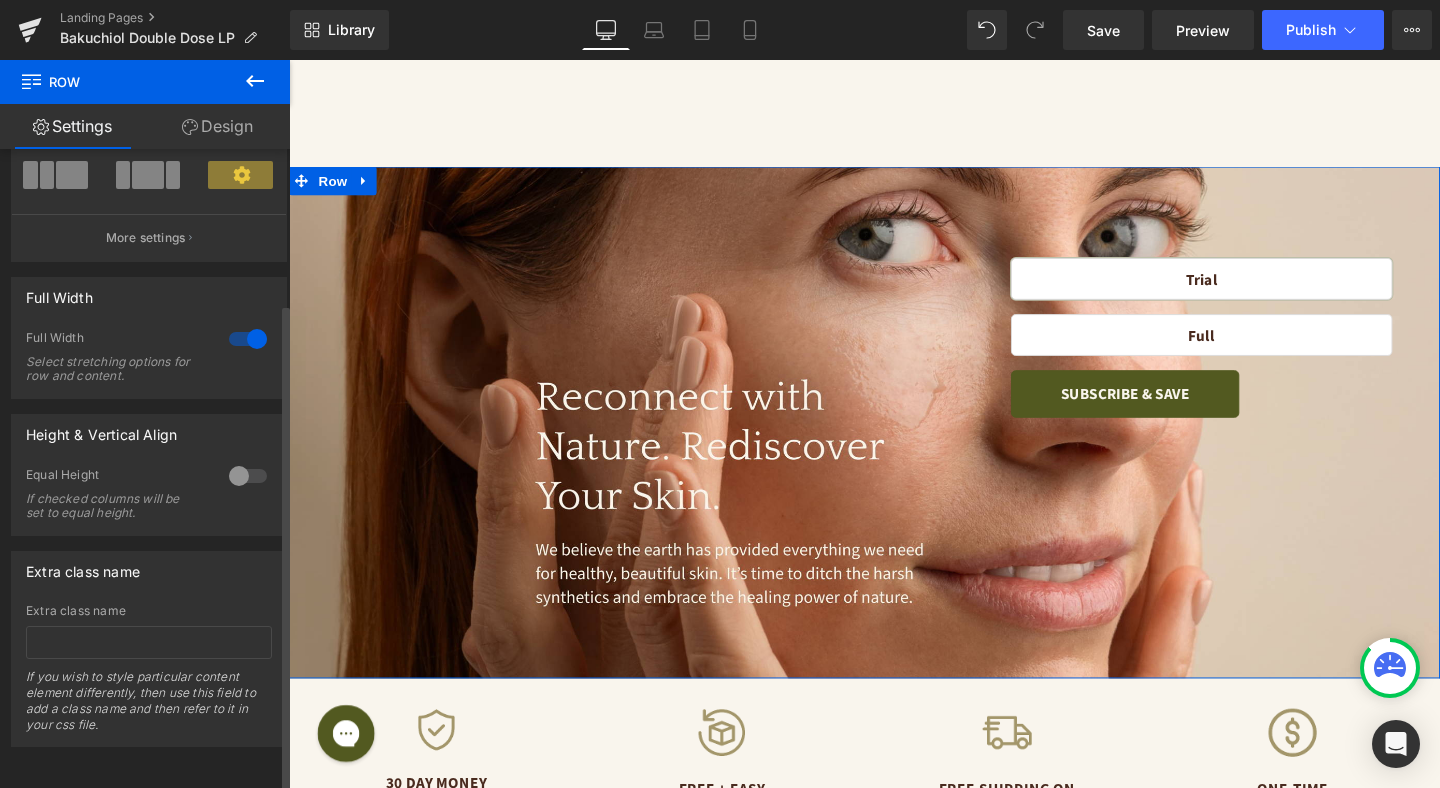 click at bounding box center [248, 476] 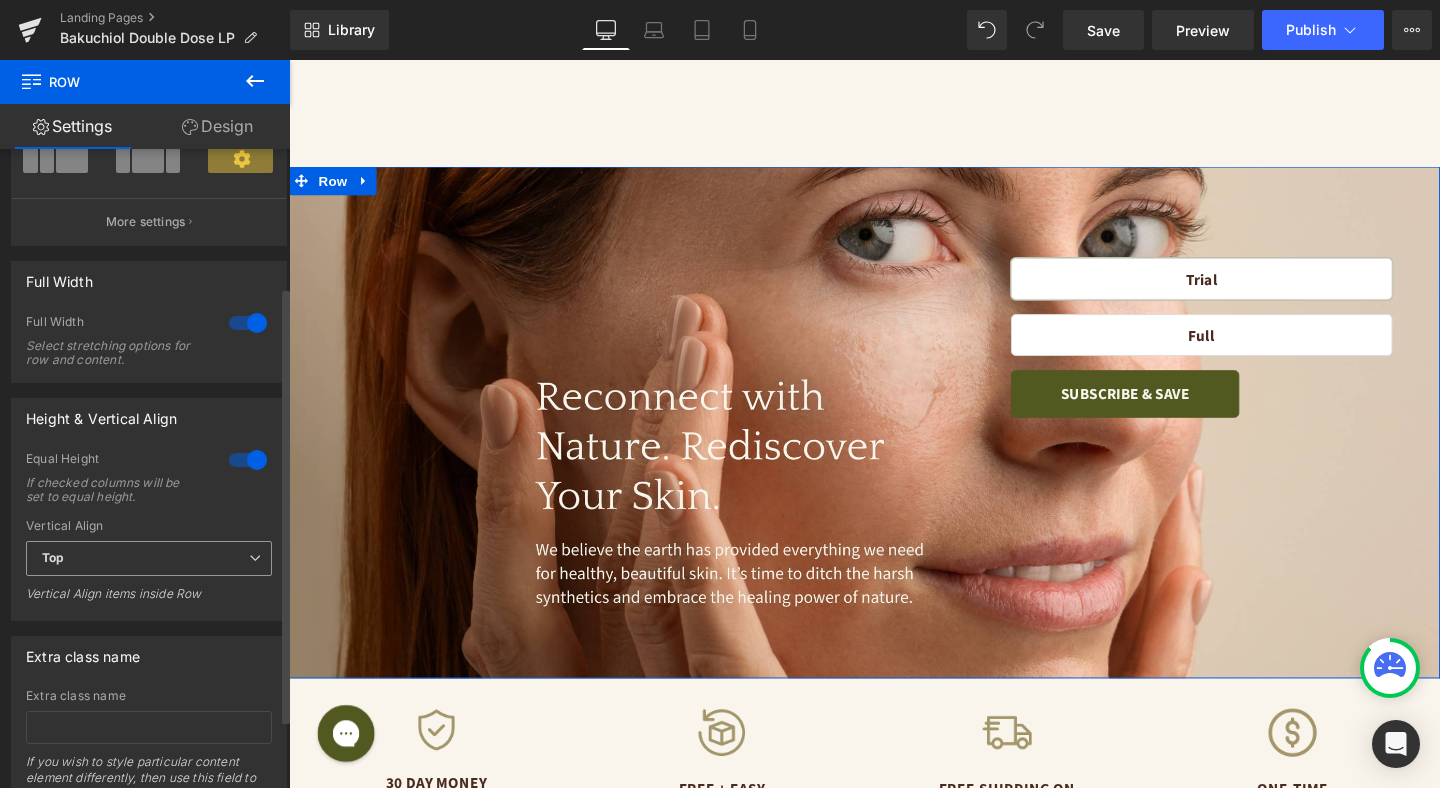 click on "Top" at bounding box center [149, 558] 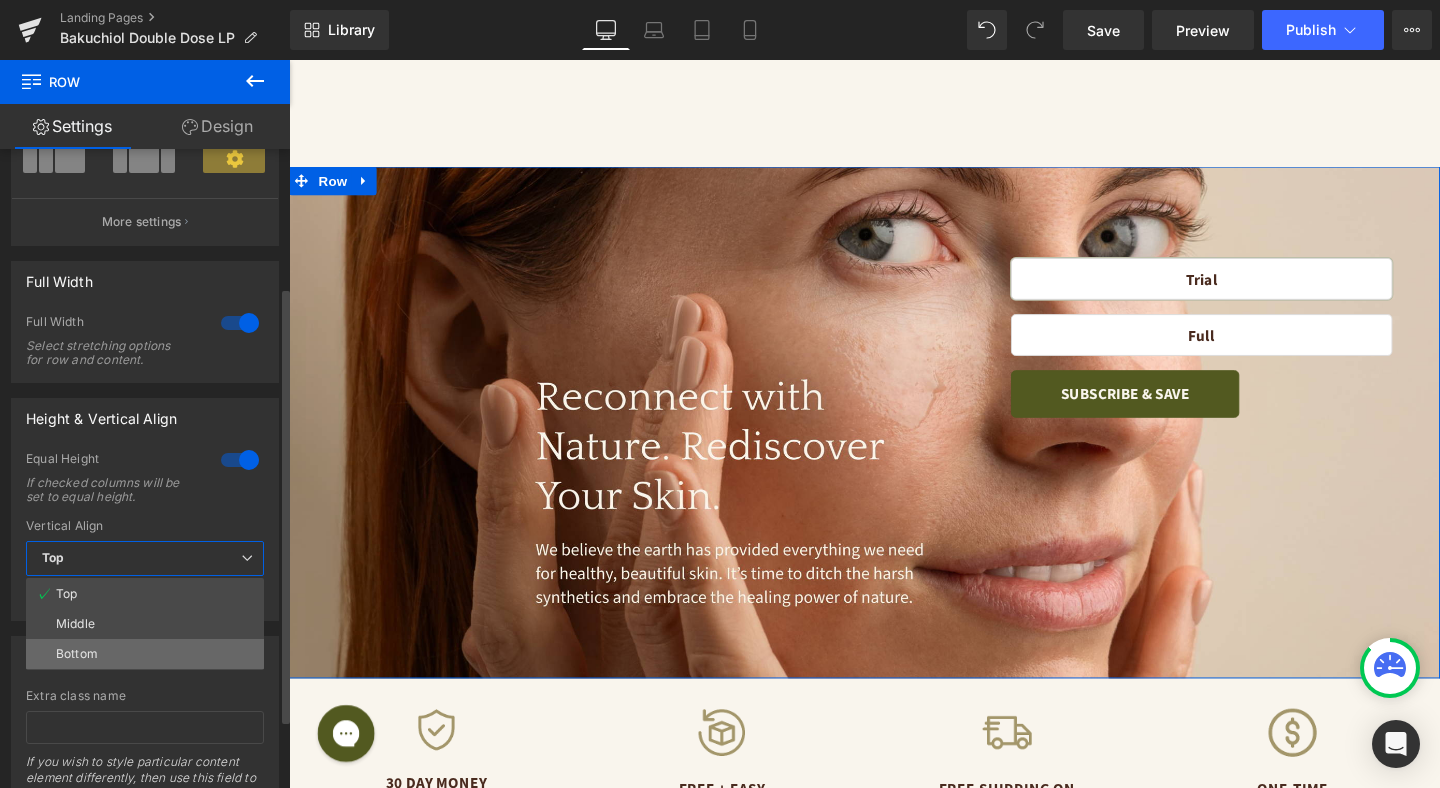 click on "Bottom" at bounding box center [145, 654] 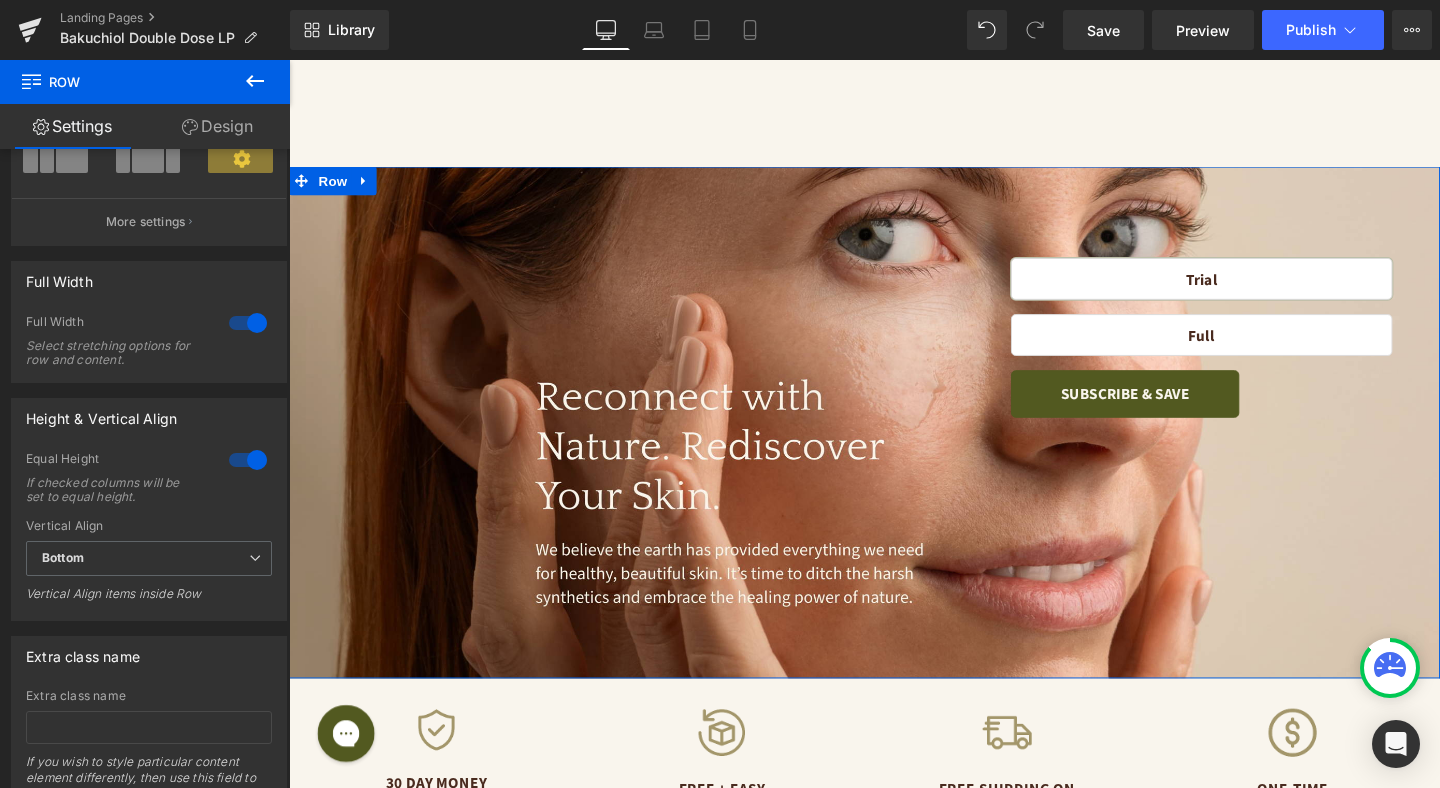 click on "Design" at bounding box center (217, 126) 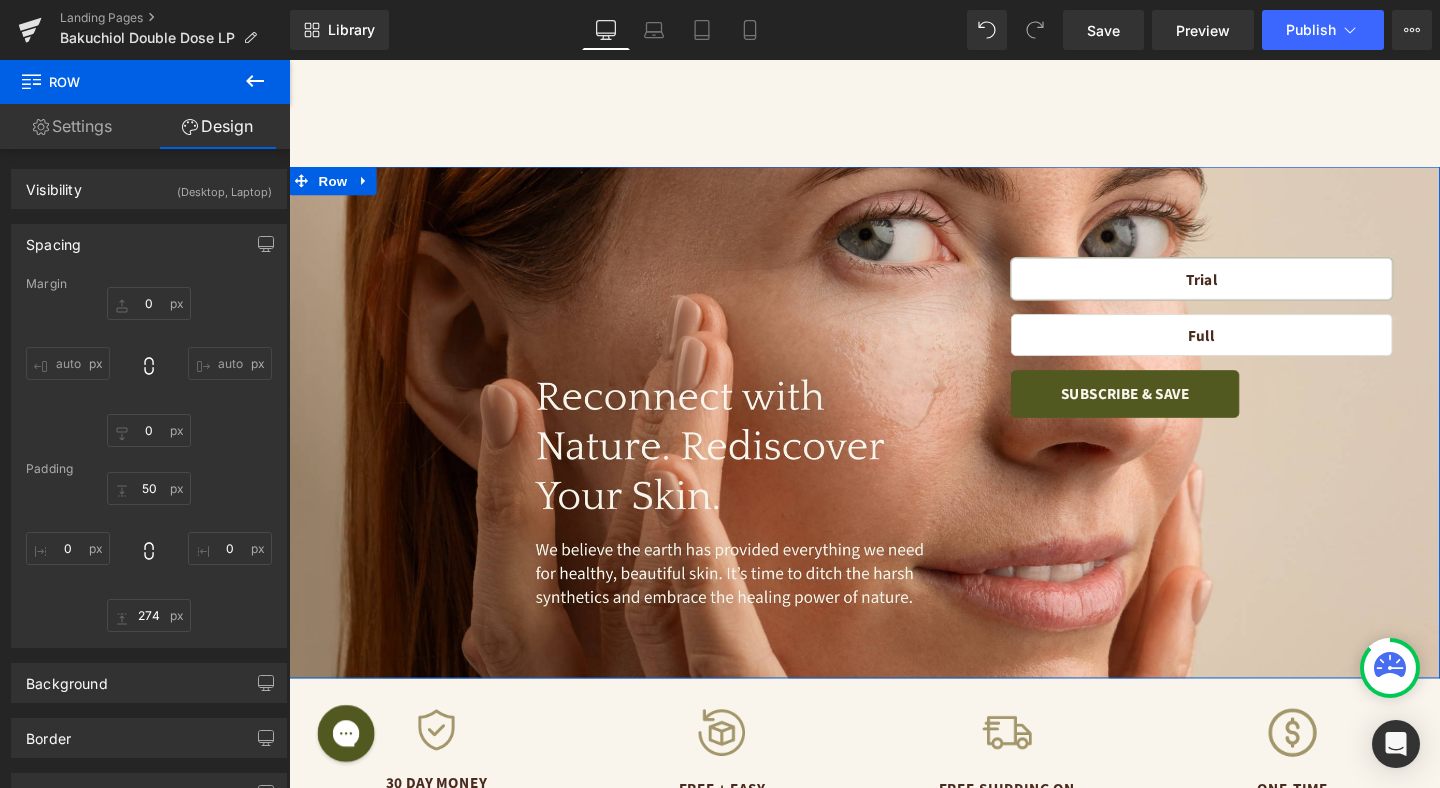 type on "0" 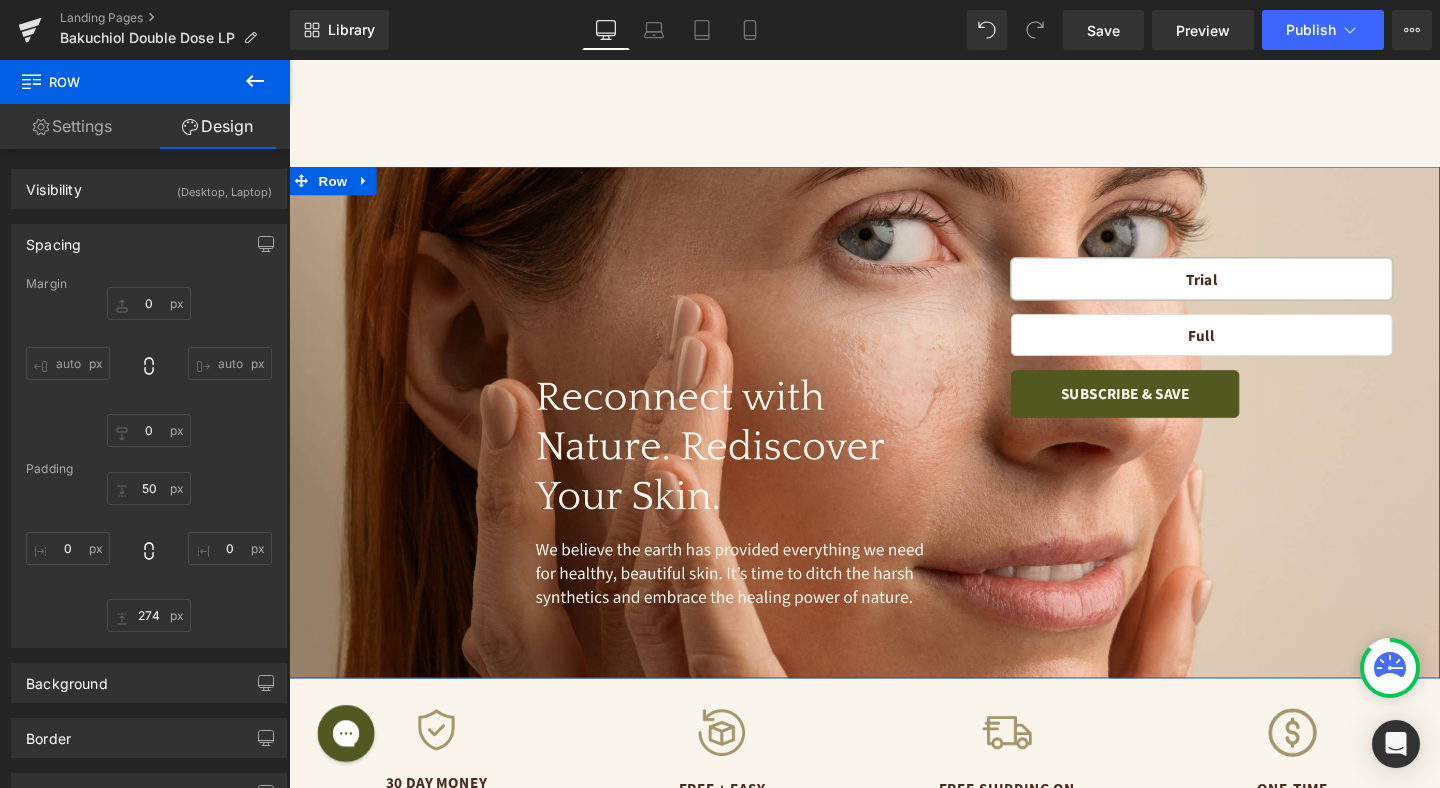type on "0" 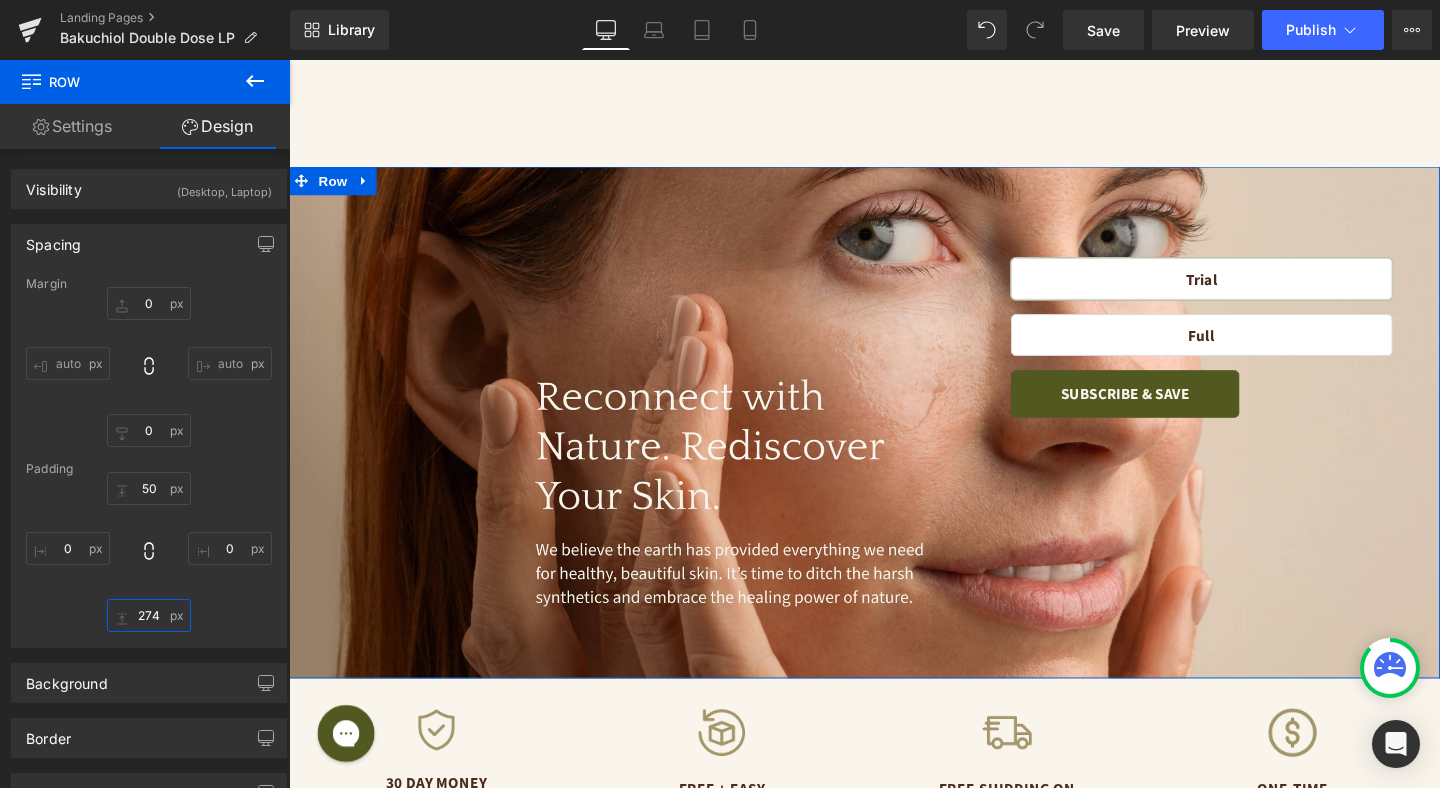 click on "274" at bounding box center (149, 615) 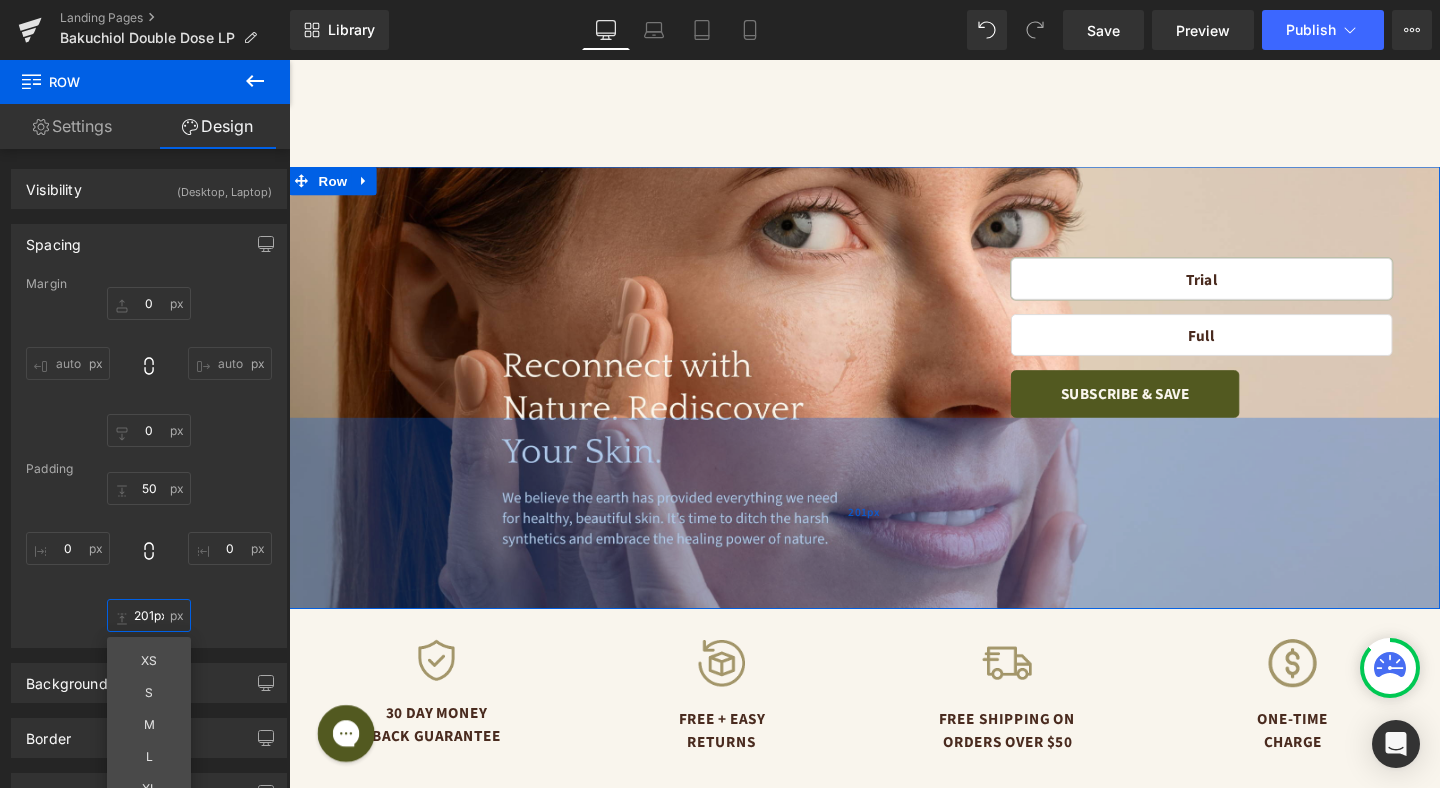 type on "207px" 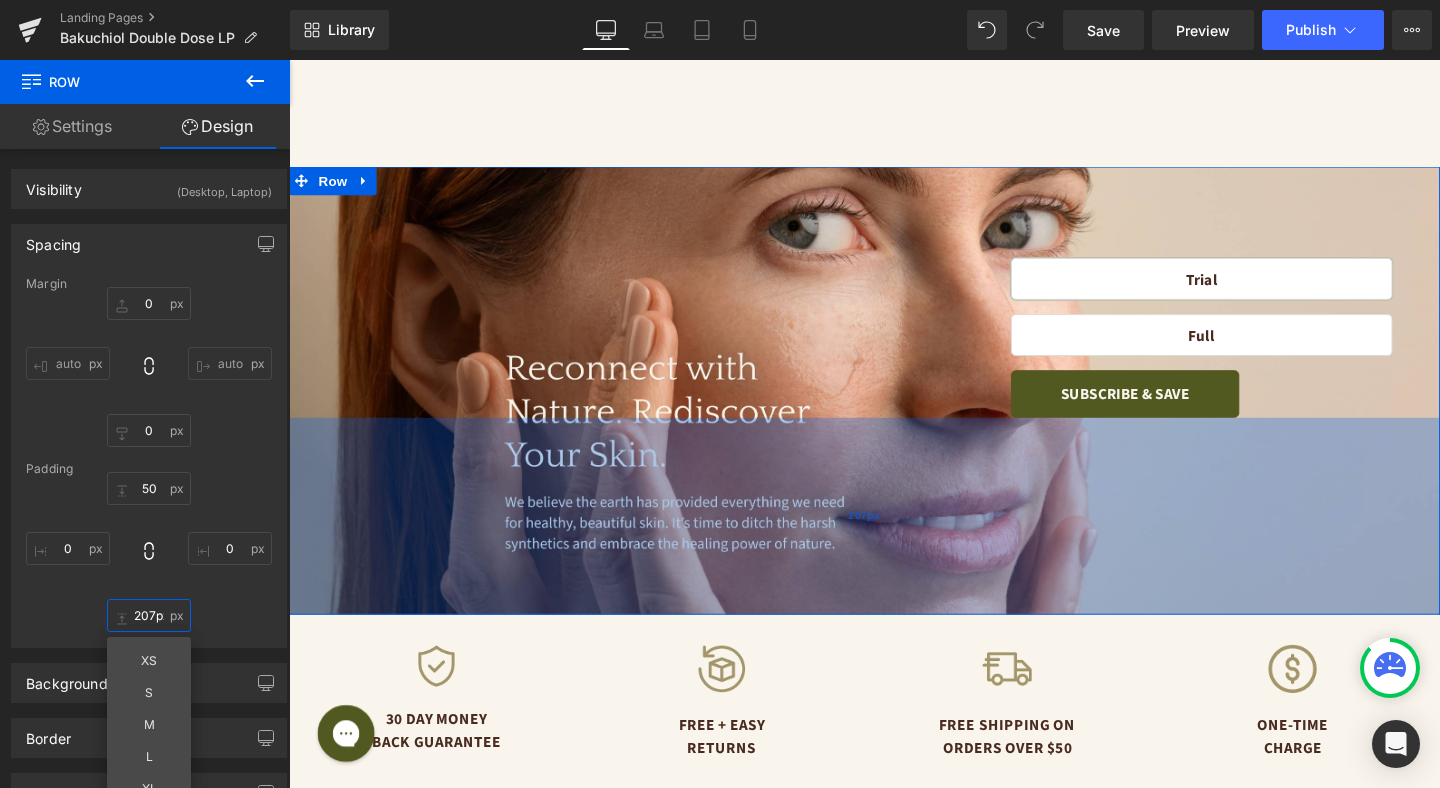 drag, startPoint x: 552, startPoint y: 430, endPoint x: 547, endPoint y: 637, distance: 207.06038 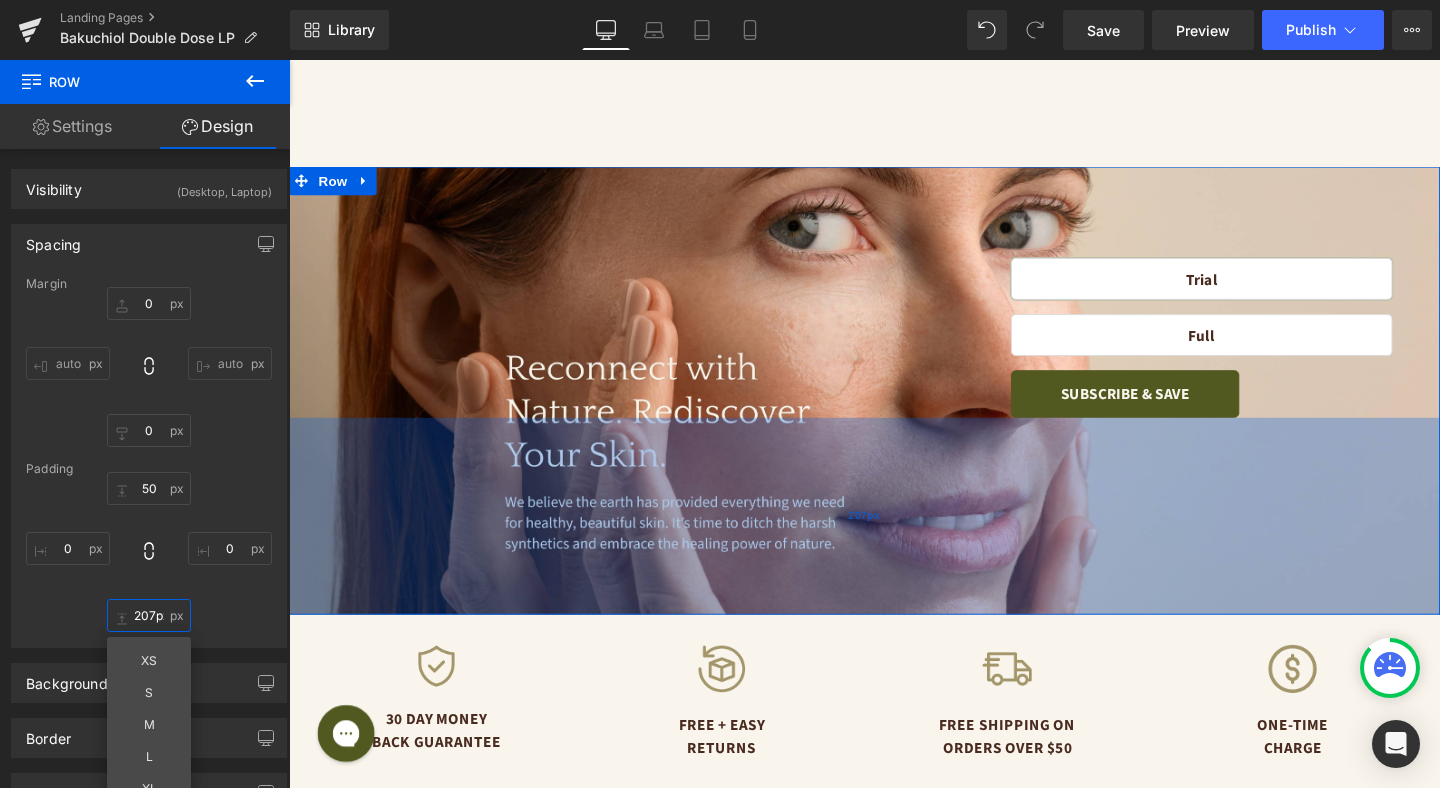 click on "207px" at bounding box center [894, 539] 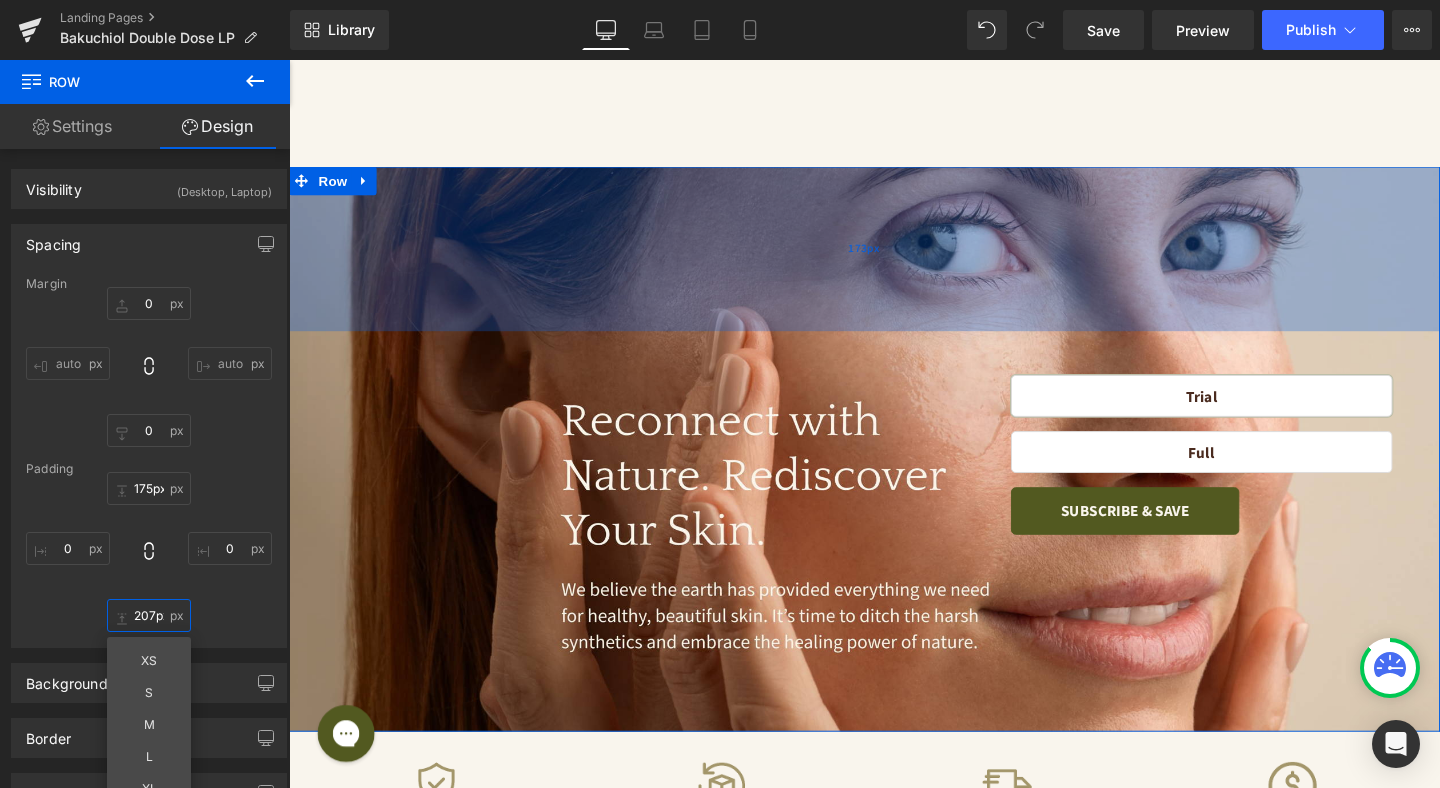 drag, startPoint x: 853, startPoint y: 197, endPoint x: 855, endPoint y: 318, distance: 121.016525 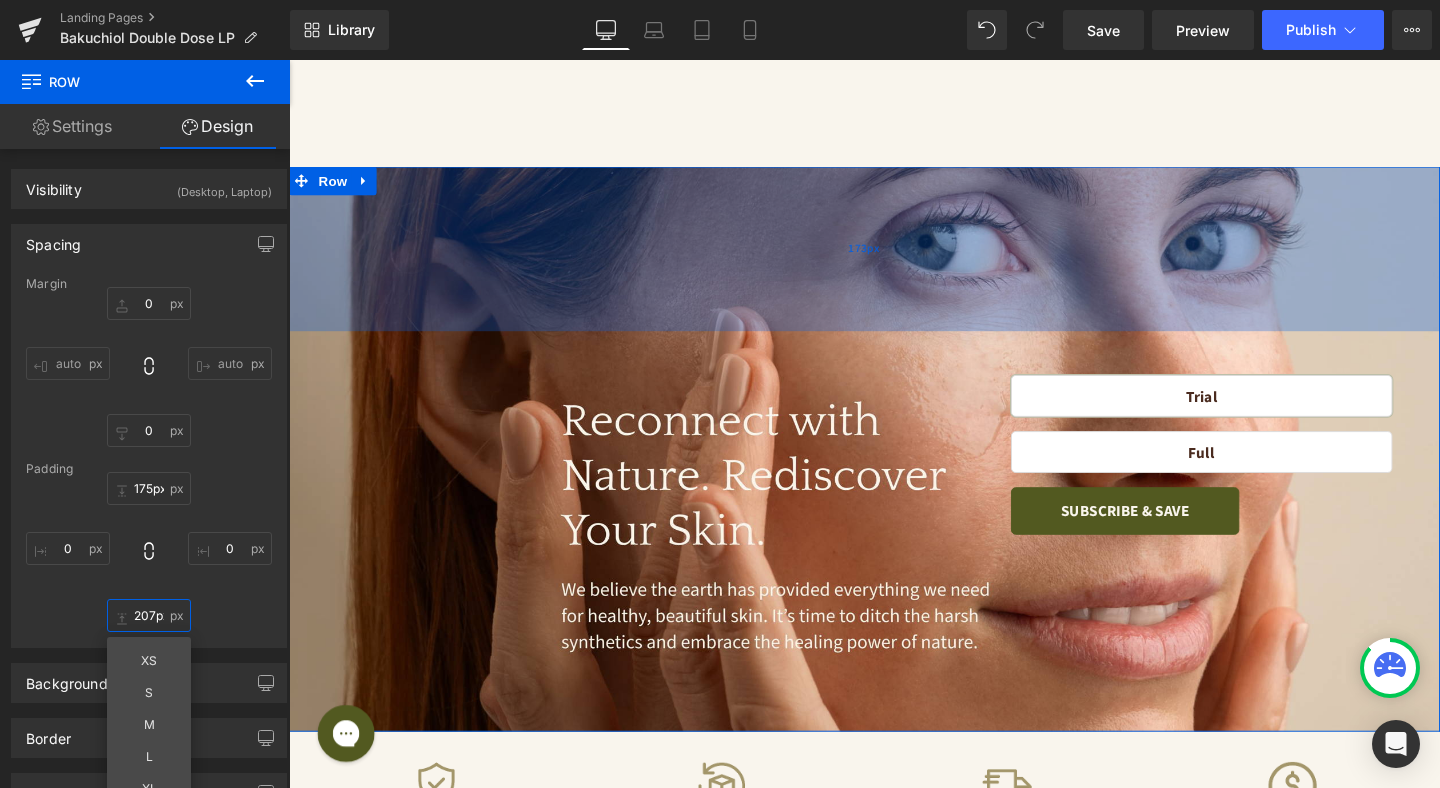 click on "173px" at bounding box center (894, 258) 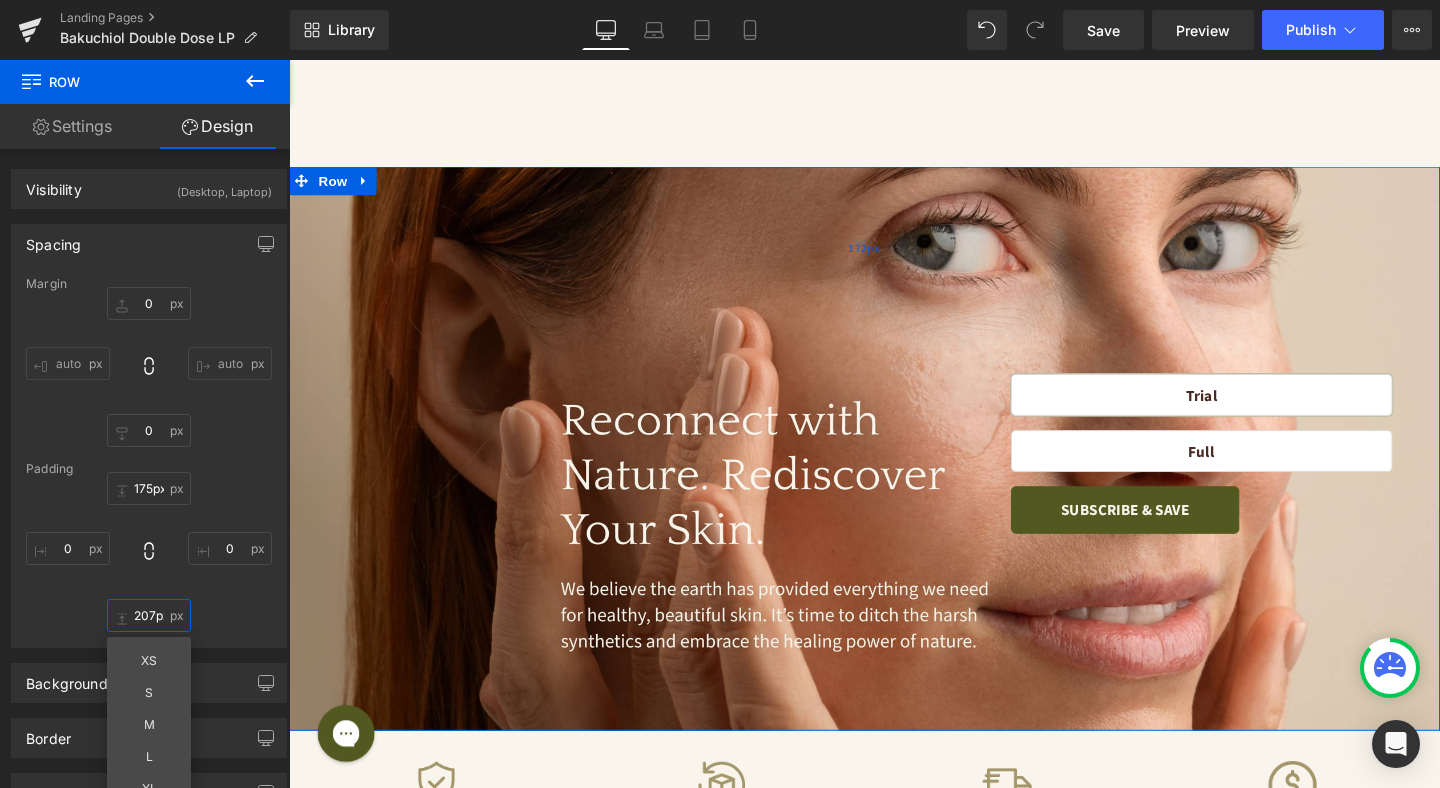 type on "172px" 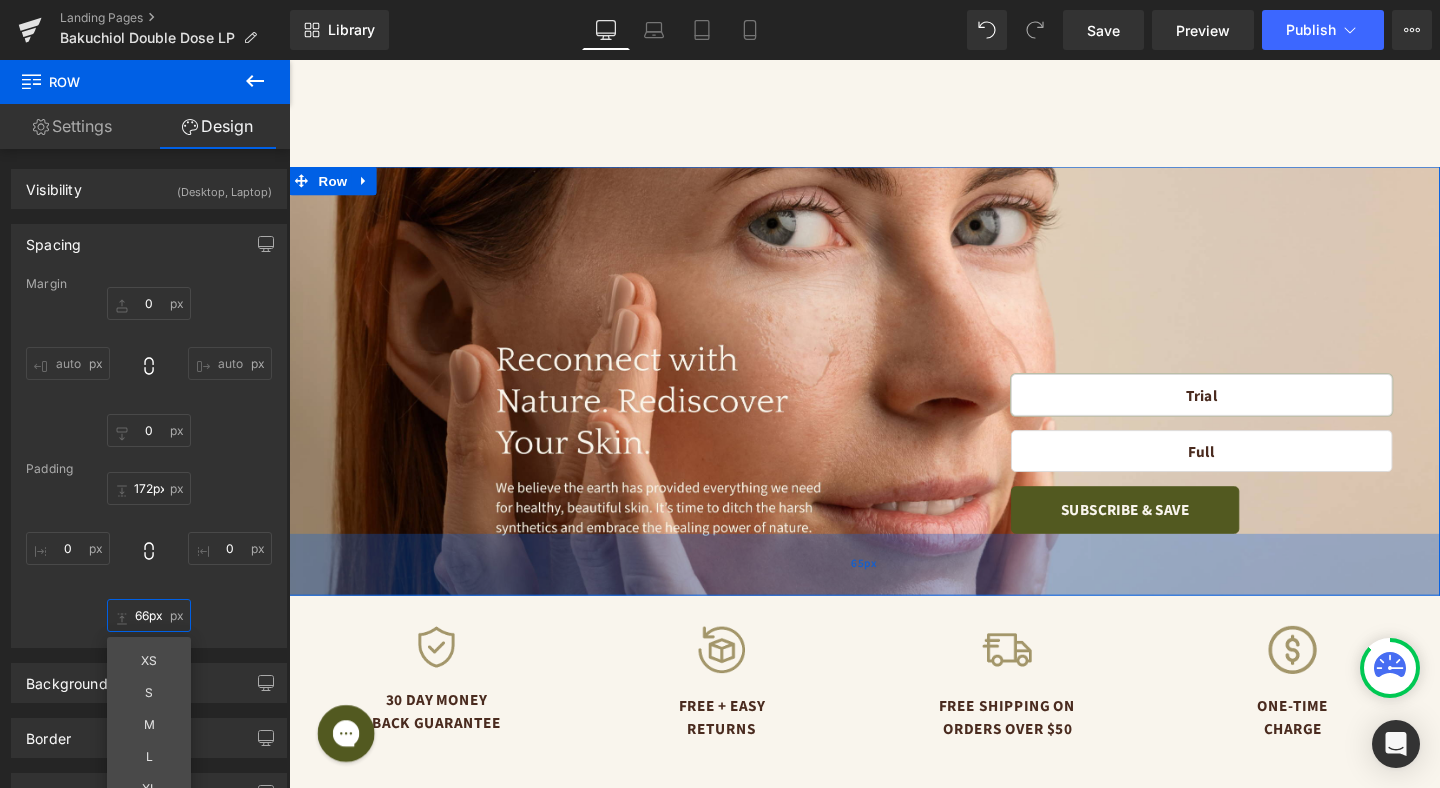 drag, startPoint x: 855, startPoint y: 716, endPoint x: 857, endPoint y: 575, distance: 141.01419 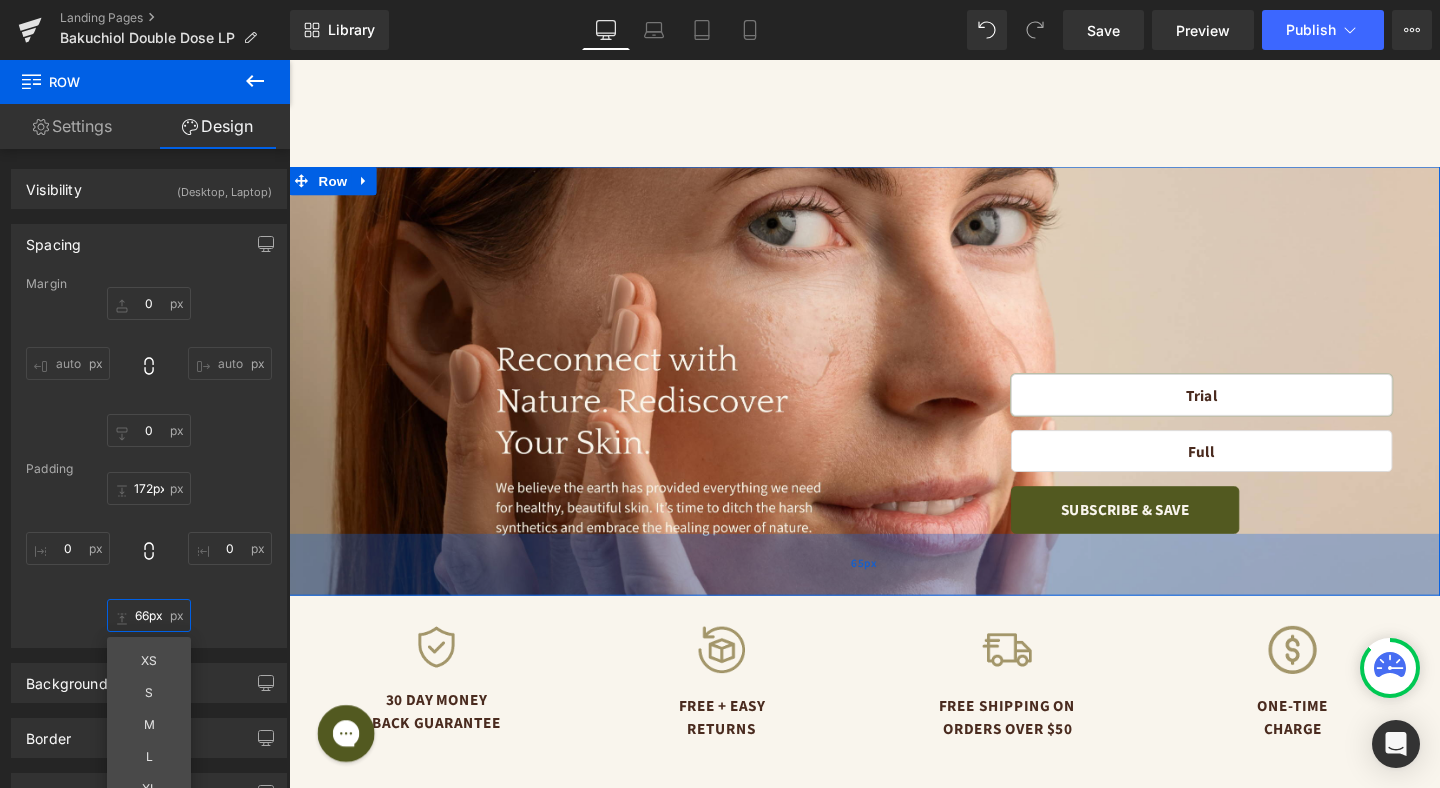 click on "65px" at bounding box center [894, 590] 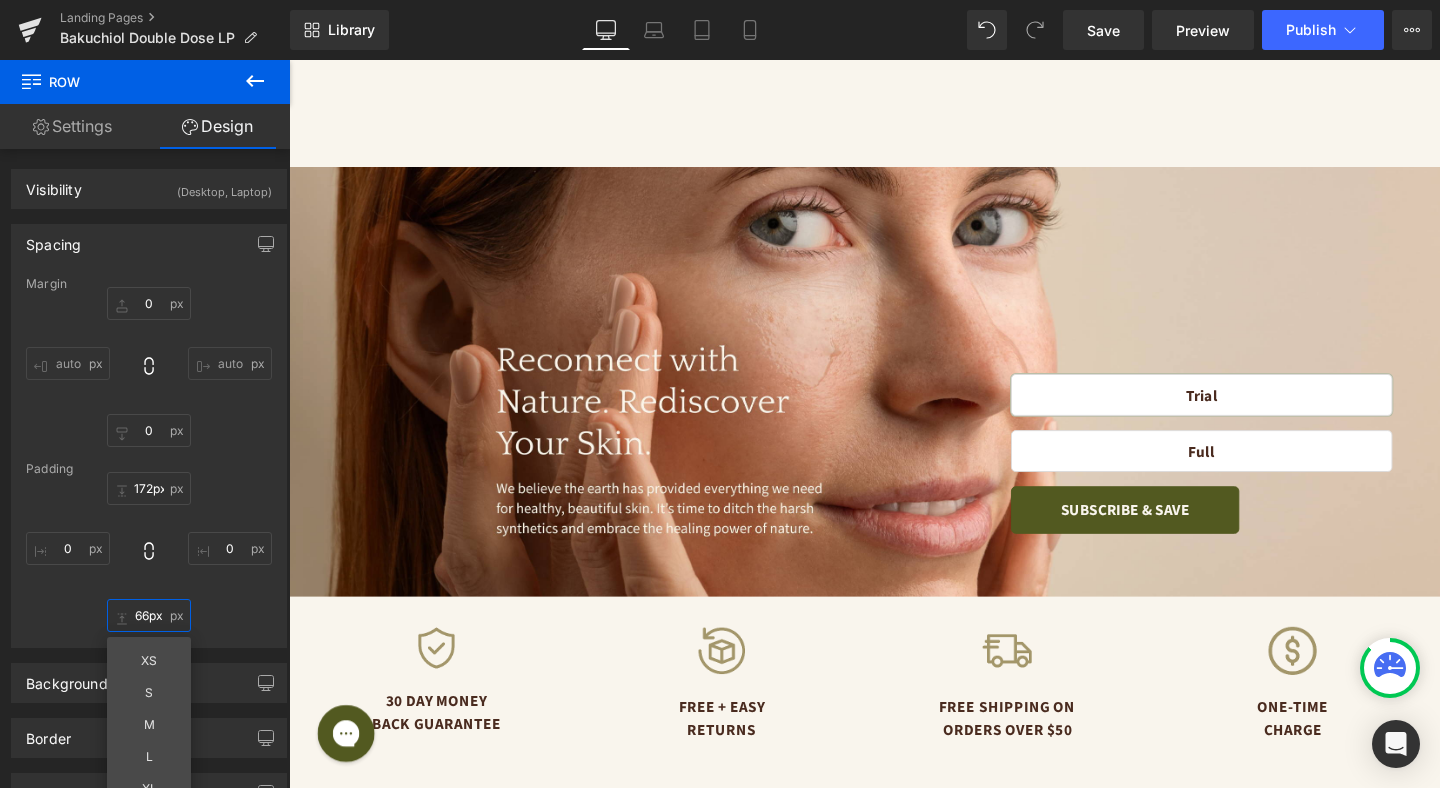 type on "66px" 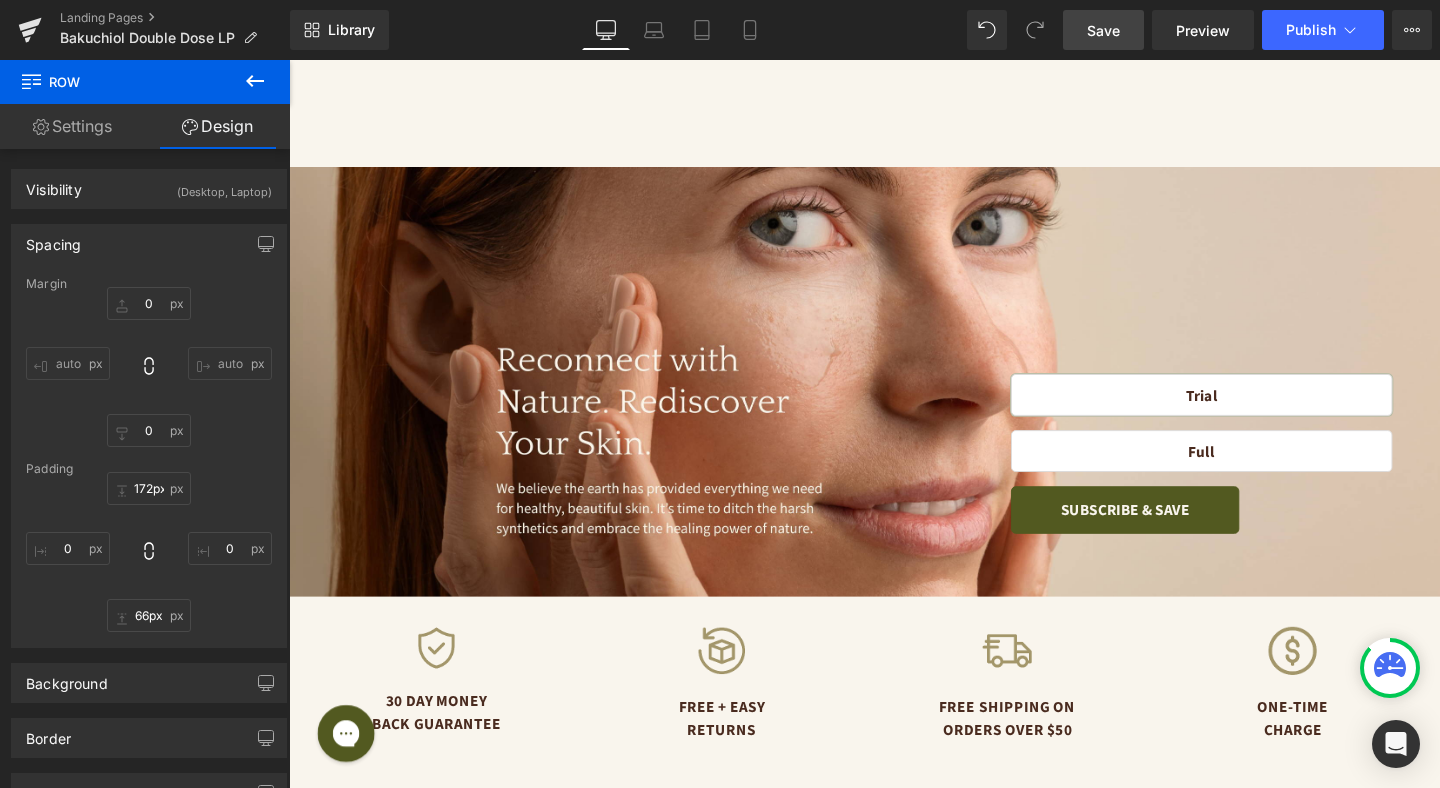 click on "Save" at bounding box center (1103, 30) 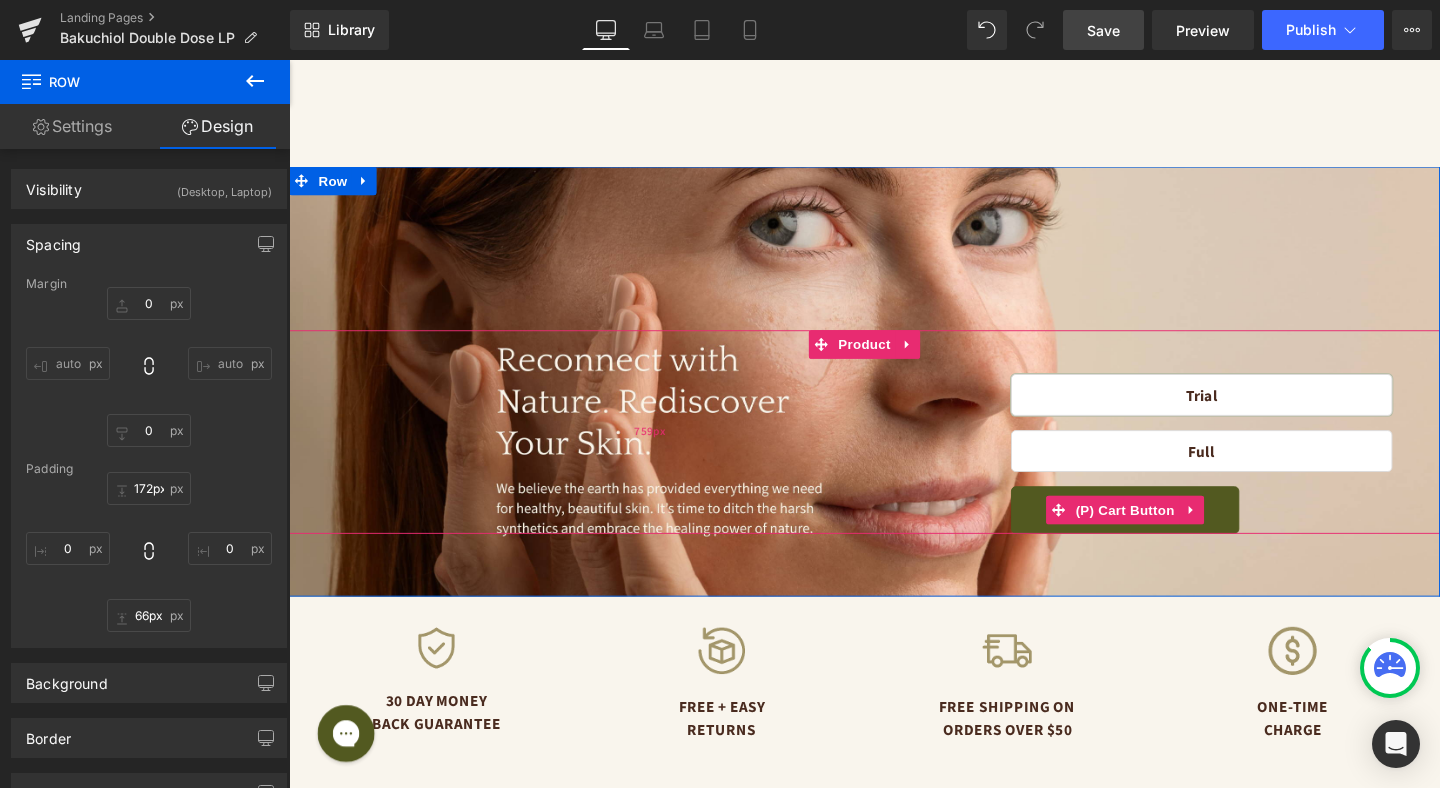 click on "(P) Cart Button" at bounding box center (1168, 533) 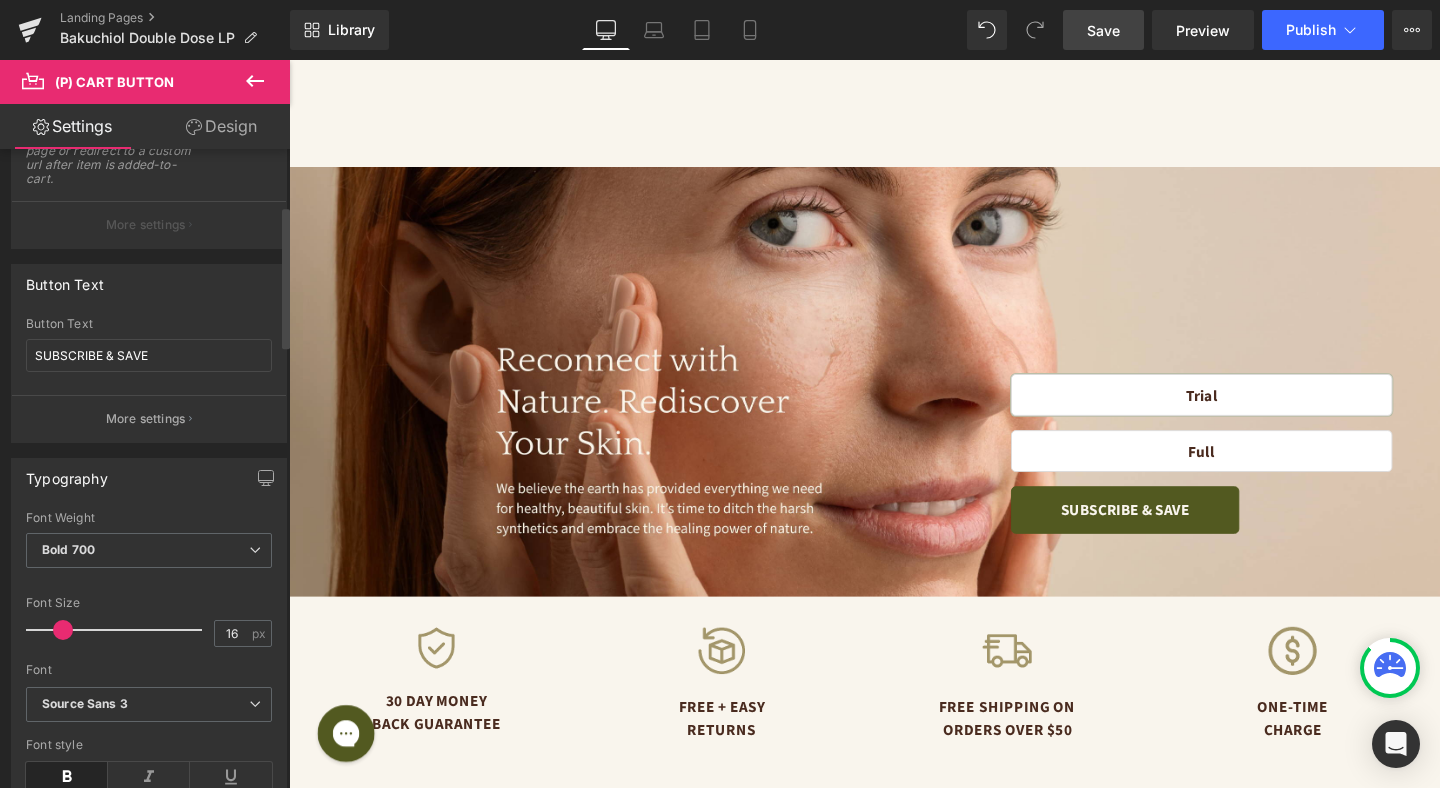 scroll, scrollTop: 299, scrollLeft: 0, axis: vertical 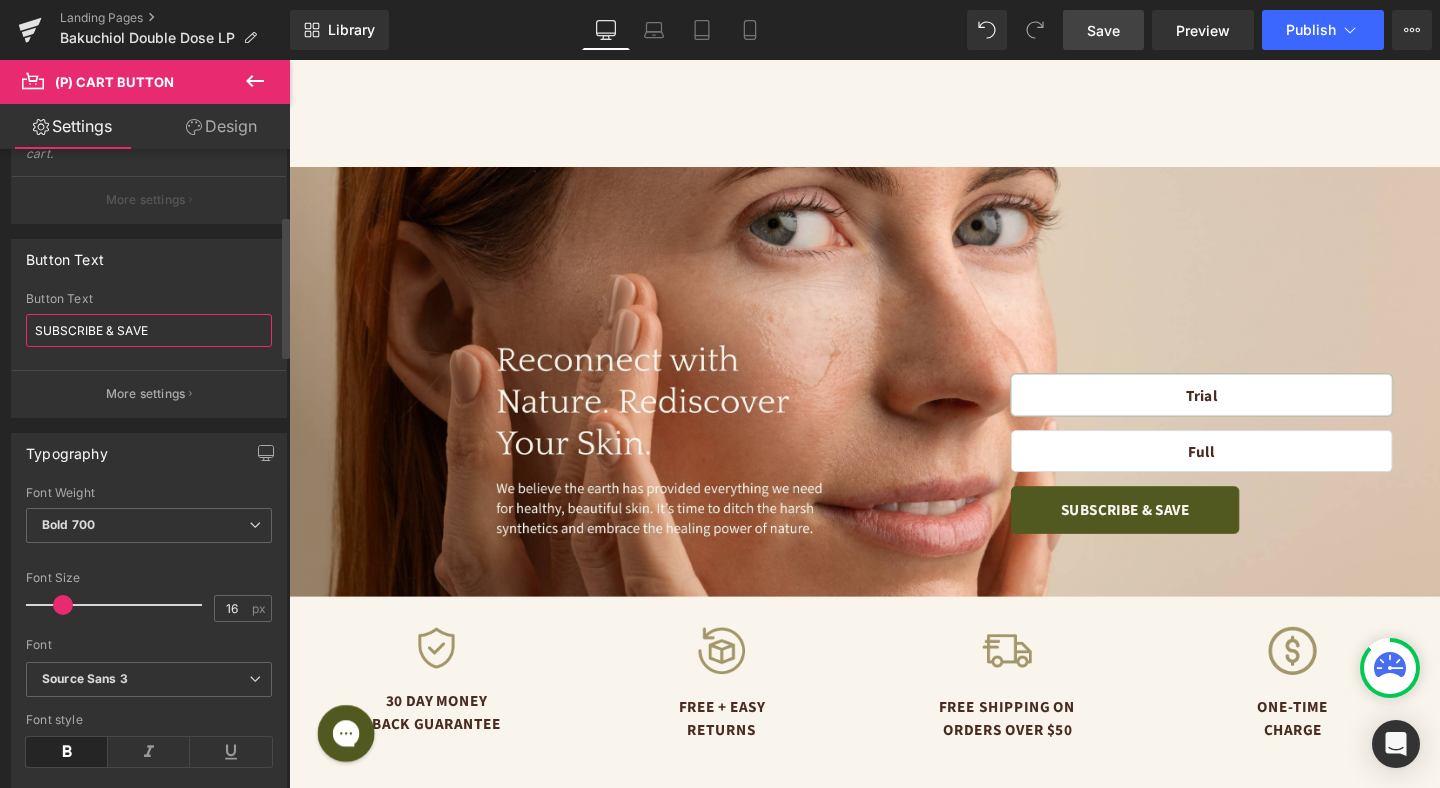 click on "SUBSCRIBE & SAVE" at bounding box center [149, 330] 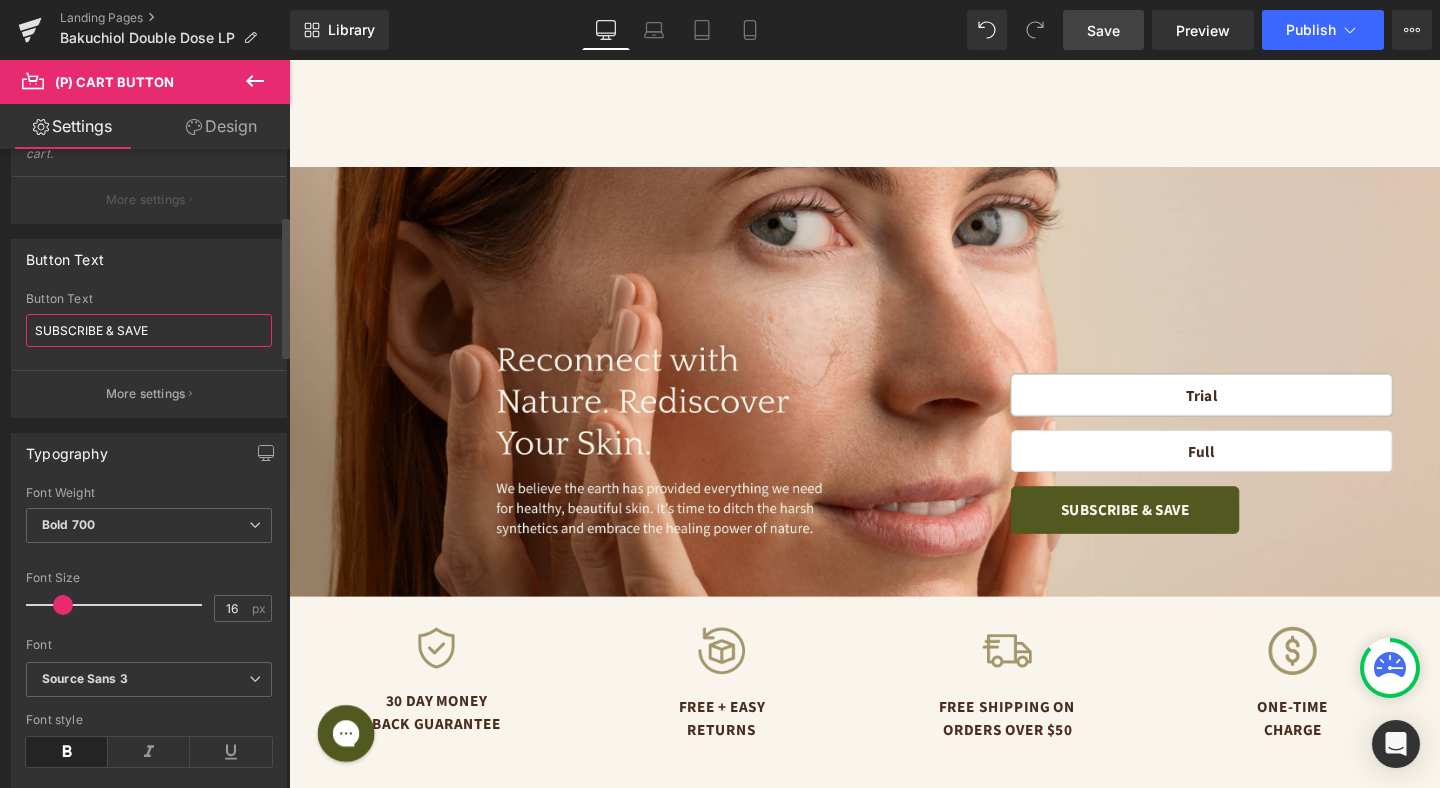 click on "SUBSCRIBE & SAVE" at bounding box center [149, 330] 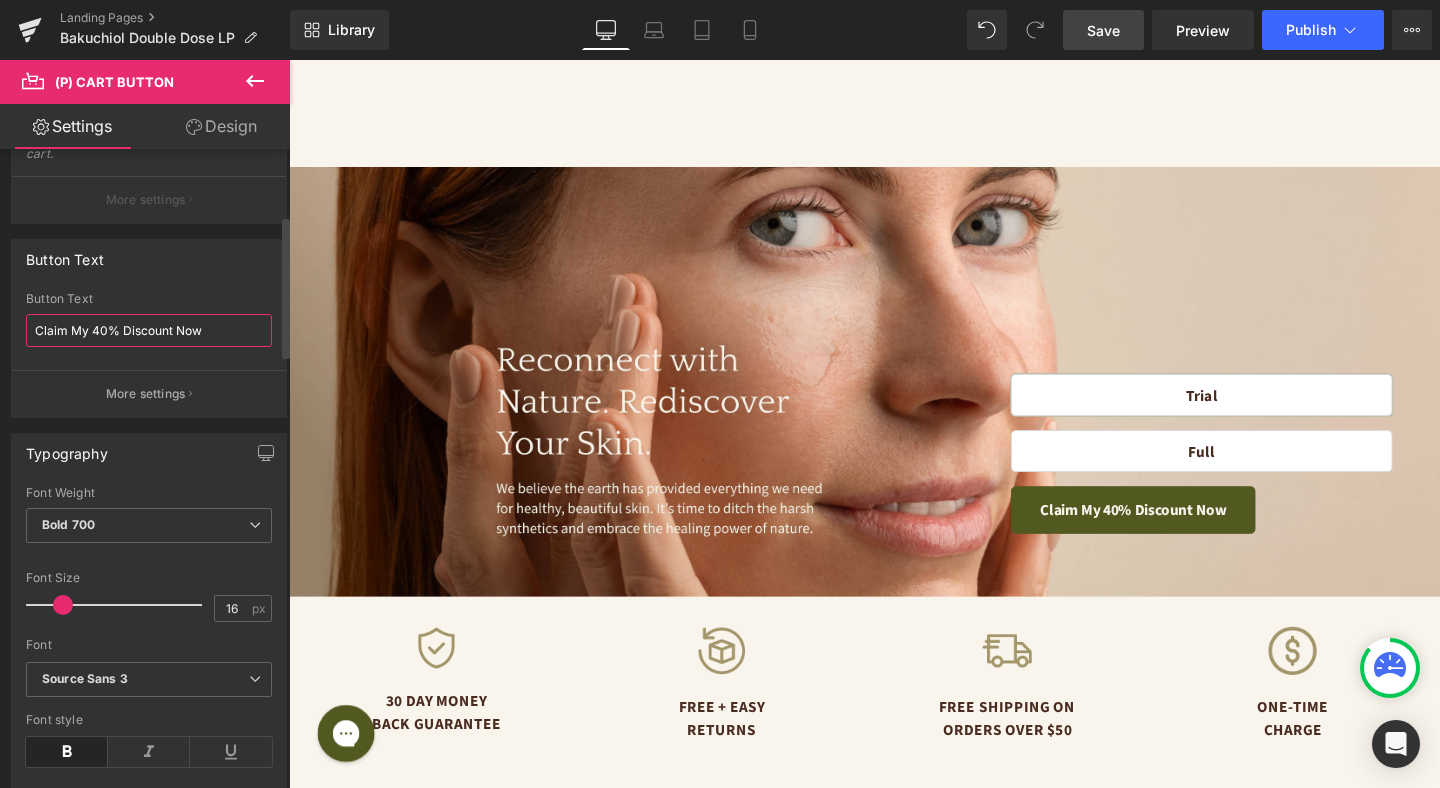 click on "Claim My 40% Discount Now" at bounding box center (149, 330) 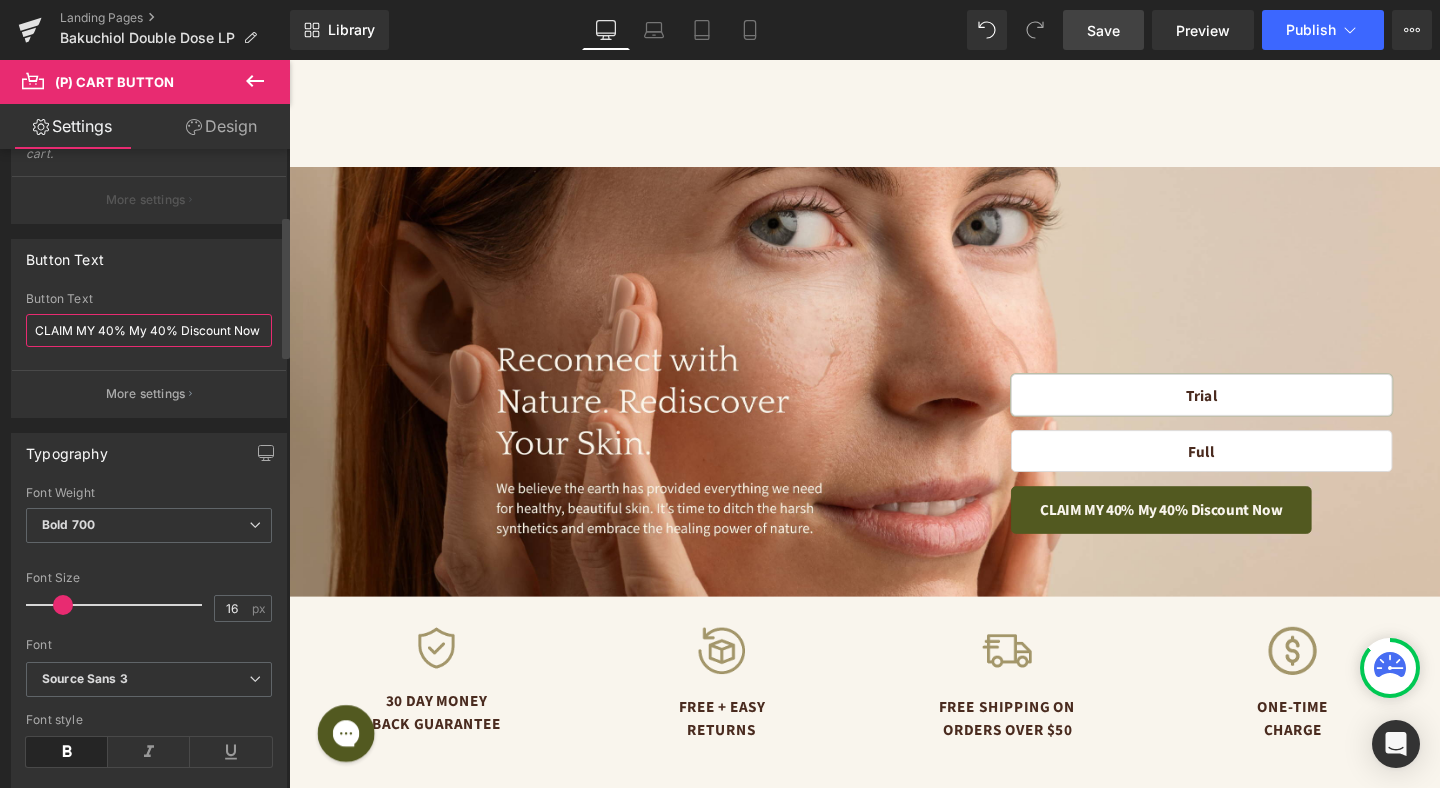 drag, startPoint x: 131, startPoint y: 324, endPoint x: 181, endPoint y: 333, distance: 50.803543 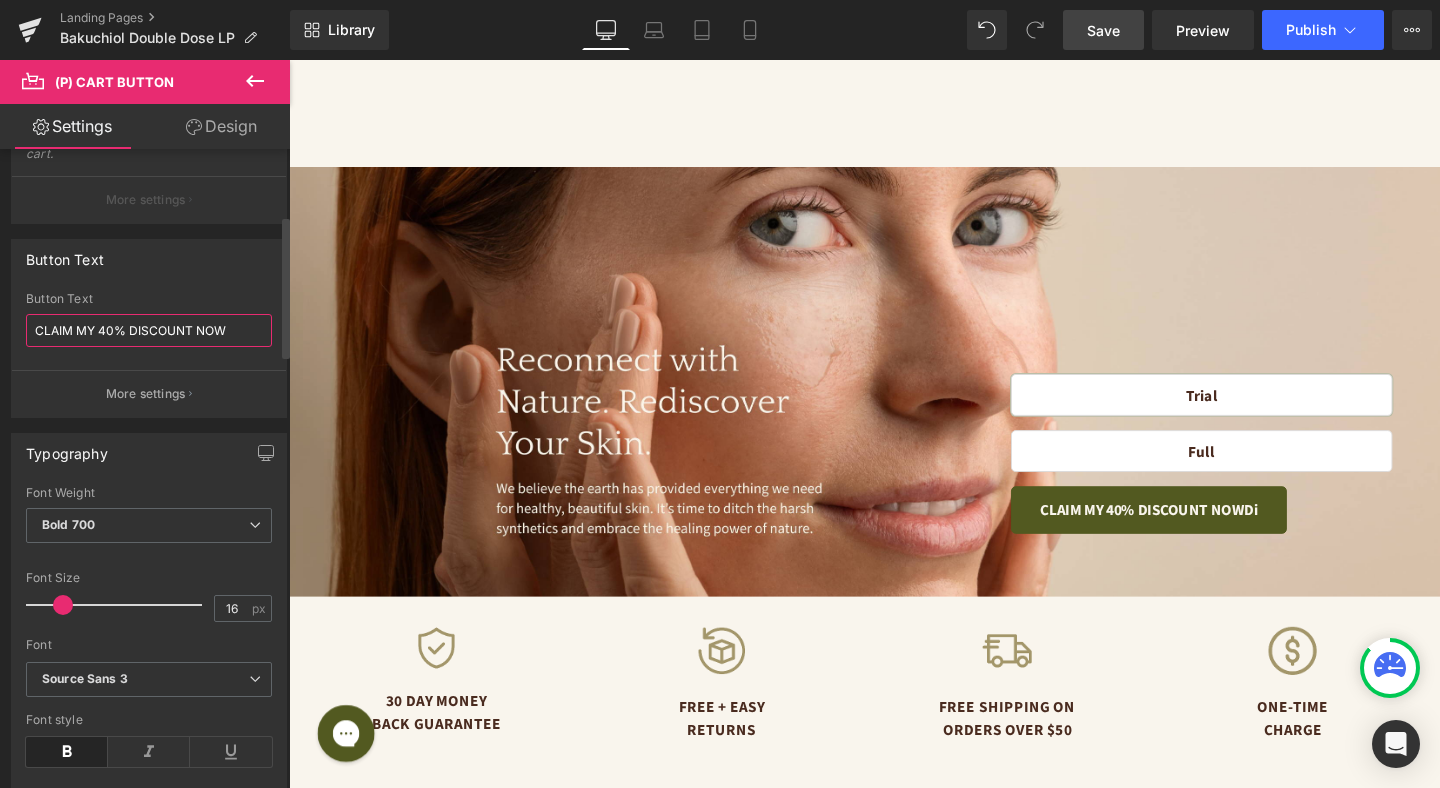 scroll, scrollTop: 0, scrollLeft: 0, axis: both 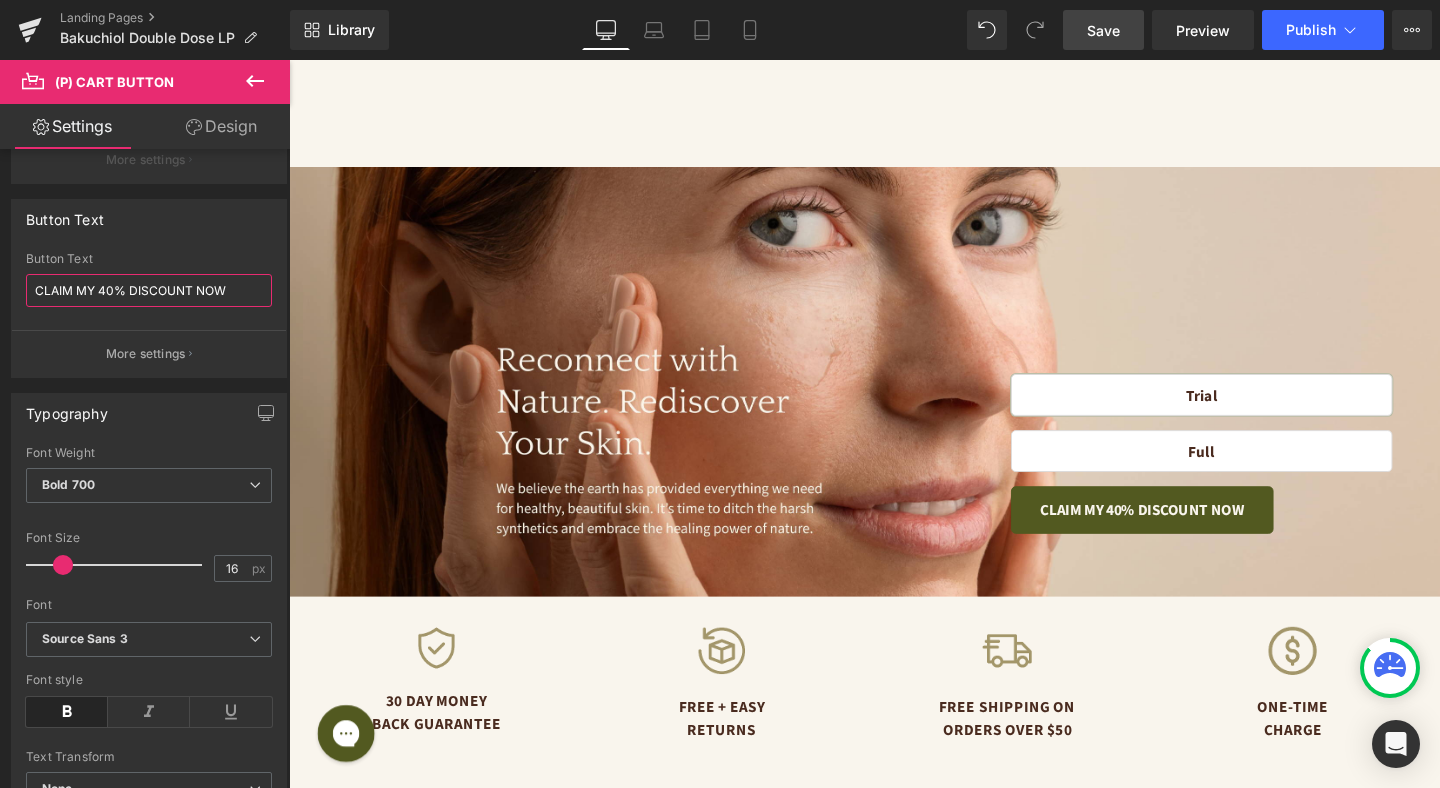 type on "CLAIM MY 40% DISCOUNT NOW" 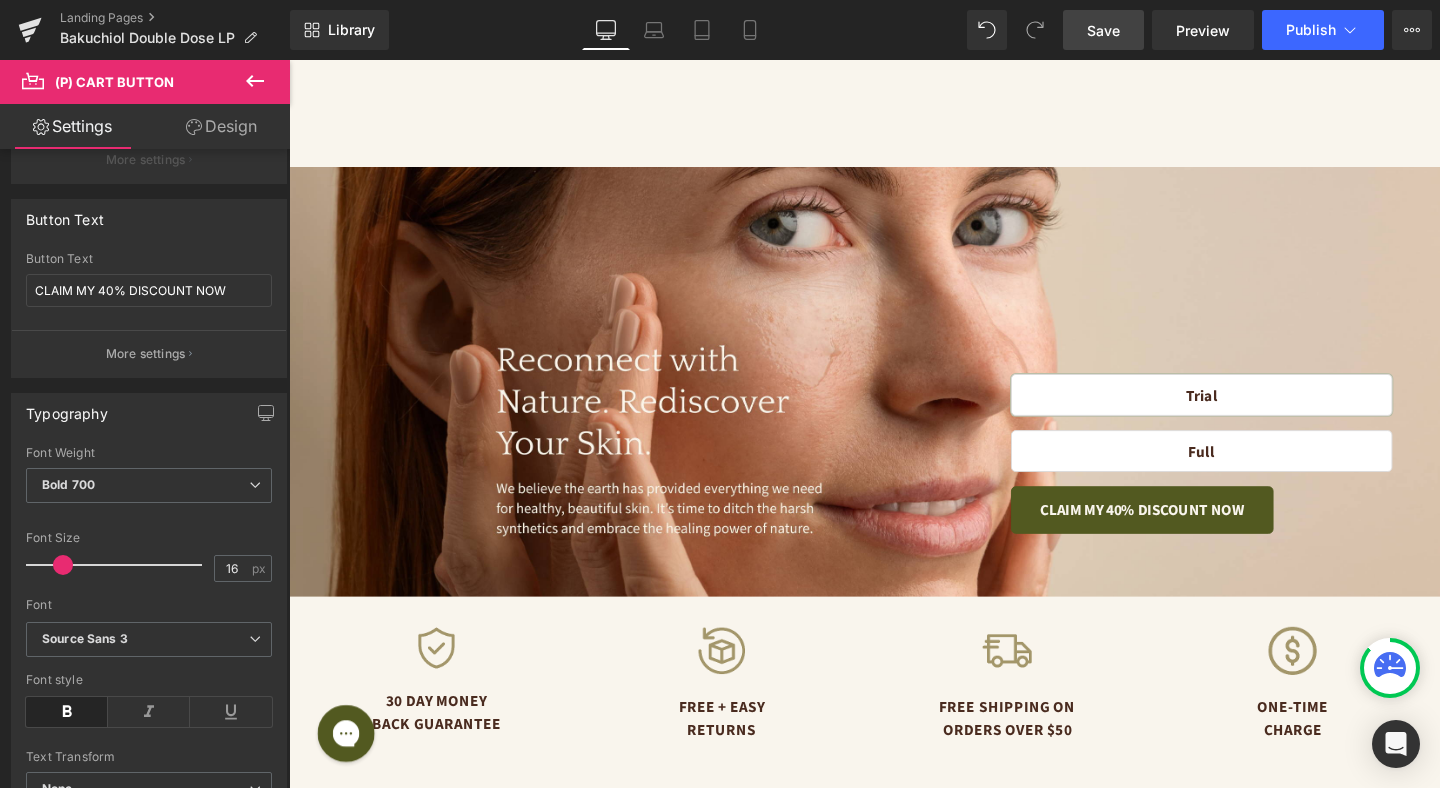 click on "Save" at bounding box center (1103, 30) 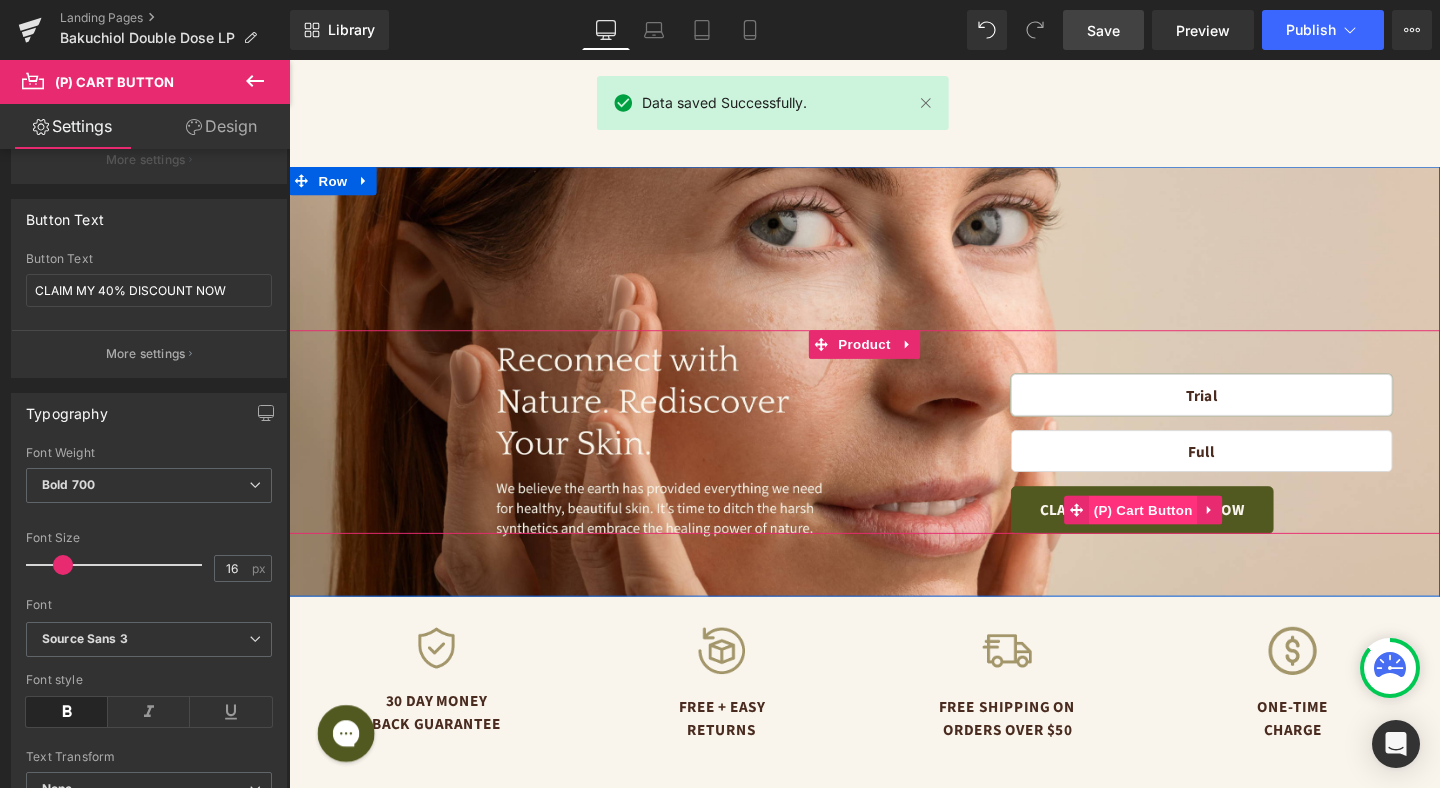 click on "(P) Cart Button" at bounding box center [1187, 533] 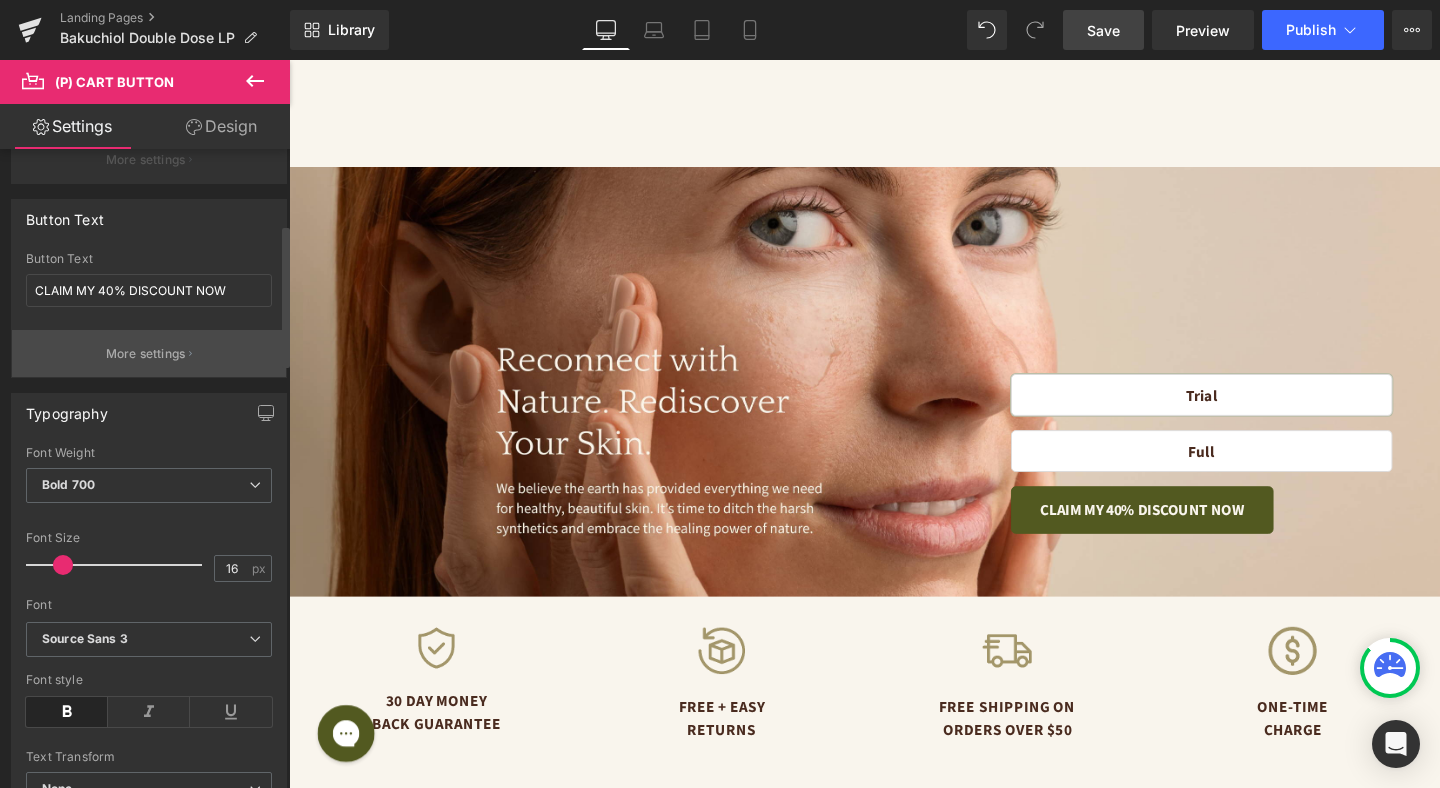 click on "More settings" at bounding box center (149, 353) 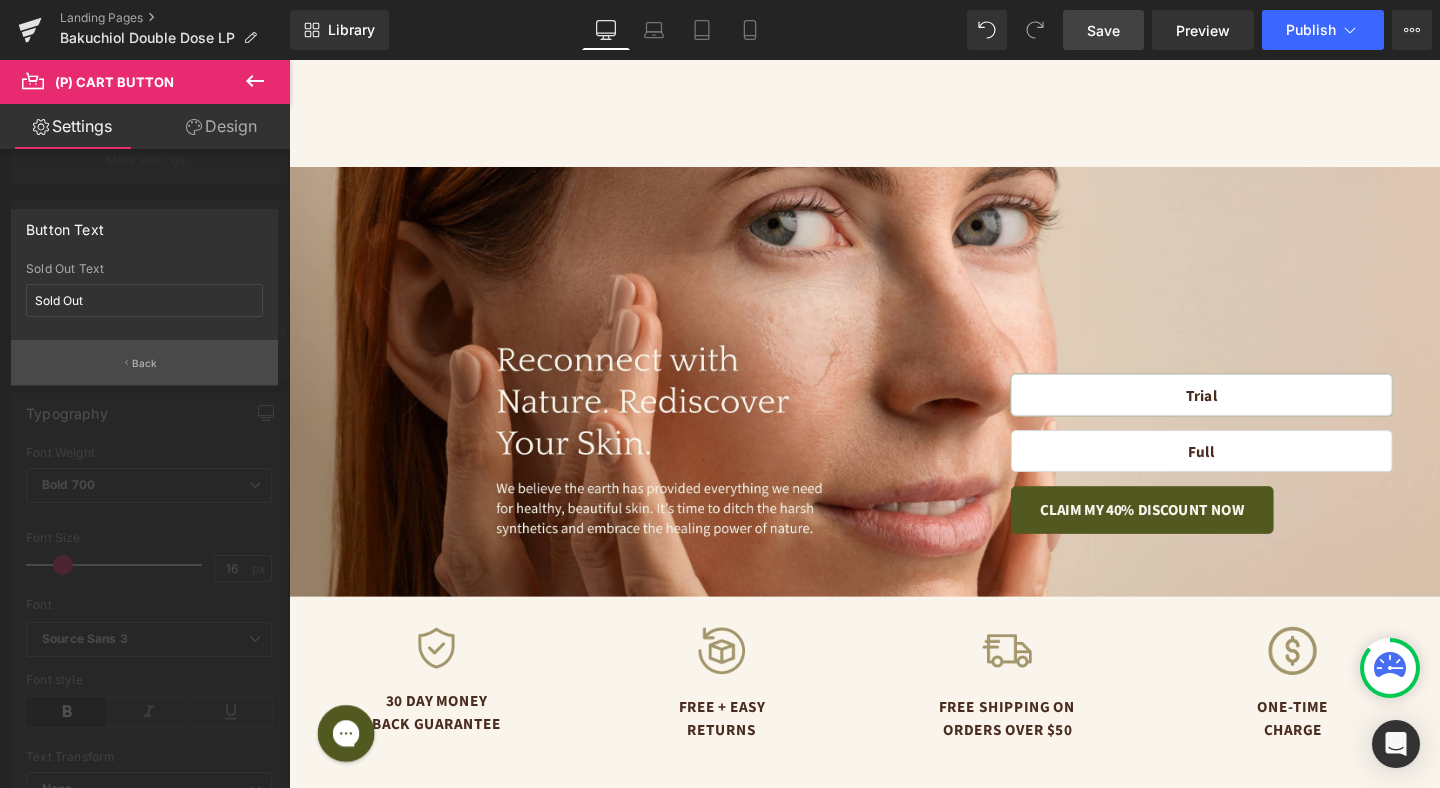click on "Back" at bounding box center [145, 363] 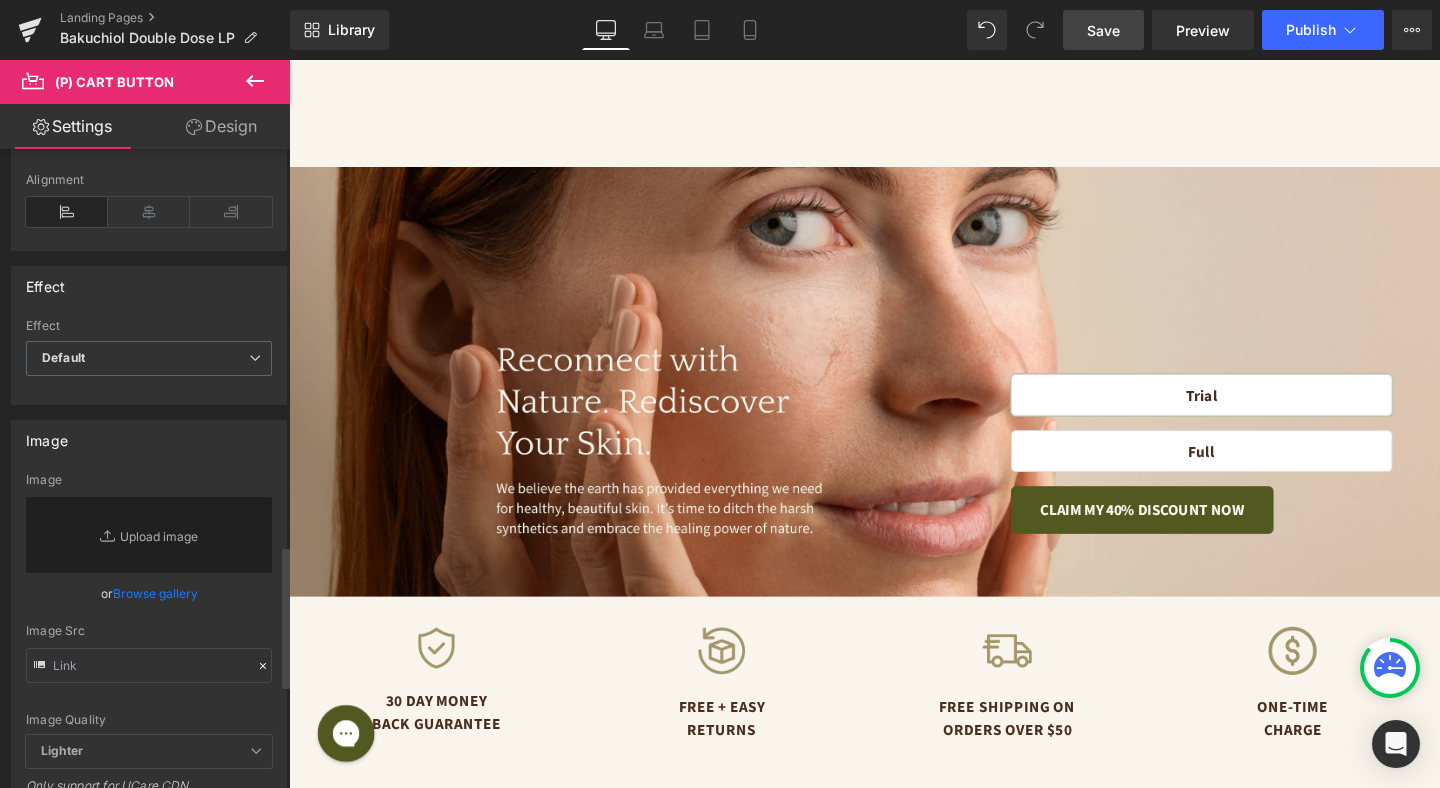 scroll, scrollTop: 1757, scrollLeft: 0, axis: vertical 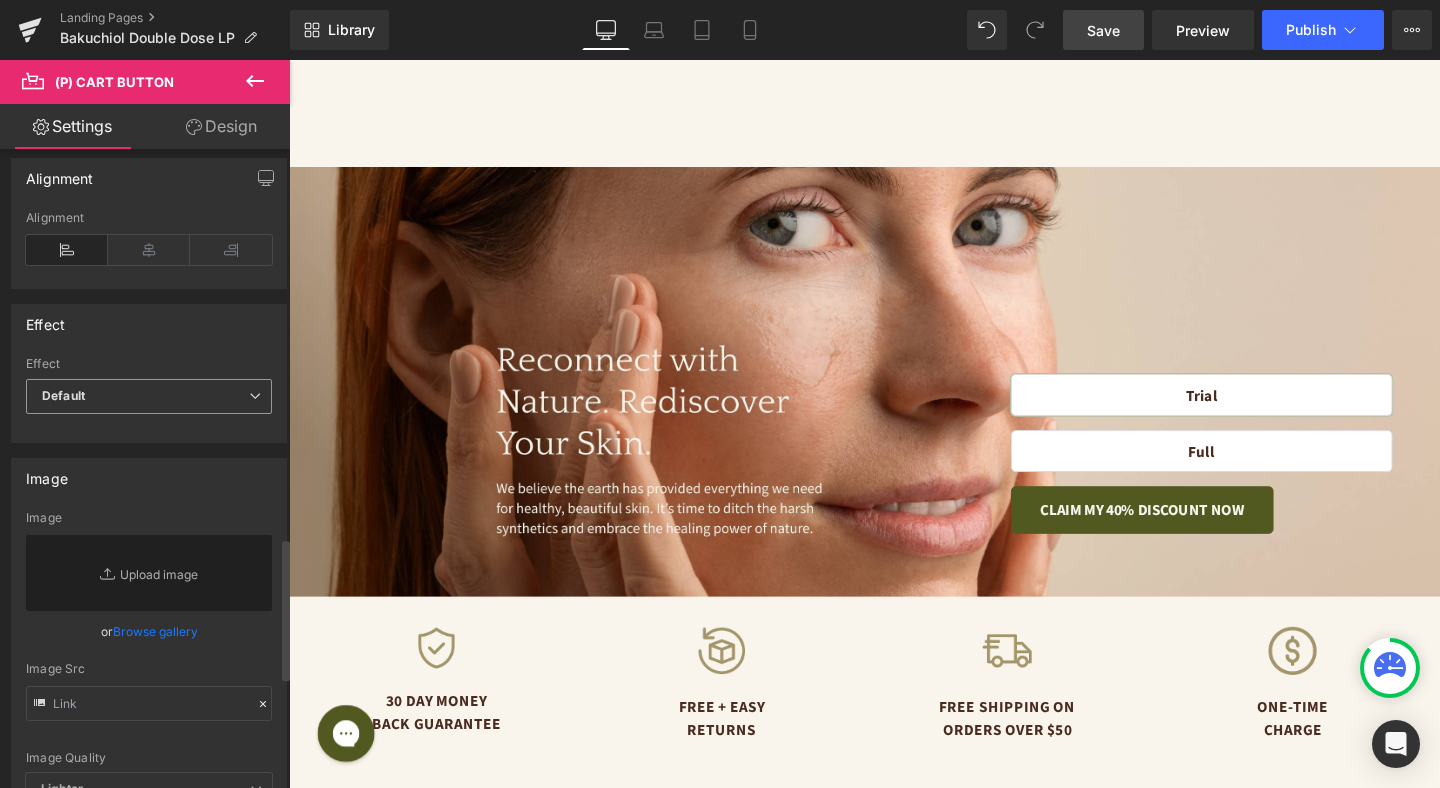 click on "Default" at bounding box center [149, 396] 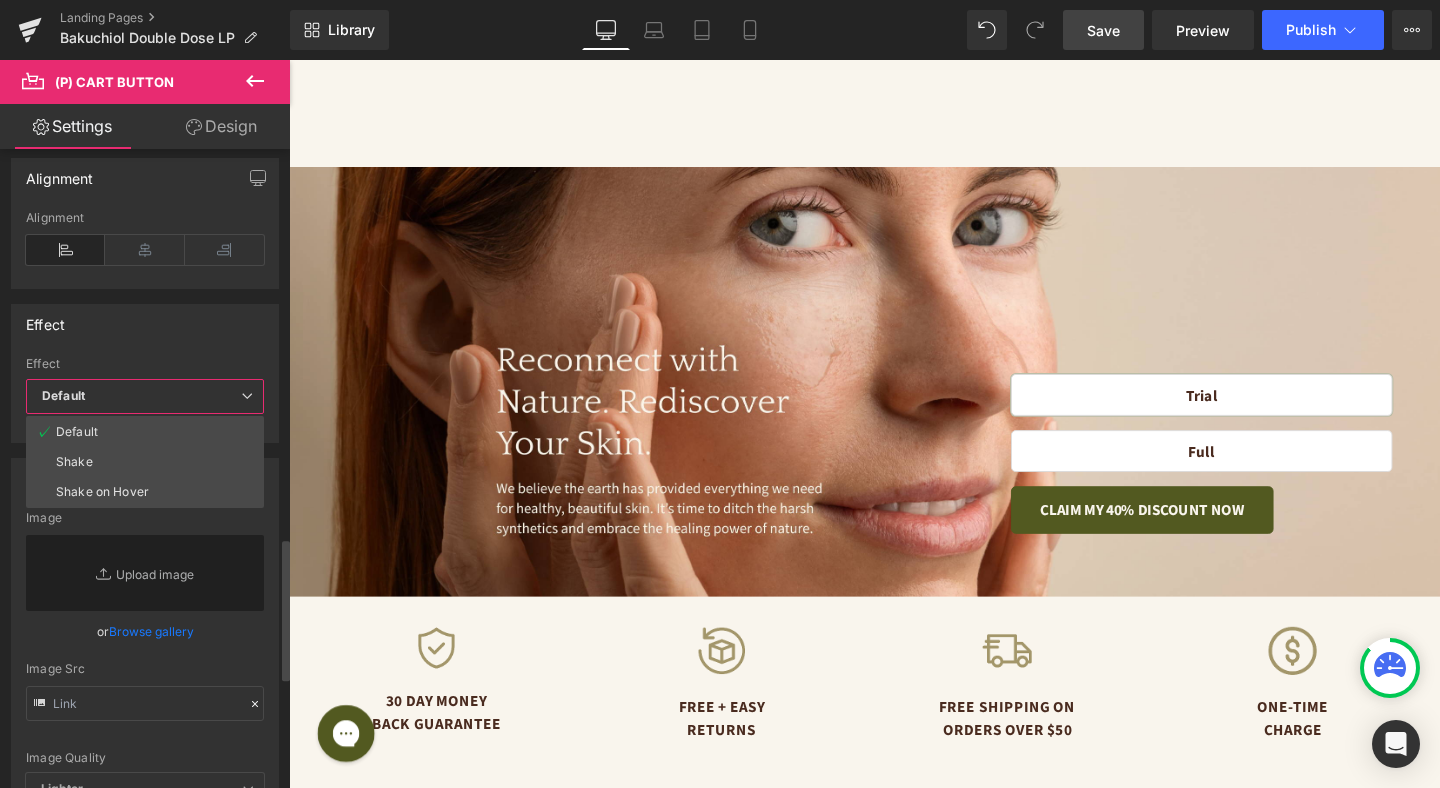 click on "Default" at bounding box center (145, 396) 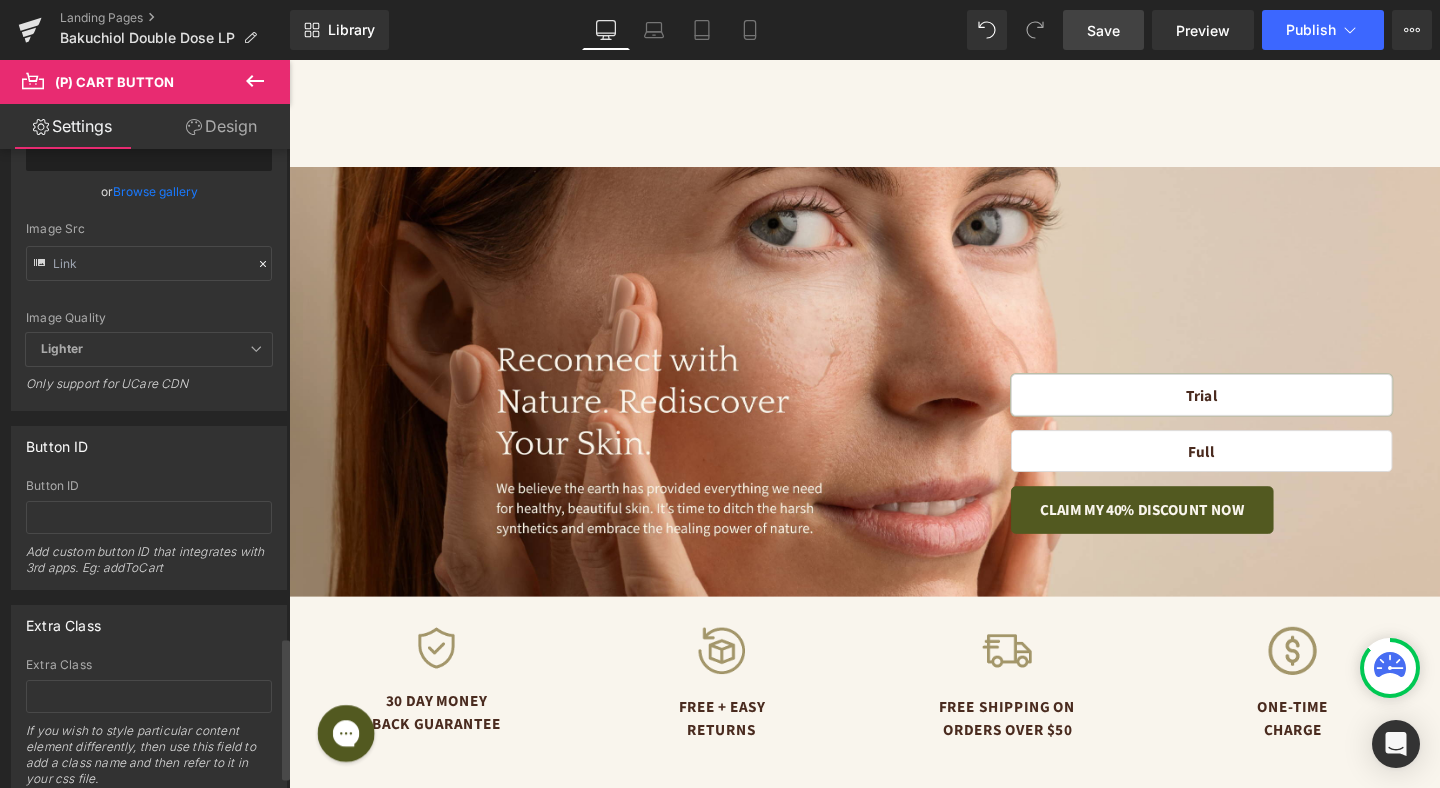 scroll, scrollTop: 2189, scrollLeft: 0, axis: vertical 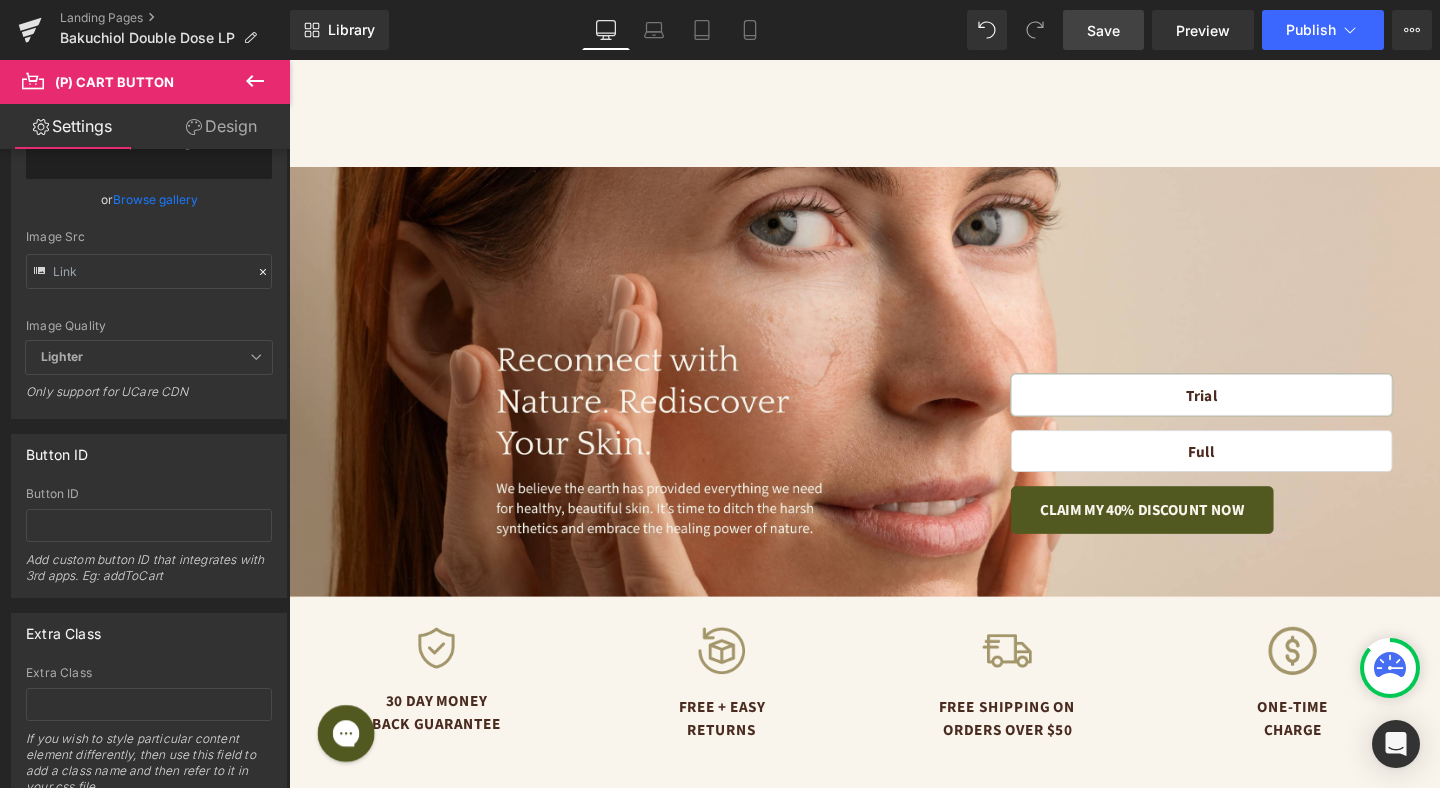 click on "Design" at bounding box center [221, 126] 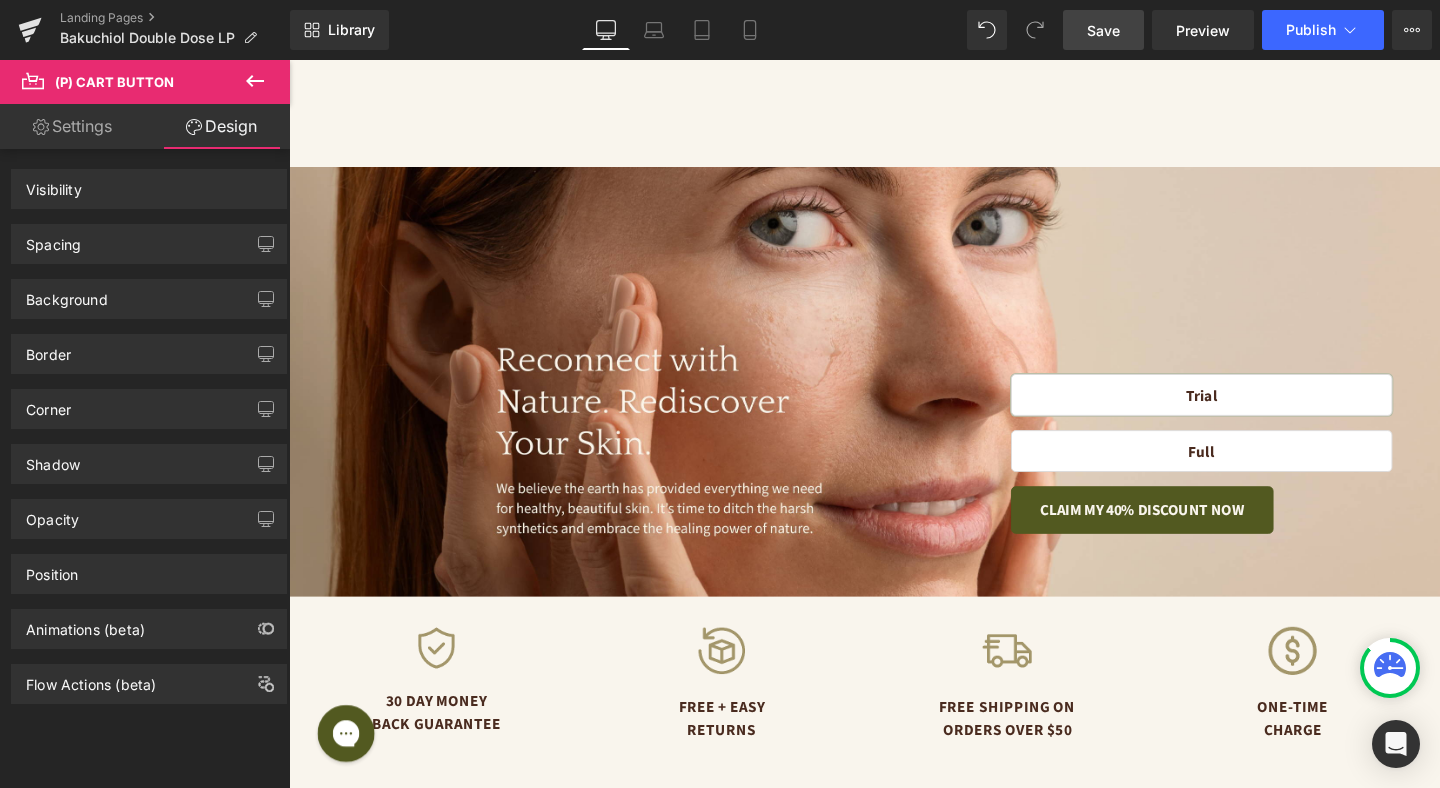 click on "Settings" at bounding box center [72, 126] 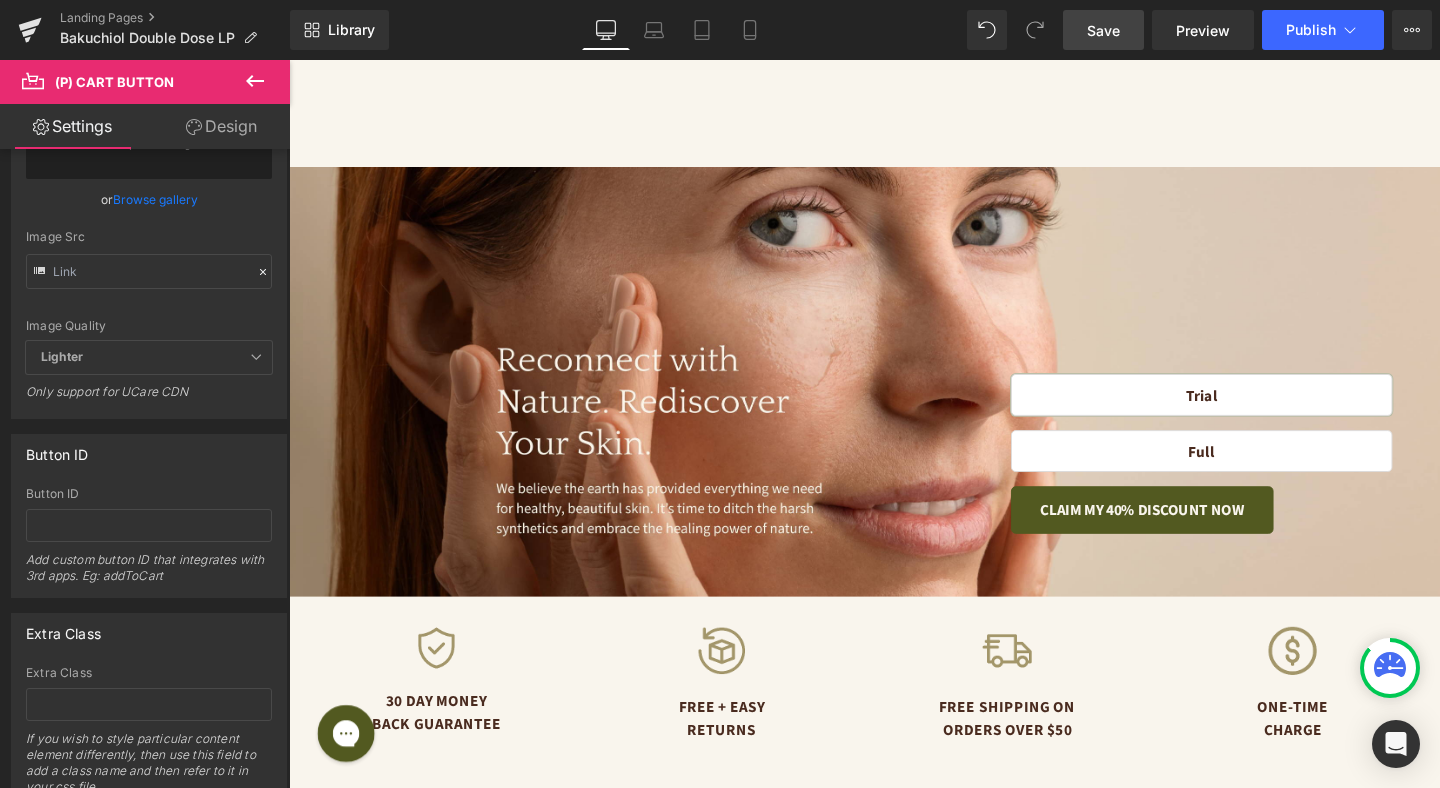 click 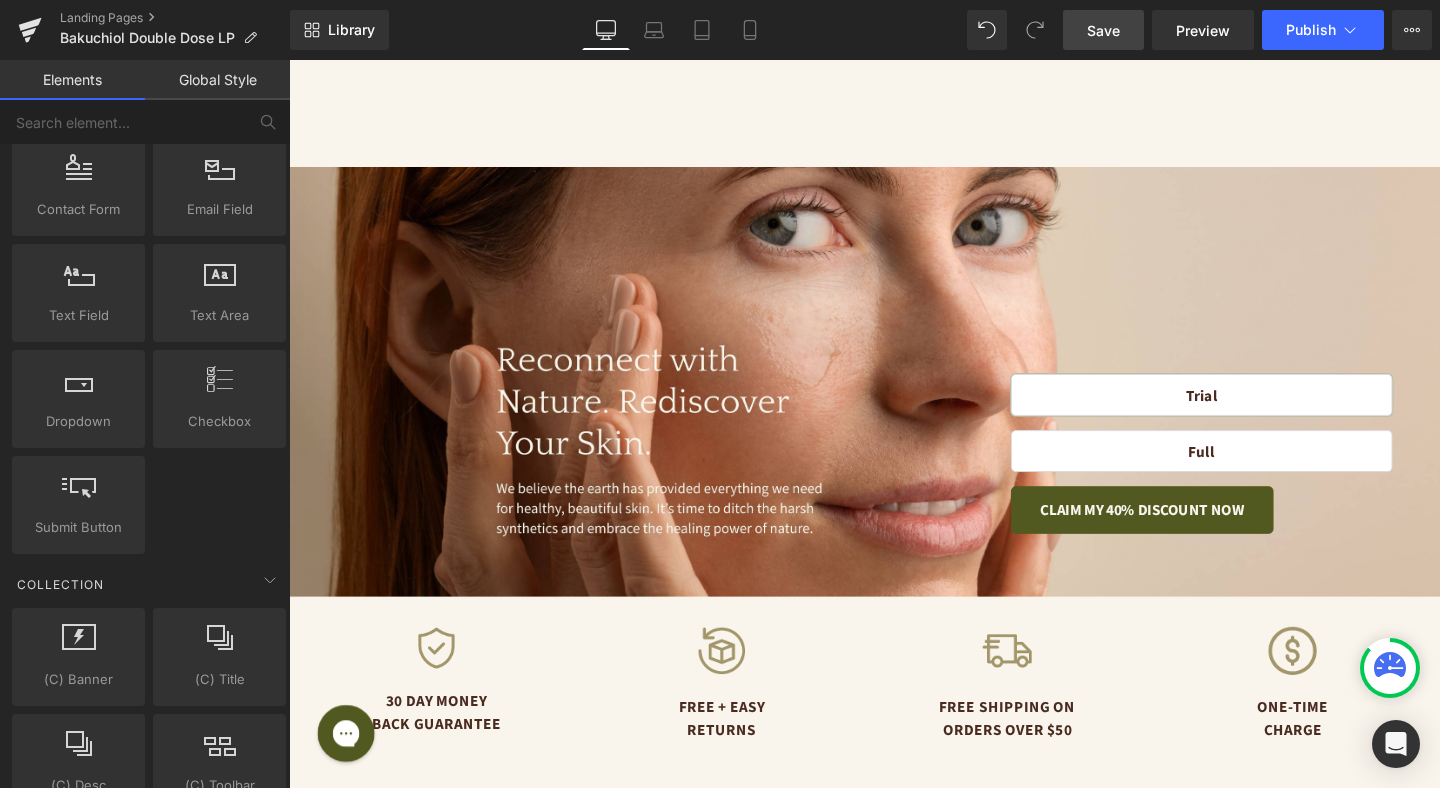 scroll, scrollTop: 2712, scrollLeft: 0, axis: vertical 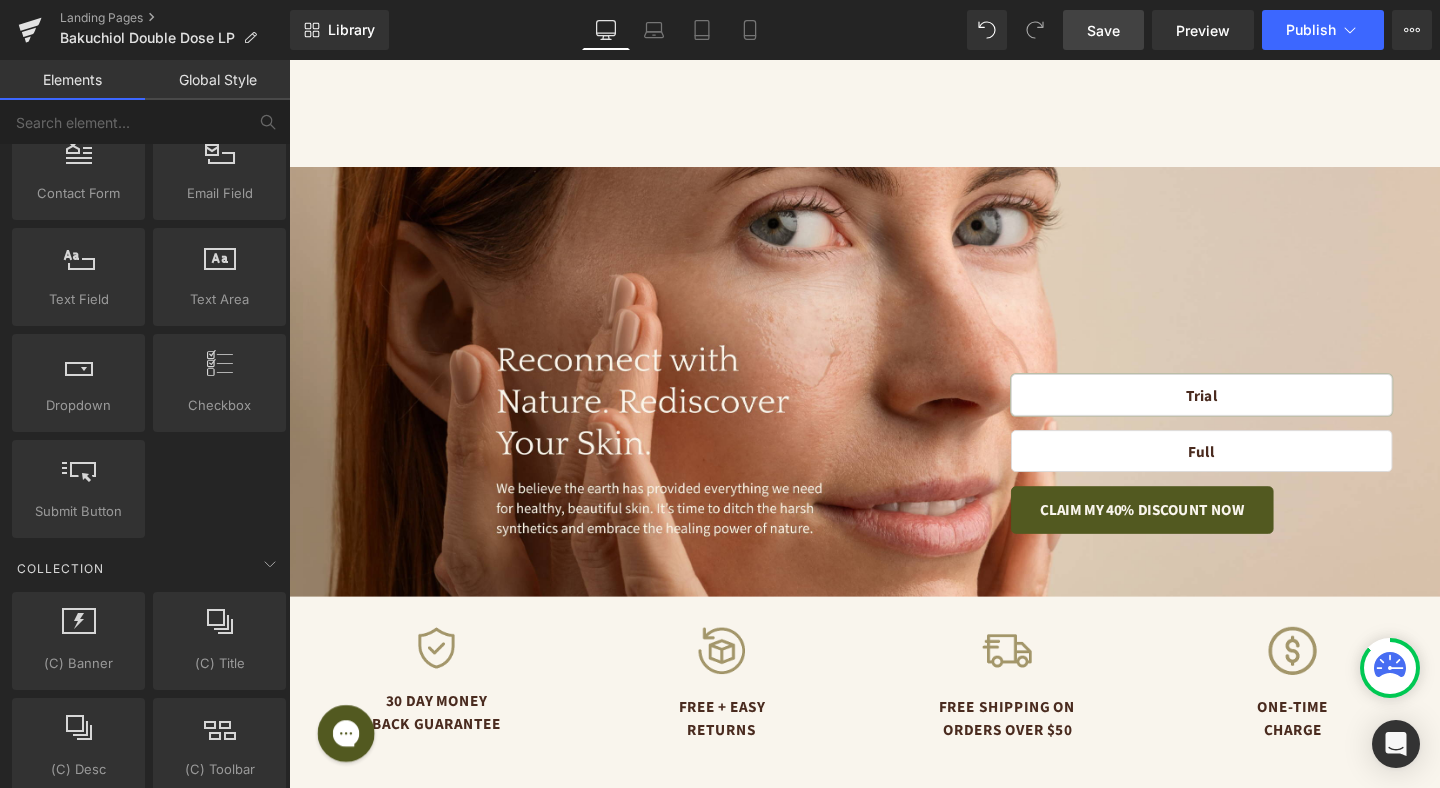 click on "Save" at bounding box center [1103, 30] 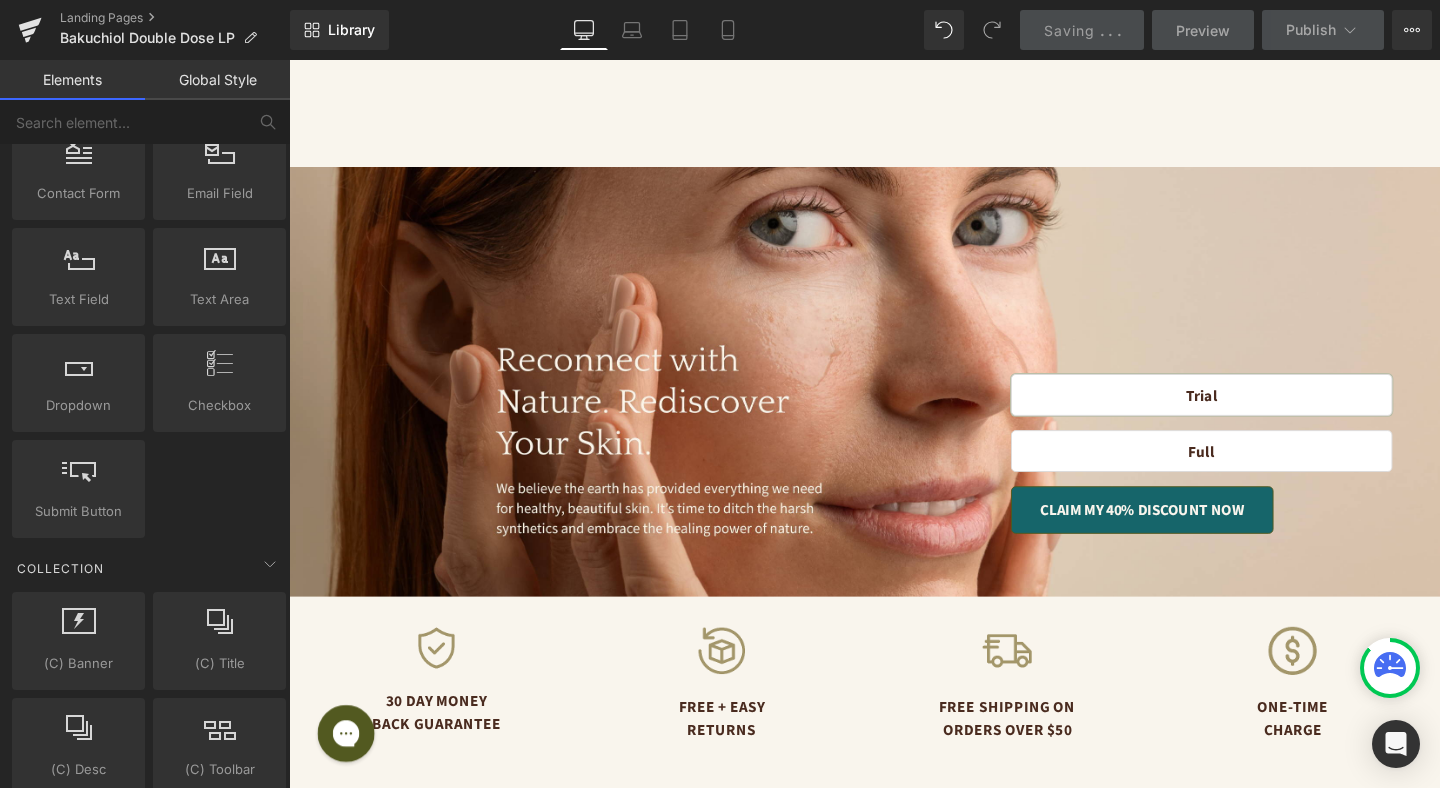 click on "Trial
Full" at bounding box center (1248, 449) 